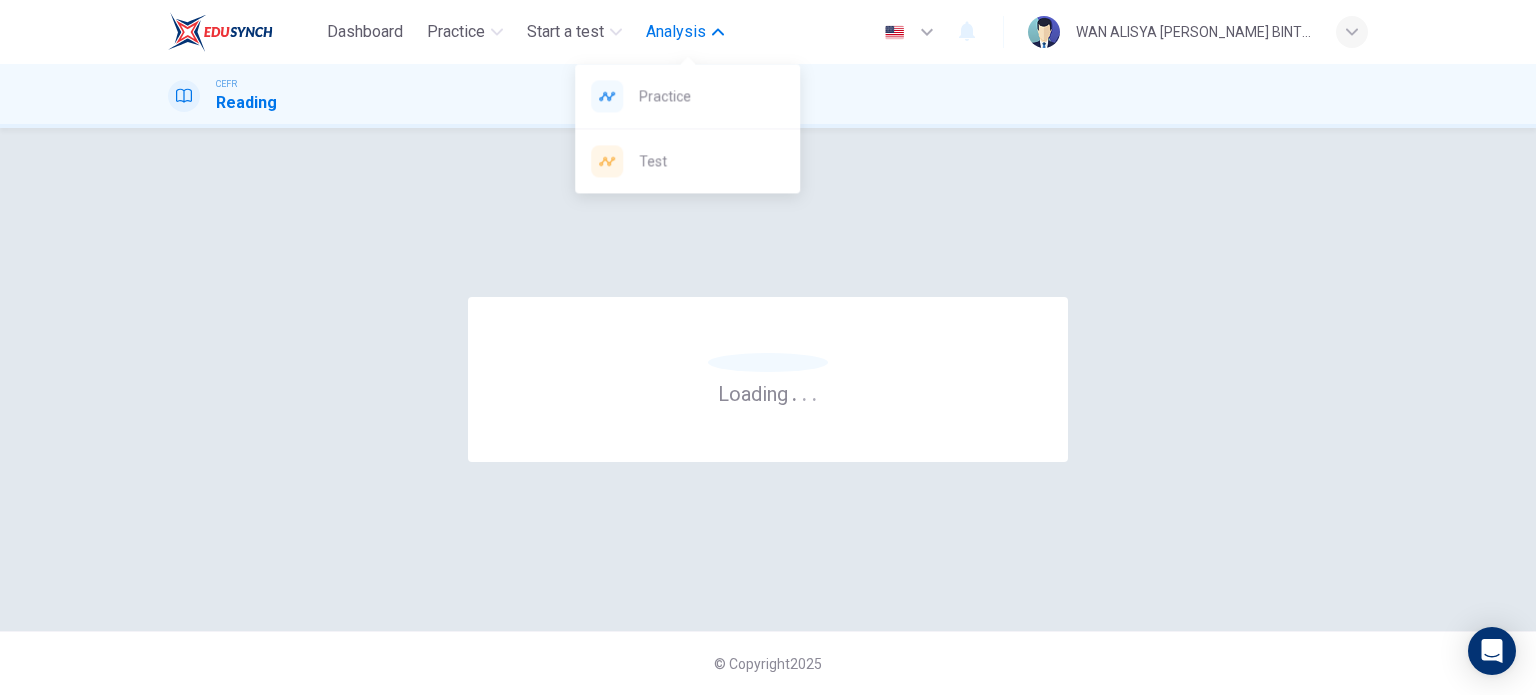 scroll, scrollTop: 0, scrollLeft: 0, axis: both 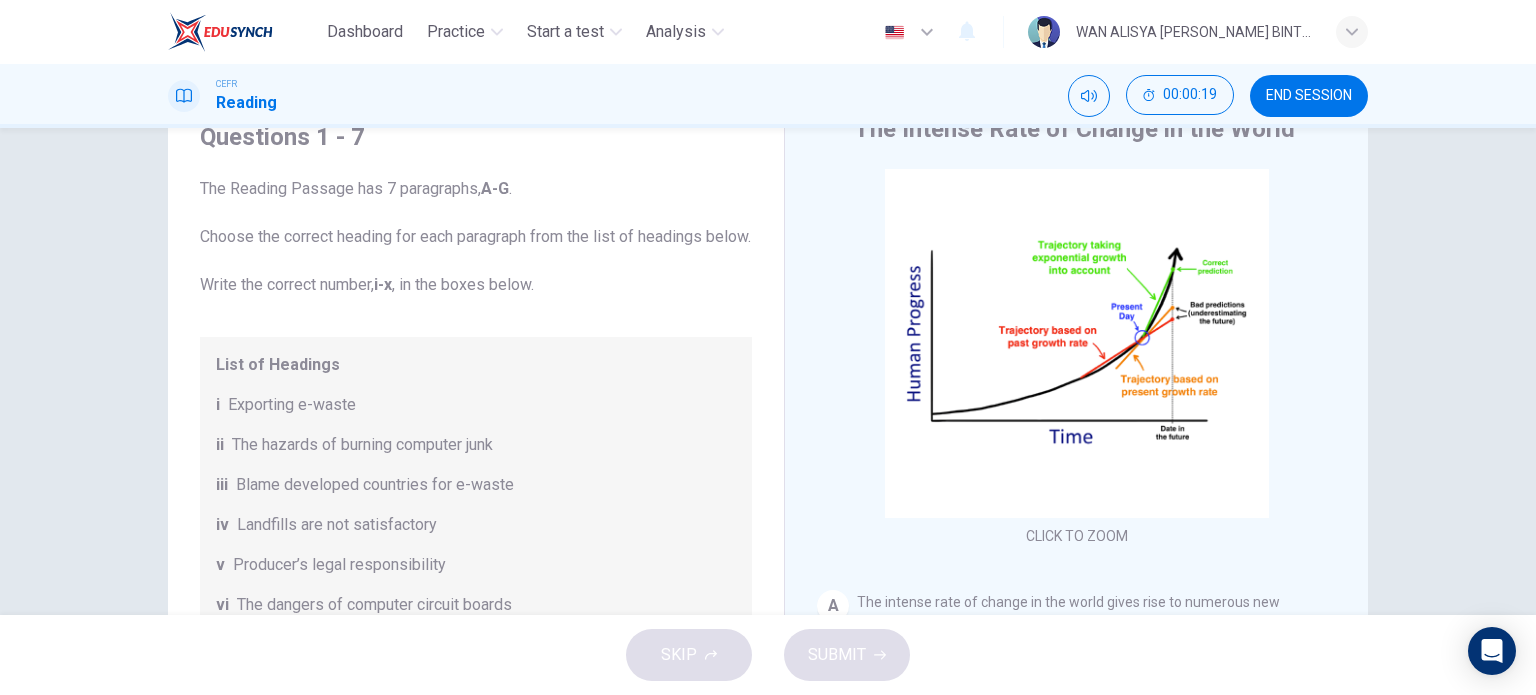 drag, startPoint x: 751, startPoint y: 261, endPoint x: 759, endPoint y: 279, distance: 19.697716 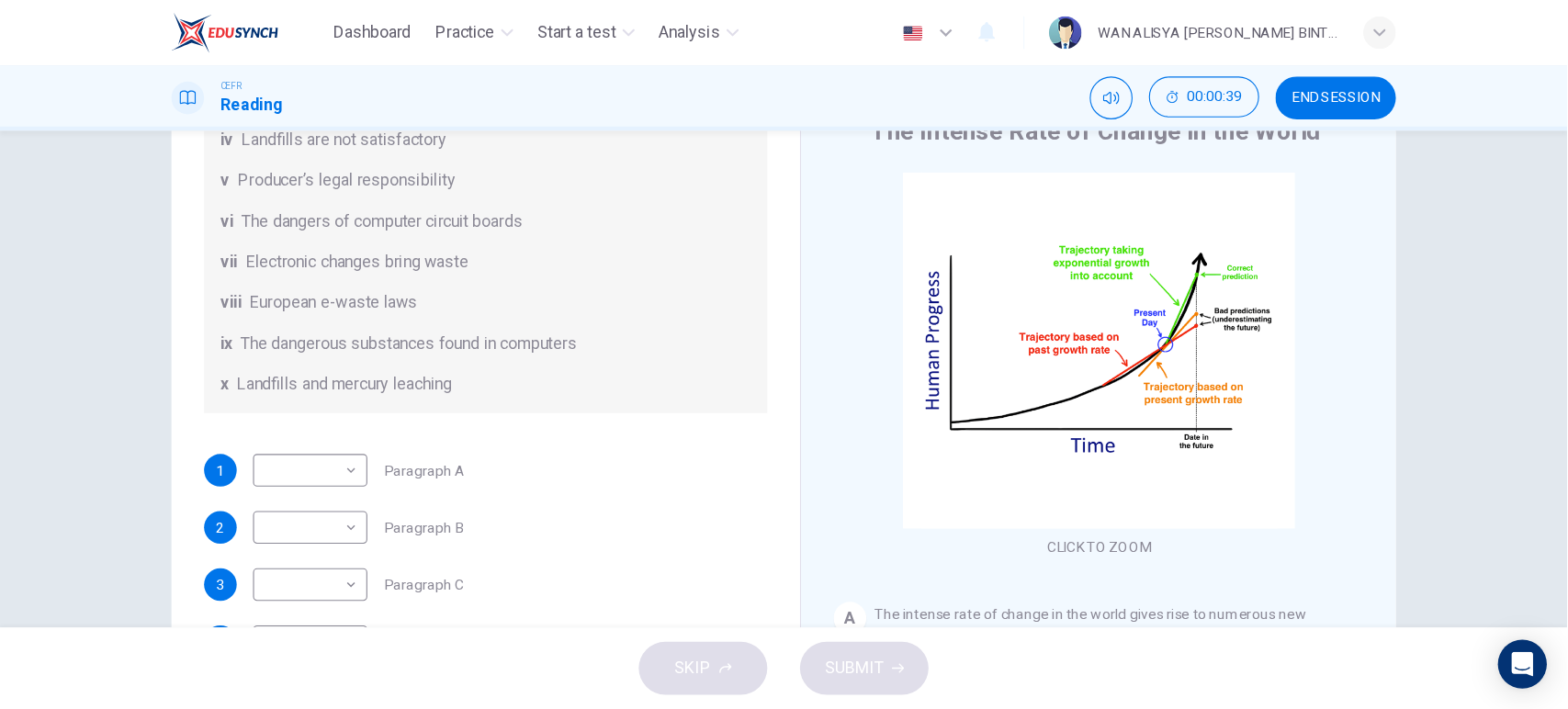 scroll, scrollTop: 345, scrollLeft: 0, axis: vertical 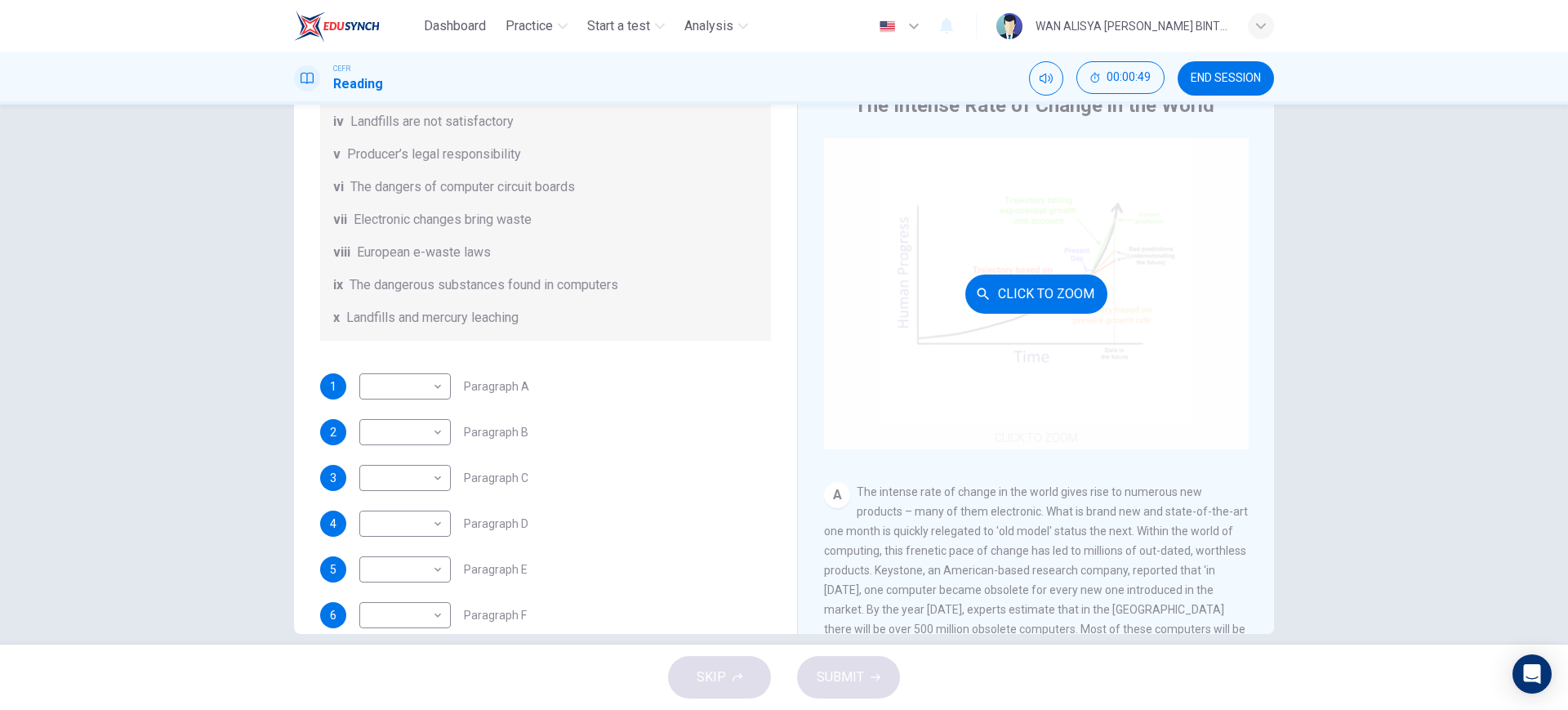 drag, startPoint x: 1149, startPoint y: 11, endPoint x: 853, endPoint y: 356, distance: 454.5778 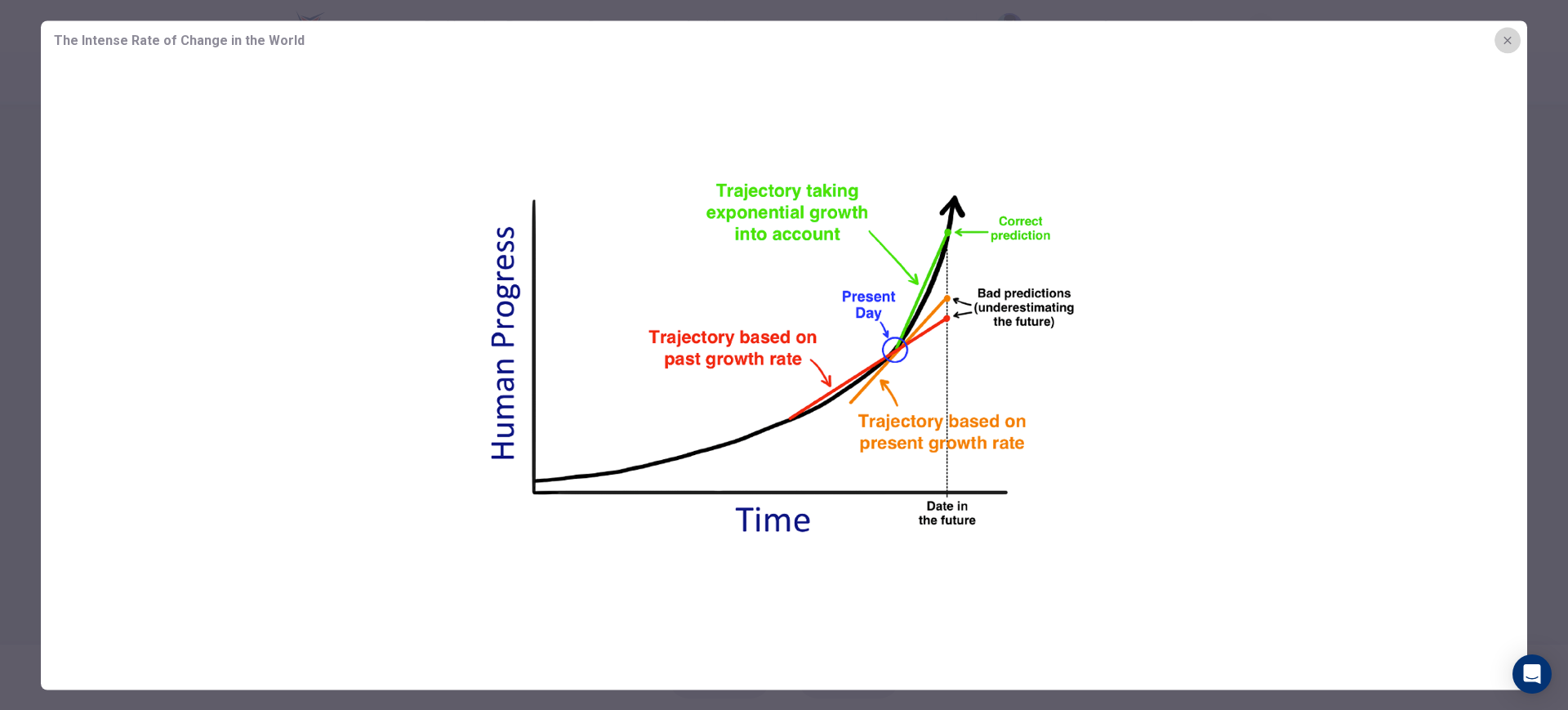 click at bounding box center [1508, 40] 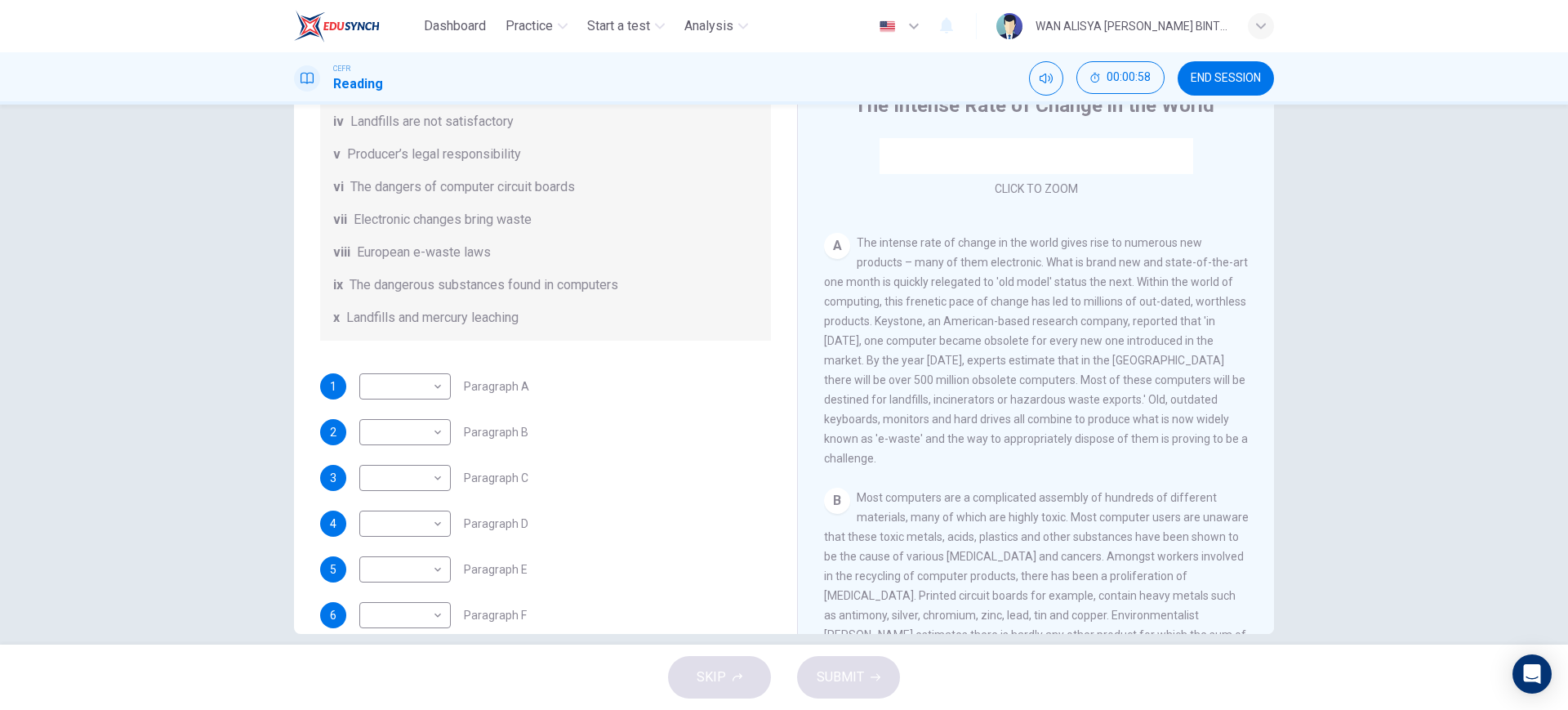 scroll, scrollTop: 285, scrollLeft: 0, axis: vertical 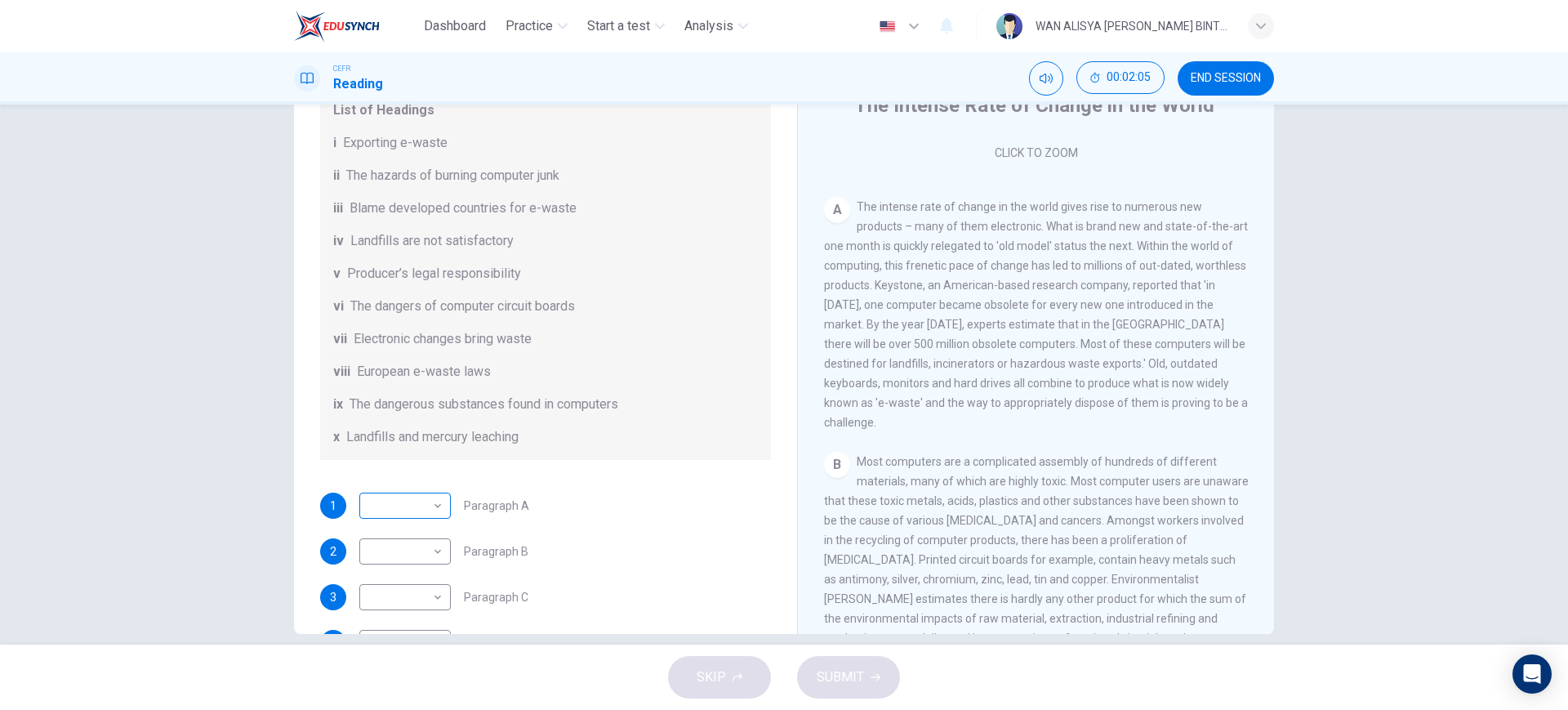 click on "Dashboard Practice Start a test Analysis English en ​ WAN ALISYA NABILA BINTI MOHD ZAWAWI CEFR Reading 00:02:05 END SESSION Questions 1 - 7 The Reading Passage has 7 paragraphs,  A-G .
Choose the correct heading for each paragraph from the list of headings below.
Write the correct number,  i-x , in the boxes below. List of Headings i Exporting e-waste ii The hazards of burning computer junk iii Blame developed countries for e-waste iv Landfills are not satisfactory v Producer’s legal responsibility vi The dangers of computer circuit boards vii Electronic changes bring waste viii European e-waste laws ix The dangerous substances found in computers x Landfills and mercury leaching 1 ​ ​ Paragraph A 2 ​ ​ Paragraph B 3 ​ ​ Paragraph C 4 ​ ​ Paragraph D 5 ​ ​ Paragraph E 6 ​ ​ Paragraph F 7 ​ ​ Paragraph G The Intense Rate of Change in the World CLICK TO ZOOM Click to Zoom A B C D E F G SKIP SUBMIT Dashboard Practice Start a test Analysis Notifications © Copyright  2025" at bounding box center (784, 355) 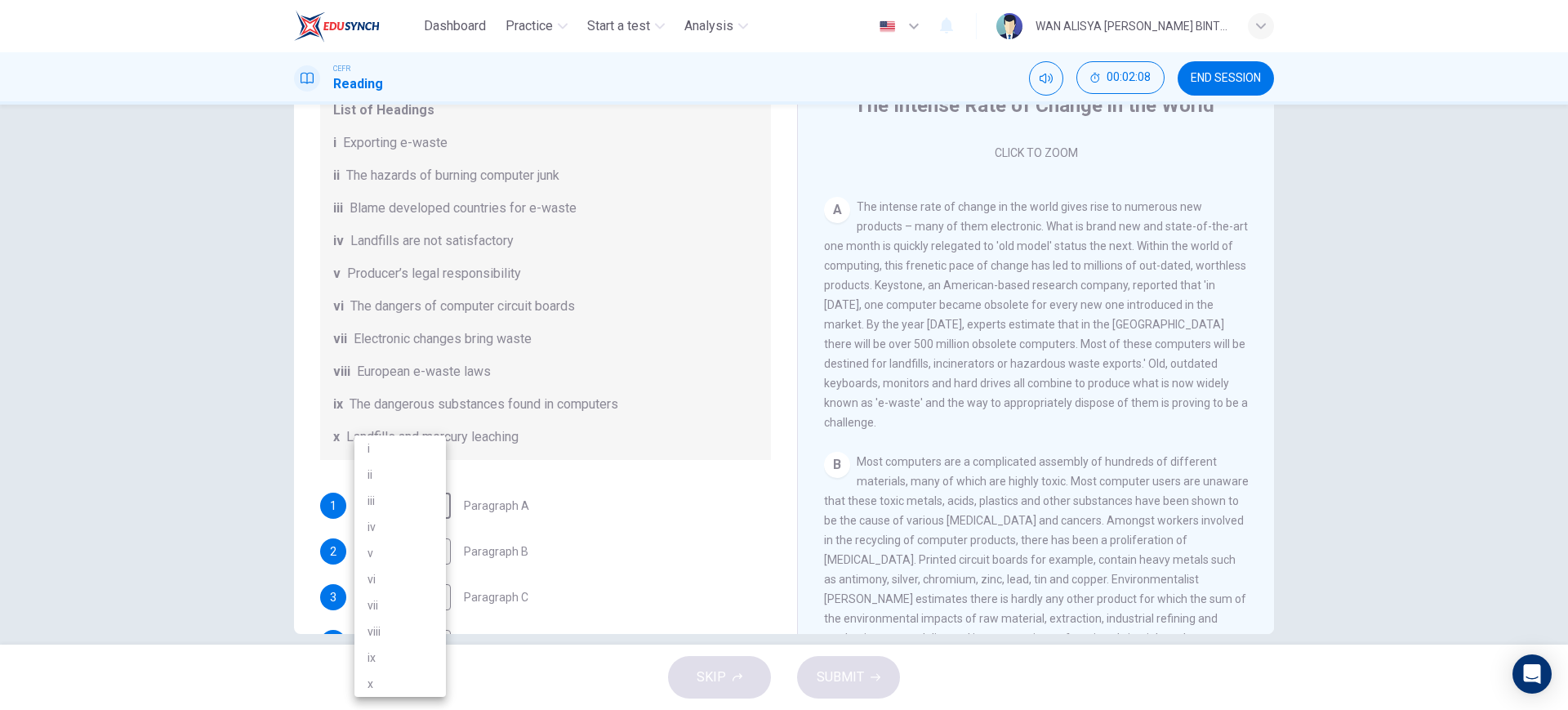 click on "vii" at bounding box center (400, 605) 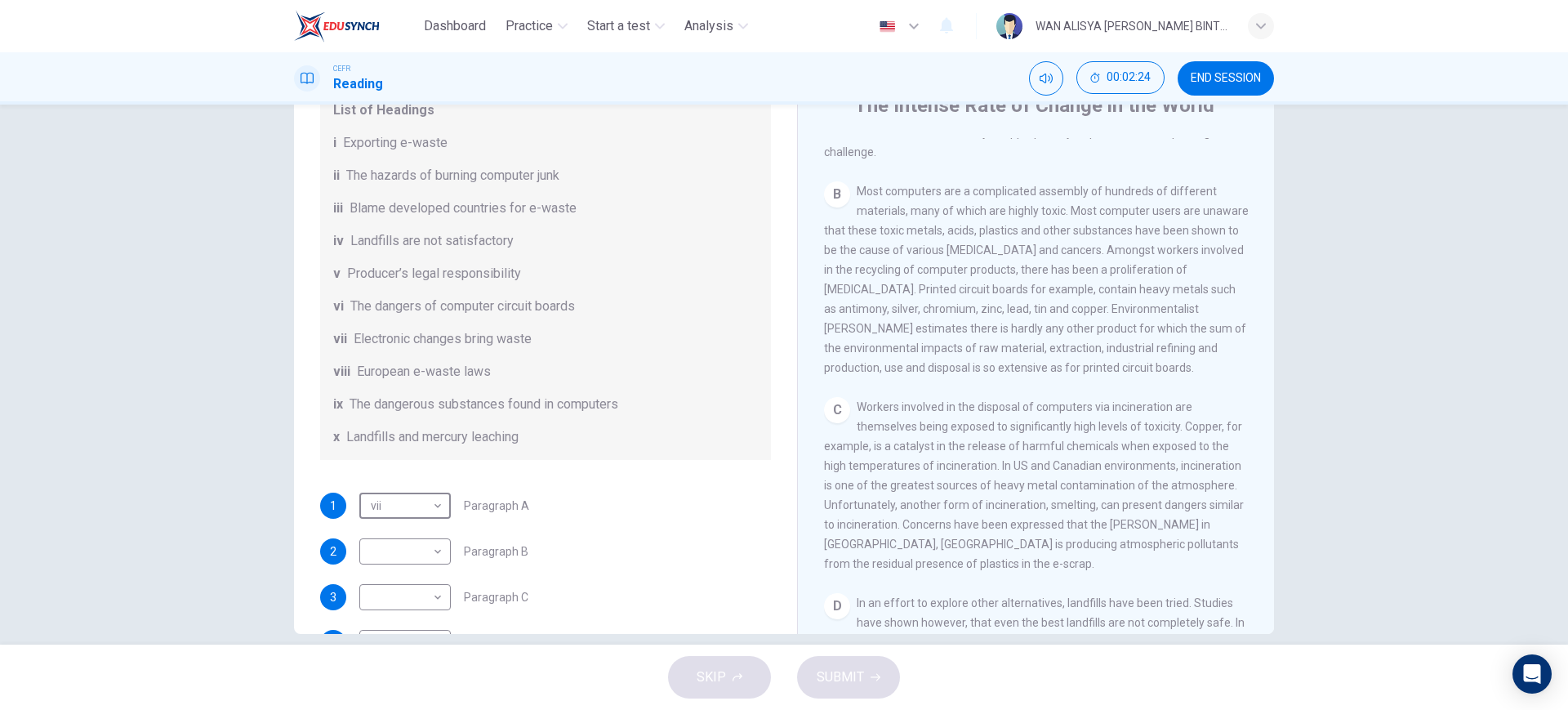 scroll, scrollTop: 570, scrollLeft: 0, axis: vertical 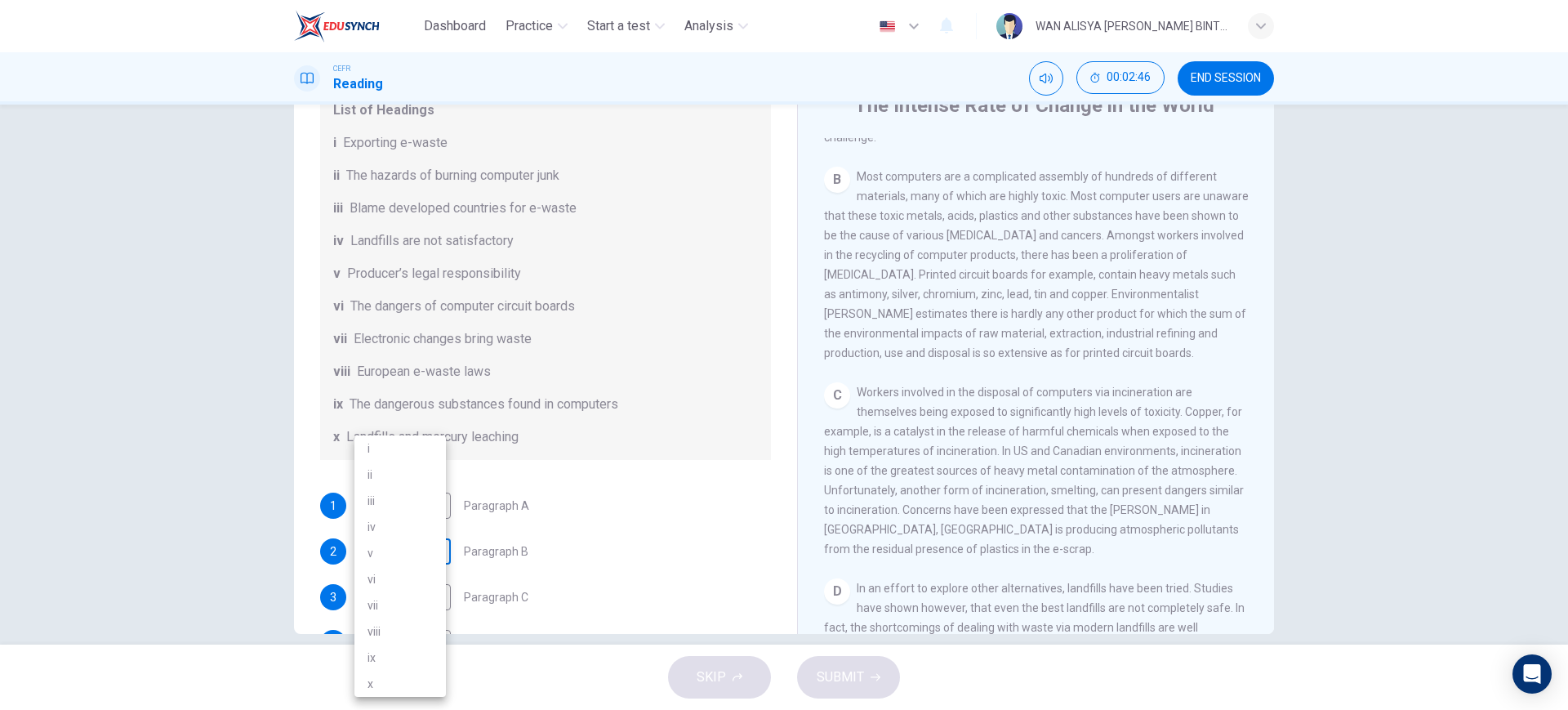 click on "Dashboard Practice Start a test Analysis English en ​ WAN ALISYA NABILA BINTI MOHD ZAWAWI CEFR Reading 00:02:46 END SESSION Questions 1 - 7 The Reading Passage has 7 paragraphs,  A-G .
Choose the correct heading for each paragraph from the list of headings below.
Write the correct number,  i-x , in the boxes below. List of Headings i Exporting e-waste ii The hazards of burning computer junk iii Blame developed countries for e-waste iv Landfills are not satisfactory v Producer’s legal responsibility vi The dangers of computer circuit boards vii Electronic changes bring waste viii European e-waste laws ix The dangerous substances found in computers x Landfills and mercury leaching 1 vii vii ​ Paragraph A 2 ​ ​ Paragraph B 3 ​ ​ Paragraph C 4 ​ ​ Paragraph D 5 ​ ​ Paragraph E 6 ​ ​ Paragraph F 7 ​ ​ Paragraph G The Intense Rate of Change in the World CLICK TO ZOOM Click to Zoom A B C D E F G SKIP SUBMIT Dashboard Practice Start a test Analysis Notifications © Copyright  2025" at bounding box center (784, 355) 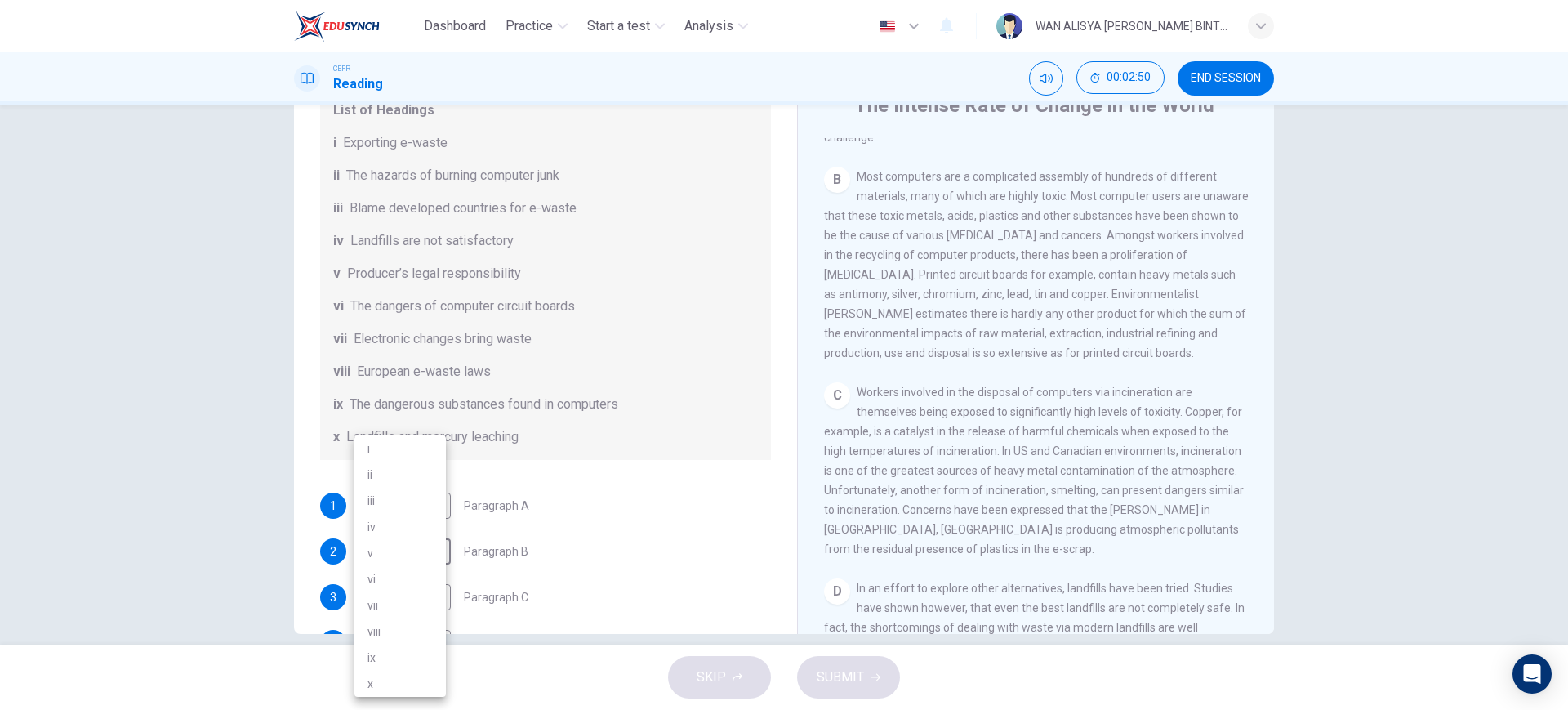 click on "ix" at bounding box center (400, 658) 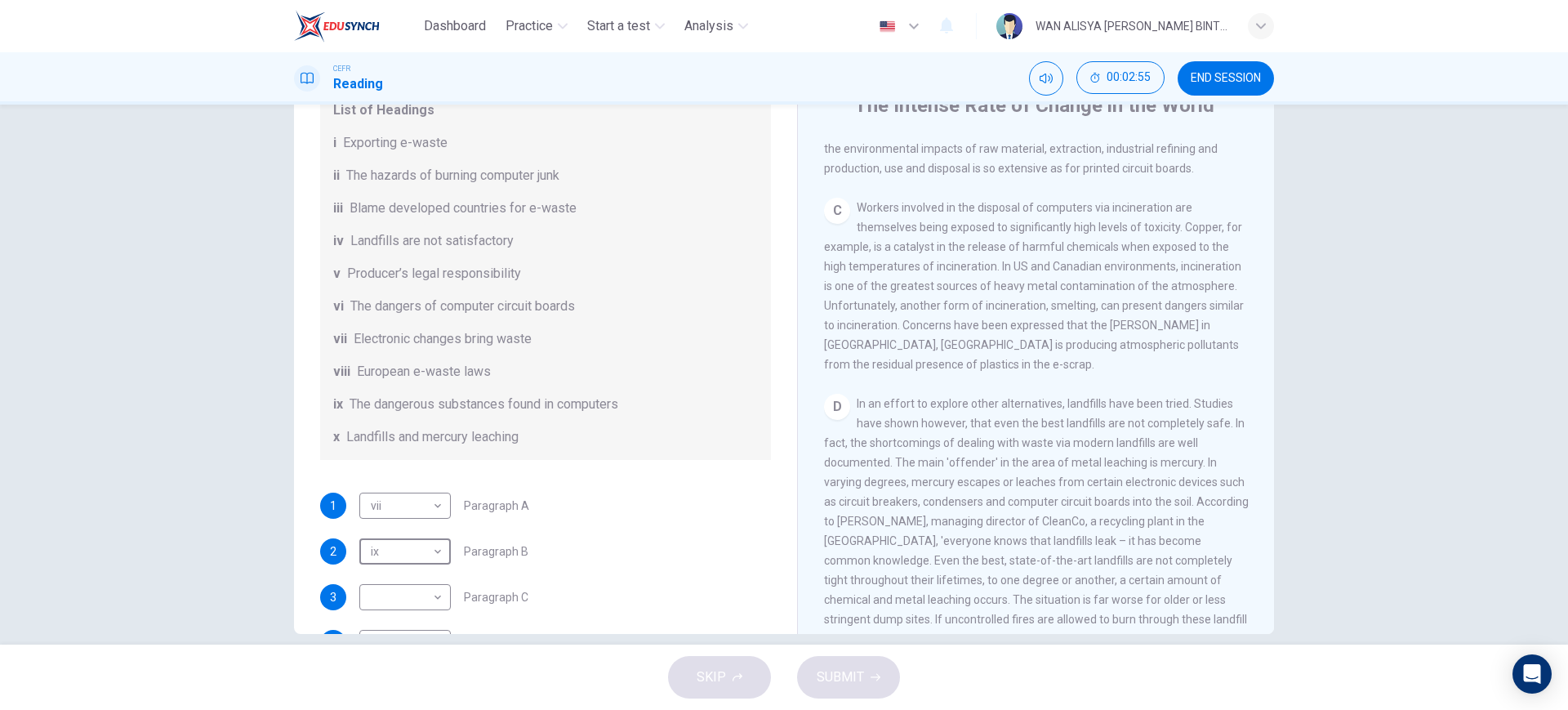 scroll, scrollTop: 776, scrollLeft: 0, axis: vertical 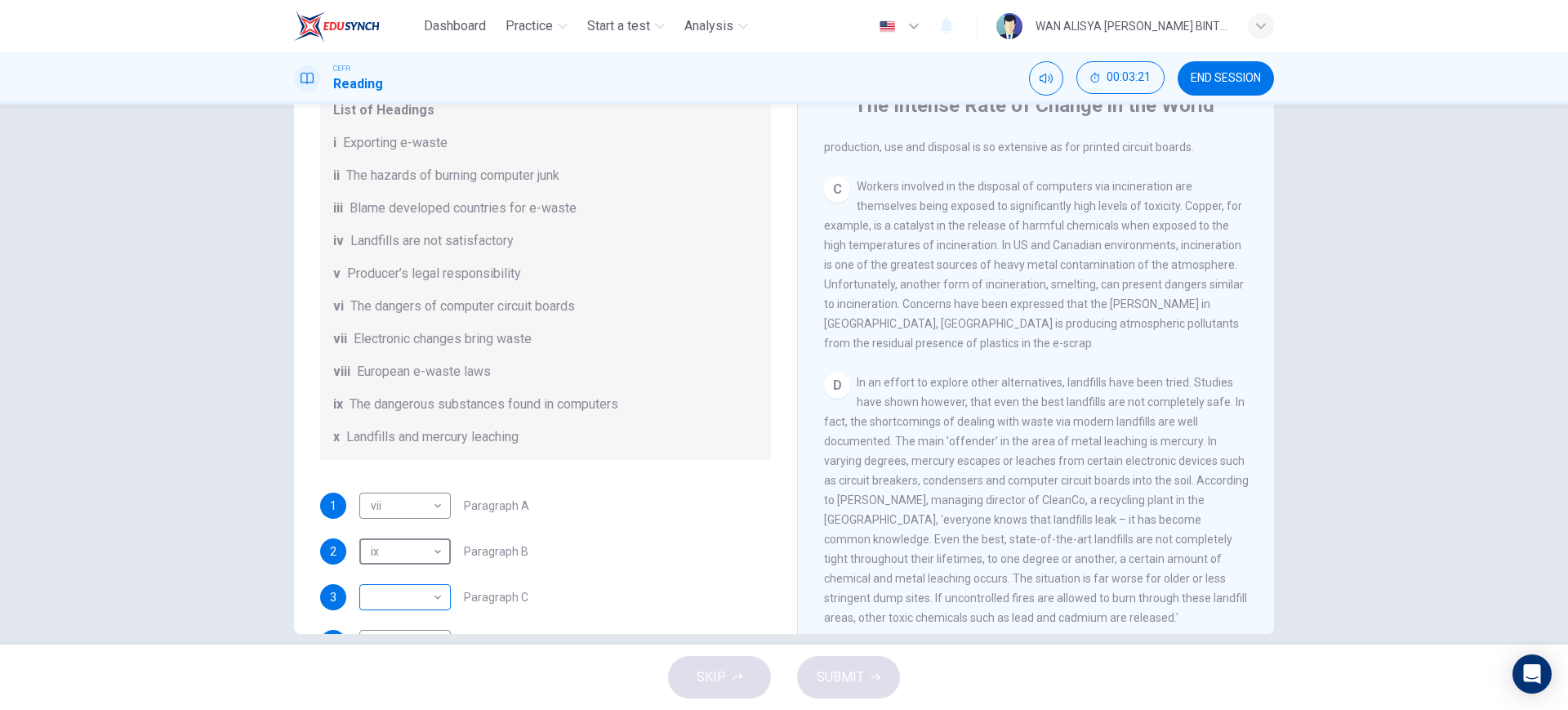 click on "Dashboard Practice Start a test Analysis English en ​ WAN ALISYA NABILA BINTI MOHD ZAWAWI CEFR Reading 00:03:21 END SESSION Questions 1 - 7 The Reading Passage has 7 paragraphs,  A-G .
Choose the correct heading for each paragraph from the list of headings below.
Write the correct number,  i-x , in the boxes below. List of Headings i Exporting e-waste ii The hazards of burning computer junk iii Blame developed countries for e-waste iv Landfills are not satisfactory v Producer’s legal responsibility vi The dangers of computer circuit boards vii Electronic changes bring waste viii European e-waste laws ix The dangerous substances found in computers x Landfills and mercury leaching 1 vii vii ​ Paragraph A 2 ix ix ​ Paragraph B 3 ​ ​ Paragraph C 4 ​ ​ Paragraph D 5 ​ ​ Paragraph E 6 ​ ​ Paragraph F 7 ​ ​ Paragraph G The Intense Rate of Change in the World CLICK TO ZOOM Click to Zoom A B C D E F G SKIP SUBMIT Dashboard Practice Start a test Analysis Notifications © Copyright  2025" at bounding box center [784, 355] 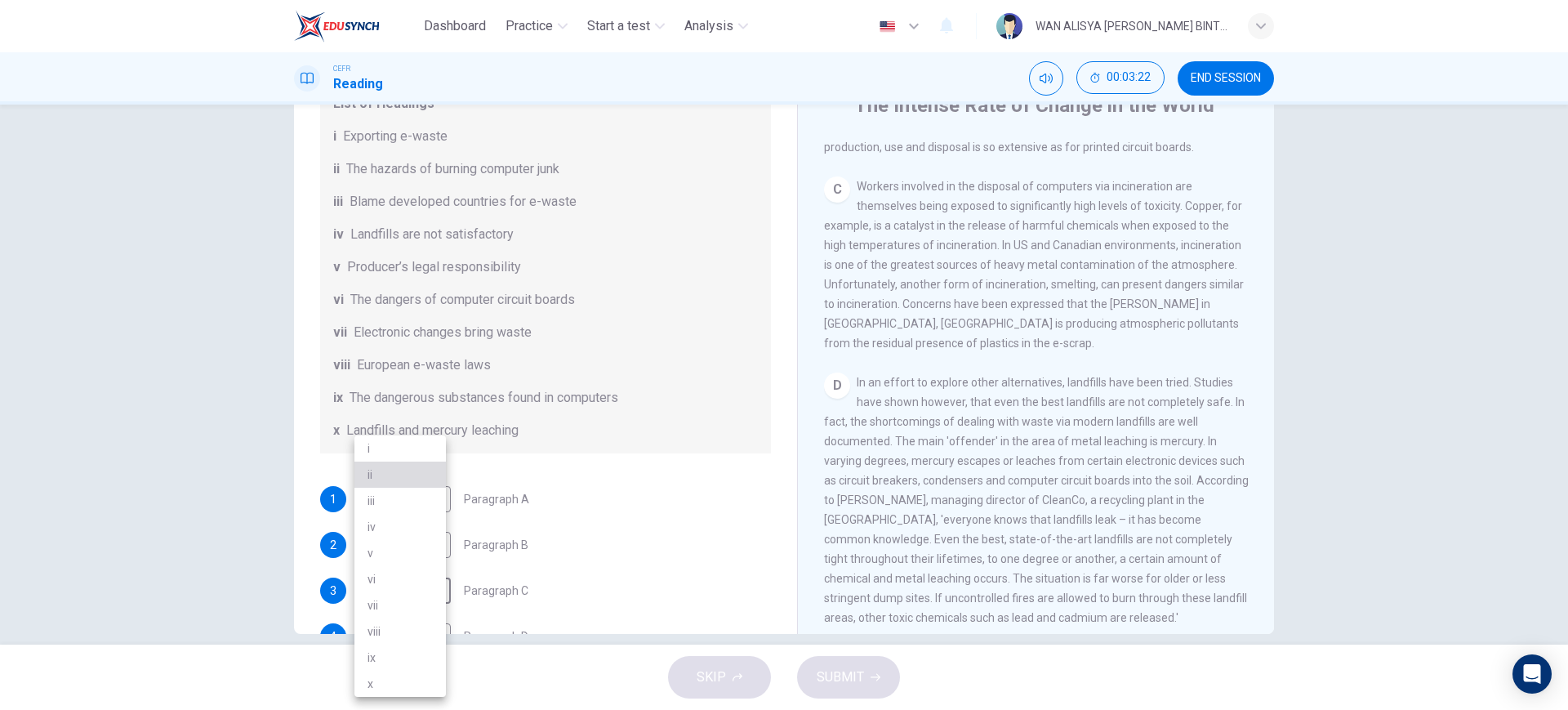 click on "ii" at bounding box center (400, 475) 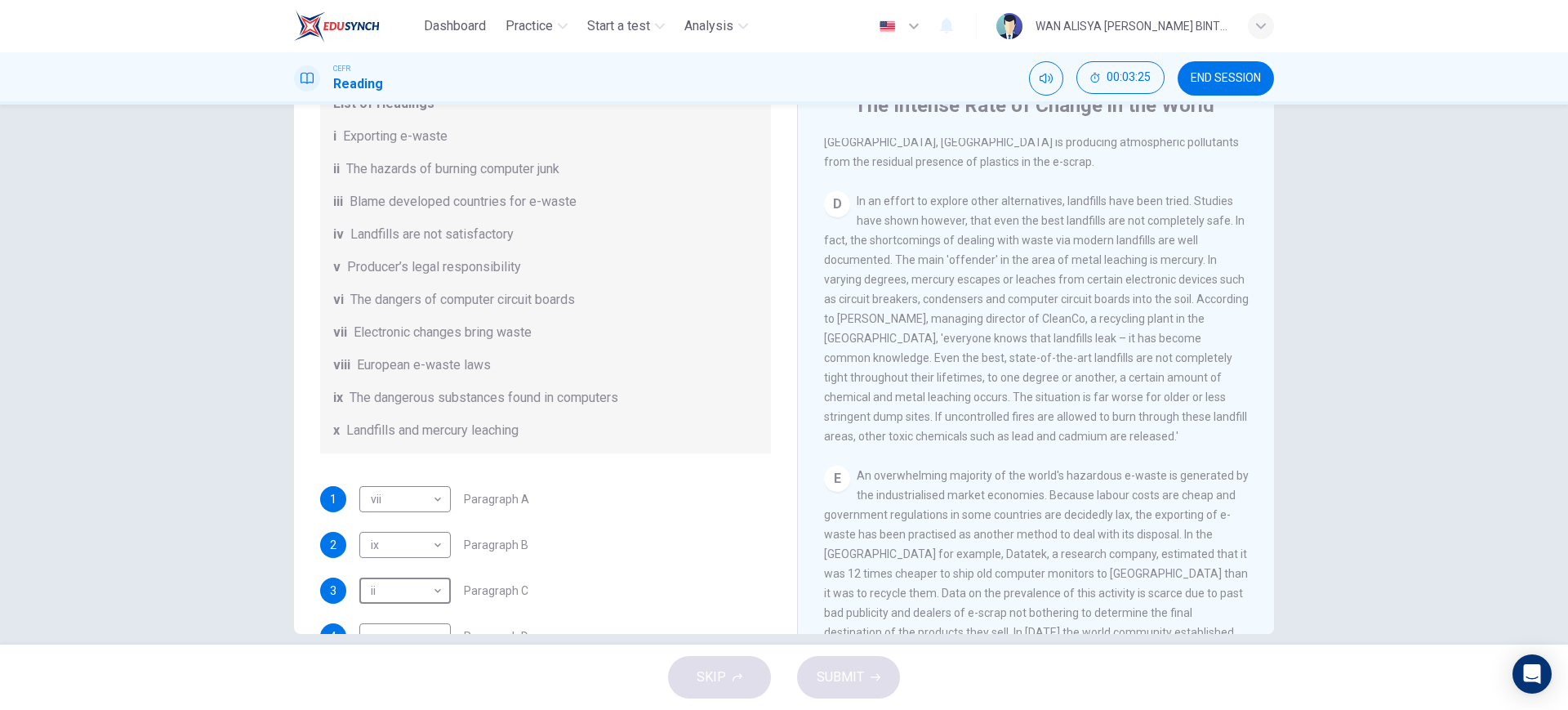 scroll, scrollTop: 964, scrollLeft: 0, axis: vertical 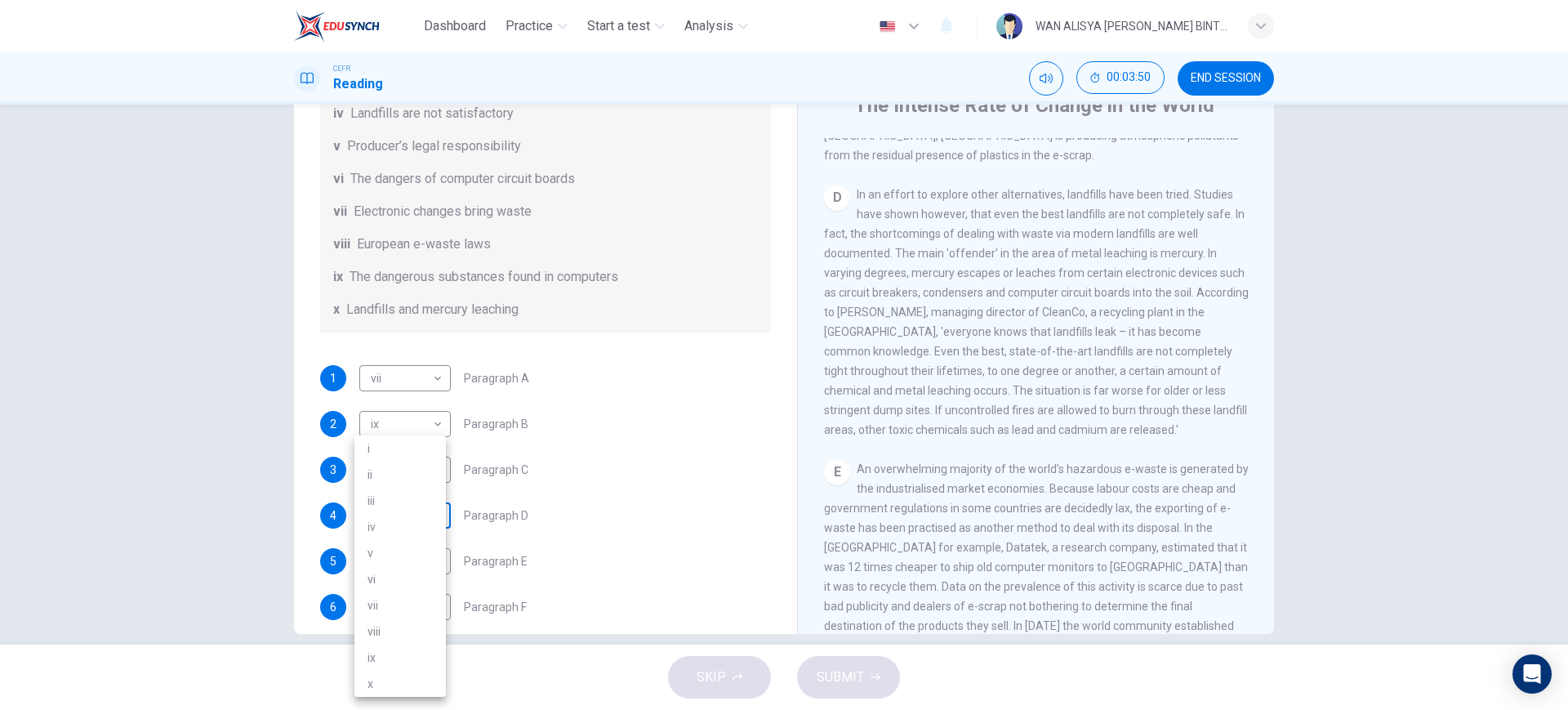 click on "Dashboard Practice Start a test Analysis English en ​ WAN ALISYA NABILA BINTI MOHD ZAWAWI CEFR Reading 00:03:50 END SESSION Questions 1 - 7 The Reading Passage has 7 paragraphs,  A-G .
Choose the correct heading for each paragraph from the list of headings below.
Write the correct number,  i-x , in the boxes below. List of Headings i Exporting e-waste ii The hazards of burning computer junk iii Blame developed countries for e-waste iv Landfills are not satisfactory v Producer’s legal responsibility vi The dangers of computer circuit boards vii Electronic changes bring waste viii European e-waste laws ix The dangerous substances found in computers x Landfills and mercury leaching 1 vii vii ​ Paragraph A 2 ix ix ​ Paragraph B 3 ii ii ​ Paragraph C 4 ​ ​ Paragraph D 5 ​ ​ Paragraph E 6 ​ ​ Paragraph F 7 ​ ​ Paragraph G The Intense Rate of Change in the World CLICK TO ZOOM Click to Zoom A B C D E F G SKIP SUBMIT Dashboard Practice Start a test Analysis Notifications © Copyright  2025" at bounding box center [784, 355] 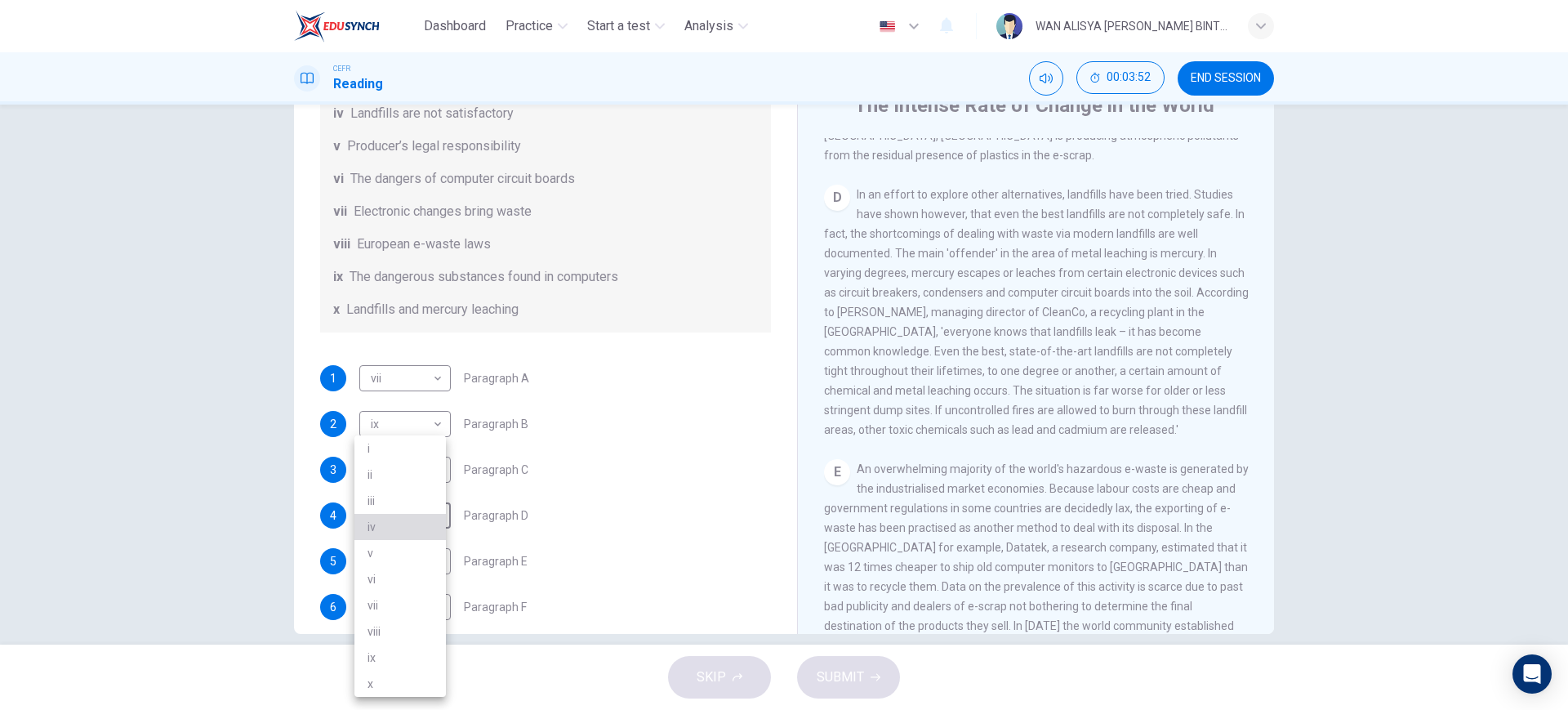 click on "iv" at bounding box center [400, 527] 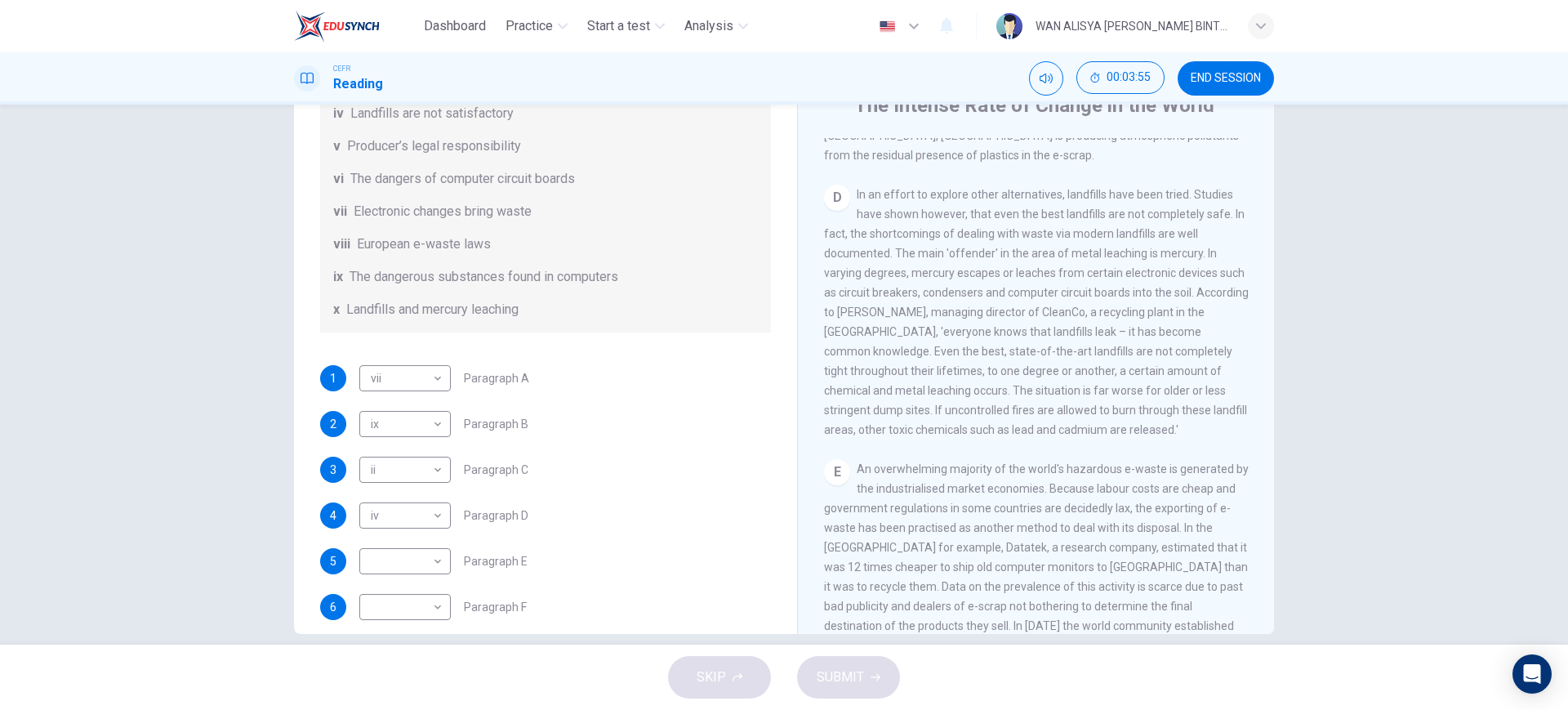 drag, startPoint x: 1265, startPoint y: 409, endPoint x: 1262, endPoint y: 441, distance: 32.14032 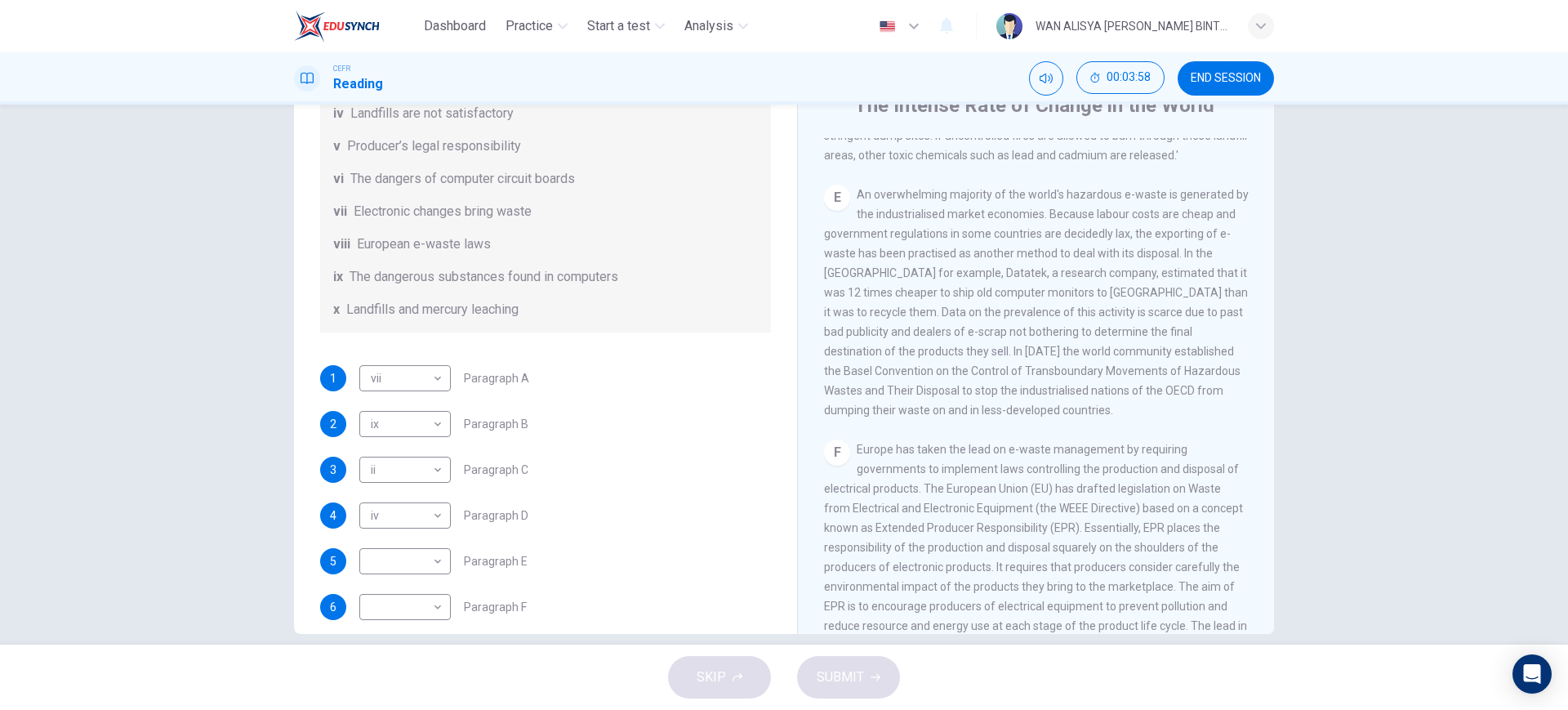 scroll, scrollTop: 1242, scrollLeft: 0, axis: vertical 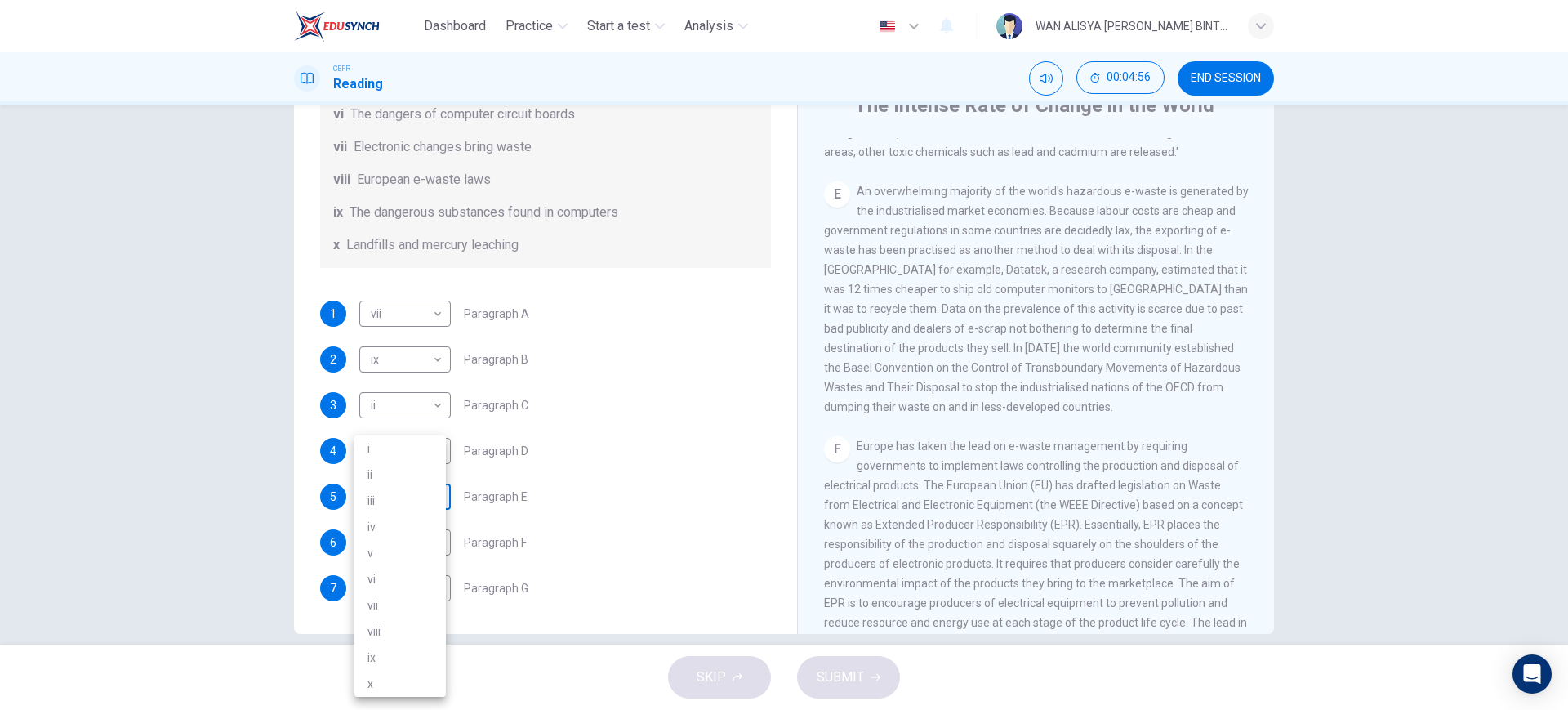 click on "Dashboard Practice Start a test Analysis English en ​ WAN ALISYA NABILA BINTI MOHD ZAWAWI CEFR Reading 00:04:56 END SESSION Questions 1 - 7 The Reading Passage has 7 paragraphs,  A-G .
Choose the correct heading for each paragraph from the list of headings below.
Write the correct number,  i-x , in the boxes below. List of Headings i Exporting e-waste ii The hazards of burning computer junk iii Blame developed countries for e-waste iv Landfills are not satisfactory v Producer’s legal responsibility vi The dangers of computer circuit boards vii Electronic changes bring waste viii European e-waste laws ix The dangerous substances found in computers x Landfills and mercury leaching 1 vii vii ​ Paragraph A 2 ix ix ​ Paragraph B 3 ii ii ​ Paragraph C 4 iv iv ​ Paragraph D 5 ​ ​ Paragraph E 6 ​ ​ Paragraph F 7 ​ ​ Paragraph G The Intense Rate of Change in the World CLICK TO ZOOM Click to Zoom A B C D E F G SKIP SUBMIT Dashboard Practice Start a test Analysis Notifications © Copyright" at bounding box center (784, 355) 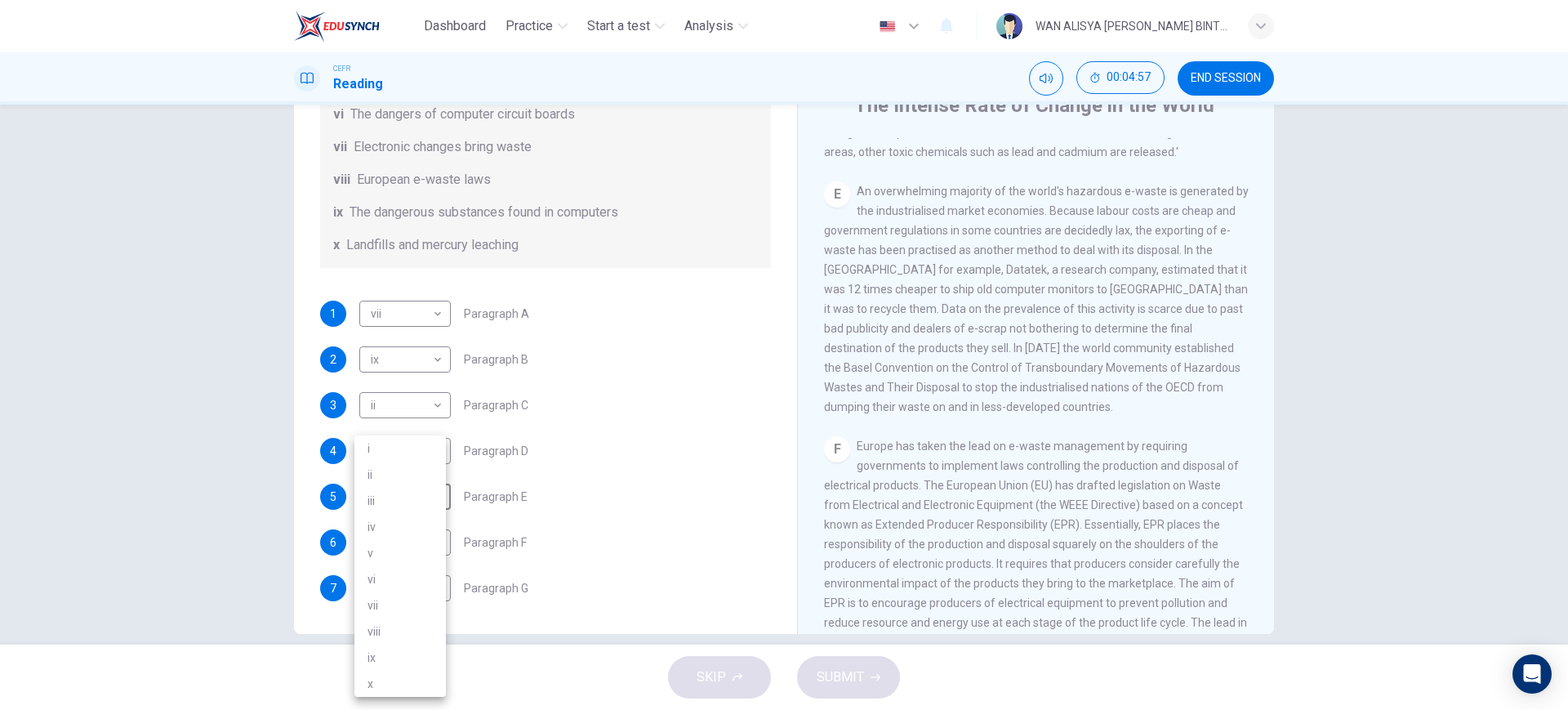 click on "i" at bounding box center (400, 449) 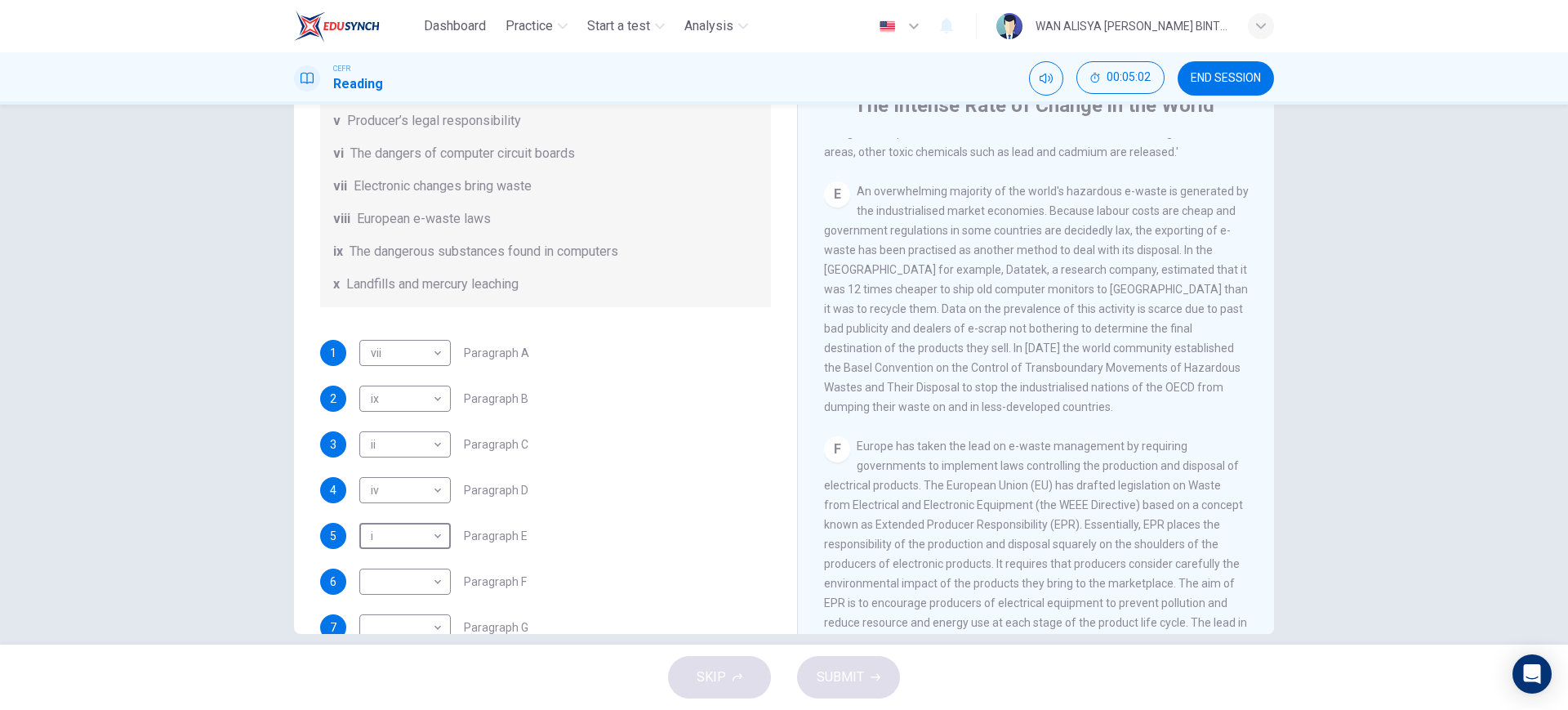 scroll, scrollTop: 346, scrollLeft: 0, axis: vertical 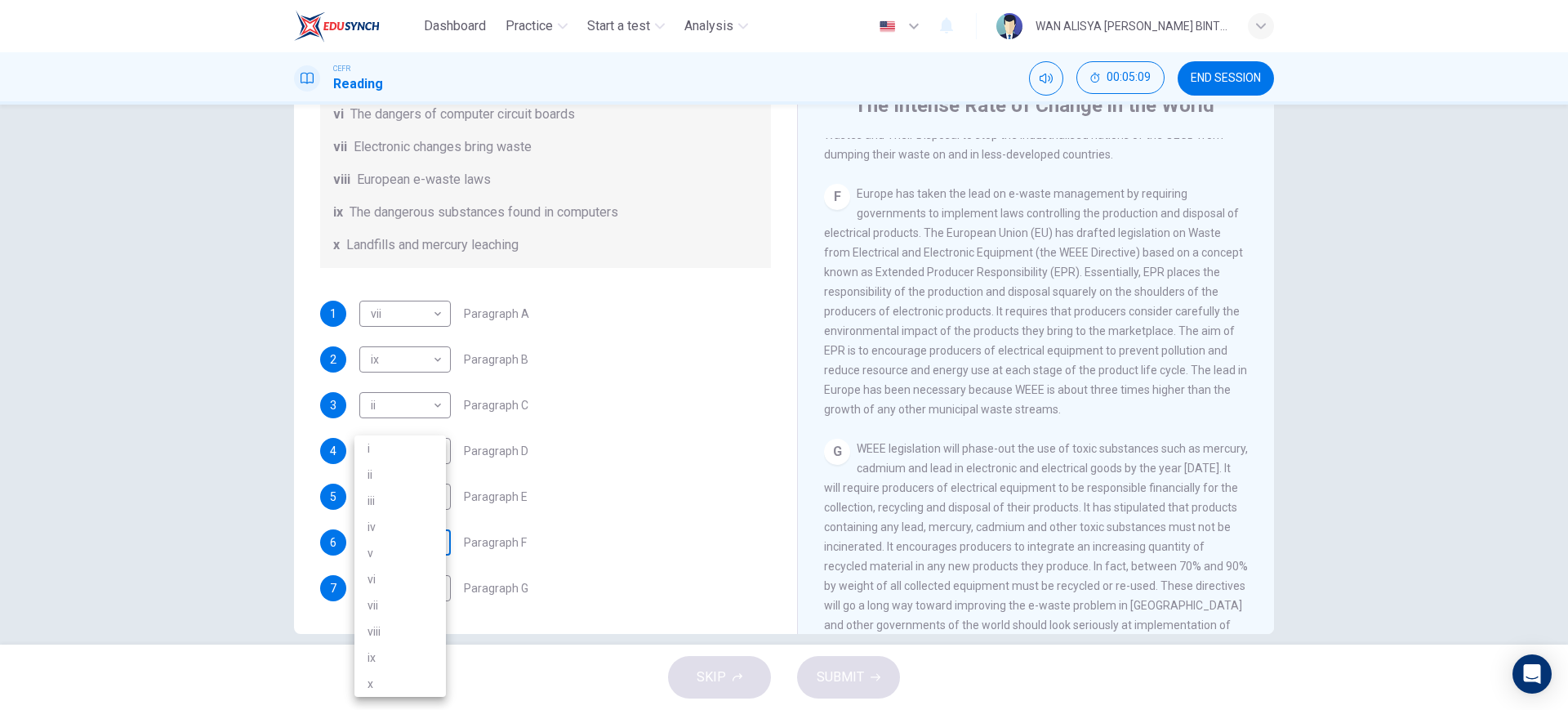 click on "Dashboard Practice Start a test Analysis English en ​ WAN ALISYA NABILA BINTI MOHD ZAWAWI CEFR Reading 00:05:09 END SESSION Questions 1 - 7 The Reading Passage has 7 paragraphs,  A-G .
Choose the correct heading for each paragraph from the list of headings below.
Write the correct number,  i-x , in the boxes below. List of Headings i Exporting e-waste ii The hazards of burning computer junk iii Blame developed countries for e-waste iv Landfills are not satisfactory v Producer’s legal responsibility vi The dangers of computer circuit boards vii Electronic changes bring waste viii European e-waste laws ix The dangerous substances found in computers x Landfills and mercury leaching 1 vii vii ​ Paragraph A 2 ix ix ​ Paragraph B 3 ii ii ​ Paragraph C 4 iv iv ​ Paragraph D 5 i i ​ Paragraph E 6 ​ ​ Paragraph F 7 ​ ​ Paragraph G The Intense Rate of Change in the World CLICK TO ZOOM Click to Zoom A B C D E F G SKIP SUBMIT Dashboard Practice Start a test Analysis Notifications © Copyright" at bounding box center [784, 355] 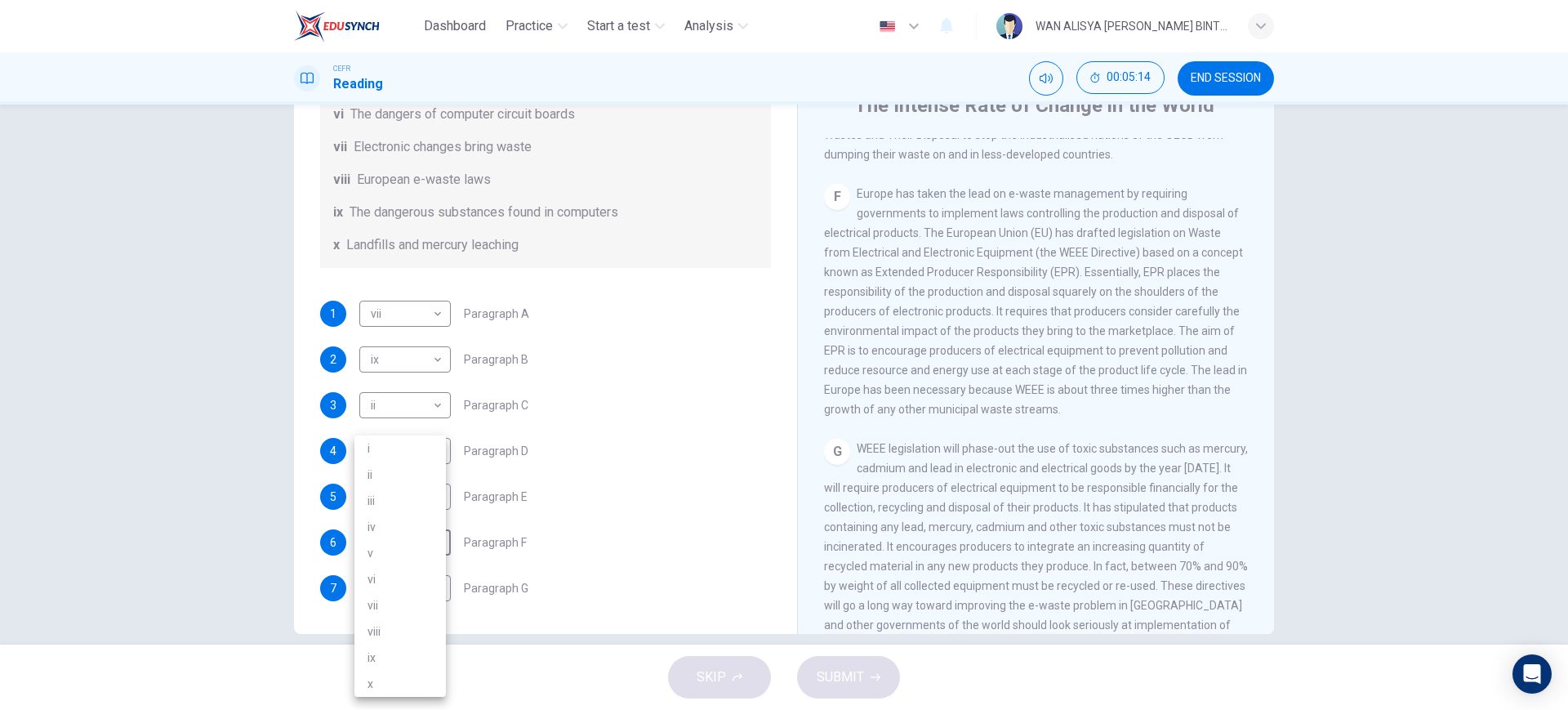 drag, startPoint x: 407, startPoint y: 650, endPoint x: 407, endPoint y: 624, distance: 26 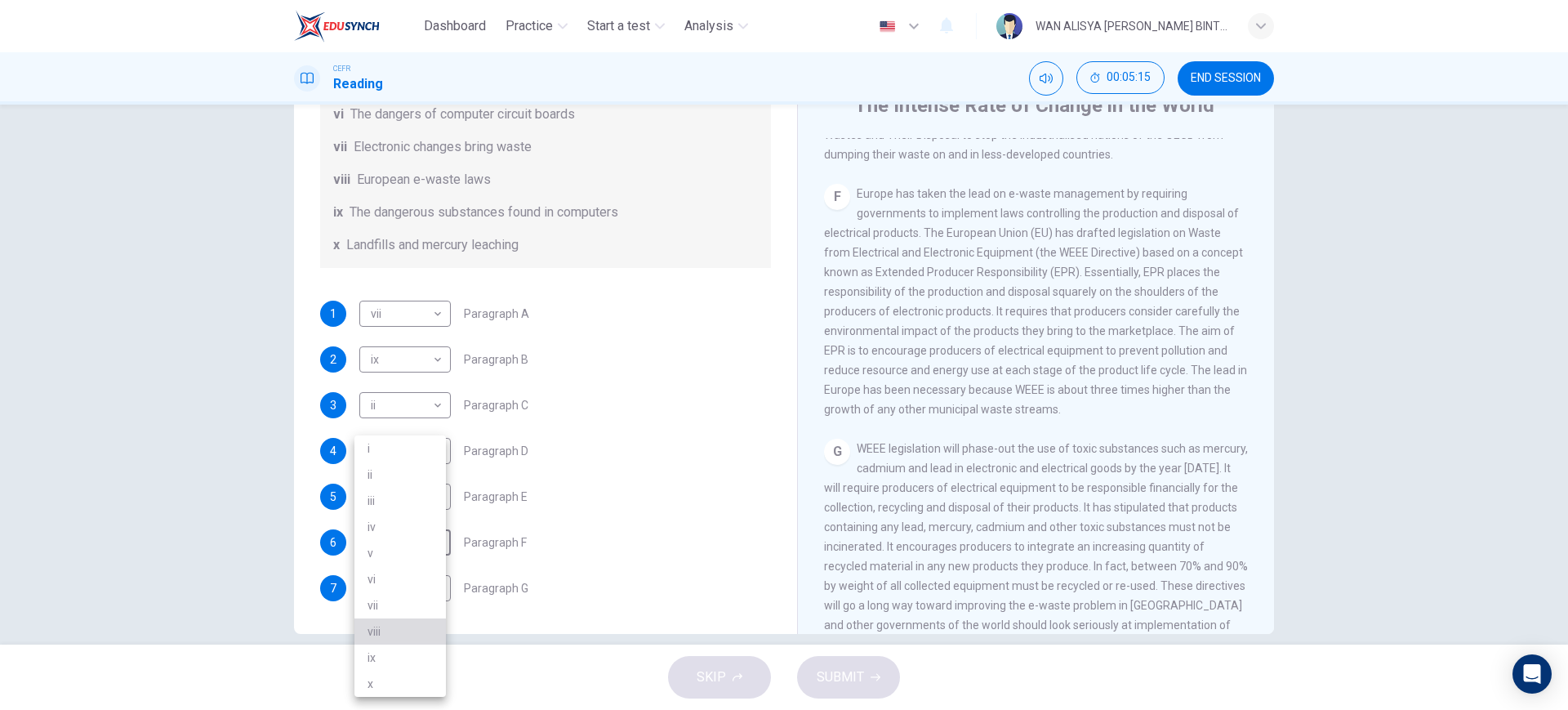 click on "viii" at bounding box center (400, 632) 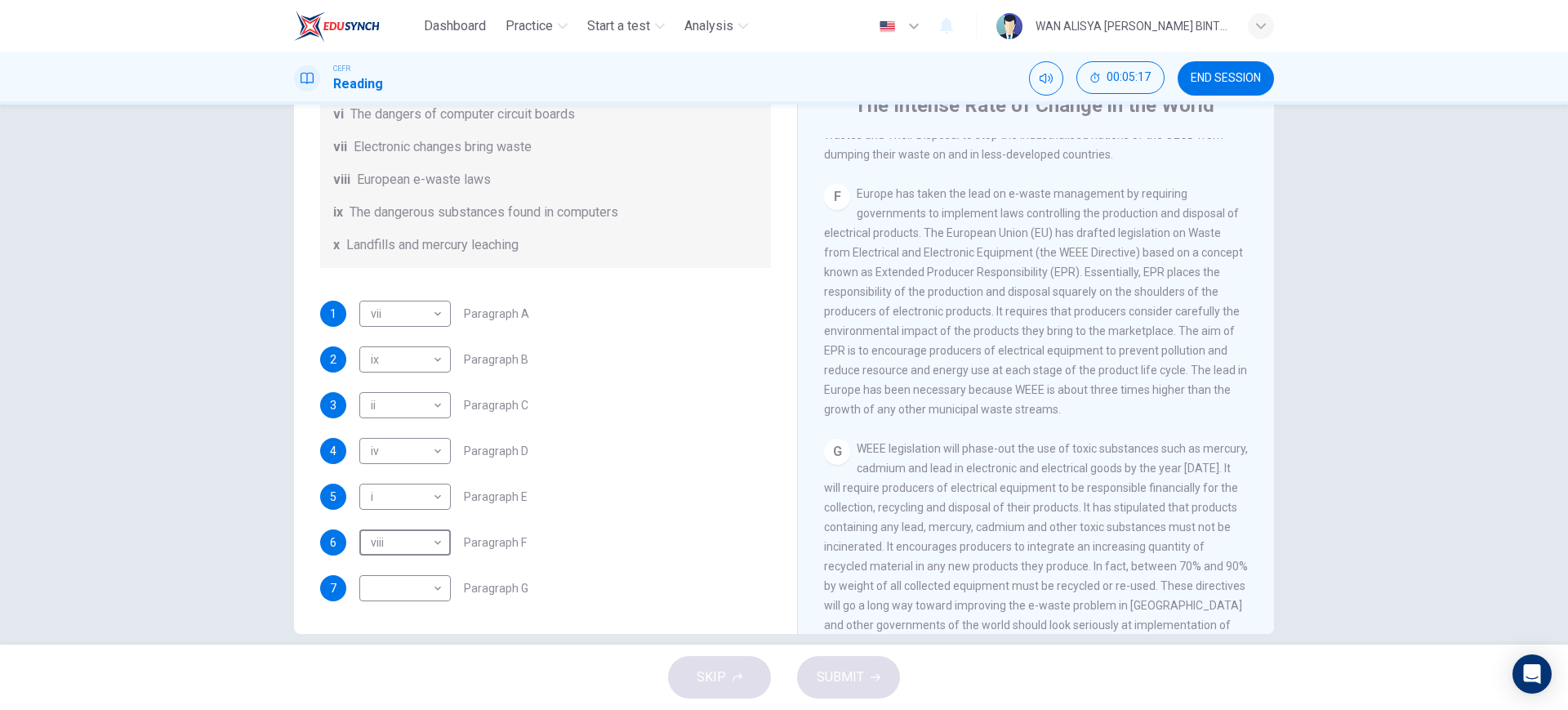 scroll, scrollTop: 1579, scrollLeft: 0, axis: vertical 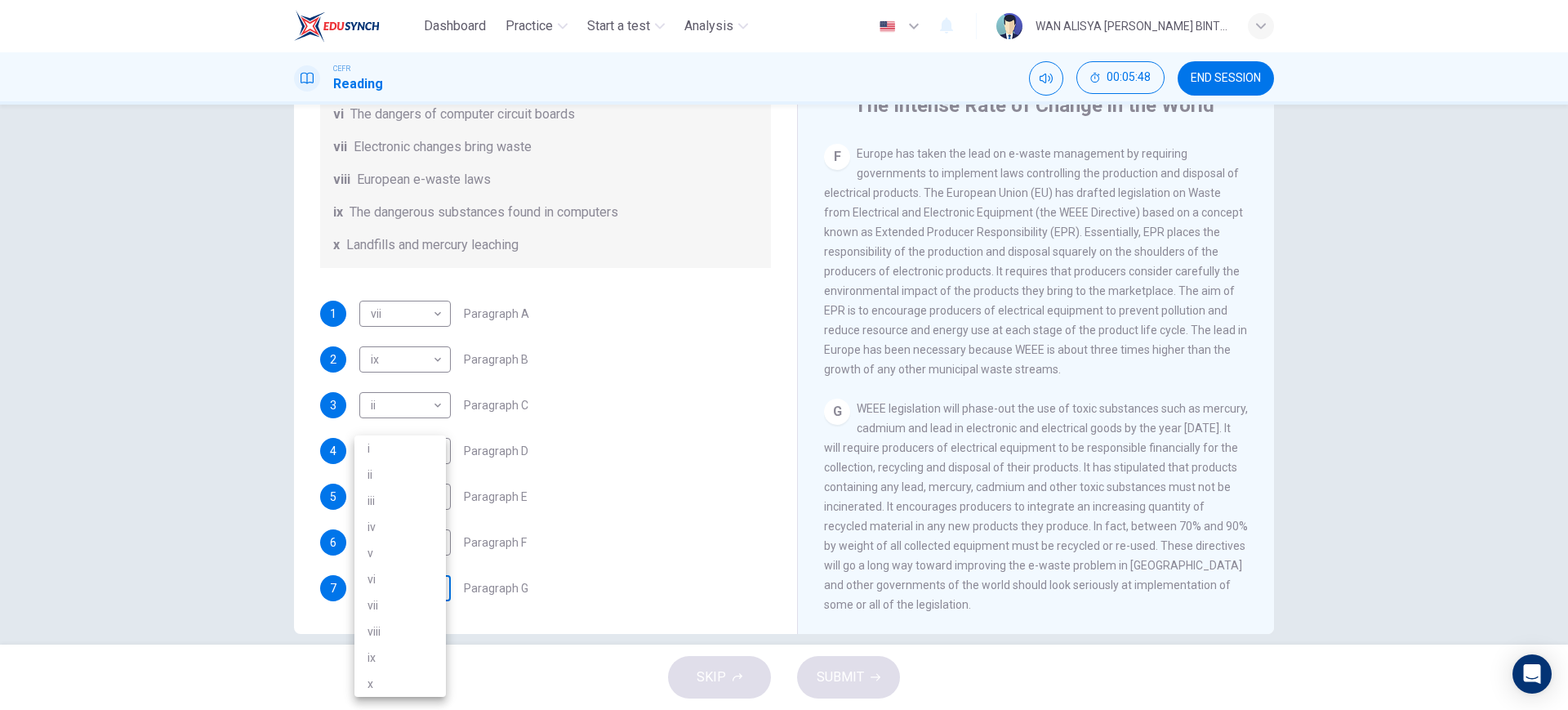 click on "Dashboard Practice Start a test Analysis English en ​ WAN ALISYA NABILA BINTI MOHD ZAWAWI CEFR Reading 00:05:48 END SESSION Questions 1 - 7 The Reading Passage has 7 paragraphs,  A-G .
Choose the correct heading for each paragraph from the list of headings below.
Write the correct number,  i-x , in the boxes below. List of Headings i Exporting e-waste ii The hazards of burning computer junk iii Blame developed countries for e-waste iv Landfills are not satisfactory v Producer’s legal responsibility vi The dangers of computer circuit boards vii Electronic changes bring waste viii European e-waste laws ix The dangerous substances found in computers x Landfills and mercury leaching 1 vii vii ​ Paragraph A 2 ix ix ​ Paragraph B 3 ii ii ​ Paragraph C 4 iv iv ​ Paragraph D 5 i i ​ Paragraph E 6 viii viii ​ Paragraph F 7 ​ ​ Paragraph G The Intense Rate of Change in the World CLICK TO ZOOM Click to Zoom A B C D E F G SKIP SUBMIT Dashboard Practice Start a test Analysis Notifications 2025" at bounding box center (784, 355) 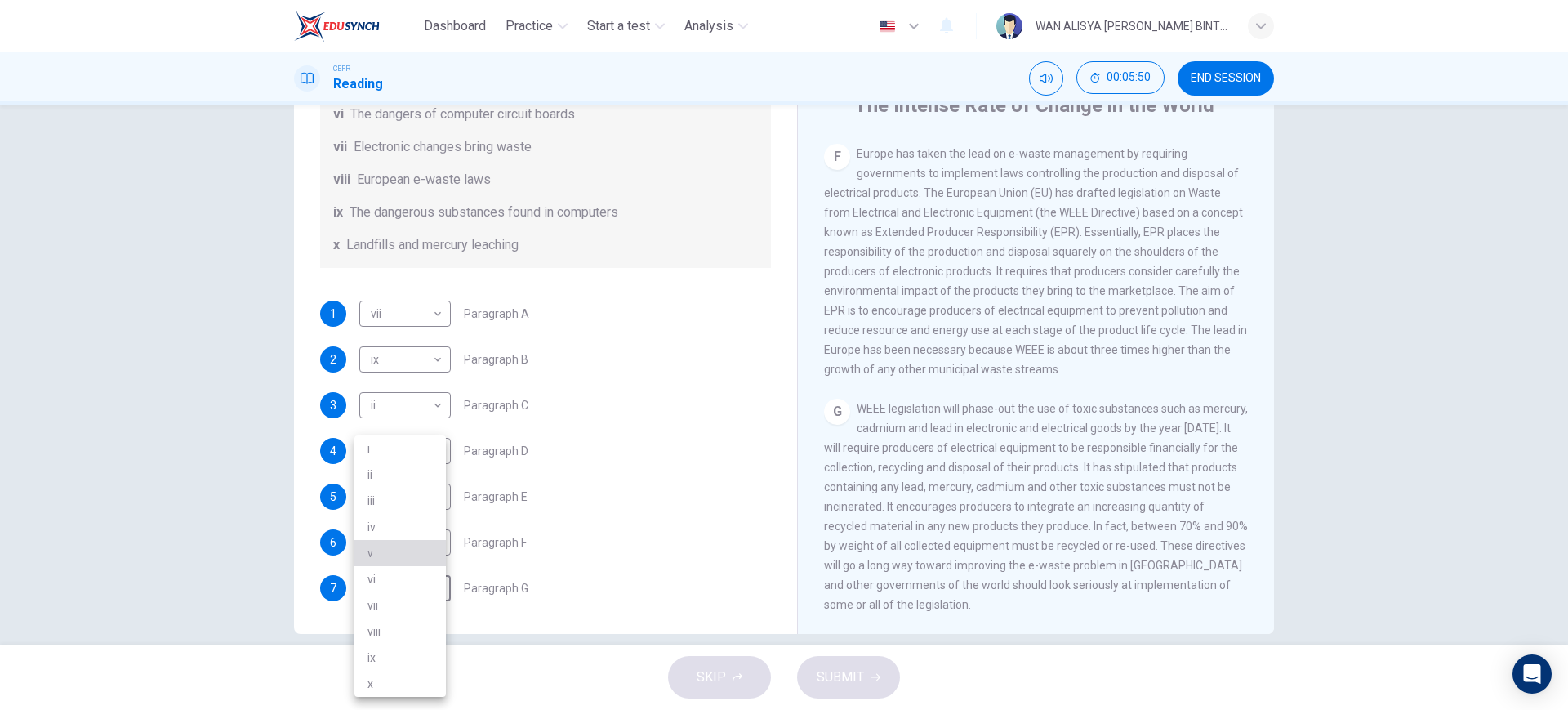 click on "v" at bounding box center [400, 553] 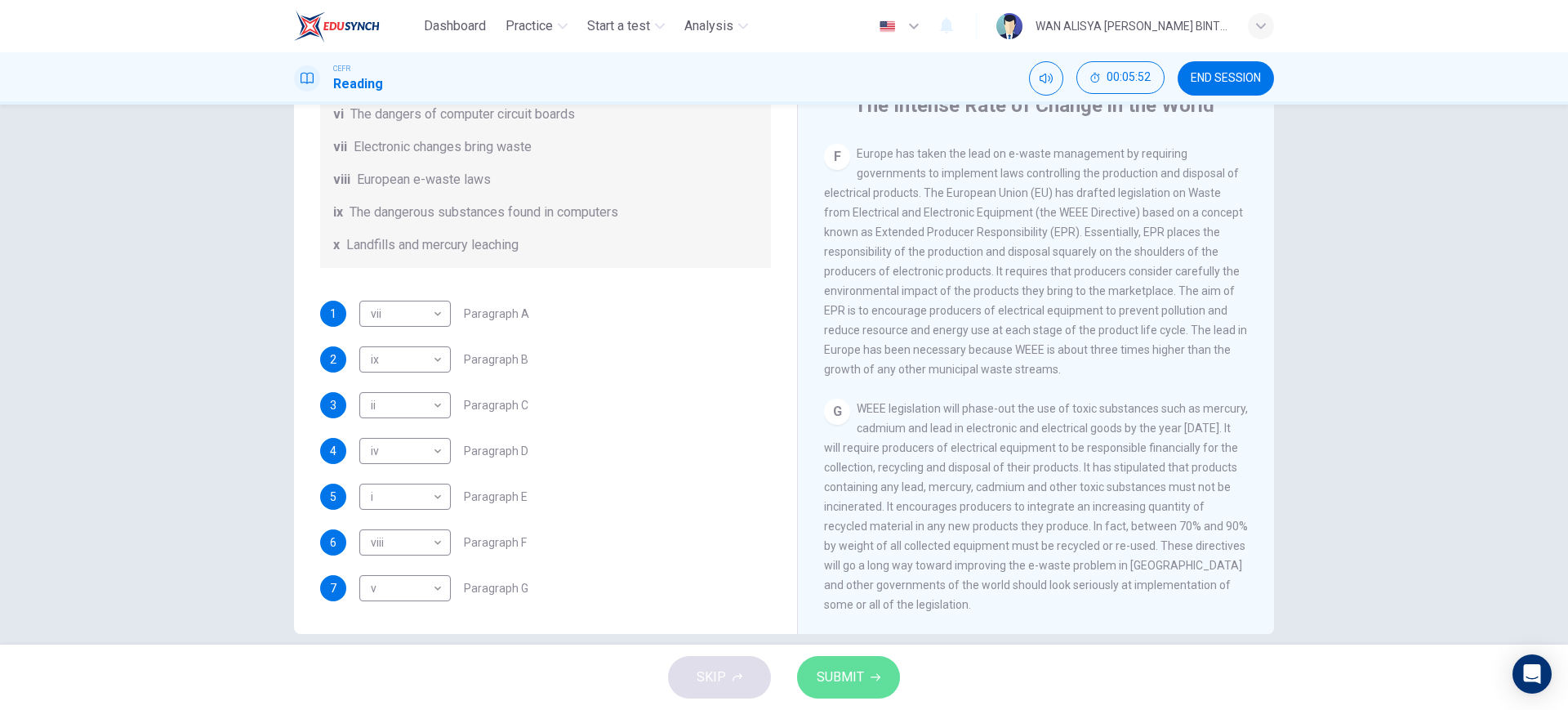click 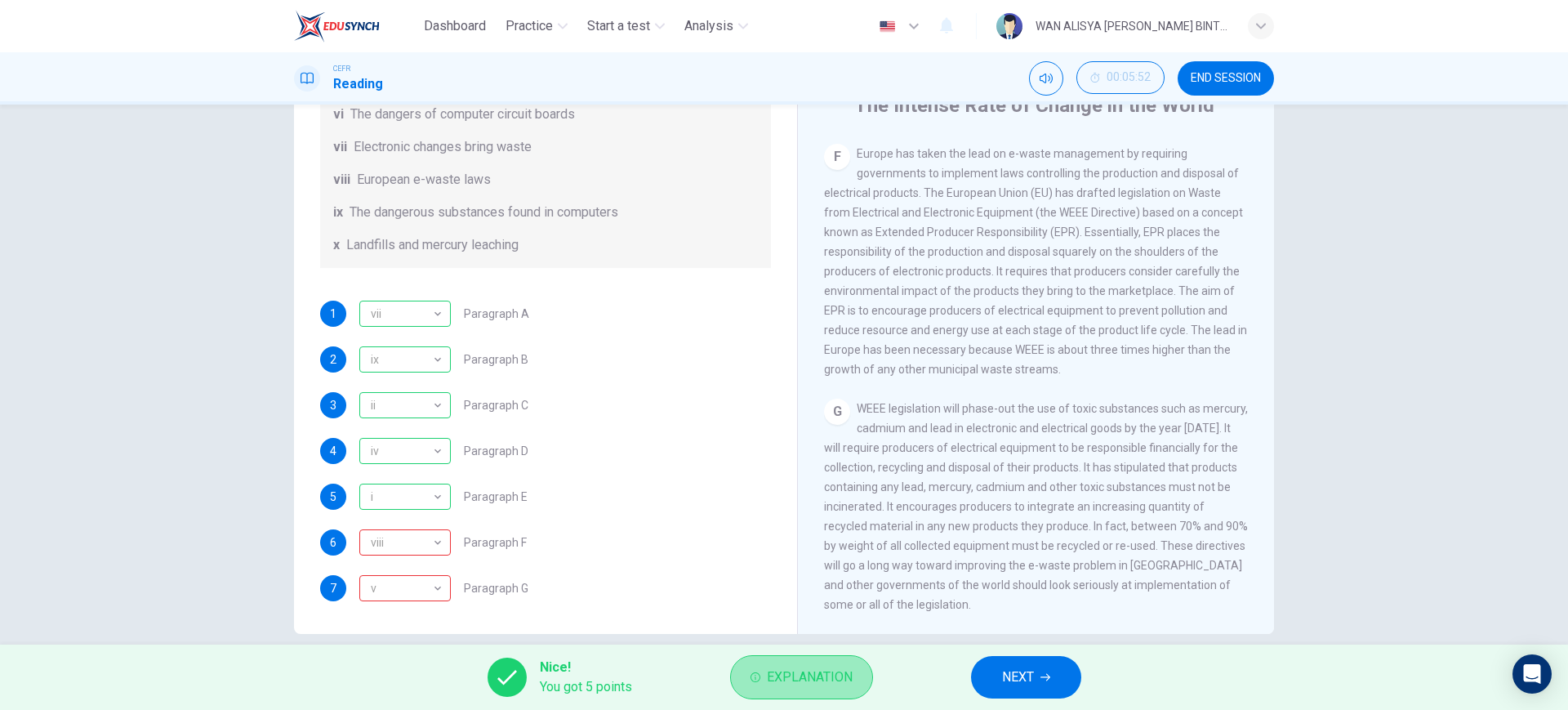 click on "Explanation" at bounding box center (809, 677) 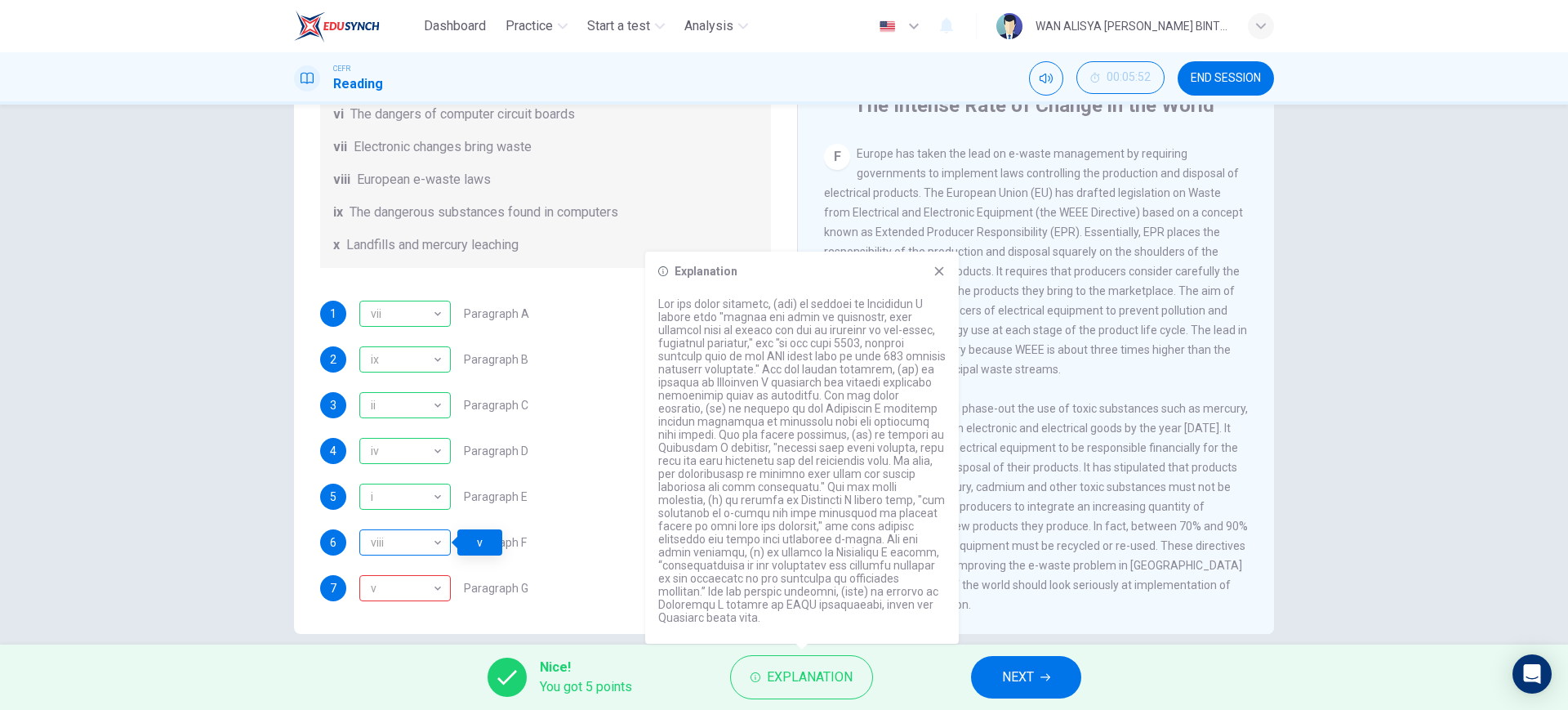 click on "viii" at bounding box center (402, 543) 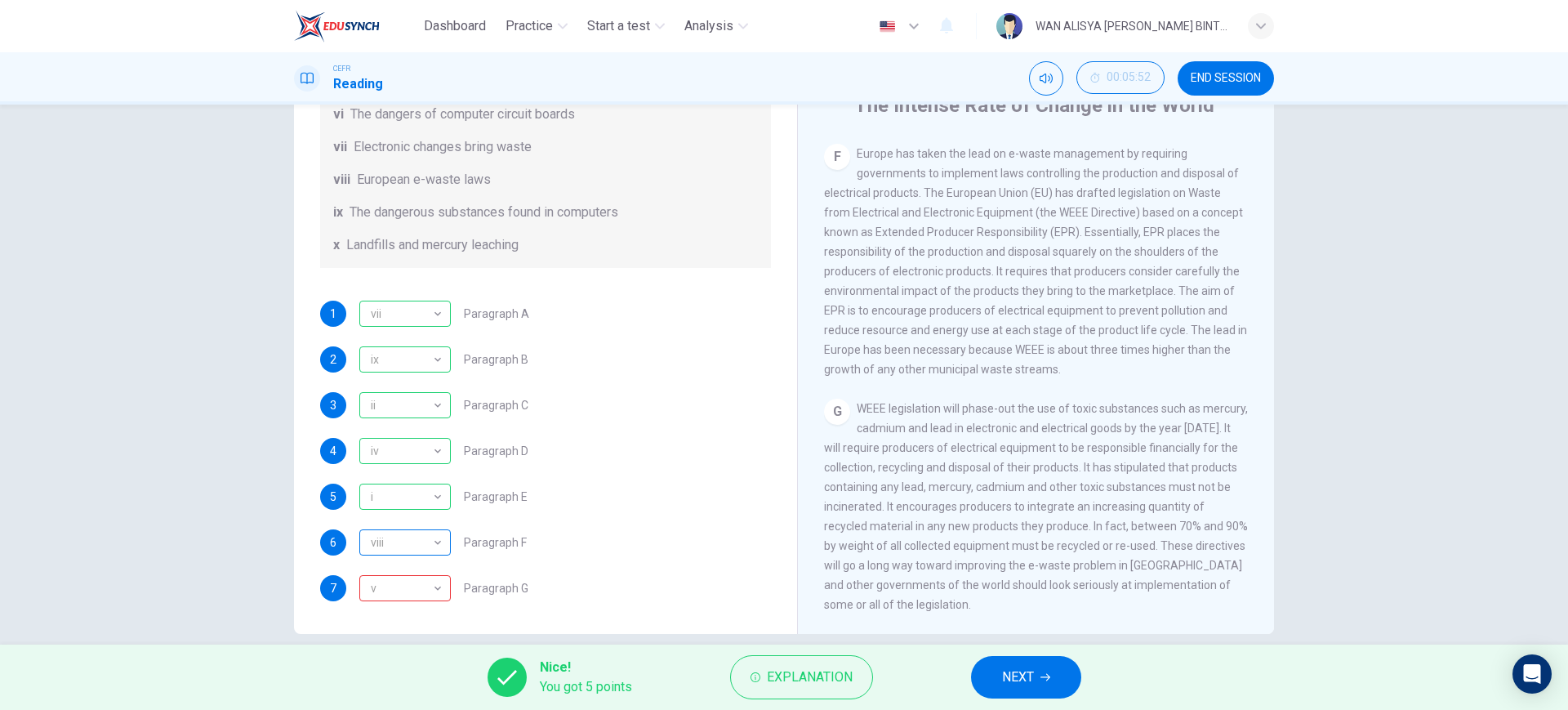 click on "viii" at bounding box center [402, 543] 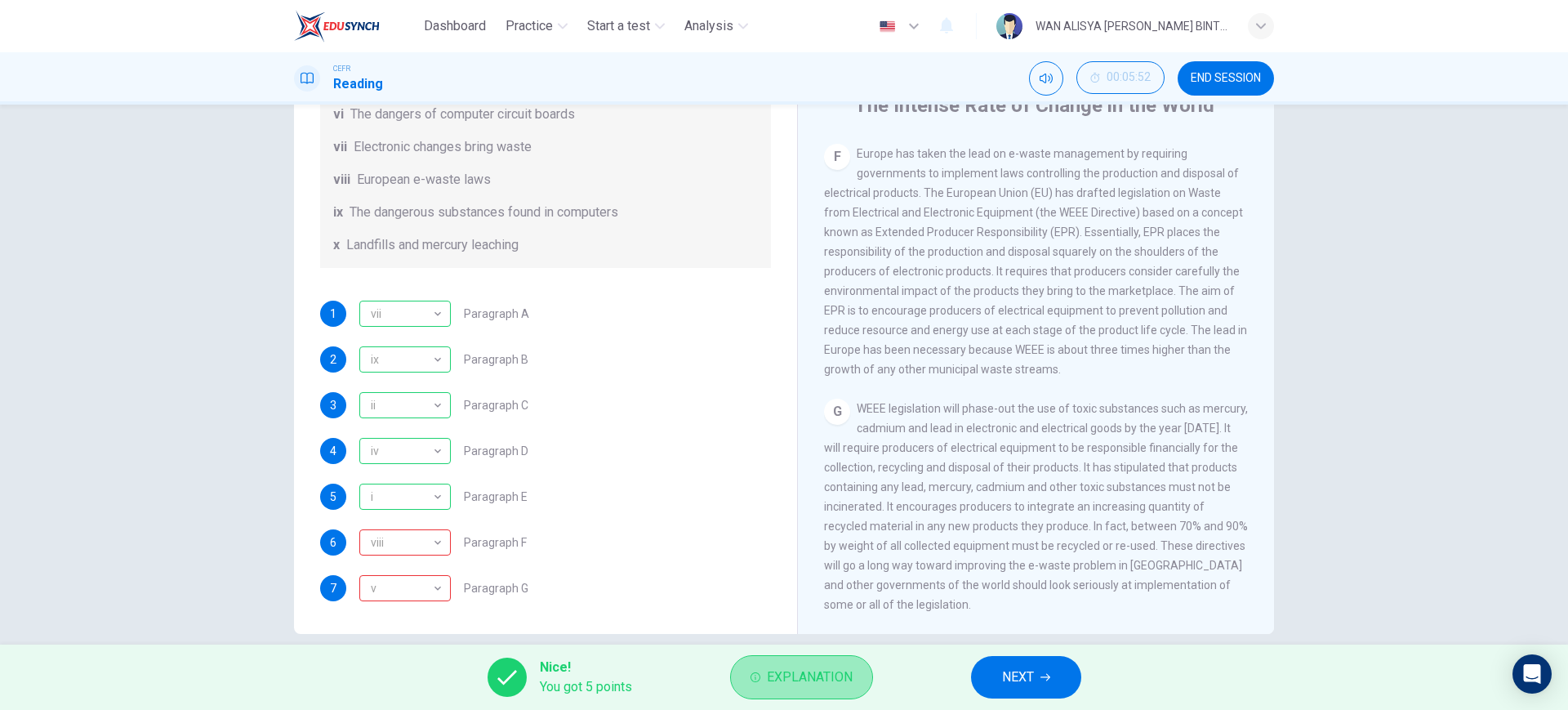 click on "Explanation" at bounding box center (809, 677) 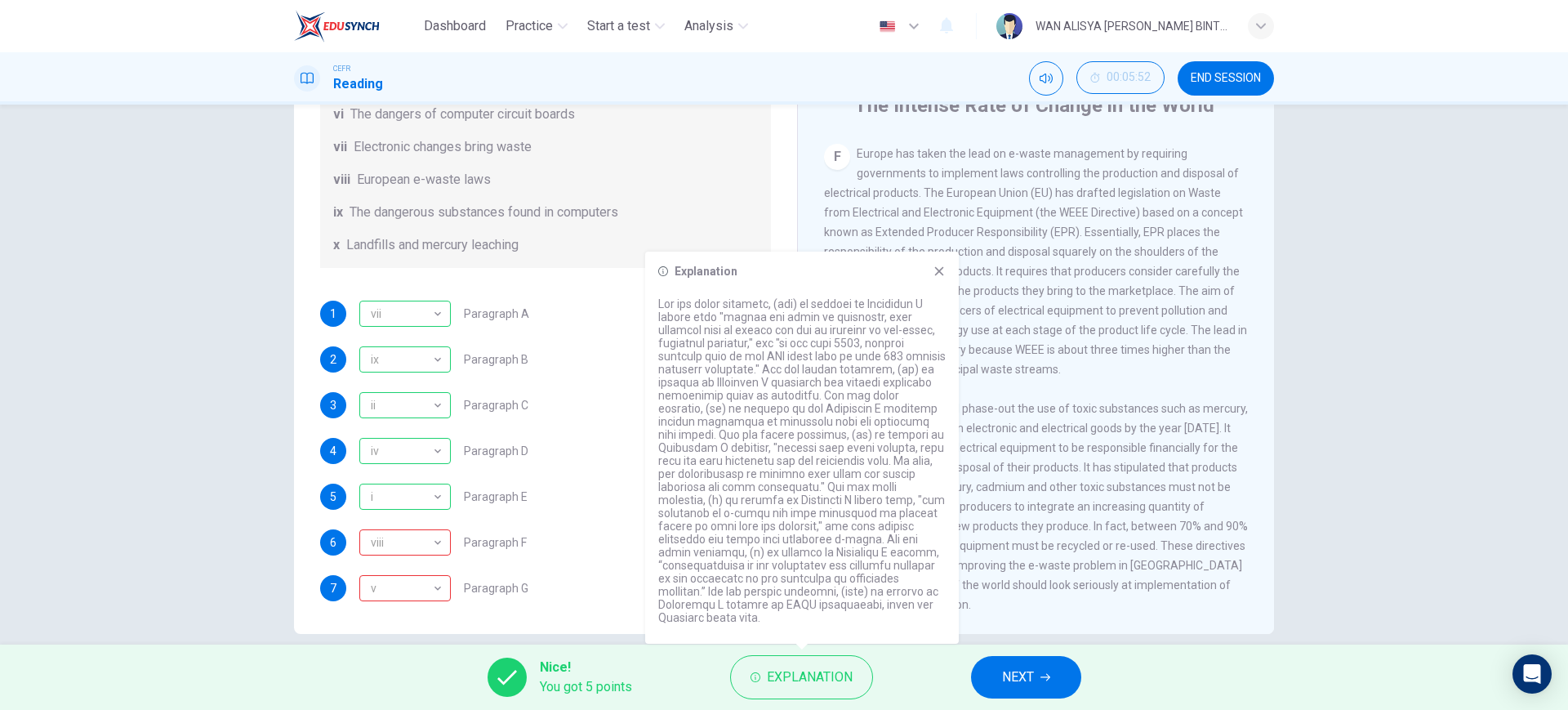 click on "List of Headings i Exporting e-waste ii The hazards of burning computer junk iii Blame developed countries for e-waste iv Landfills are not satisfactory v Producer’s legal responsibility vi The dangers of computer circuit boards vii Electronic changes bring waste viii European e-waste laws ix The dangerous substances found in computers x Landfills and mercury leaching" at bounding box center (546, 82) 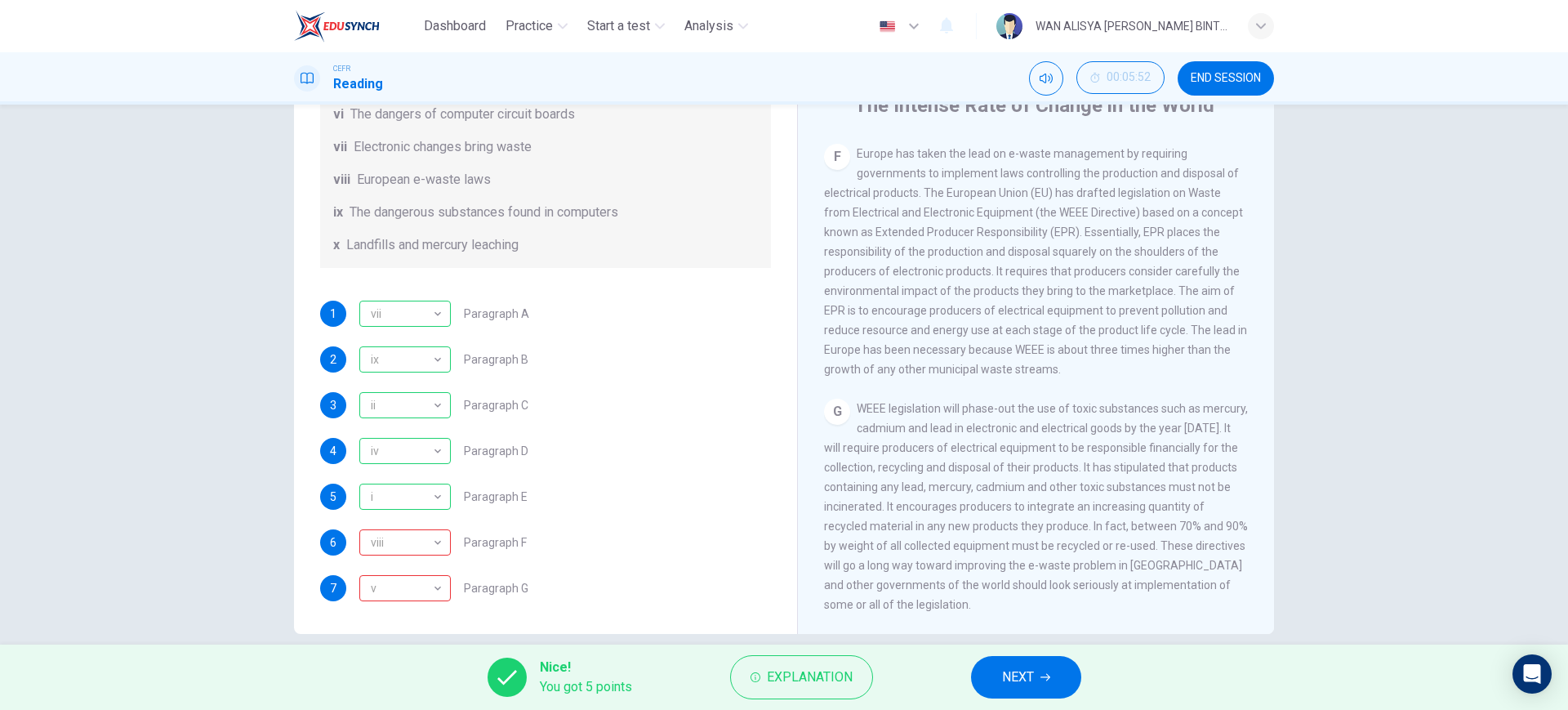 scroll, scrollTop: 400, scrollLeft: 0, axis: vertical 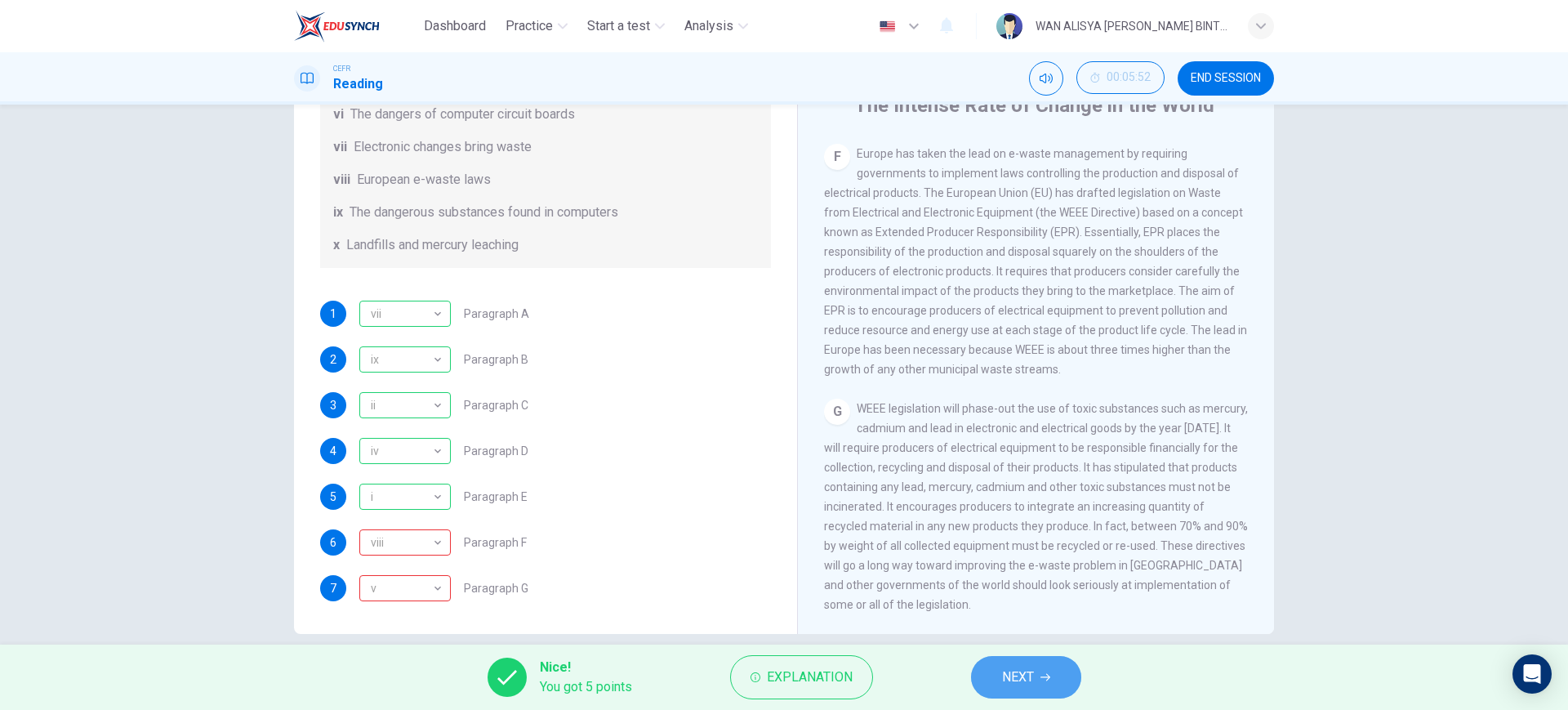 click on "NEXT" at bounding box center [1026, 677] 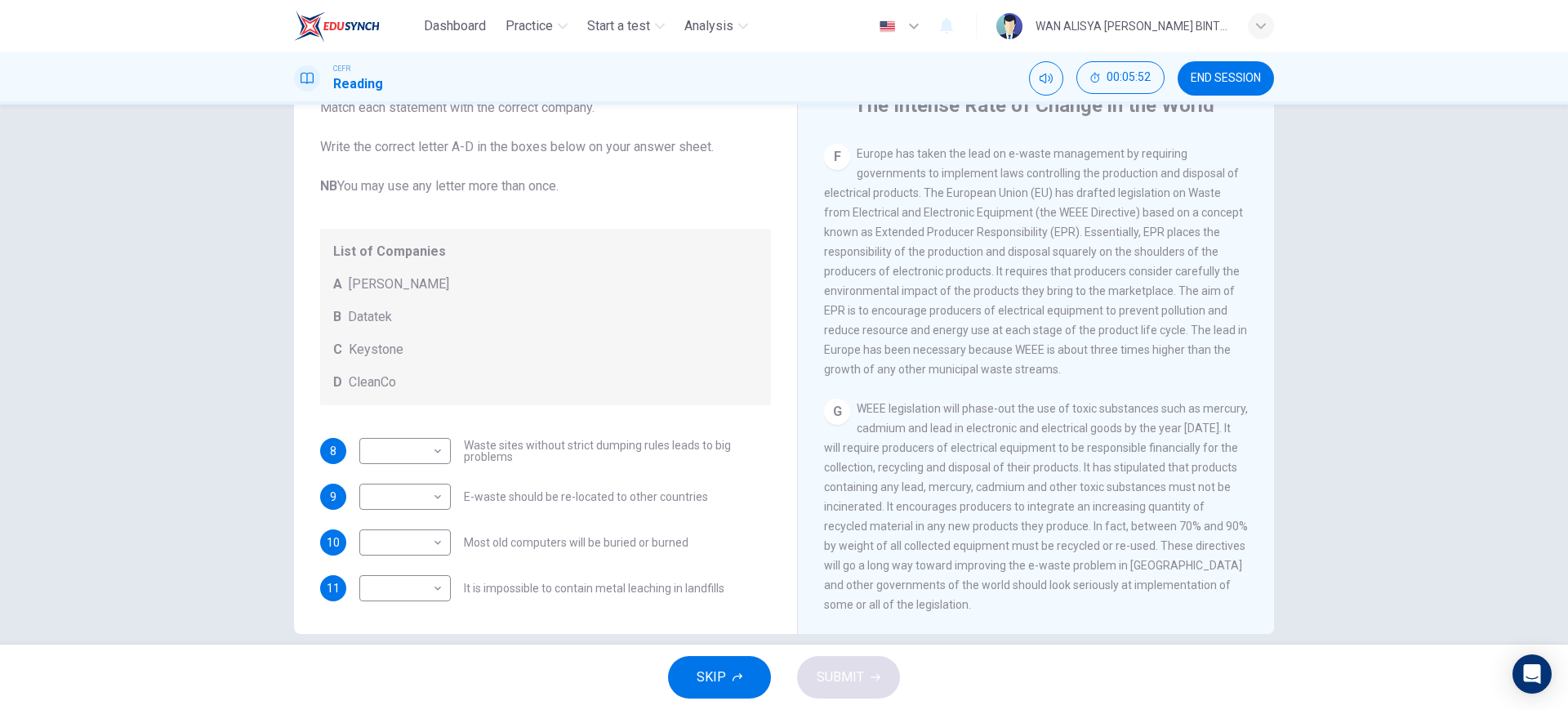 scroll, scrollTop: 86, scrollLeft: 0, axis: vertical 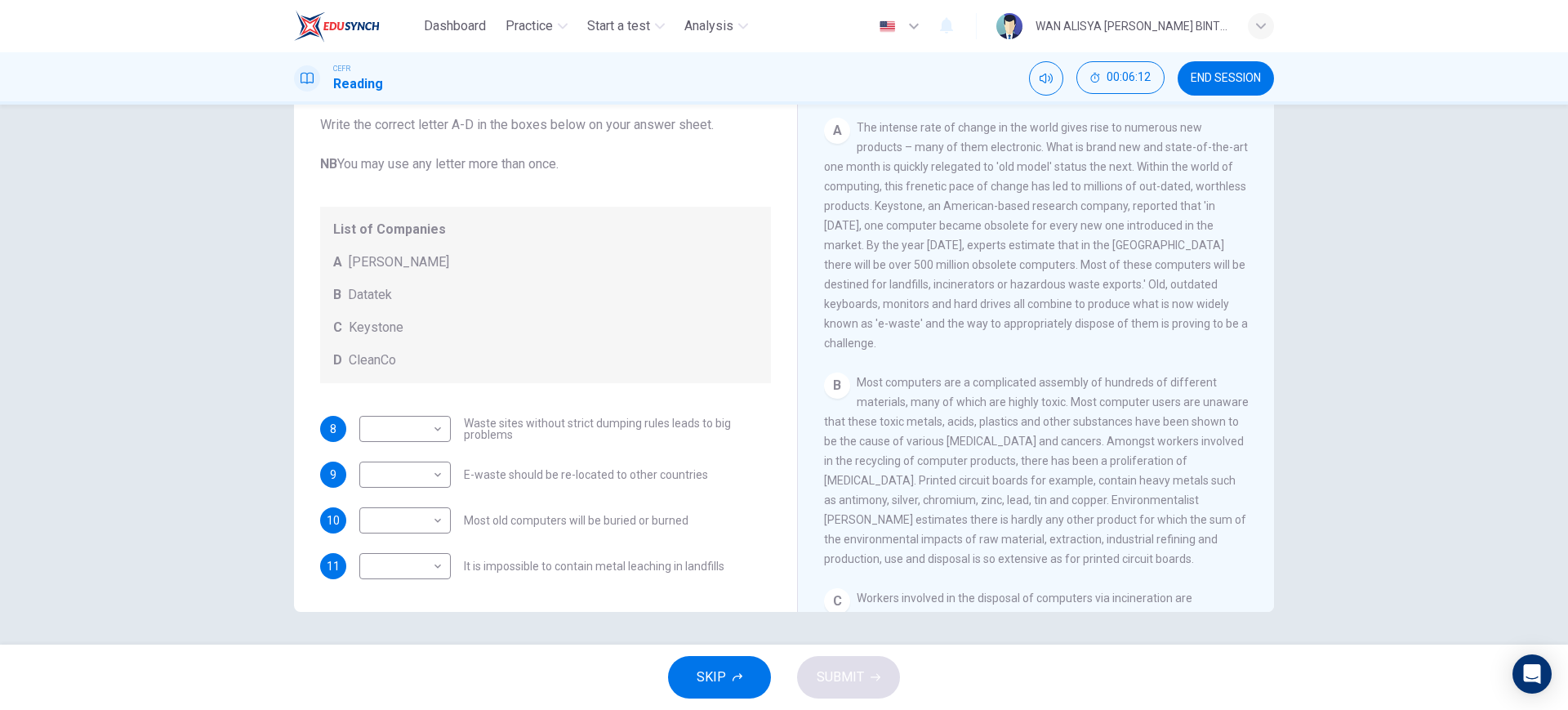 drag, startPoint x: 766, startPoint y: 268, endPoint x: 771, endPoint y: 259, distance: 10.29563 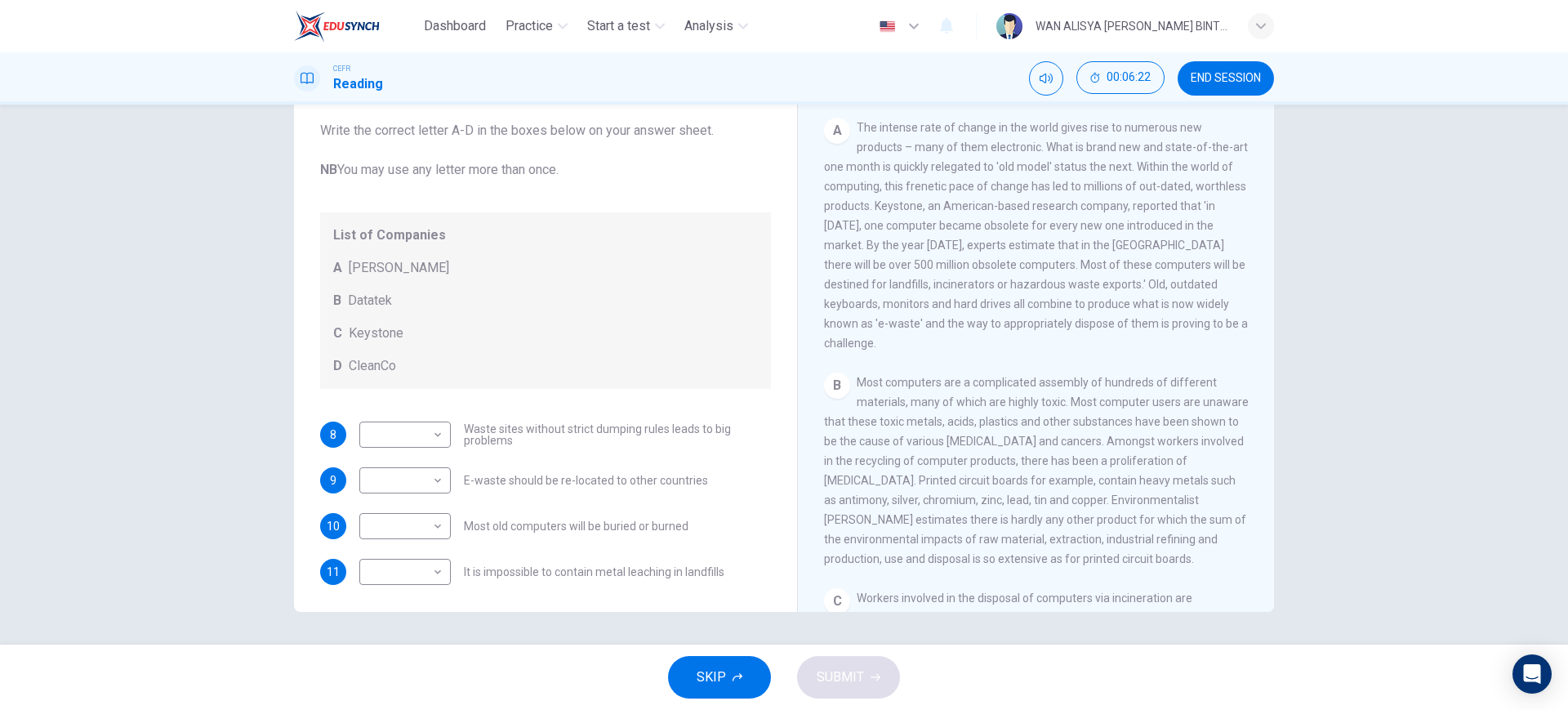 scroll, scrollTop: 86, scrollLeft: 0, axis: vertical 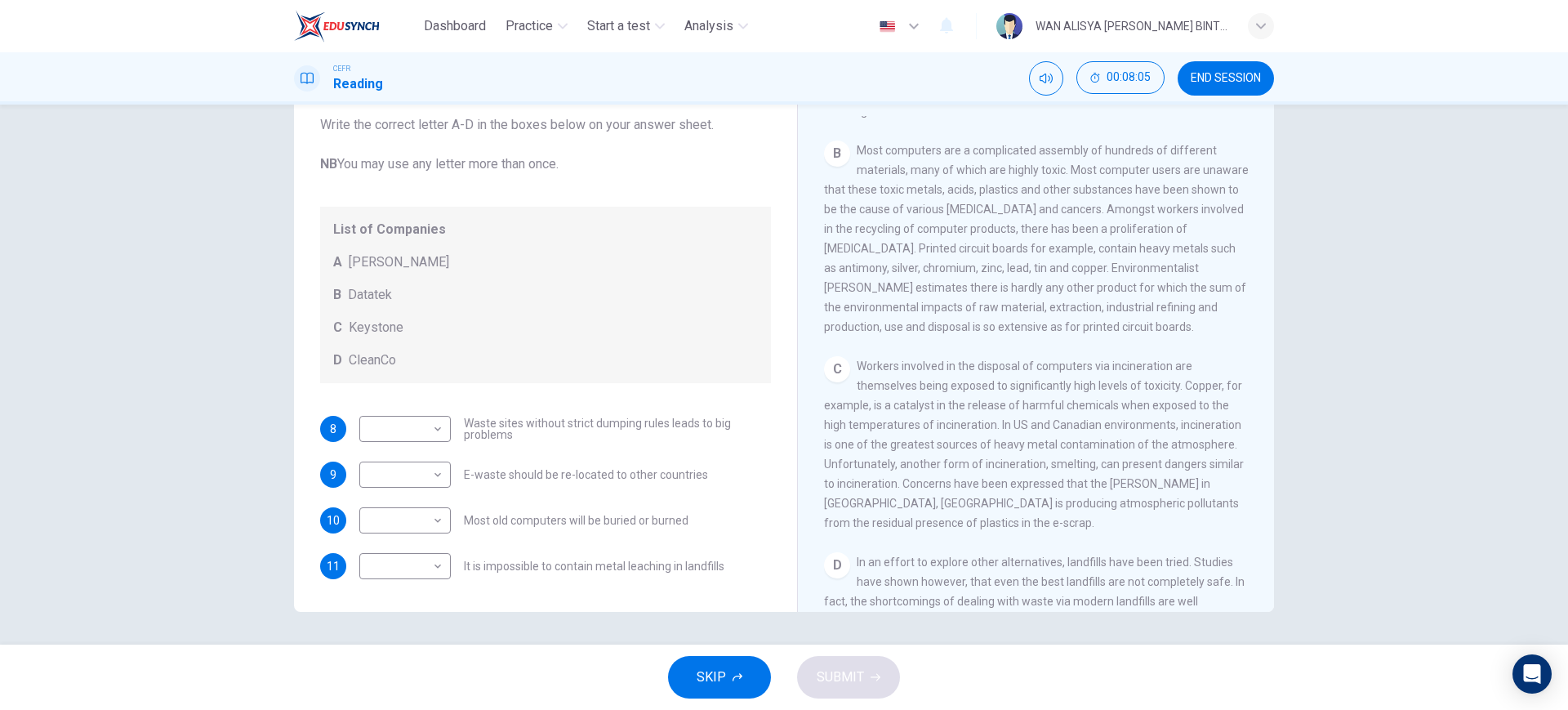 drag, startPoint x: 1266, startPoint y: 315, endPoint x: 1260, endPoint y: 329, distance: 15.231546 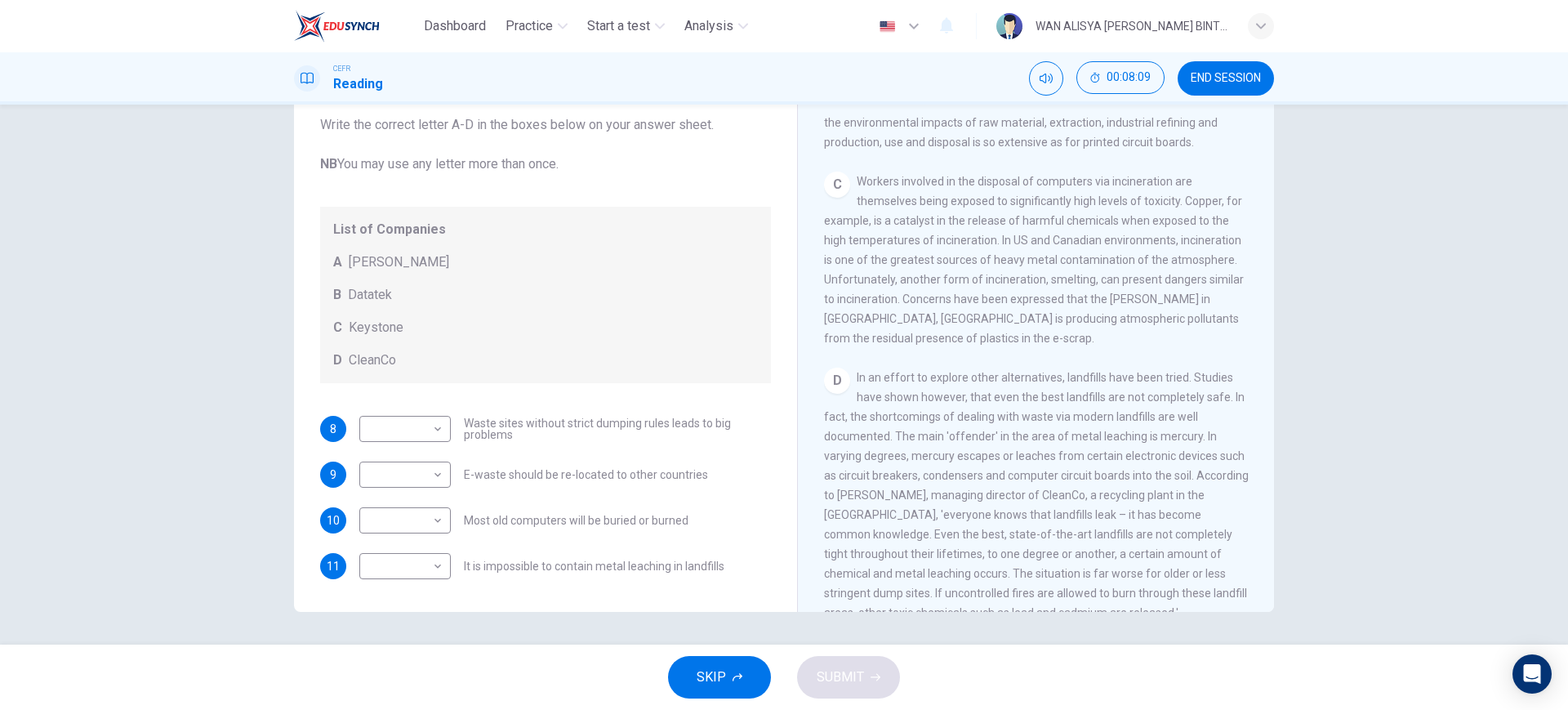 scroll, scrollTop: 766, scrollLeft: 0, axis: vertical 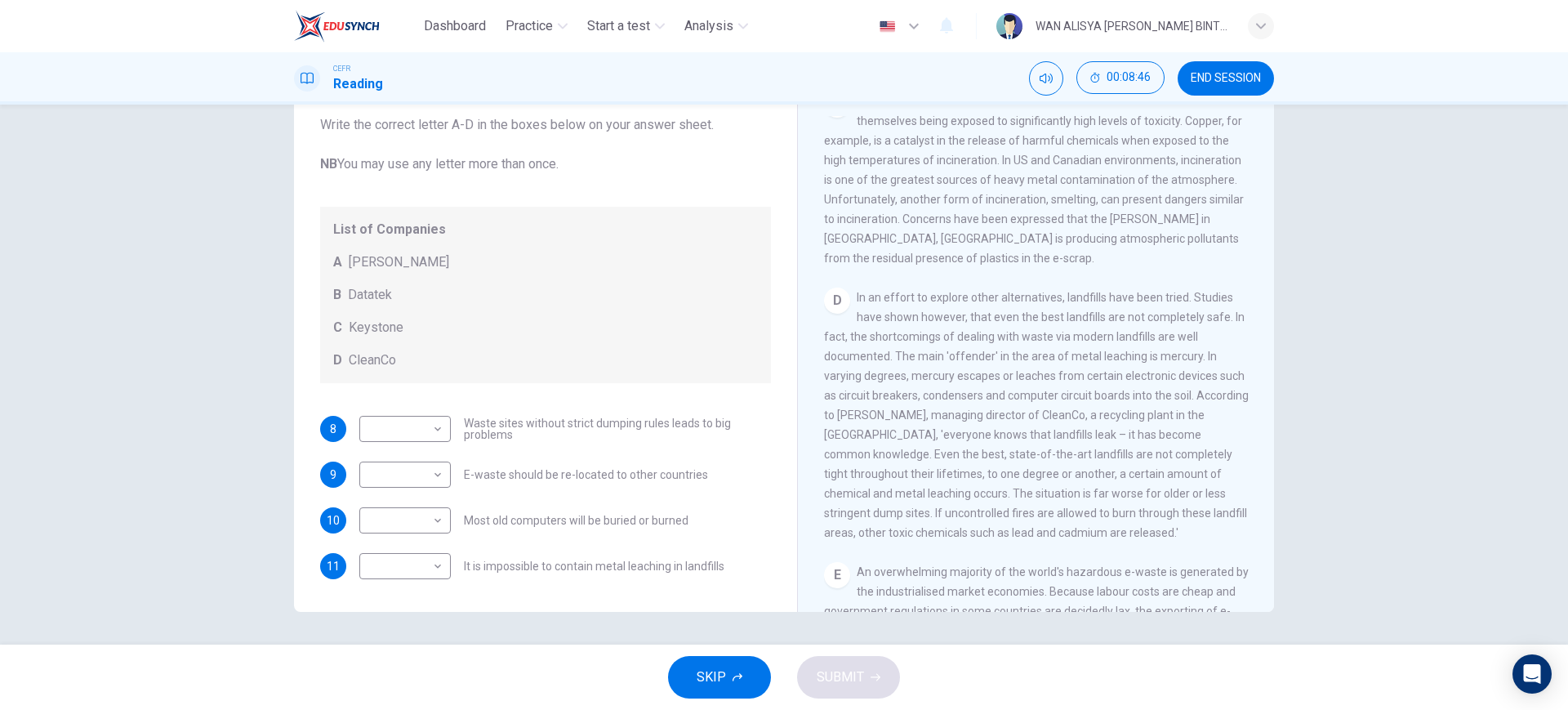 click on "CLICK TO ZOOM Click to Zoom A The intense rate of change in the world gives rise to numerous new products – many of them electronic. What is brand new and state-of-the-art one month is quickly relegated to 'old model' status the next. Within the world of computing, this frenetic pace of change has led to millions of out-dated, worthless products. Keystone, an American-based research company, reported that 'in 2005, one computer became obsolete for every new one introduced in the market. By the year 2010, experts estimate that in the USA there will be over 500 million obsolete computers. Most of these computers will be destined for landfills, incinerators or hazardous waste exports.' Old, outdated keyboards, monitors and hard drives all combine to produce what is now widely known as 'e-waste' and the way to appropriately dispose of them is proving to be a challenge. B C D E F G" at bounding box center (1047, 364) 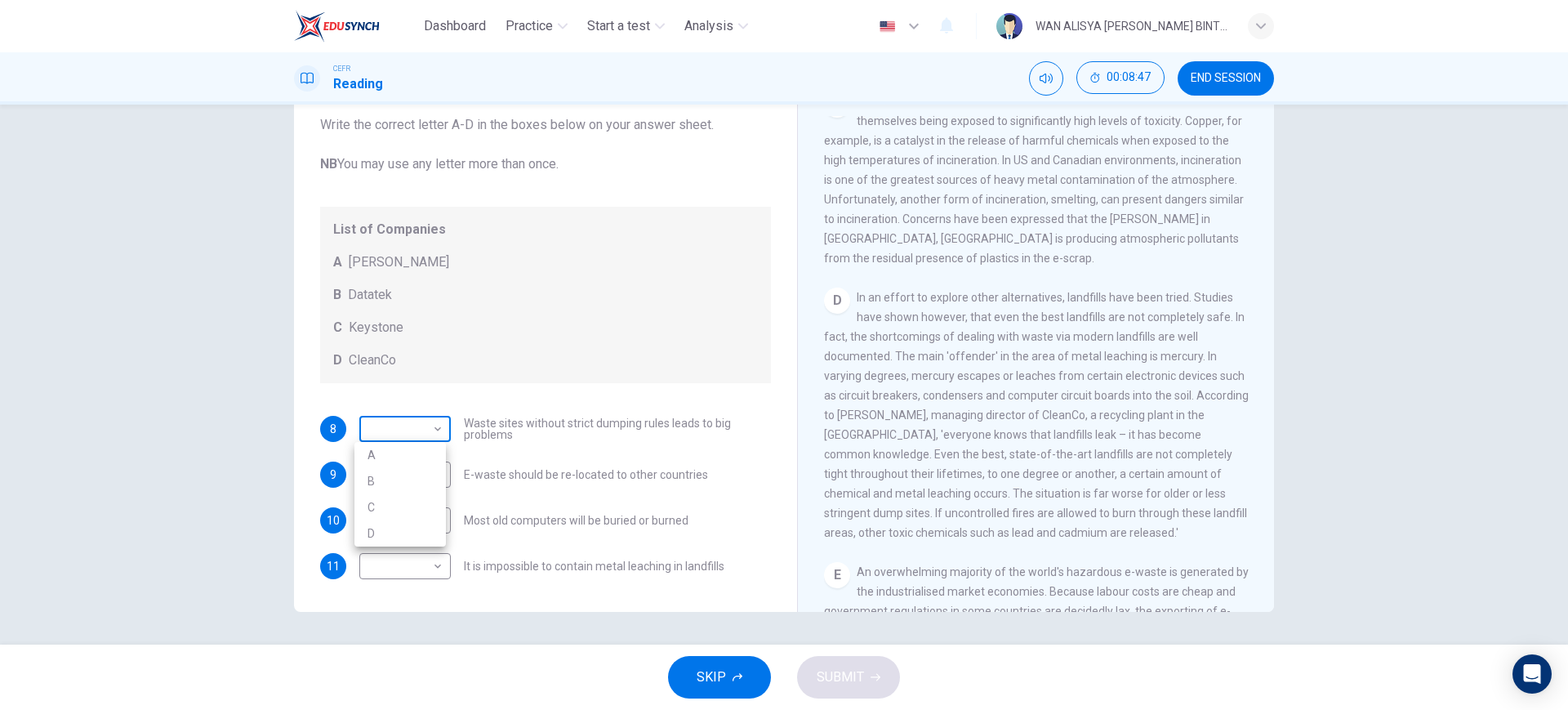 click on "Dashboard Practice Start a test Analysis English en ​ WAN ALISYA NABILA BINTI MOHD ZAWAWI CEFR Reading 00:08:47 END SESSION Questions 8 - 11 Look at the following list of statements and the list of
companies below.
Match each statement with the correct company. Write the correct letter A-D in the boxes below on your answer sheet.
NB  You may use any letter more than once. List of Companies A Noranda Smelter B Datatek C Keystone D CleanCo 8 ​ ​ Waste sites without strict dumping rules leads to big problems 9 ​ ​ E-waste should be re-located to other countries 10 ​ ​ Most old computers will be buried or burned 11 ​ ​ It is impossible to contain metal leaching in landfills The Intense Rate of Change in the World CLICK TO ZOOM Click to Zoom A B C D E F G SKIP SUBMIT Dashboard Practice Start a test Analysis Notifications © Copyright  2025
A B C D" at bounding box center (784, 355) 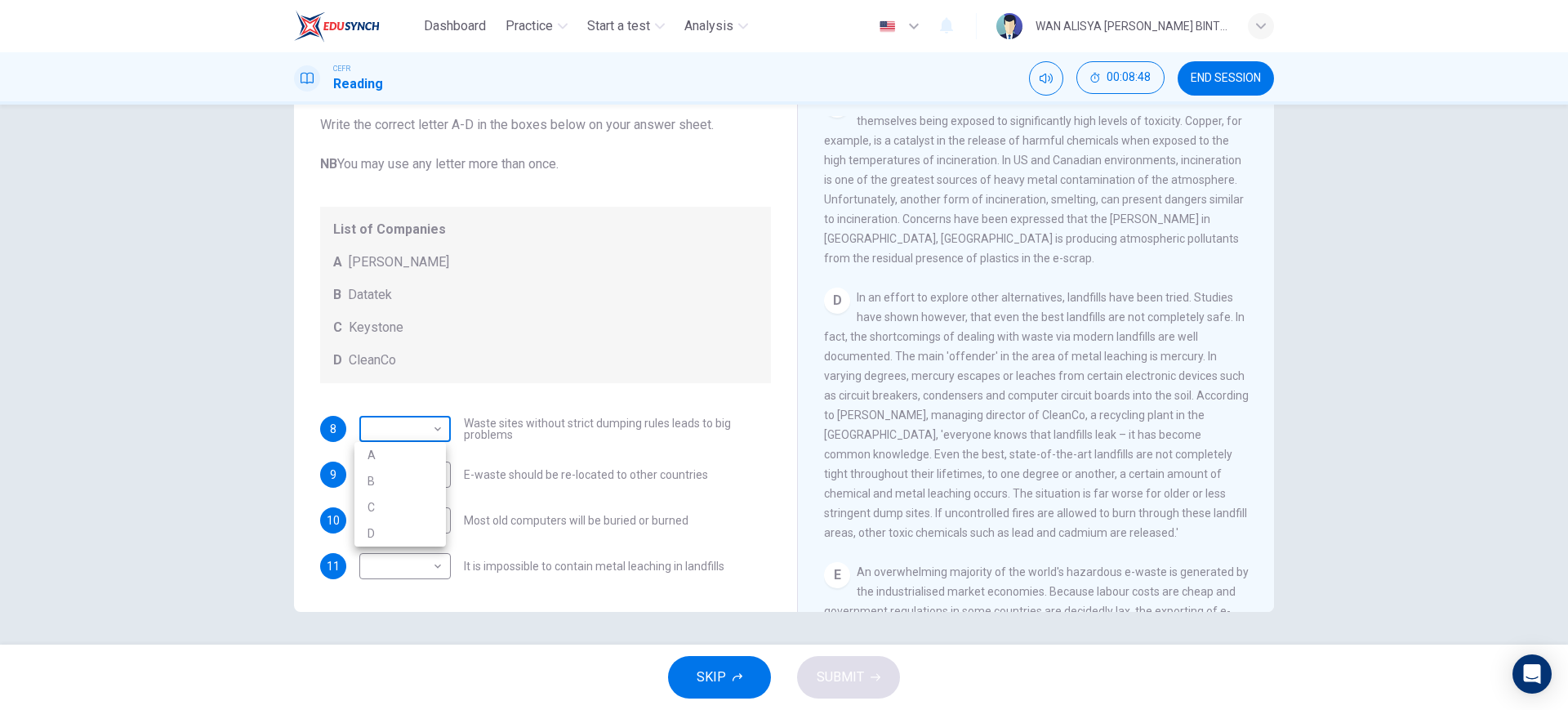 click at bounding box center [784, 355] 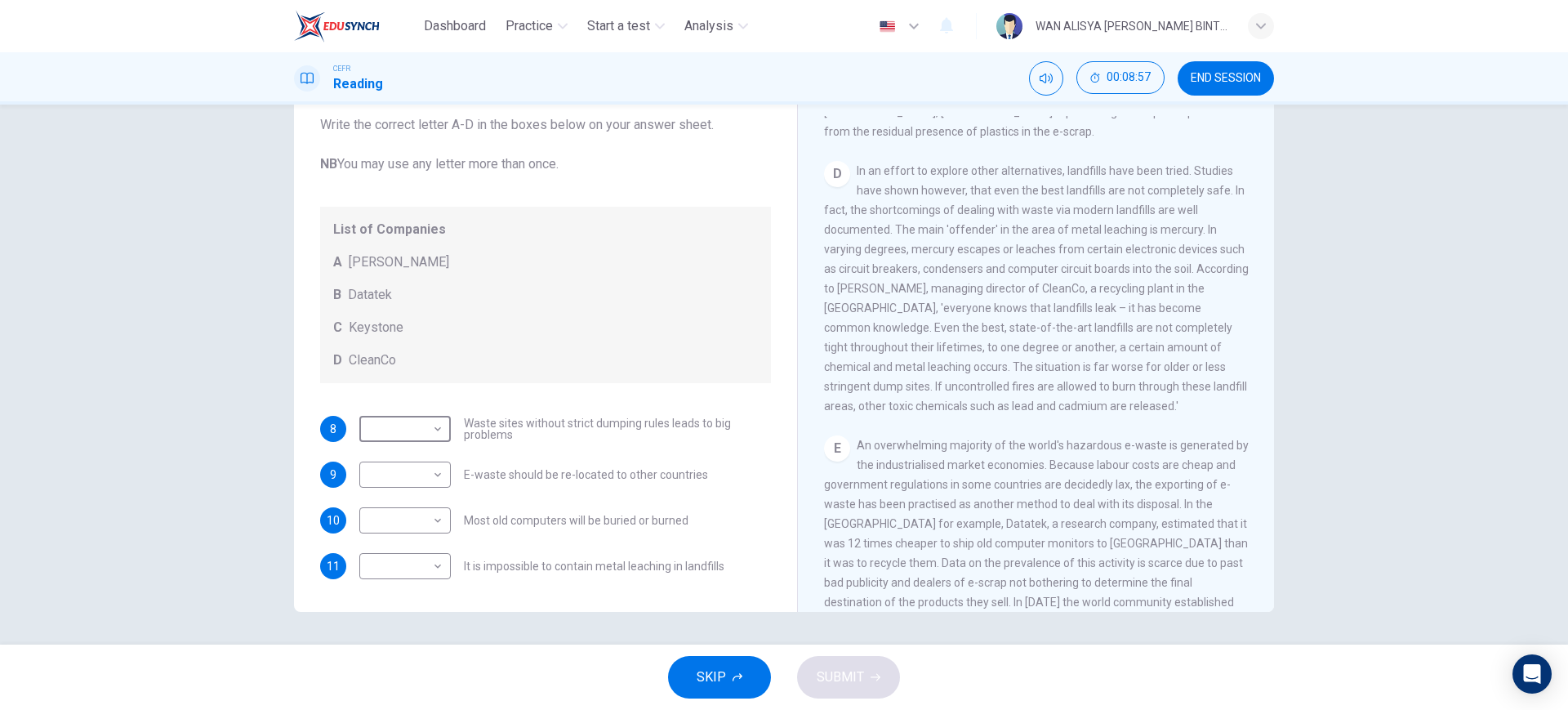 scroll, scrollTop: 969, scrollLeft: 0, axis: vertical 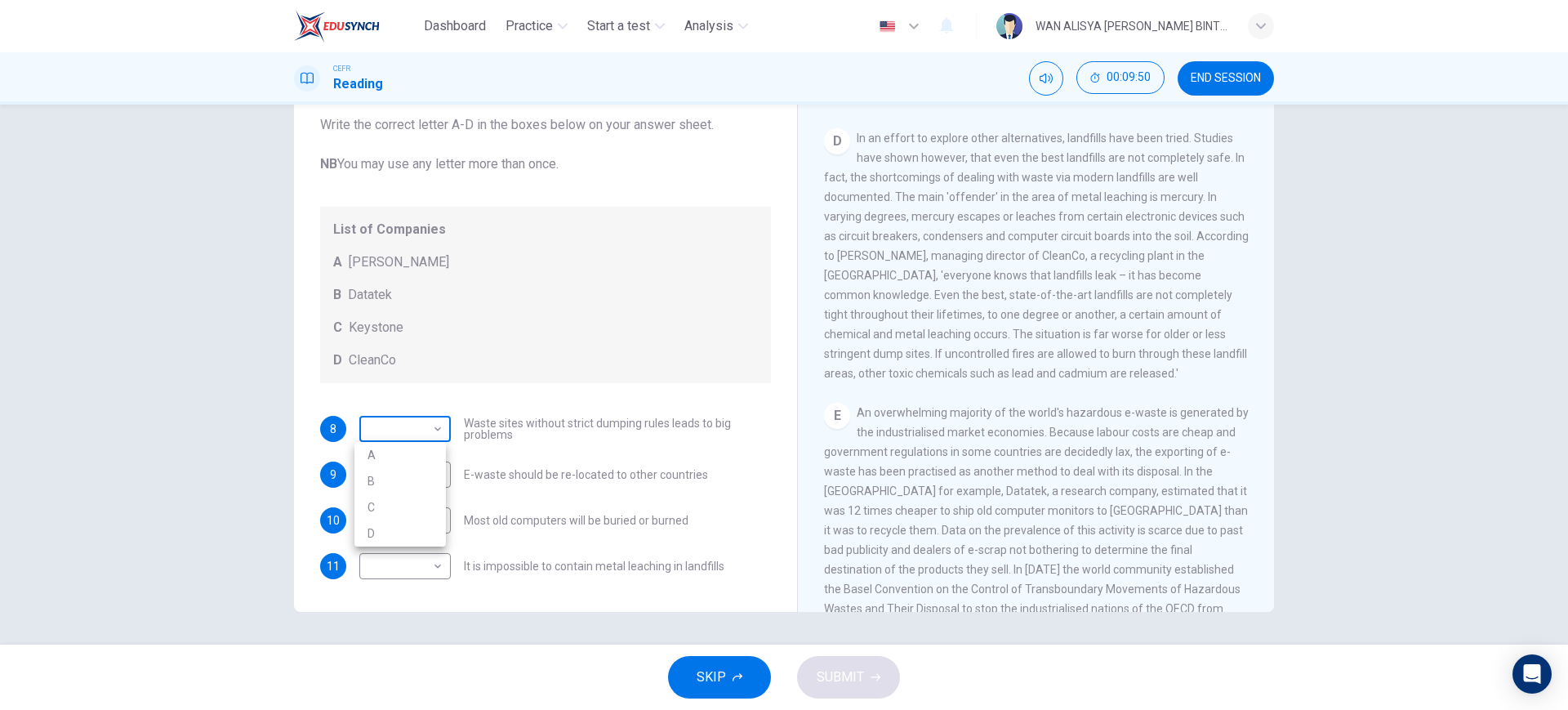 click on "Dashboard Practice Start a test Analysis English en ​ WAN ALISYA NABILA BINTI MOHD ZAWAWI CEFR Reading 00:09:50 END SESSION Questions 8 - 11 Look at the following list of statements and the list of
companies below.
Match each statement with the correct company. Write the correct letter A-D in the boxes below on your answer sheet.
NB  You may use any letter more than once. List of Companies A Noranda Smelter B Datatek C Keystone D CleanCo 8 ​ ​ Waste sites without strict dumping rules leads to big problems 9 ​ ​ E-waste should be re-located to other countries 10 ​ ​ Most old computers will be buried or burned 11 ​ ​ It is impossible to contain metal leaching in landfills The Intense Rate of Change in the World CLICK TO ZOOM Click to Zoom A B C D E F G SKIP SUBMIT Dashboard Practice Start a test Analysis Notifications © Copyright  2025
A B C D" at bounding box center (784, 355) 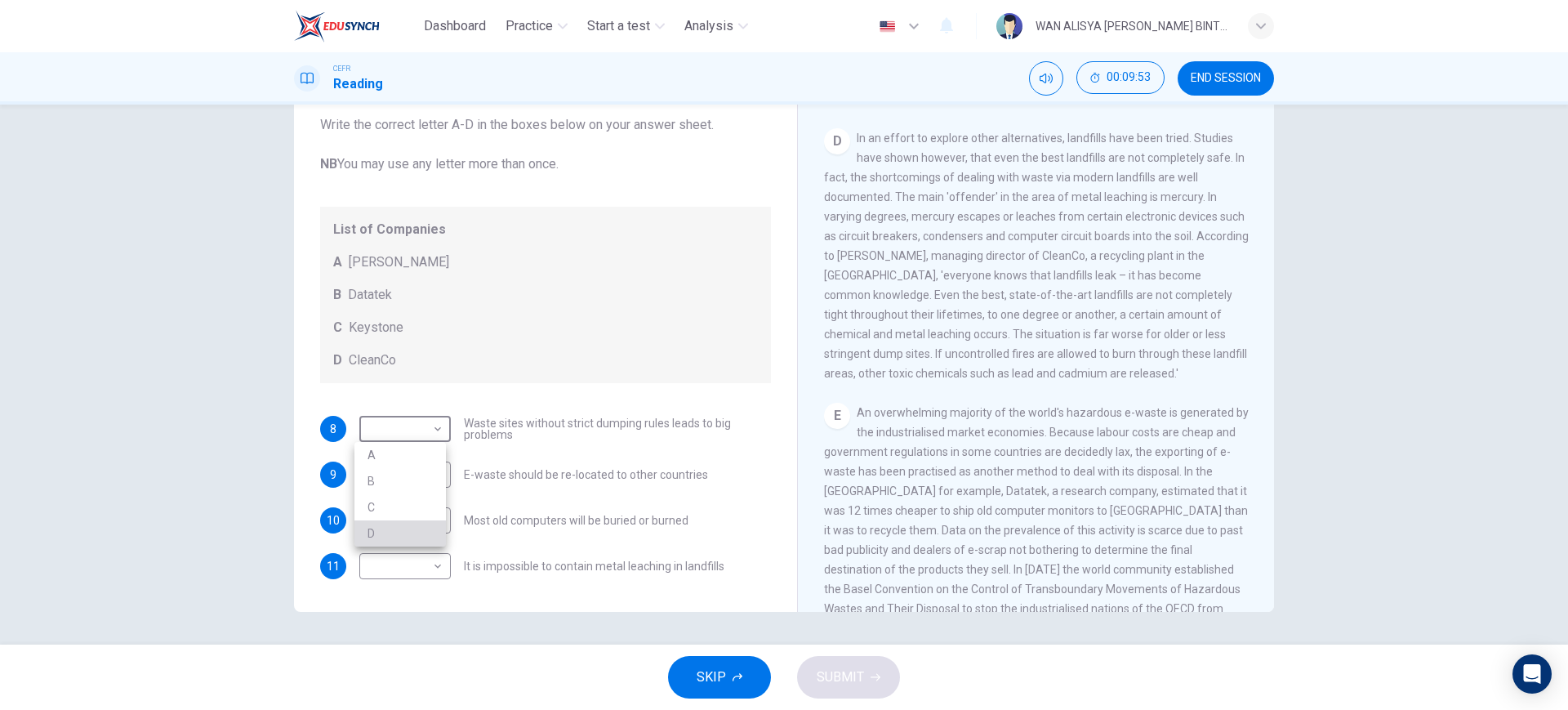 click on "D" at bounding box center [400, 534] 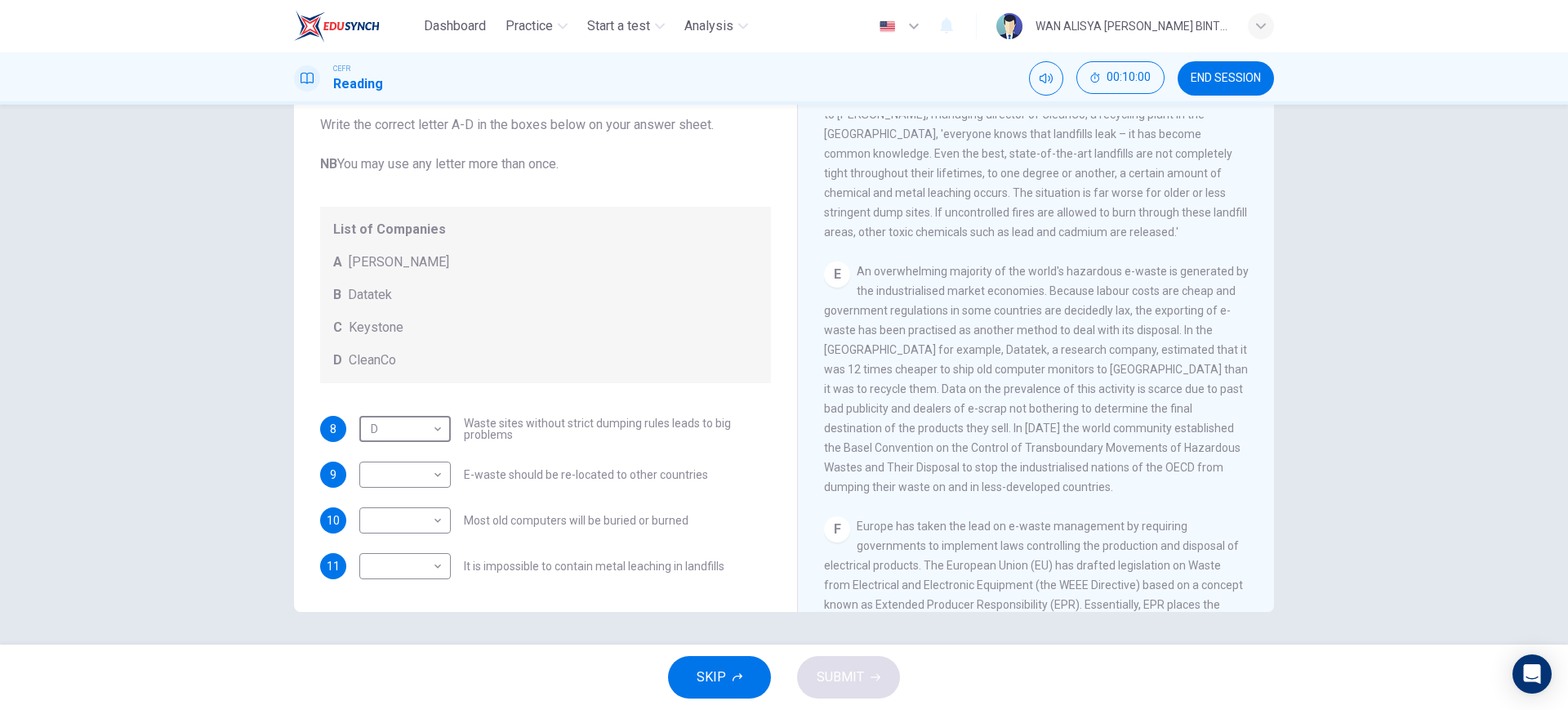 scroll, scrollTop: 1144, scrollLeft: 0, axis: vertical 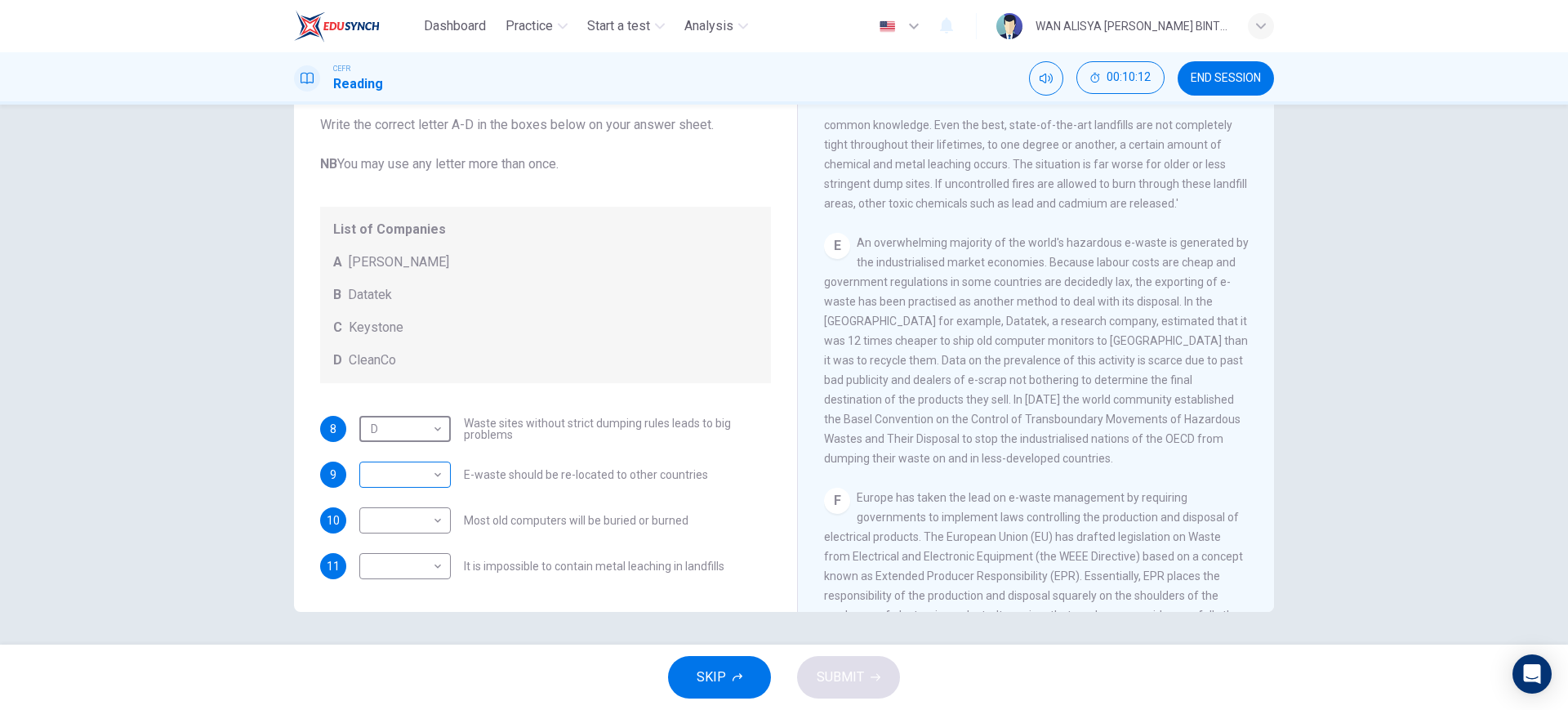 click on "Dashboard Practice Start a test Analysis English en ​ WAN ALISYA NABILA BINTI MOHD ZAWAWI CEFR Reading 00:10:12 END SESSION Questions 8 - 11 Look at the following list of statements and the list of
companies below.
Match each statement with the correct company. Write the correct letter A-D in the boxes below on your answer sheet.
NB  You may use any letter more than once. List of Companies A Noranda Smelter B Datatek C Keystone D CleanCo 8 D D ​ Waste sites without strict dumping rules leads to big problems 9 ​ ​ E-waste should be re-located to other countries 10 ​ ​ Most old computers will be buried or burned 11 ​ ​ It is impossible to contain metal leaching in landfills The Intense Rate of Change in the World CLICK TO ZOOM Click to Zoom A B C D E F G SKIP SUBMIT Dashboard Practice Start a test Analysis Notifications © Copyright  2025" at bounding box center [784, 355] 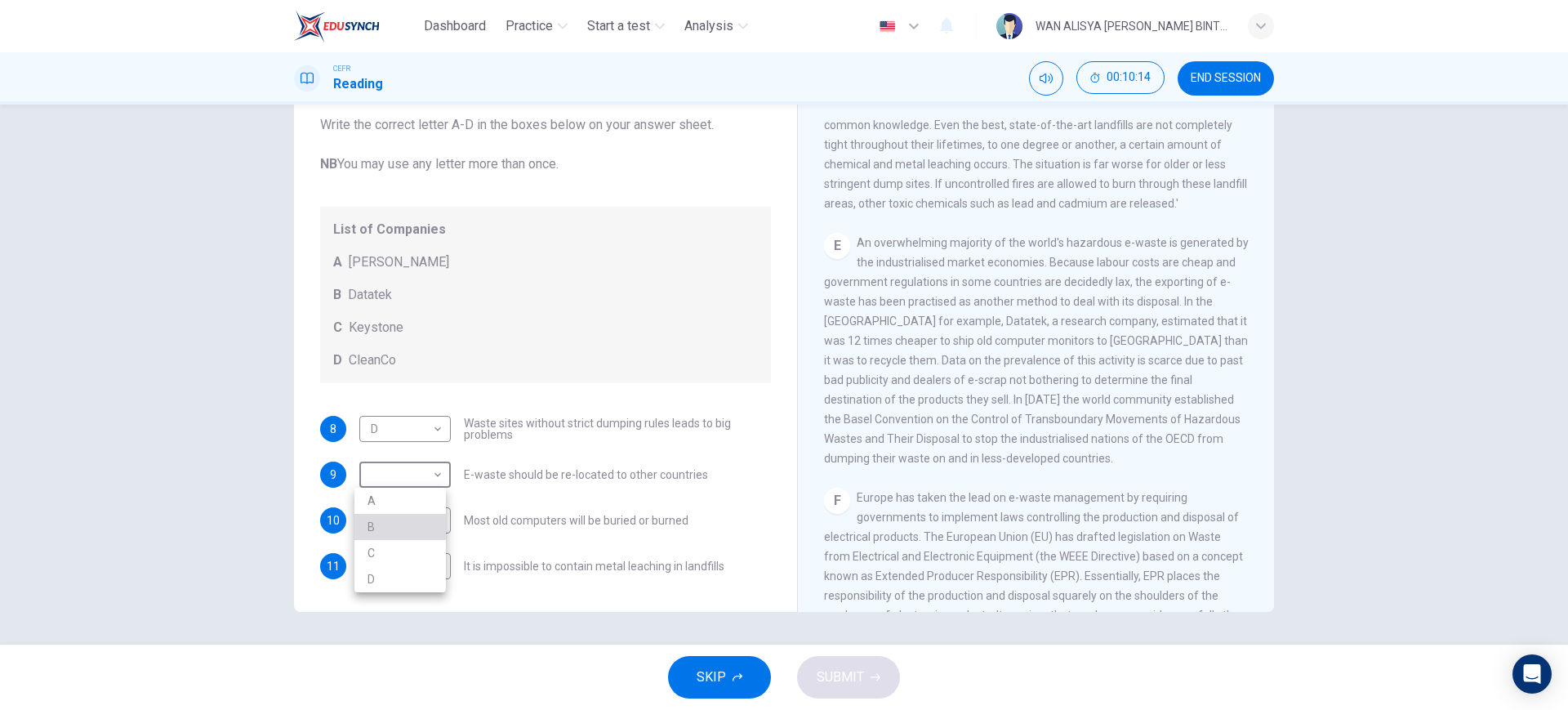 click on "B" at bounding box center [400, 527] 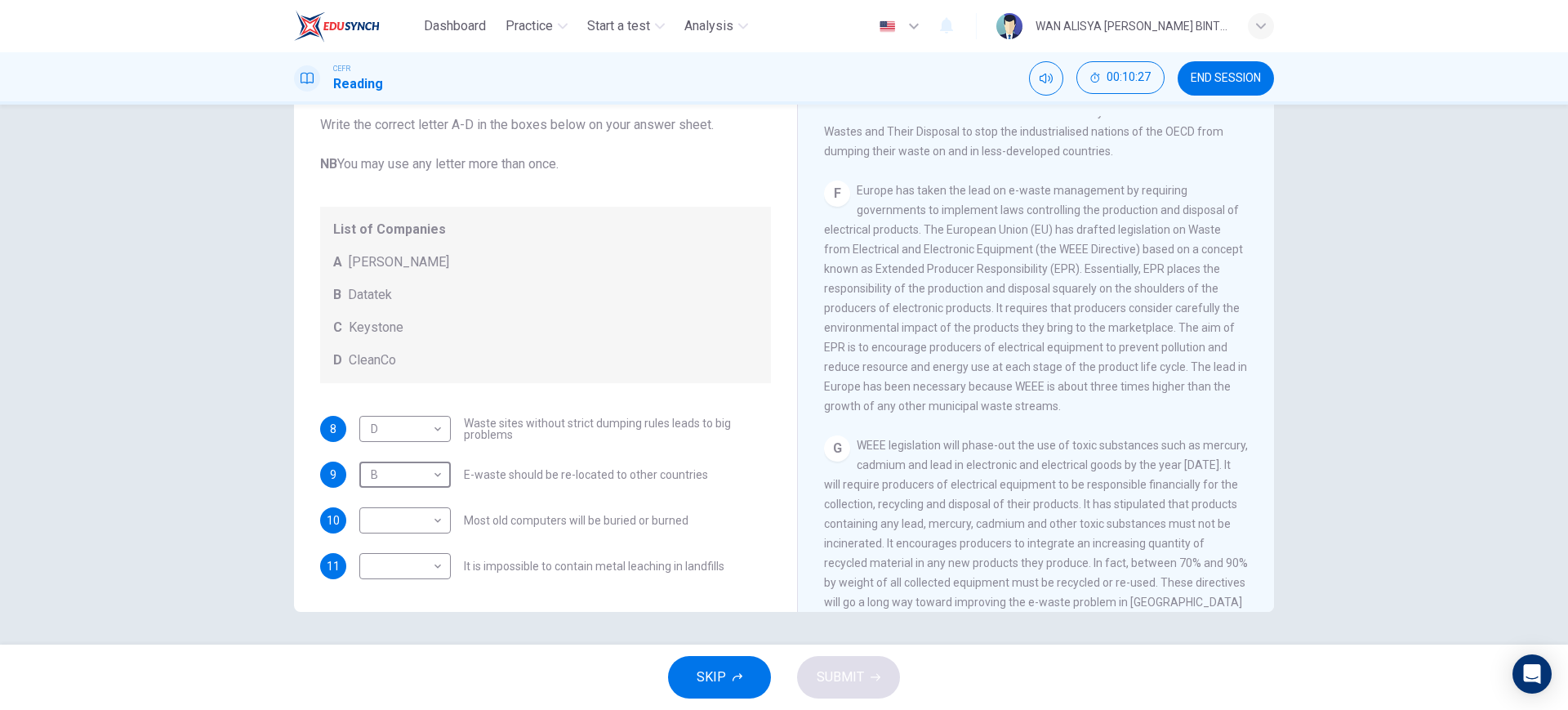 scroll, scrollTop: 1482, scrollLeft: 0, axis: vertical 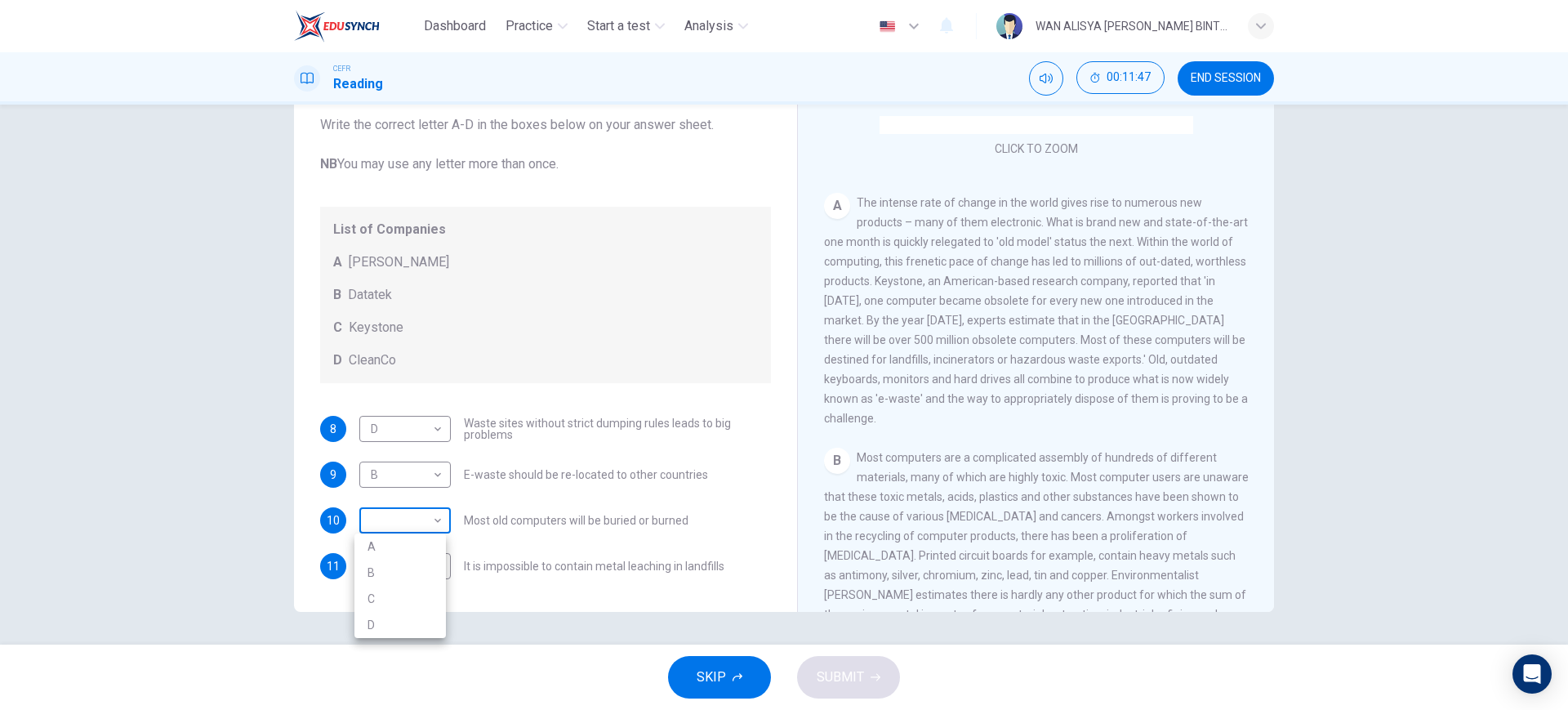 click on "Dashboard Practice Start a test Analysis English en ​ WAN ALISYA NABILA BINTI MOHD ZAWAWI CEFR Reading 00:11:47 END SESSION Questions 8 - 11 Look at the following list of statements and the list of
companies below.
Match each statement with the correct company. Write the correct letter A-D in the boxes below on your answer sheet.
NB  You may use any letter more than once. List of Companies A Noranda Smelter B Datatek C Keystone D CleanCo 8 D D ​ Waste sites without strict dumping rules leads to big problems 9 B B ​ E-waste should be re-located to other countries 10 ​ ​ Most old computers will be buried or burned 11 ​ ​ It is impossible to contain metal leaching in landfills The Intense Rate of Change in the World CLICK TO ZOOM Click to Zoom A B C D E F G SKIP SUBMIT Dashboard Practice Start a test Analysis Notifications © Copyright  2025
A B C D" at bounding box center [784, 355] 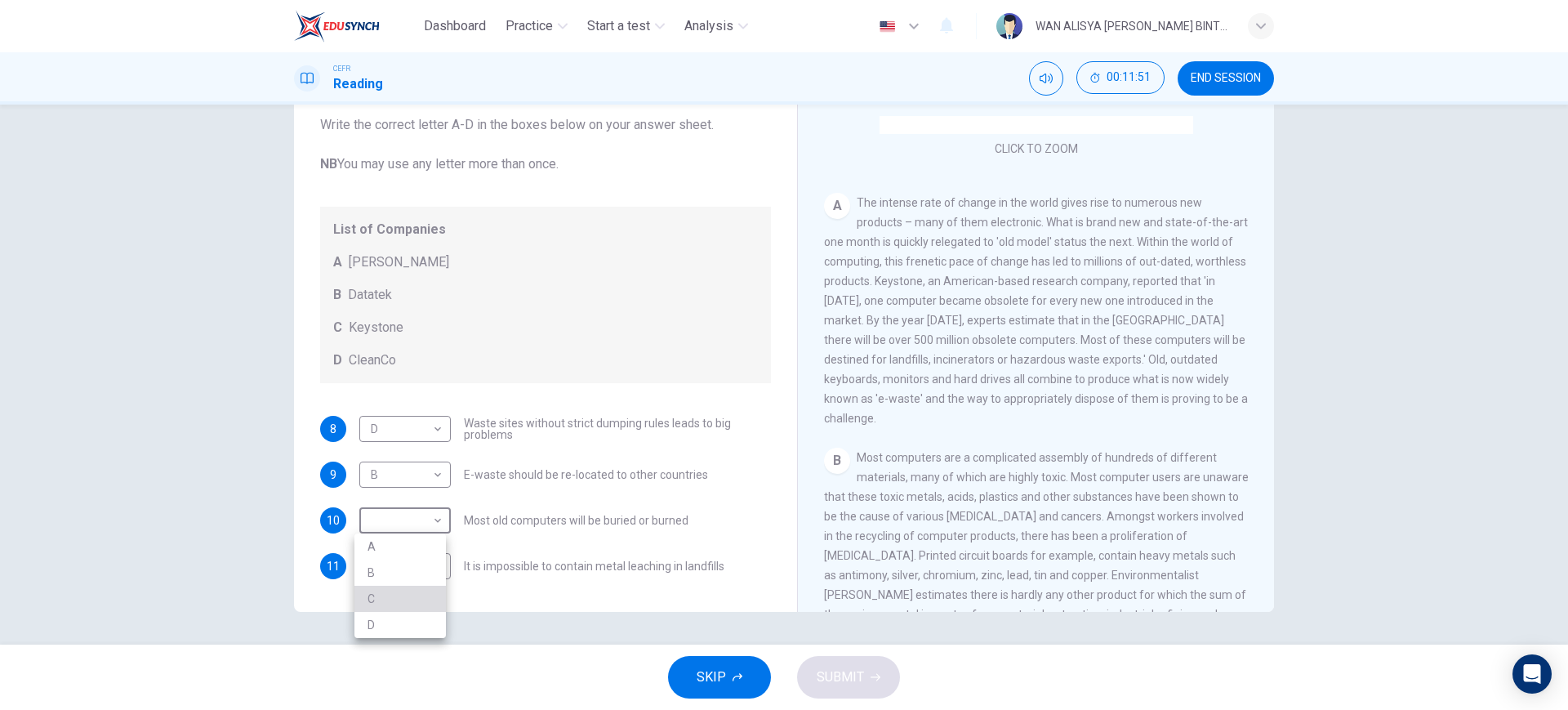 click on "C" at bounding box center [400, 599] 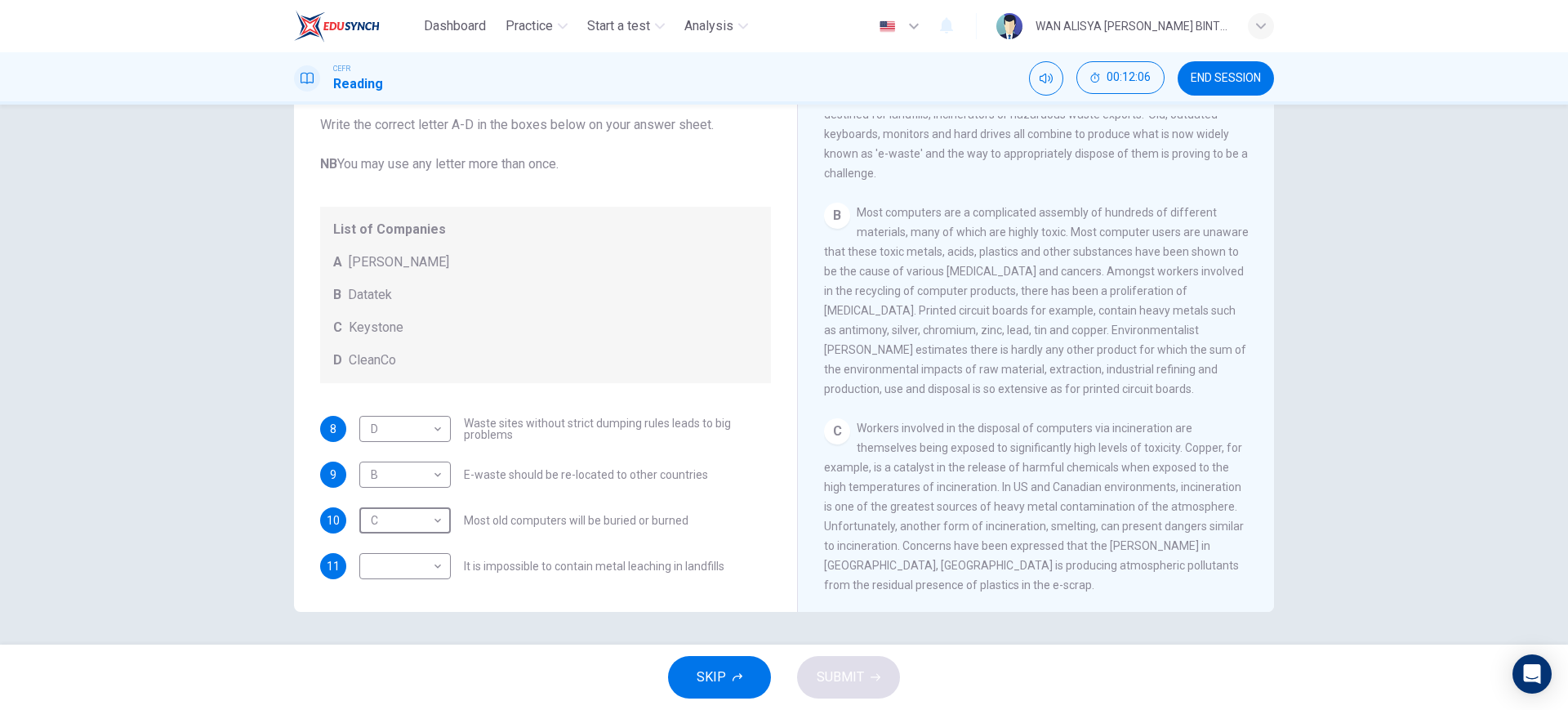 scroll, scrollTop: 520, scrollLeft: 0, axis: vertical 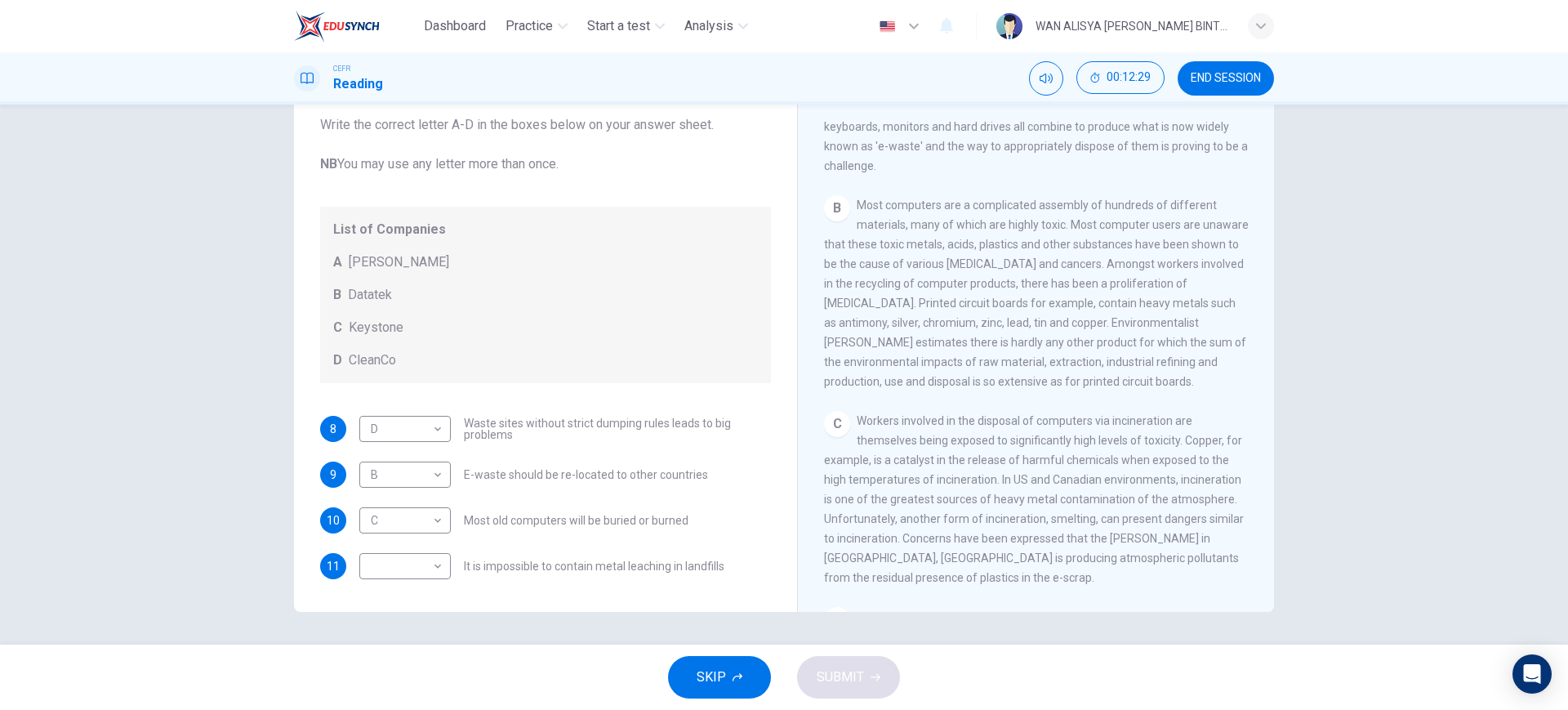 drag, startPoint x: 1253, startPoint y: 284, endPoint x: 1257, endPoint y: 296, distance: 12.649111 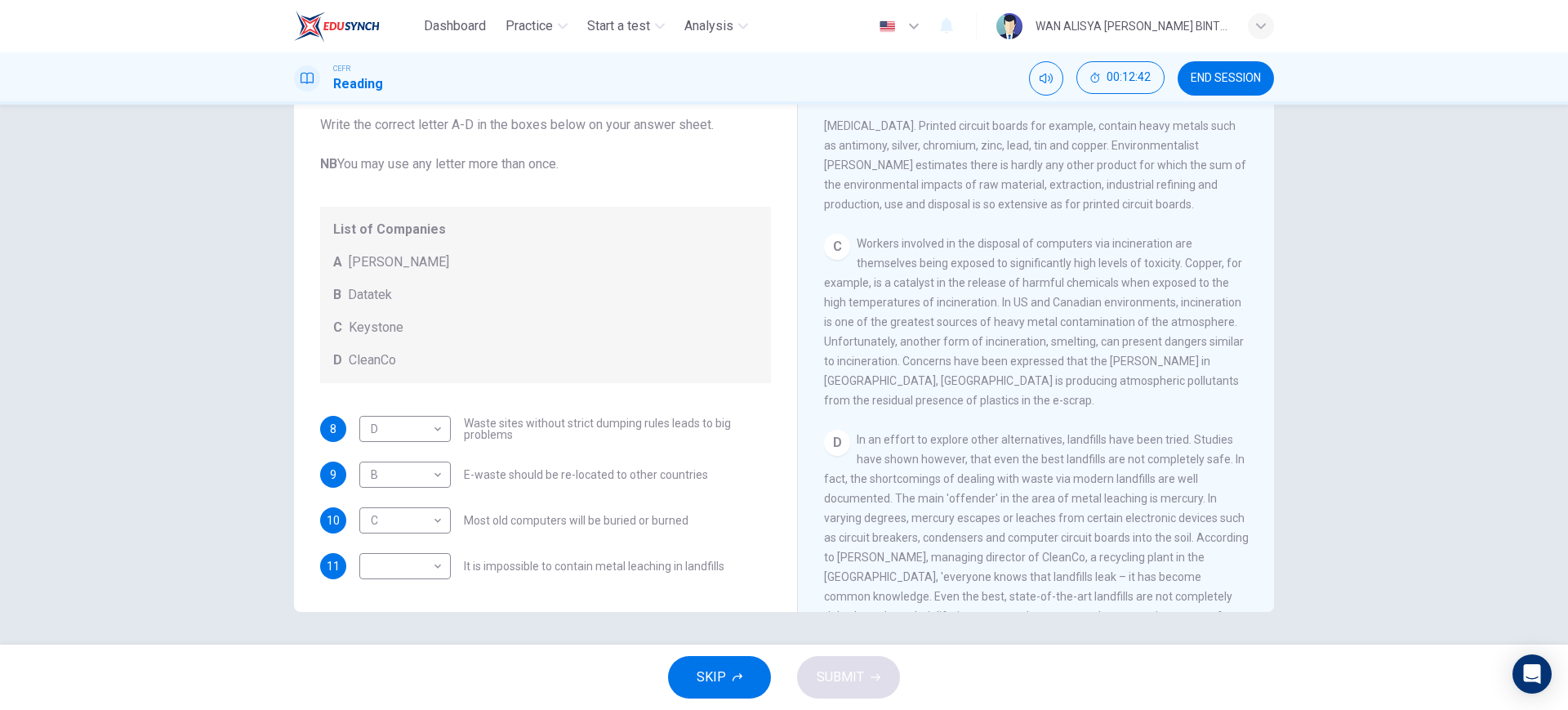 scroll, scrollTop: 700, scrollLeft: 0, axis: vertical 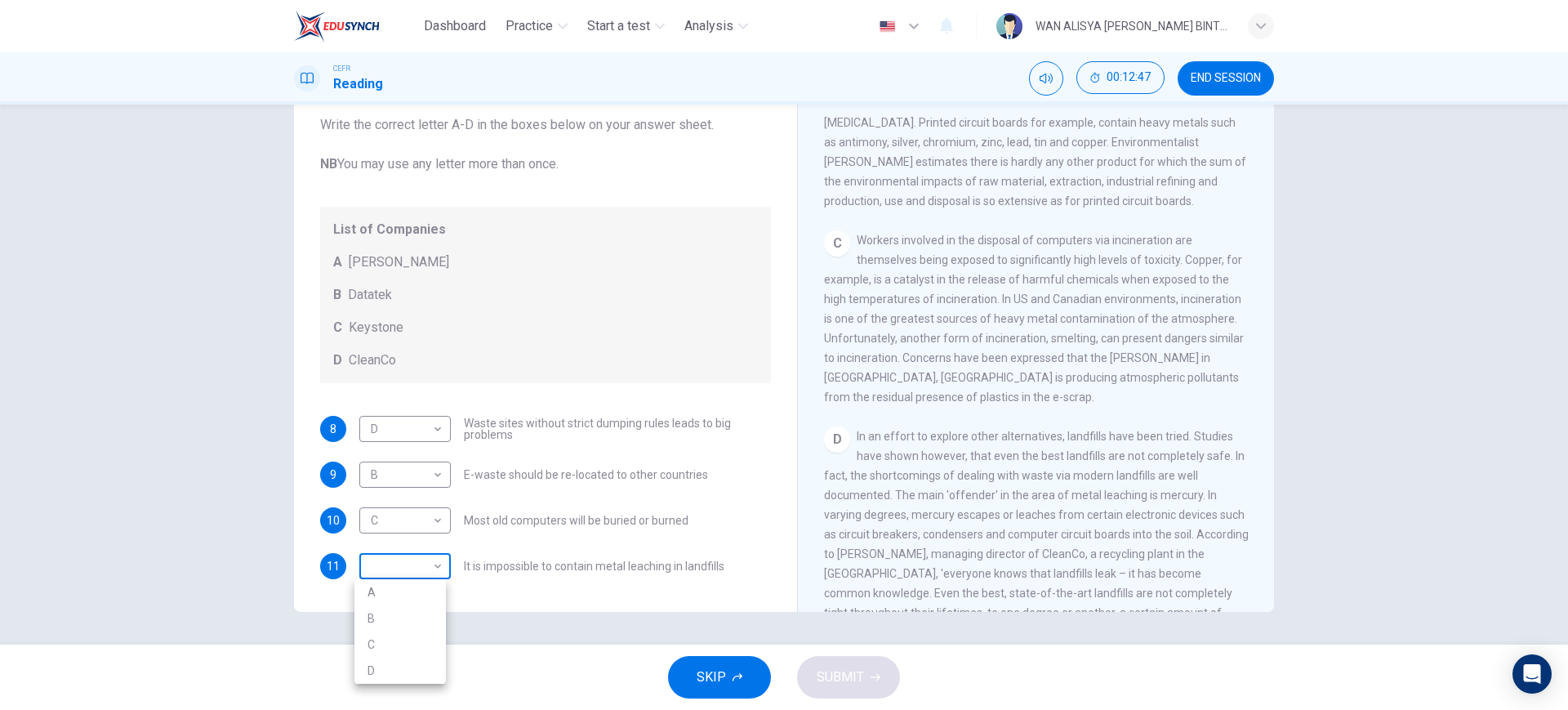 click on "Dashboard Practice Start a test Analysis English en ​ WAN ALISYA NABILA BINTI MOHD ZAWAWI CEFR Reading 00:12:47 END SESSION Questions 8 - 11 Look at the following list of statements and the list of
companies below.
Match each statement with the correct company. Write the correct letter A-D in the boxes below on your answer sheet.
NB  You may use any letter more than once. List of Companies A Noranda Smelter B Datatek C Keystone D CleanCo 8 D D ​ Waste sites without strict dumping rules leads to big problems 9 B B ​ E-waste should be re-located to other countries 10 C C ​ Most old computers will be buried or burned 11 ​ ​ It is impossible to contain metal leaching in landfills The Intense Rate of Change in the World CLICK TO ZOOM Click to Zoom A B C D E F G SKIP SUBMIT Dashboard Practice Start a test Analysis Notifications © Copyright  2025
A B C D" at bounding box center (784, 355) 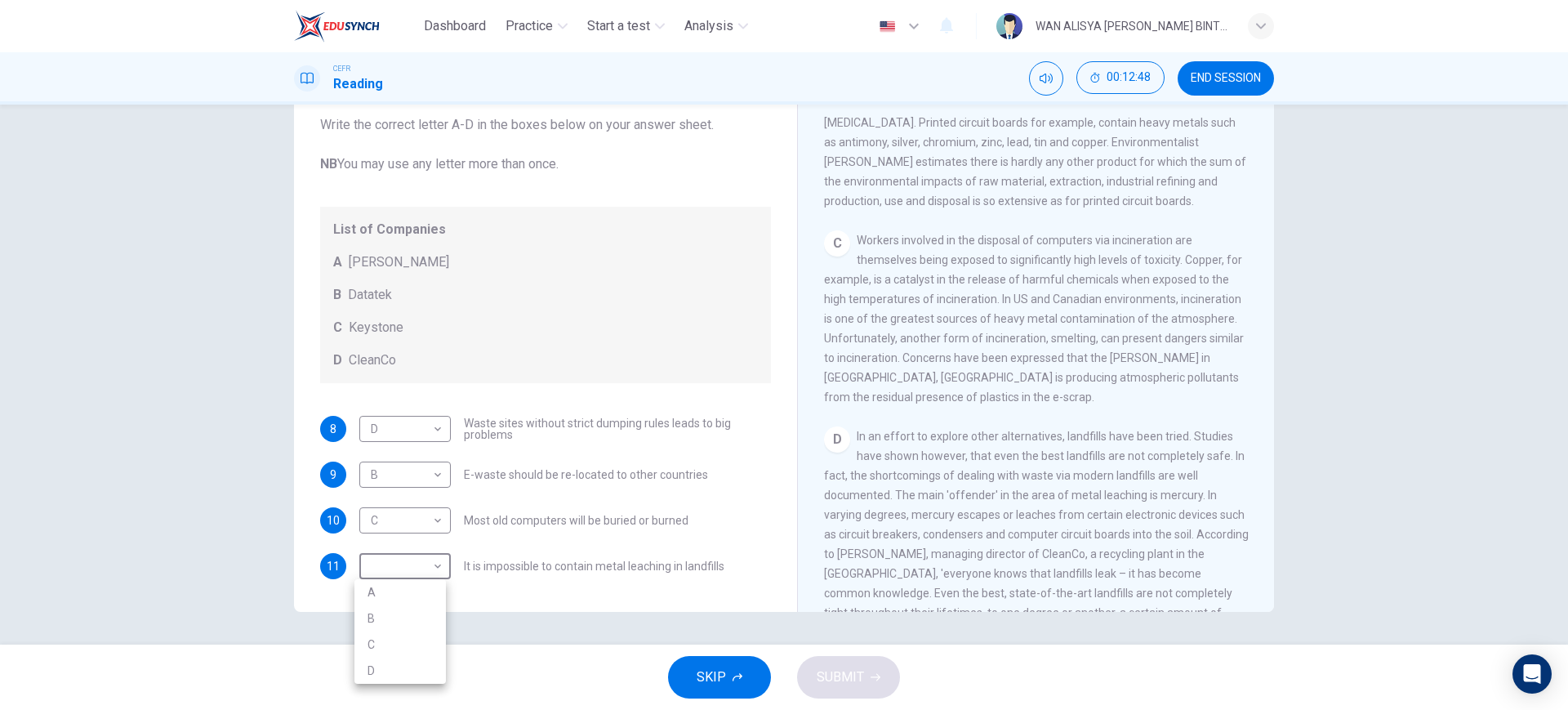 click on "A" at bounding box center [400, 592] 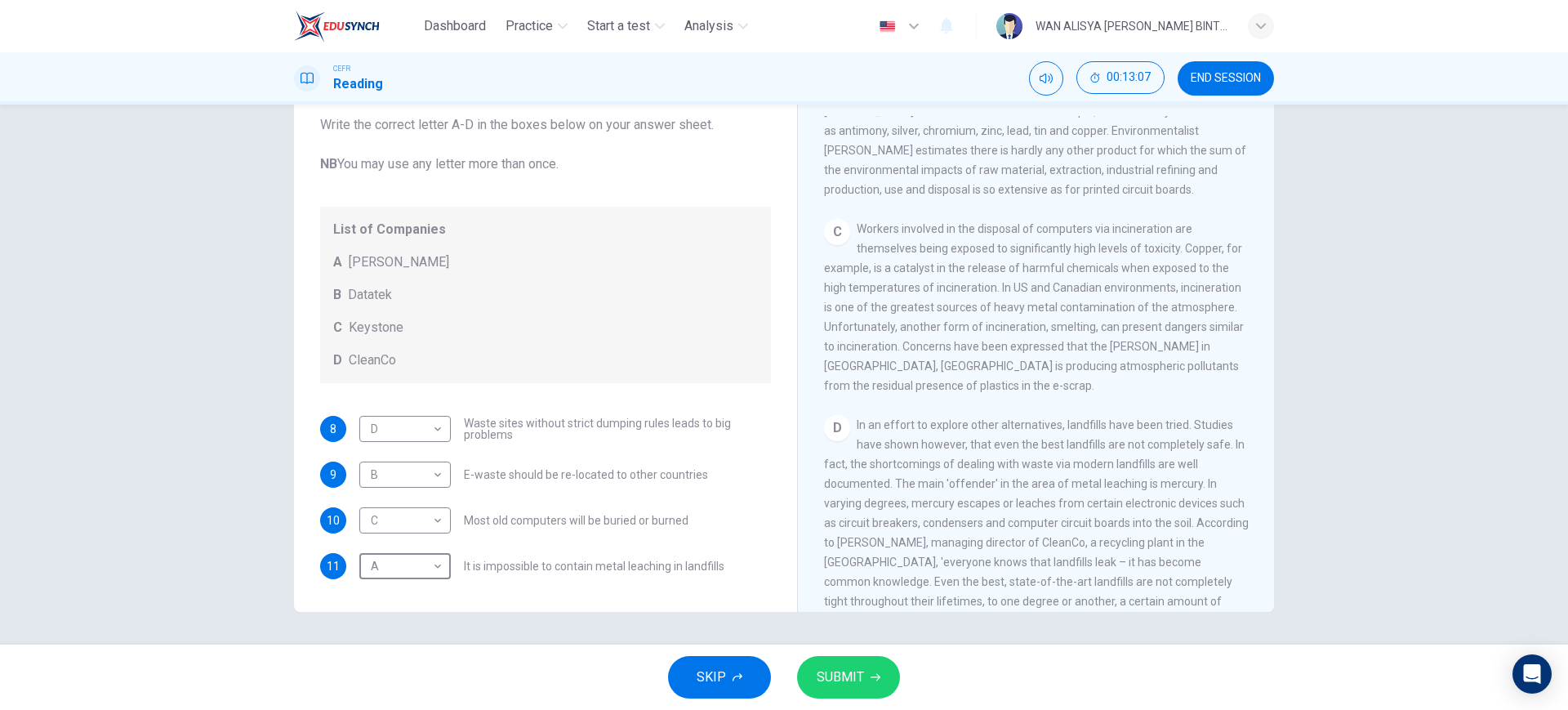 scroll, scrollTop: 716, scrollLeft: 0, axis: vertical 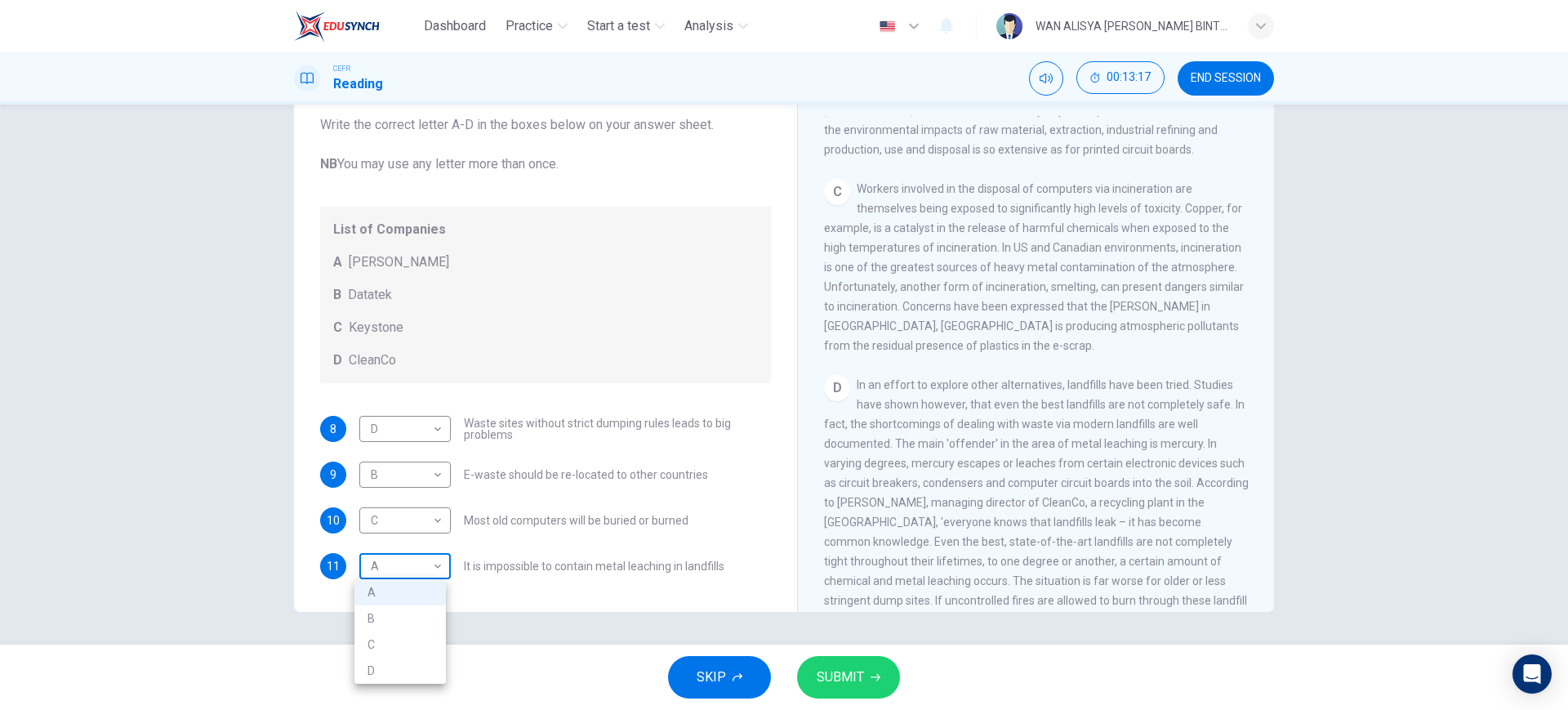 click on "Dashboard Practice Start a test Analysis English en ​ WAN ALISYA NABILA BINTI MOHD ZAWAWI CEFR Reading 00:13:17 END SESSION Questions 8 - 11 Look at the following list of statements and the list of
companies below.
Match each statement with the correct company. Write the correct letter A-D in the boxes below on your answer sheet.
NB  You may use any letter more than once. List of Companies A Noranda Smelter B Datatek C Keystone D CleanCo 8 D D ​ Waste sites without strict dumping rules leads to big problems 9 B B ​ E-waste should be re-located to other countries 10 C C ​ Most old computers will be buried or burned 11 A A ​ It is impossible to contain metal leaching in landfills The Intense Rate of Change in the World CLICK TO ZOOM Click to Zoom A B C D E F G SKIP SUBMIT Dashboard Practice Start a test Analysis Notifications © Copyright  2025
A B C D" at bounding box center [784, 355] 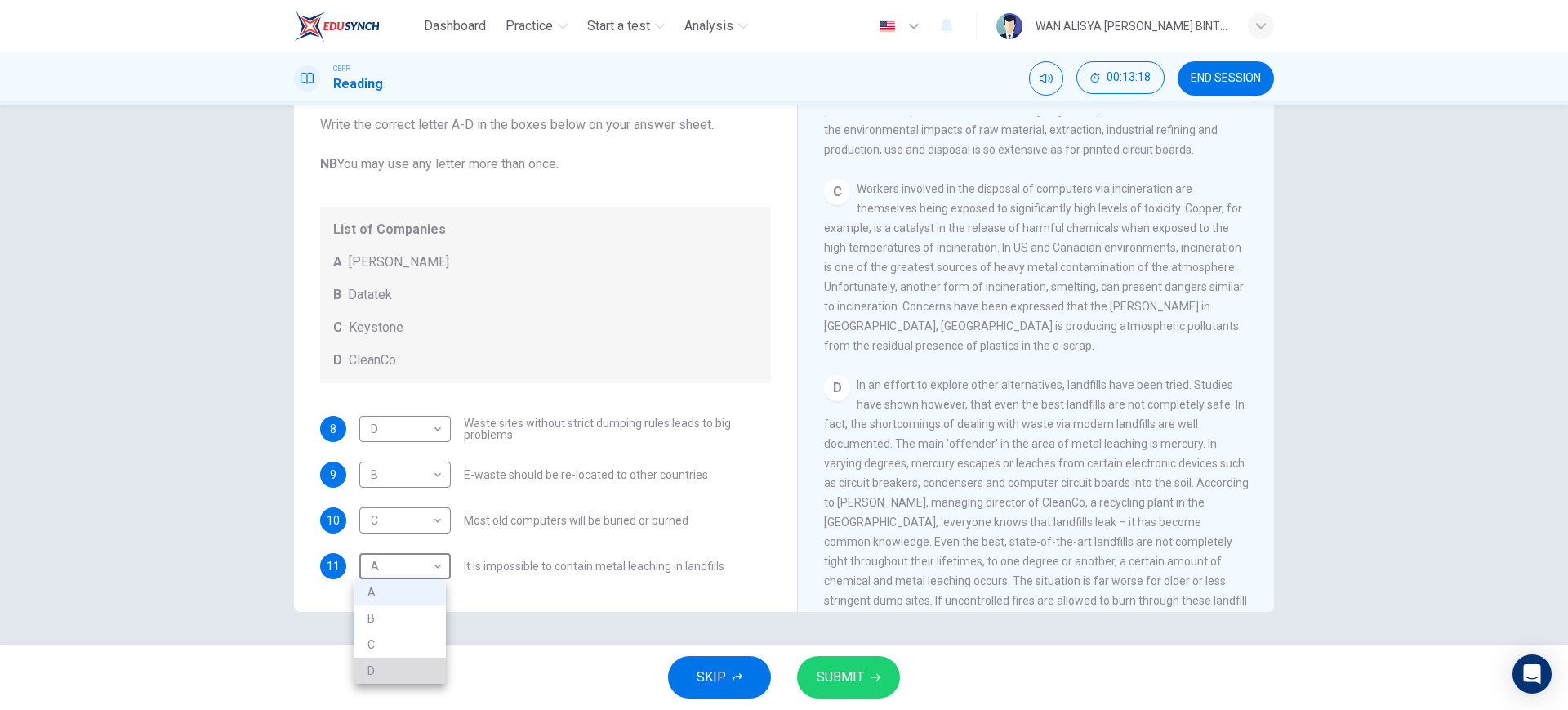 click on "D" at bounding box center [400, 671] 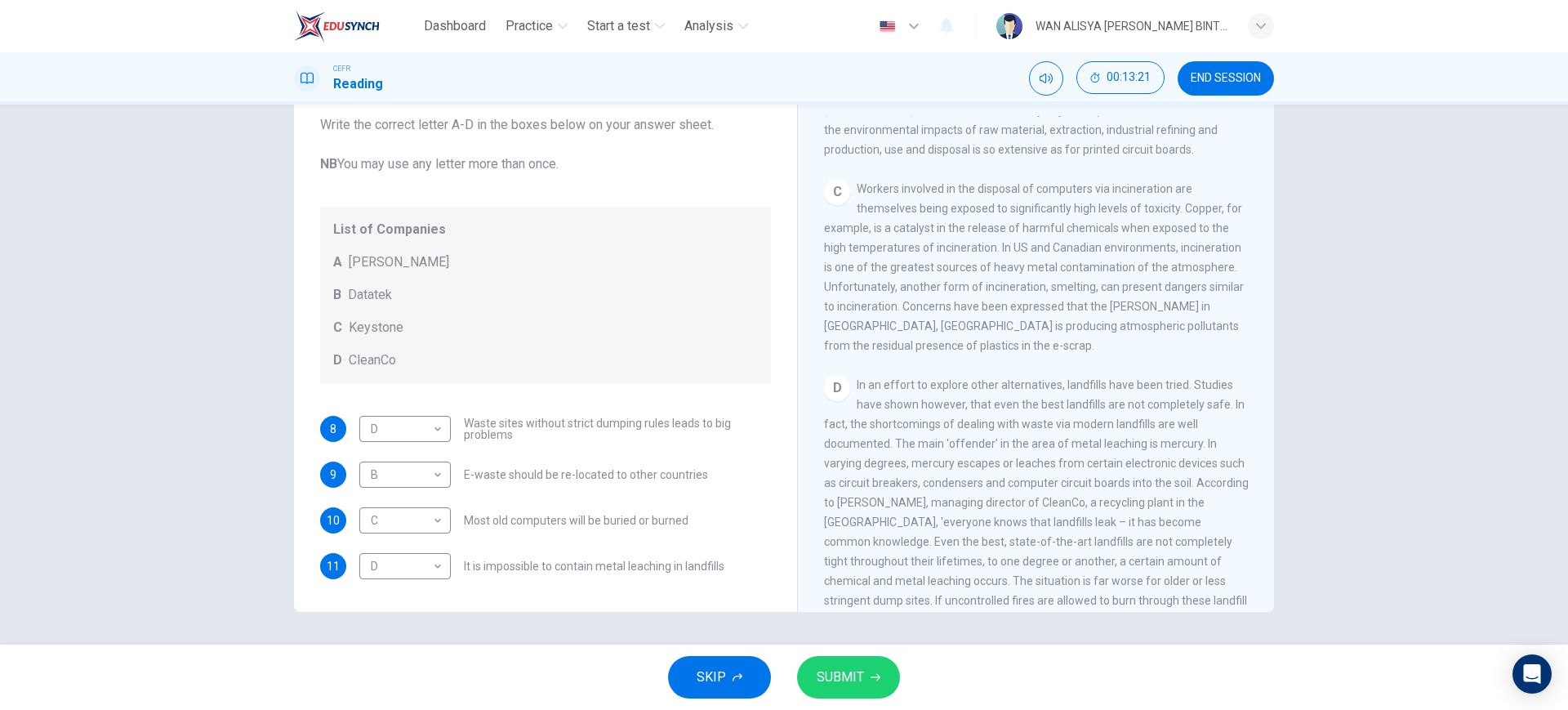 click on "CLICK TO ZOOM Click to Zoom A The intense rate of change in the world gives rise to numerous new products – many of them electronic. What is brand new and state-of-the-art one month is quickly relegated to 'old model' status the next. Within the world of computing, this frenetic pace of change has led to millions of out-dated, worthless products. Keystone, an American-based research company, reported that 'in 2005, one computer became obsolete for every new one introduced in the market. By the year 2010, experts estimate that in the USA there will be over 500 million obsolete computers. Most of these computers will be destined for landfills, incinerators or hazardous waste exports.' Old, outdated keyboards, monitors and hard drives all combine to produce what is now widely known as 'e-waste' and the way to appropriately dispose of them is proving to be a challenge. B C D E F G" at bounding box center [1047, 364] 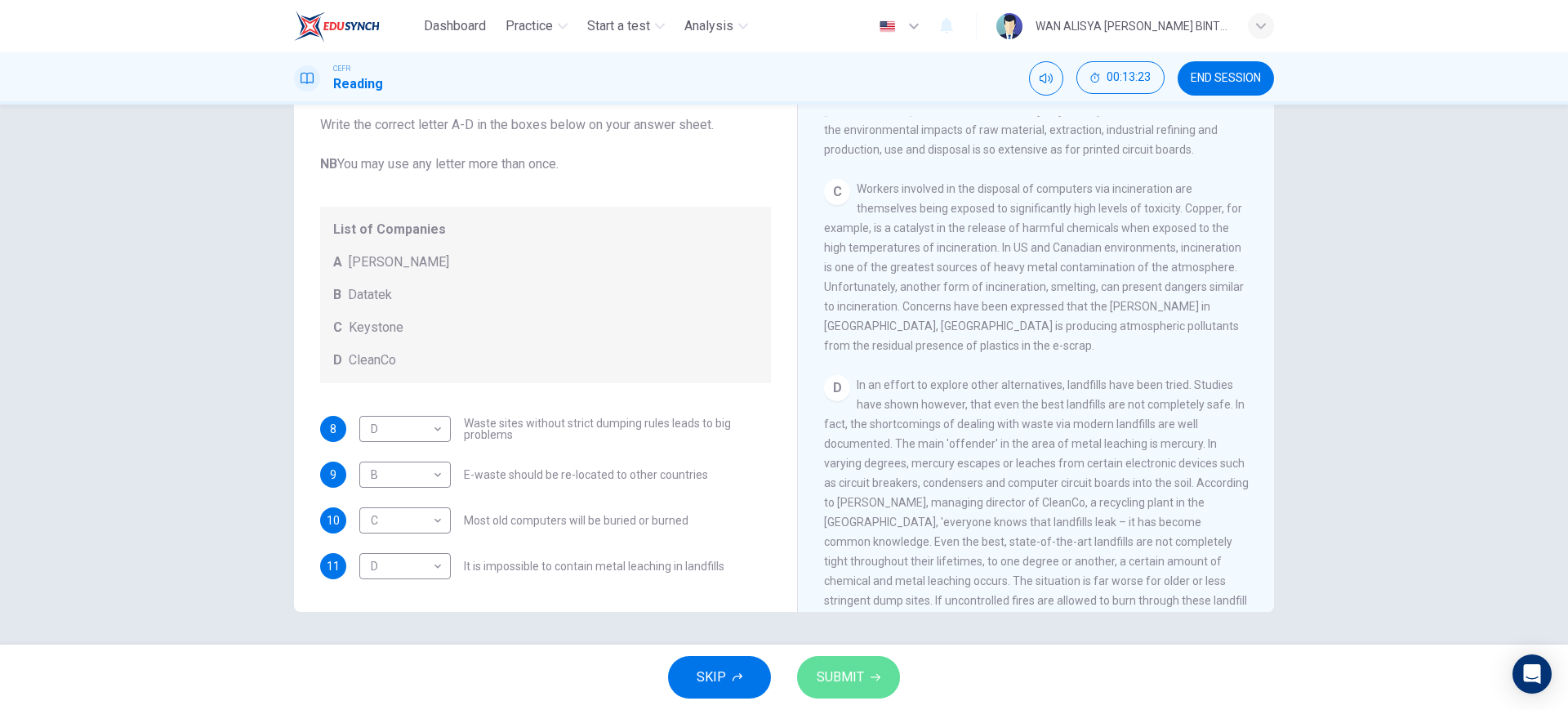 click on "SUBMIT" at bounding box center [840, 677] 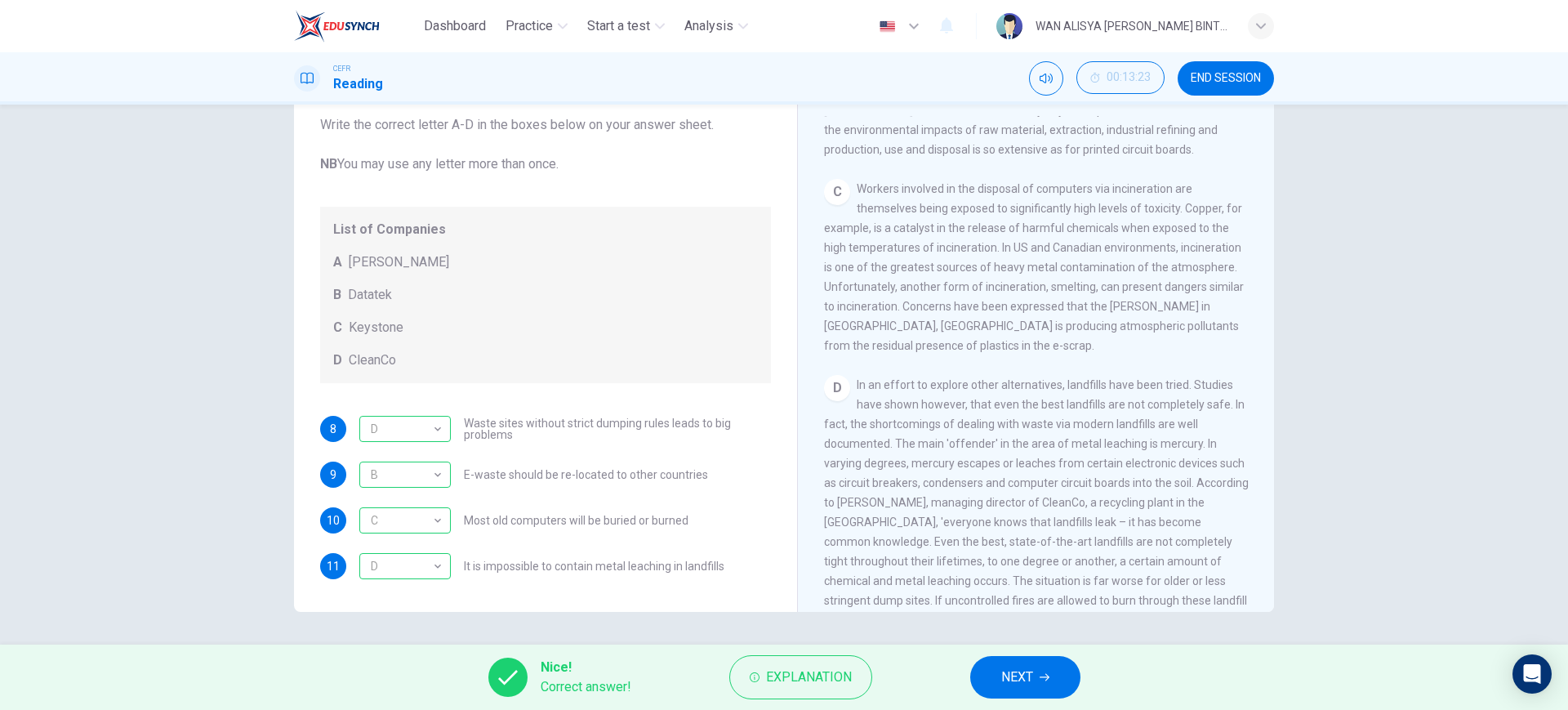 click on "NEXT" at bounding box center [1025, 677] 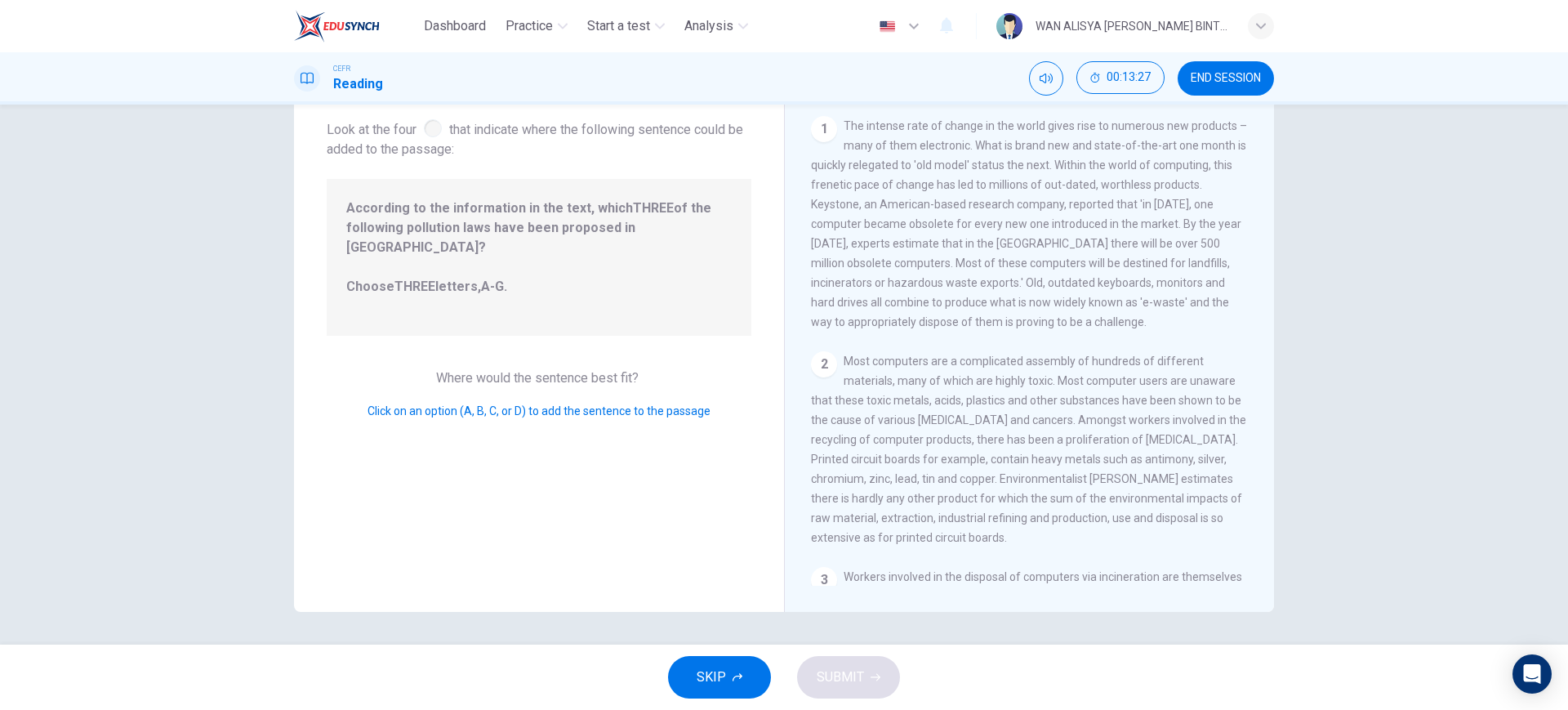drag, startPoint x: 1252, startPoint y: 151, endPoint x: 1256, endPoint y: 128, distance: 23.345235 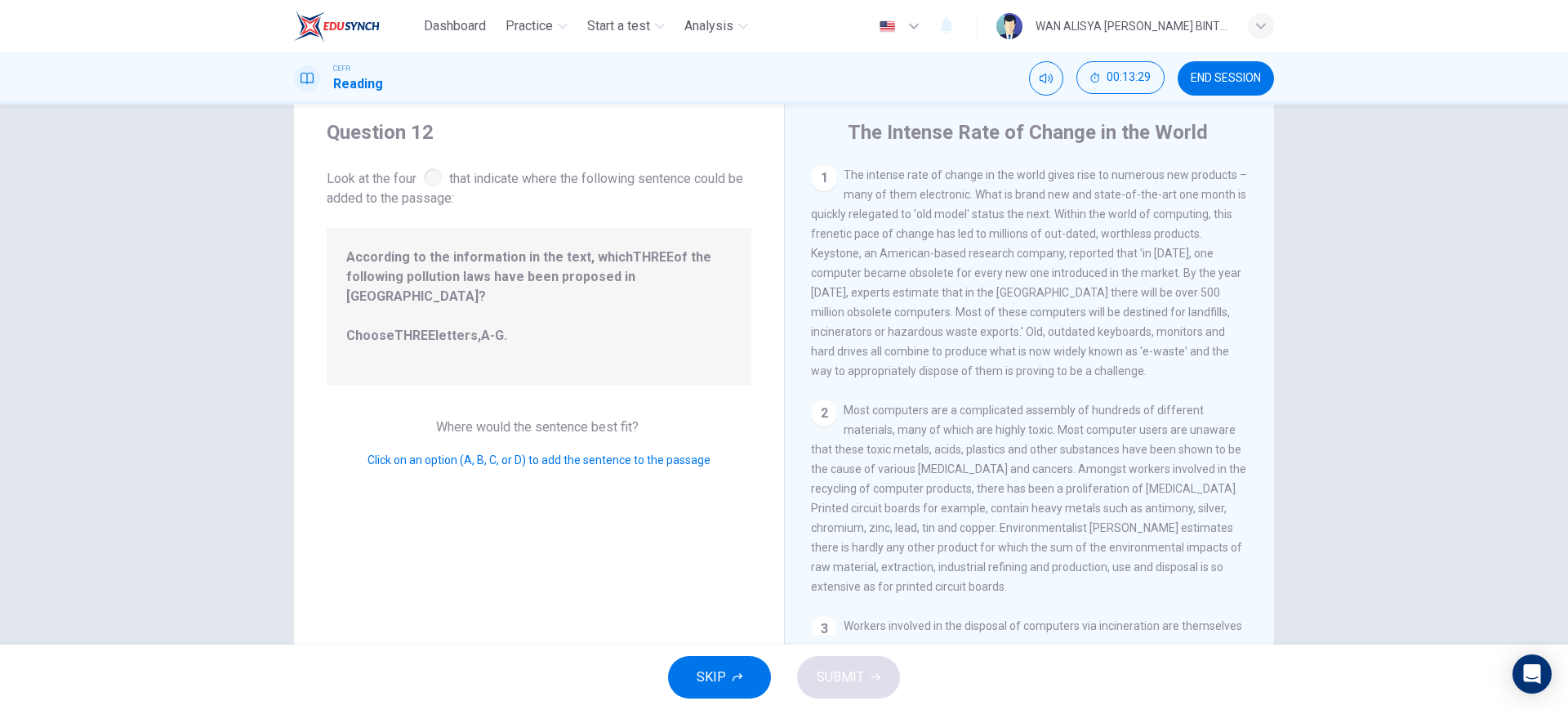 scroll, scrollTop: 0, scrollLeft: 0, axis: both 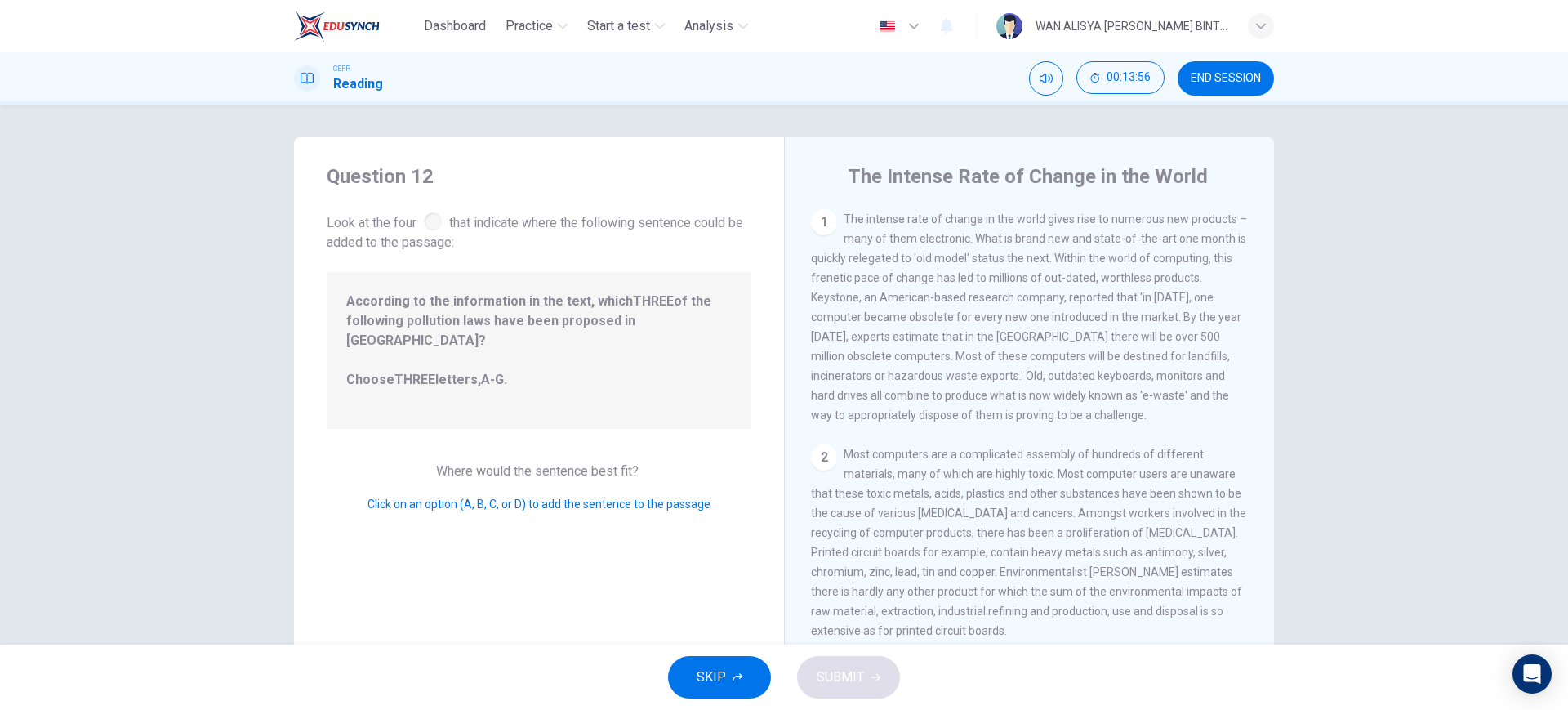 drag, startPoint x: 524, startPoint y: 435, endPoint x: 461, endPoint y: 354, distance: 102.6158 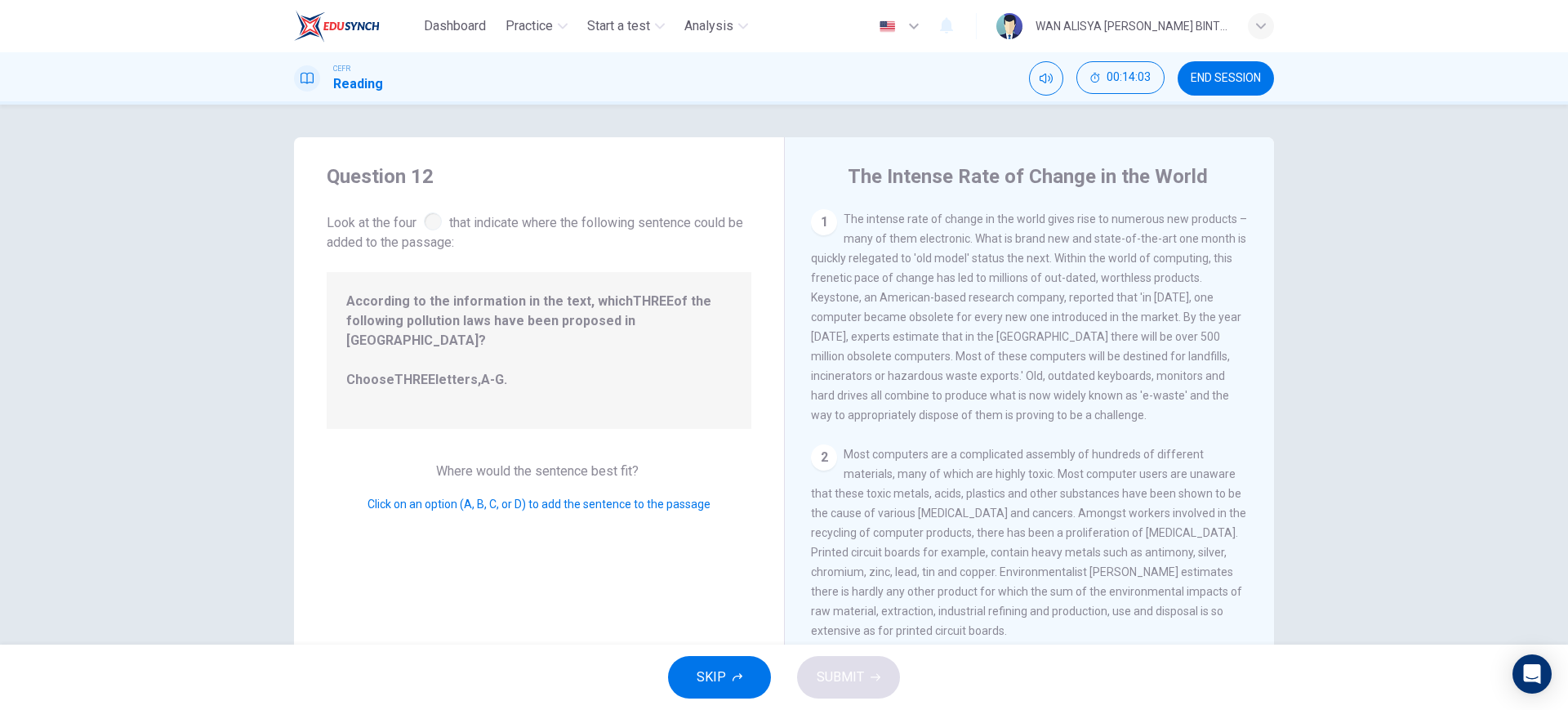 drag, startPoint x: 815, startPoint y: 217, endPoint x: 809, endPoint y: 293, distance: 76.23647 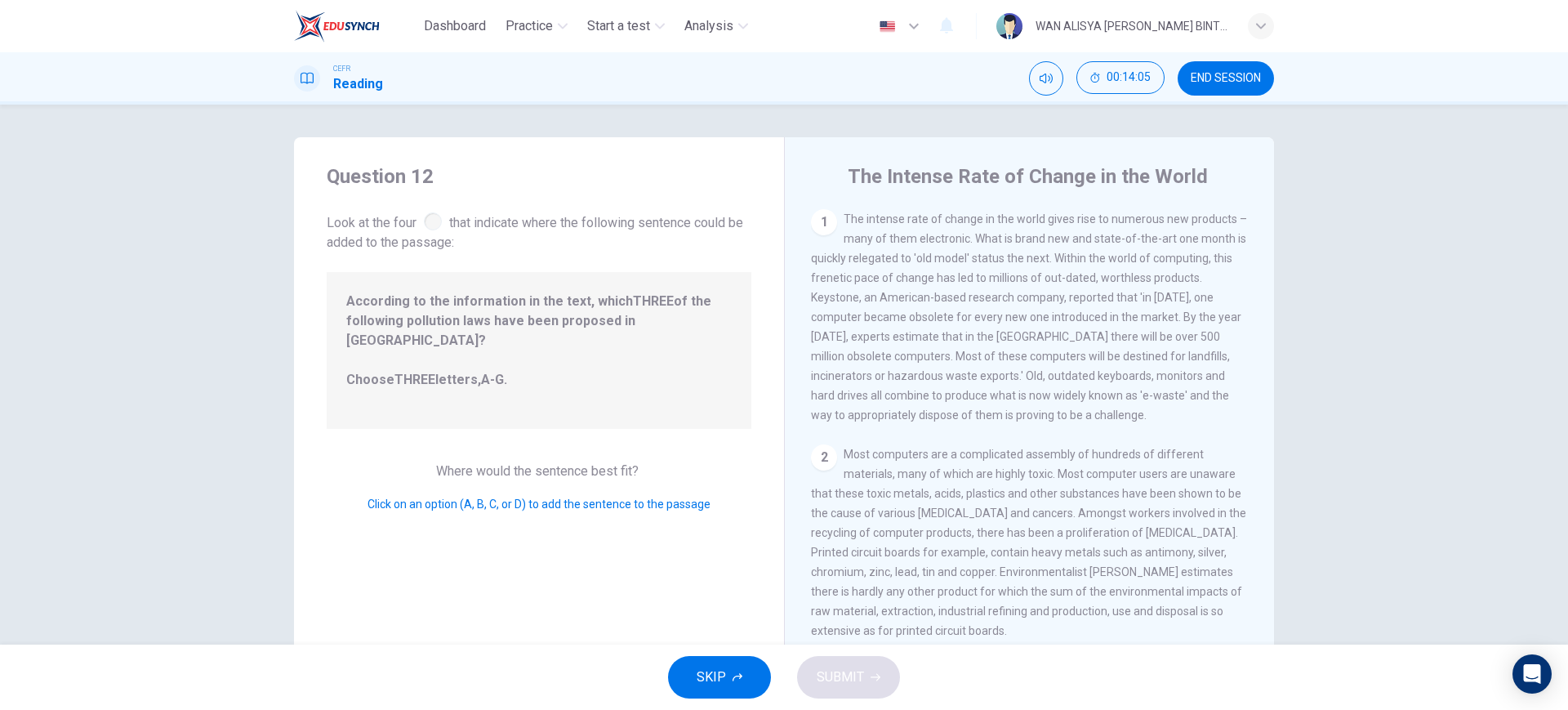 drag, startPoint x: 924, startPoint y: 246, endPoint x: 729, endPoint y: 403, distance: 250.34776 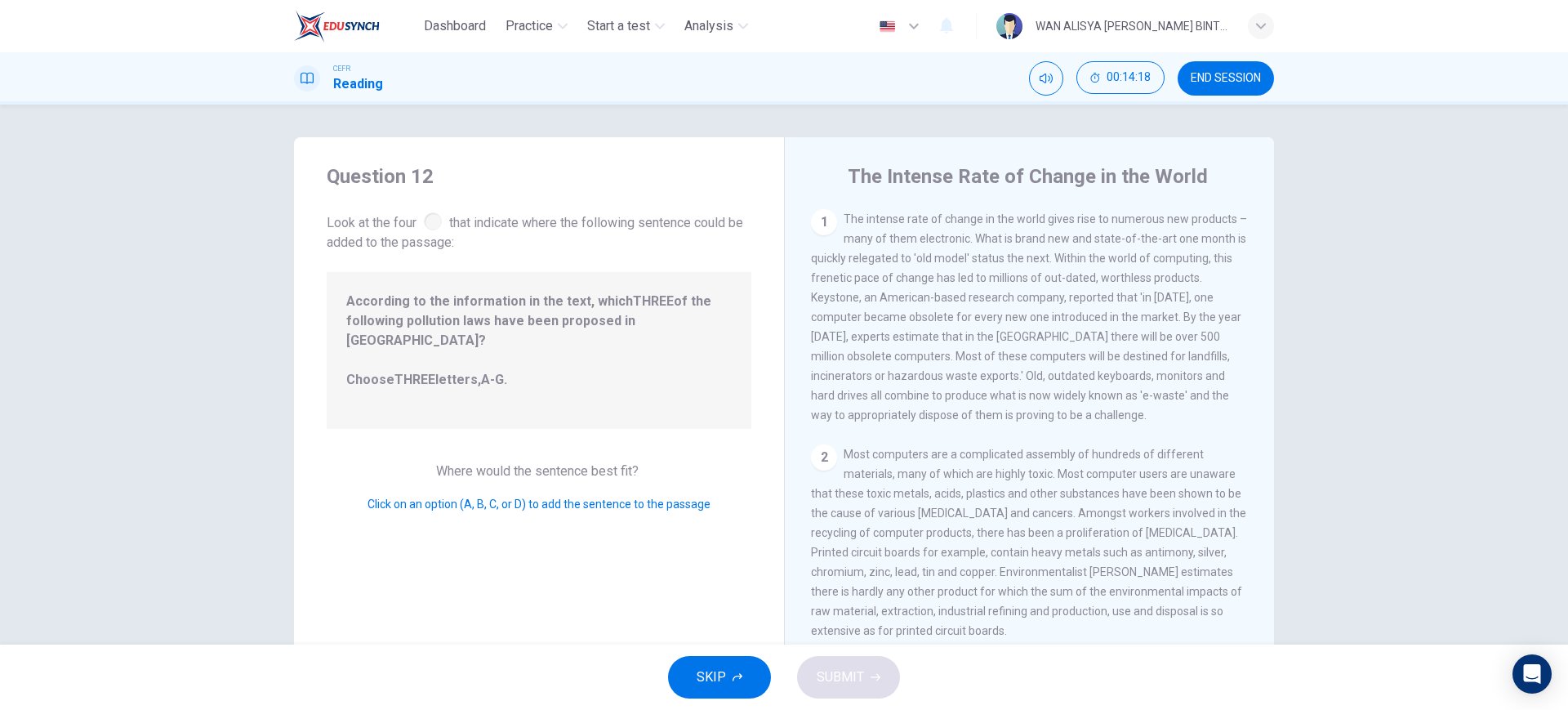 click on "Click on an option (A, B, C, or D) to add the sentence to the passage" at bounding box center (539, 504) 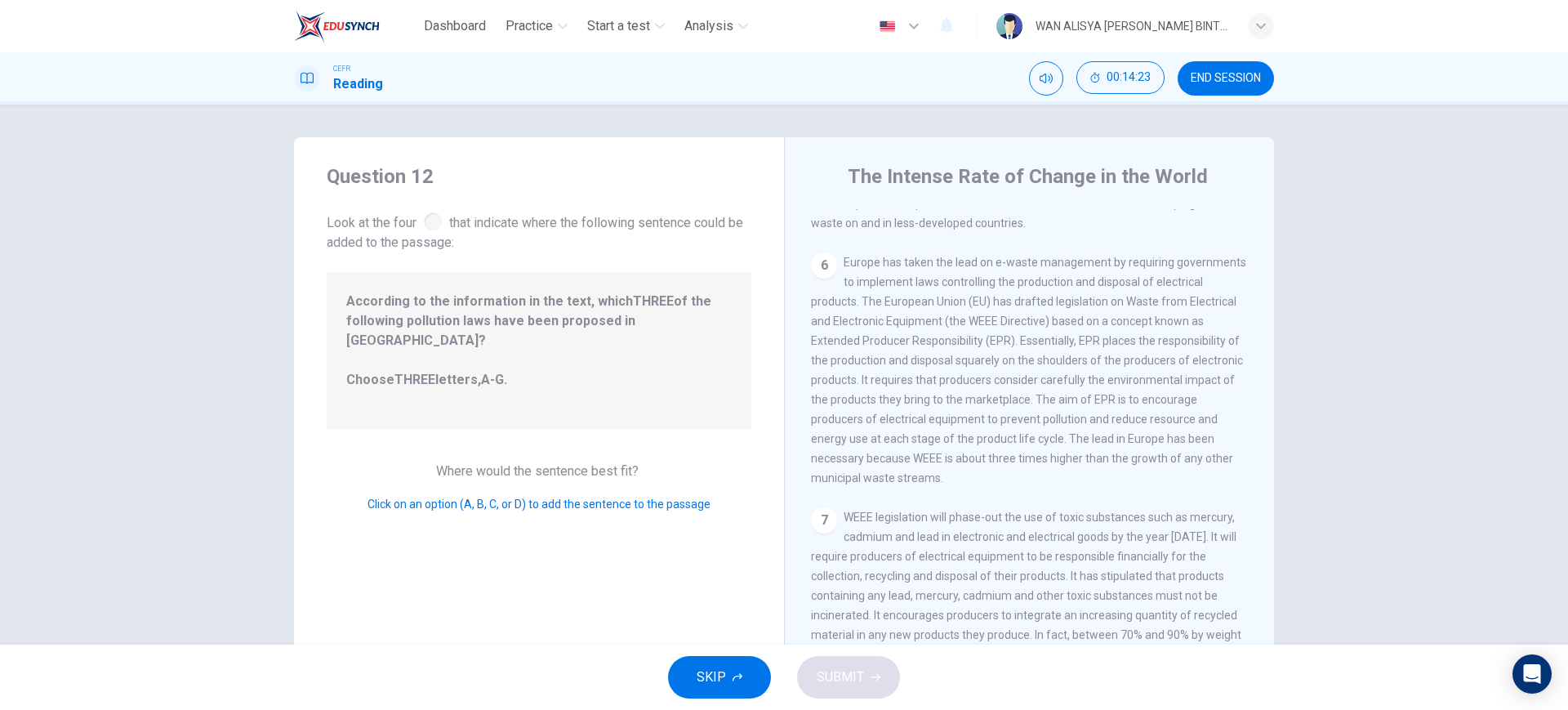 scroll, scrollTop: 1199, scrollLeft: 0, axis: vertical 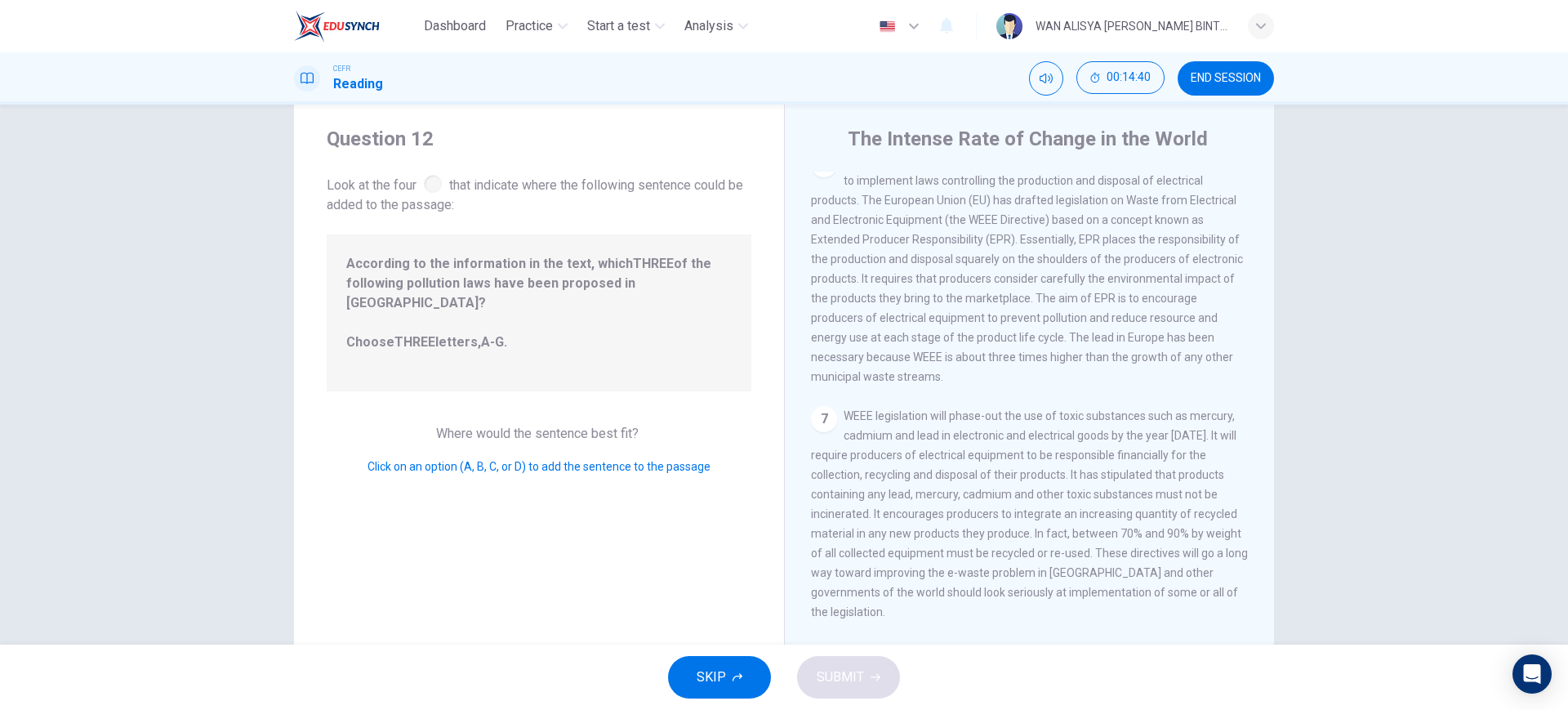 click on "7" at bounding box center (824, 419) 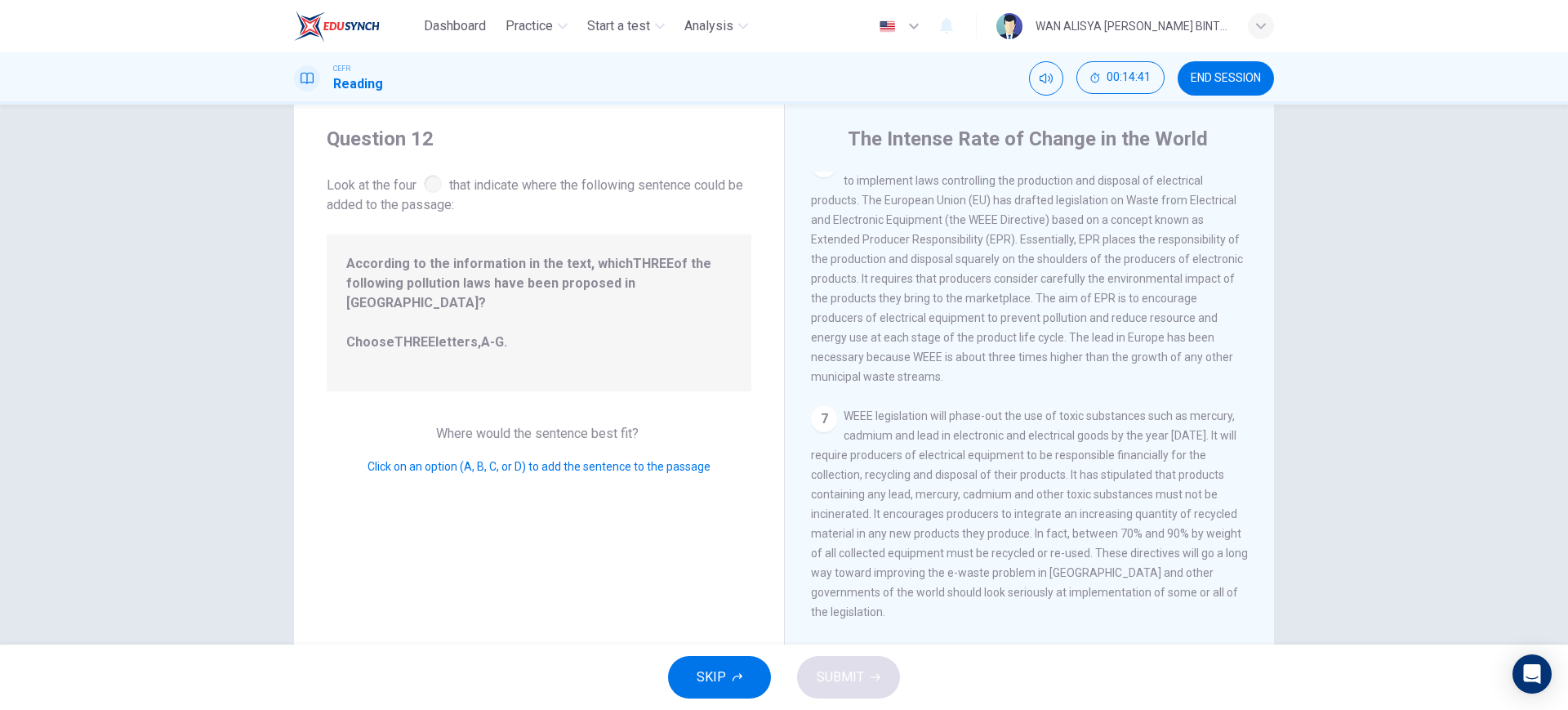 click on "7" at bounding box center [824, 419] 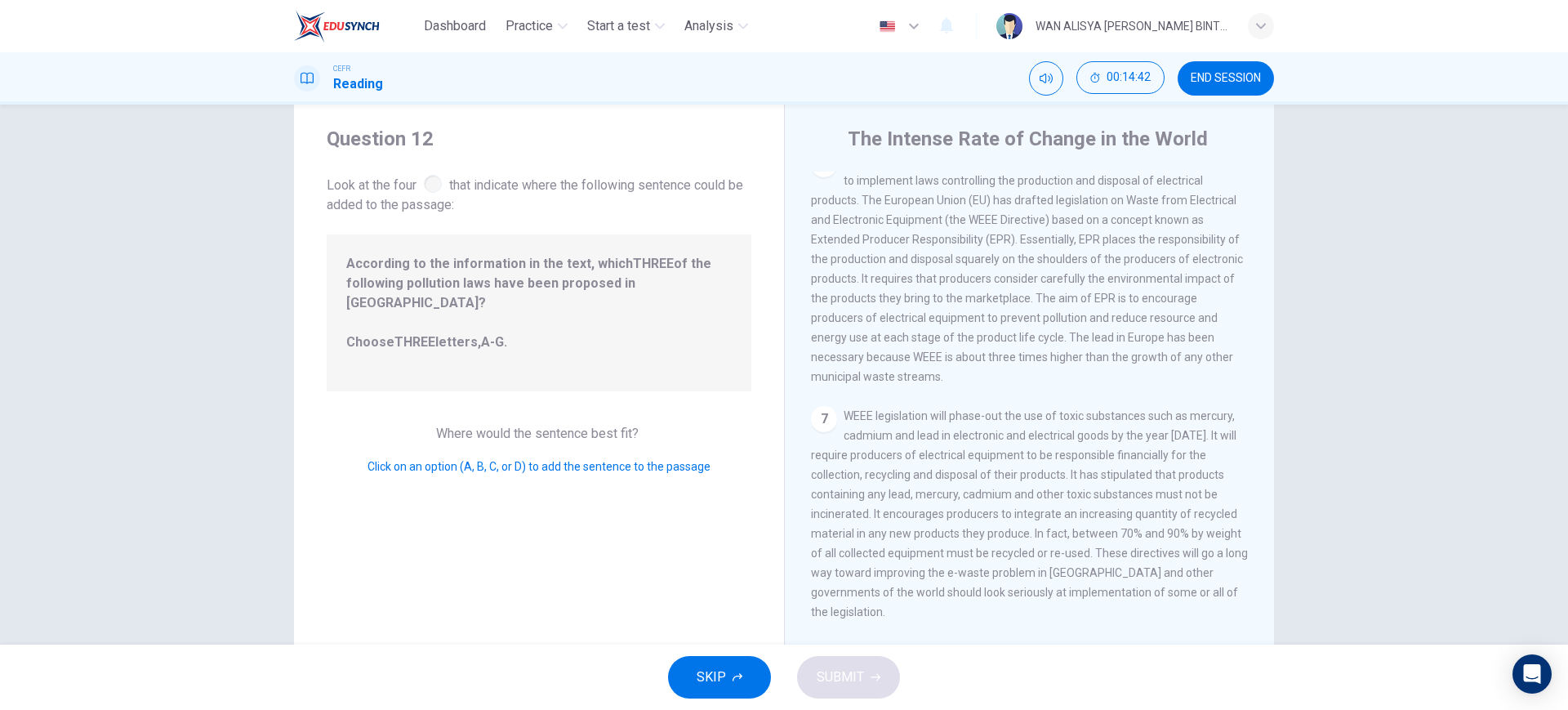 drag, startPoint x: 833, startPoint y: 431, endPoint x: 813, endPoint y: 427, distance: 20.396078 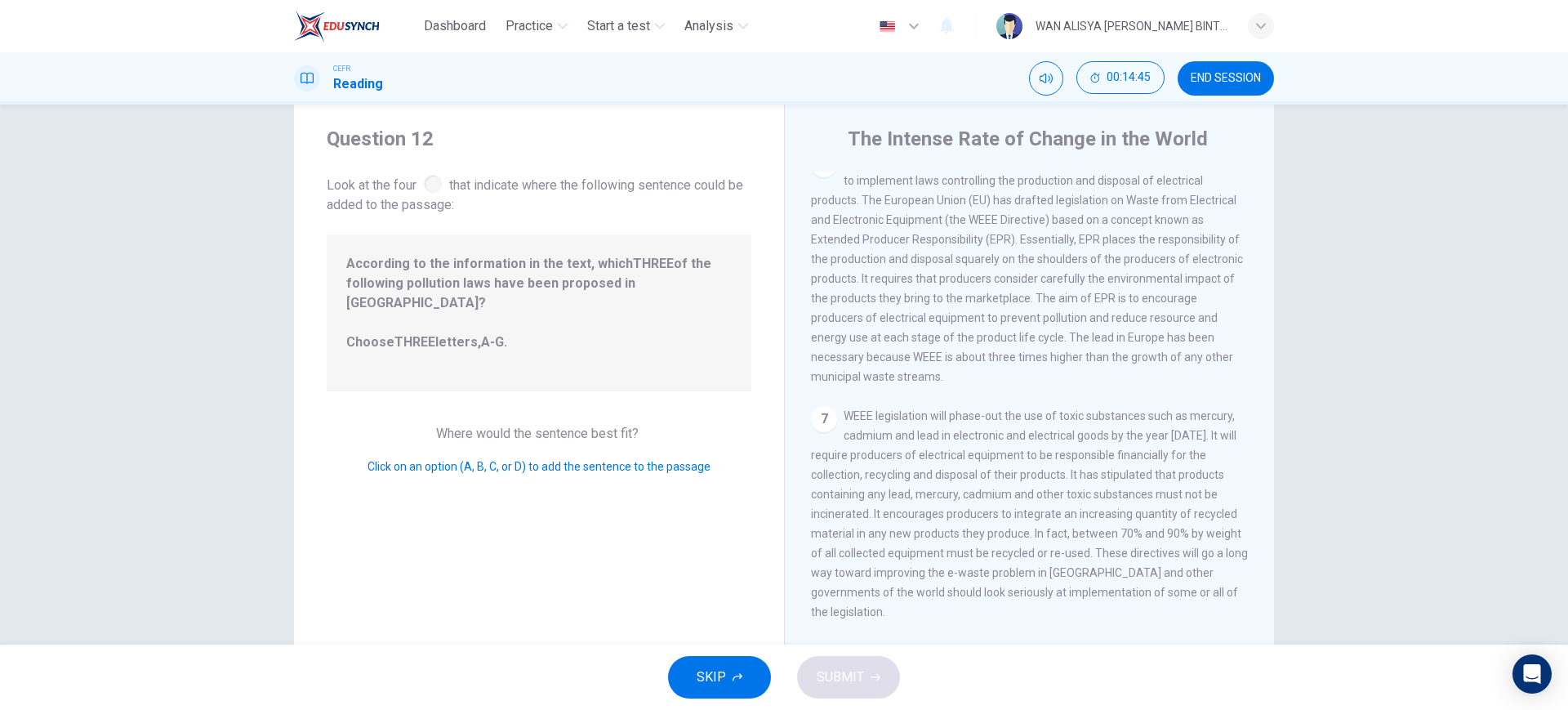 click on "Click on an option (A, B, C, or D) to add the sentence to the passage" at bounding box center [539, 467] 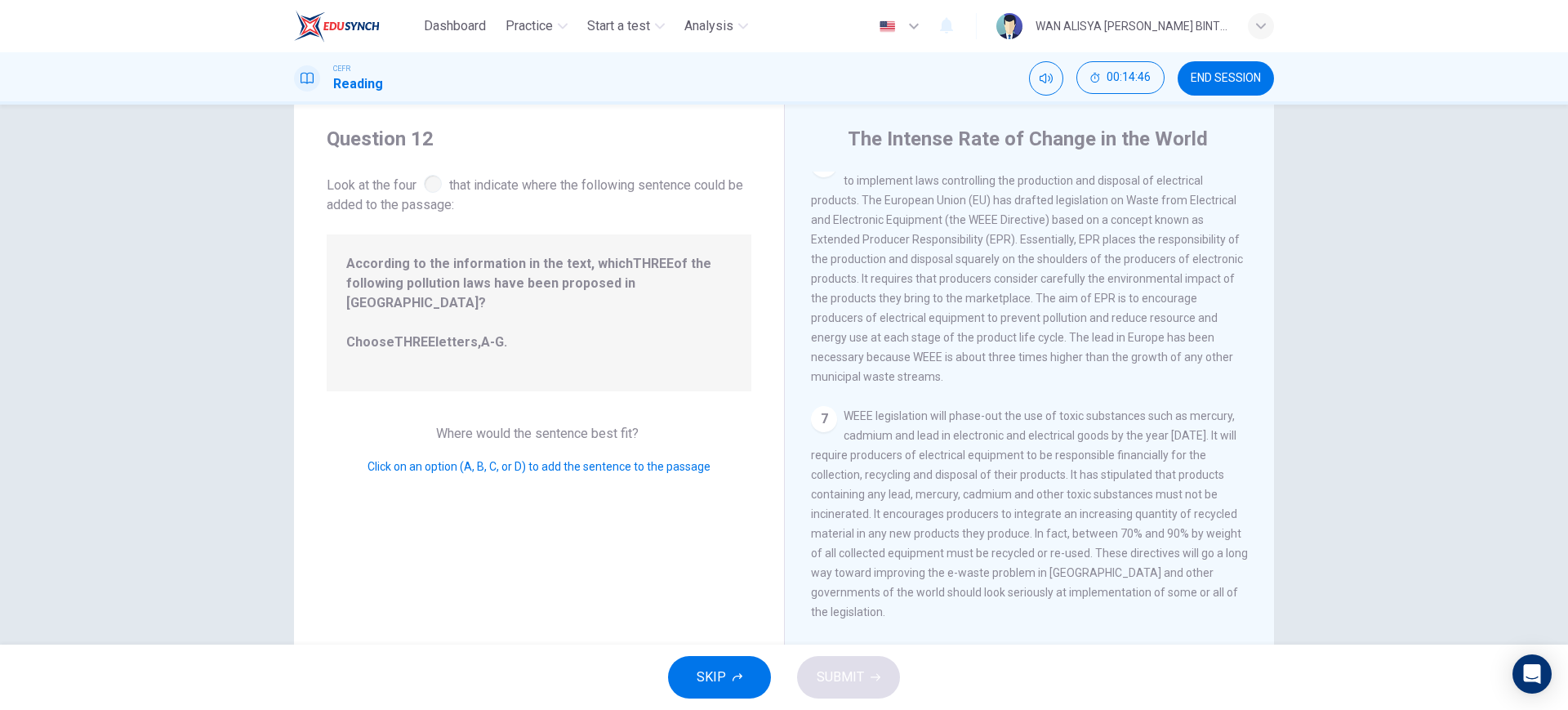 click on "Where would the sentence best fit?   Click on an option (A, B, C, or D) to add the sentence to the passage" at bounding box center (539, 450) 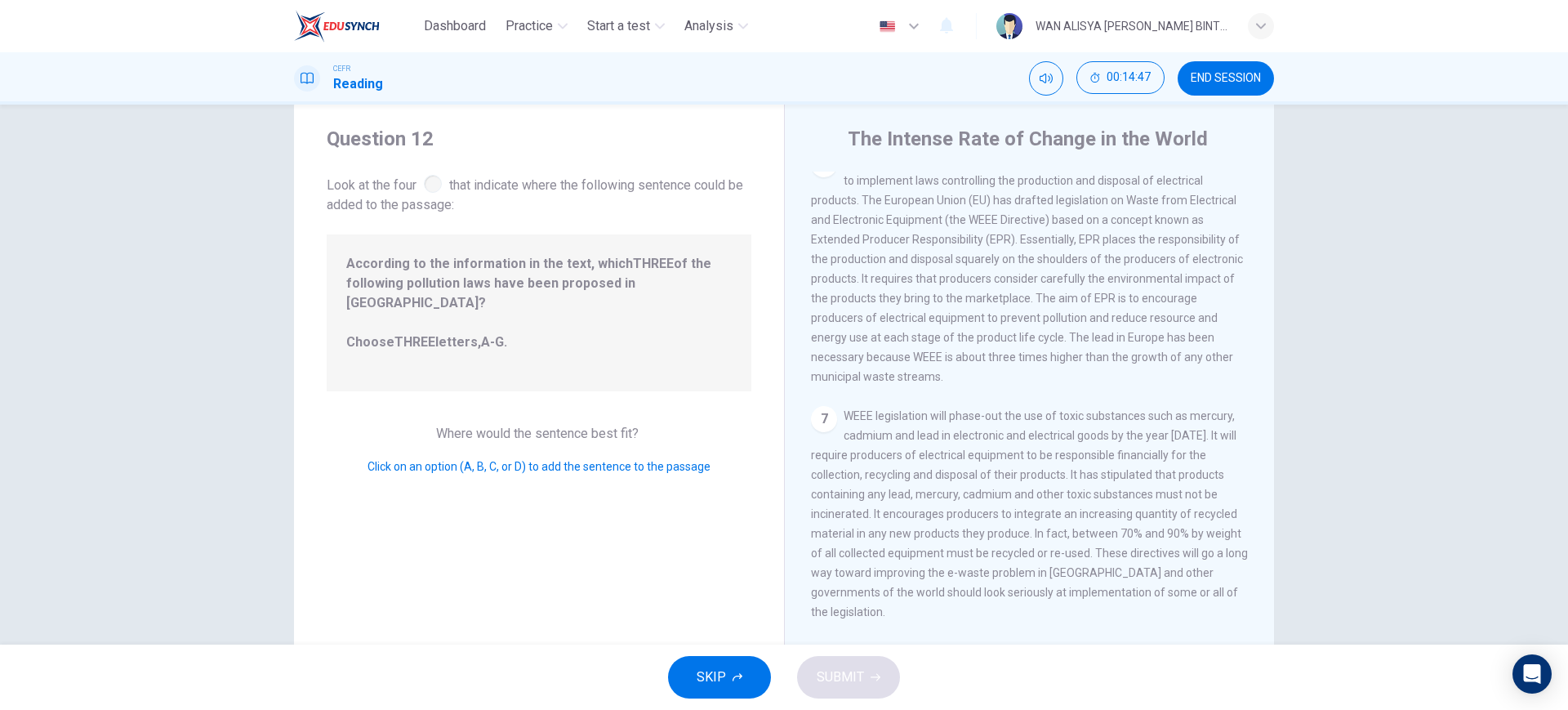 click on "According to the information in the text, which  THREE  of the following pollution laws have been proposed in Europe? Choose  THREE  letters,  A-G ." at bounding box center [539, 313] 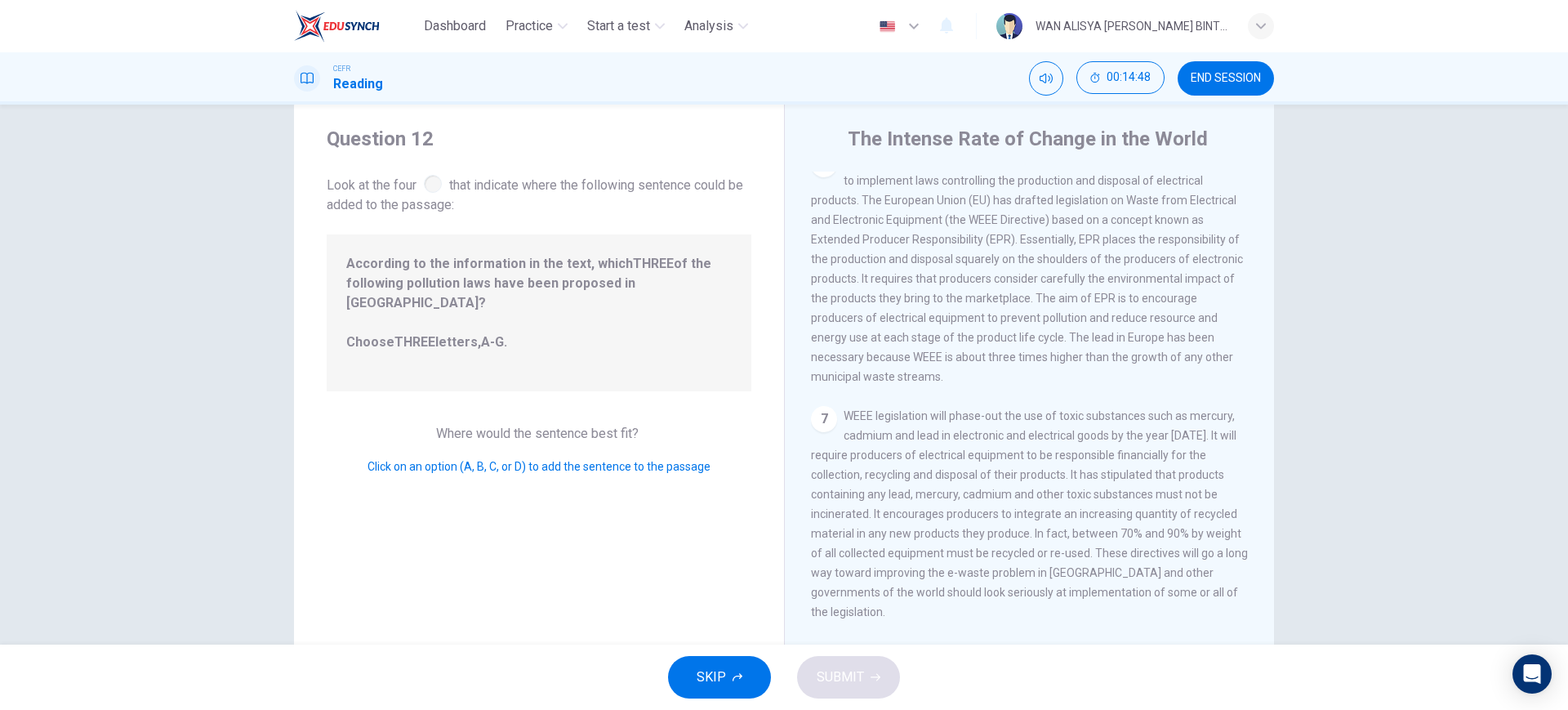 click at bounding box center [433, 184] 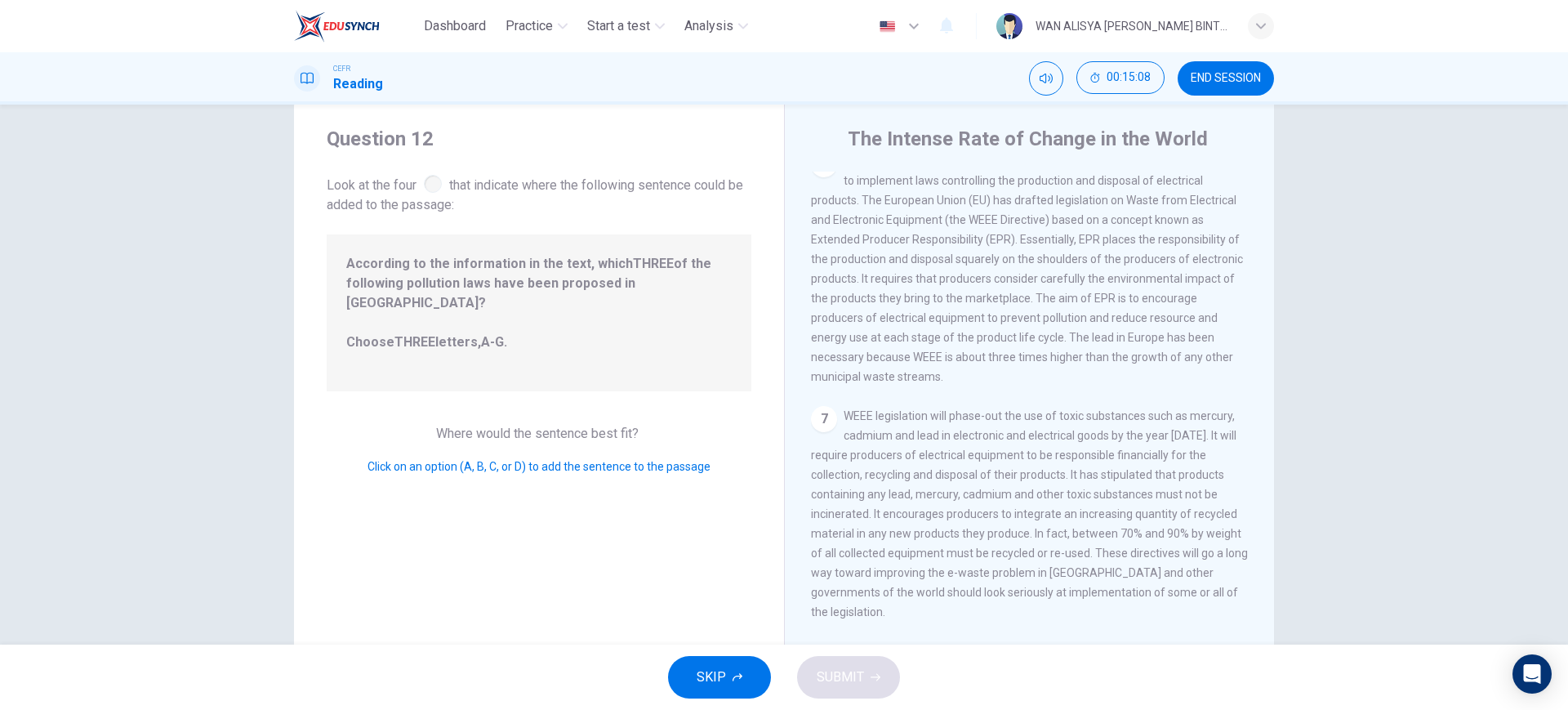 click on "Question 12 Look at the four     that indicate where the following sentence could be added to the passage: According to the information in the text, which  THREE  of the following pollution laws have been proposed in Europe? Choose  THREE  letters,  A-G . Where would the sentence best fit?   Click on an option (A, B, C, or D) to add the sentence to the passage" at bounding box center (539, 383) 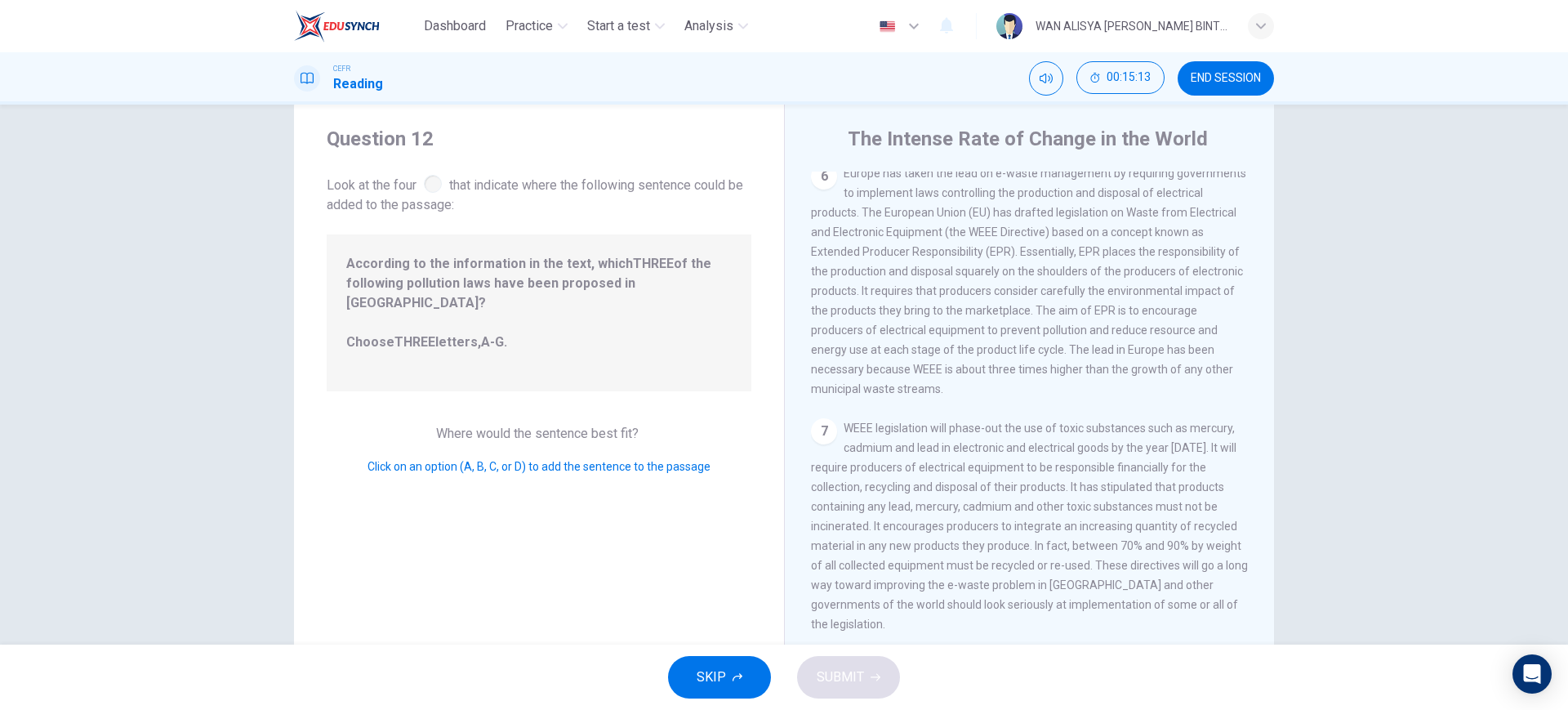 scroll, scrollTop: 1199, scrollLeft: 0, axis: vertical 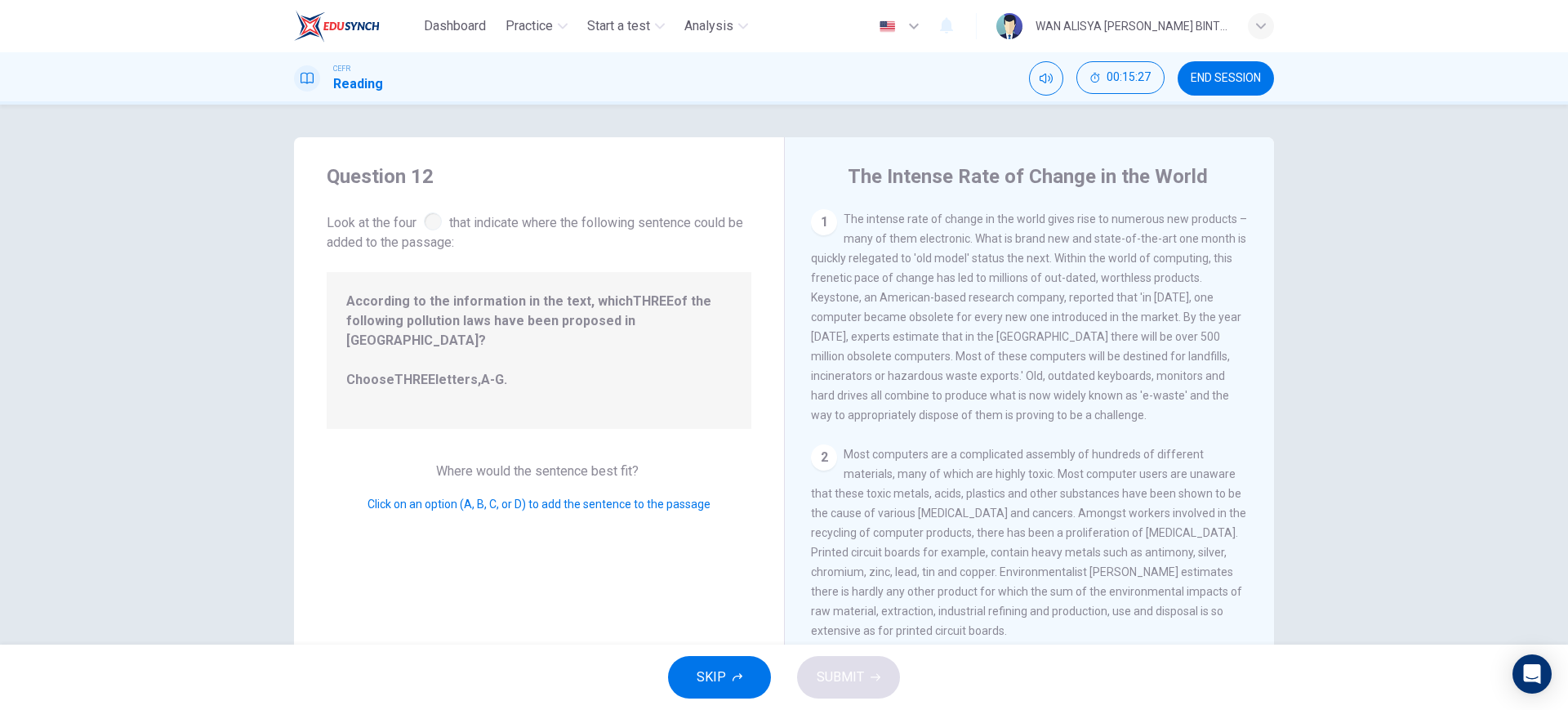 click on "1" at bounding box center [824, 222] 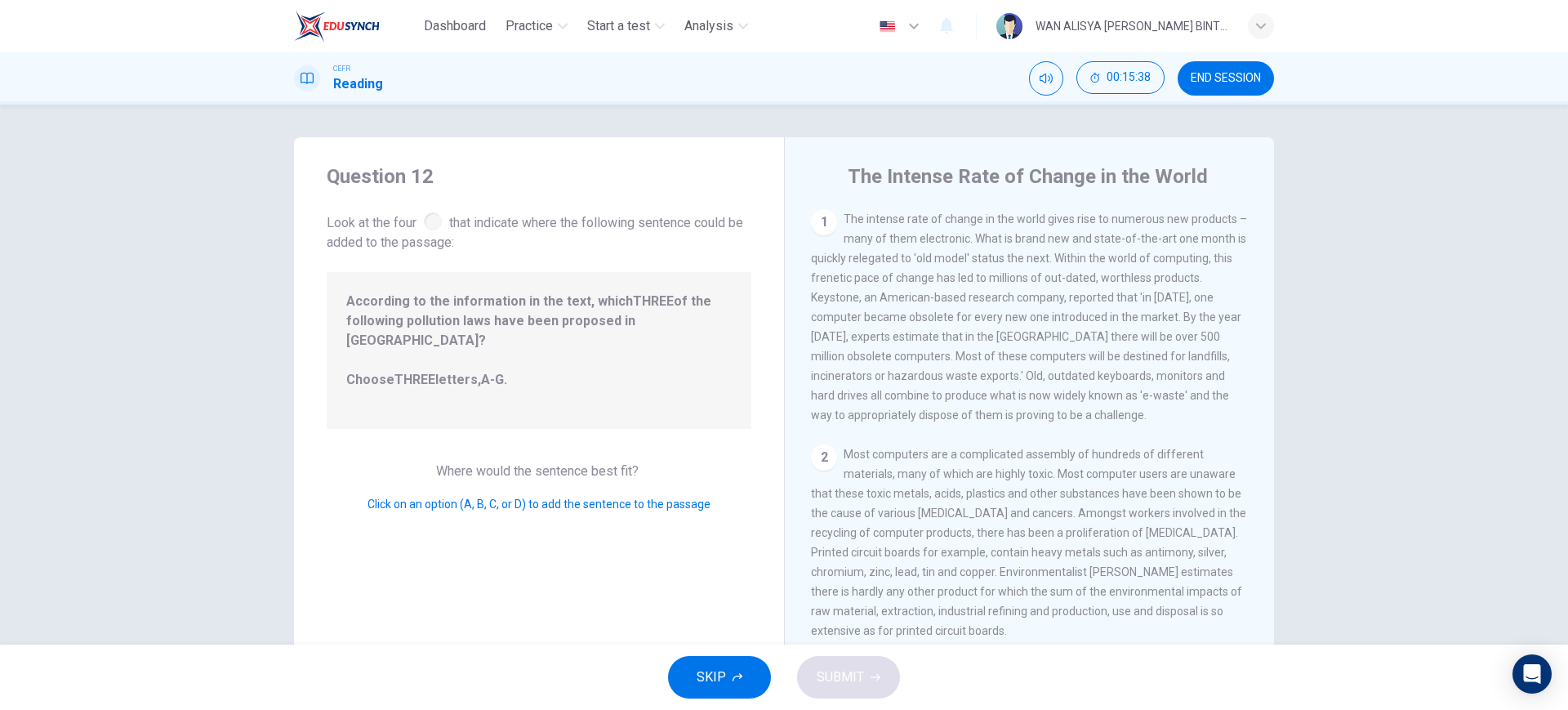 click on "Click on an option (A, B, C, or D) to add the sentence to the passage" at bounding box center [539, 504] 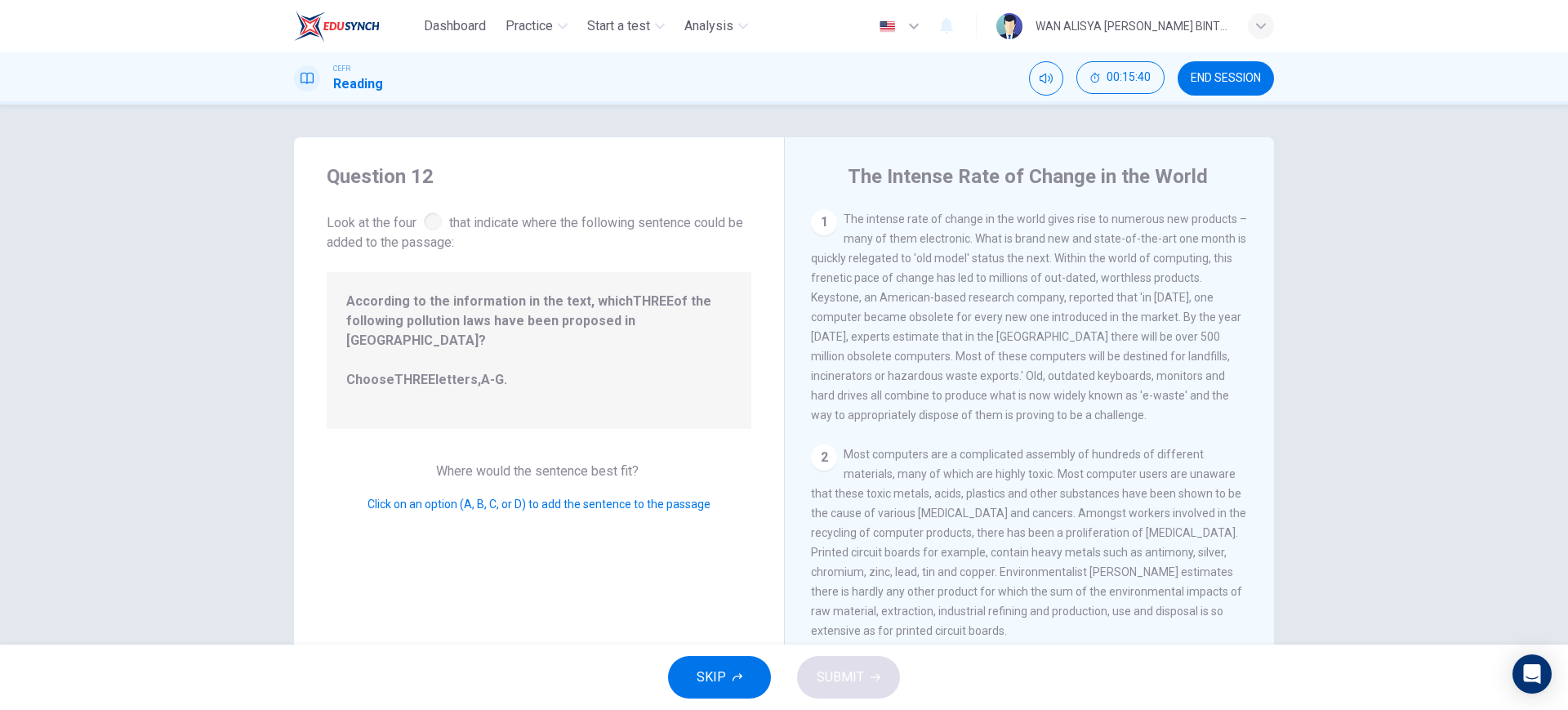 click on "2" at bounding box center [824, 458] 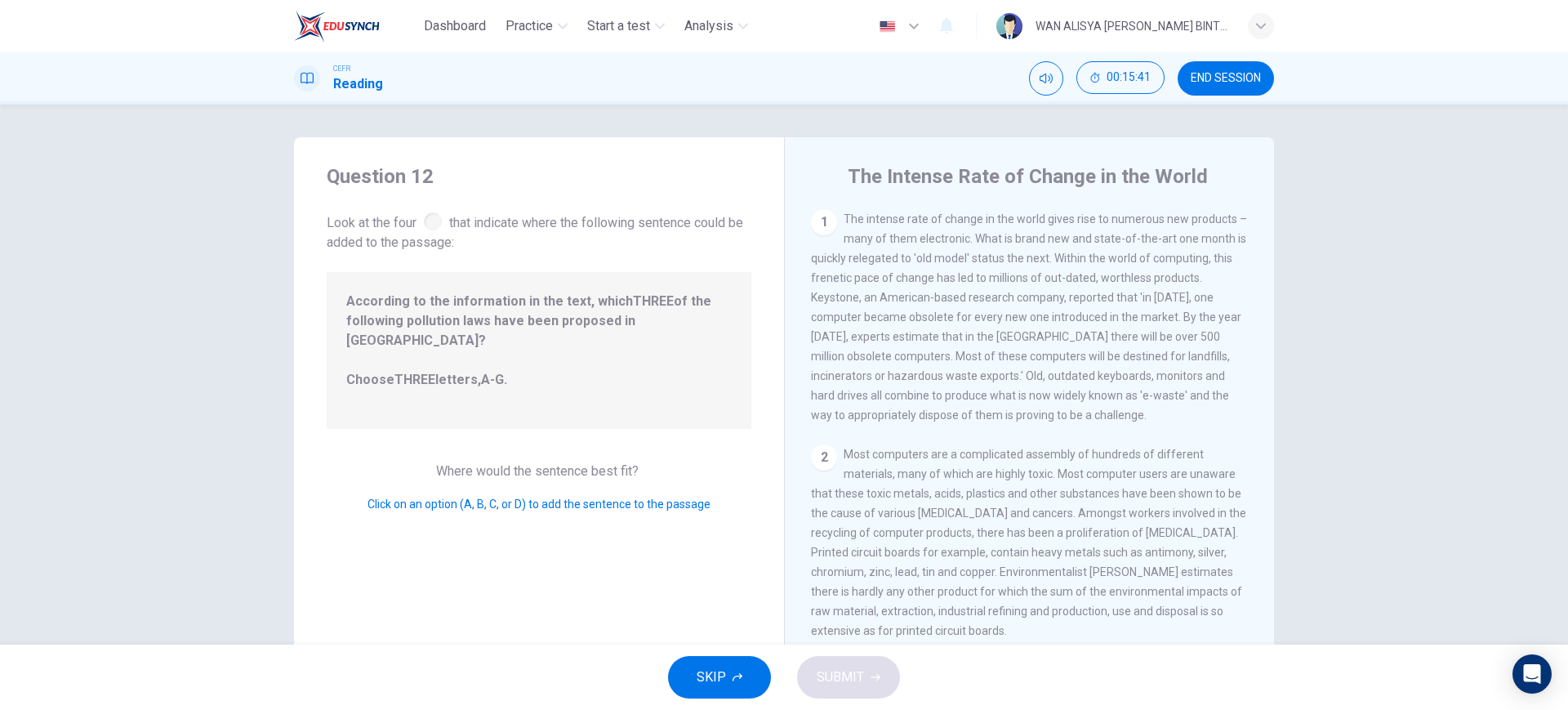 click on "1 The intense rate of change in the world gives rise to numerous new products – many of them electronic. What is brand new and state-of-the-art one month is quickly relegated to 'old model' status the next. Within the world of computing, this frenetic pace of change has led to millions of out-dated, worthless products. Keystone, an American-based research company, reported that 'in 2005, one computer became obsolete for every new one introduced in the market. By the year 2010, experts estimate that in the USA there will be over 500 million obsolete computers. Most of these computers will be destined for landfills, incinerators or hazardous waste exports.' Old, outdated keyboards, monitors and hard drives all combine to produce what is now widely known as 'e-waste' and the way to appropriately dispose of them is proving to be a challenge." at bounding box center [1030, 317] 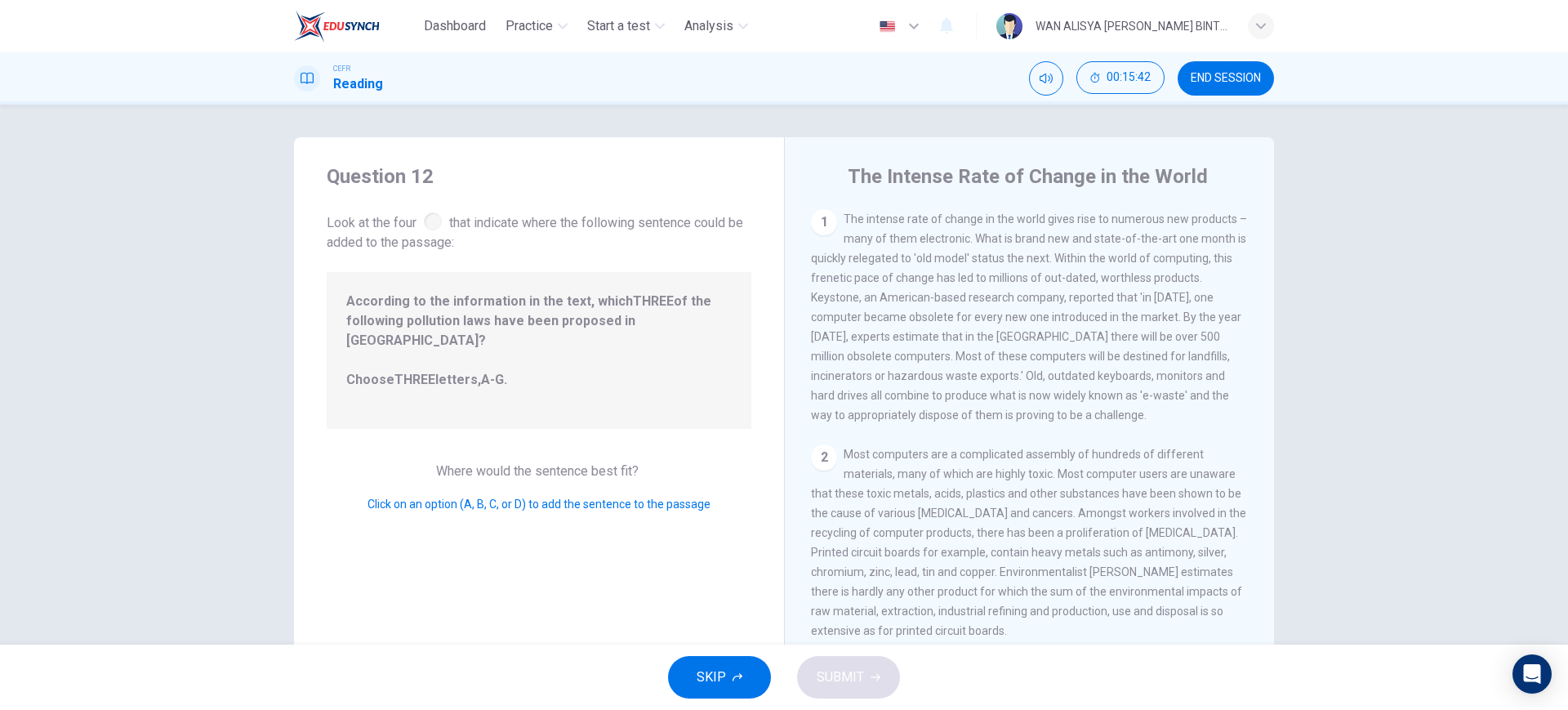 click on "The intense rate of change in the world gives rise to numerous new products – many of them electronic. What is brand new and state-of-the-art one month is quickly relegated to 'old model' status the next. Within the world of computing, this frenetic pace of change has led to millions of out-dated, worthless products. Keystone, an American-based research company, reported that 'in 2005, one computer became obsolete for every new one introduced in the market. By the year 2010, experts estimate that in the USA there will be over 500 million obsolete computers. Most of these computers will be destined for landfills, incinerators or hazardous waste exports.' Old, outdated keyboards, monitors and hard drives all combine to produce what is now widely known as 'e-waste' and the way to appropriately dispose of them is proving to be a challenge." at bounding box center (1029, 317) 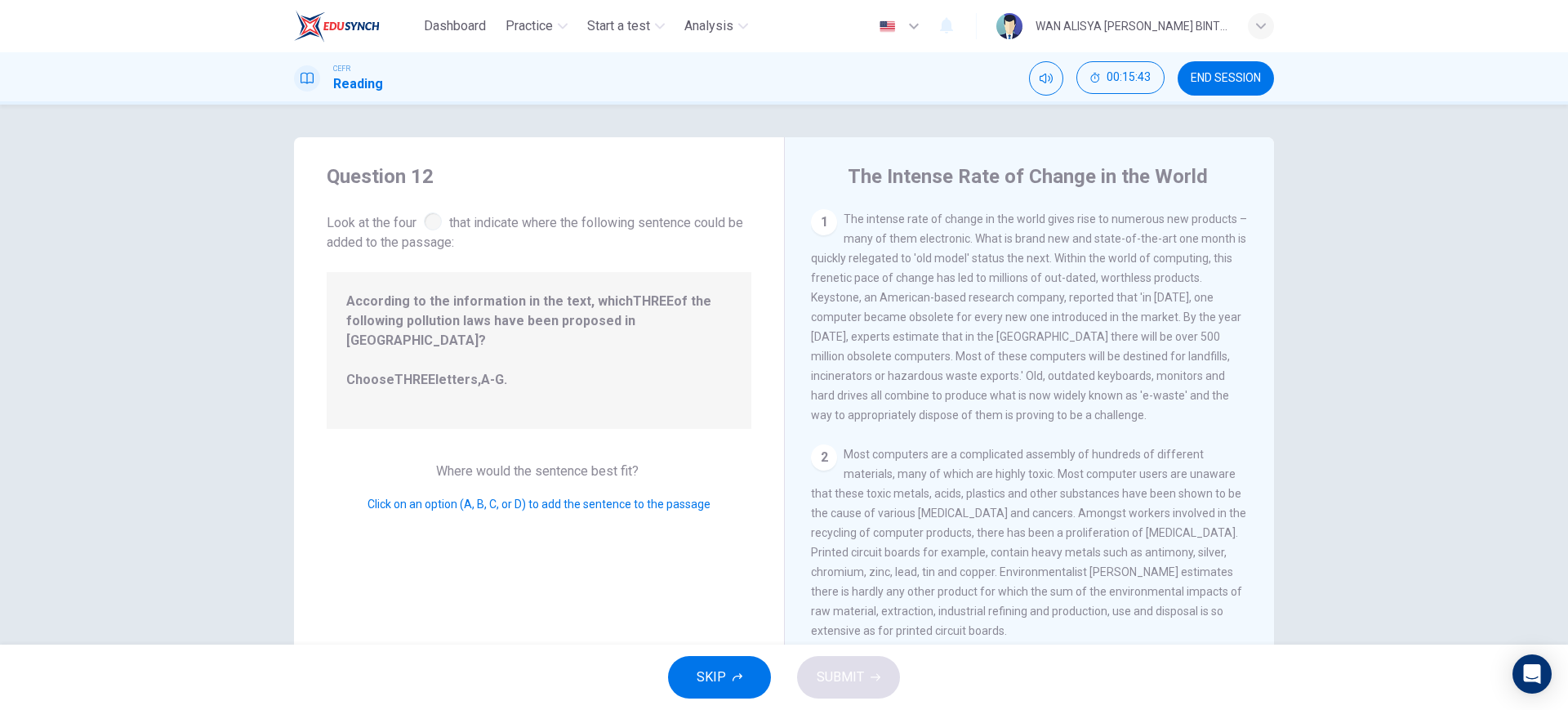 click on "The intense rate of change in the world gives rise to numerous new products – many of them electronic. What is brand new and state-of-the-art one month is quickly relegated to 'old model' status the next. Within the world of computing, this frenetic pace of change has led to millions of out-dated, worthless products. Keystone, an American-based research company, reported that 'in 2005, one computer became obsolete for every new one introduced in the market. By the year 2010, experts estimate that in the USA there will be over 500 million obsolete computers. Most of these computers will be destined for landfills, incinerators or hazardous waste exports.' Old, outdated keyboards, monitors and hard drives all combine to produce what is now widely known as 'e-waste' and the way to appropriately dispose of them is proving to be a challenge." at bounding box center [1029, 317] 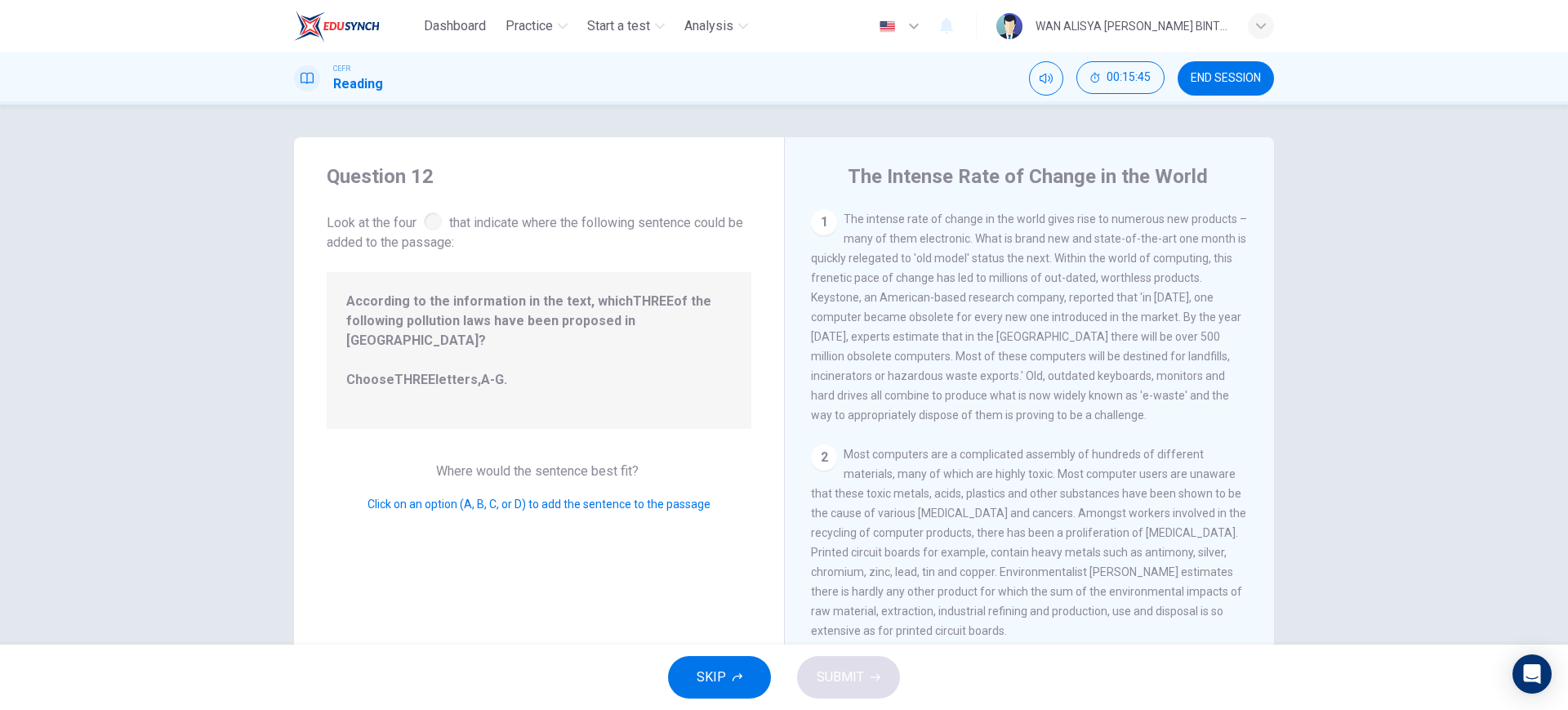 click at bounding box center [433, 221] 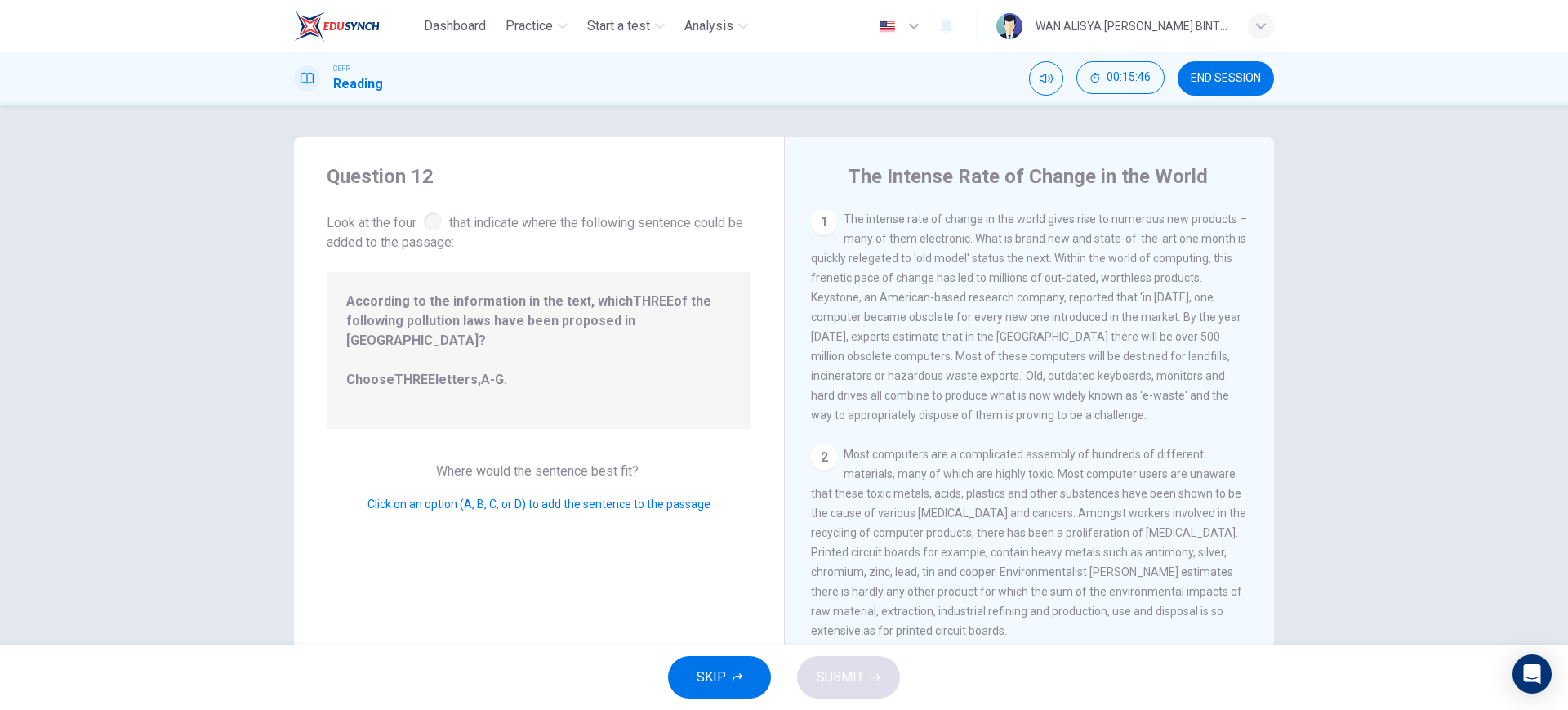 click on "According to the information in the text, which  THREE  of the following pollution laws have been proposed in Europe? Choose  THREE  letters,  A-G ." at bounding box center (539, 351) 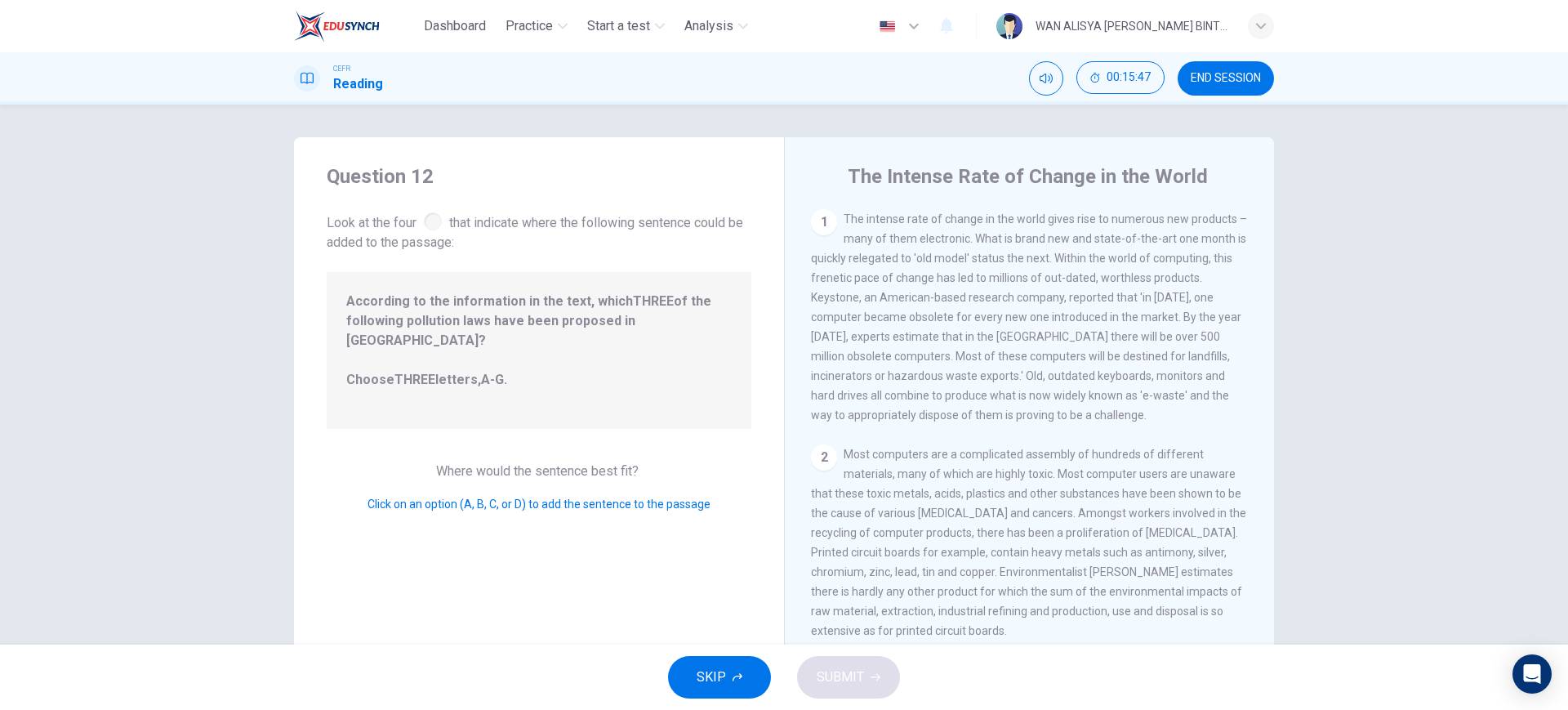 click on "1 The intense rate of change in the world gives rise to numerous new products – many of them electronic. What is brand new and state-of-the-art one month is quickly relegated to 'old model' status the next. Within the world of computing, this frenetic pace of change has led to millions of out-dated, worthless products. Keystone, an American-based research company, reported that 'in 2005, one computer became obsolete for every new one introduced in the market. By the year 2010, experts estimate that in the USA there will be over 500 million obsolete computers. Most of these computers will be destined for landfills, incinerators or hazardous waste exports.' Old, outdated keyboards, monitors and hard drives all combine to produce what is now widely known as 'e-waste' and the way to appropriately dispose of them is proving to be a challenge." at bounding box center [1030, 317] 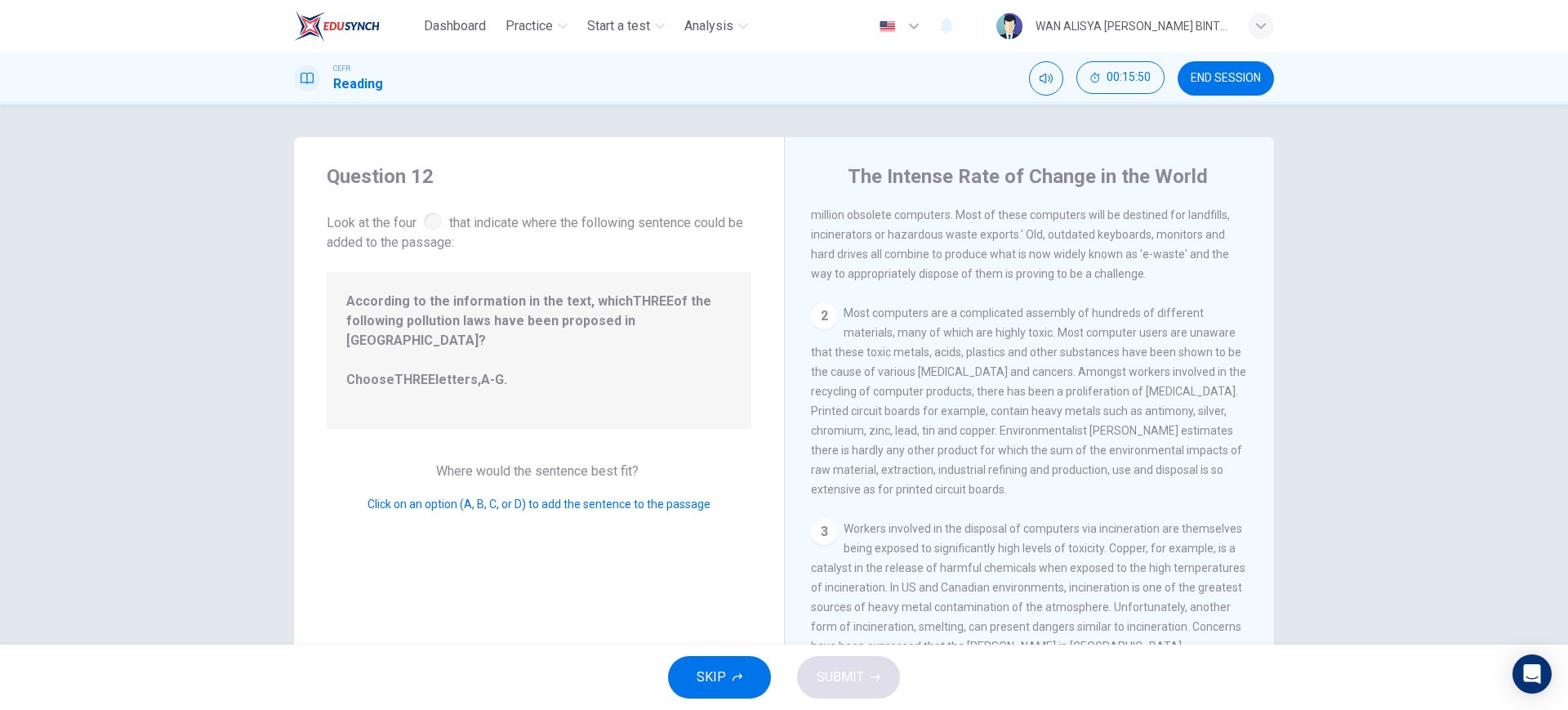 scroll, scrollTop: 148, scrollLeft: 0, axis: vertical 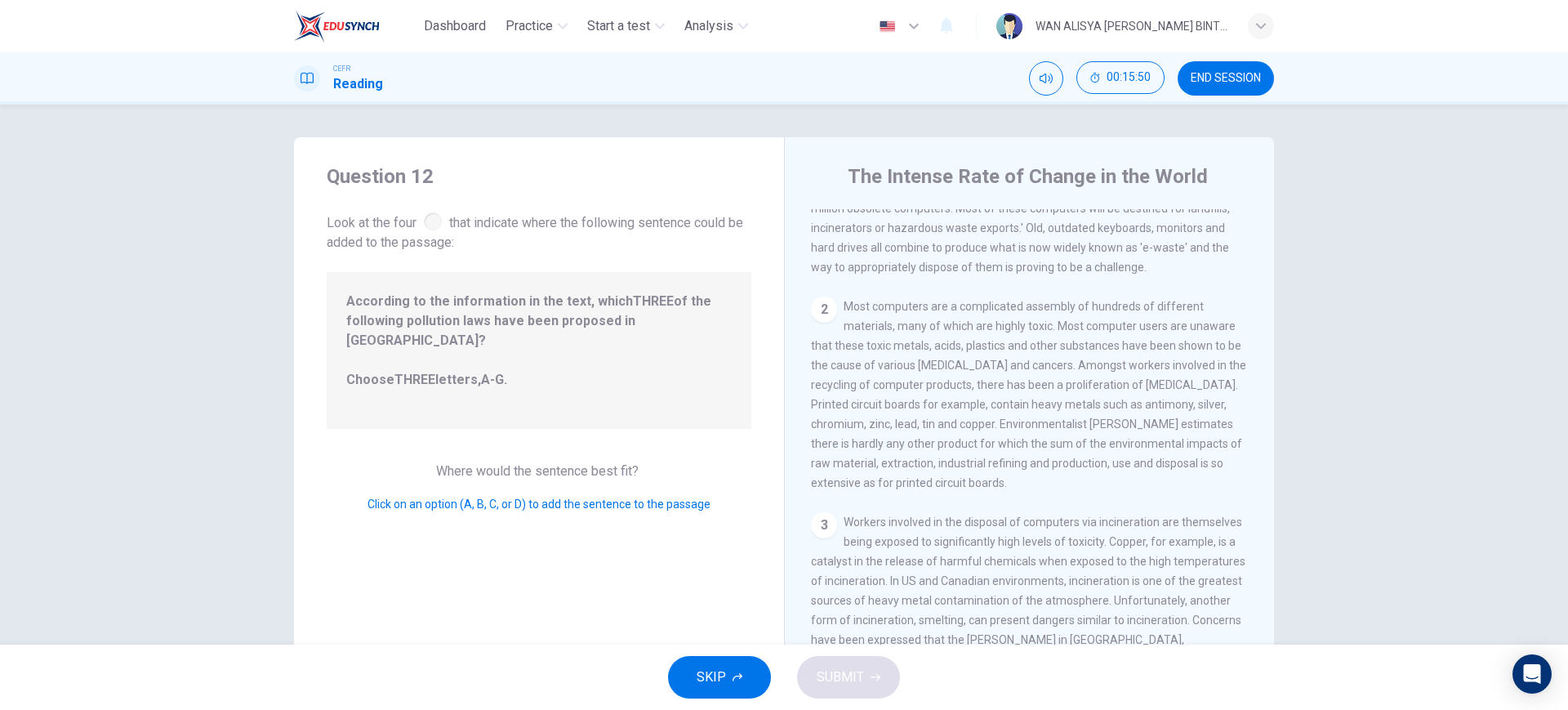 click on "Most computers are a complicated assembly of hundreds of different materials, many of which are highly toxic. Most computer users are unaware that these toxic metals, acids, plastics and other substances have been shown to be the cause of various blood diseases and cancers. Amongst workers involved in the recycling of computer products, there has been a proliferation of blood diseases. Printed circuit boards for example, contain heavy metals such as antimony, silver, chromium, zinc, lead, tin and copper. Environmentalist Kieran Shaw estimates there is hardly any other product for which the sum of the environmental impacts of raw material, extraction, industrial refining and production, use and disposal is so extensive as for printed circuit boards." at bounding box center [1028, 395] 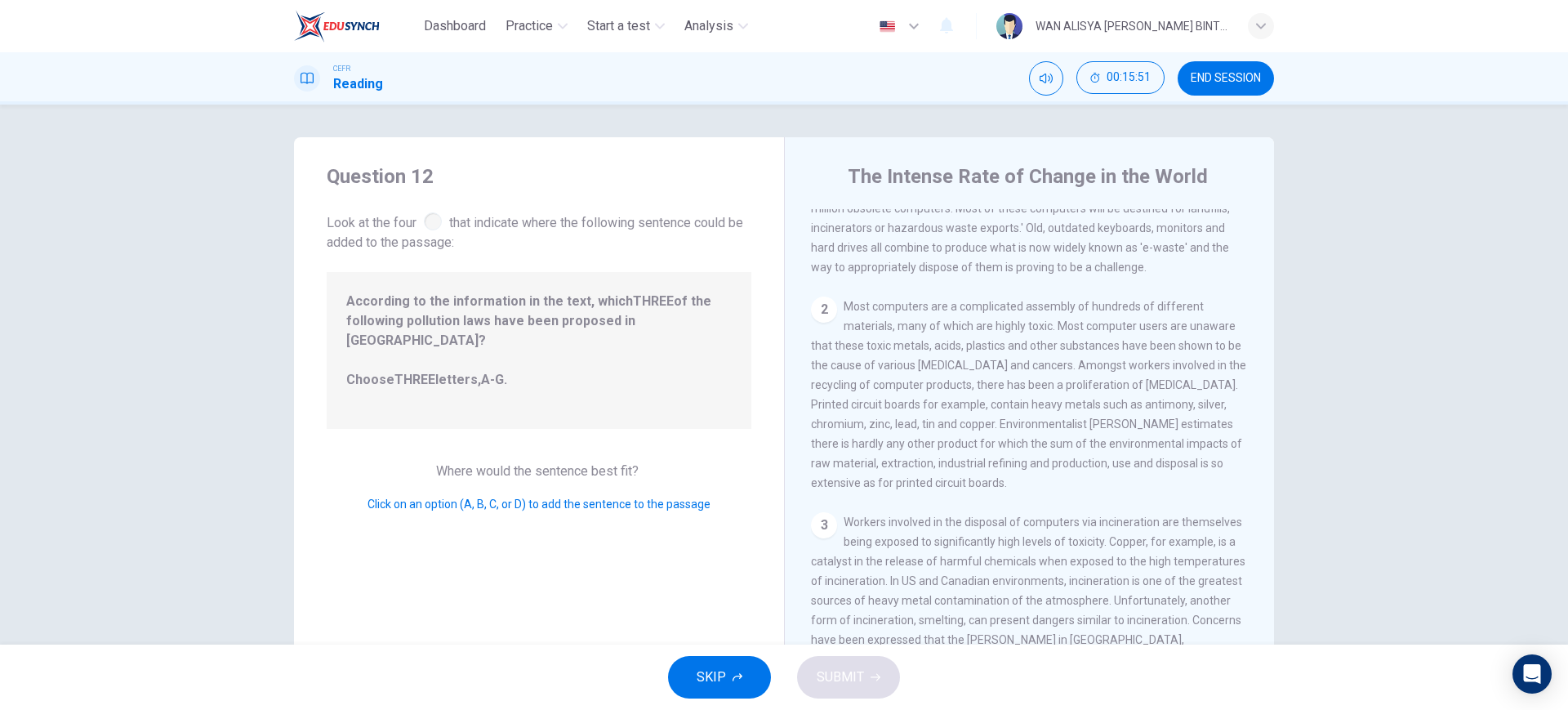 click on "1 The intense rate of change in the world gives rise to numerous new products – many of them electronic. What is brand new and state-of-the-art one month is quickly relegated to 'old model' status the next. Within the world of computing, this frenetic pace of change has led to millions of out-dated, worthless products. Keystone, an American-based research company, reported that 'in 2005, one computer became obsolete for every new one introduced in the market. By the year 2010, experts estimate that in the USA there will be over 500 million obsolete computers. Most of these computers will be destined for landfills, incinerators or hazardous waste exports.' Old, outdated keyboards, monitors and hard drives all combine to produce what is now widely known as 'e-waste' and the way to appropriately dispose of them is proving to be a challenge. 2 3 4 5 6 7" at bounding box center [1040, 444] 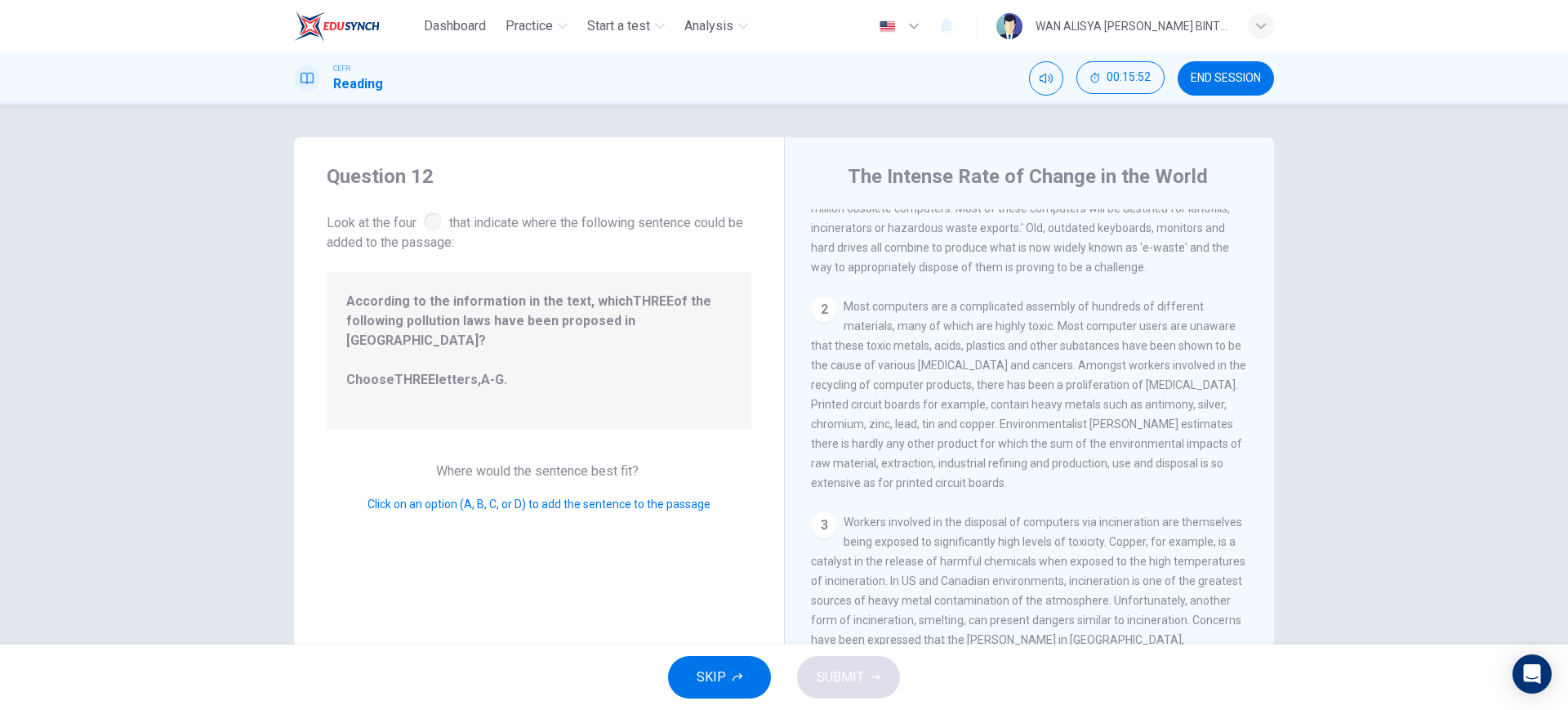 click on "2 Most computers are a complicated assembly of hundreds of different materials, many of which are highly toxic. Most computer users are unaware that these toxic metals, acids, plastics and other substances have been shown to be the cause of various blood diseases and cancers. Amongst workers involved in the recycling of computer products, there has been a proliferation of blood diseases. Printed circuit boards for example, contain heavy metals such as antimony, silver, chromium, zinc, lead, tin and copper. Environmentalist Kieran Shaw estimates there is hardly any other product for which the sum of the environmental impacts of raw material, extraction, industrial refining and production, use and disposal is so extensive as for printed circuit boards." at bounding box center (1030, 395) 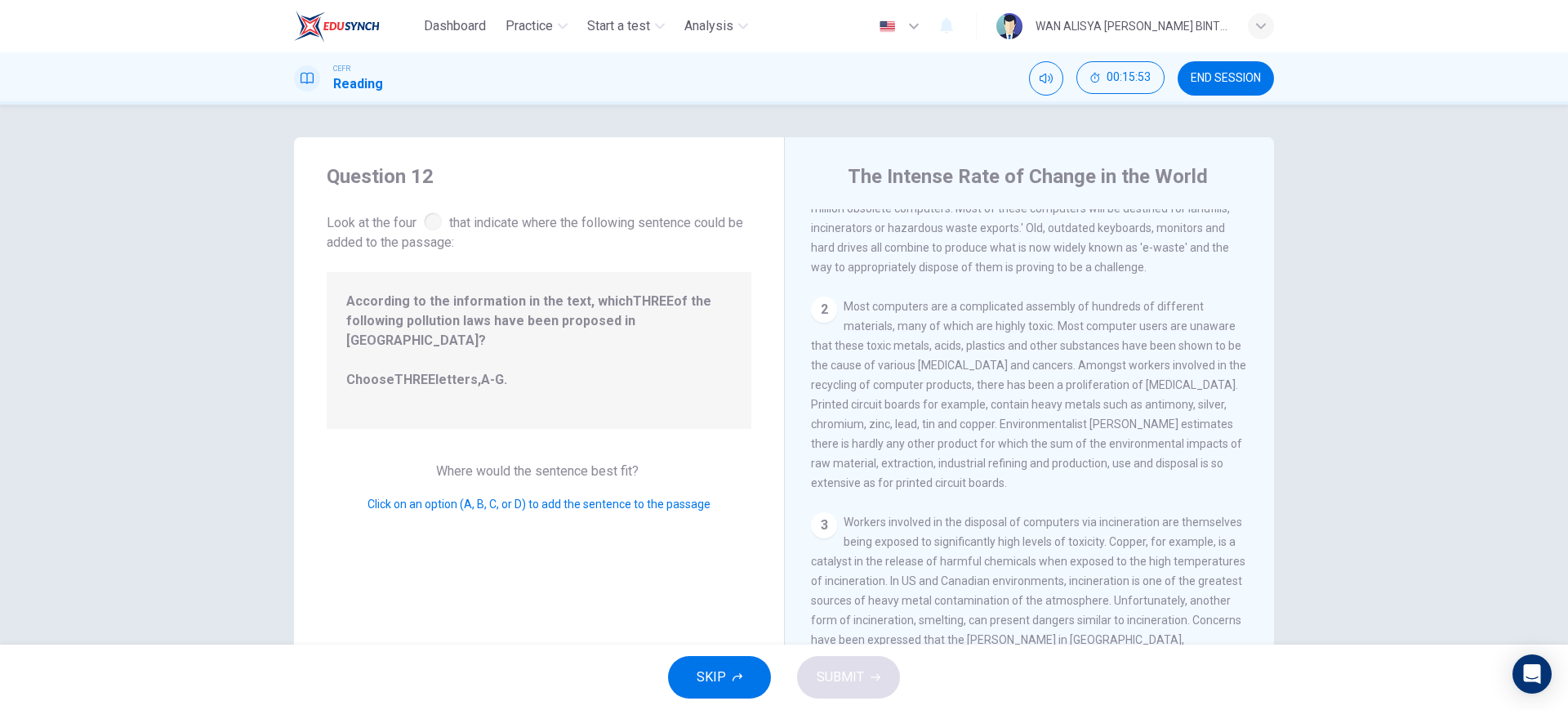 click on "2 Most computers are a complicated assembly of hundreds of different materials, many of which are highly toxic. Most computer users are unaware that these toxic metals, acids, plastics and other substances have been shown to be the cause of various blood diseases and cancers. Amongst workers involved in the recycling of computer products, there has been a proliferation of blood diseases. Printed circuit boards for example, contain heavy metals such as antimony, silver, chromium, zinc, lead, tin and copper. Environmentalist Kieran Shaw estimates there is hardly any other product for which the sum of the environmental impacts of raw material, extraction, industrial refining and production, use and disposal is so extensive as for printed circuit boards." at bounding box center (1030, 395) 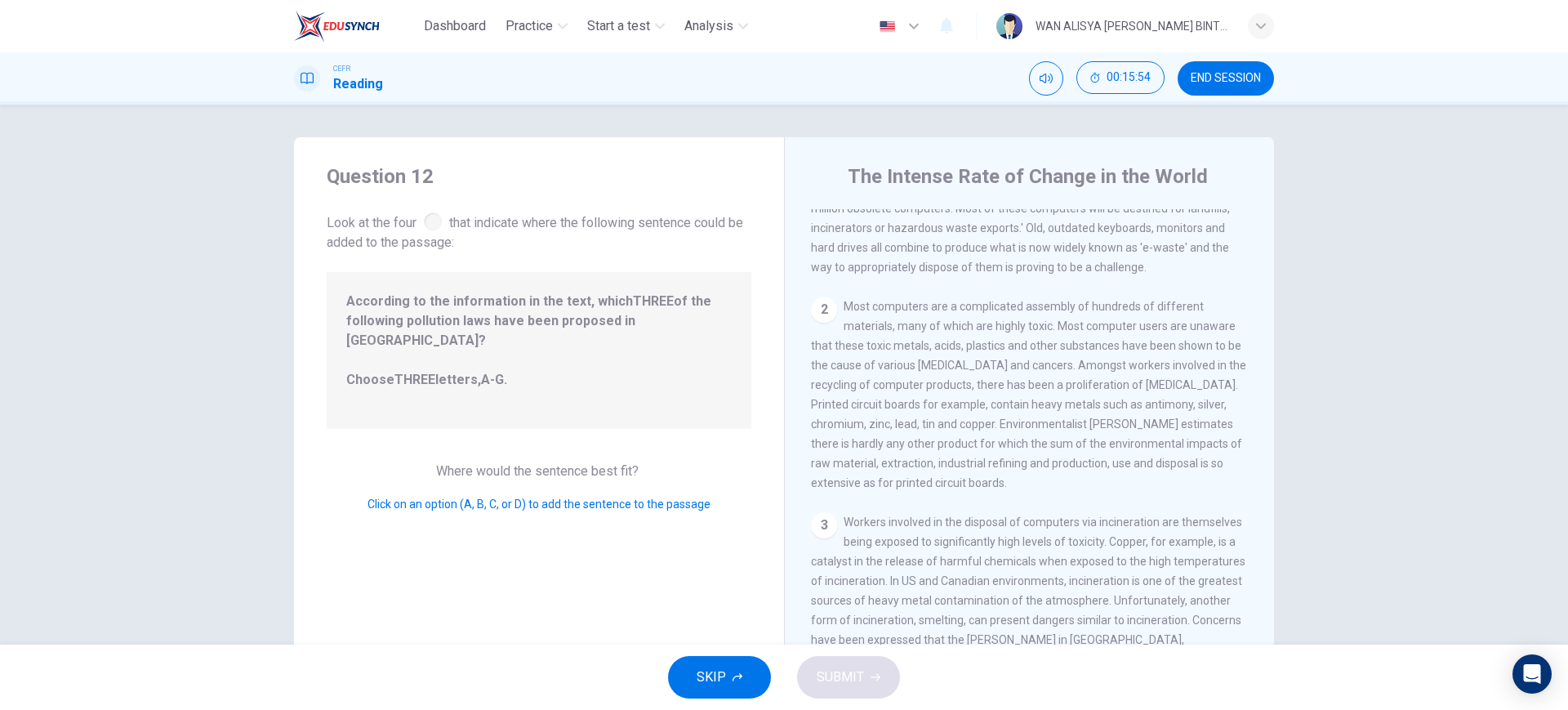 click on "Most computers are a complicated assembly of hundreds of different materials, many of which are highly toxic. Most computer users are unaware that these toxic metals, acids, plastics and other substances have been shown to be the cause of various blood diseases and cancers. Amongst workers involved in the recycling of computer products, there has been a proliferation of blood diseases. Printed circuit boards for example, contain heavy metals such as antimony, silver, chromium, zinc, lead, tin and copper. Environmentalist Kieran Shaw estimates there is hardly any other product for which the sum of the environmental impacts of raw material, extraction, industrial refining and production, use and disposal is so extensive as for printed circuit boards." at bounding box center (1028, 395) 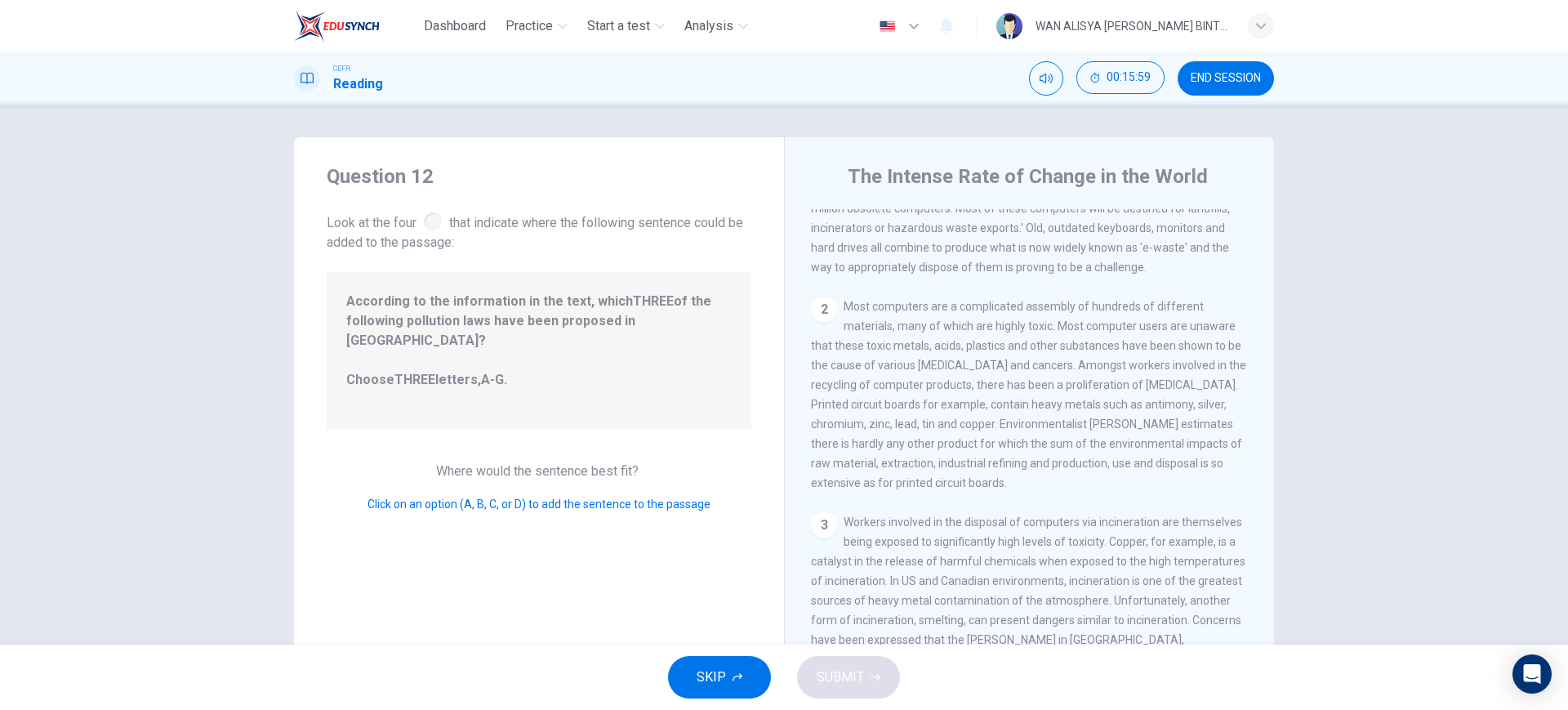 click on "1 The intense rate of change in the world gives rise to numerous new products – many of them electronic. What is brand new and state-of-the-art one month is quickly relegated to 'old model' status the next. Within the world of computing, this frenetic pace of change has led to millions of out-dated, worthless products. Keystone, an American-based research company, reported that 'in 2005, one computer became obsolete for every new one introduced in the market. By the year 2010, experts estimate that in the USA there will be over 500 million obsolete computers. Most of these computers will be destined for landfills, incinerators or hazardous waste exports.' Old, outdated keyboards, monitors and hard drives all combine to produce what is now widely known as 'e-waste' and the way to appropriately dispose of them is proving to be a challenge. 2 3 4 5 6 7" at bounding box center [1040, 444] 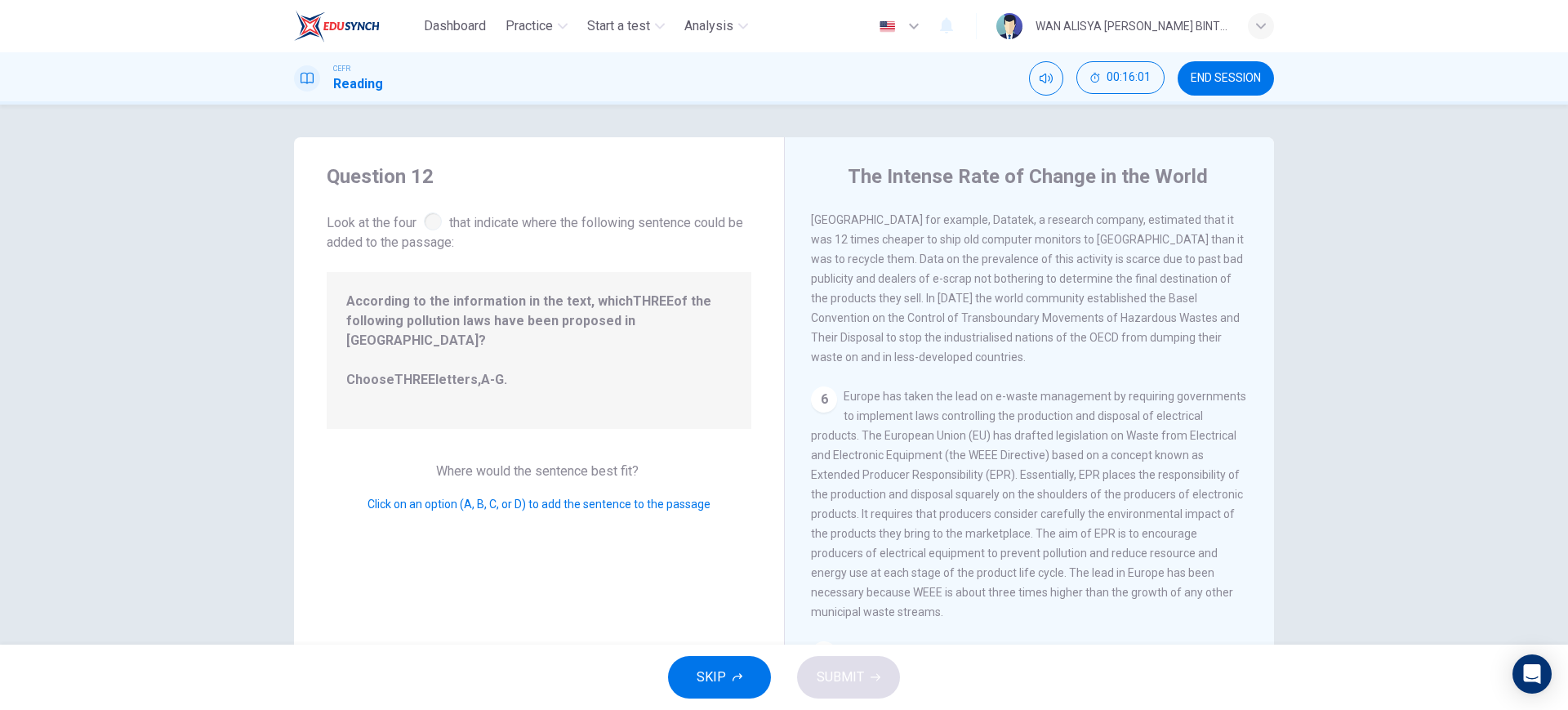 scroll, scrollTop: 1199, scrollLeft: 0, axis: vertical 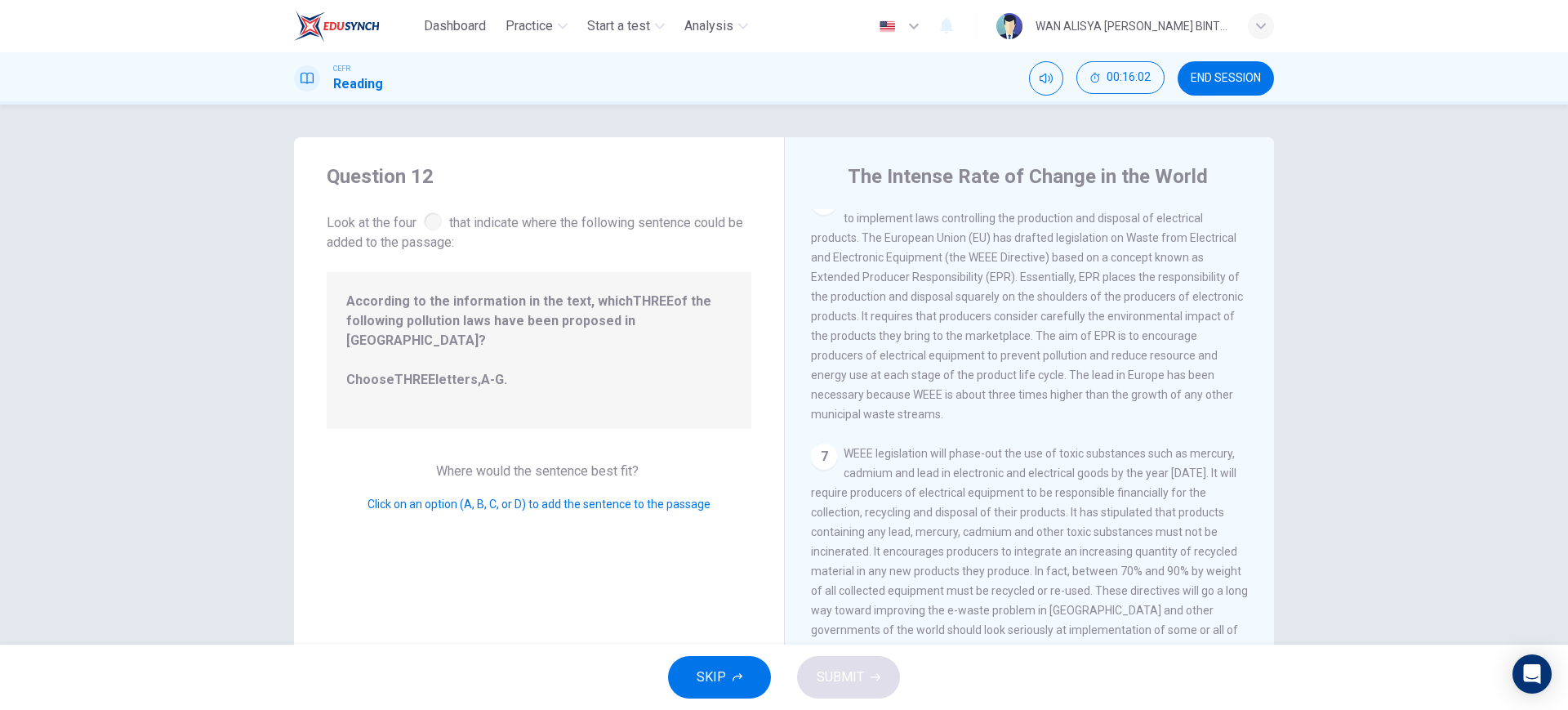 click on "SKIP" at bounding box center (711, 677) 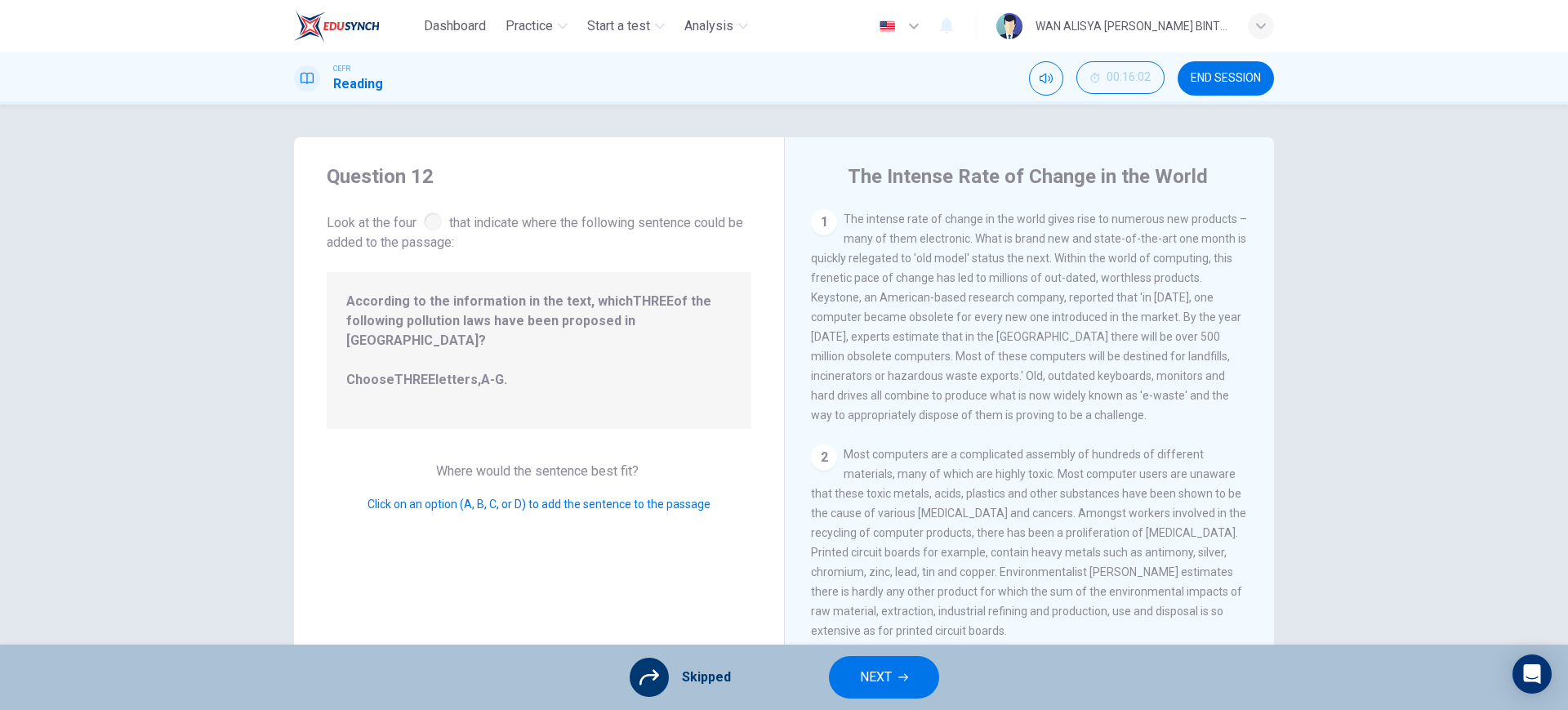 scroll, scrollTop: 1199, scrollLeft: 0, axis: vertical 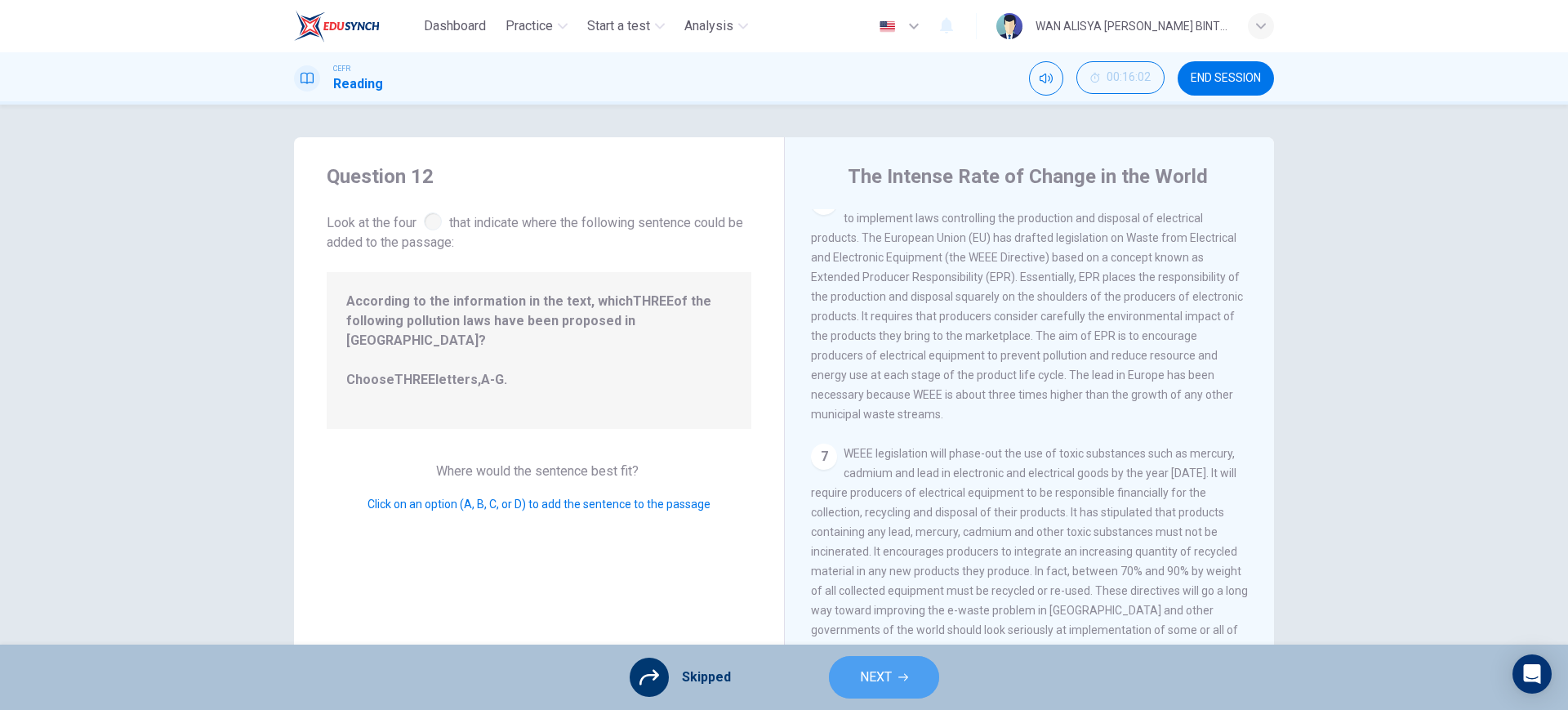 click on "NEXT" at bounding box center (884, 677) 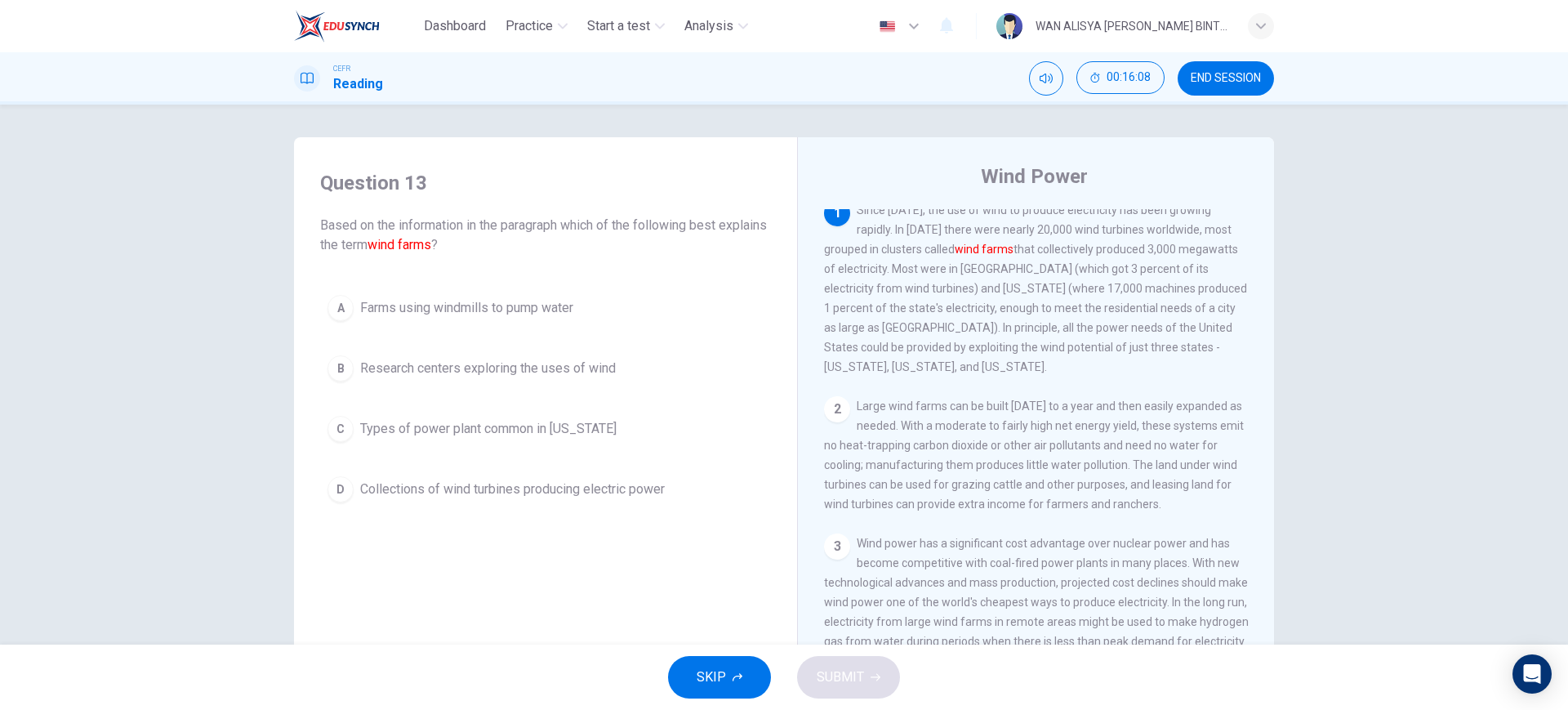 scroll, scrollTop: 0, scrollLeft: 0, axis: both 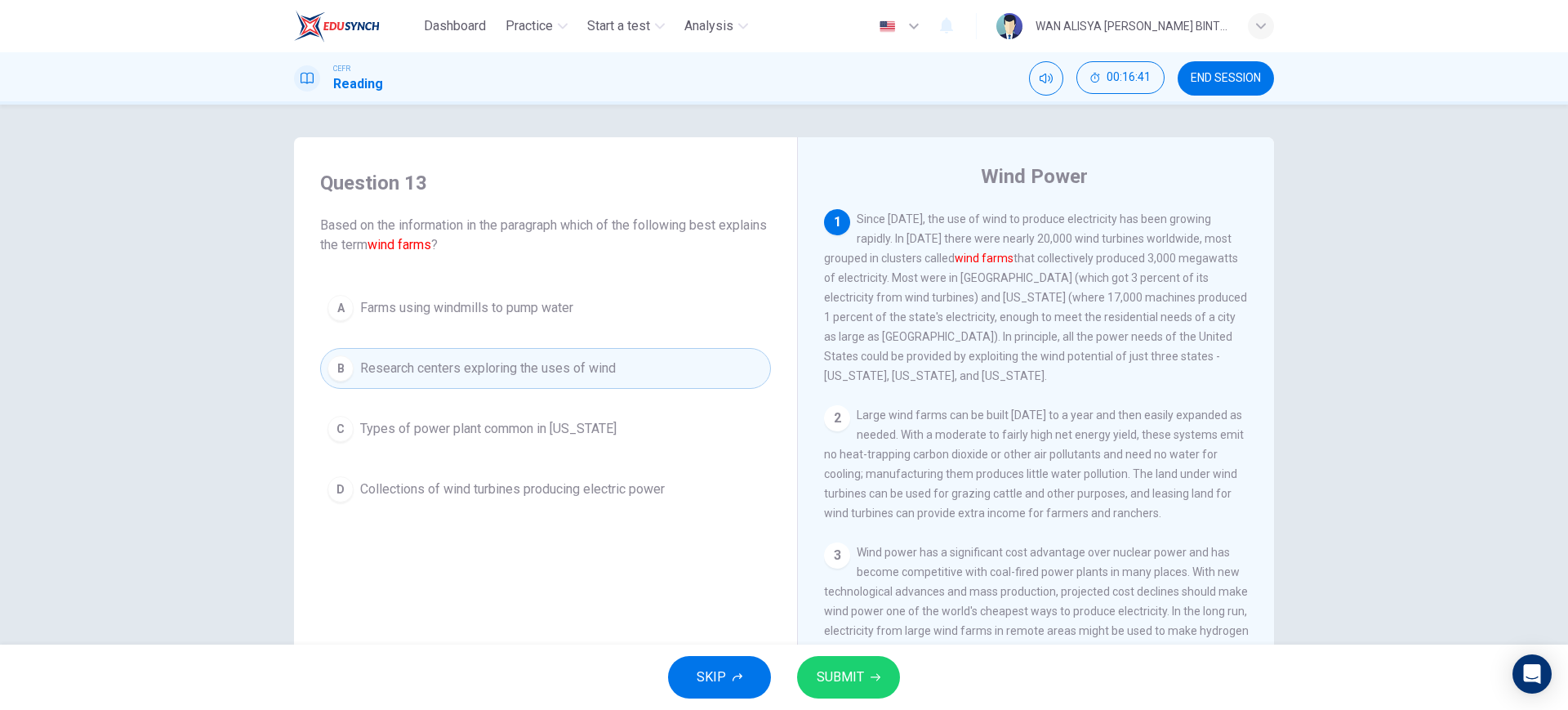 click on "Collections of wind turbines producing electric power" at bounding box center [512, 489] 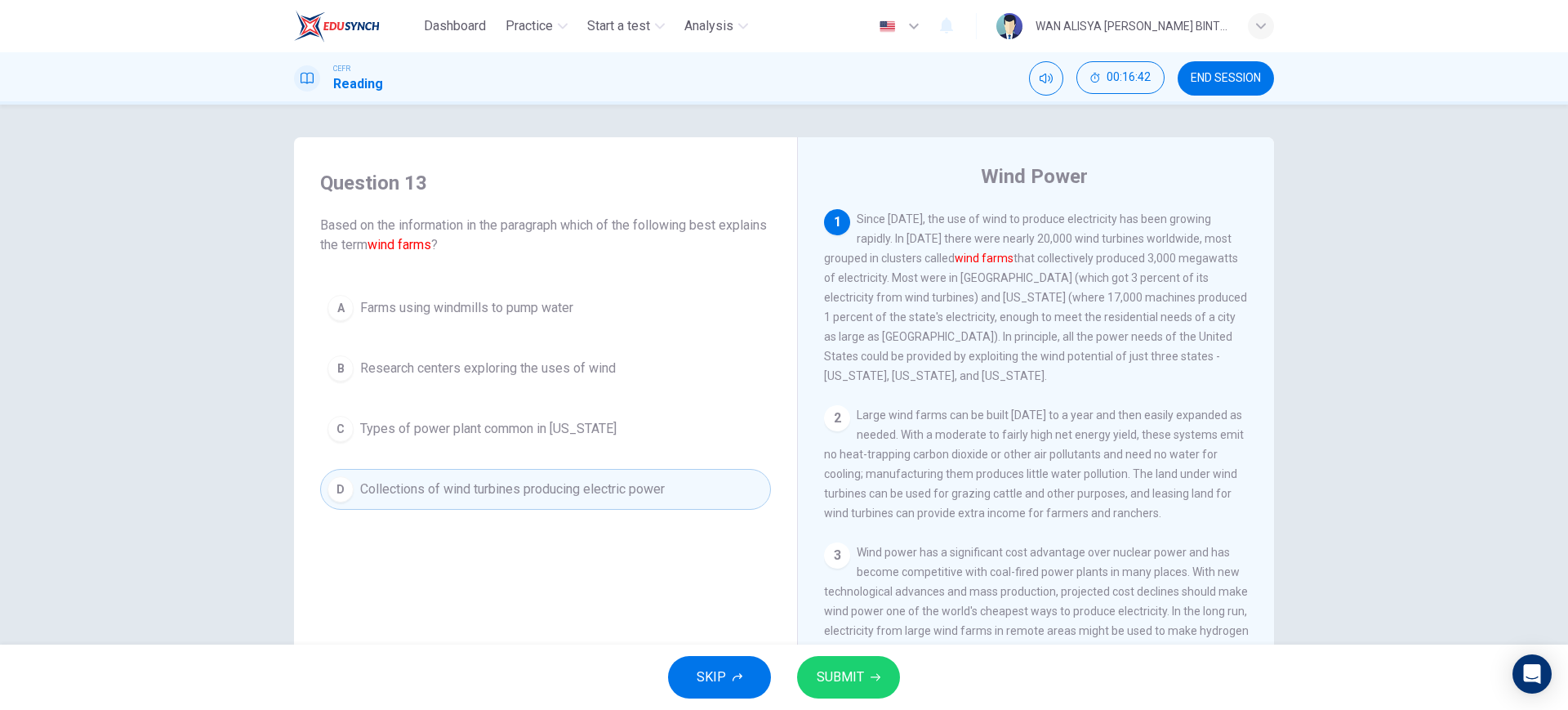 click on "SUBMIT" at bounding box center [840, 677] 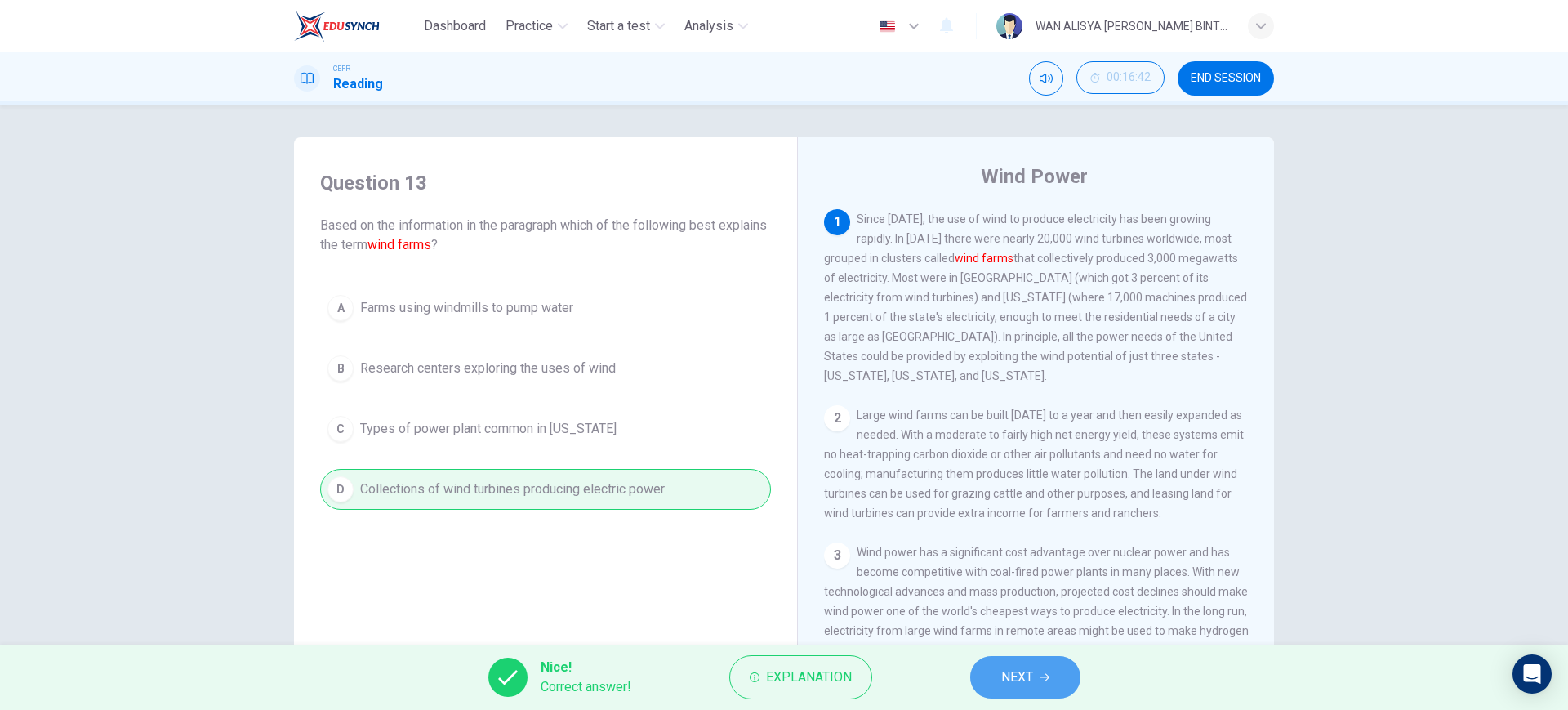click on "NEXT" at bounding box center (1025, 677) 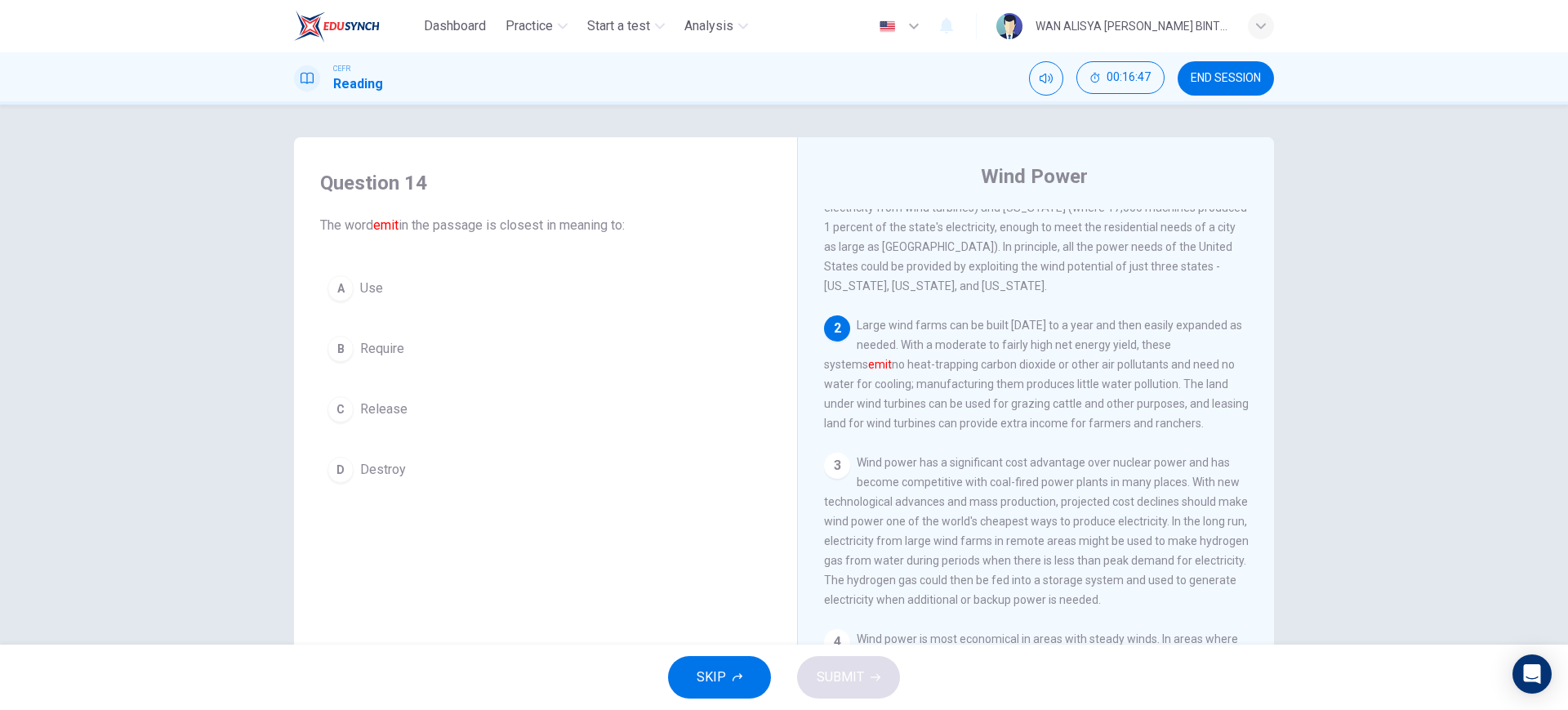 scroll, scrollTop: 93, scrollLeft: 0, axis: vertical 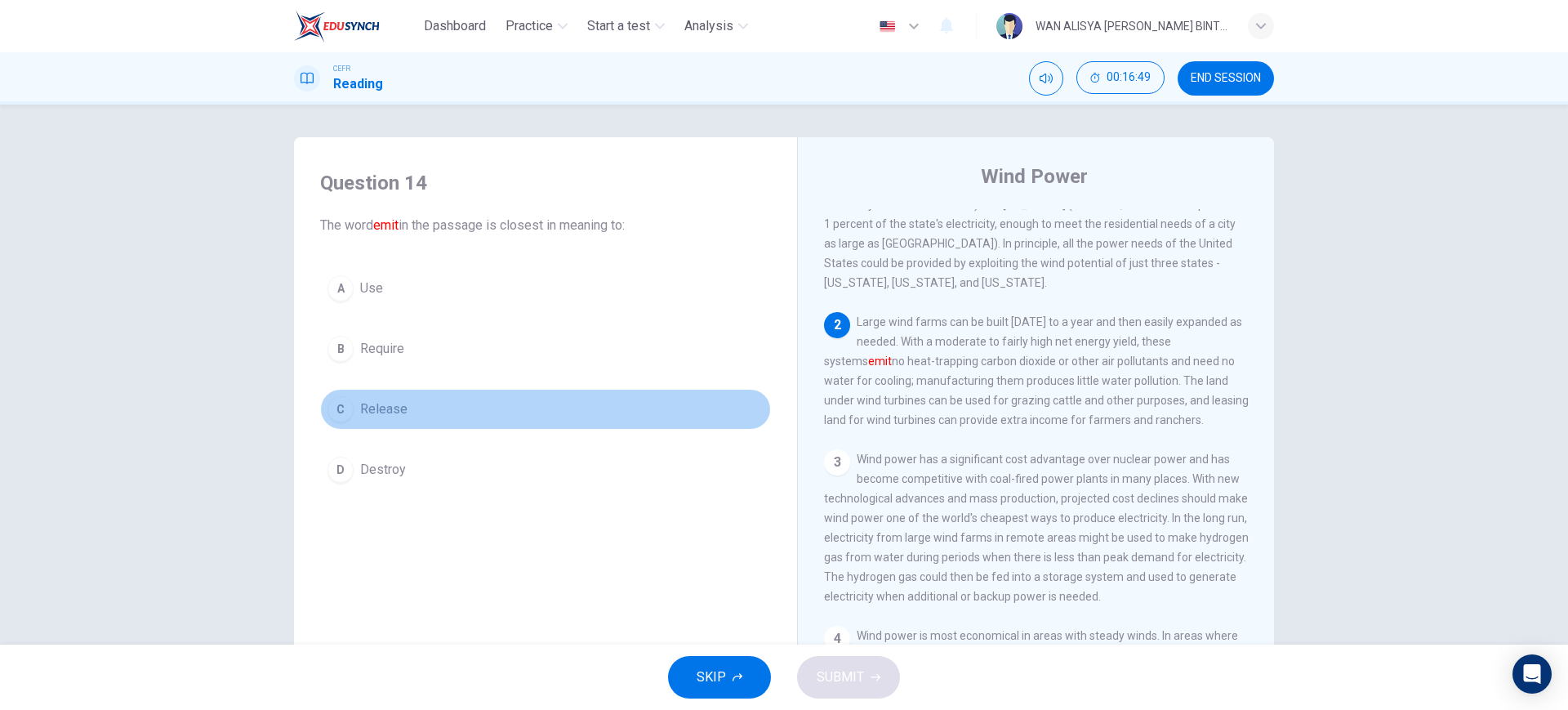 click on "C" at bounding box center (341, 409) 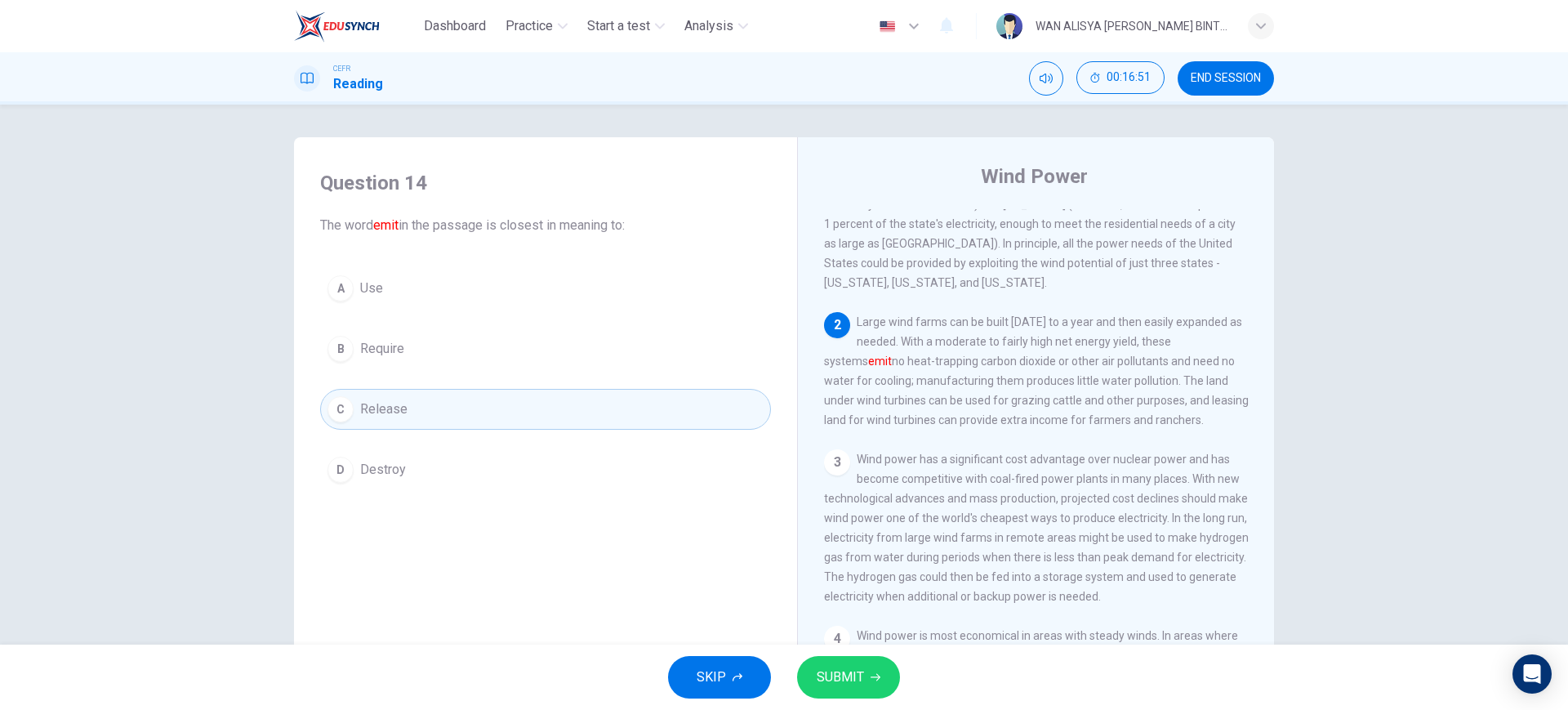 click on "SUBMIT" at bounding box center (840, 677) 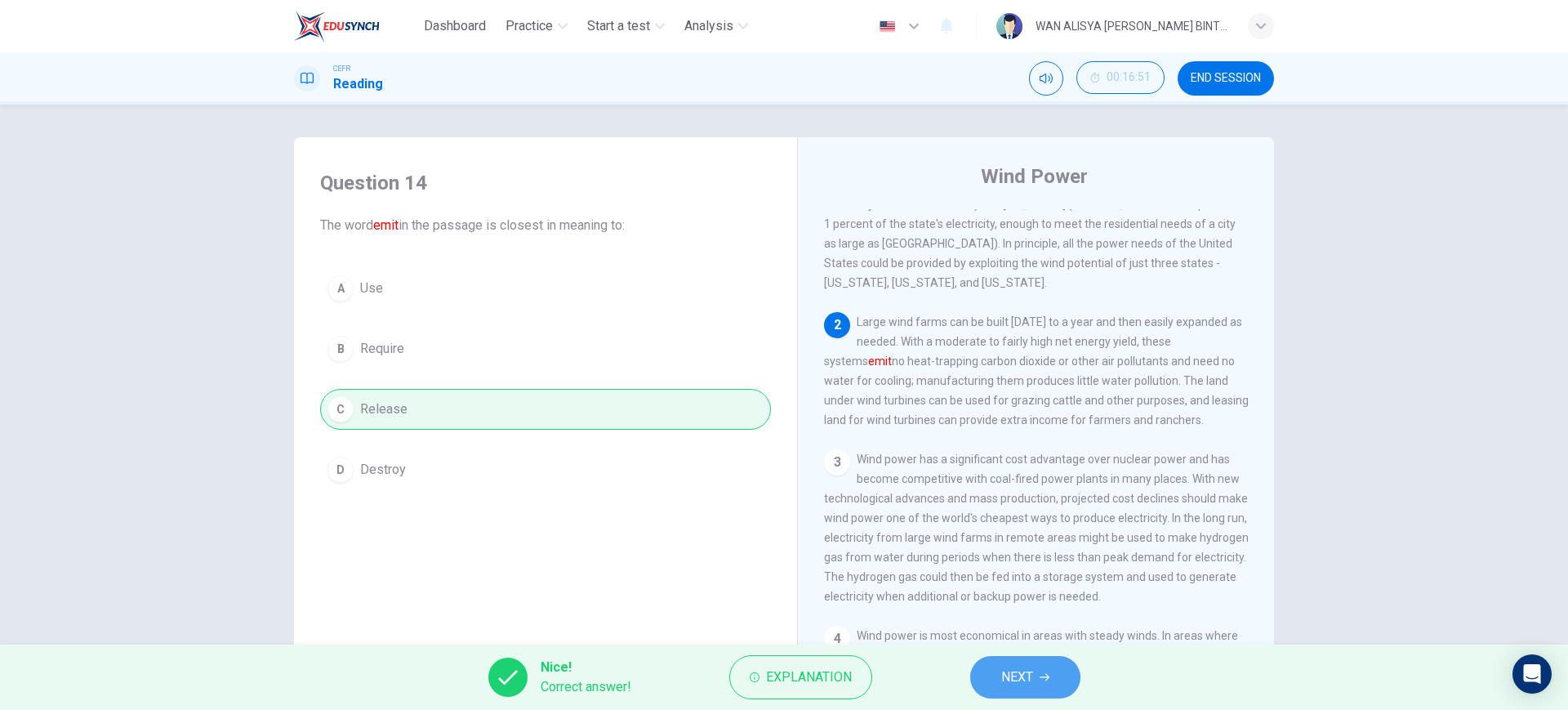 click on "NEXT" at bounding box center [1025, 677] 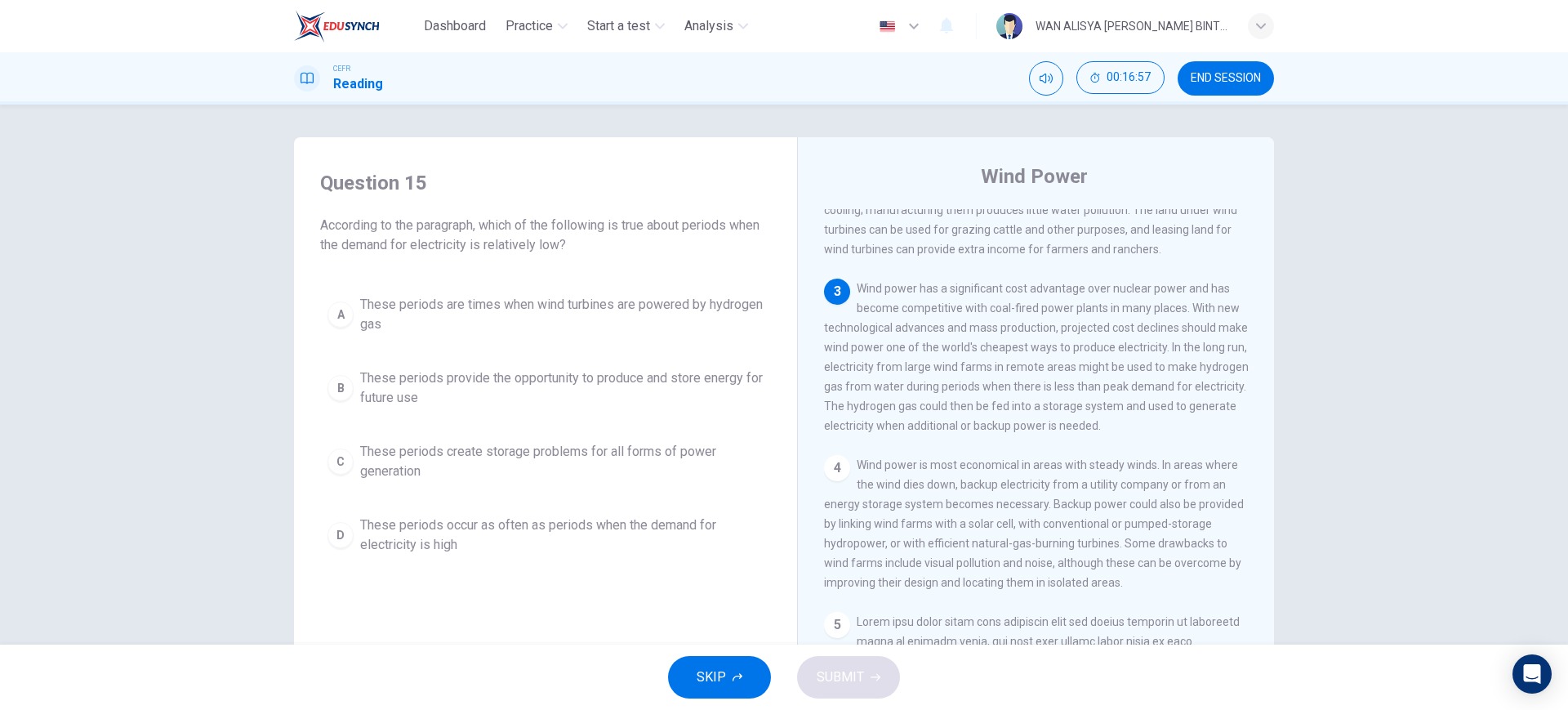 scroll, scrollTop: 266, scrollLeft: 0, axis: vertical 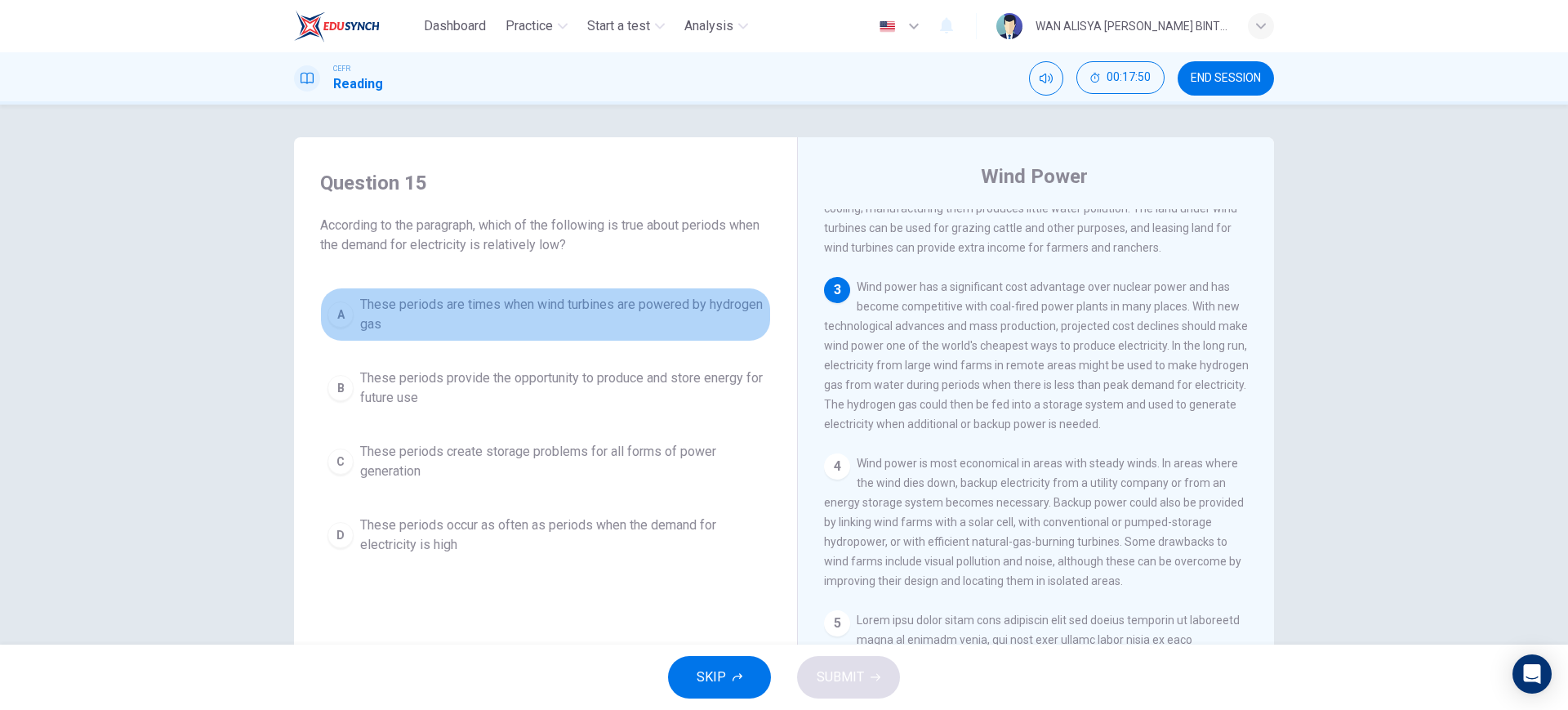 click on "These periods are times when wind turbines are powered by hydrogen gas" at bounding box center (562, 315) 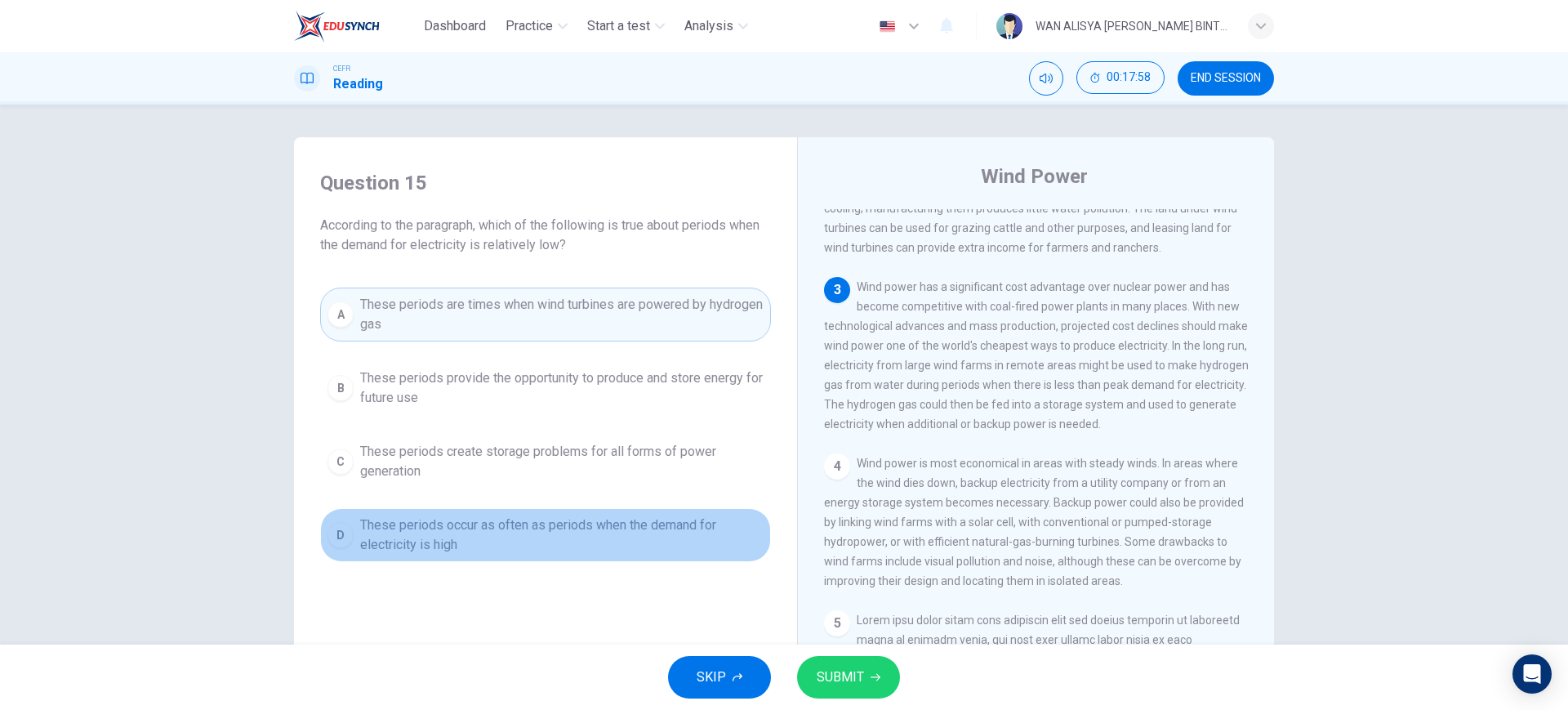 click on "These periods occur as often as periods when the demand for electricity is high" at bounding box center [562, 535] 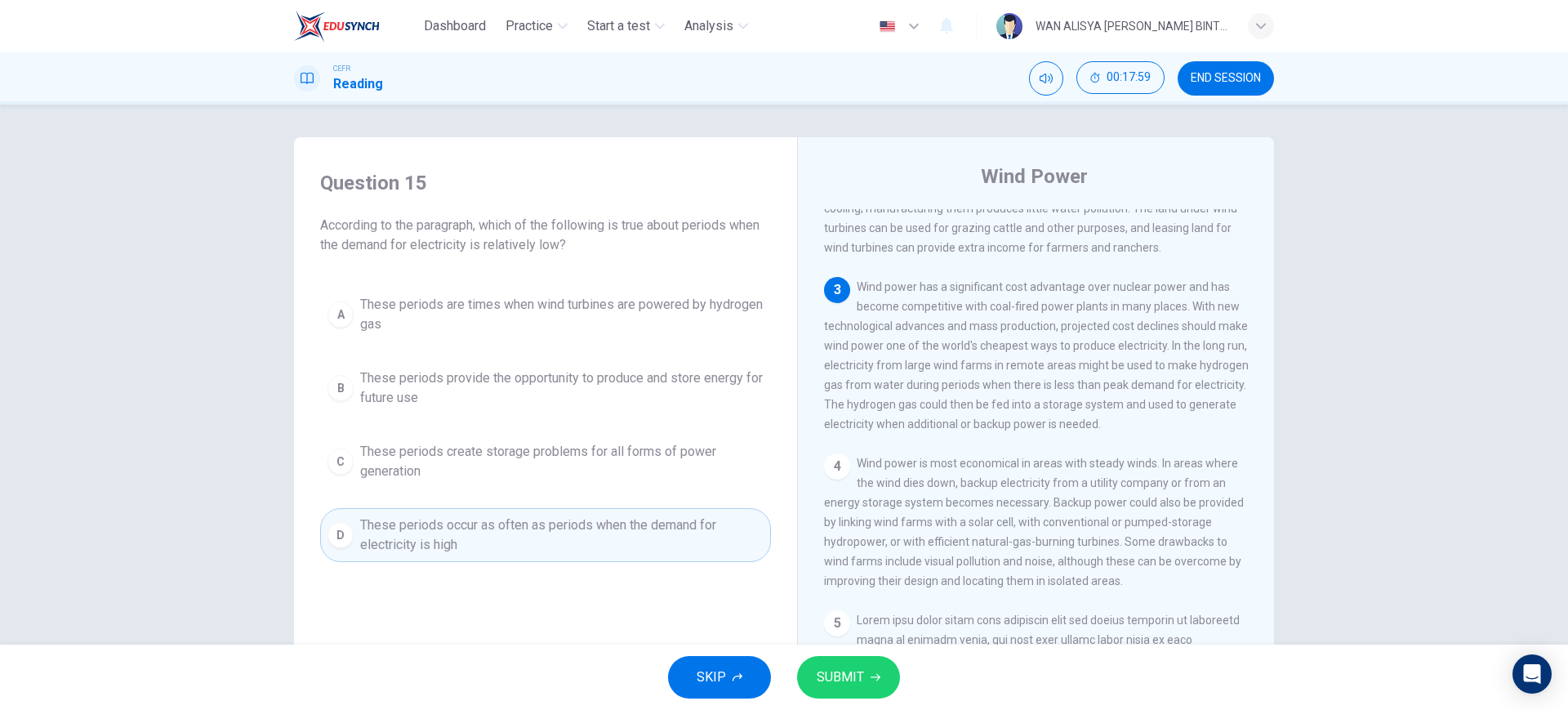 click on "SUBMIT" at bounding box center [840, 677] 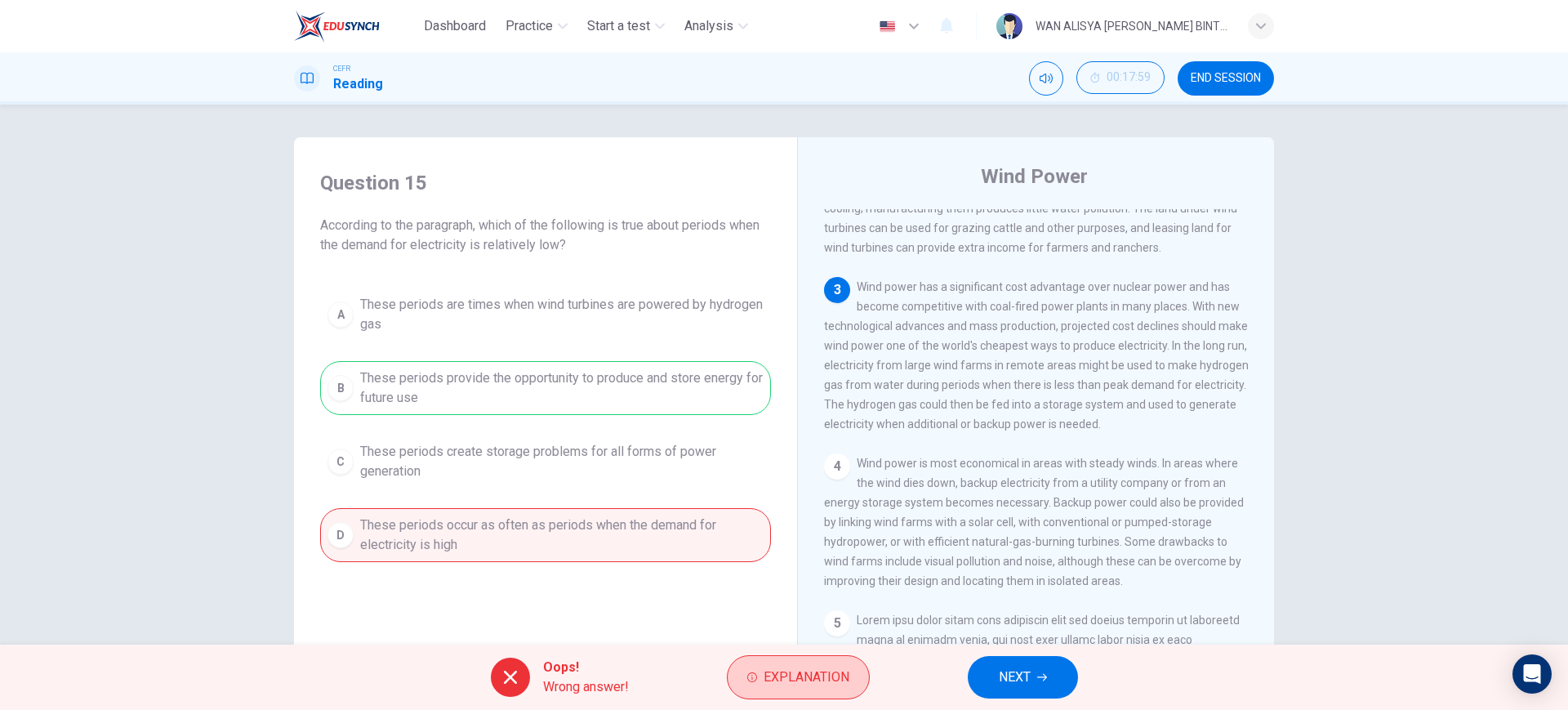 click on "Explanation" at bounding box center (798, 677) 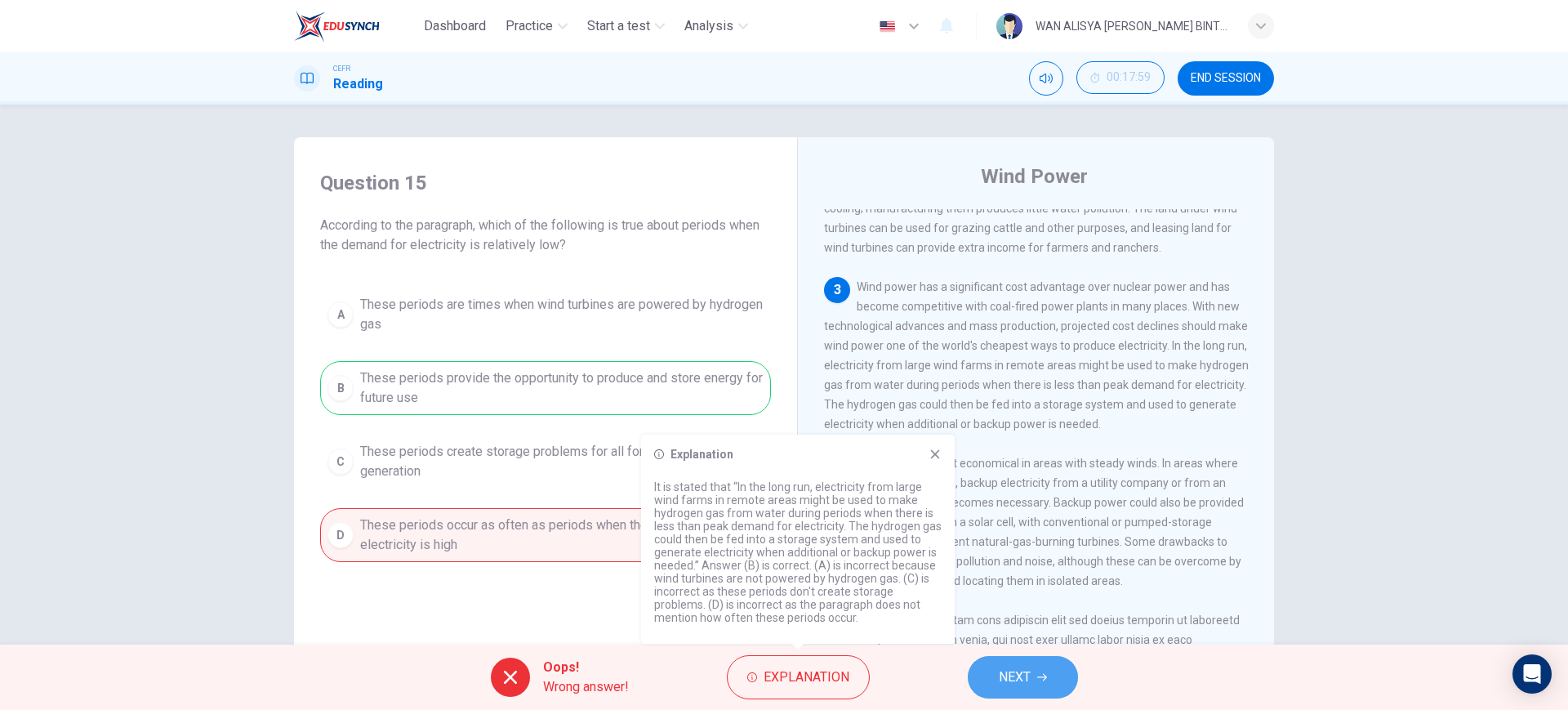click on "NEXT" at bounding box center (1022, 677) 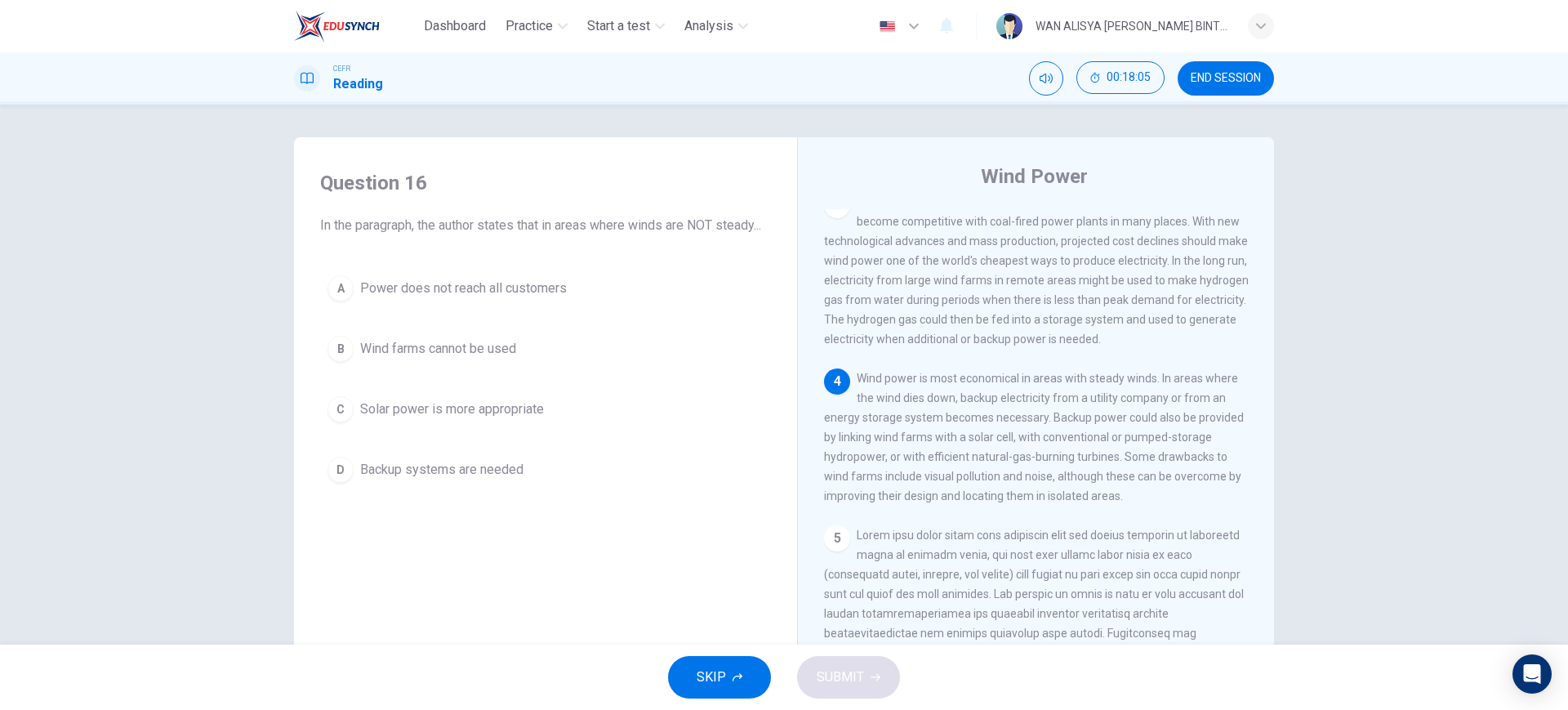 scroll, scrollTop: 361, scrollLeft: 0, axis: vertical 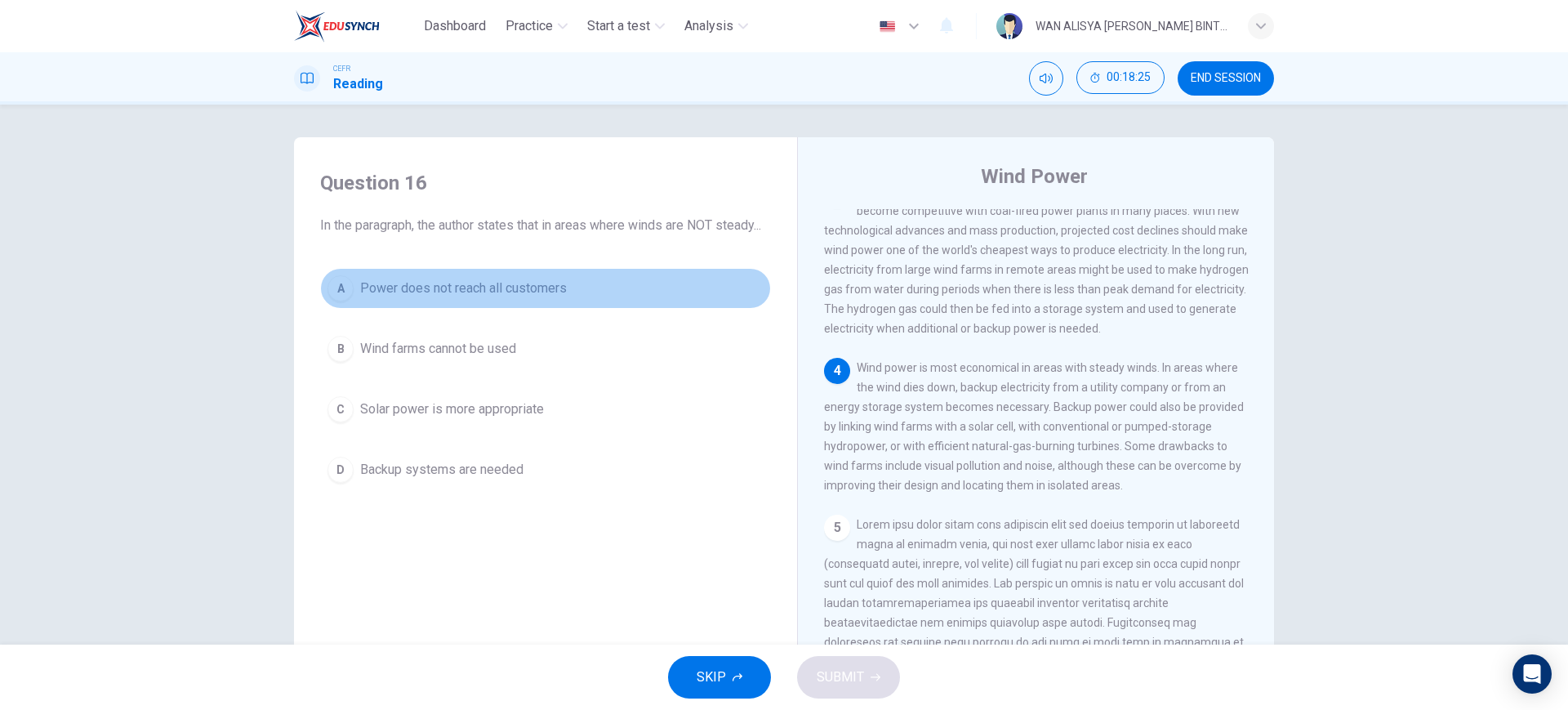 click on "Power does not reach all customers" at bounding box center (463, 288) 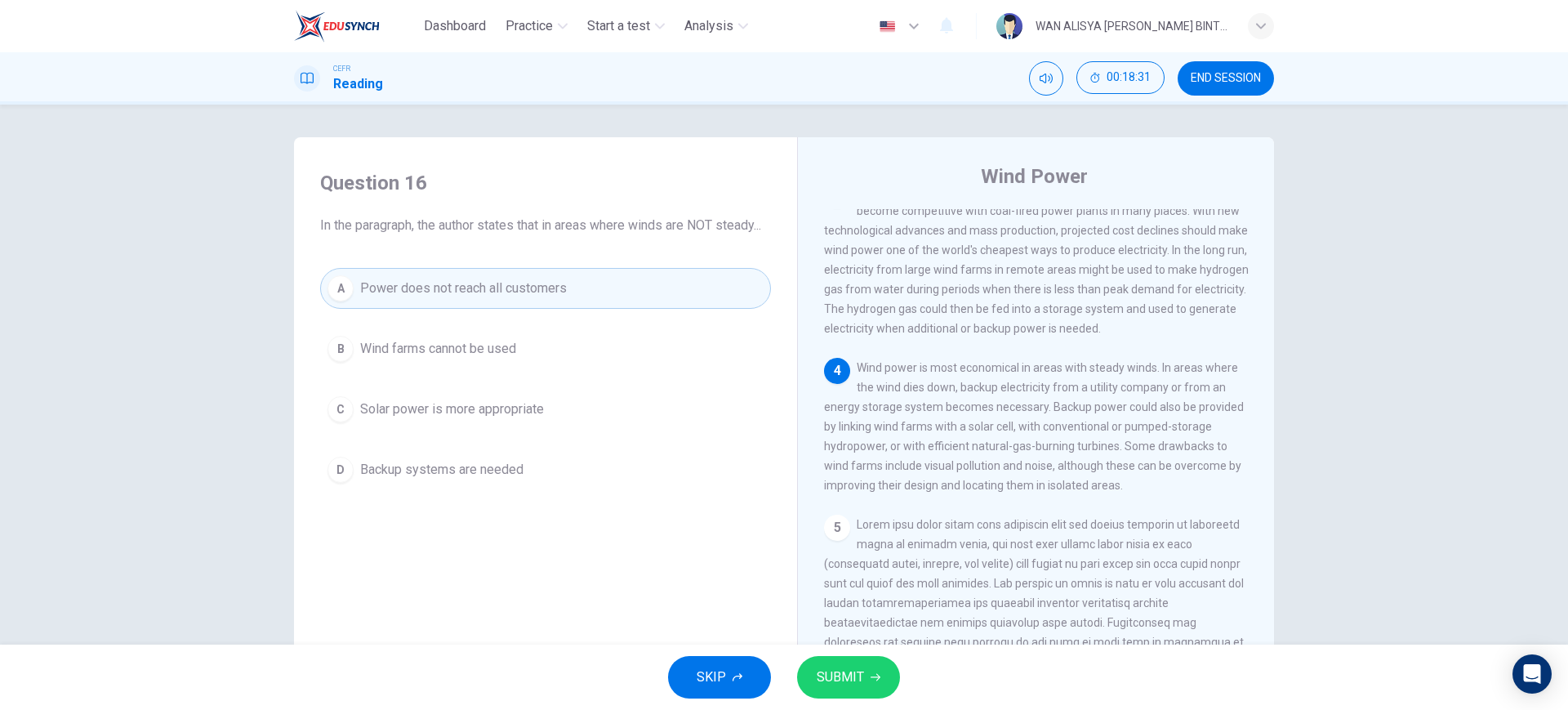 click on "D Backup systems are needed" at bounding box center (546, 470) 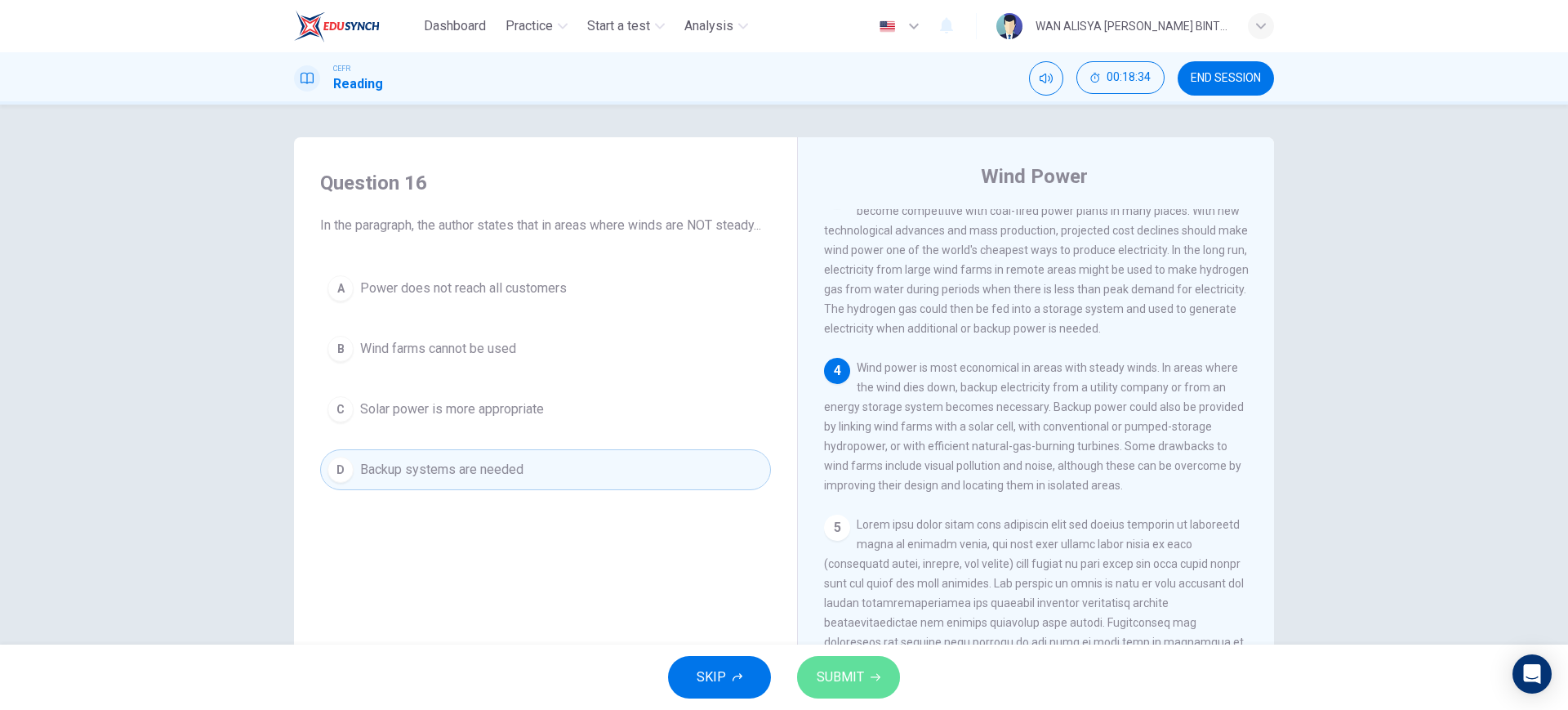 click on "SUBMIT" at bounding box center [849, 677] 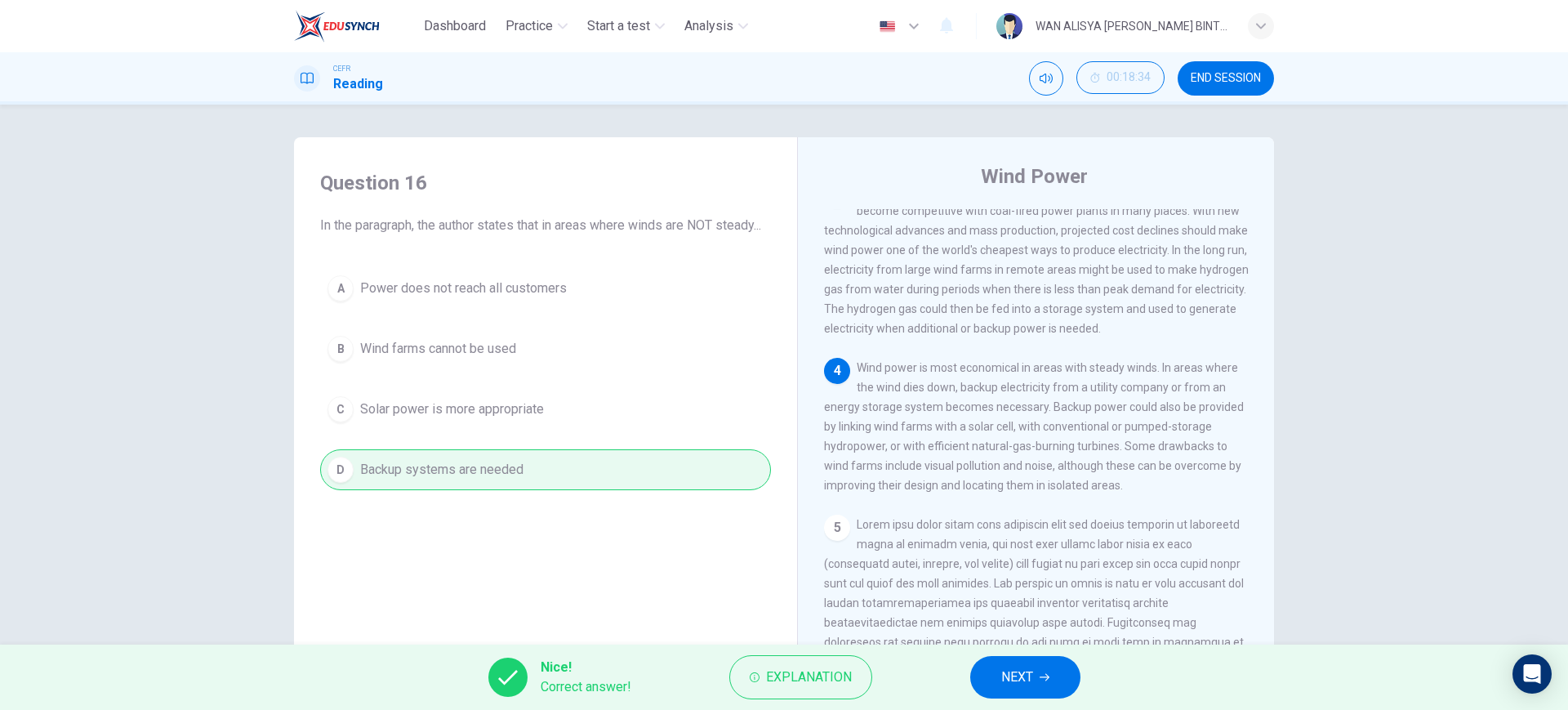 click on "NEXT" at bounding box center [1025, 677] 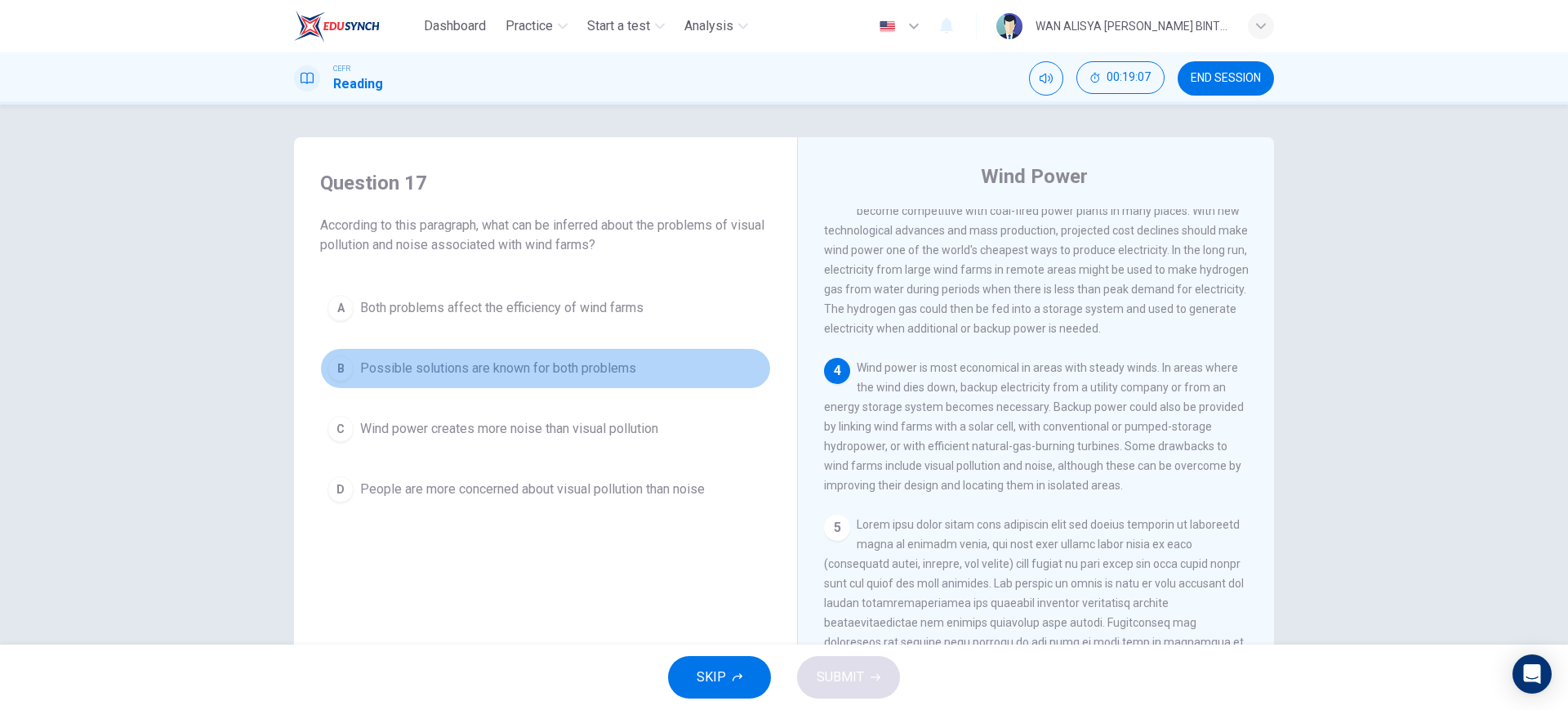 click on "B Possible solutions are known for both problems" at bounding box center [546, 368] 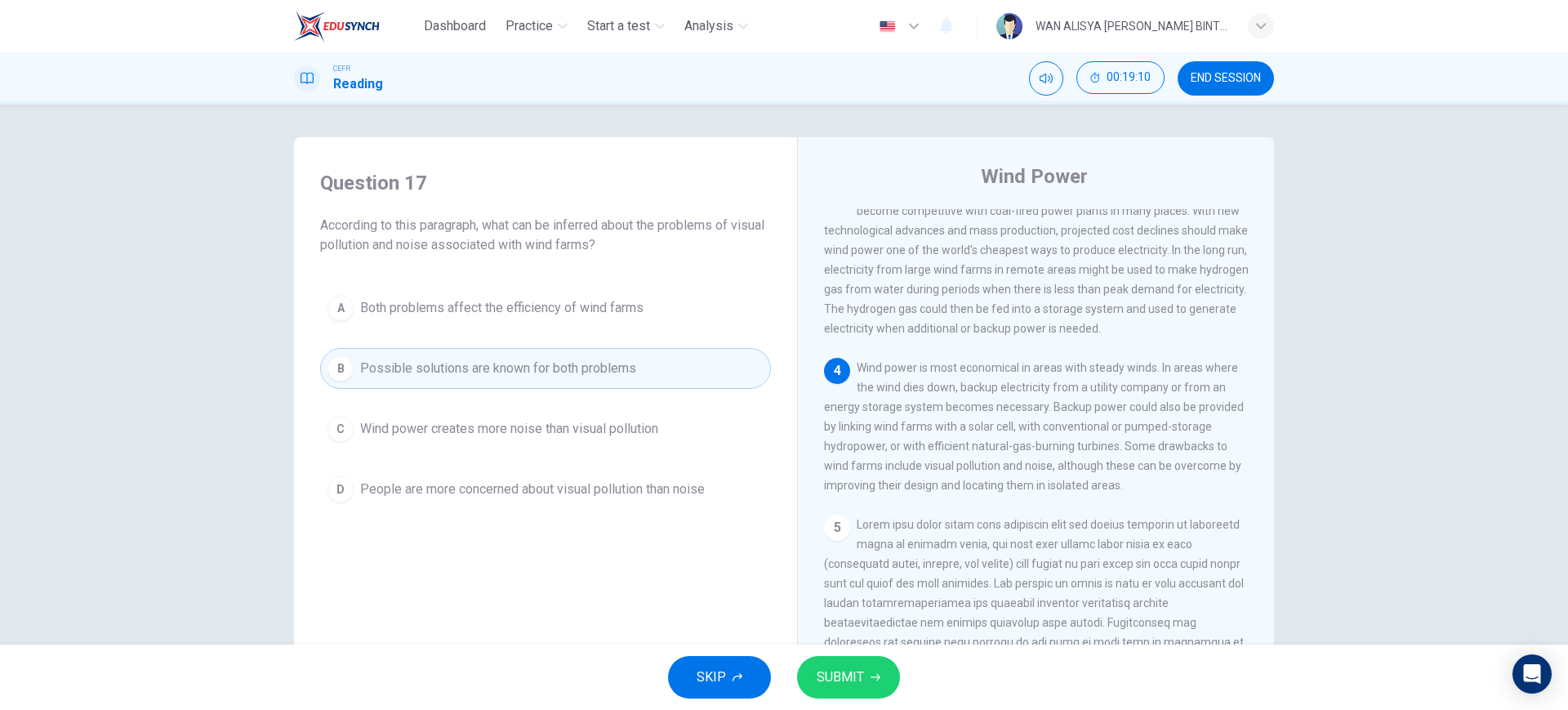 click on "SUBMIT" at bounding box center (840, 677) 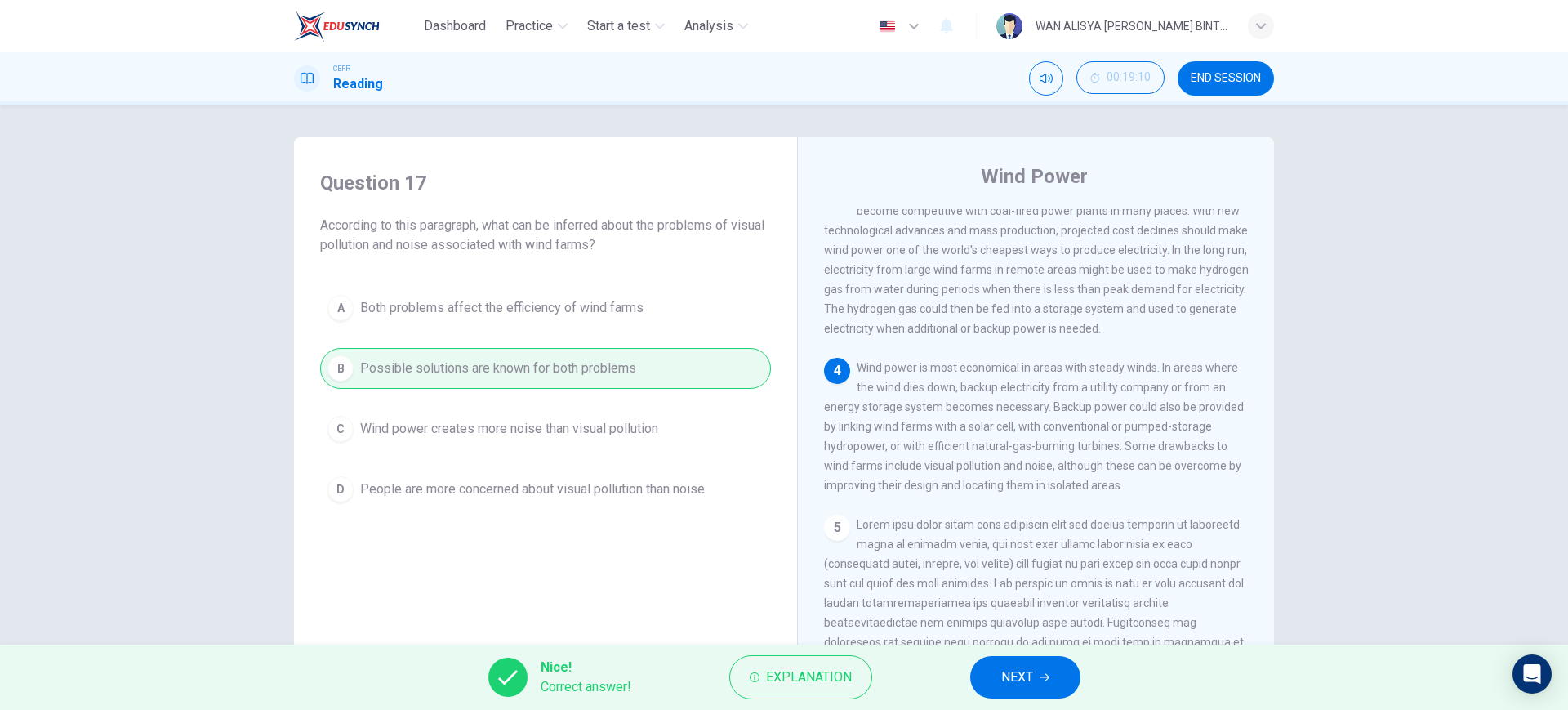 click on "NEXT" at bounding box center (1025, 677) 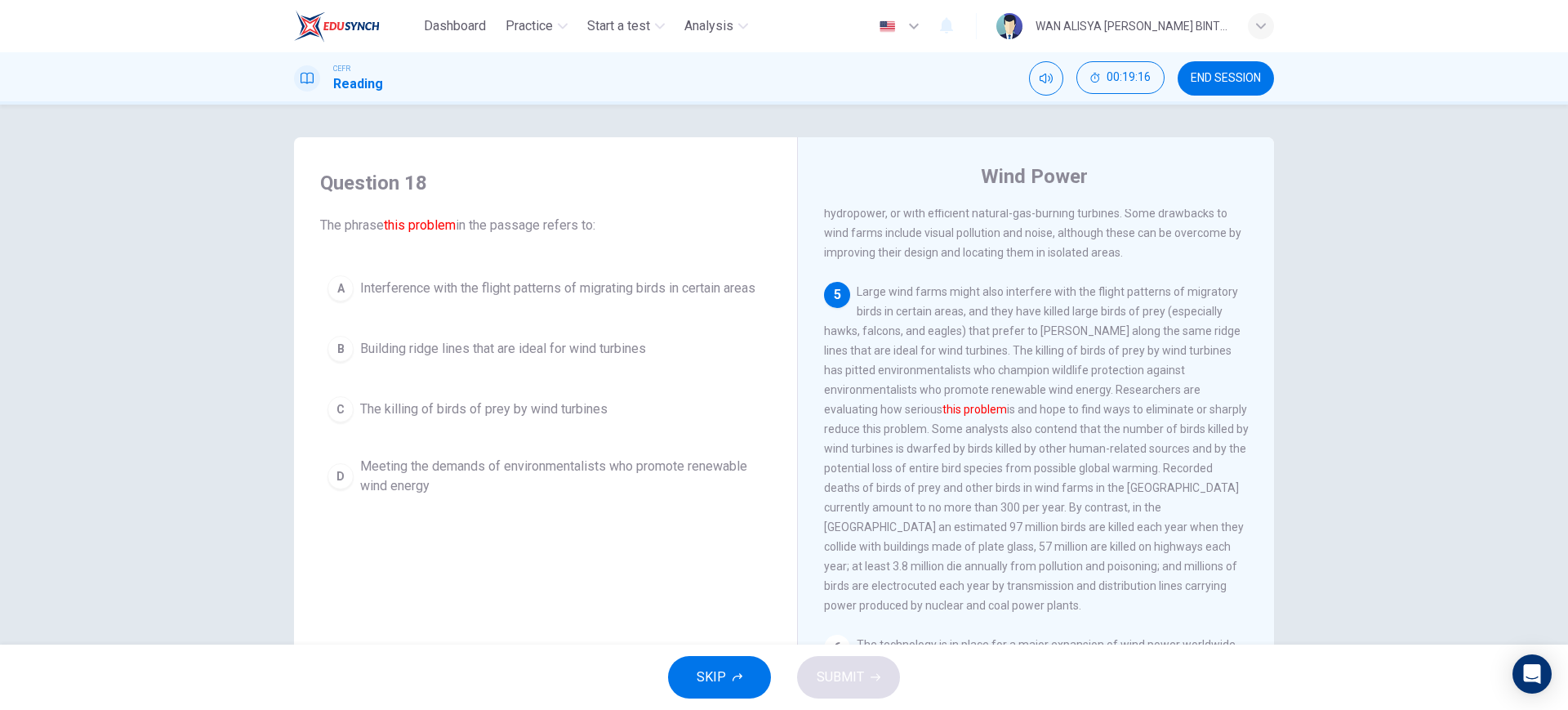 scroll, scrollTop: 601, scrollLeft: 0, axis: vertical 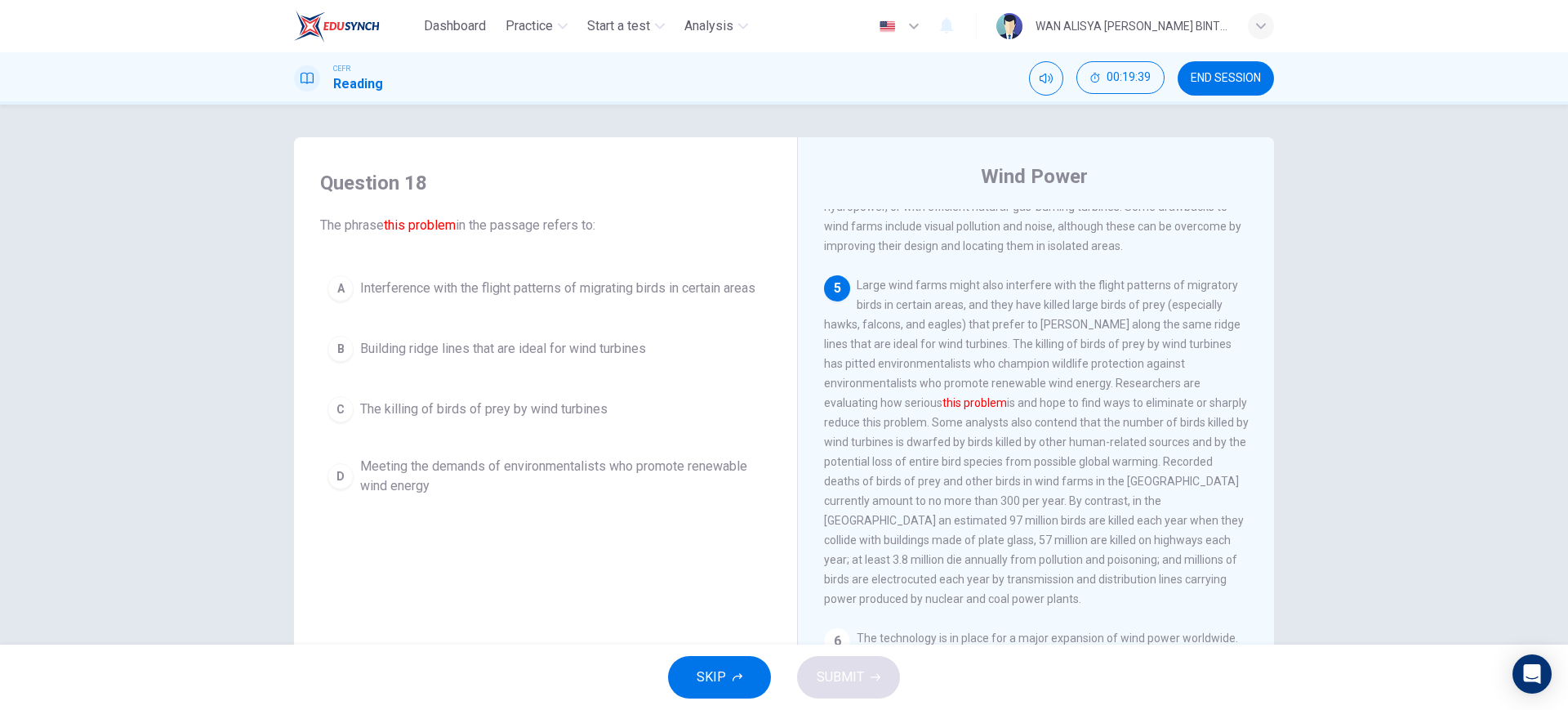 click on "C The killing of birds of prey by wind turbines" at bounding box center (546, 409) 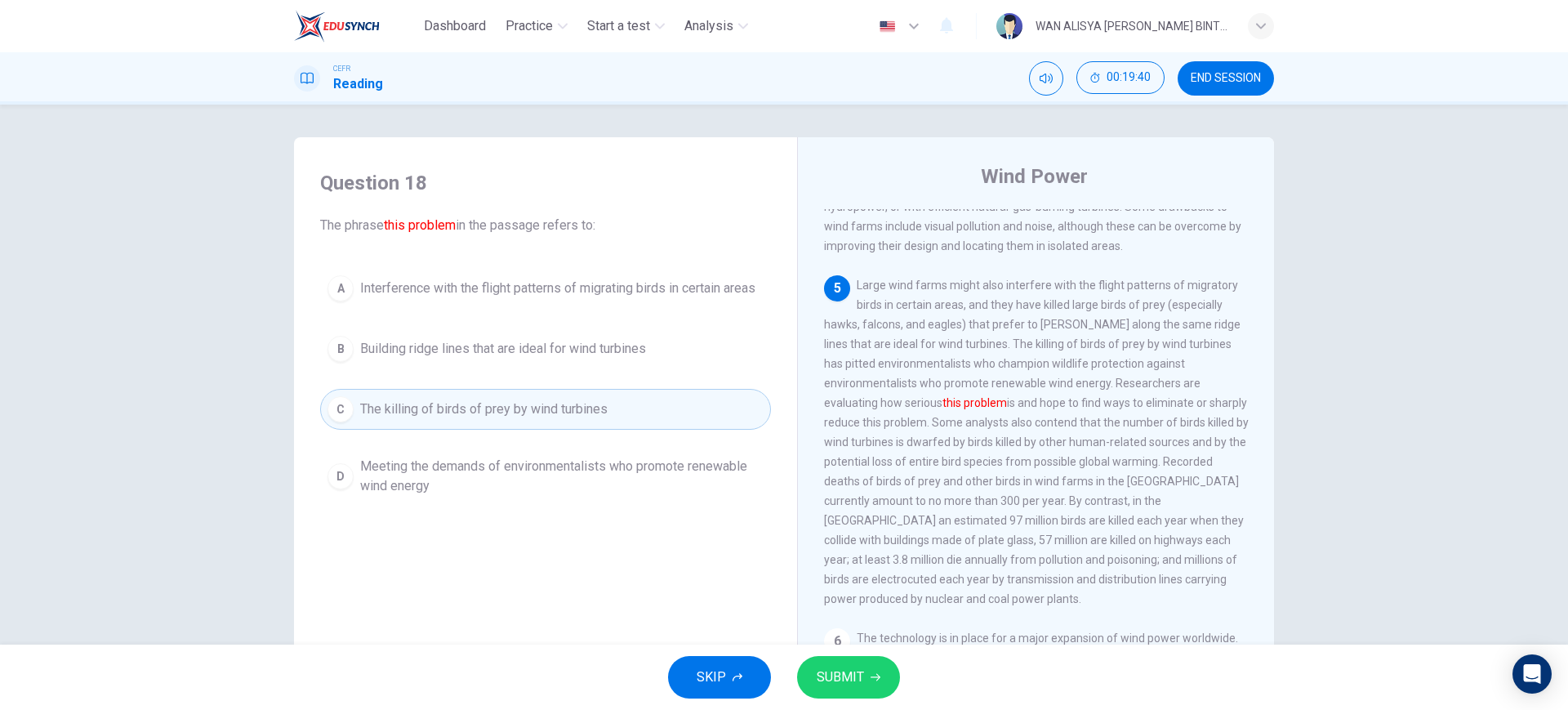 click on "SKIP SUBMIT" at bounding box center (784, 677) 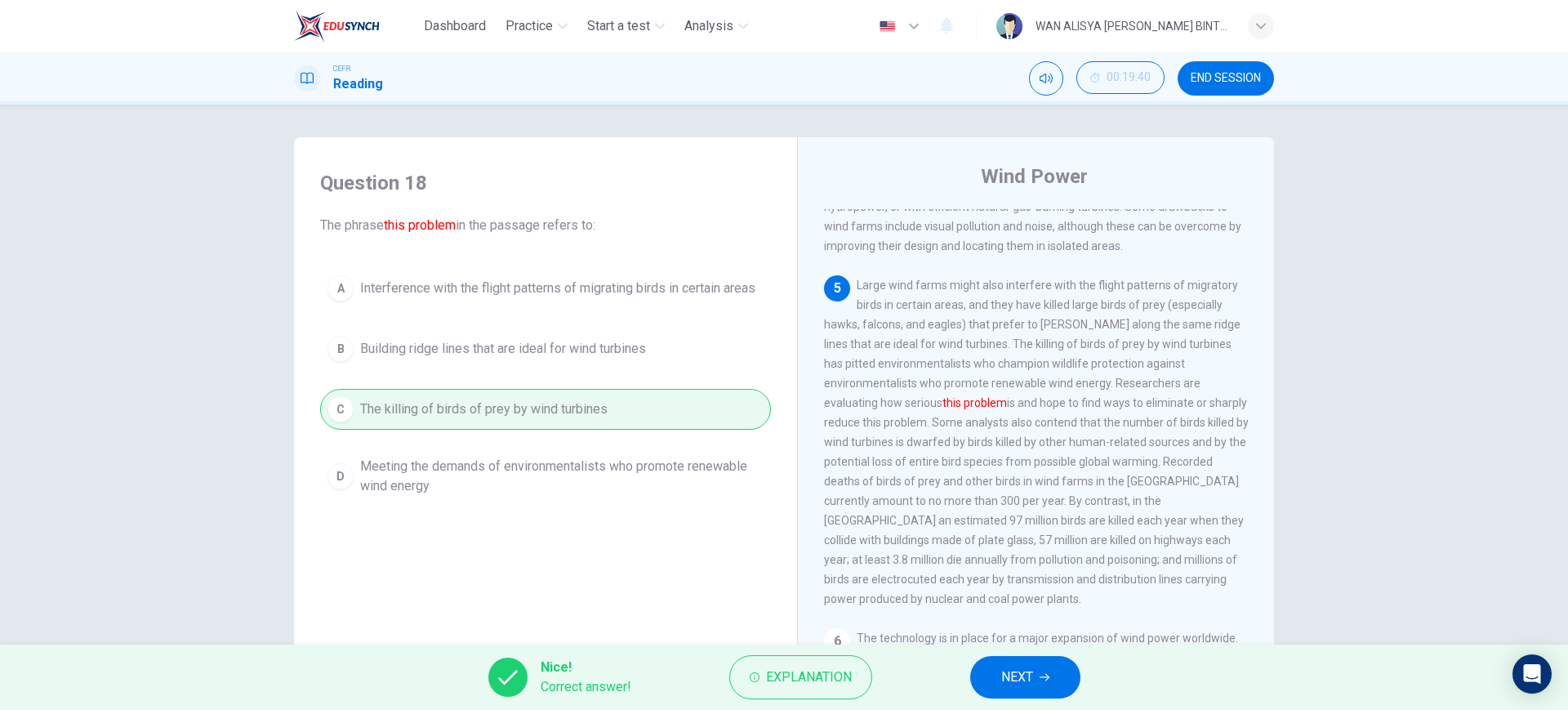 click 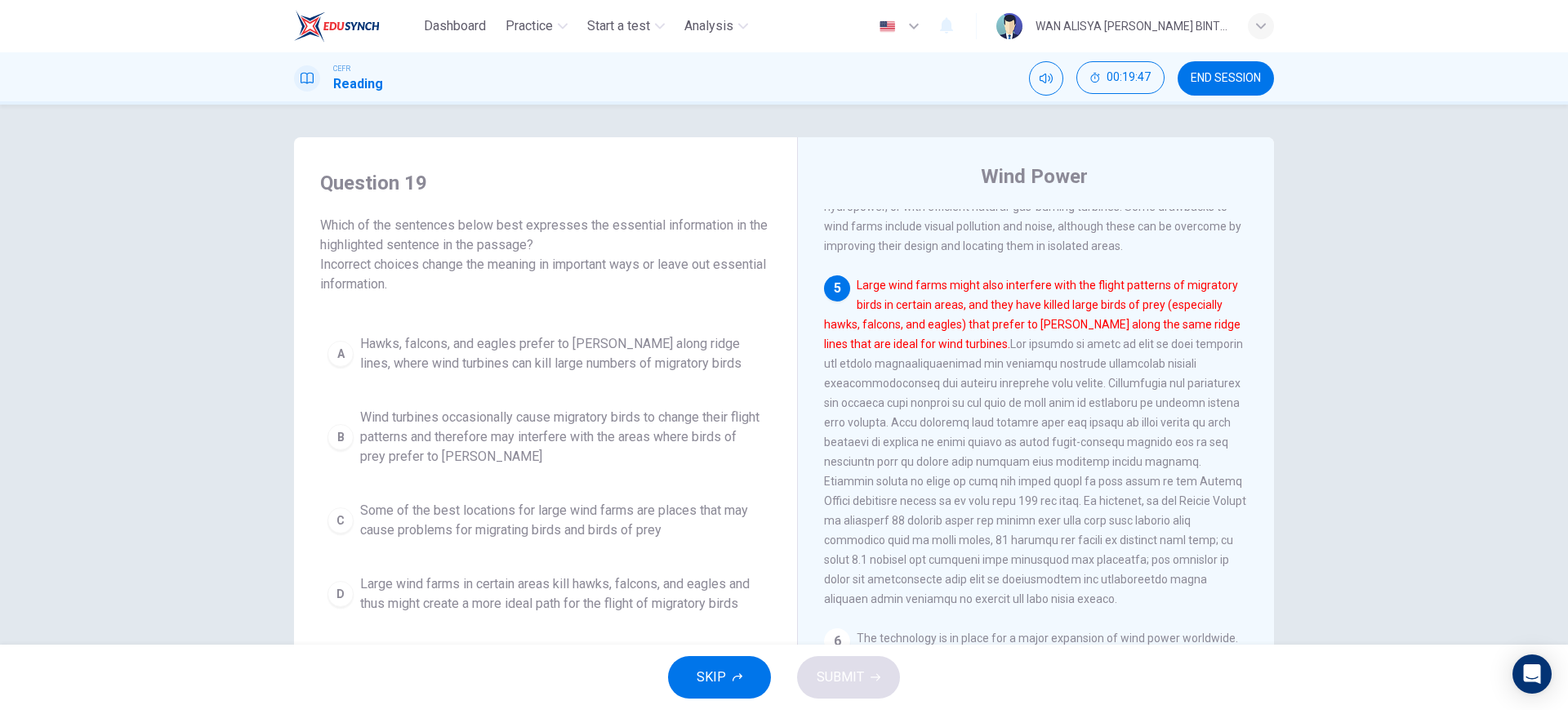 drag, startPoint x: 1265, startPoint y: 493, endPoint x: 1265, endPoint y: 531, distance: 38 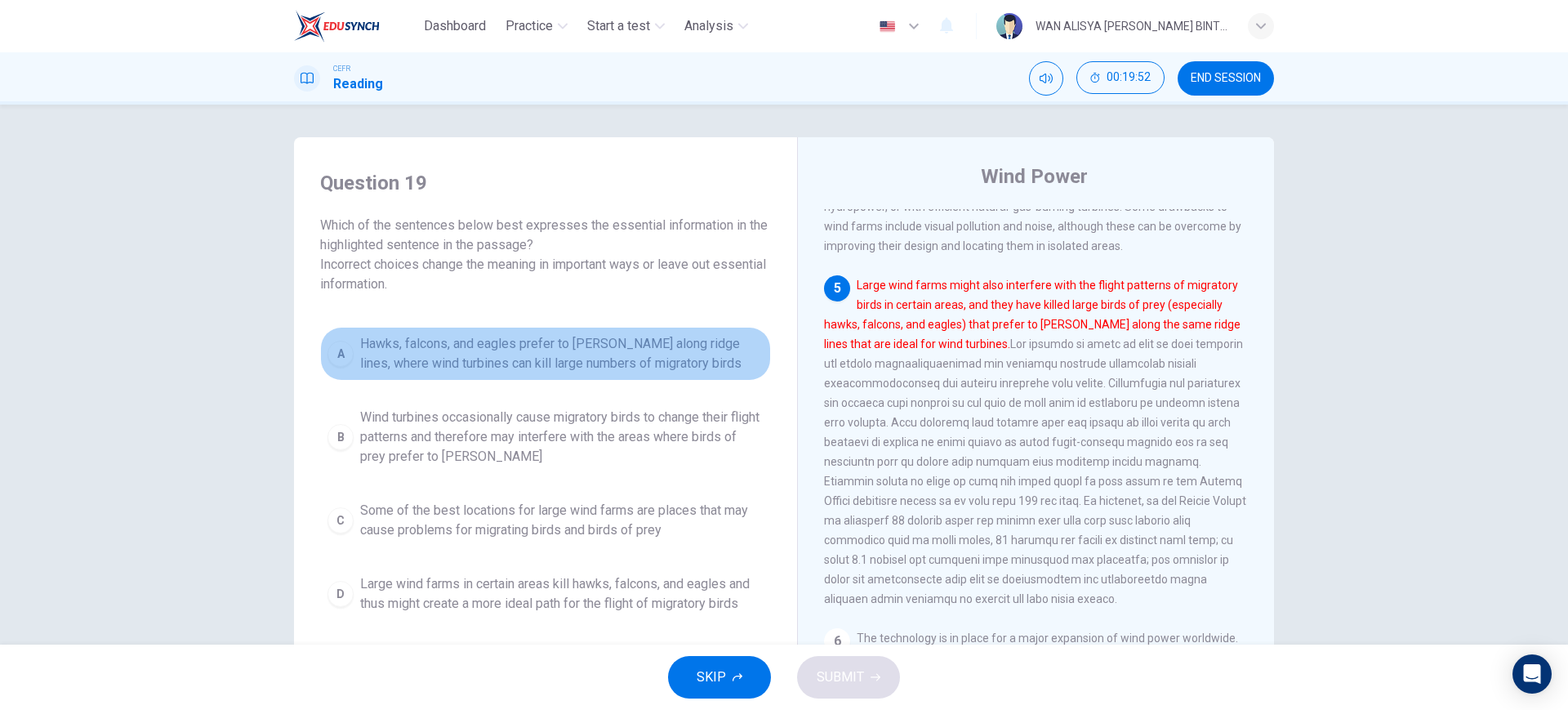 click on "Hawks, falcons, and eagles prefer to hunt along ridge lines, where wind turbines can kill large numbers of migratory birds" at bounding box center [562, 354] 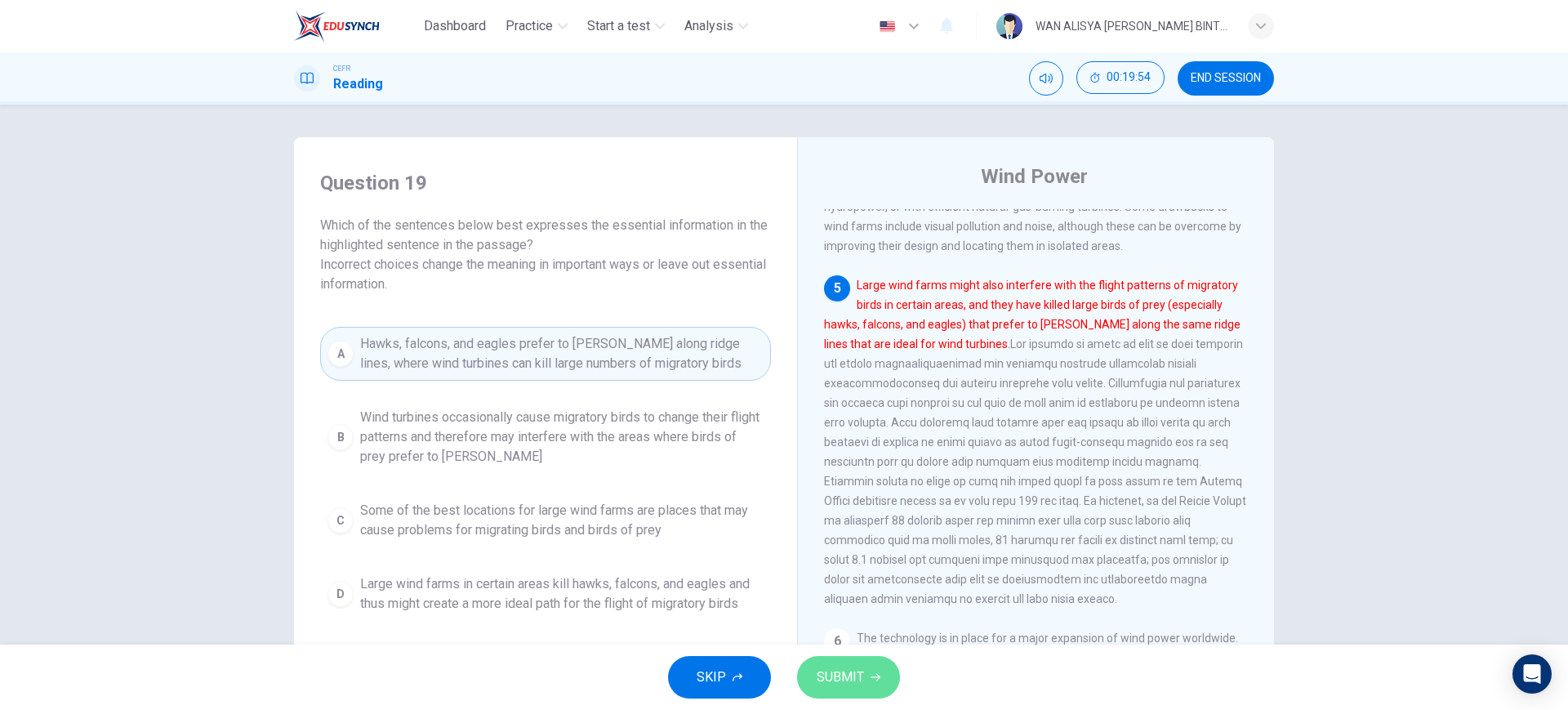 click on "SUBMIT" at bounding box center [840, 677] 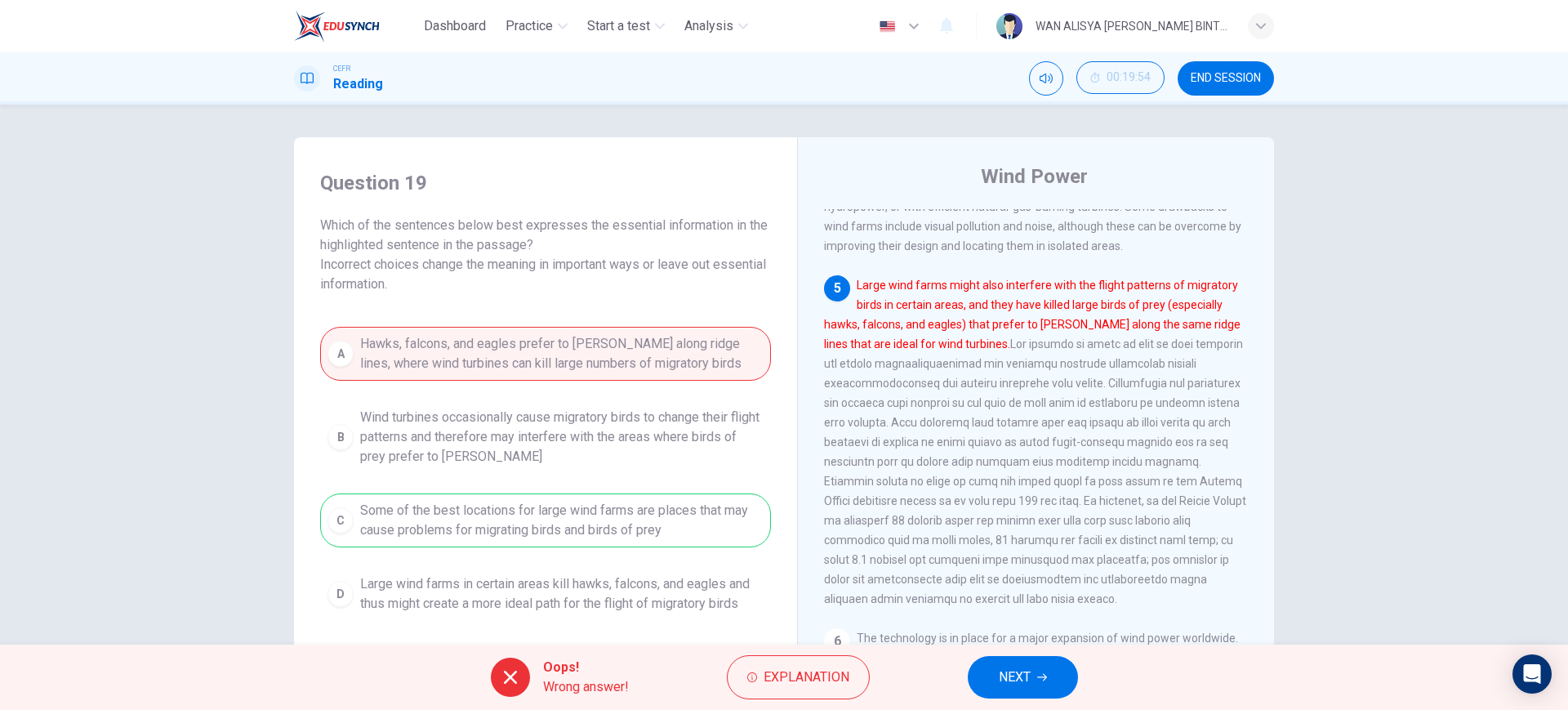 click on "NEXT" at bounding box center [1014, 677] 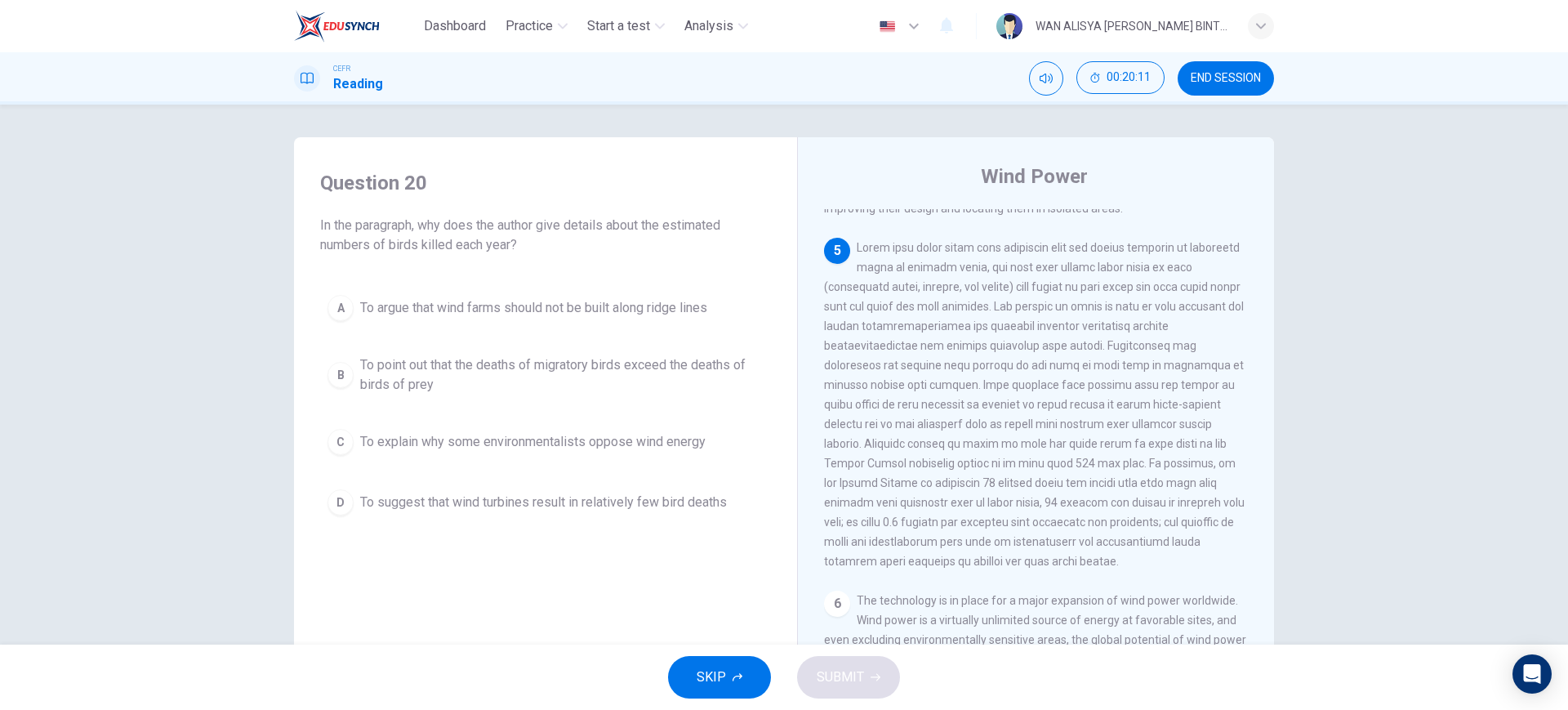 scroll, scrollTop: 646, scrollLeft: 0, axis: vertical 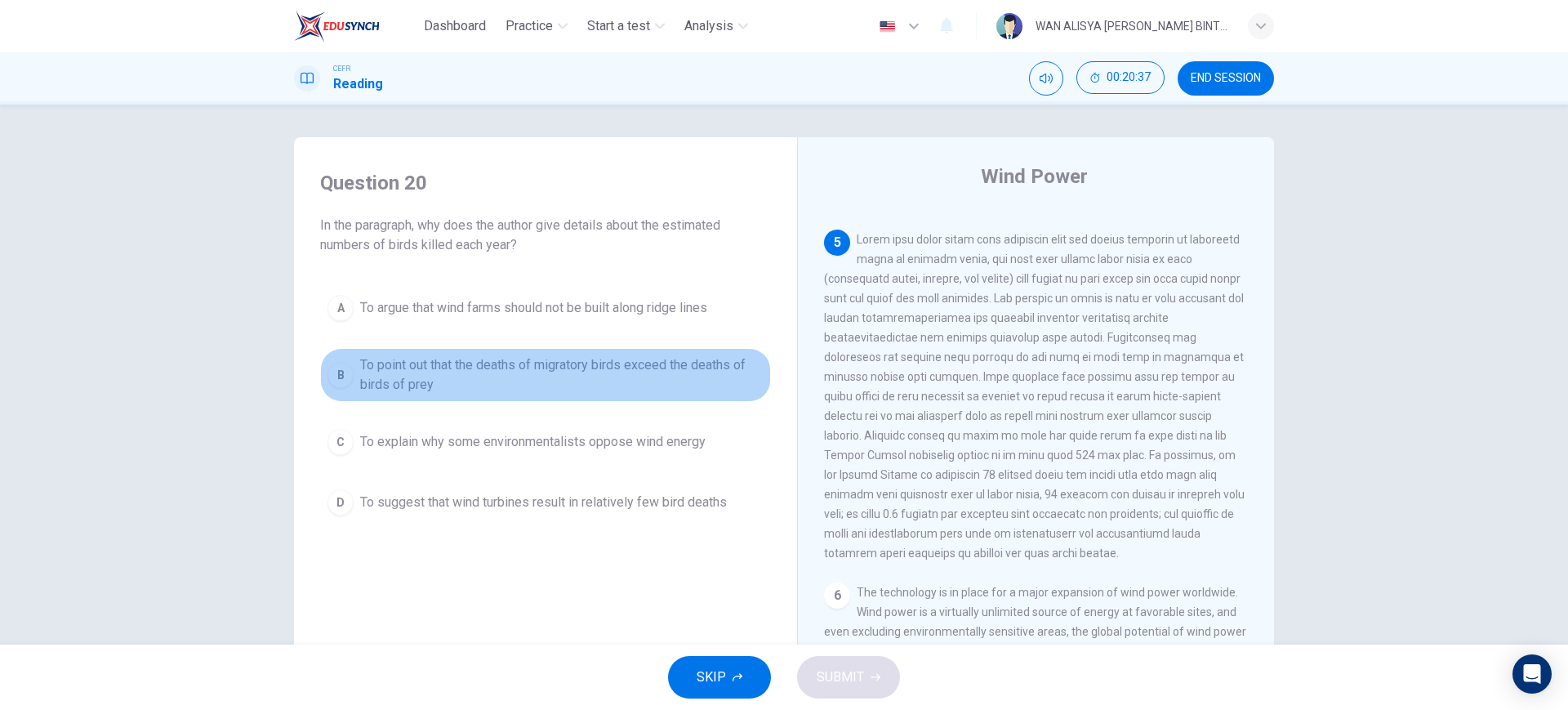 click on "To point out that the deaths of migratory birds exceed the deaths of birds of prey" at bounding box center (562, 375) 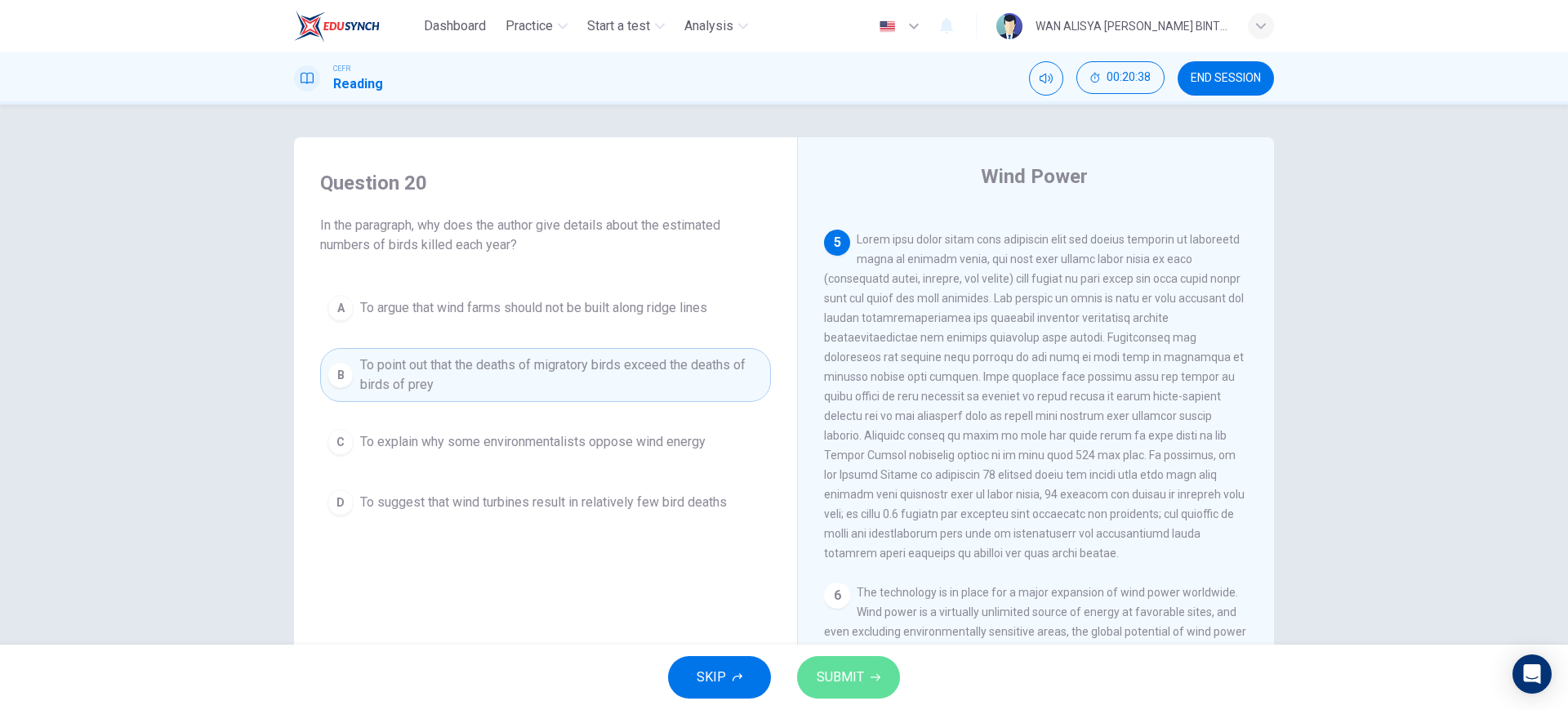 click on "SUBMIT" at bounding box center [849, 677] 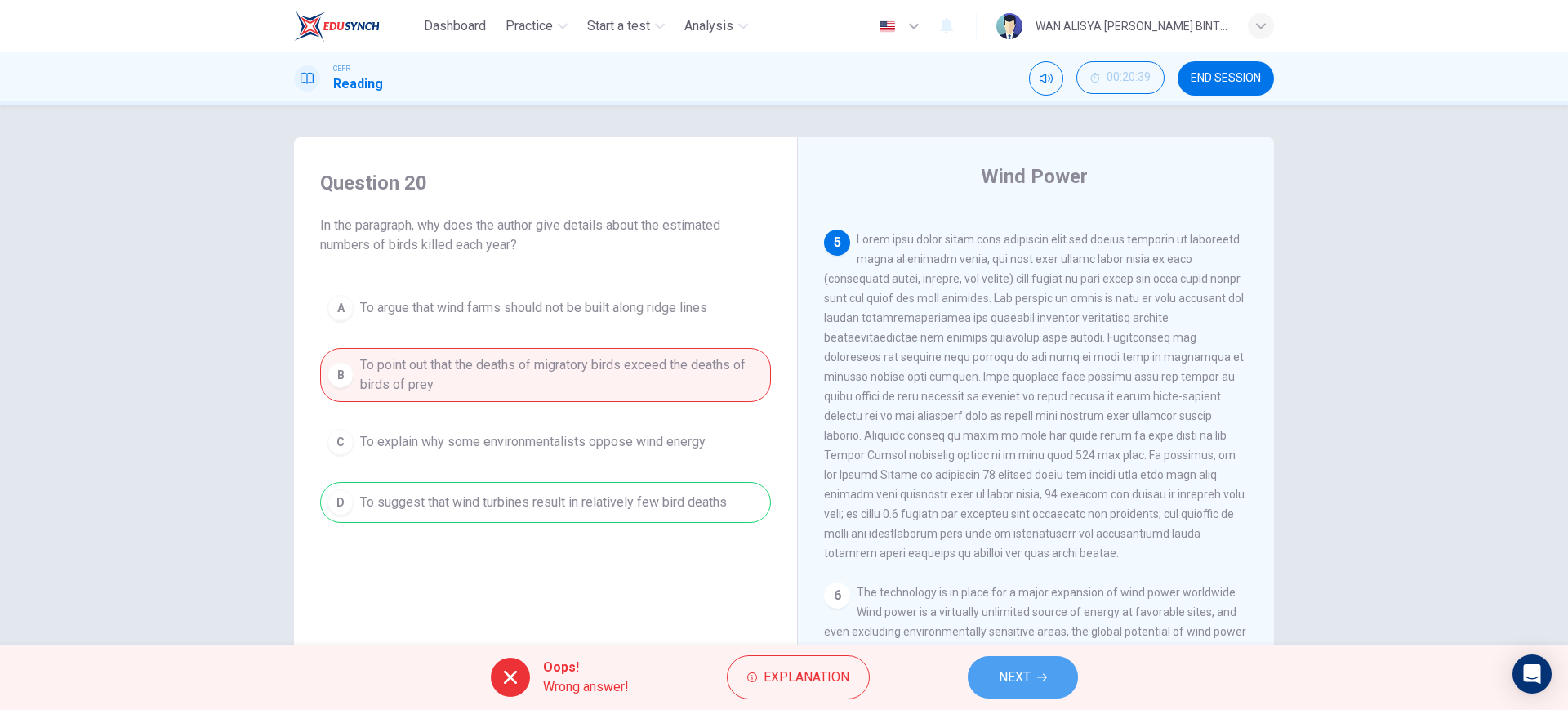 click on "NEXT" at bounding box center (1014, 677) 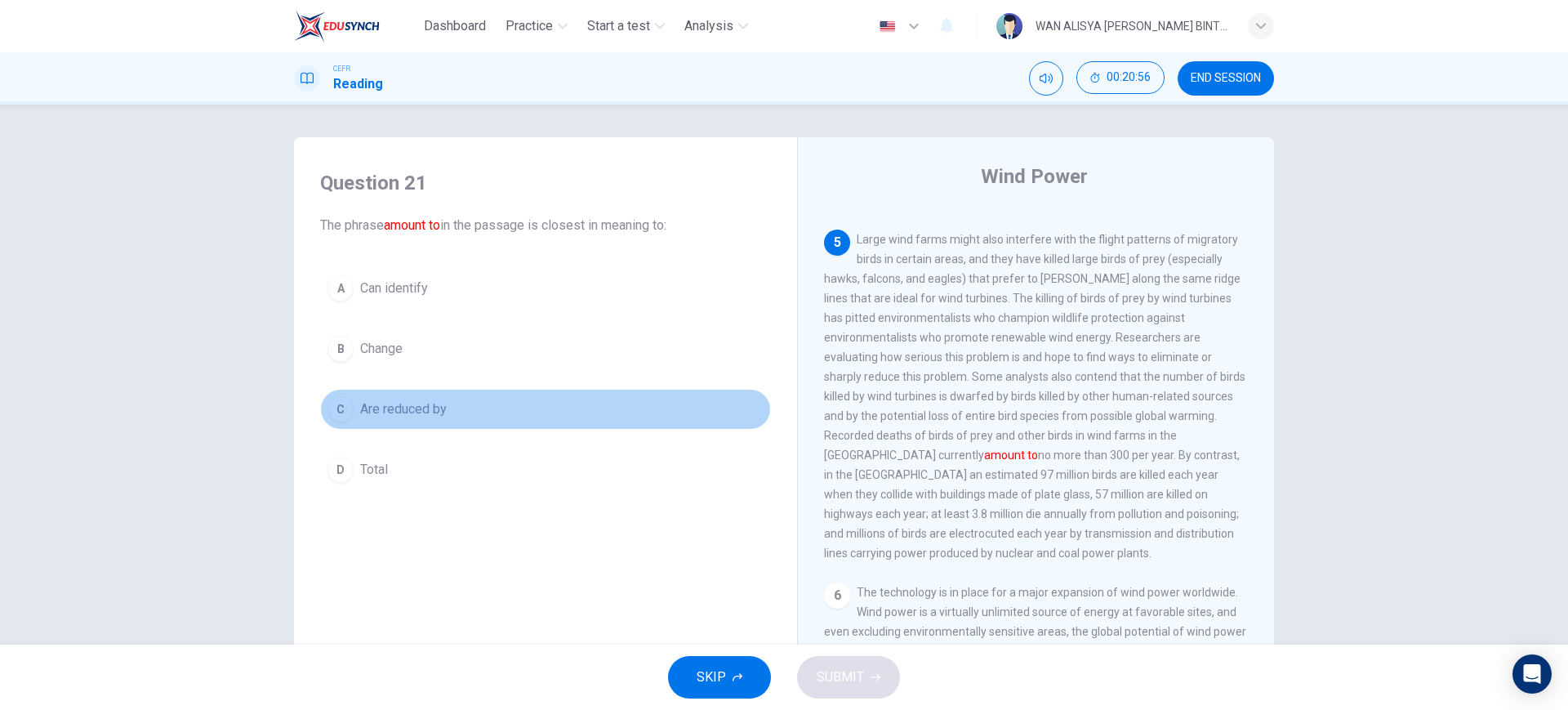 click on "Are reduced by" at bounding box center [403, 409] 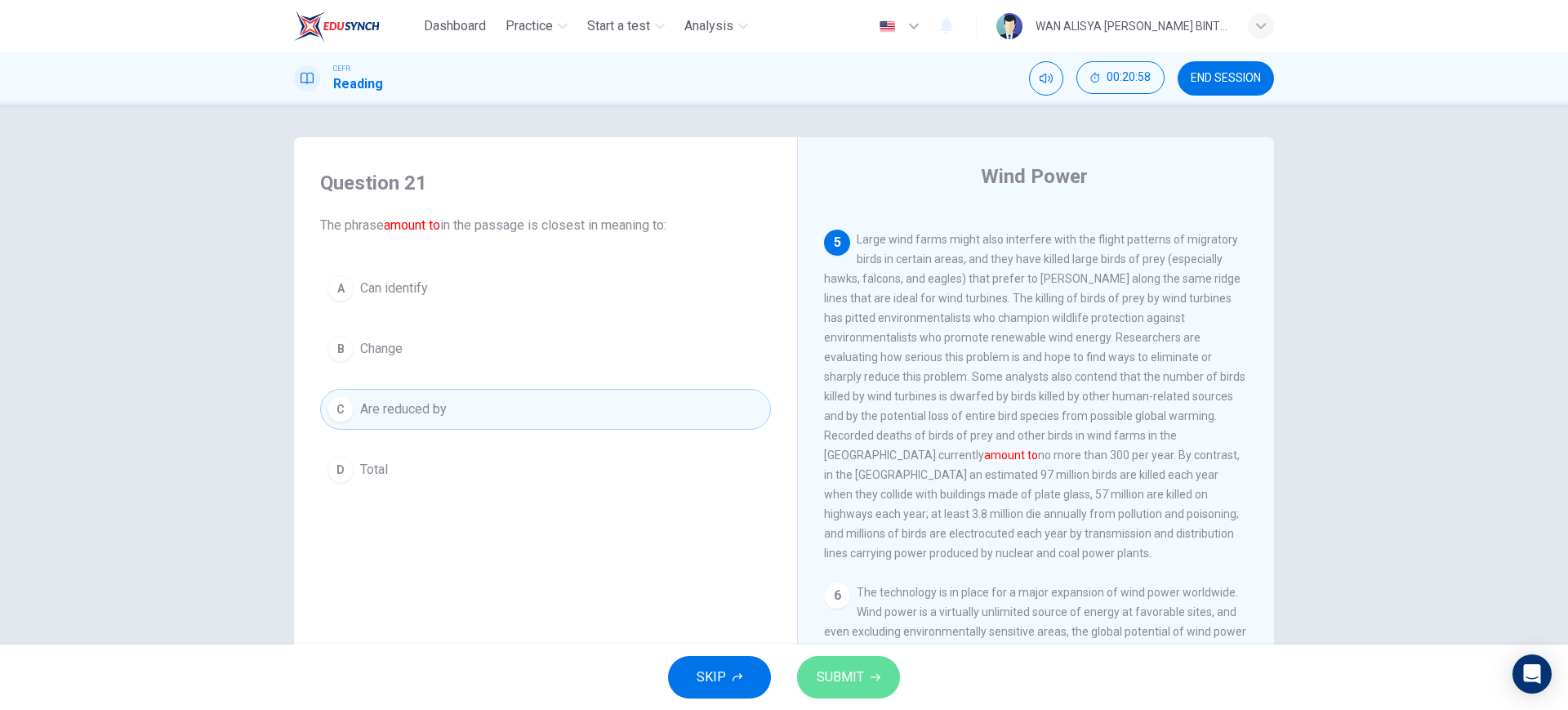 click on "SUBMIT" at bounding box center [840, 677] 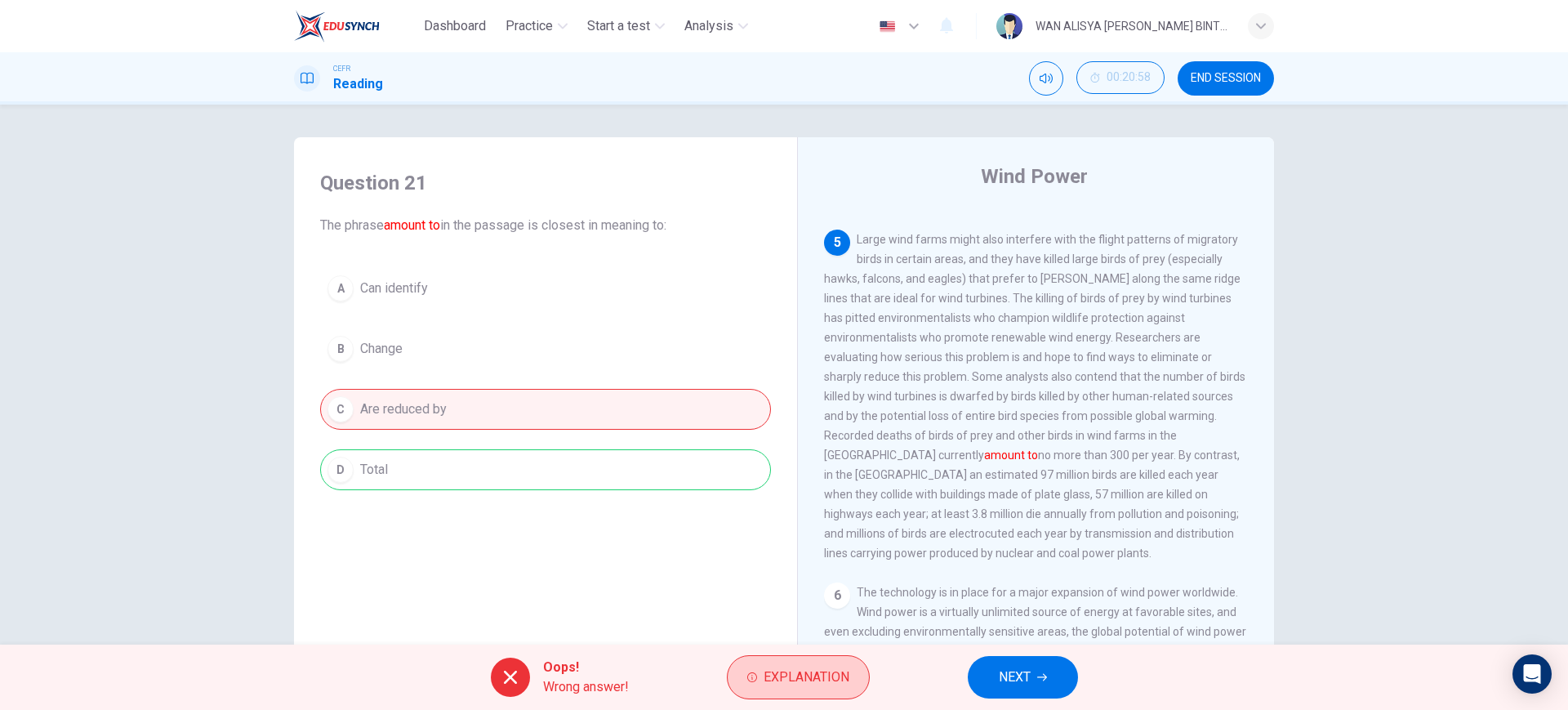 click on "Explanation" at bounding box center (806, 677) 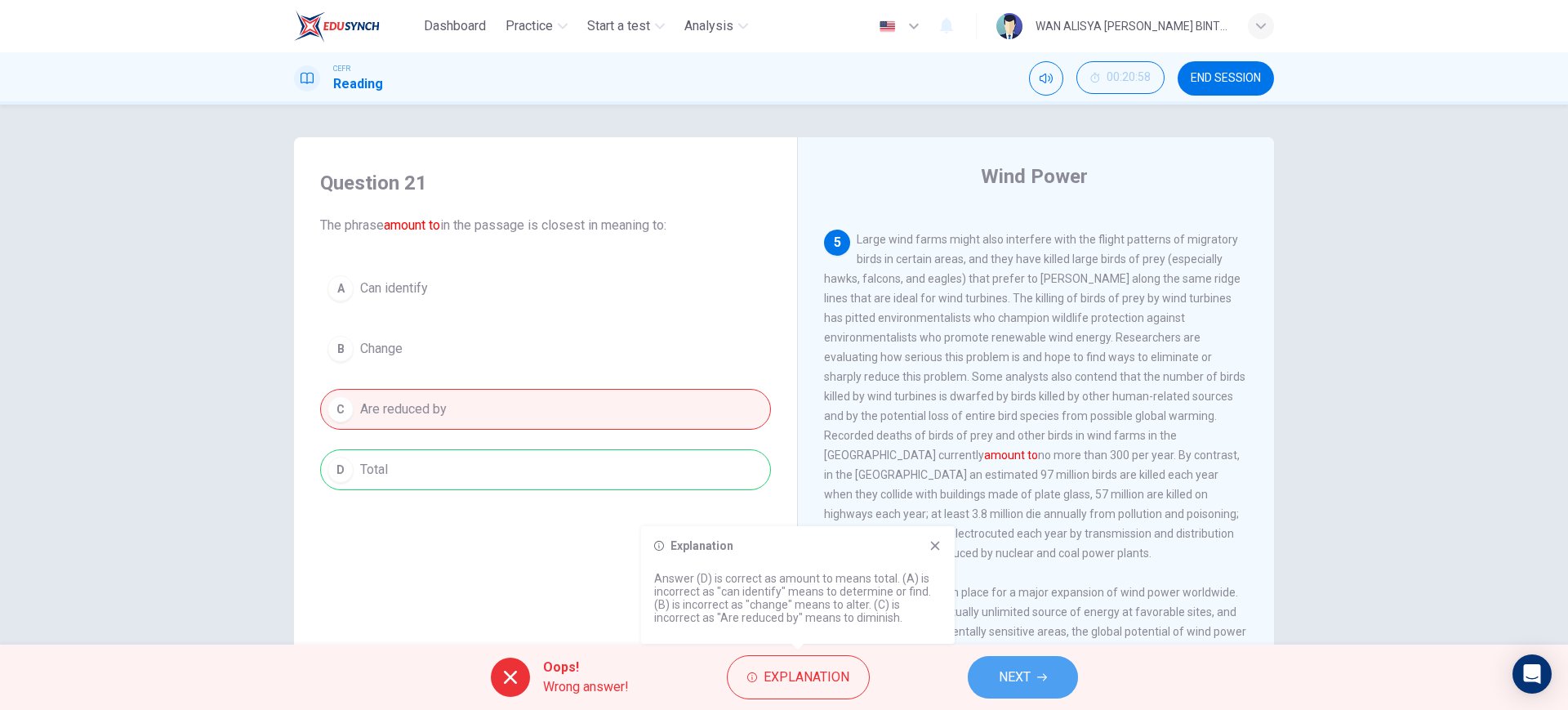 click on "NEXT" at bounding box center (1022, 677) 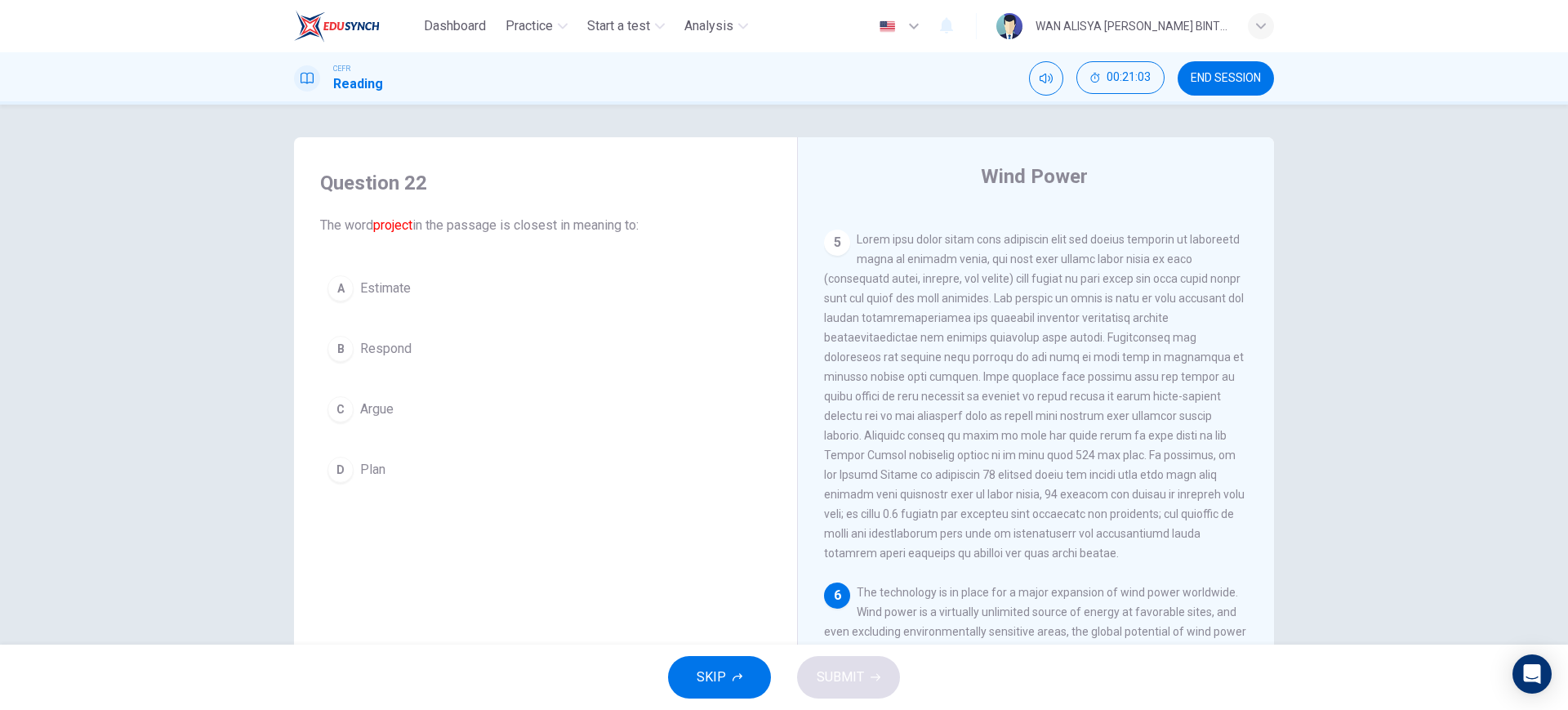 scroll, scrollTop: 745, scrollLeft: 0, axis: vertical 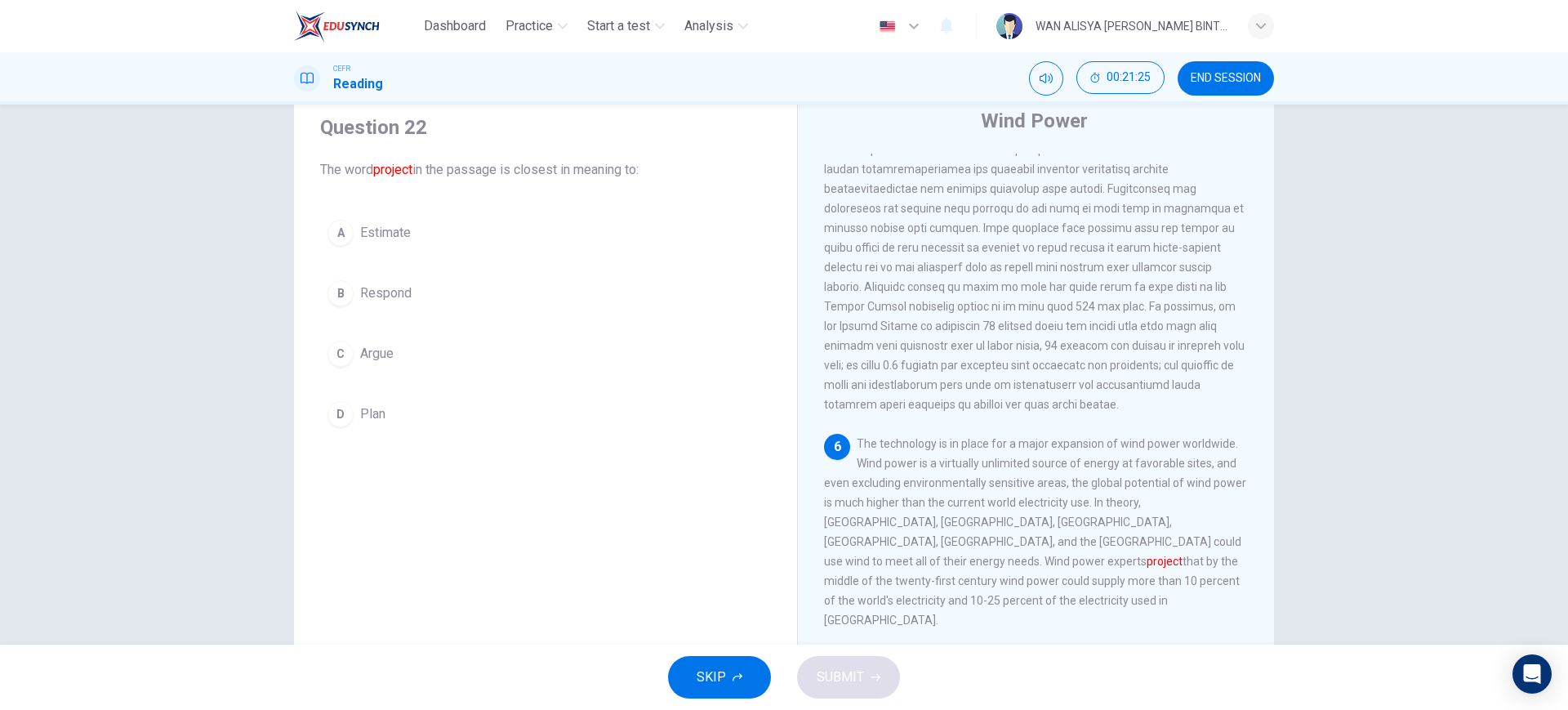 click on "Estimate" at bounding box center (385, 233) 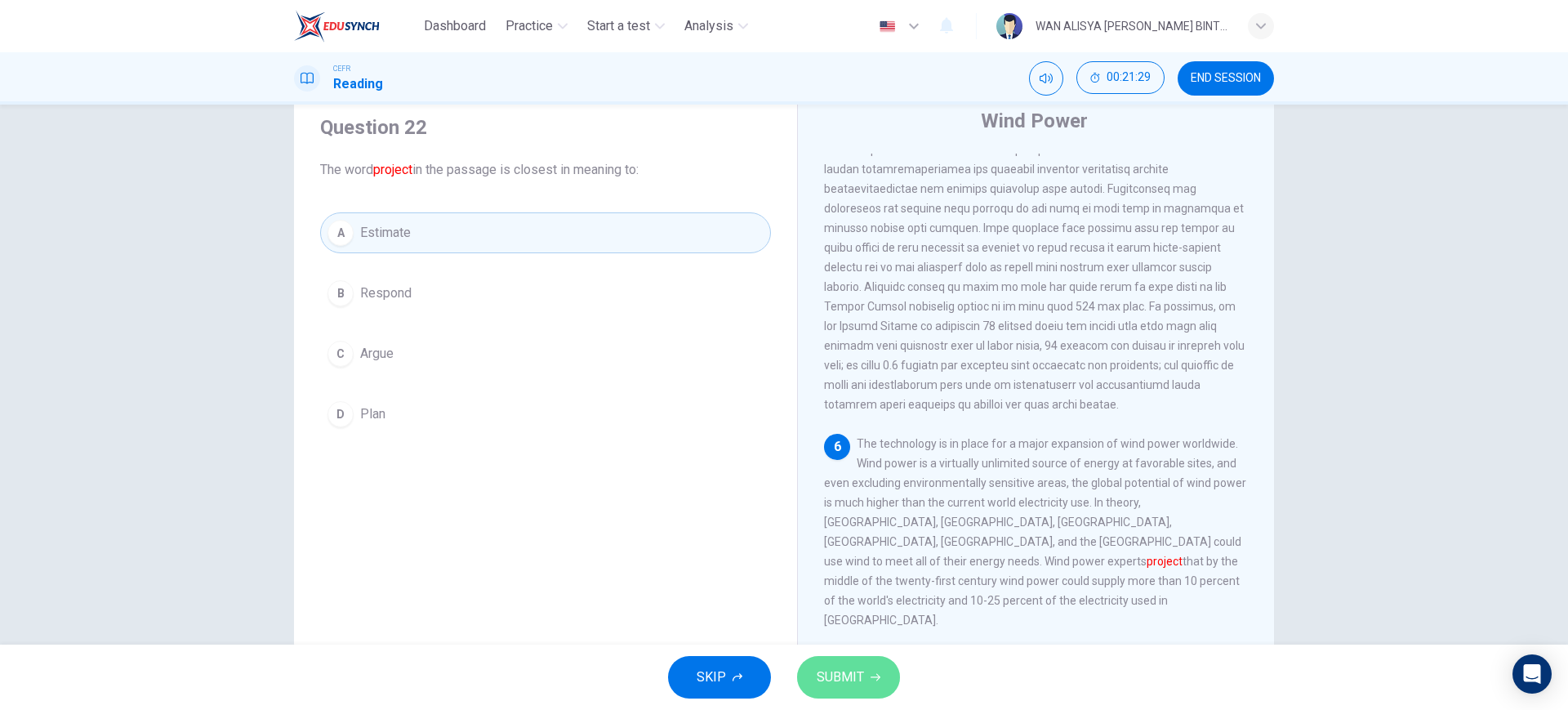 click on "SUBMIT" at bounding box center [849, 677] 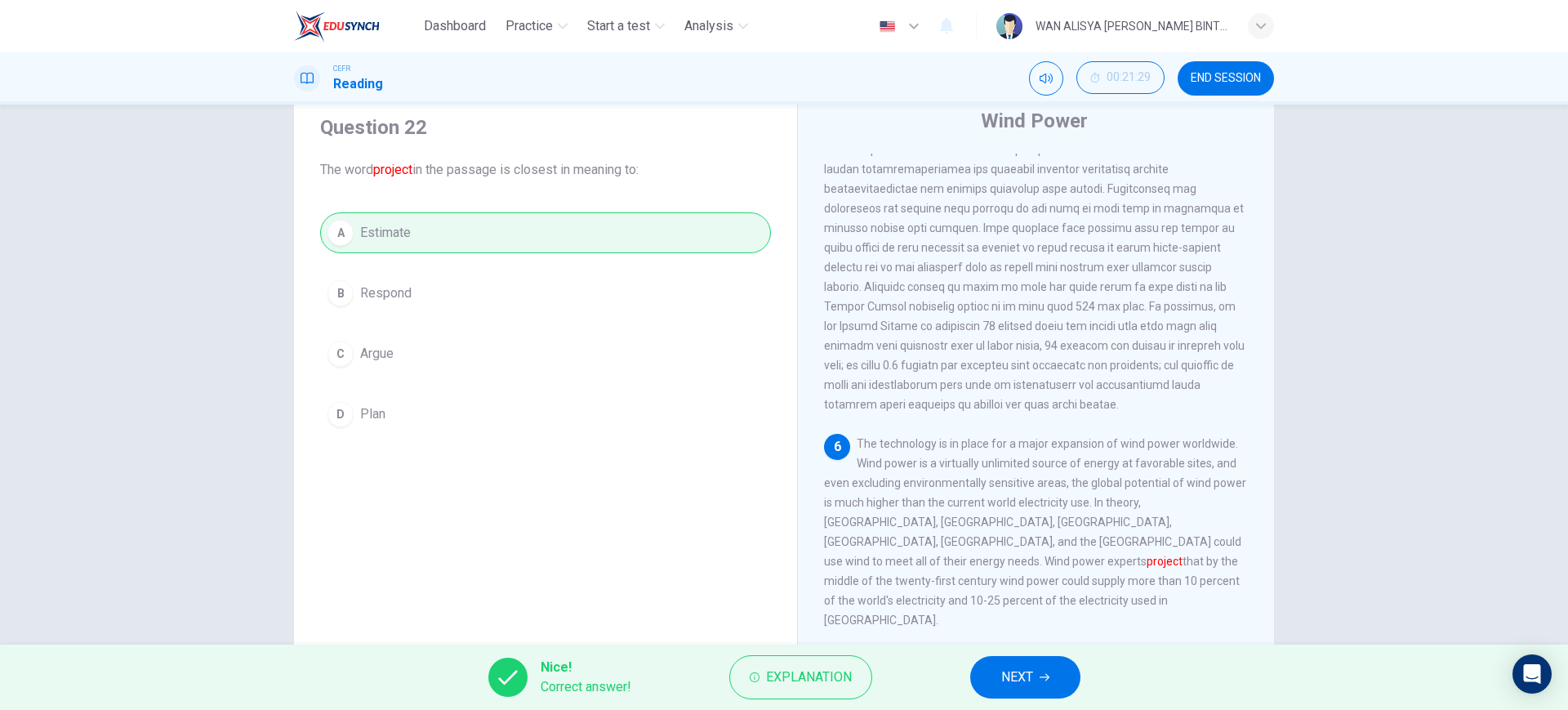 click on "NEXT" at bounding box center (1017, 677) 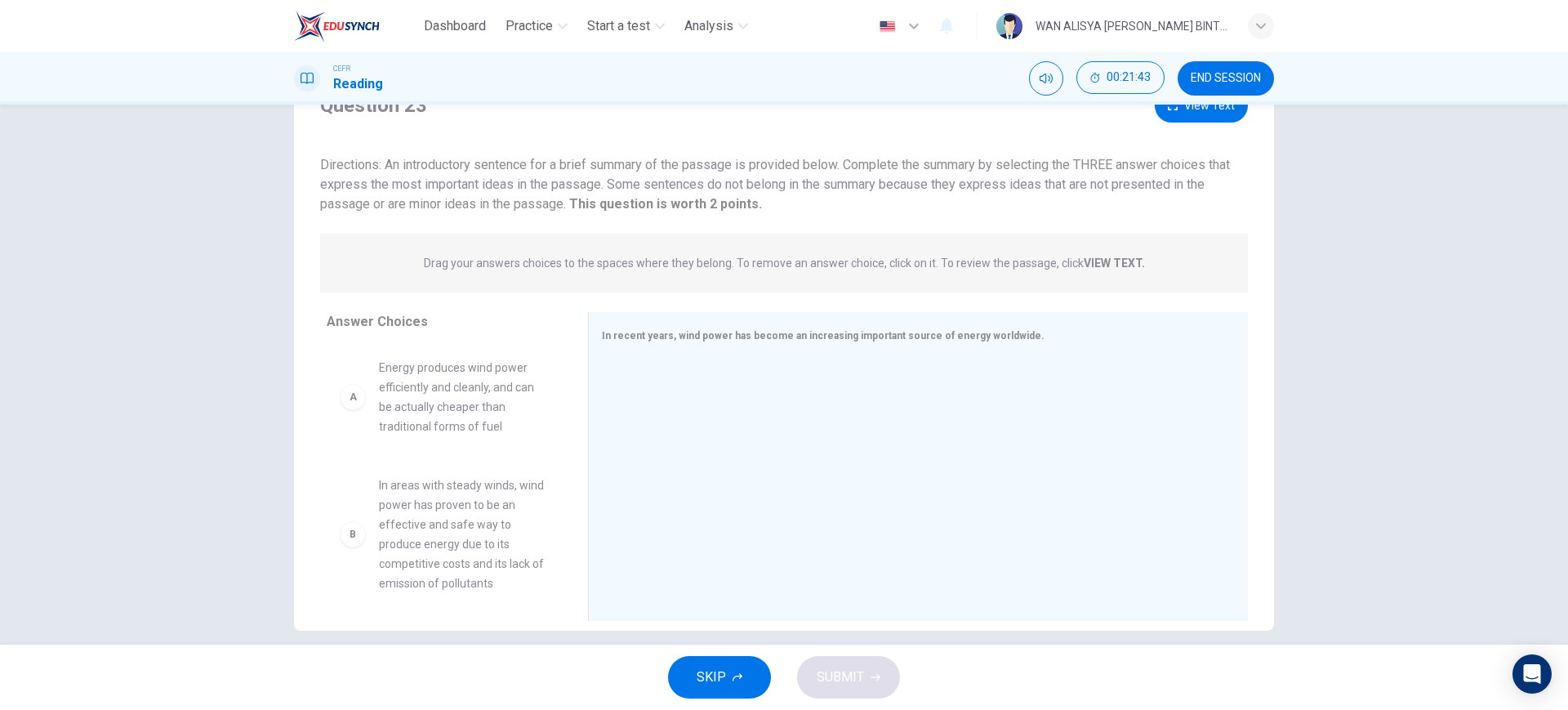 scroll, scrollTop: 77, scrollLeft: 0, axis: vertical 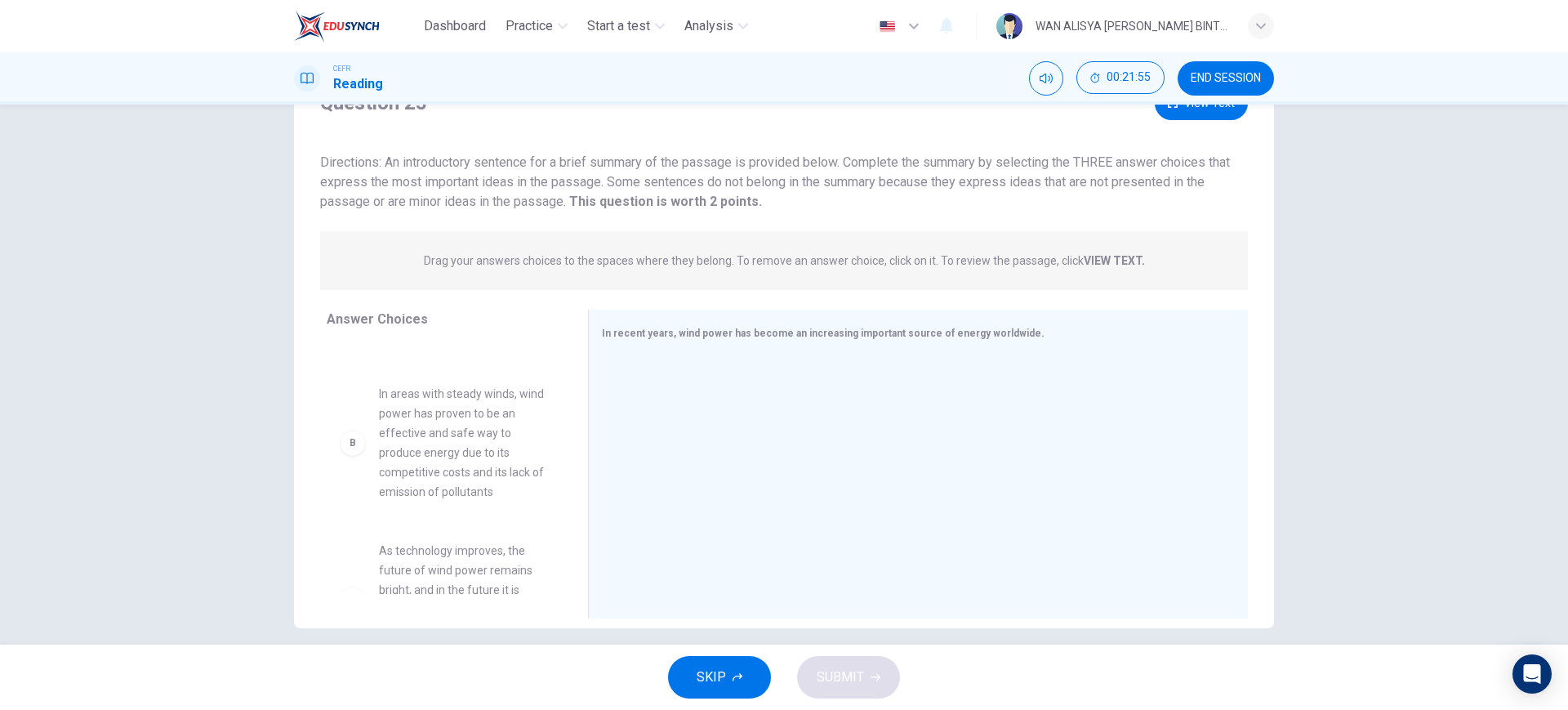 click on "VIEW TEXT." at bounding box center [1114, 261] 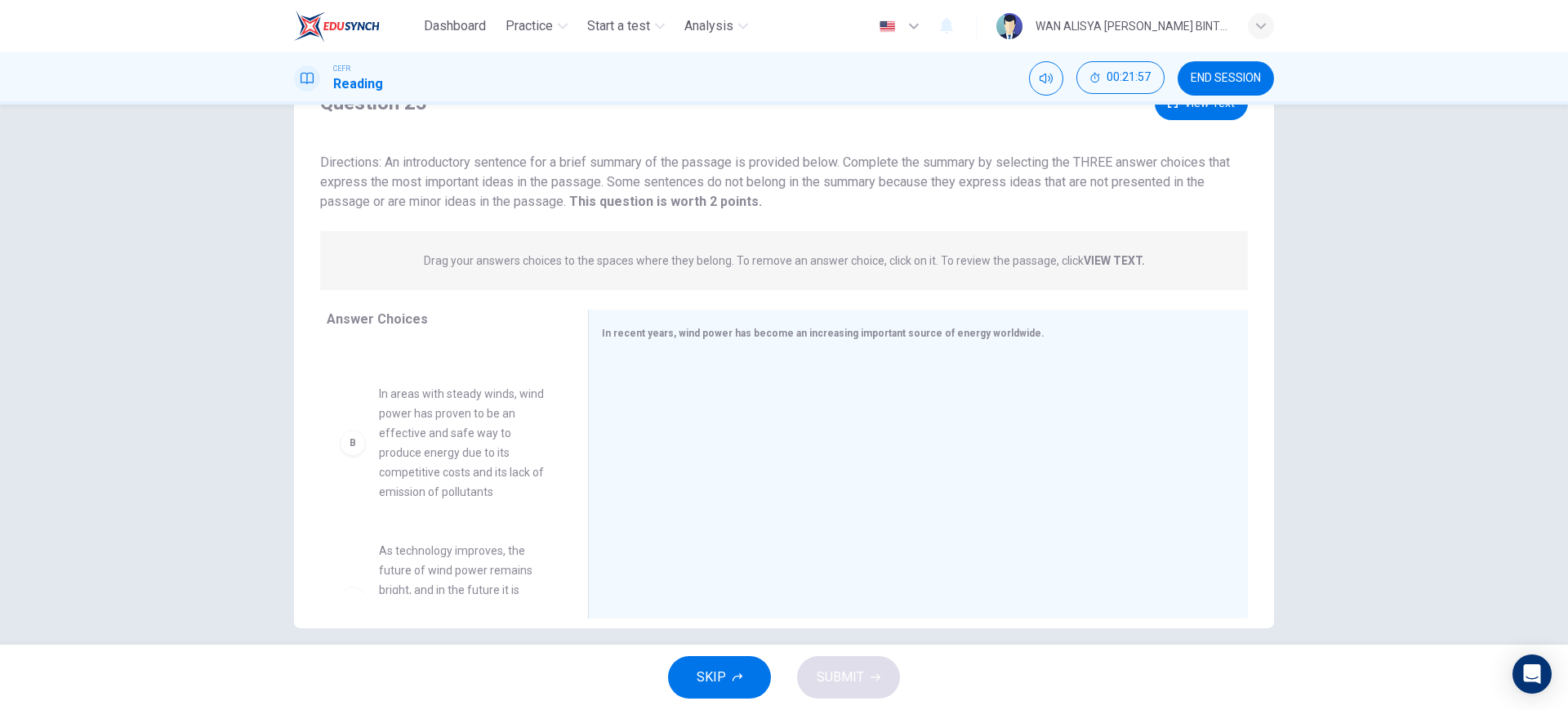 scroll, scrollTop: 0, scrollLeft: 0, axis: both 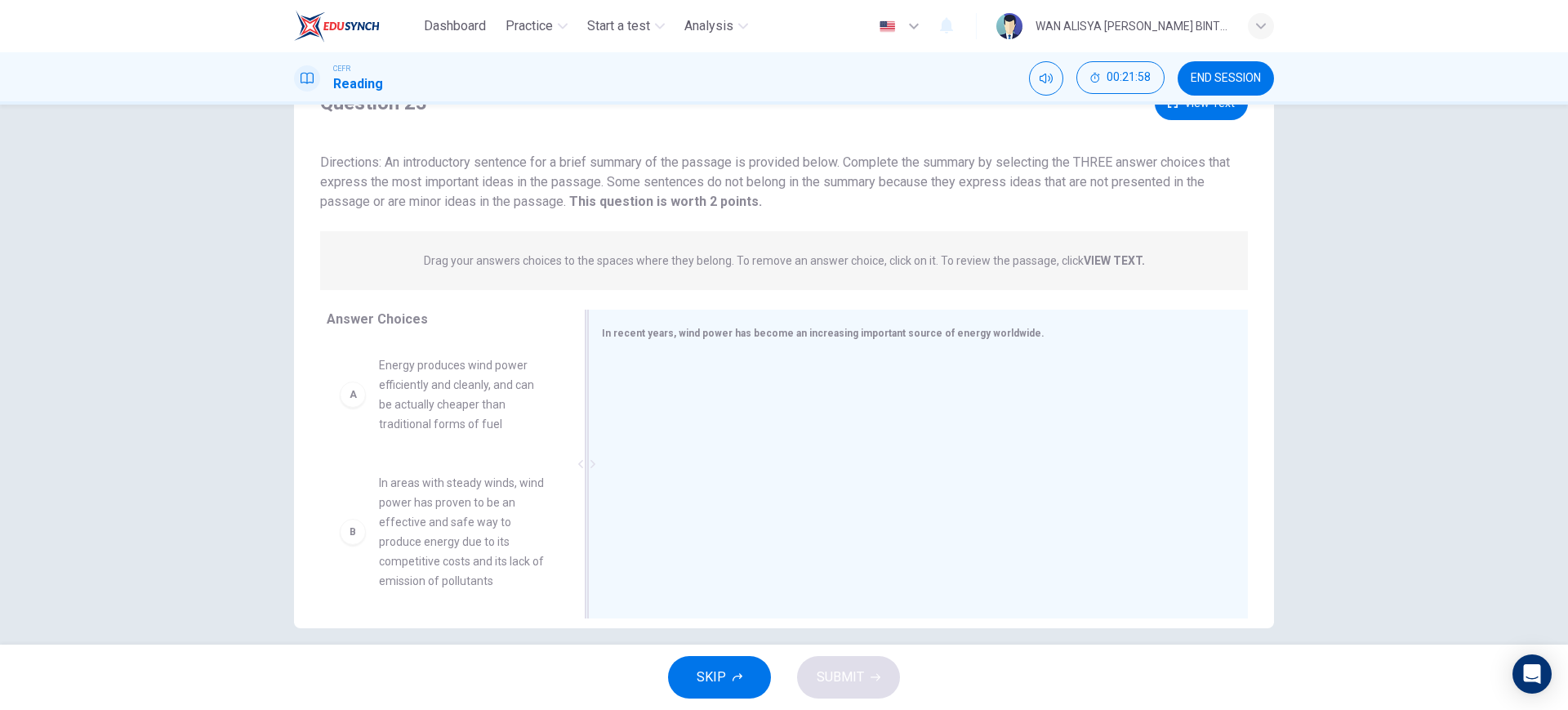 click at bounding box center [911, 466] 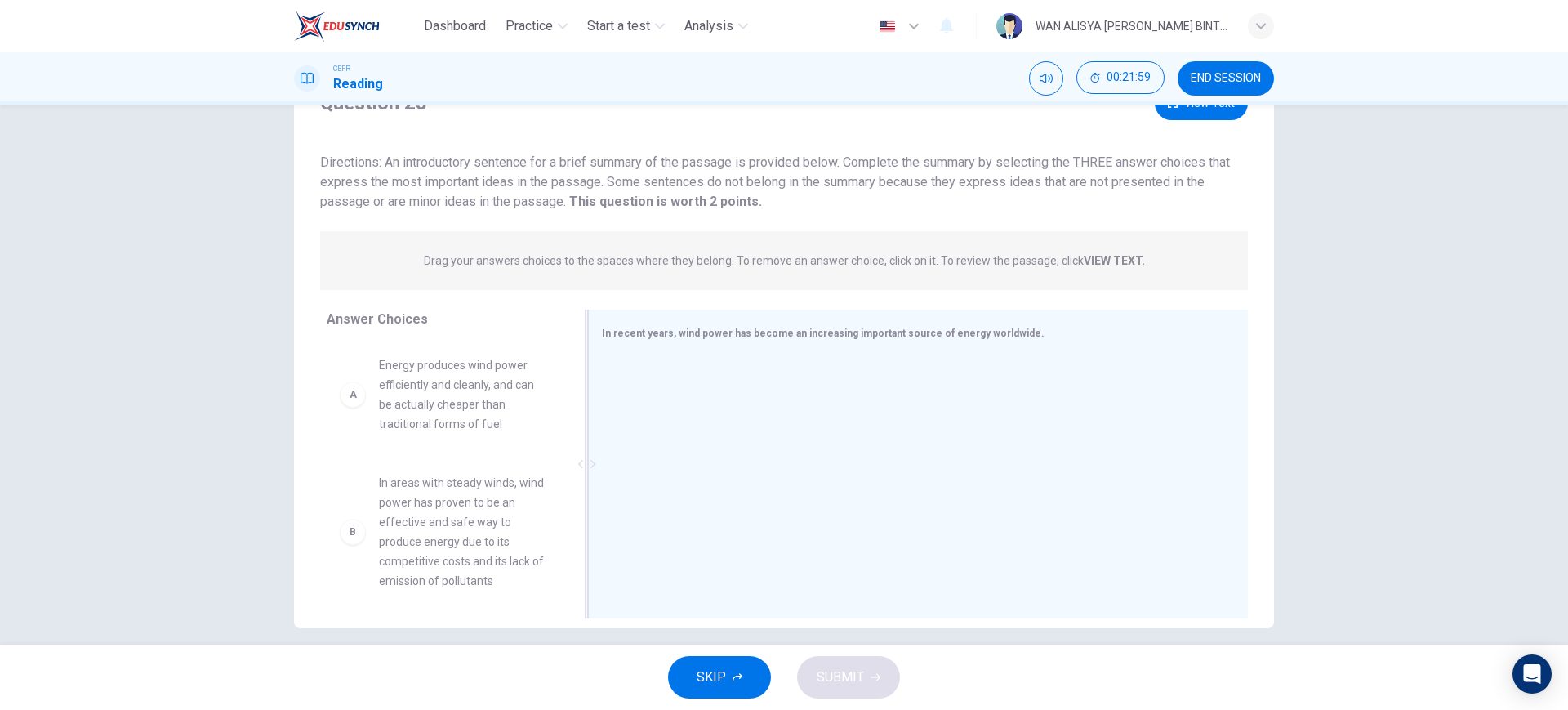 drag, startPoint x: 831, startPoint y: 457, endPoint x: 822, endPoint y: 328, distance: 129.31357 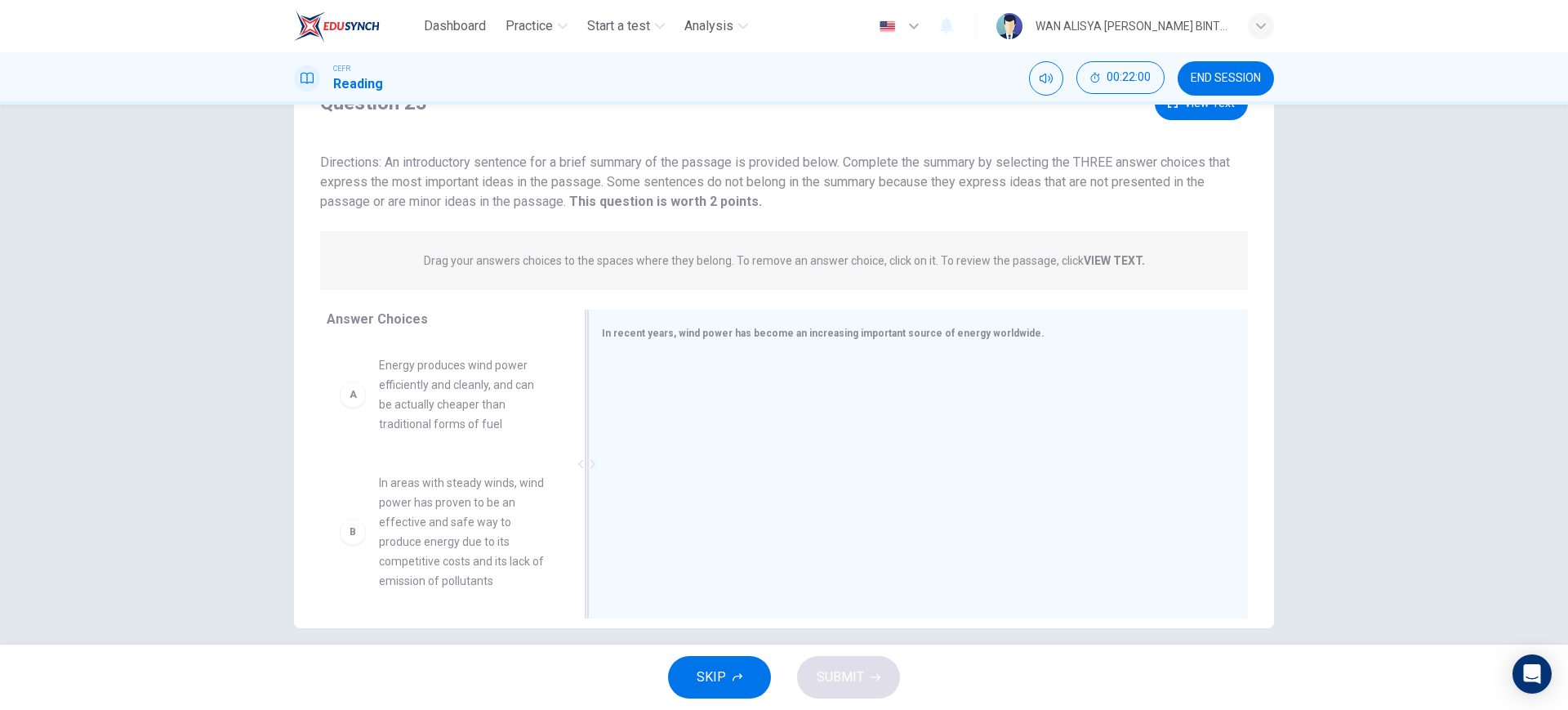 click on "In recent years, wind power has become an increasing important source of energy worldwide." at bounding box center [823, 333] 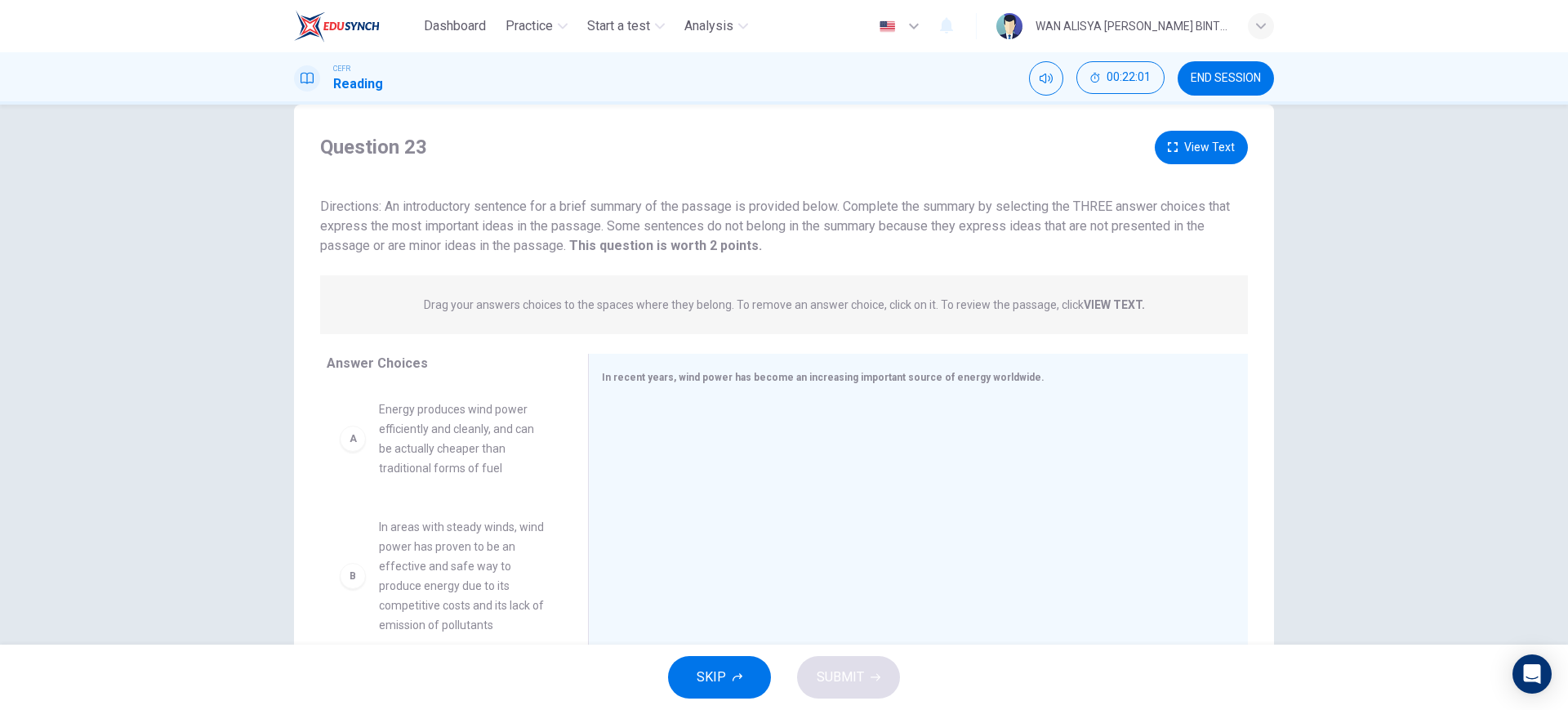 scroll, scrollTop: 38, scrollLeft: 0, axis: vertical 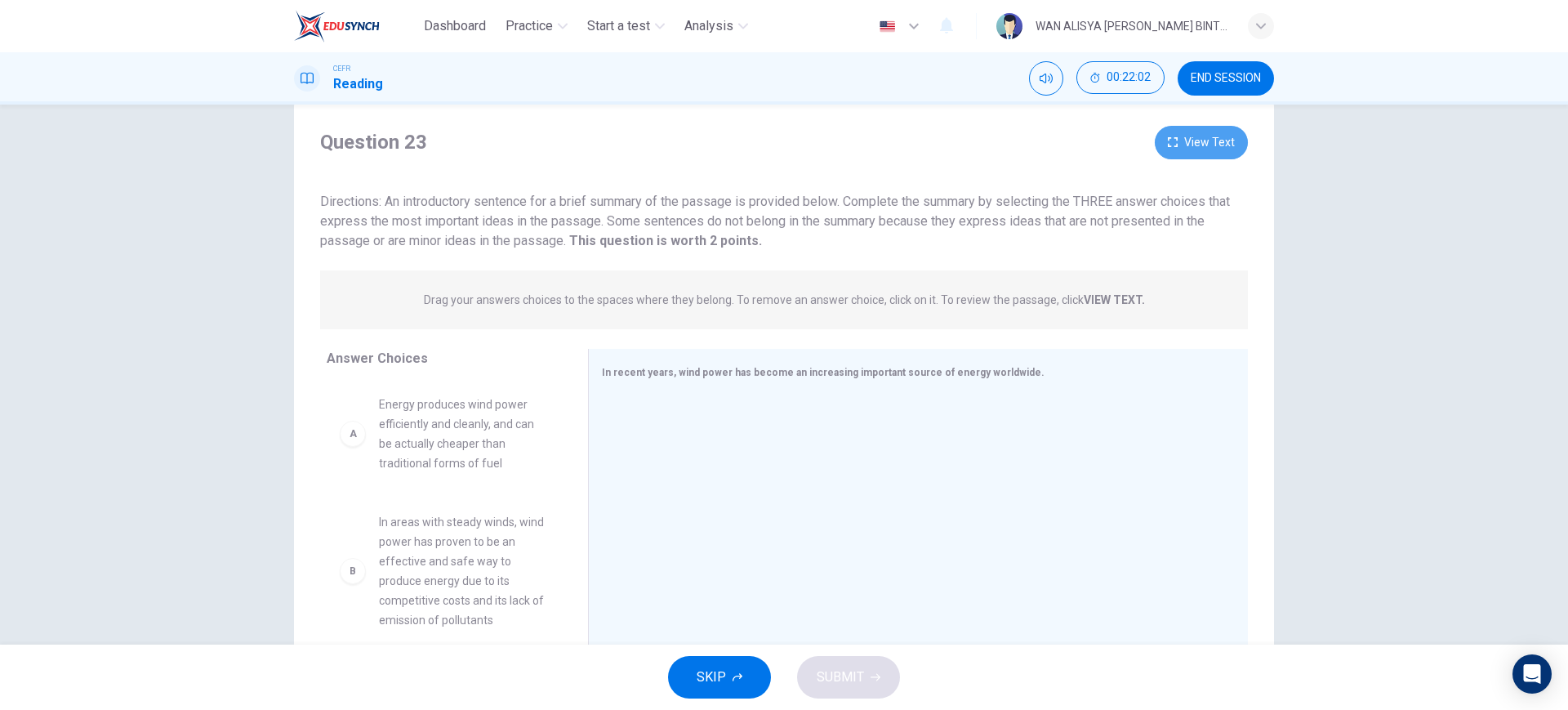 click on "View Text" at bounding box center (1201, 142) 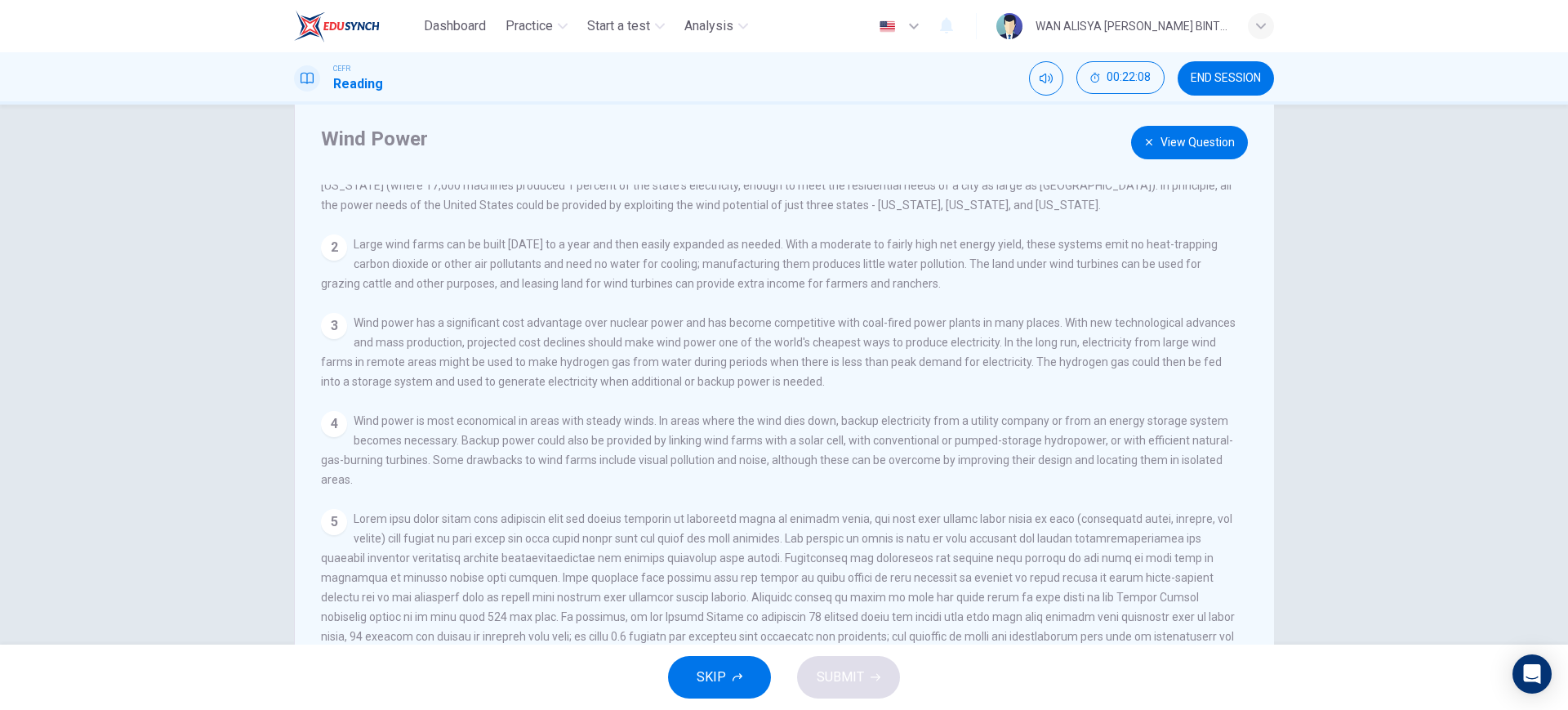 scroll, scrollTop: 0, scrollLeft: 0, axis: both 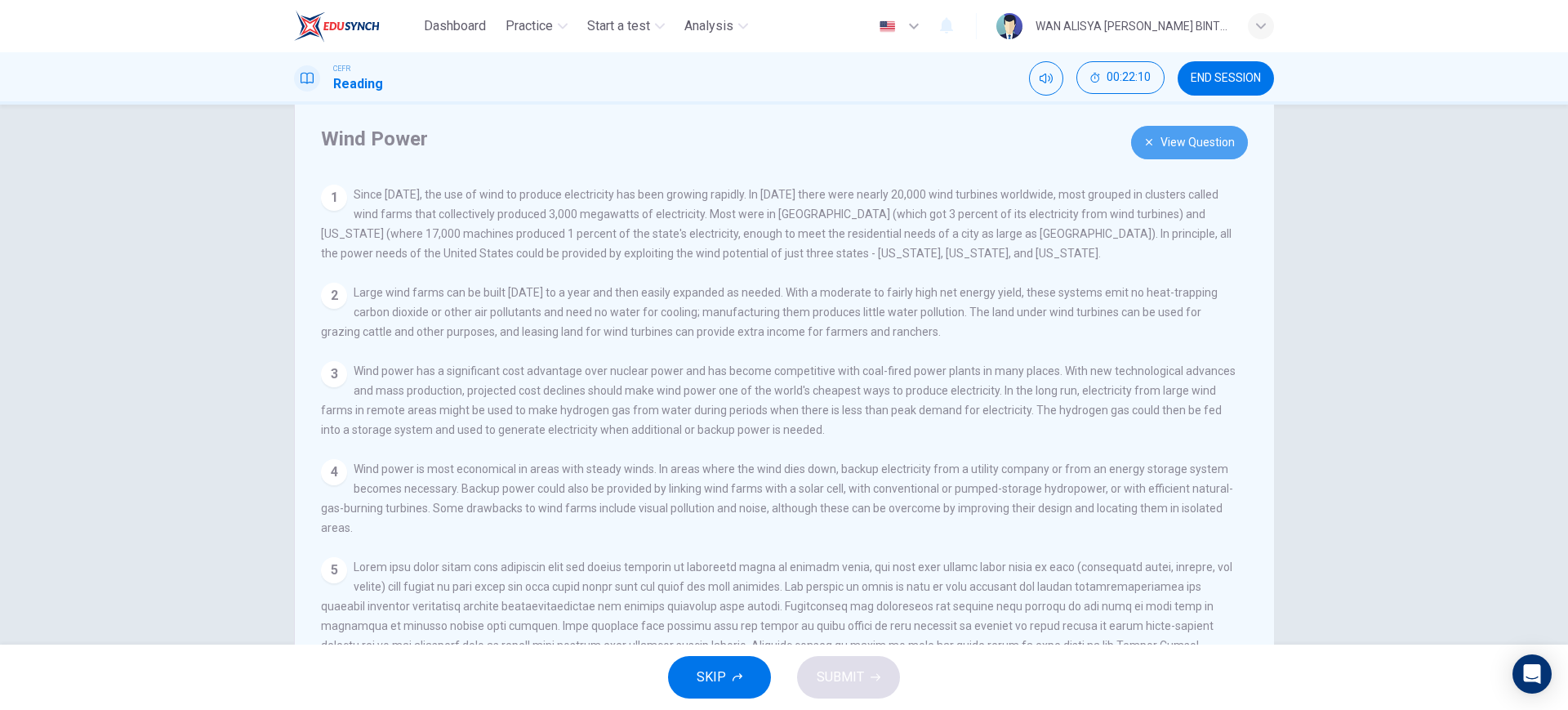 click on "View Question" at bounding box center [1189, 142] 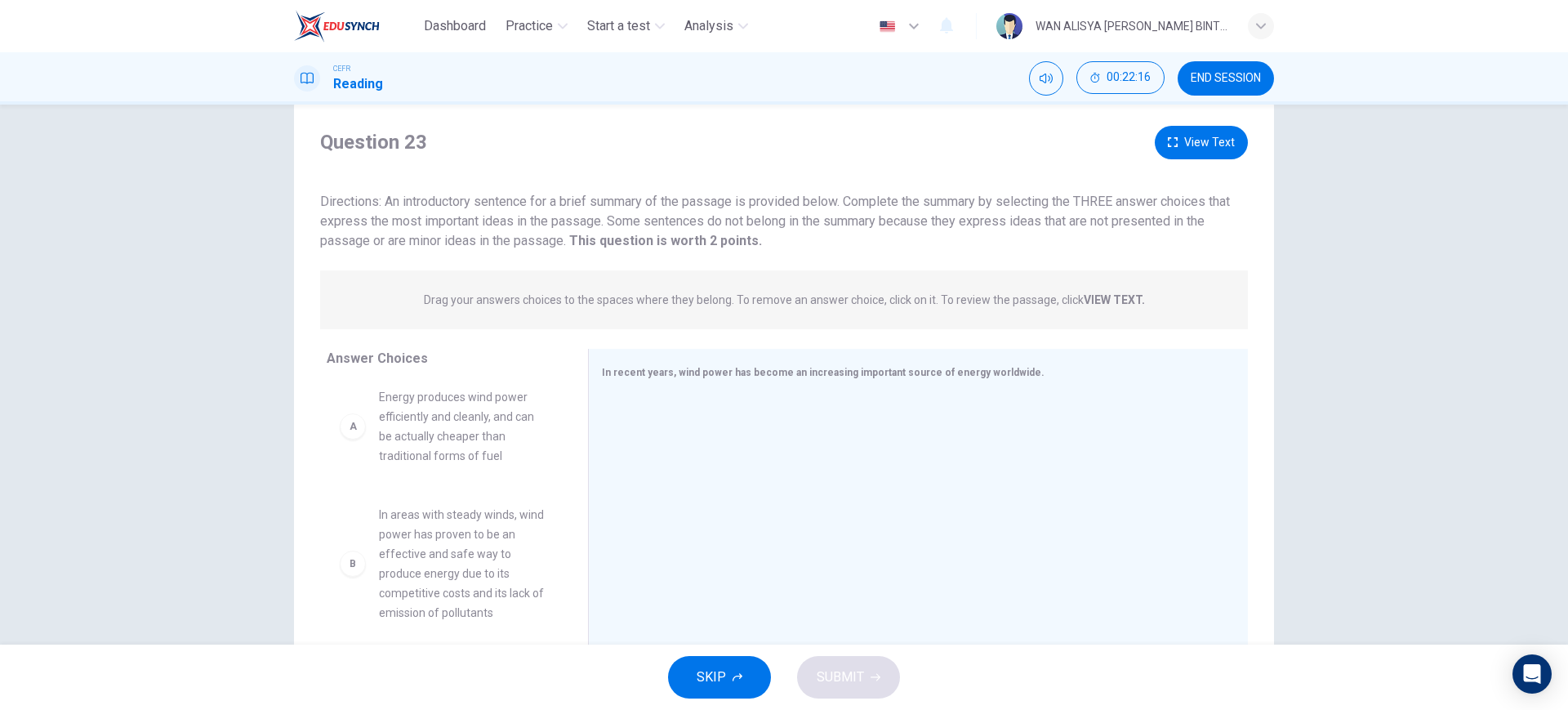 scroll, scrollTop: 0, scrollLeft: 0, axis: both 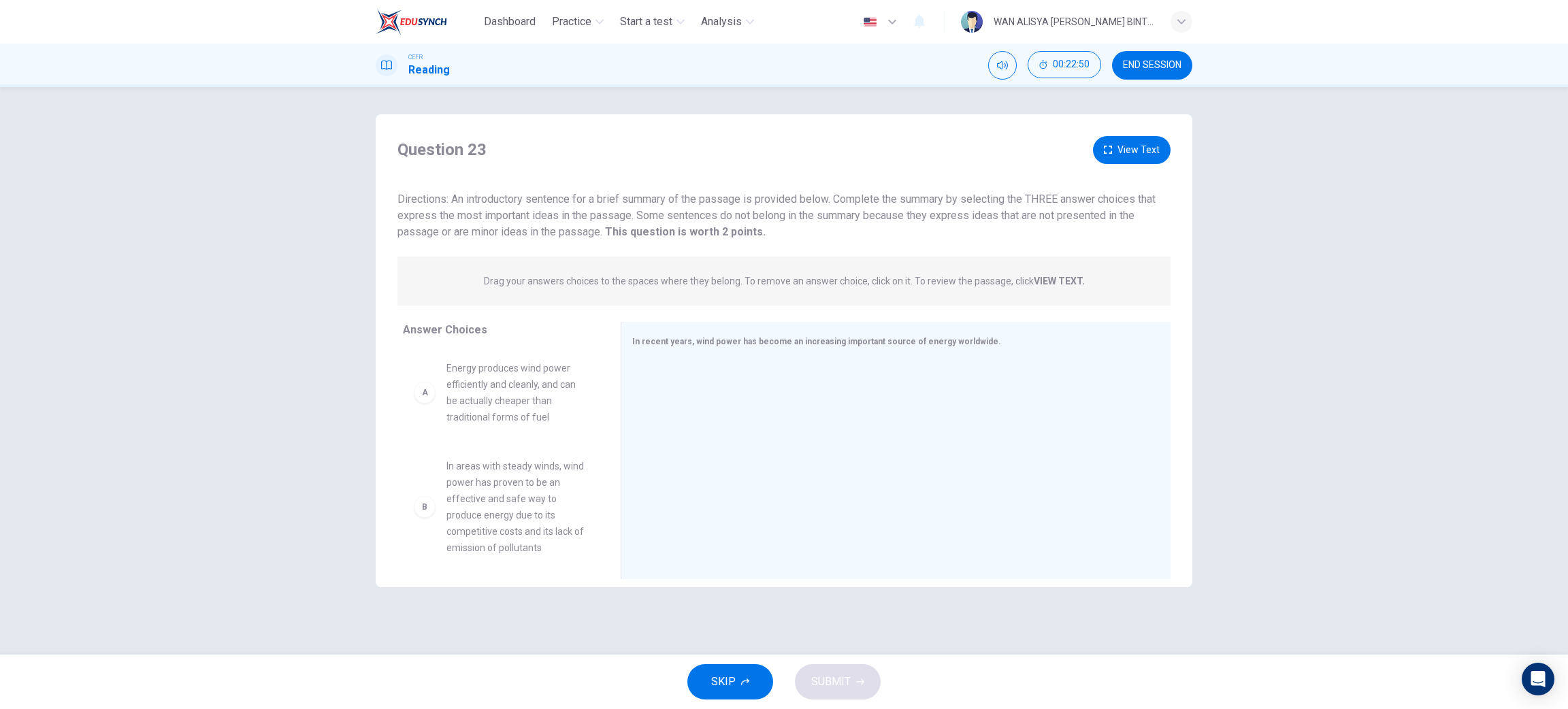 drag, startPoint x: 1261, startPoint y: 3, endPoint x: 1001, endPoint y: 162, distance: 304.76384 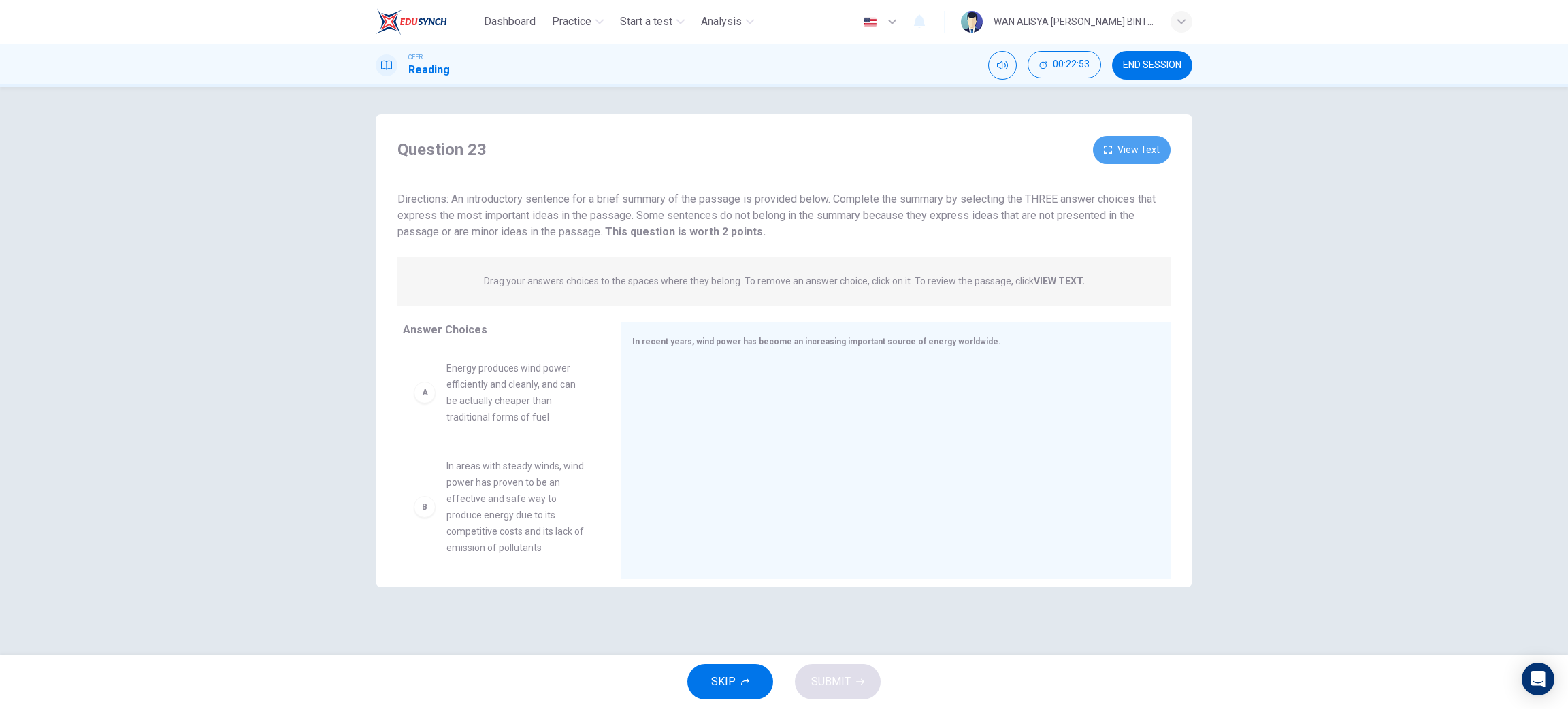 click on "View Text" at bounding box center [1132, 150] 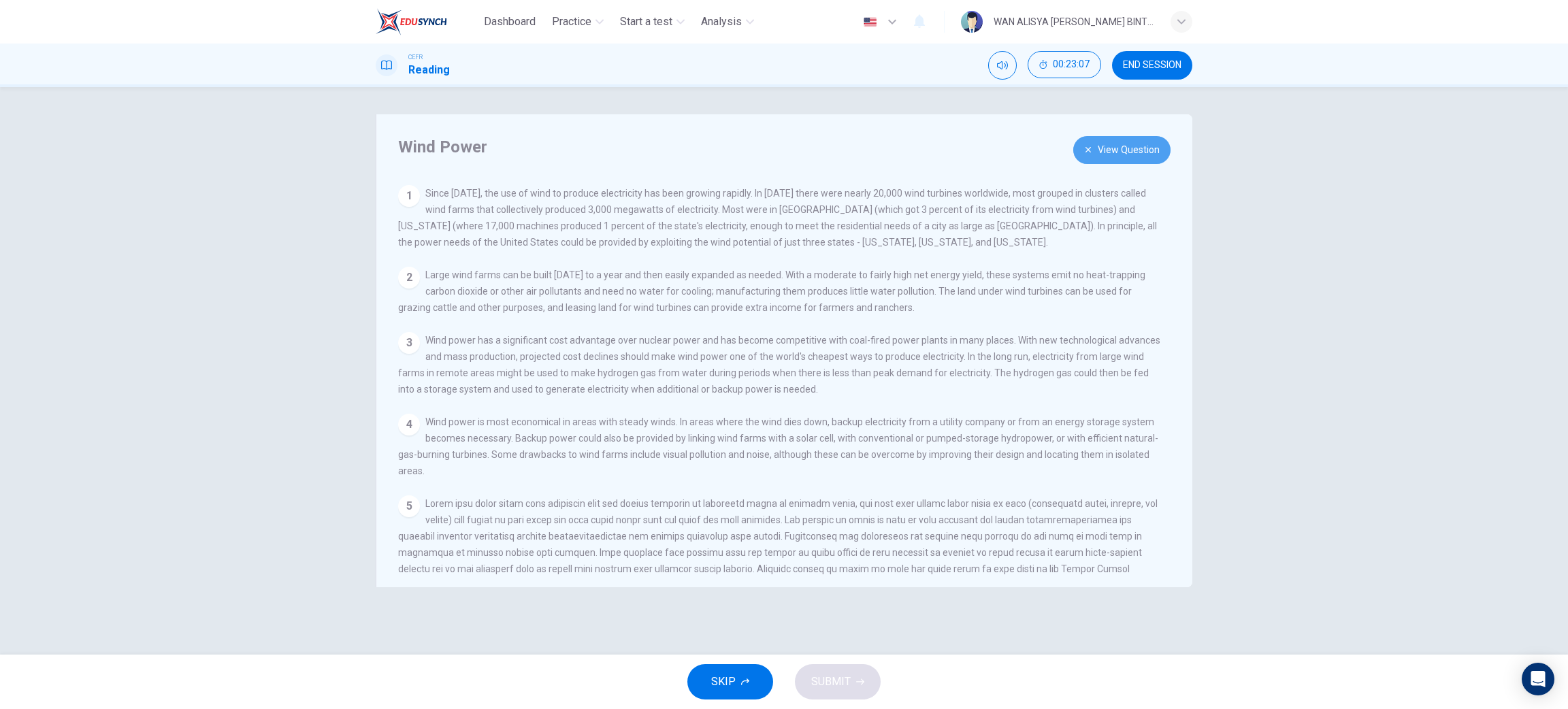 click on "View Question" at bounding box center [1122, 150] 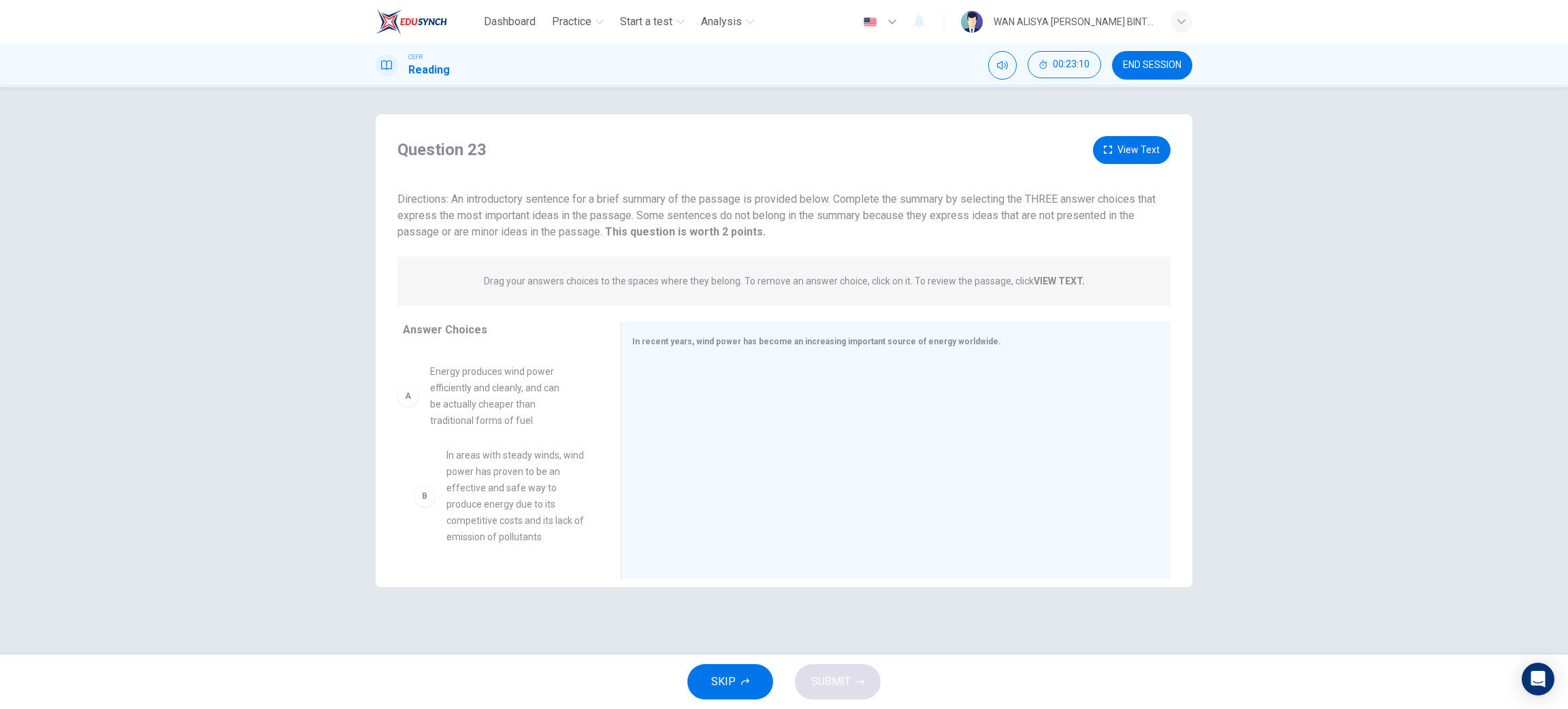 drag, startPoint x: 505, startPoint y: 414, endPoint x: 493, endPoint y: 418, distance: 12.649111 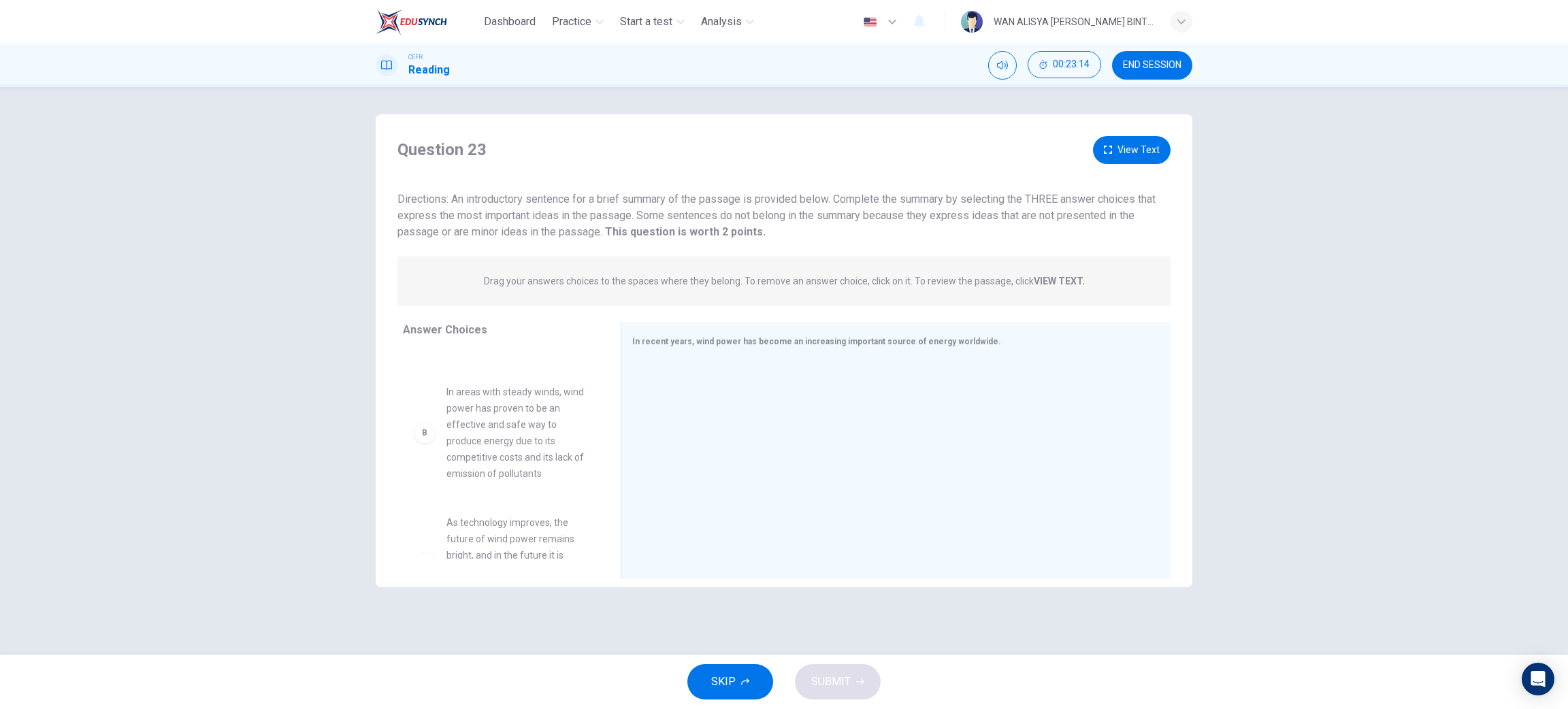 scroll, scrollTop: 77, scrollLeft: 0, axis: vertical 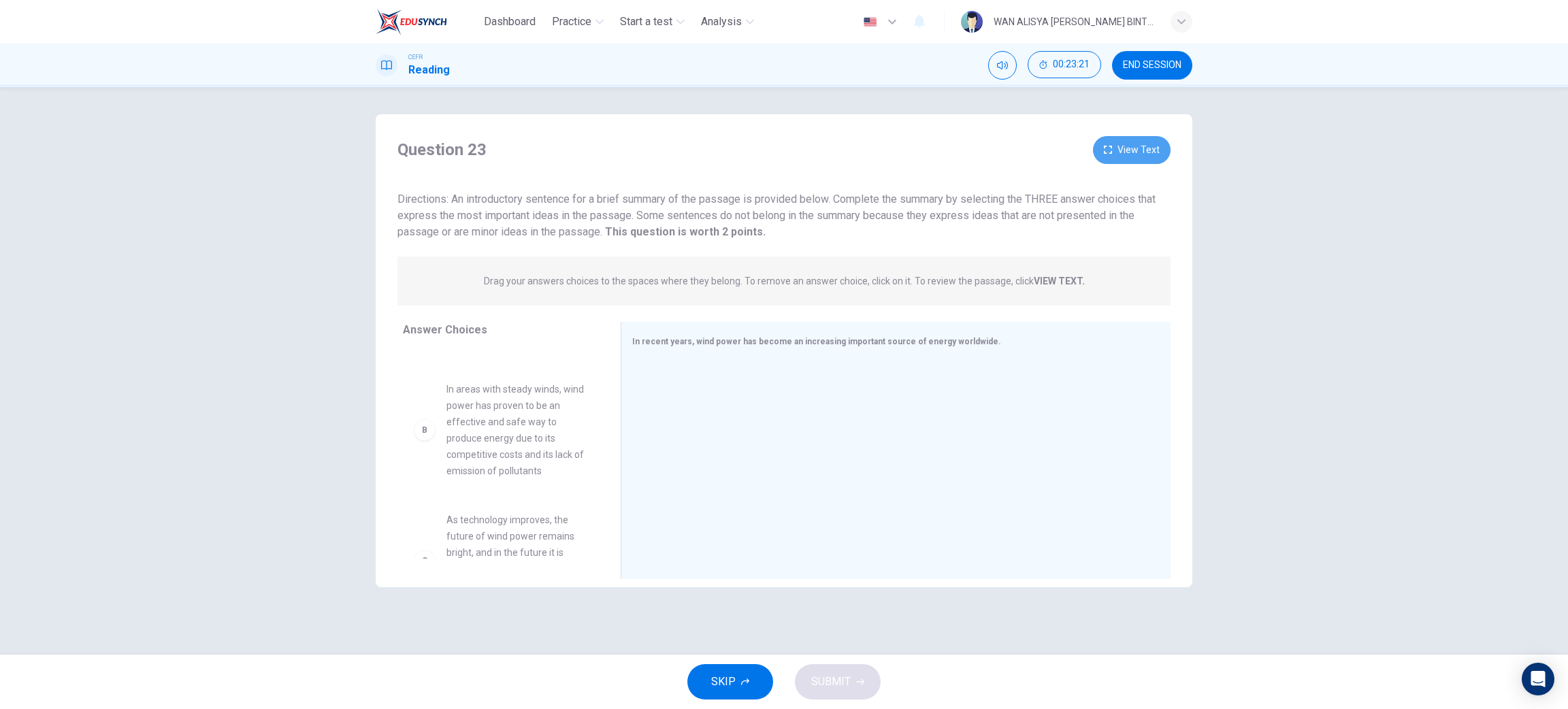 click on "View Text" at bounding box center [1132, 150] 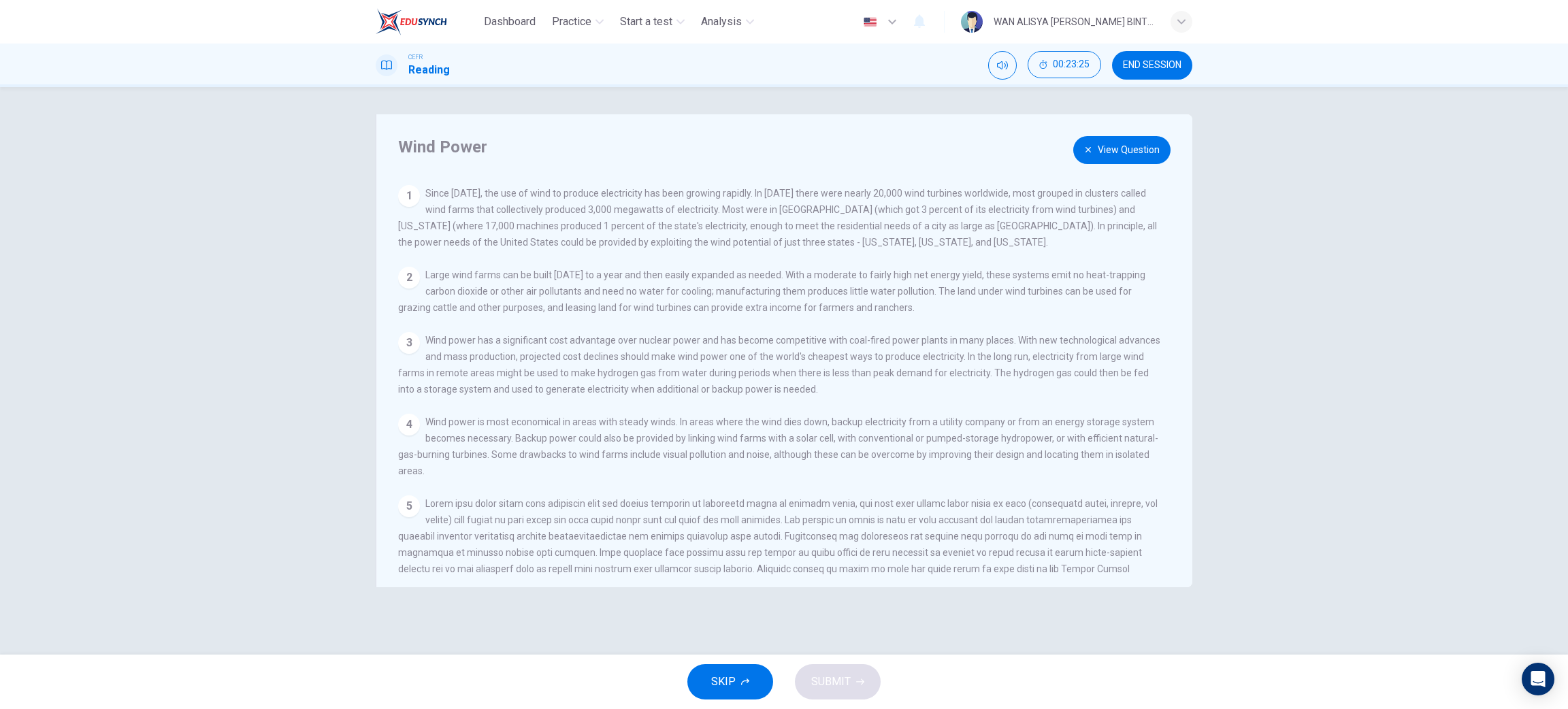 click on "View Question" at bounding box center [1122, 150] 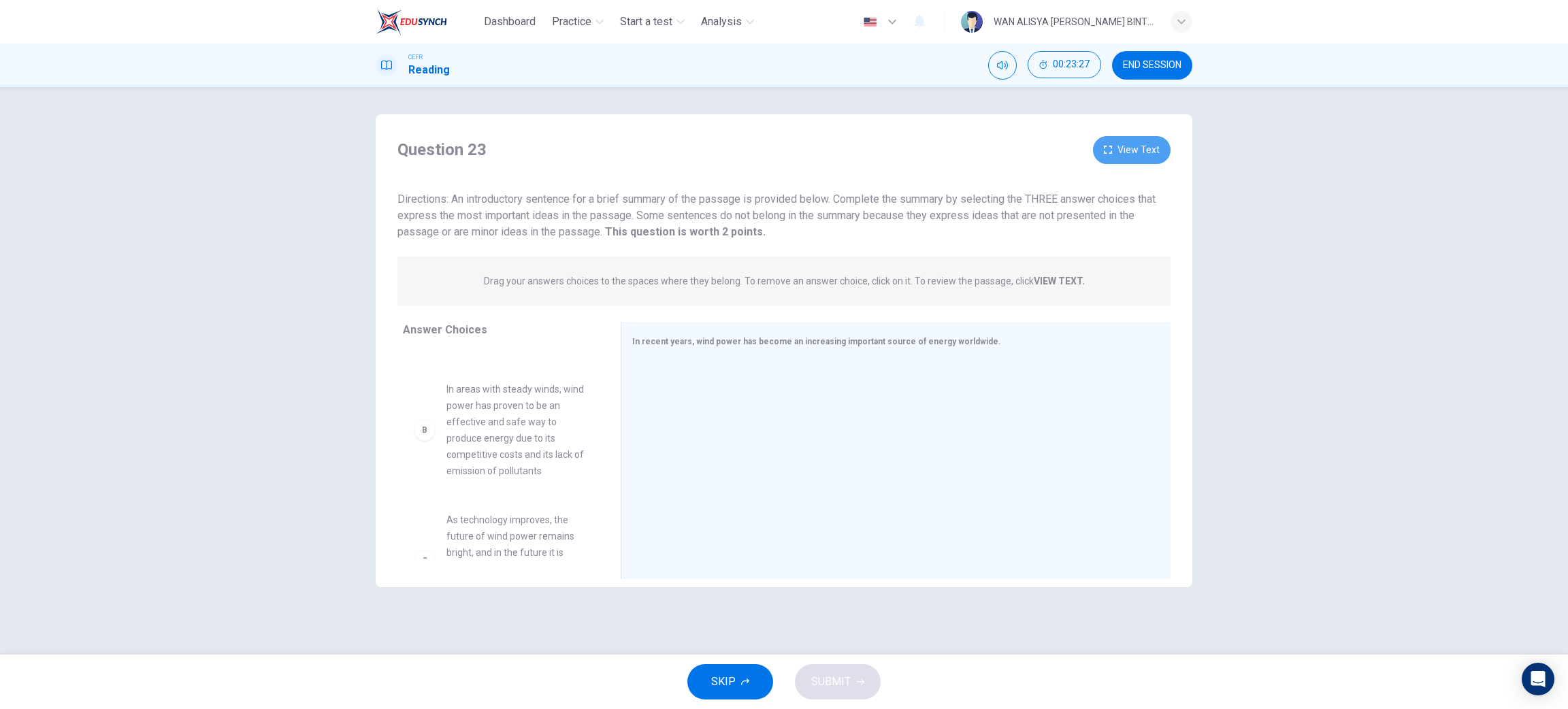 click on "View Text" at bounding box center (1132, 150) 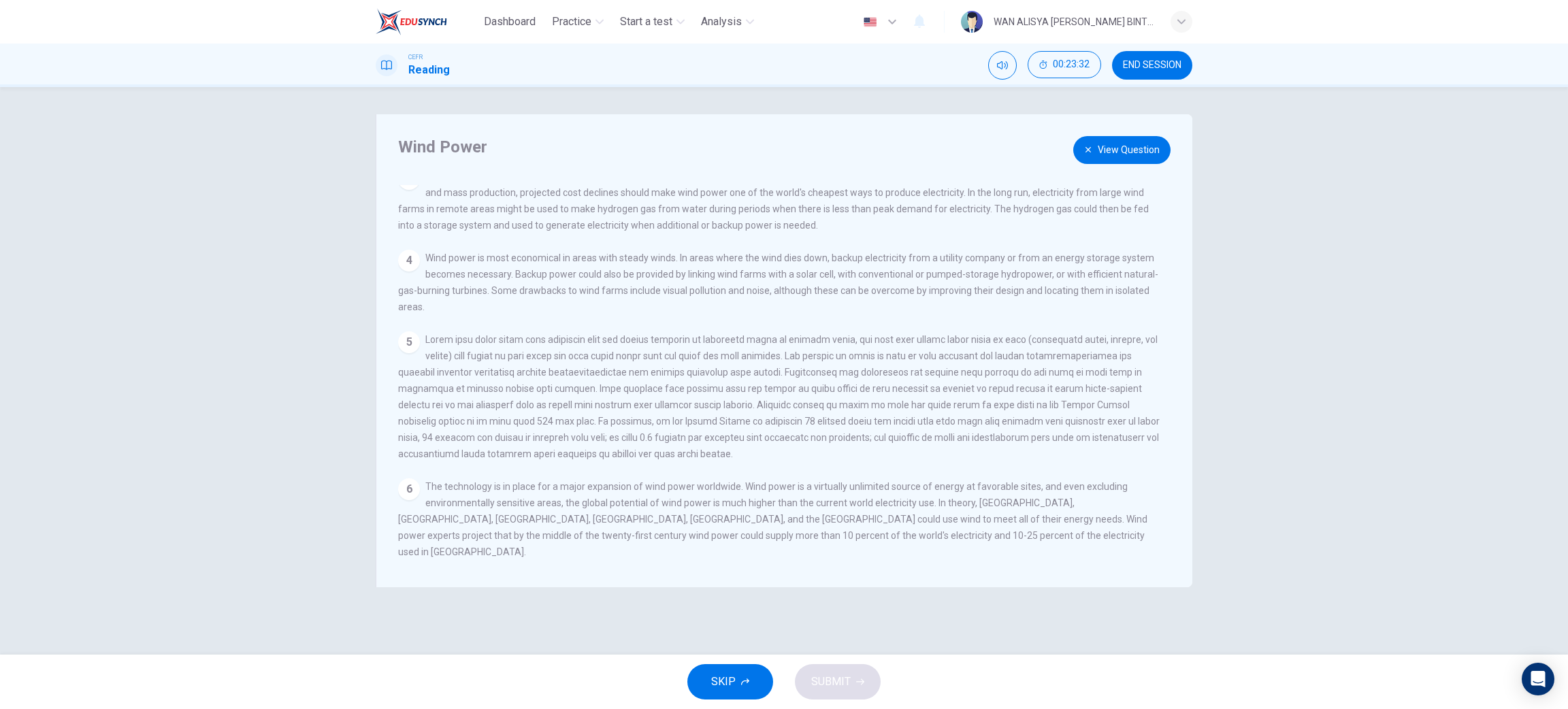scroll, scrollTop: 0, scrollLeft: 0, axis: both 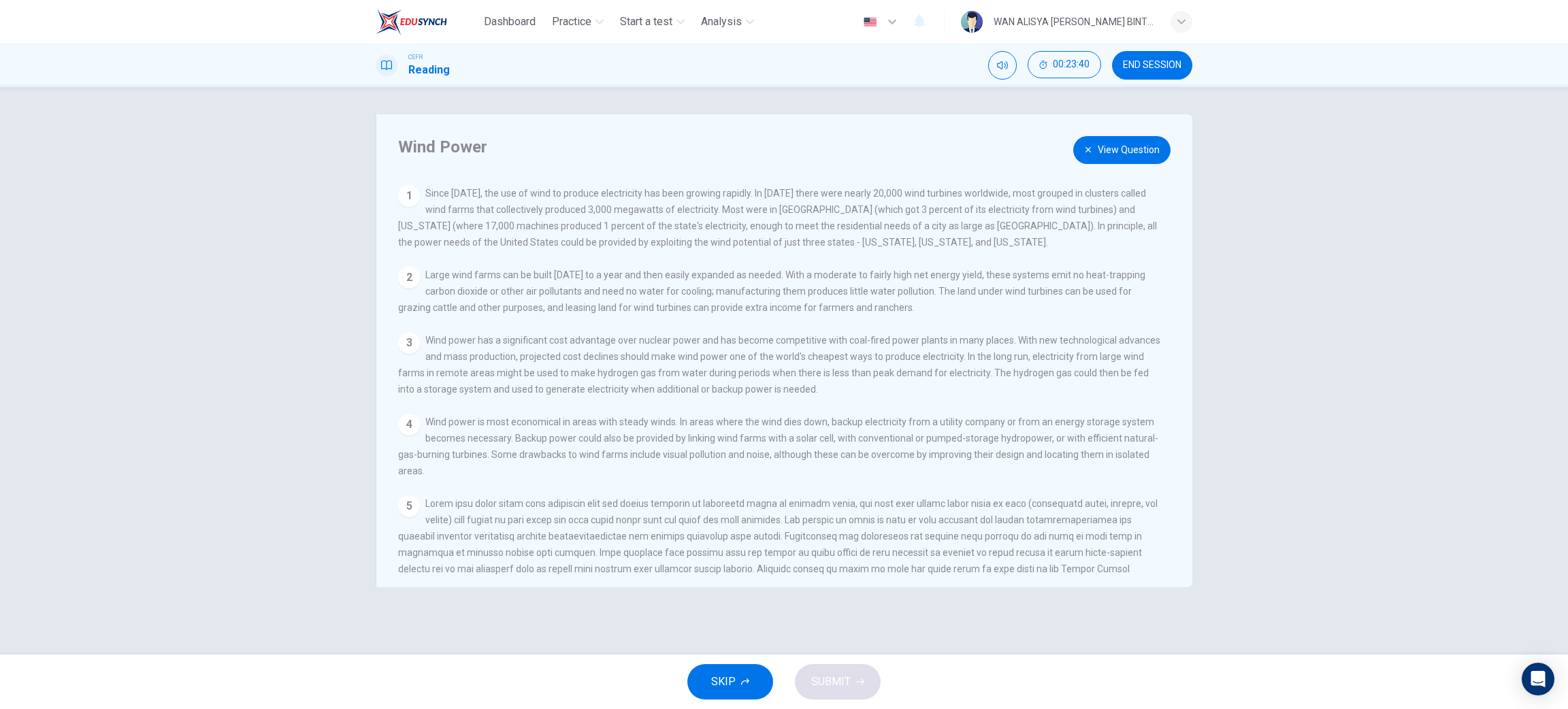 click on "View Question" at bounding box center (1122, 150) 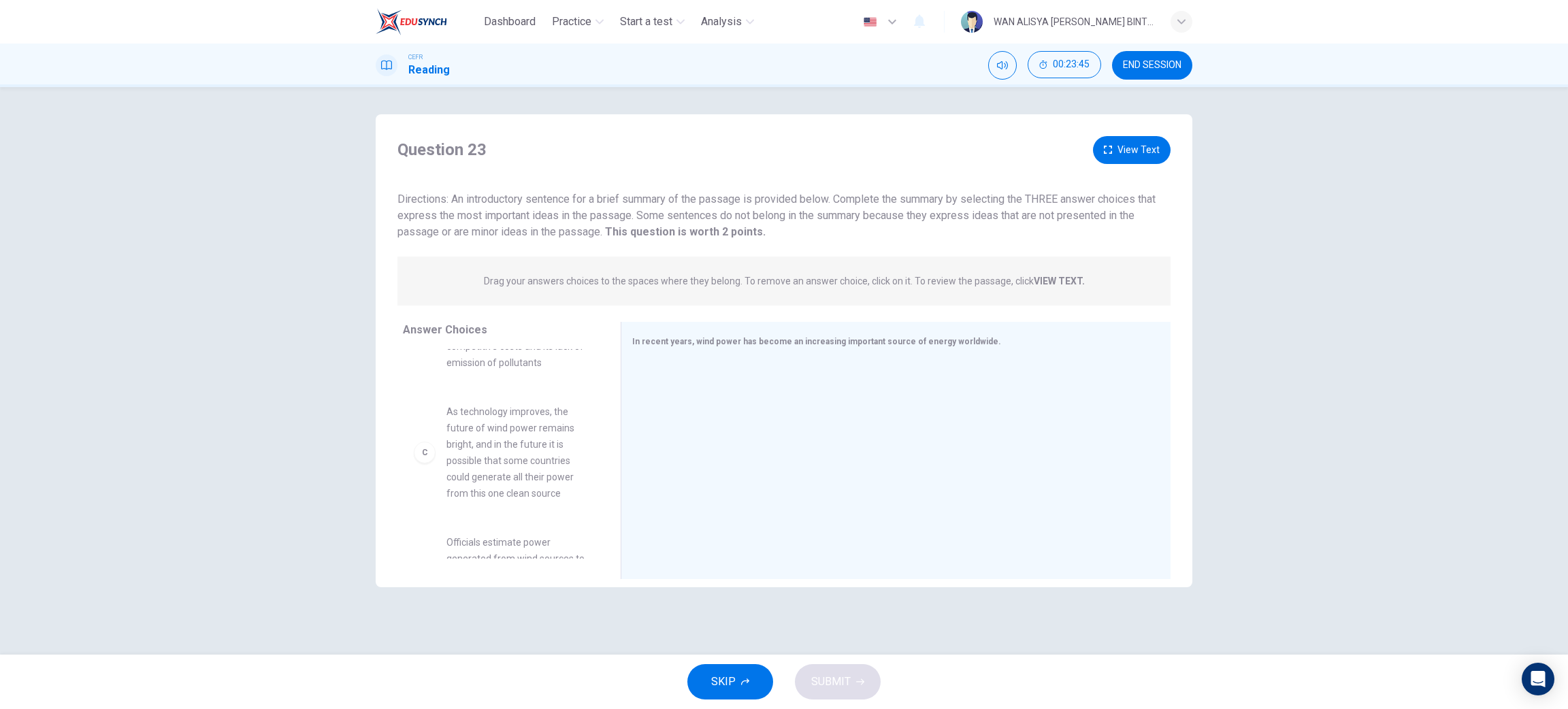 scroll, scrollTop: 192, scrollLeft: 0, axis: vertical 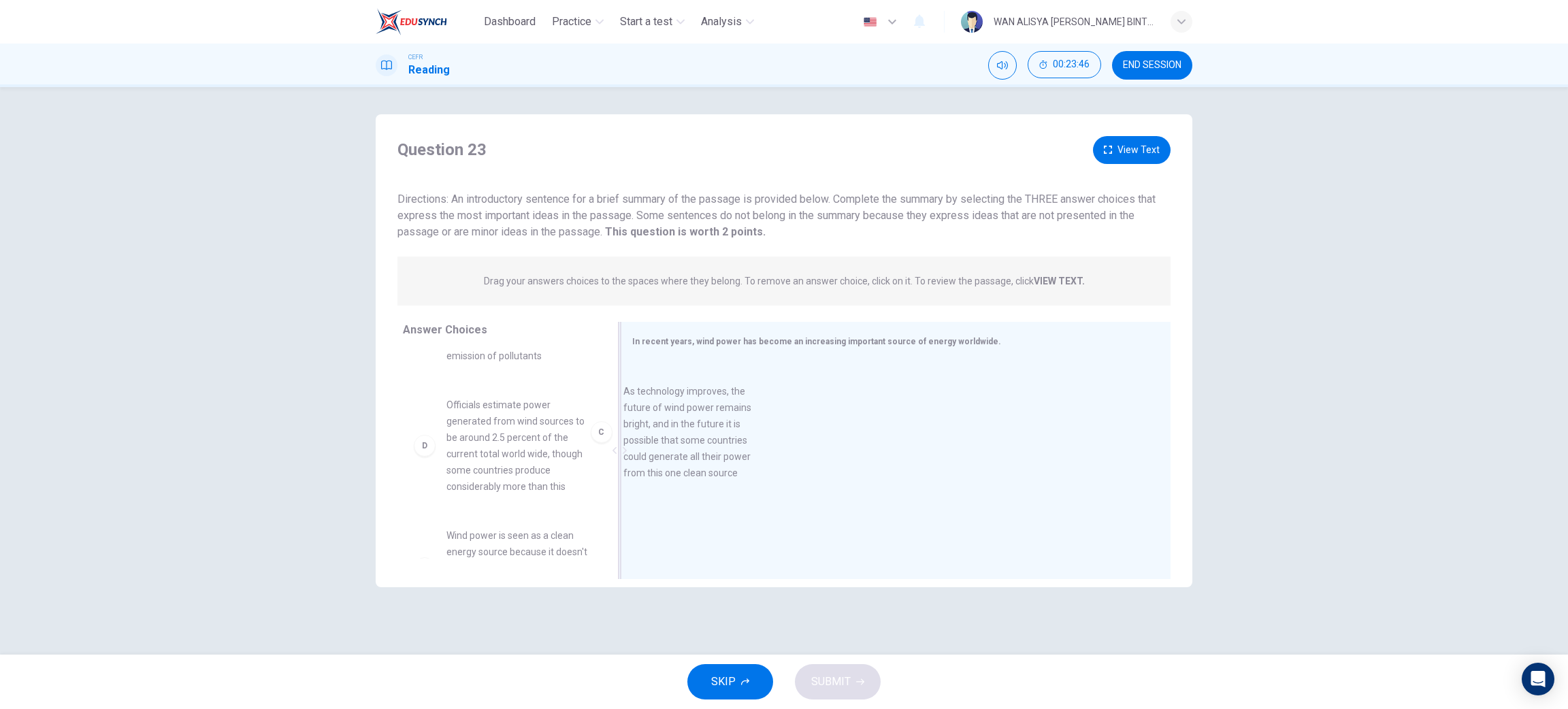 drag, startPoint x: 515, startPoint y: 469, endPoint x: 789, endPoint y: 429, distance: 276.90432 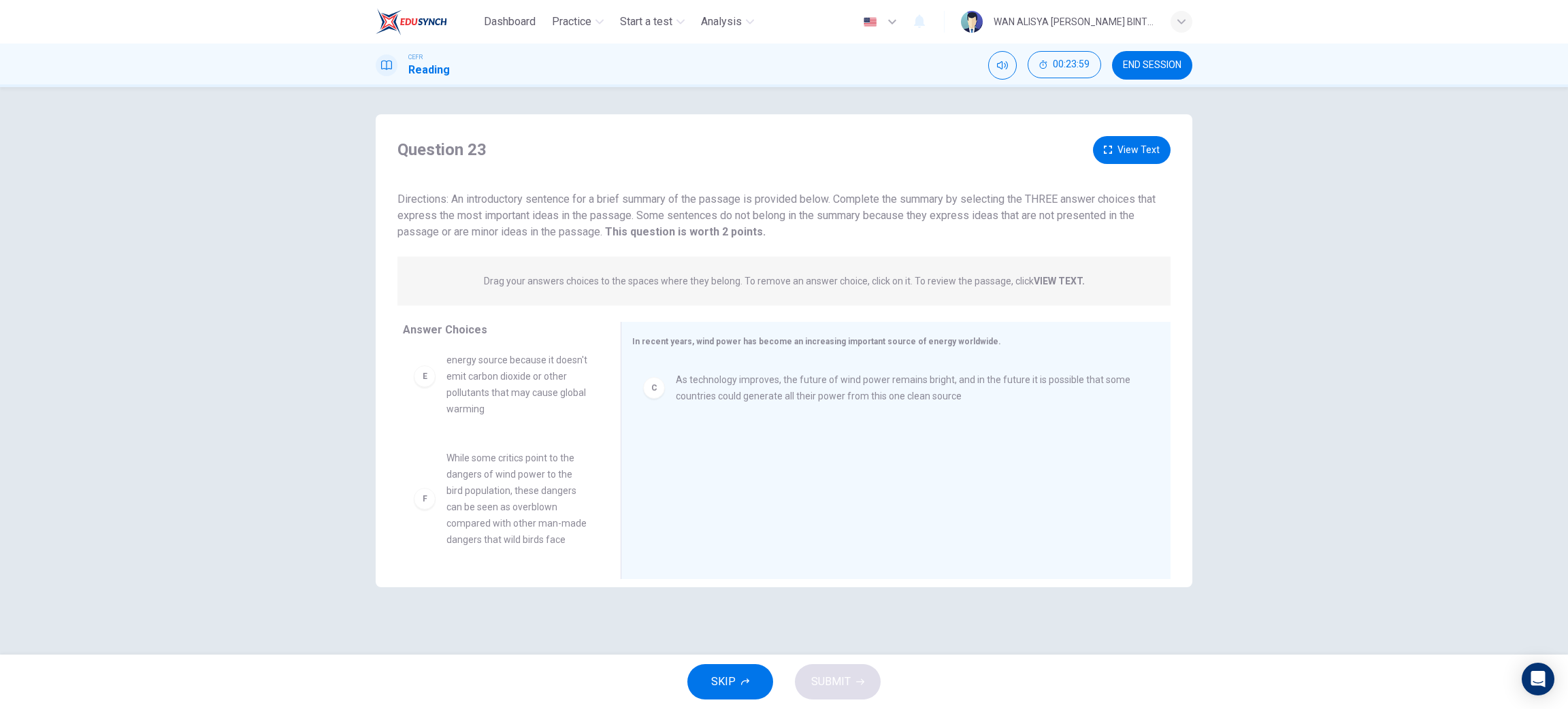 scroll, scrollTop: 416, scrollLeft: 0, axis: vertical 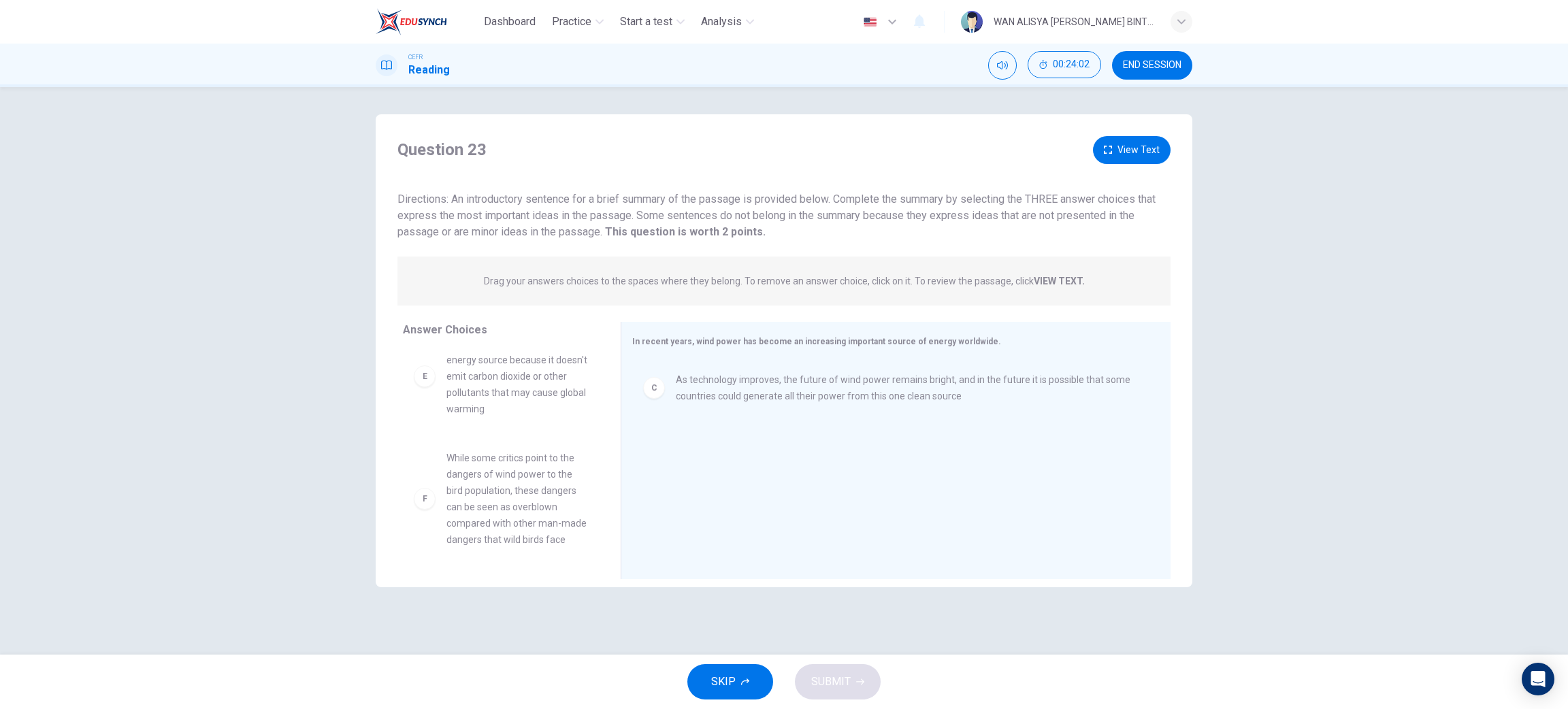 click on "View Text" at bounding box center [1132, 150] 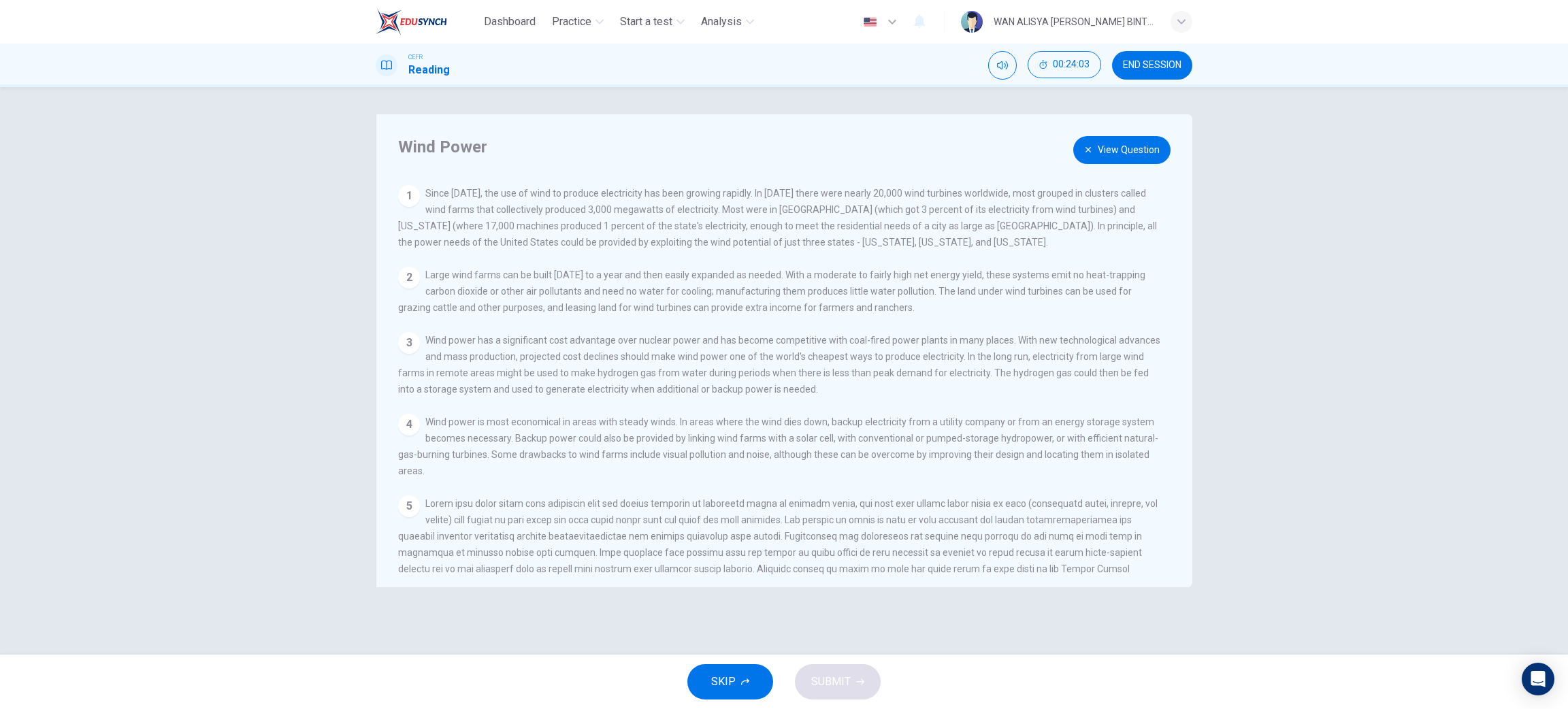 click on "View Question" at bounding box center (1122, 150) 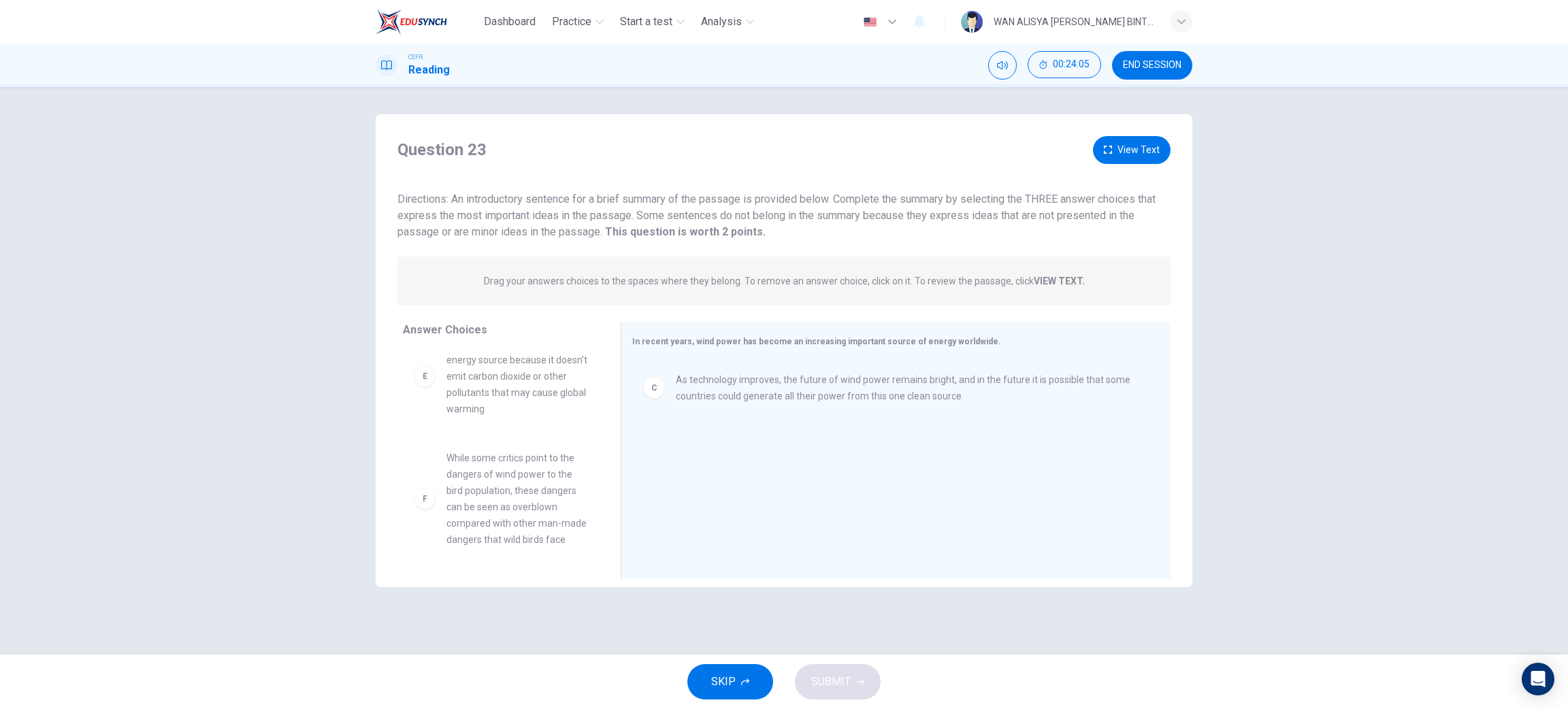 click on "Answer Choices A Energy produces wind power efficiently and cleanly, and can be actually cheaper than traditional forms of fuel B In areas with steady winds, wind power has proven to be an effective and safe way to produce energy due to its competitive costs and its lack of emission of pollutants D Officials estimate power generated from wind sources to be around 2.5 percent of the current total world wide, though some countries produce considerably more than this E Wind power is seen as a clean energy source because it doesn't emit carbon dioxide or other pollutants that may cause global warming F While some critics point to the dangers of wind power to the bird population, these dangers can be seen as overblown compared with other man-made dangers that wild birds face In recent years, wind power has become an increasing important source of energy worldwide. C" at bounding box center [784, 454] 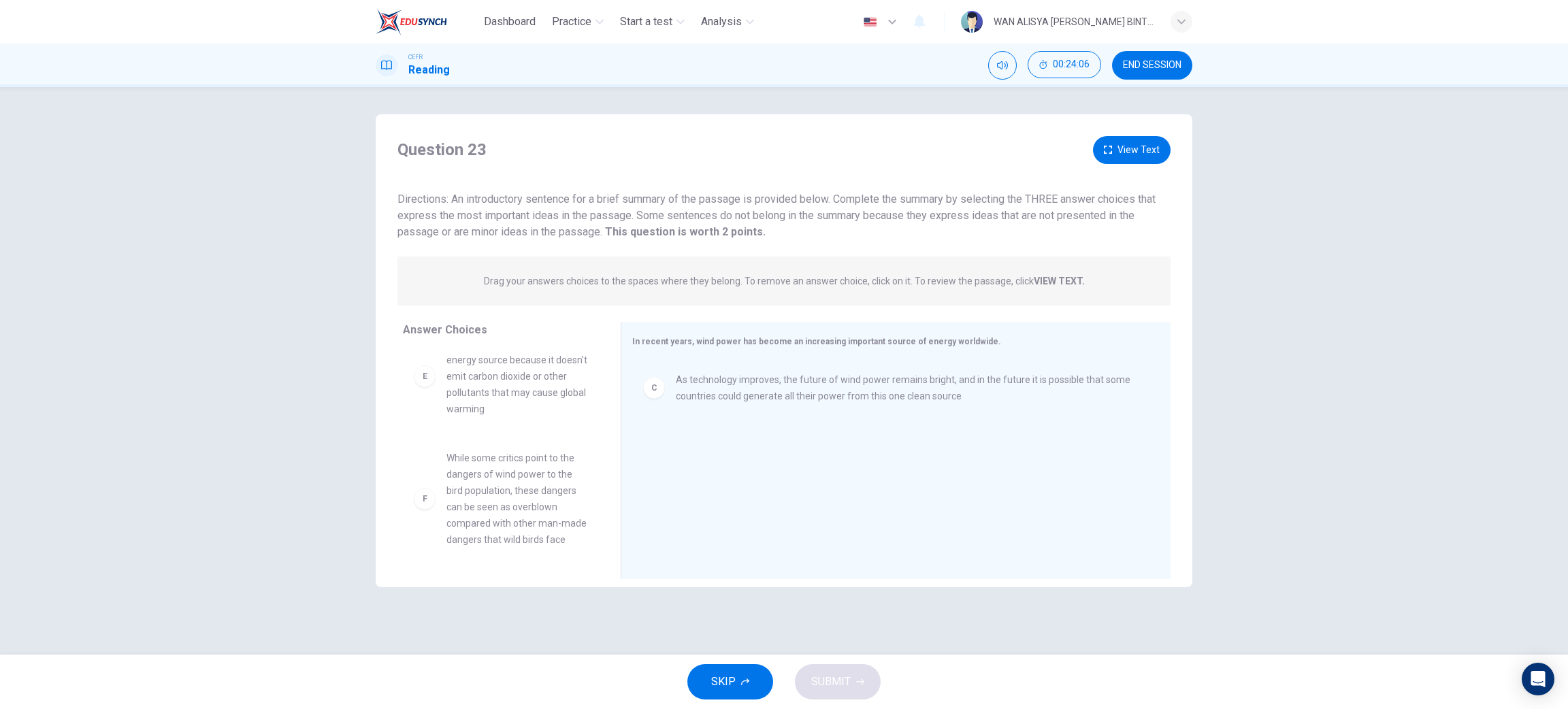 scroll, scrollTop: 0, scrollLeft: 0, axis: both 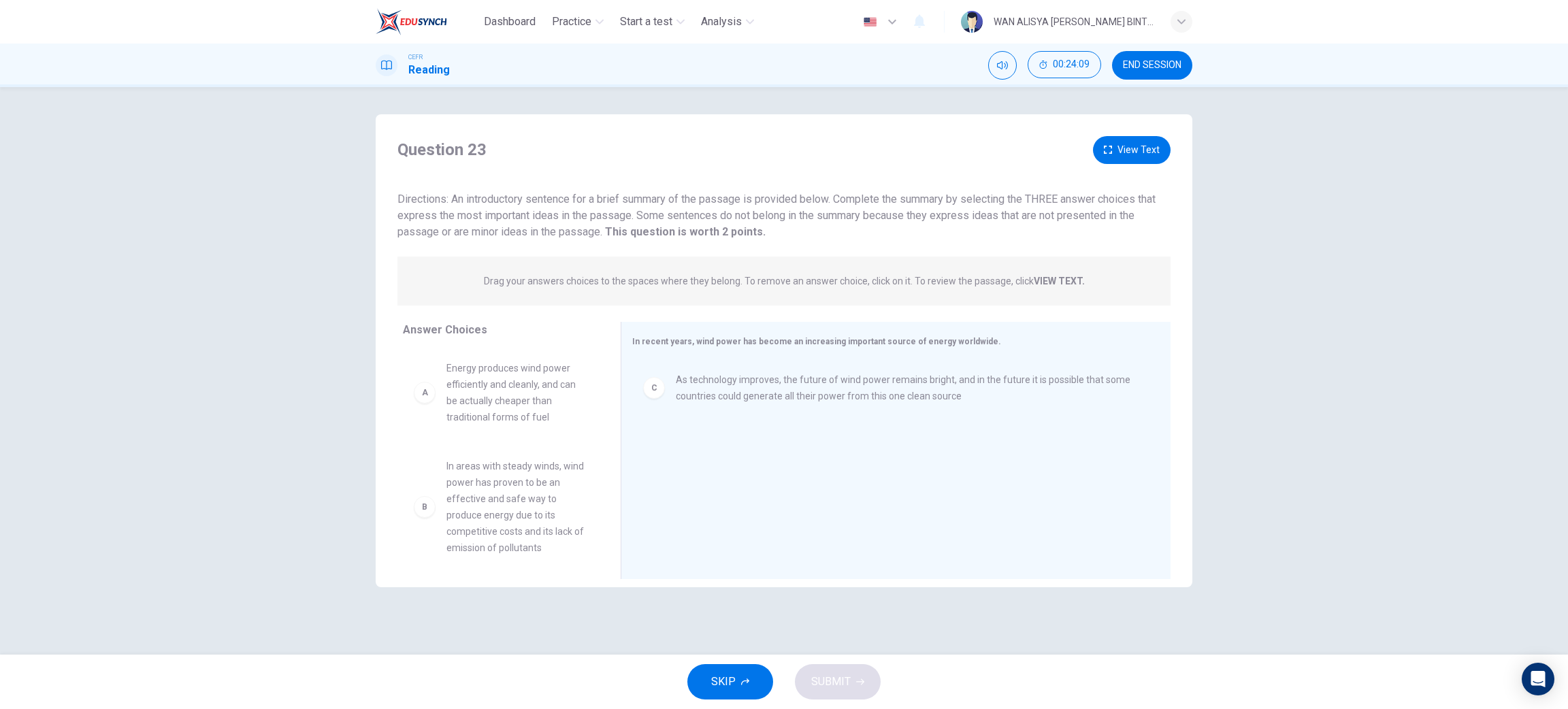 click on "View Text" at bounding box center (1132, 150) 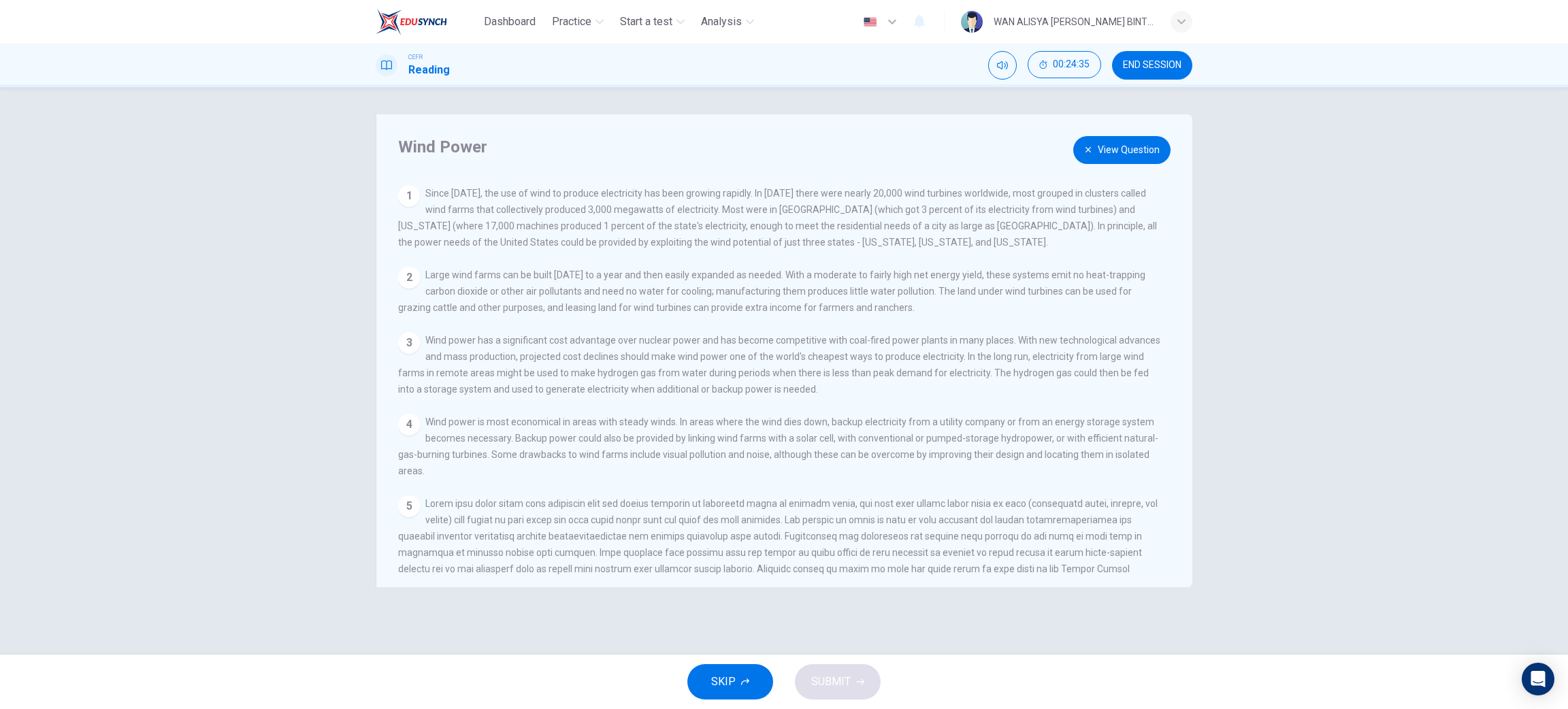 drag, startPoint x: 1166, startPoint y: 271, endPoint x: 1166, endPoint y: 304, distance: 33 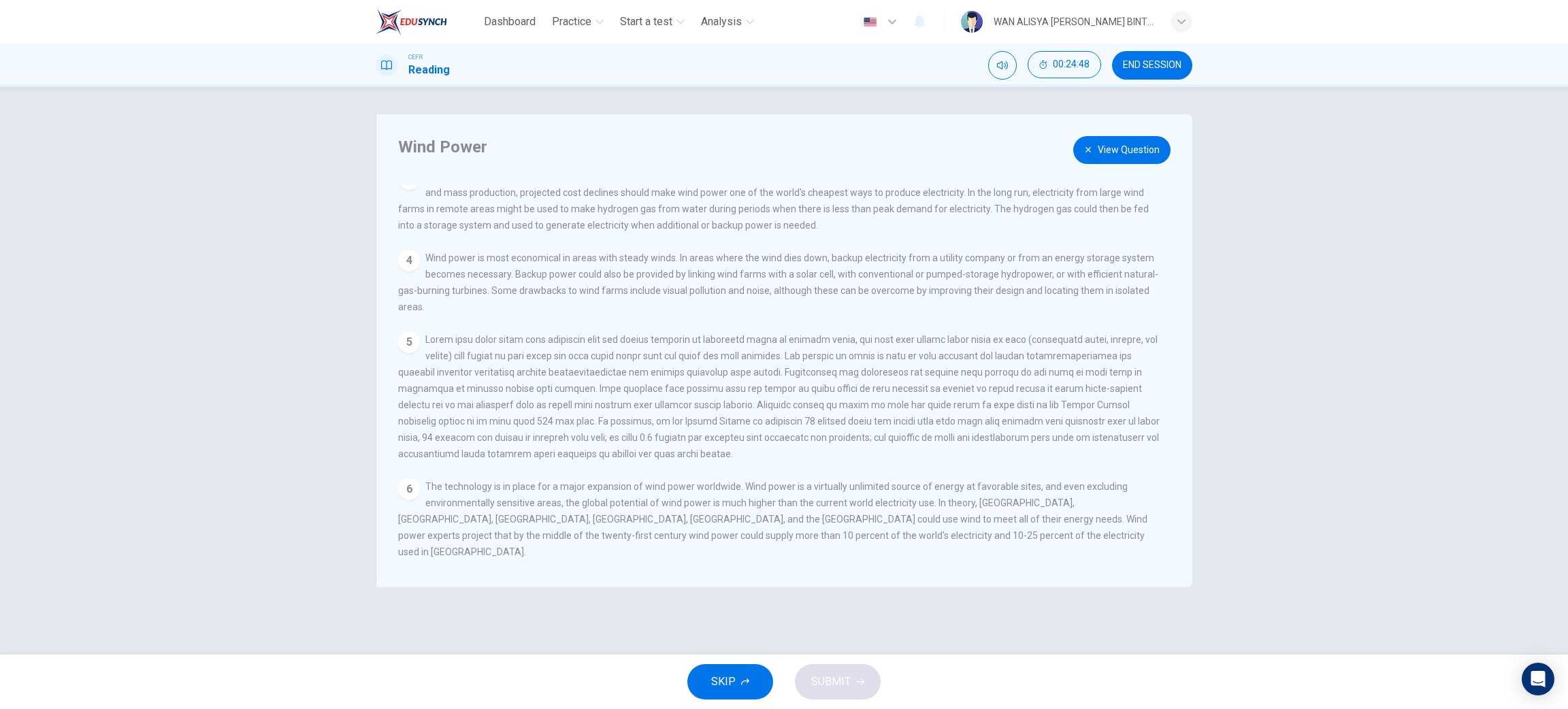 scroll, scrollTop: 169, scrollLeft: 0, axis: vertical 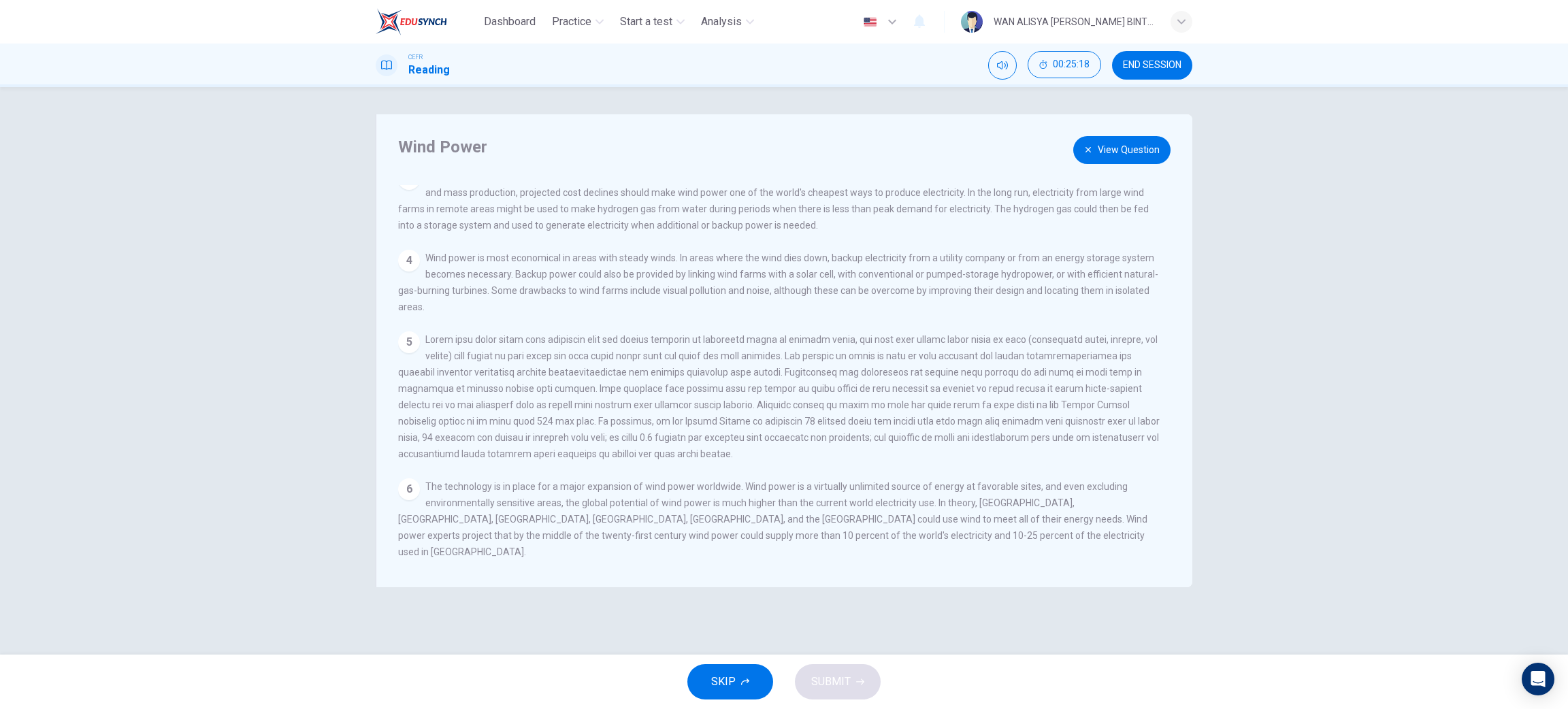 click on "Wind Power View Question 1 Since 1980, the use of wind to produce electricity has been growing rapidly. In 1994 there were nearly 20,000 wind turbines worldwide, most grouped in clusters called wind farms that collectively produced 3,000 megawatts of electricity. Most were in Denmark (which got 3 percent of its electricity from wind turbines) and California (where 17,000 machines produced 1 percent of the state's electricity, enough to meet the residential needs of a city as large as San Francisco). In principle, all the power needs of the United States could be provided by exploiting the wind potential of just three states - North Dakota, South Dakota, and Texas. 2 3 4 5 6" at bounding box center [784, 350] 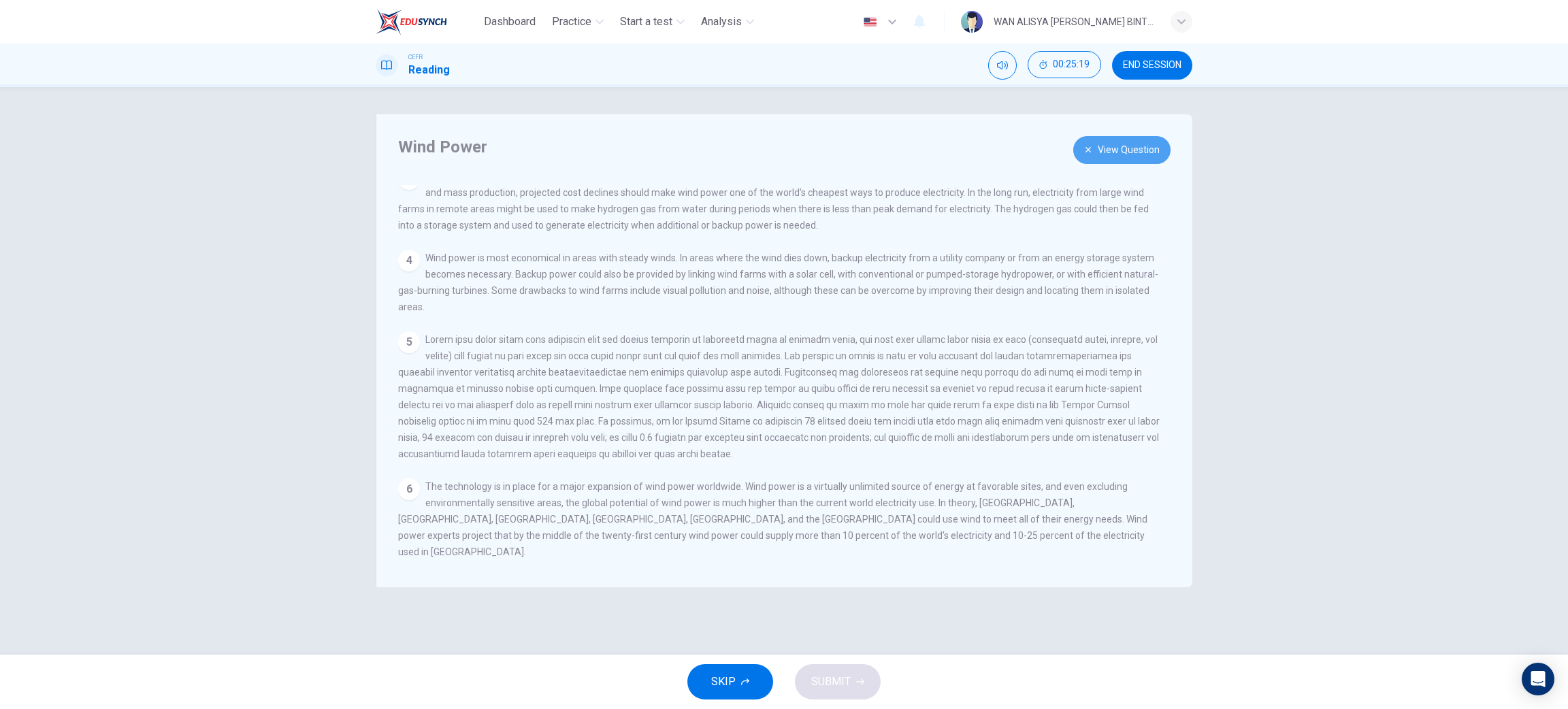 click on "View Question" at bounding box center [1122, 150] 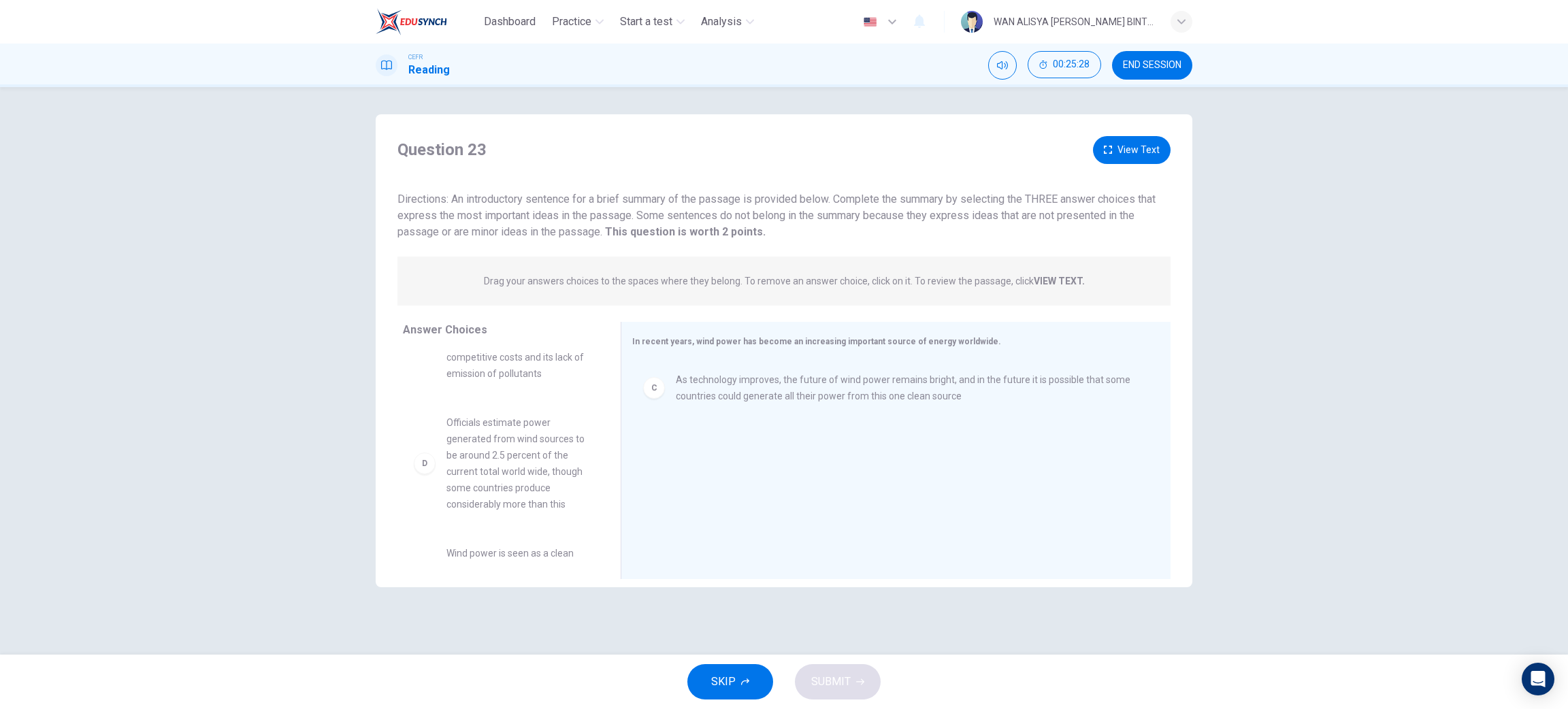 scroll, scrollTop: 193, scrollLeft: 0, axis: vertical 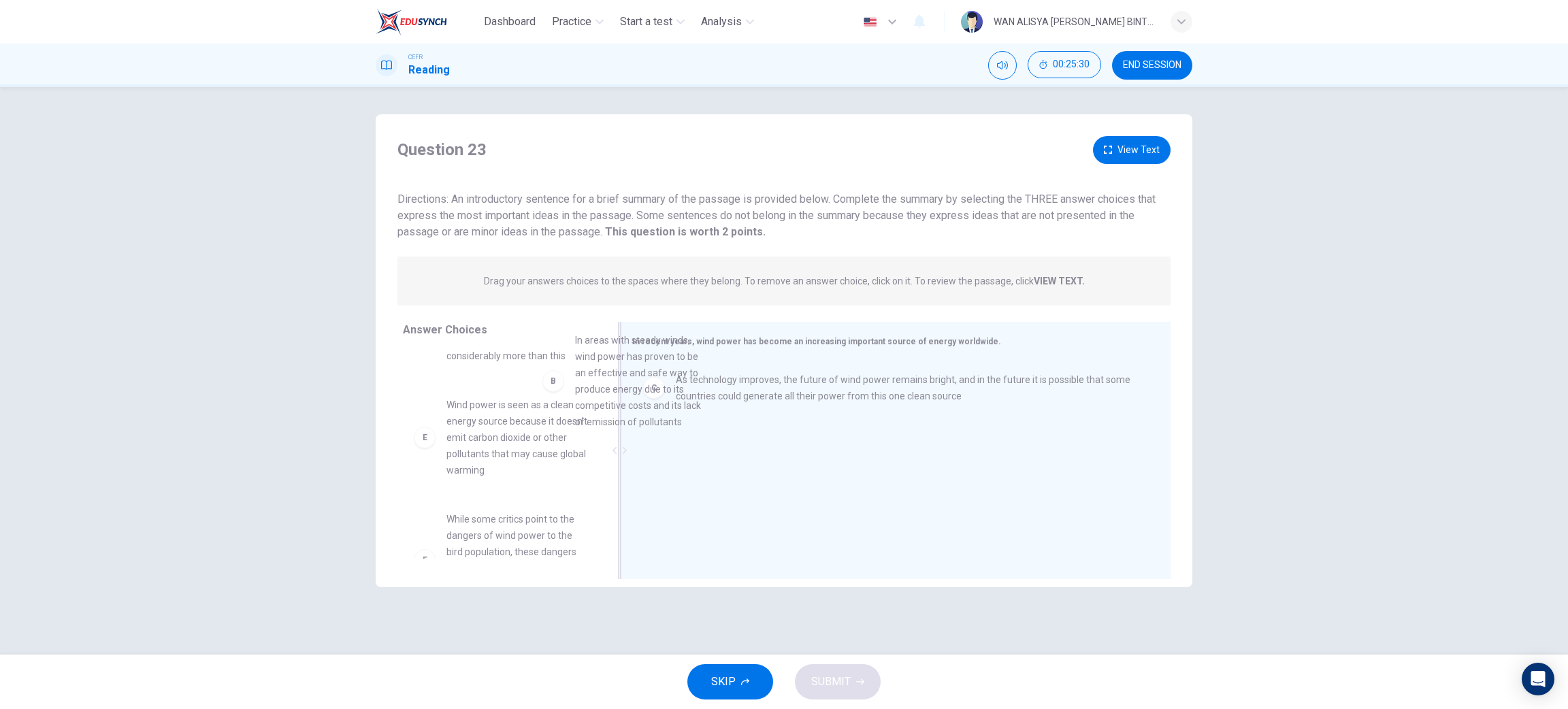 drag, startPoint x: 500, startPoint y: 367, endPoint x: 744, endPoint y: 500, distance: 277.89386 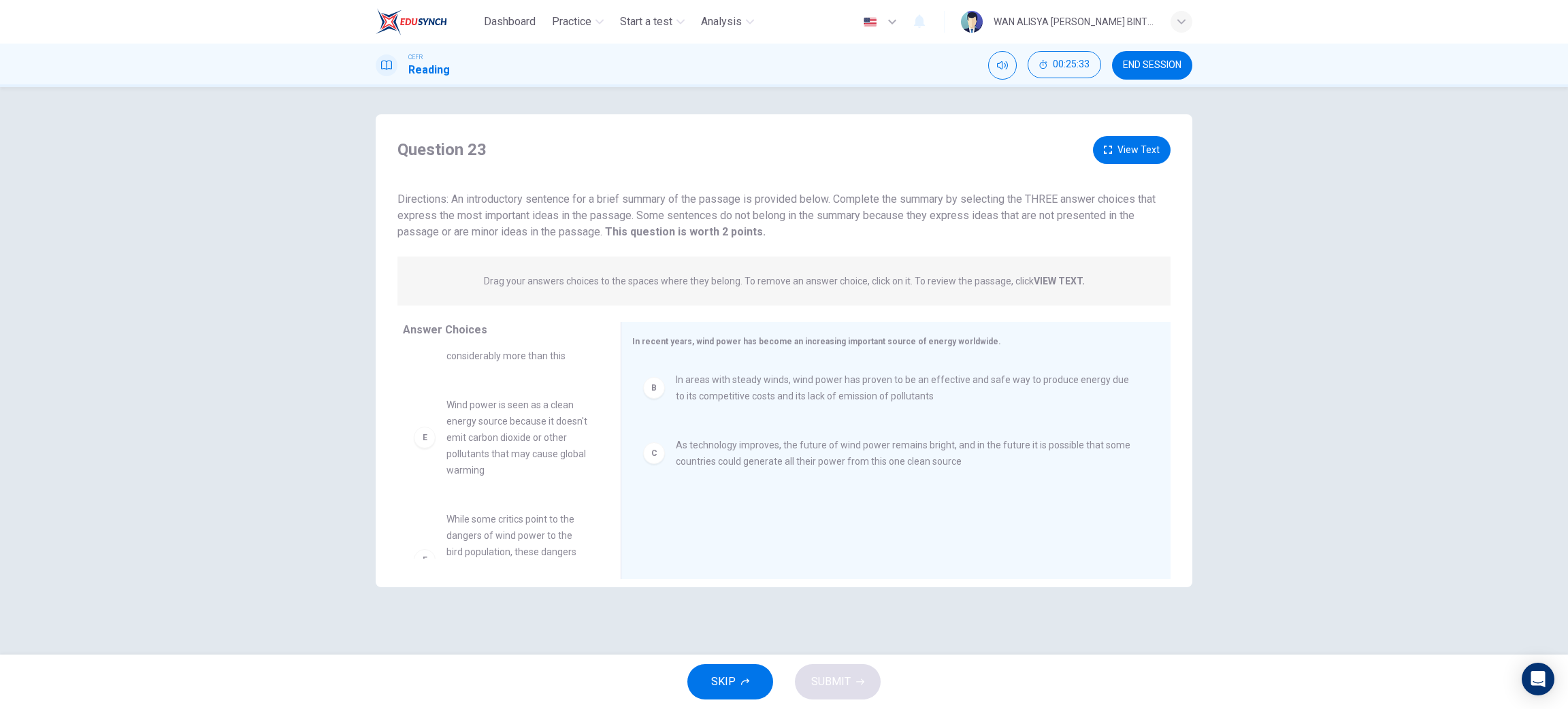 drag, startPoint x: 610, startPoint y: 459, endPoint x: 606, endPoint y: 477, distance: 18.439089 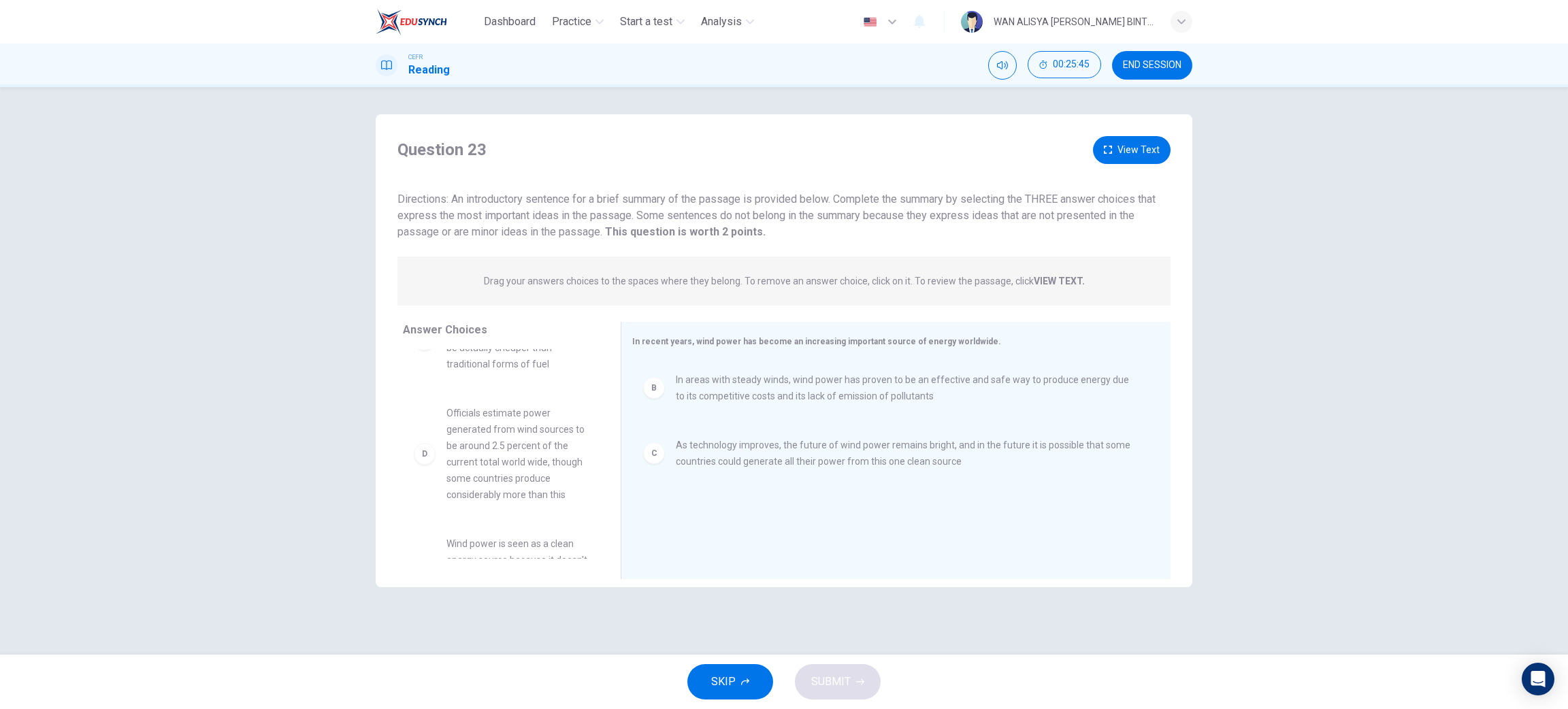 scroll, scrollTop: 56, scrollLeft: 0, axis: vertical 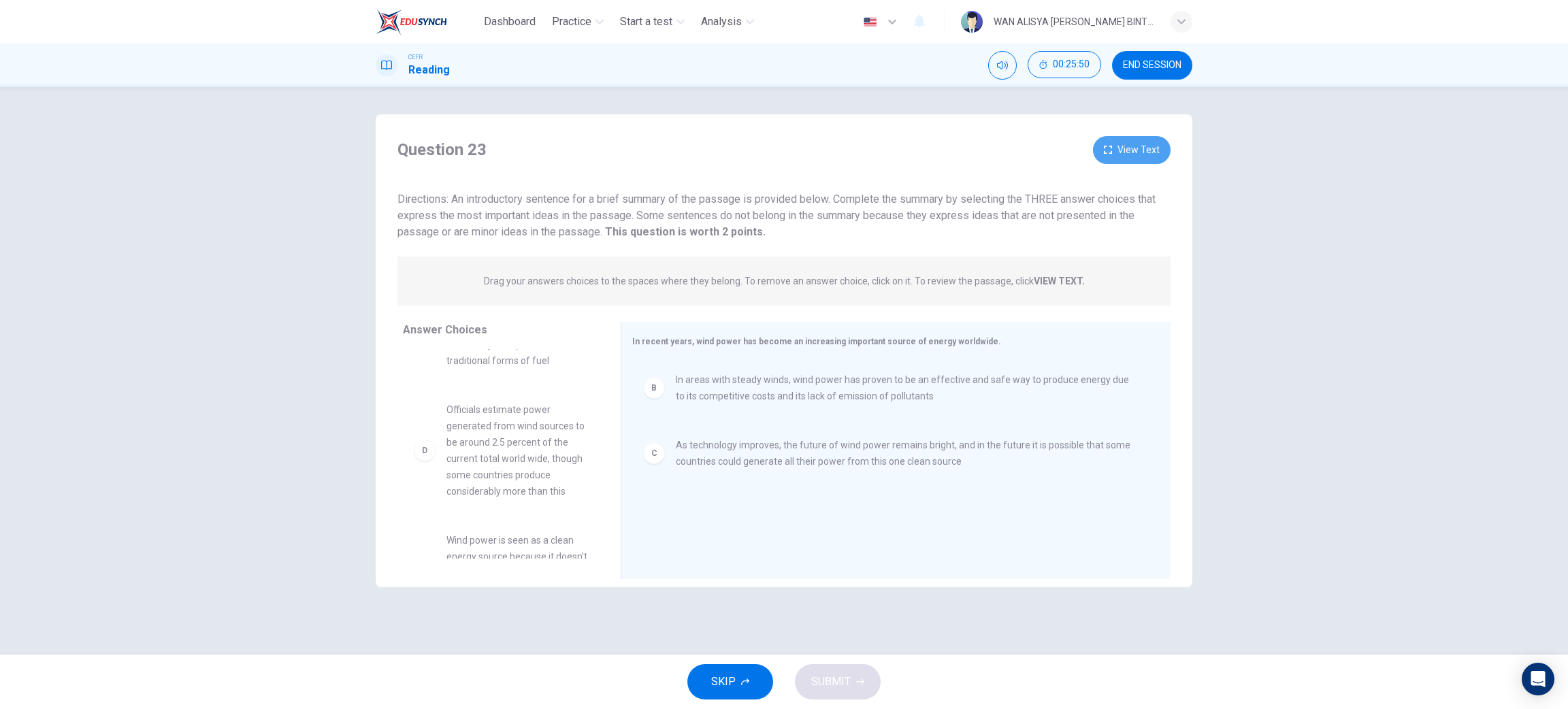 click on "View Text" at bounding box center [1132, 150] 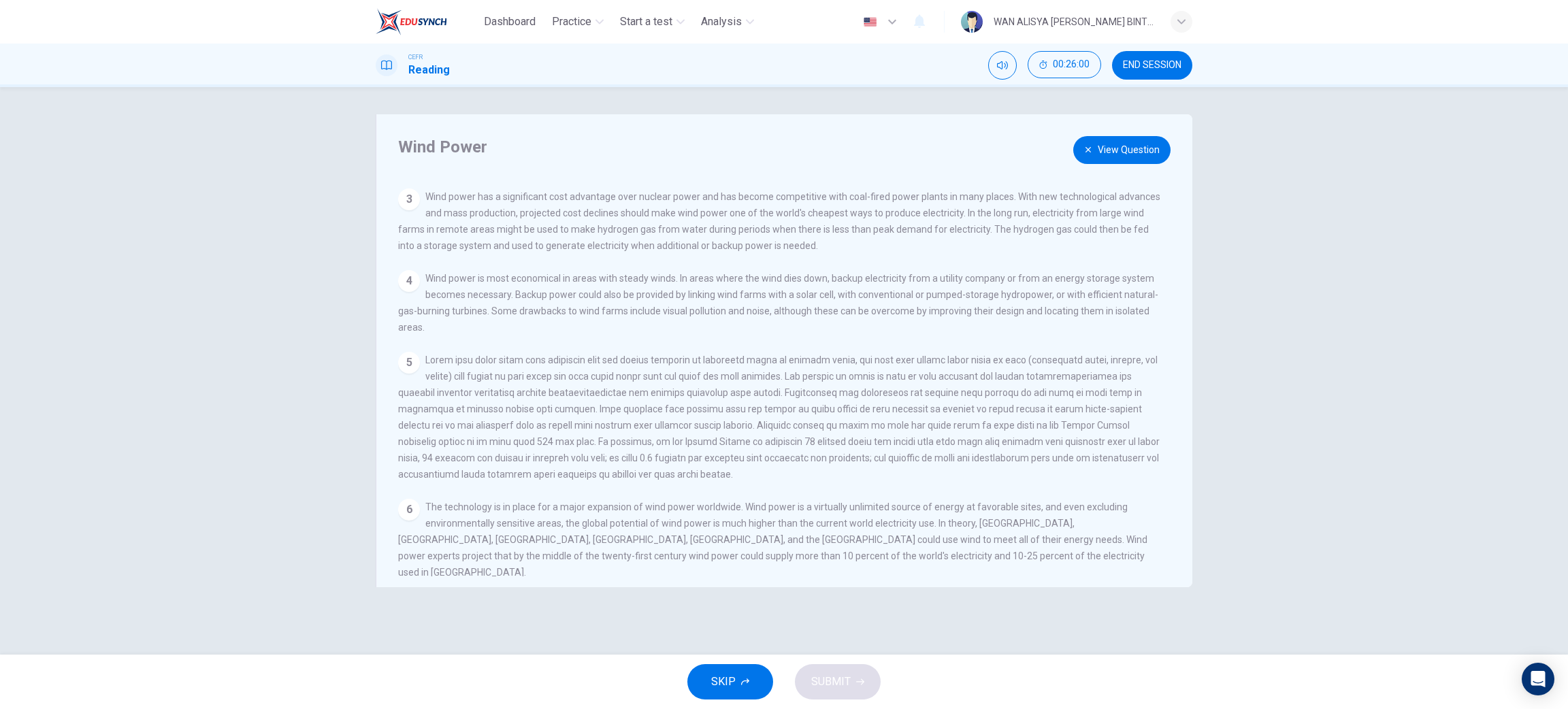 scroll, scrollTop: 169, scrollLeft: 0, axis: vertical 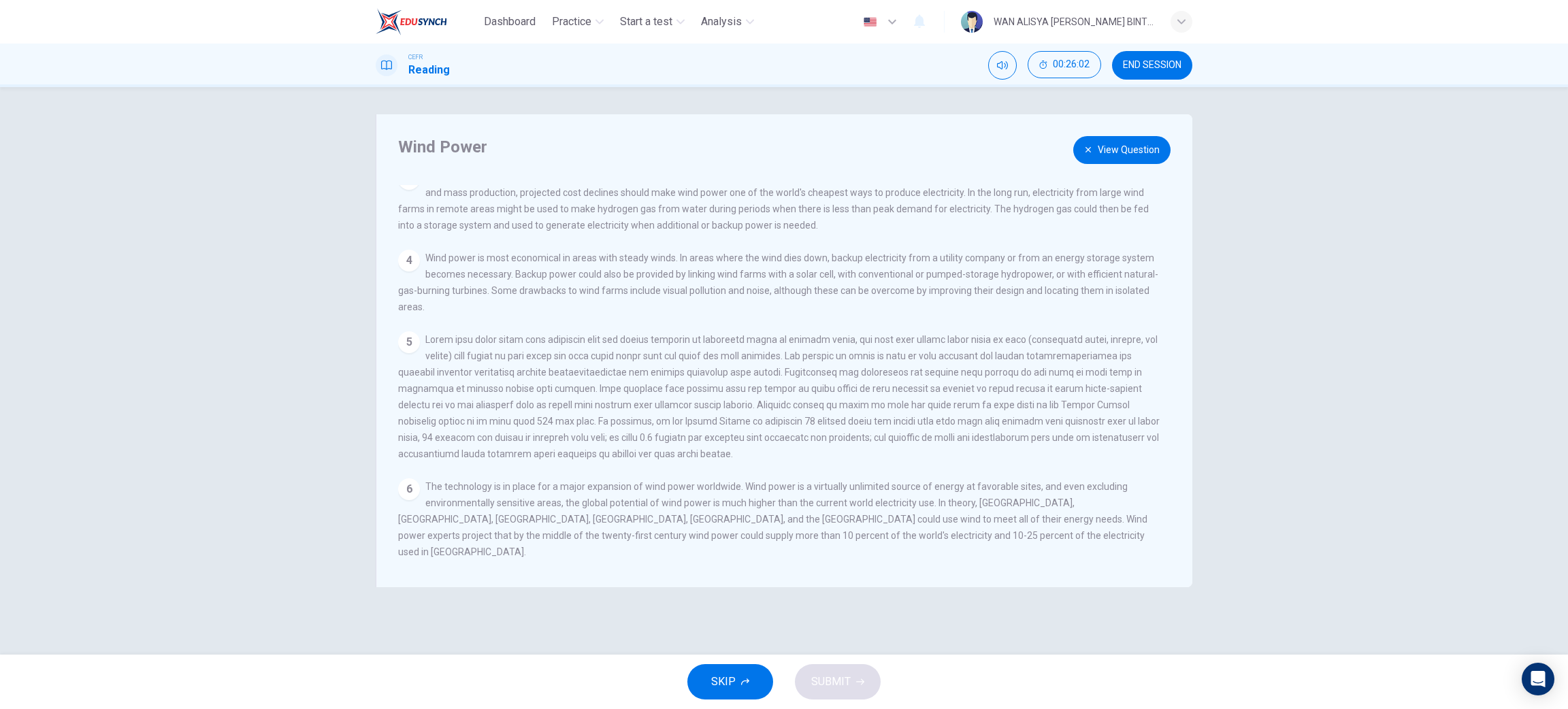 click on "View Question" at bounding box center (1122, 150) 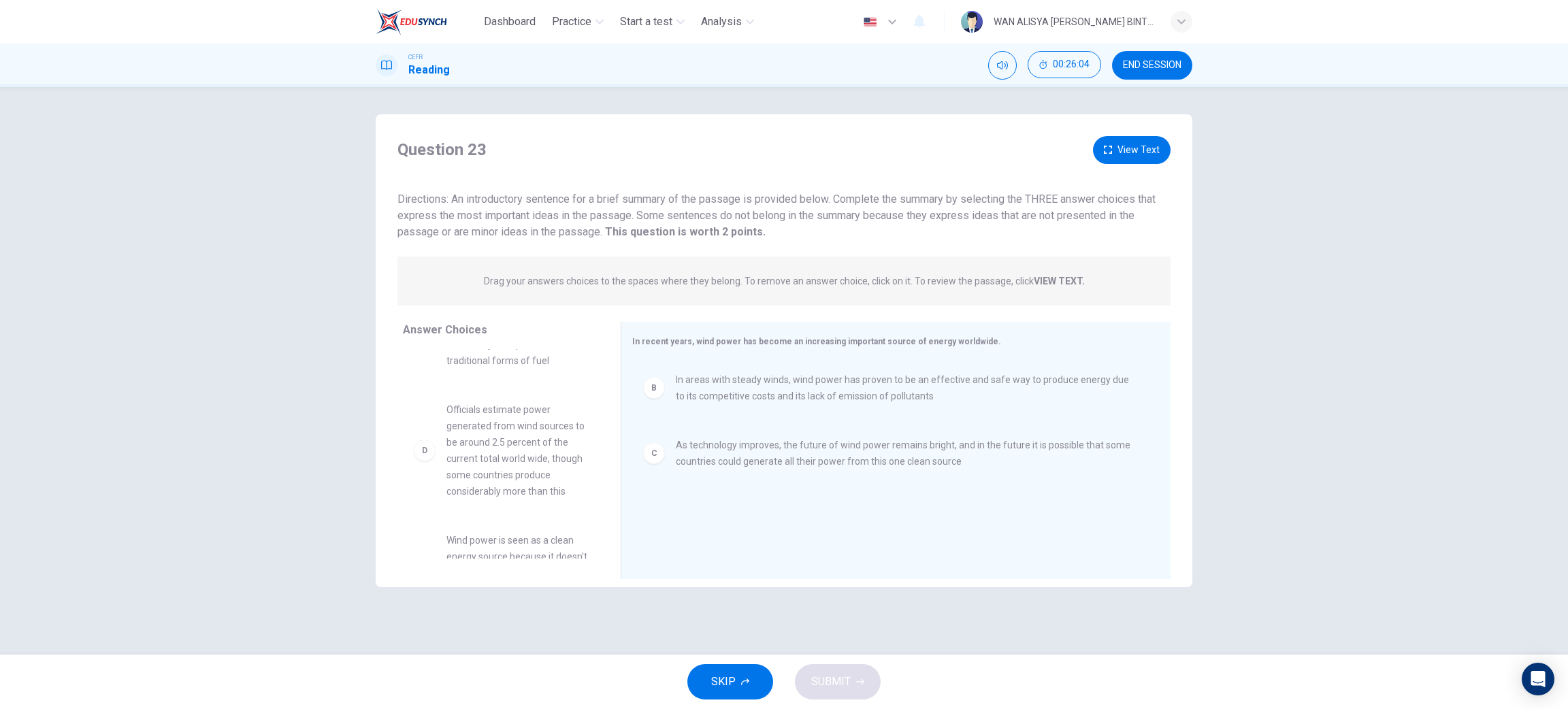 scroll, scrollTop: 285, scrollLeft: 0, axis: vertical 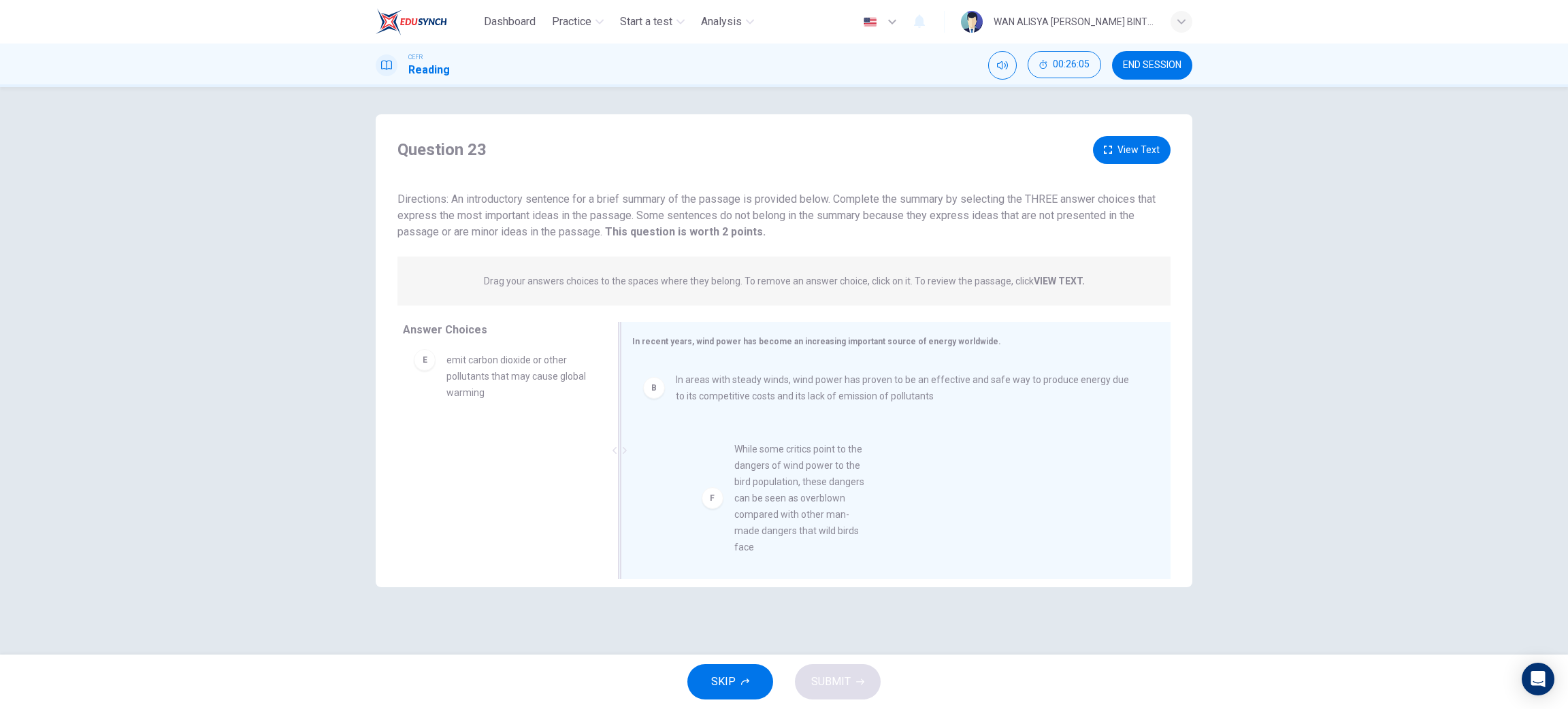 drag, startPoint x: 533, startPoint y: 518, endPoint x: 828, endPoint y: 528, distance: 295.16944 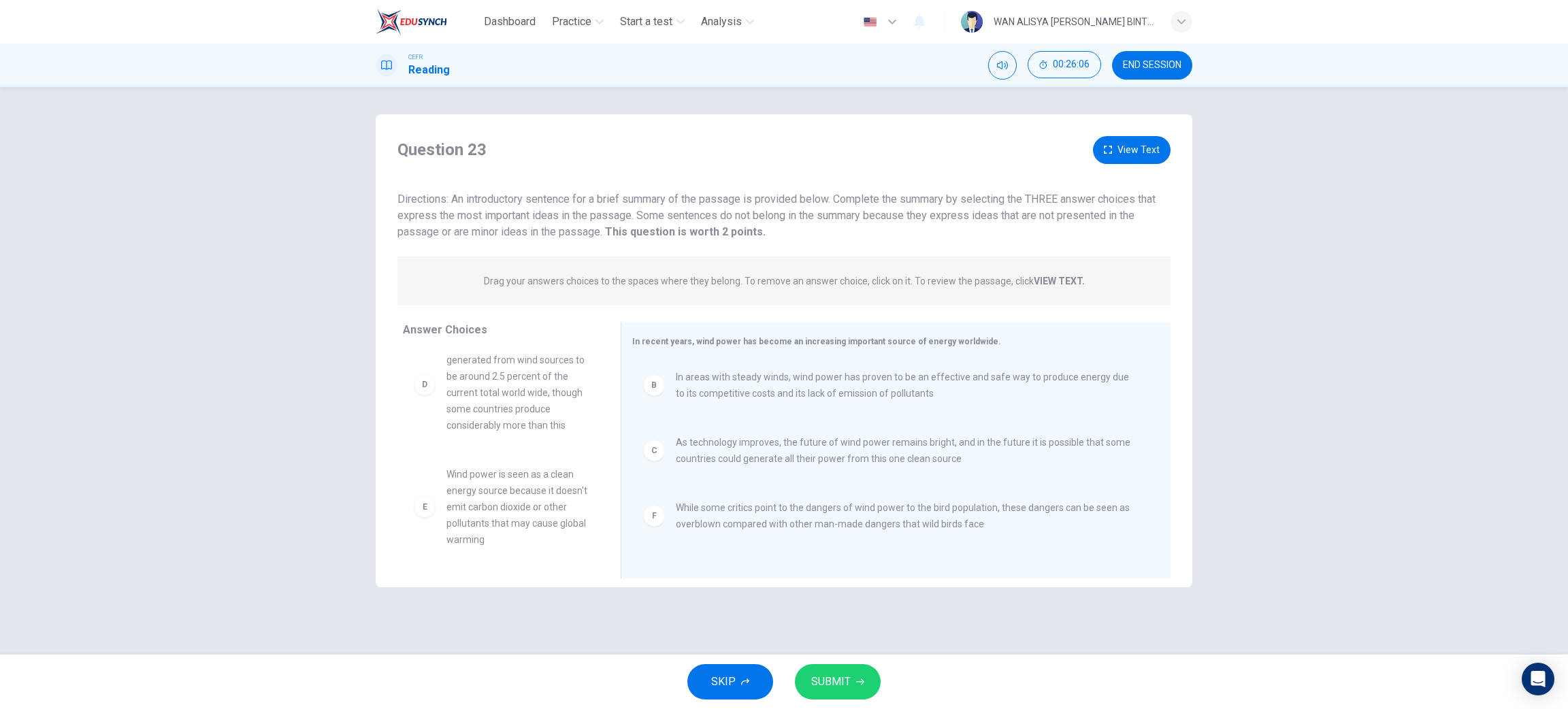 scroll, scrollTop: 138, scrollLeft: 0, axis: vertical 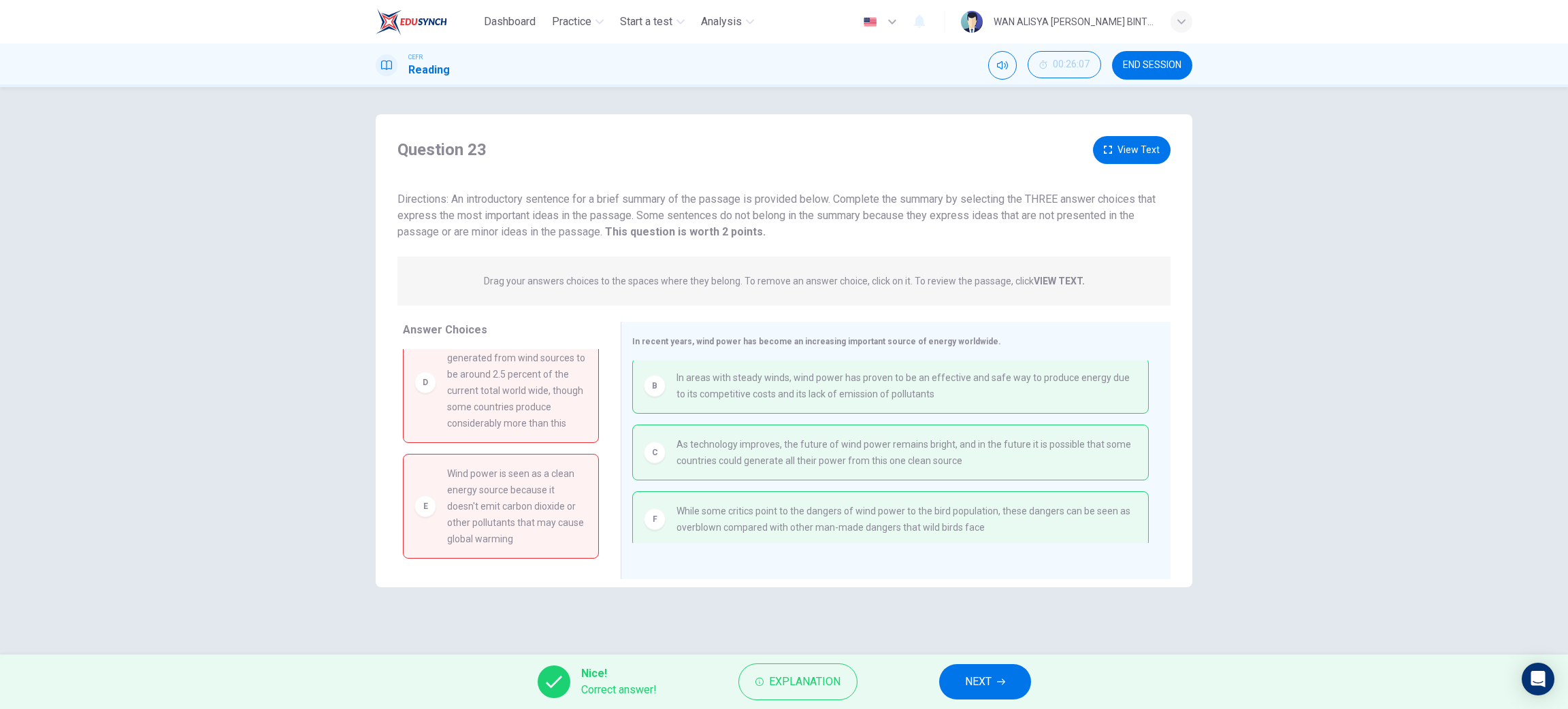drag, startPoint x: 598, startPoint y: 467, endPoint x: 585, endPoint y: 367, distance: 100.84146 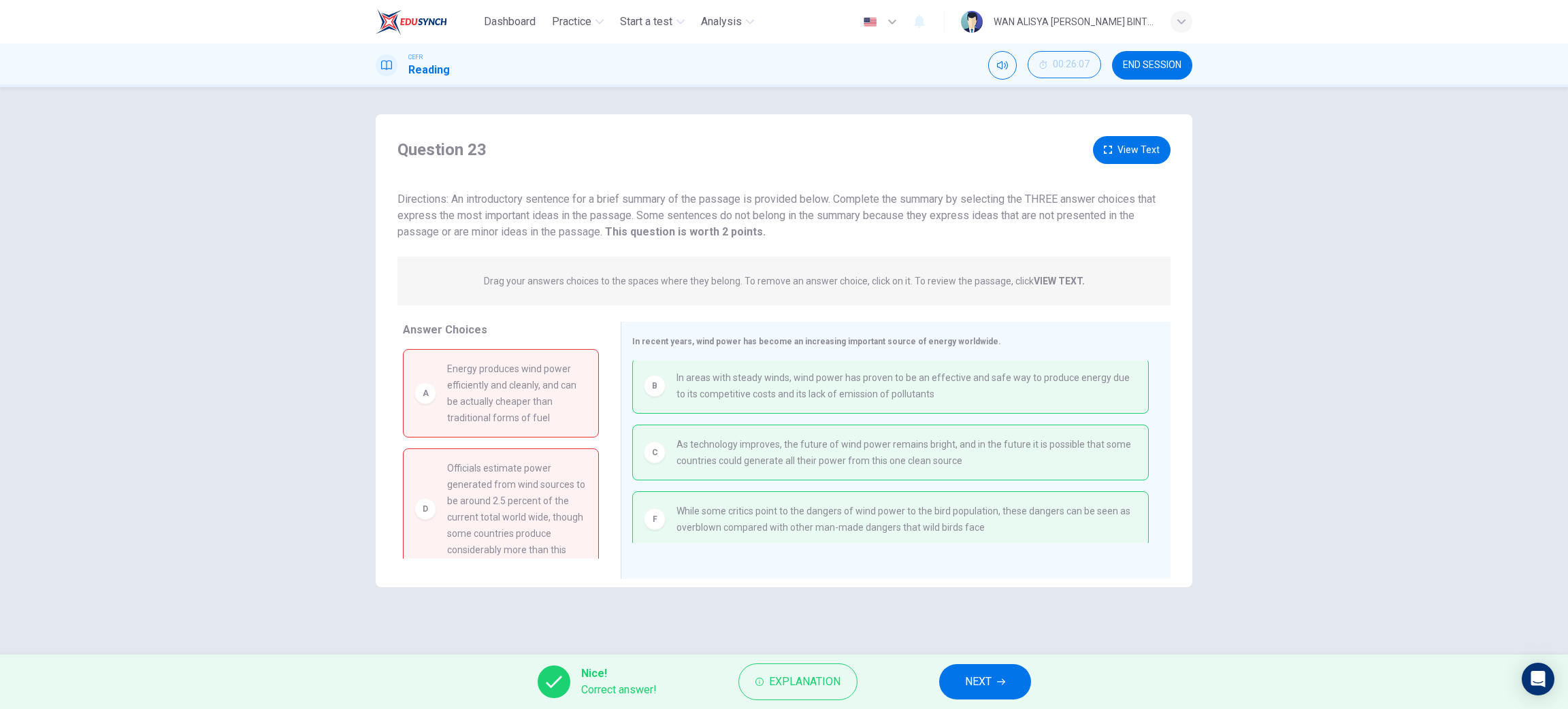 scroll, scrollTop: 144, scrollLeft: 0, axis: vertical 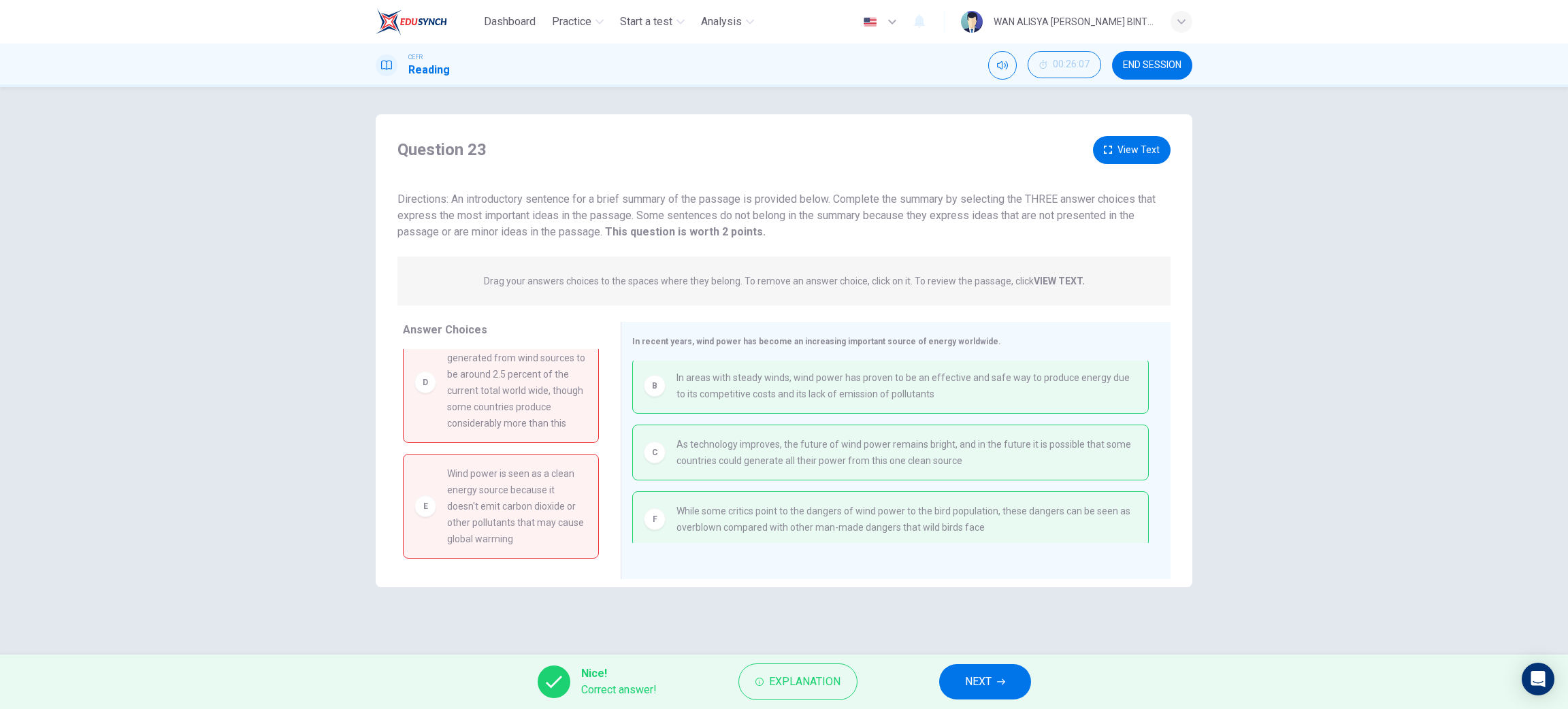 click 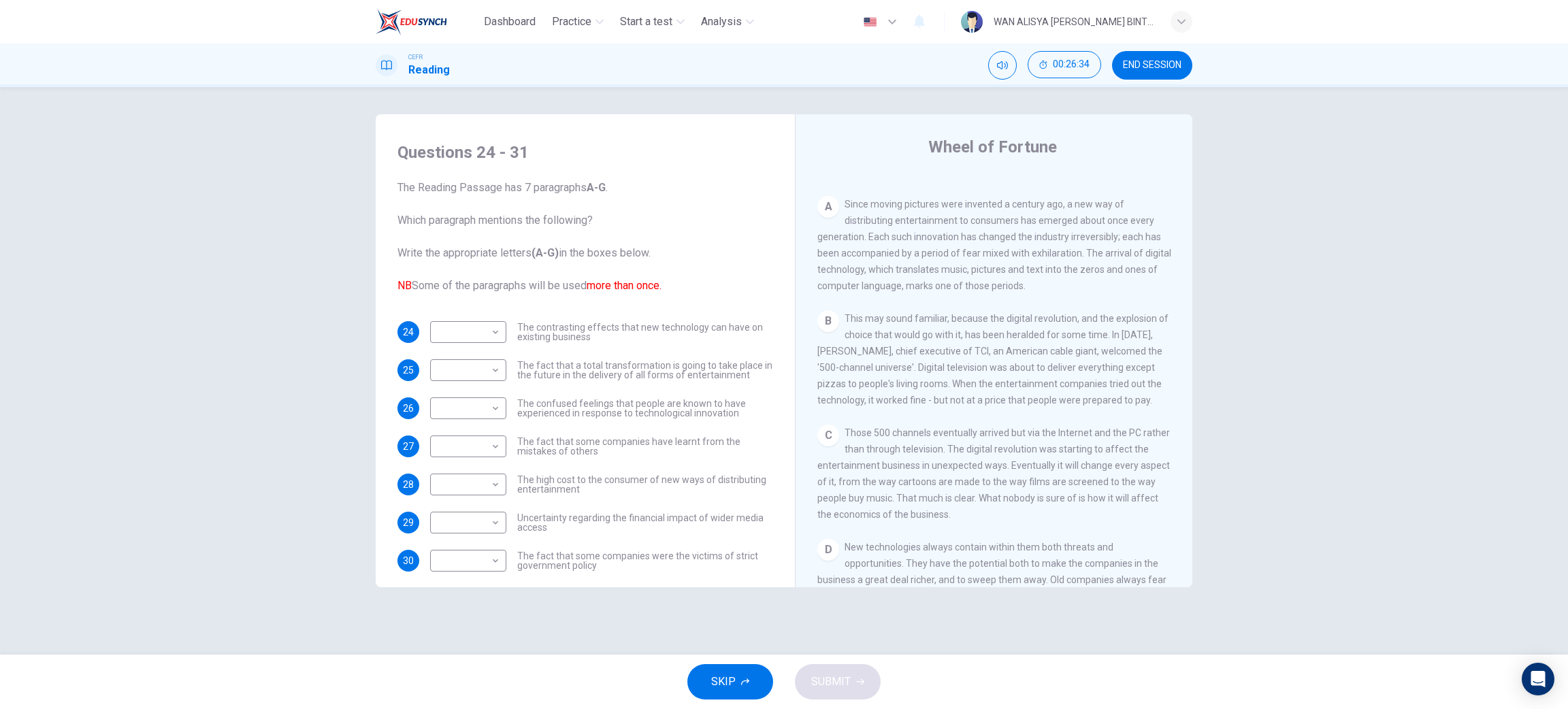 scroll, scrollTop: 267, scrollLeft: 0, axis: vertical 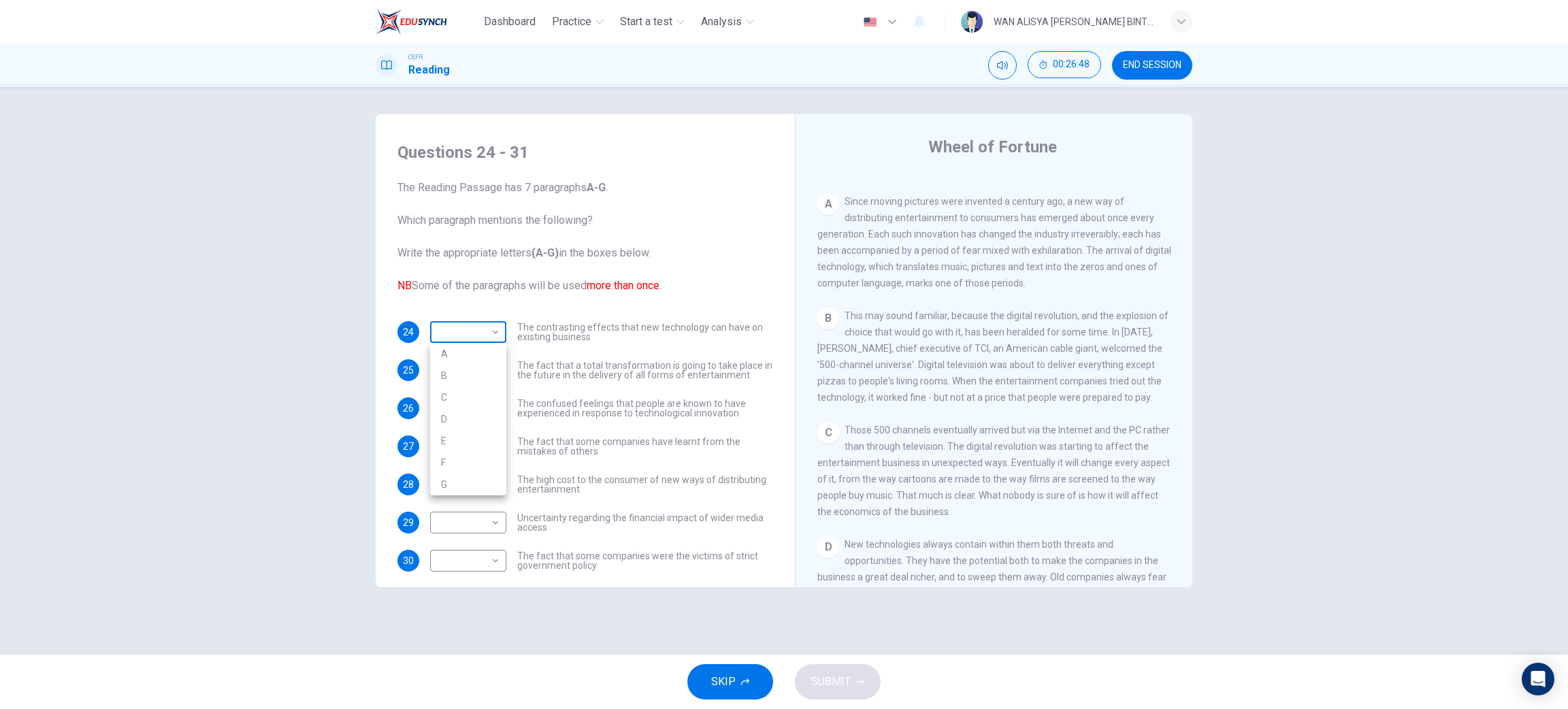 click on "Dashboard Practice Start a test Analysis English en ​ WAN ALISYA NABILA BINTI MOHD ZAWAWI CEFR Reading 00:26:48 END SESSION Questions 24 - 31 The Reading Passage has 7 paragraphs  A-G .
Which paragraph mentions the following?
Write the appropriate letters  (A-G)  in the boxes below.
NB  Some of the paragraphs will be used  more than once. 24 ​ ​ The contrasting effects that new technology can have on existing business 25 ​ ​ The fact that a total transformation is going to take place in the future in the delivery of all forms of entertainment 26 ​ ​ The confused feelings that people are known to have experienced in response to technological innovation 27 ​ ​ The fact that some companies have learnt from the mistakes of others 28 ​ ​ The high cost to the consumer of new ways of distributing entertainment 29 ​ ​ Uncertainty regarding the financial impact of wider media access 30 ​ ​ The fact that some companies were the victims of strict government policy 31 ​ ​ A B C D E F" at bounding box center (784, 354) 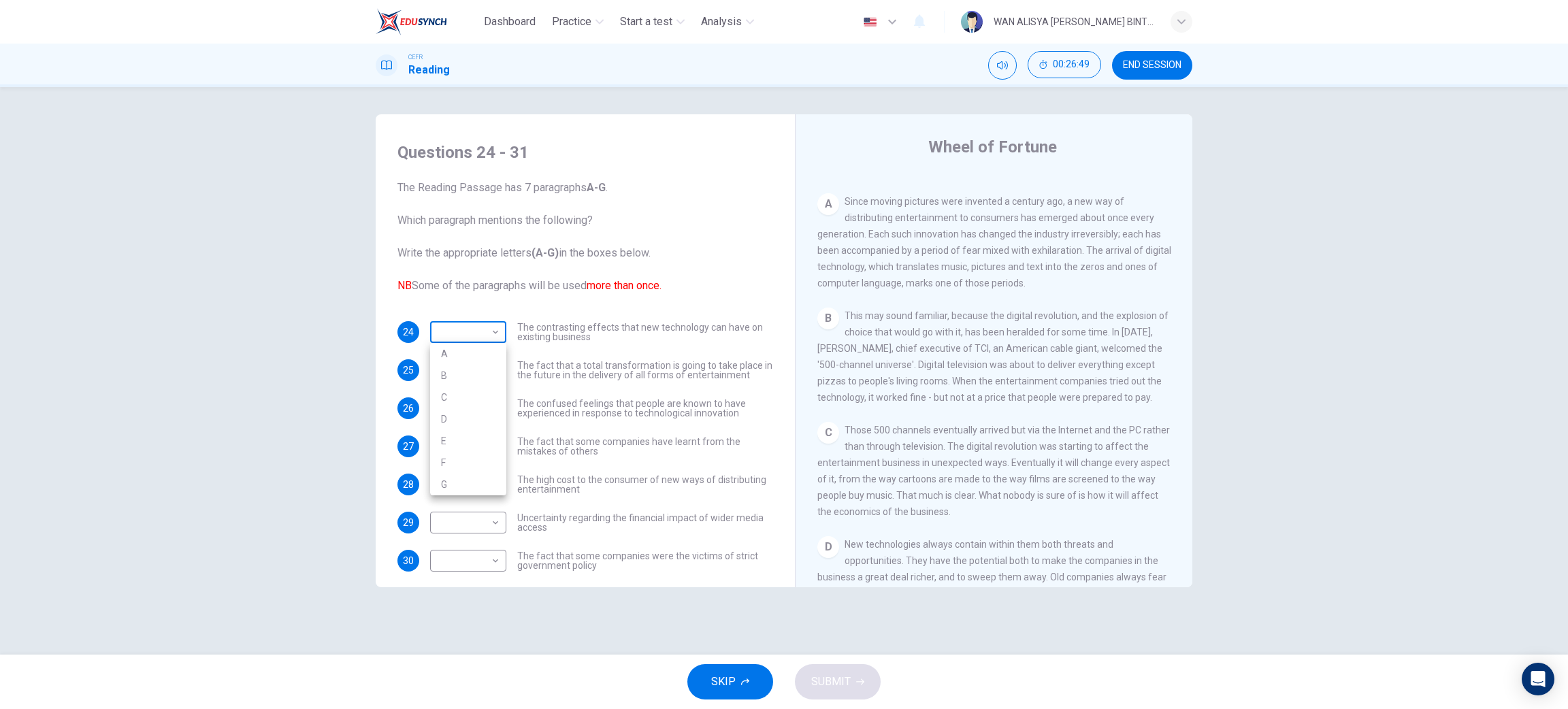 click at bounding box center [784, 354] 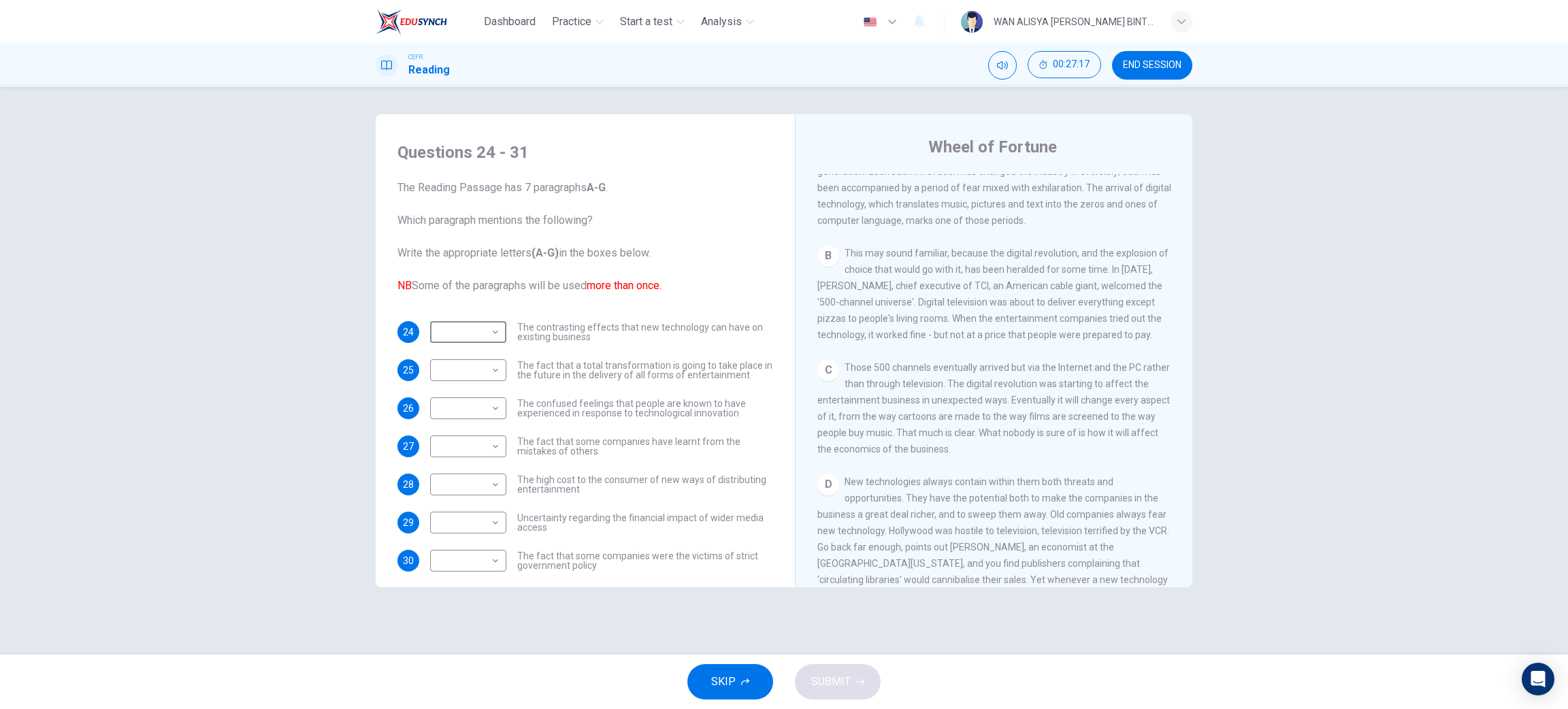 scroll, scrollTop: 333, scrollLeft: 0, axis: vertical 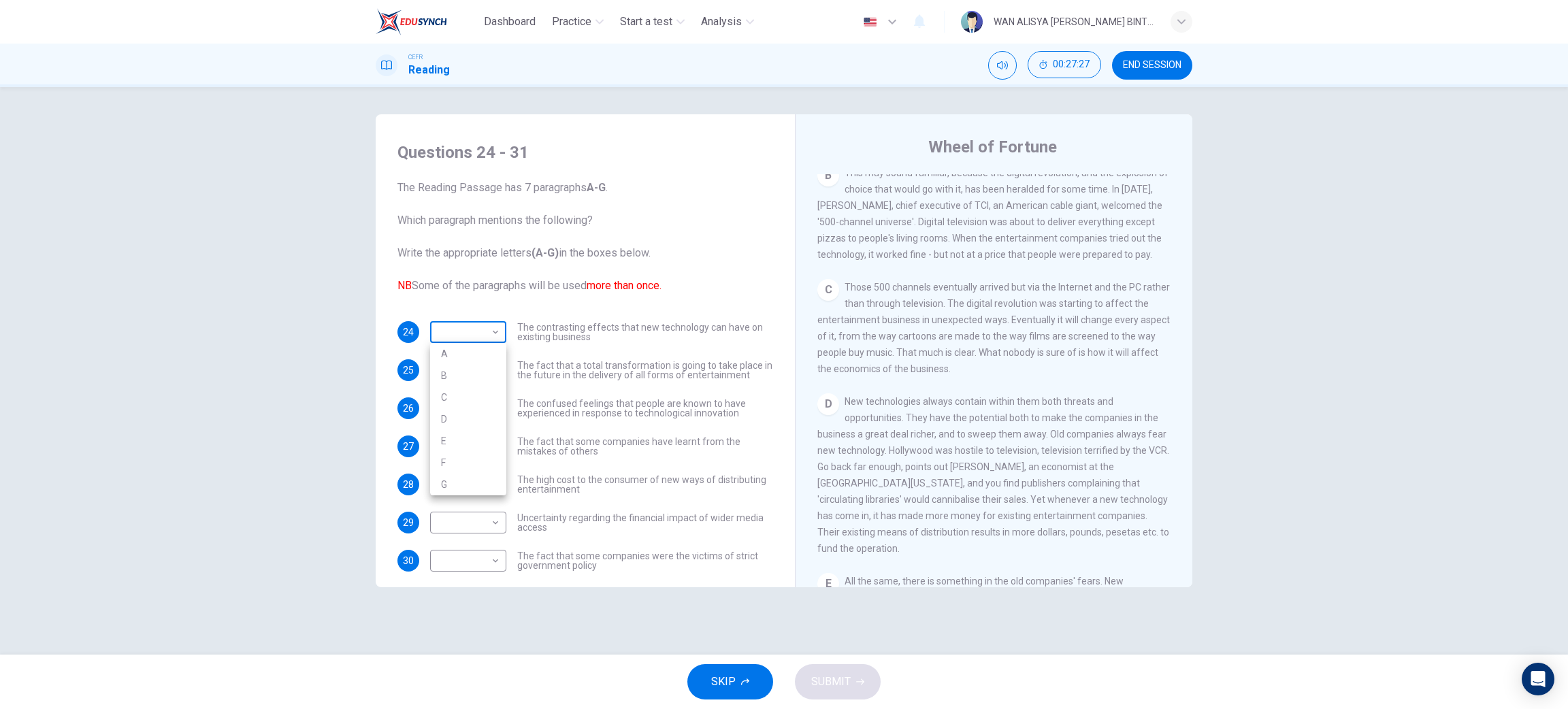 click on "Dashboard Practice Start a test Analysis English en ​ WAN ALISYA NABILA BINTI MOHD ZAWAWI CEFR Reading 00:27:27 END SESSION Questions 24 - 31 The Reading Passage has 7 paragraphs  A-G .
Which paragraph mentions the following?
Write the appropriate letters  (A-G)  in the boxes below.
NB  Some of the paragraphs will be used  more than once. 24 ​ ​ The contrasting effects that new technology can have on existing business 25 ​ ​ The fact that a total transformation is going to take place in the future in the delivery of all forms of entertainment 26 ​ ​ The confused feelings that people are known to have experienced in response to technological innovation 27 ​ ​ The fact that some companies have learnt from the mistakes of others 28 ​ ​ The high cost to the consumer of new ways of distributing entertainment 29 ​ ​ Uncertainty regarding the financial impact of wider media access 30 ​ ​ The fact that some companies were the victims of strict government policy 31 ​ ​ A B C D E F" at bounding box center (784, 354) 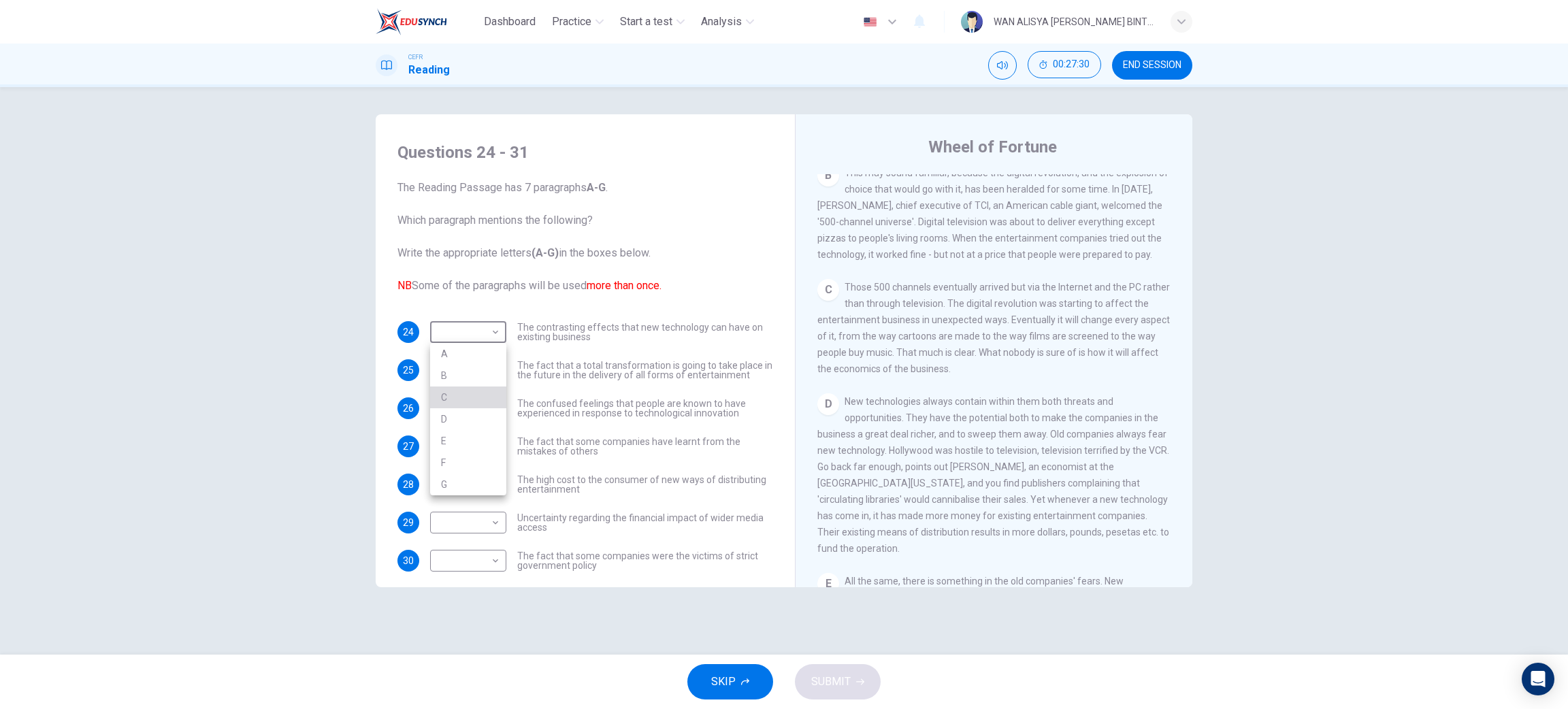 click on "C" at bounding box center (468, 397) 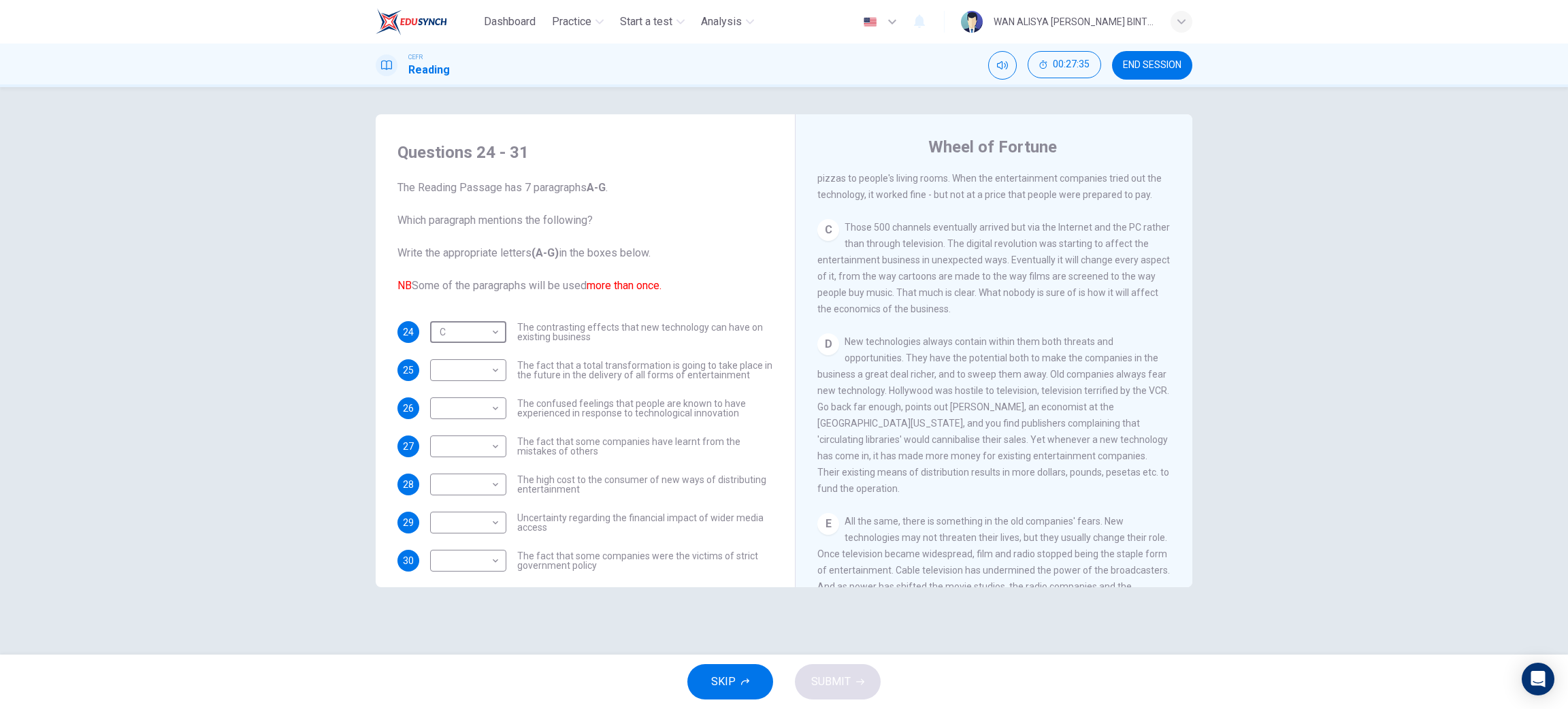 scroll, scrollTop: 467, scrollLeft: 0, axis: vertical 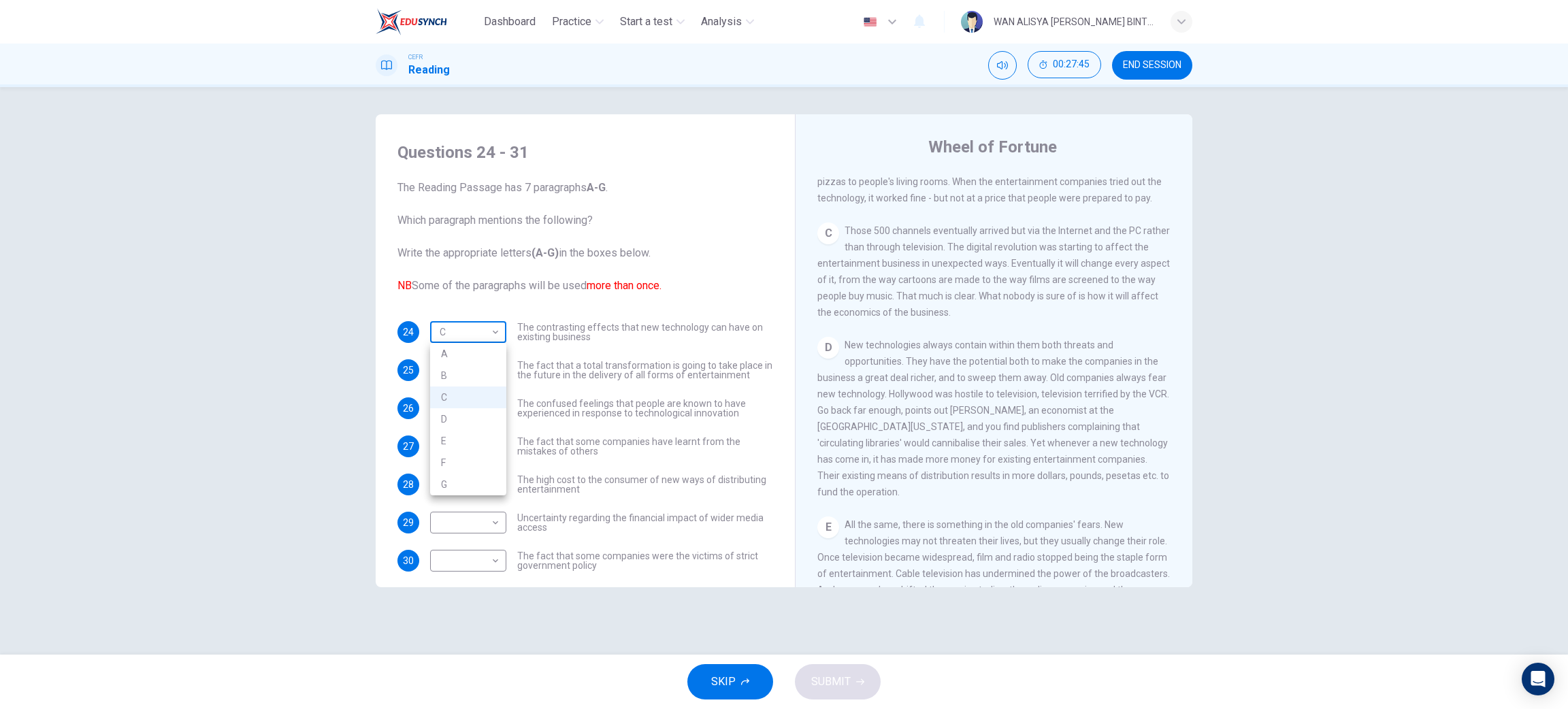 click on "Dashboard Practice Start a test Analysis English en ​ WAN ALISYA NABILA BINTI MOHD ZAWAWI CEFR Reading 00:27:45 END SESSION Questions 24 - 31 The Reading Passage has 7 paragraphs  A-G .
Which paragraph mentions the following?
Write the appropriate letters  (A-G)  in the boxes below.
NB  Some of the paragraphs will be used  more than once. 24 C C ​ The contrasting effects that new technology can have on existing business 25 ​ ​ The fact that a total transformation is going to take place in the future in the delivery of all forms of entertainment 26 ​ ​ The confused feelings that people are known to have experienced in response to technological innovation 27 ​ ​ The fact that some companies have learnt from the mistakes of others 28 ​ ​ The high cost to the consumer of new ways of distributing entertainment 29 ​ ​ Uncertainty regarding the financial impact of wider media access 30 ​ ​ The fact that some companies were the victims of strict government policy 31 ​ ​ A B C D E F" at bounding box center (784, 354) 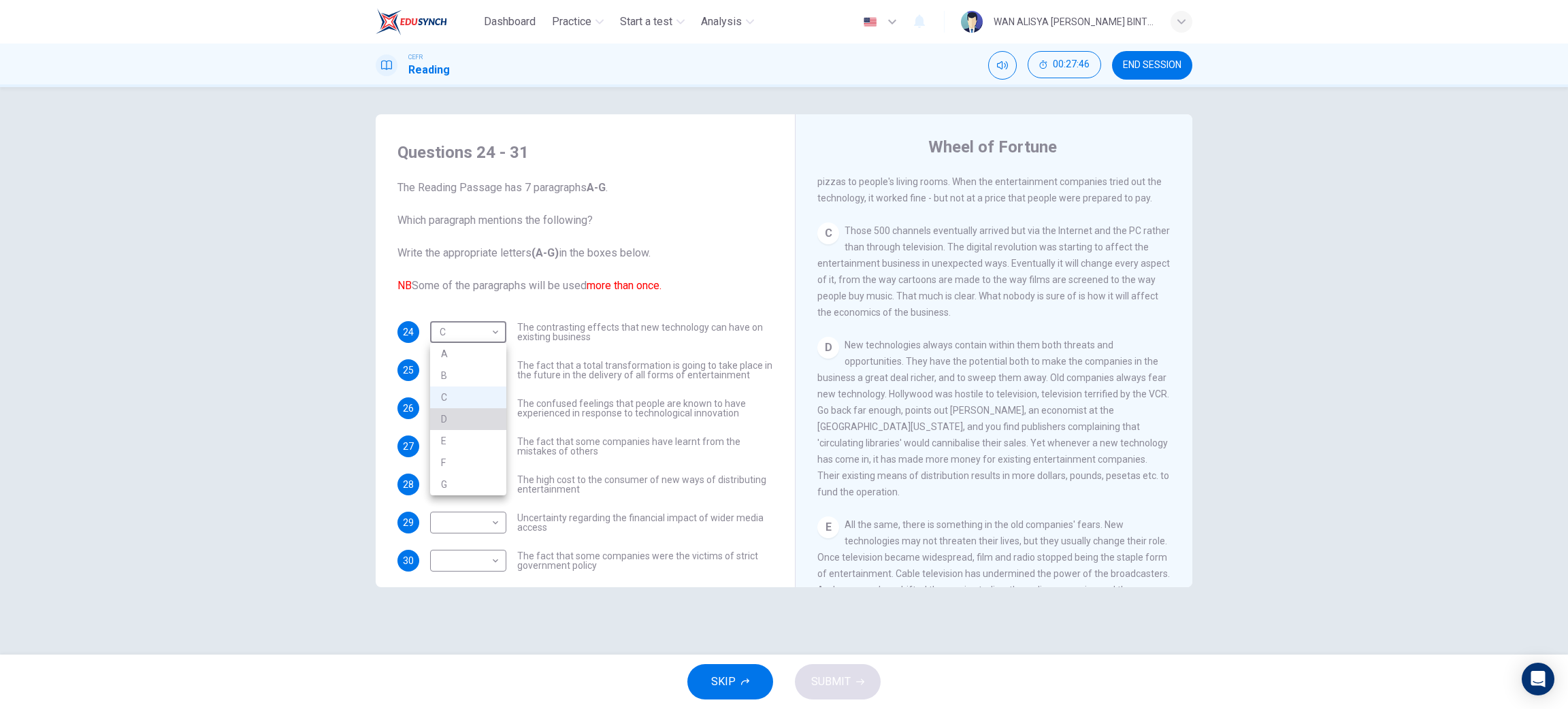 click on "D" at bounding box center [468, 419] 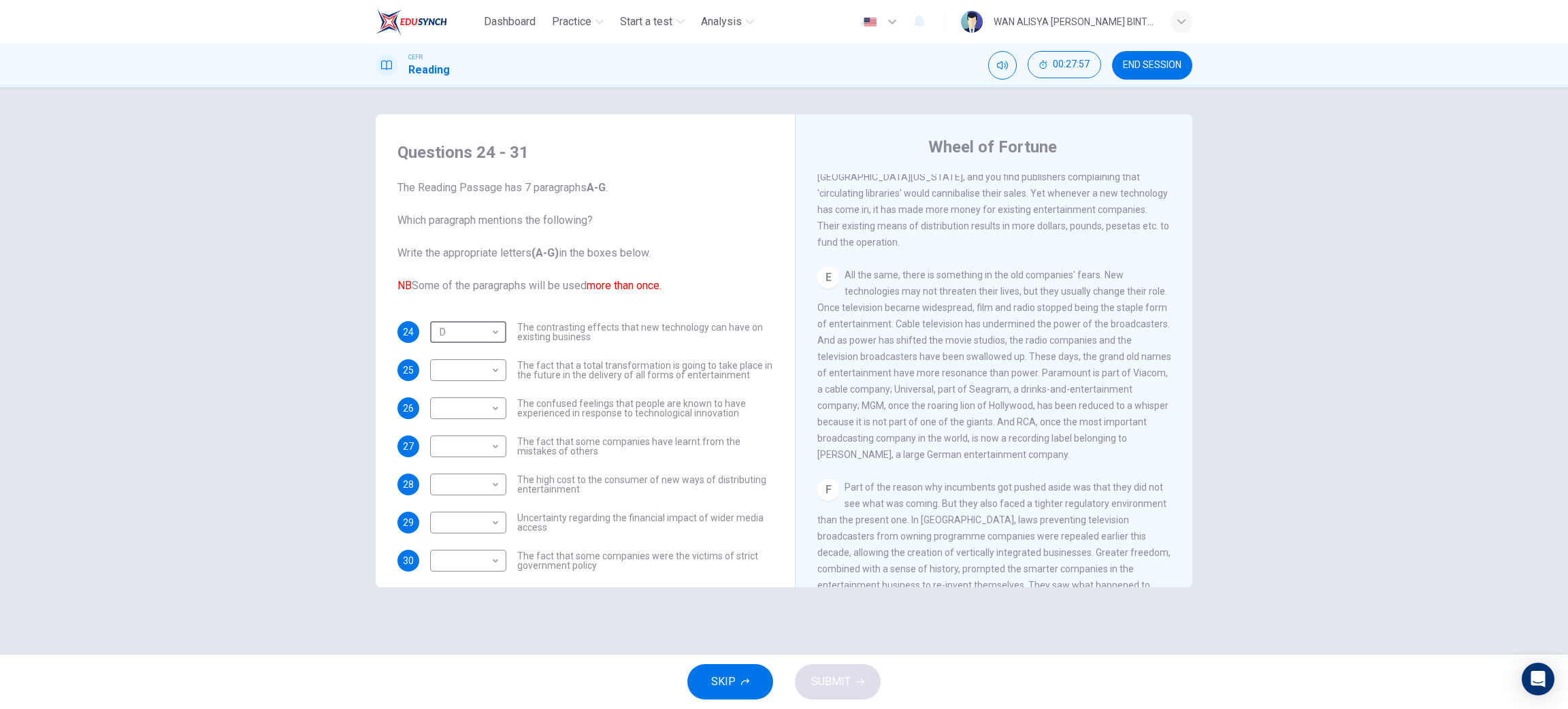scroll, scrollTop: 723, scrollLeft: 0, axis: vertical 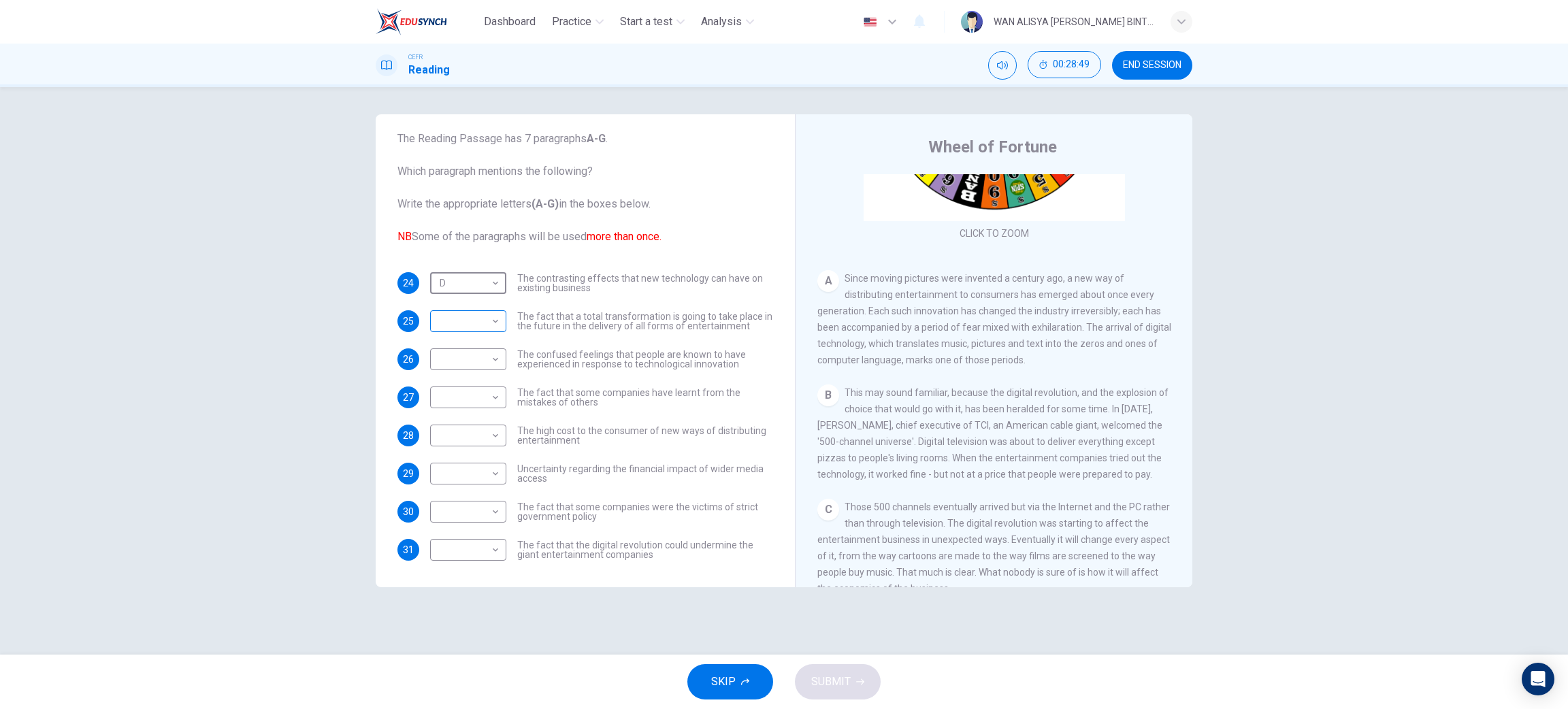 click on "Dashboard Practice Start a test Analysis English en ​ WAN ALISYA NABILA BINTI MOHD ZAWAWI CEFR Reading 00:28:49 END SESSION Questions 24 - 31 The Reading Passage has 7 paragraphs  A-G .
Which paragraph mentions the following?
Write the appropriate letters  (A-G)  in the boxes below.
NB  Some of the paragraphs will be used  more than once. 24 D D ​ The contrasting effects that new technology can have on existing business 25 ​ ​ The fact that a total transformation is going to take place in the future in the delivery of all forms of entertainment 26 ​ ​ The confused feelings that people are known to have experienced in response to technological innovation 27 ​ ​ The fact that some companies have learnt from the mistakes of others 28 ​ ​ The high cost to the consumer of new ways of distributing entertainment 29 ​ ​ Uncertainty regarding the financial impact of wider media access 30 ​ ​ The fact that some companies were the victims of strict government policy 31 ​ ​ A B C D E F" at bounding box center (784, 354) 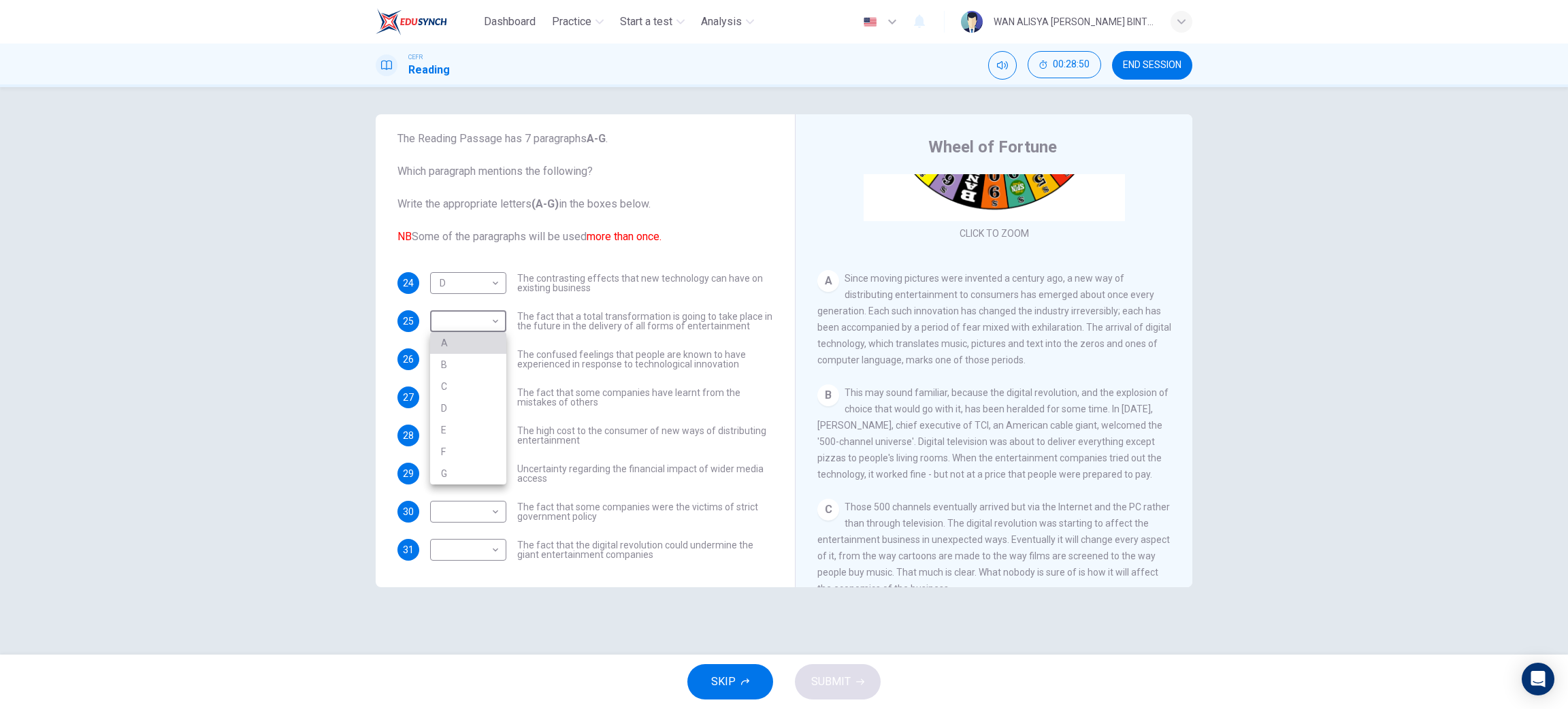 click on "A" at bounding box center (468, 343) 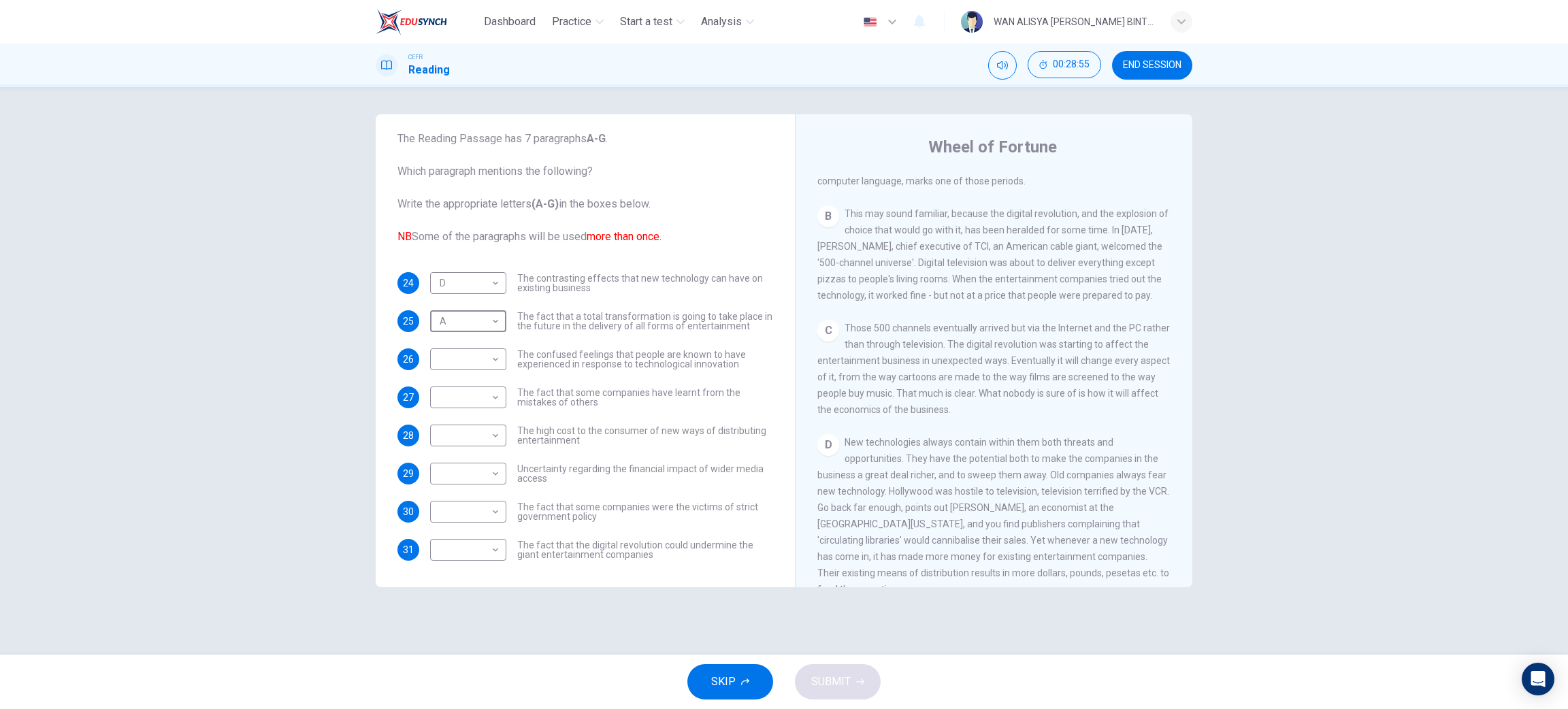 scroll, scrollTop: 380, scrollLeft: 0, axis: vertical 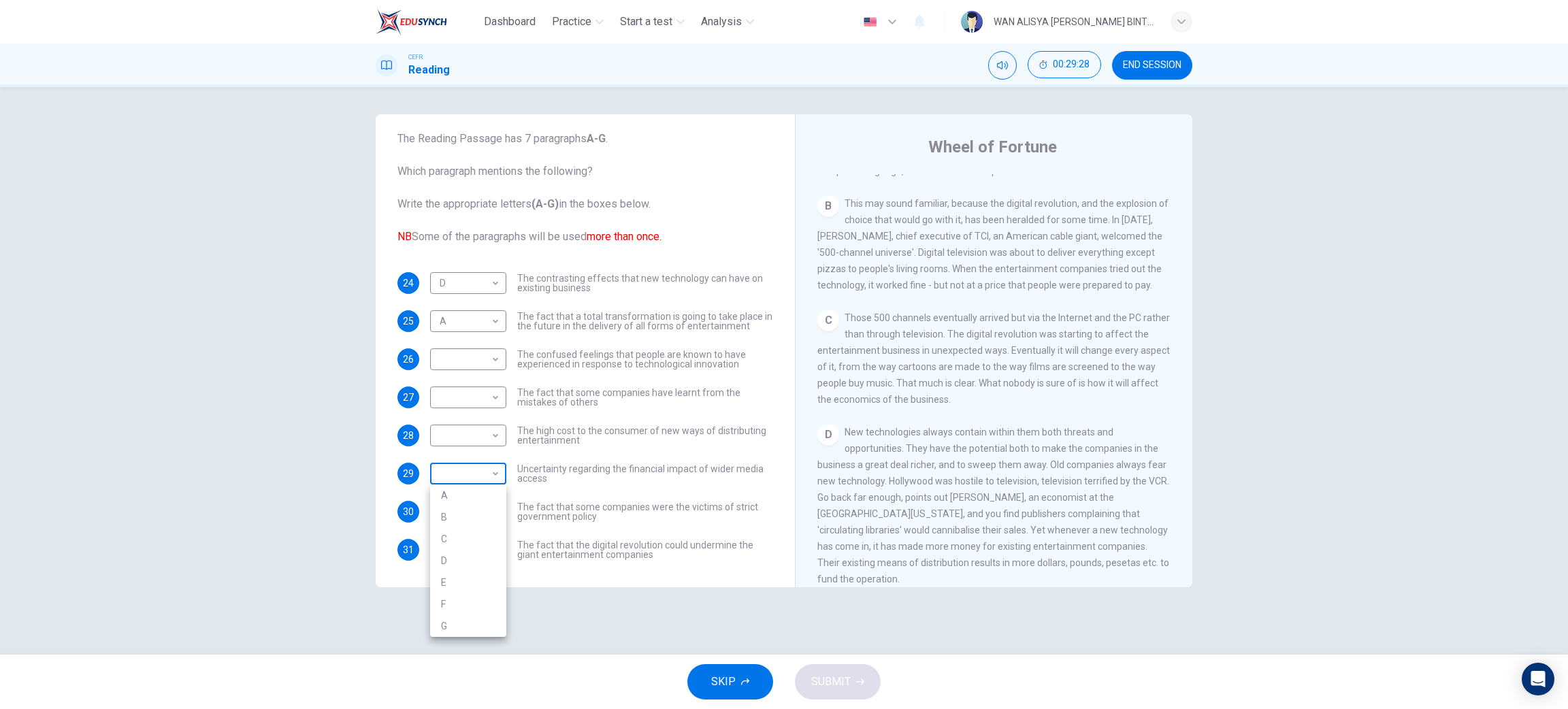 click on "Dashboard Practice Start a test Analysis English en ​ WAN ALISYA NABILA BINTI MOHD ZAWAWI CEFR Reading 00:29:28 END SESSION Questions 24 - 31 The Reading Passage has 7 paragraphs  A-G .
Which paragraph mentions the following?
Write the appropriate letters  (A-G)  in the boxes below.
NB  Some of the paragraphs will be used  more than once. 24 D D ​ The contrasting effects that new technology can have on existing business 25 A A ​ The fact that a total transformation is going to take place in the future in the delivery of all forms of entertainment 26 ​ ​ The confused feelings that people are known to have experienced in response to technological innovation 27 ​ ​ The fact that some companies have learnt from the mistakes of others 28 ​ ​ The high cost to the consumer of new ways of distributing entertainment 29 ​ ​ Uncertainty regarding the financial impact of wider media access 30 ​ ​ The fact that some companies were the victims of strict government policy 31 ​ ​ A B C D E F" at bounding box center (784, 354) 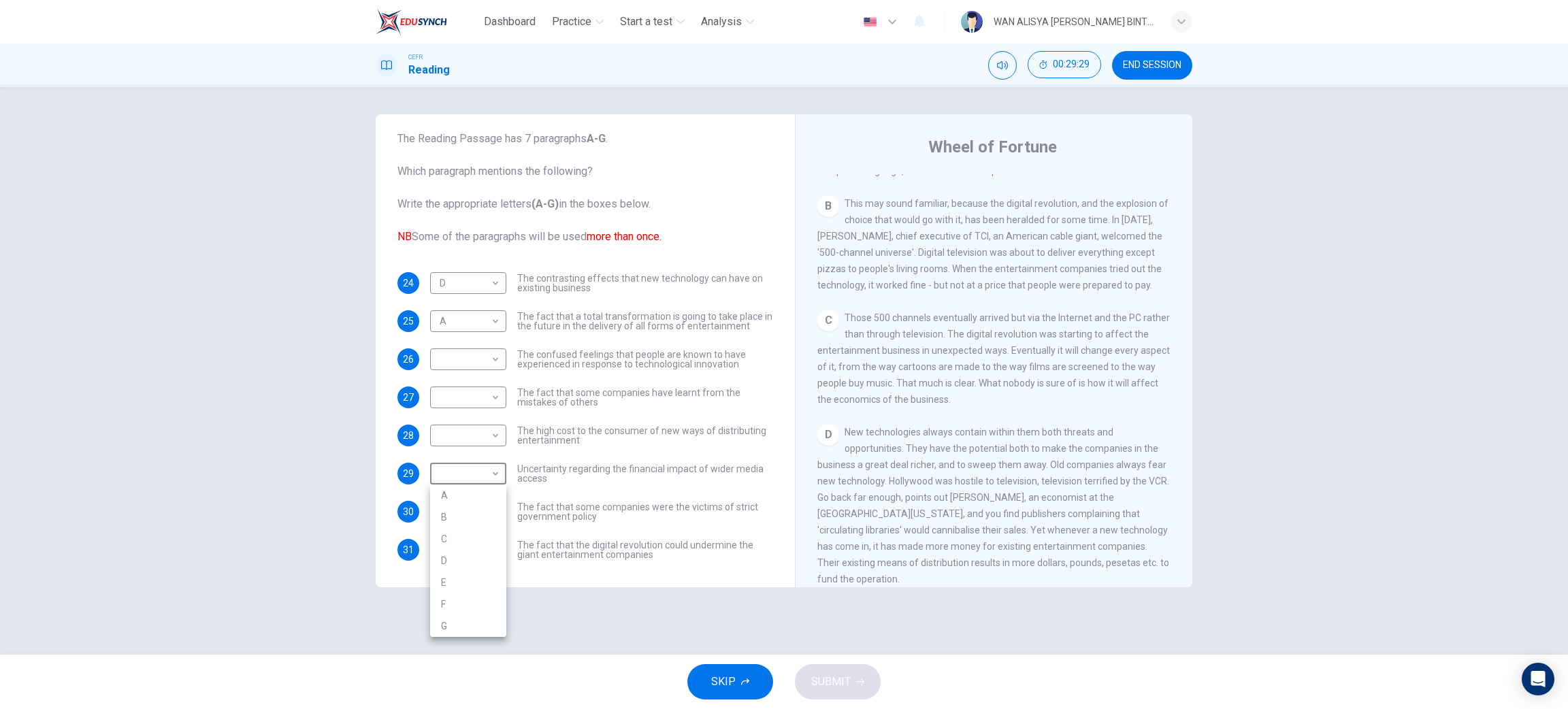 click on "B" at bounding box center [468, 517] 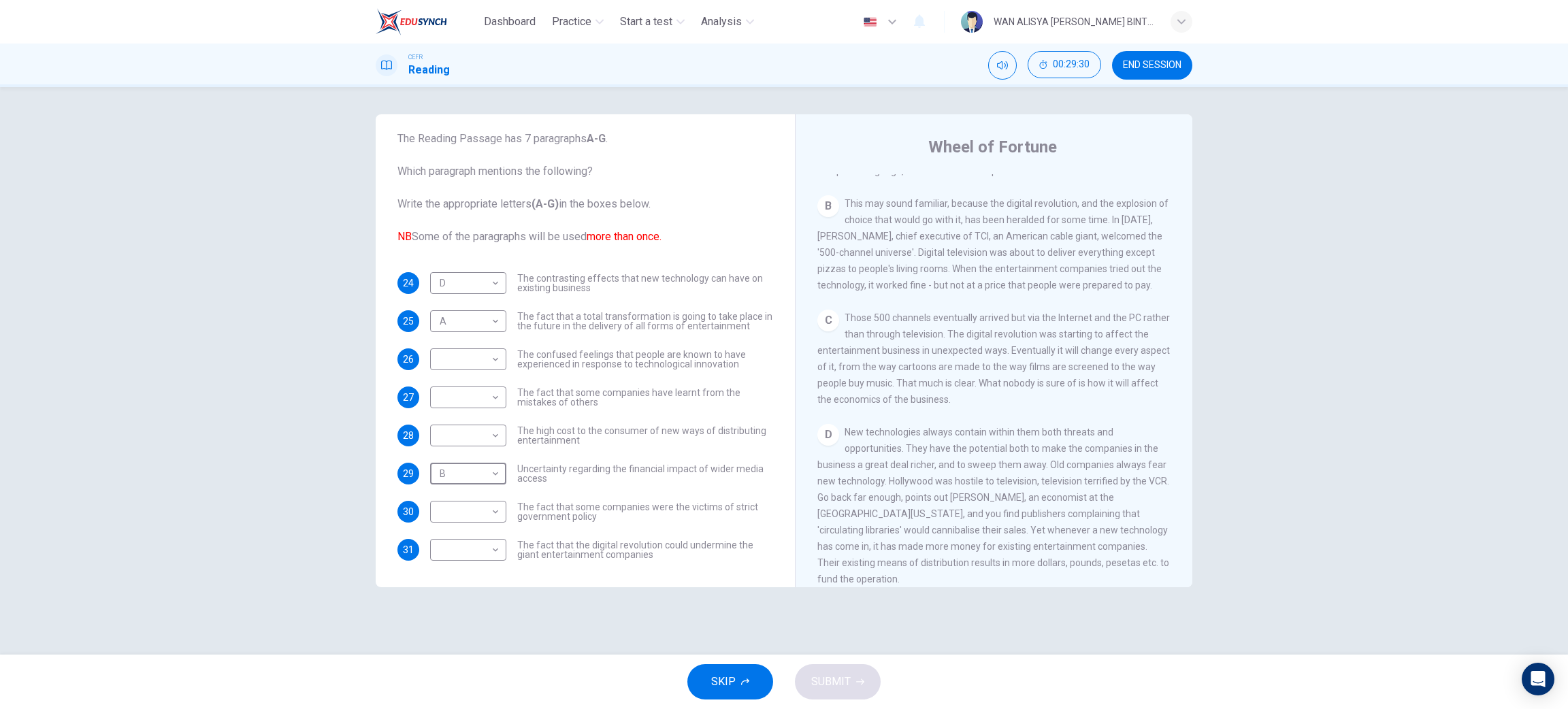 type on "B" 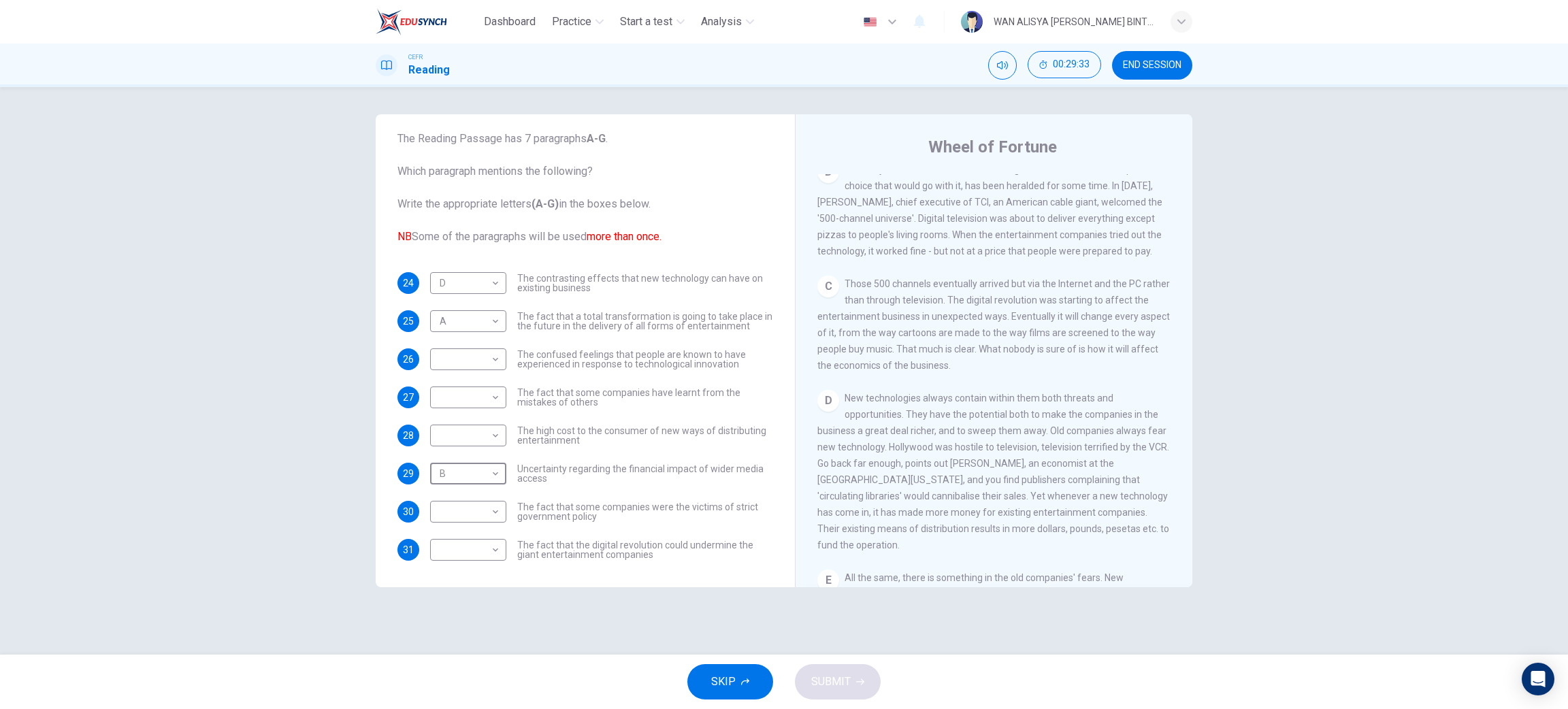 scroll, scrollTop: 421, scrollLeft: 0, axis: vertical 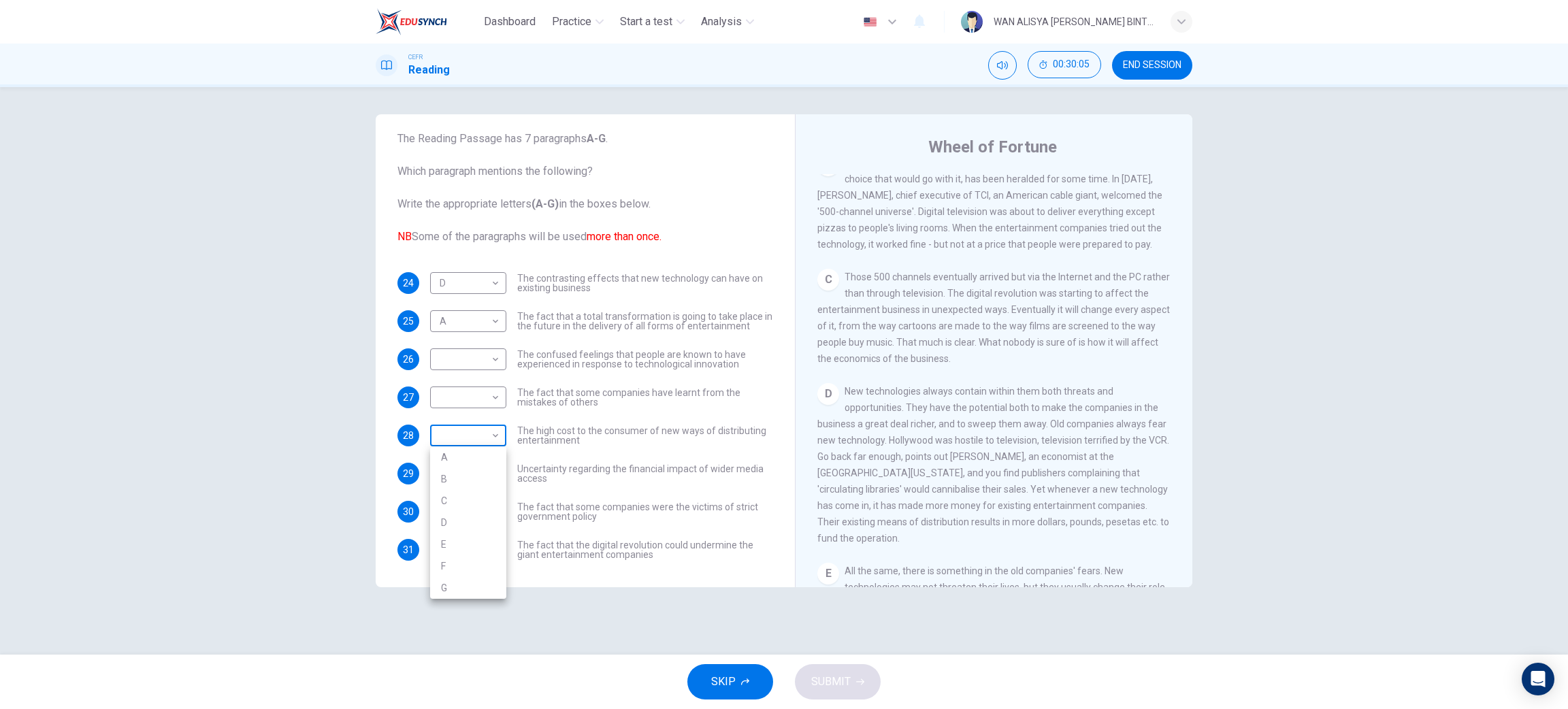 click on "Dashboard Practice Start a test Analysis English en ​ WAN ALISYA NABILA BINTI MOHD ZAWAWI CEFR Reading 00:30:05 END SESSION Questions 24 - 31 The Reading Passage has 7 paragraphs  A-G .
Which paragraph mentions the following?
Write the appropriate letters  (A-G)  in the boxes below.
NB  Some of the paragraphs will be used  more than once. 24 D D ​ The contrasting effects that new technology can have on existing business 25 A A ​ The fact that a total transformation is going to take place in the future in the delivery of all forms of entertainment 26 ​ ​ The confused feelings that people are known to have experienced in response to technological innovation 27 ​ ​ The fact that some companies have learnt from the mistakes of others 28 ​ ​ The high cost to the consumer of new ways of distributing entertainment 29 B B ​ Uncertainty regarding the financial impact of wider media access 30 ​ ​ The fact that some companies were the victims of strict government policy 31 ​ ​ A B C D E F" at bounding box center [784, 354] 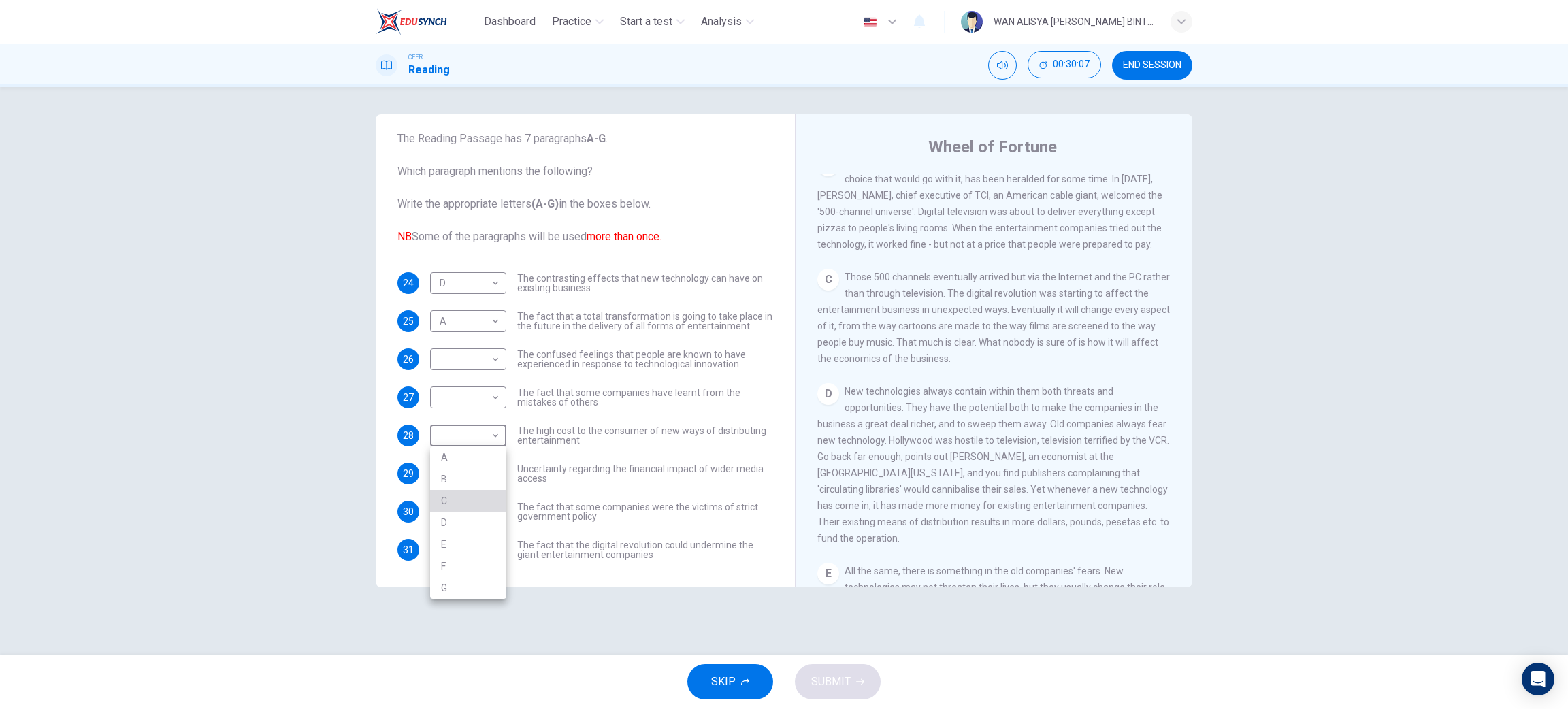 click on "C" at bounding box center [468, 501] 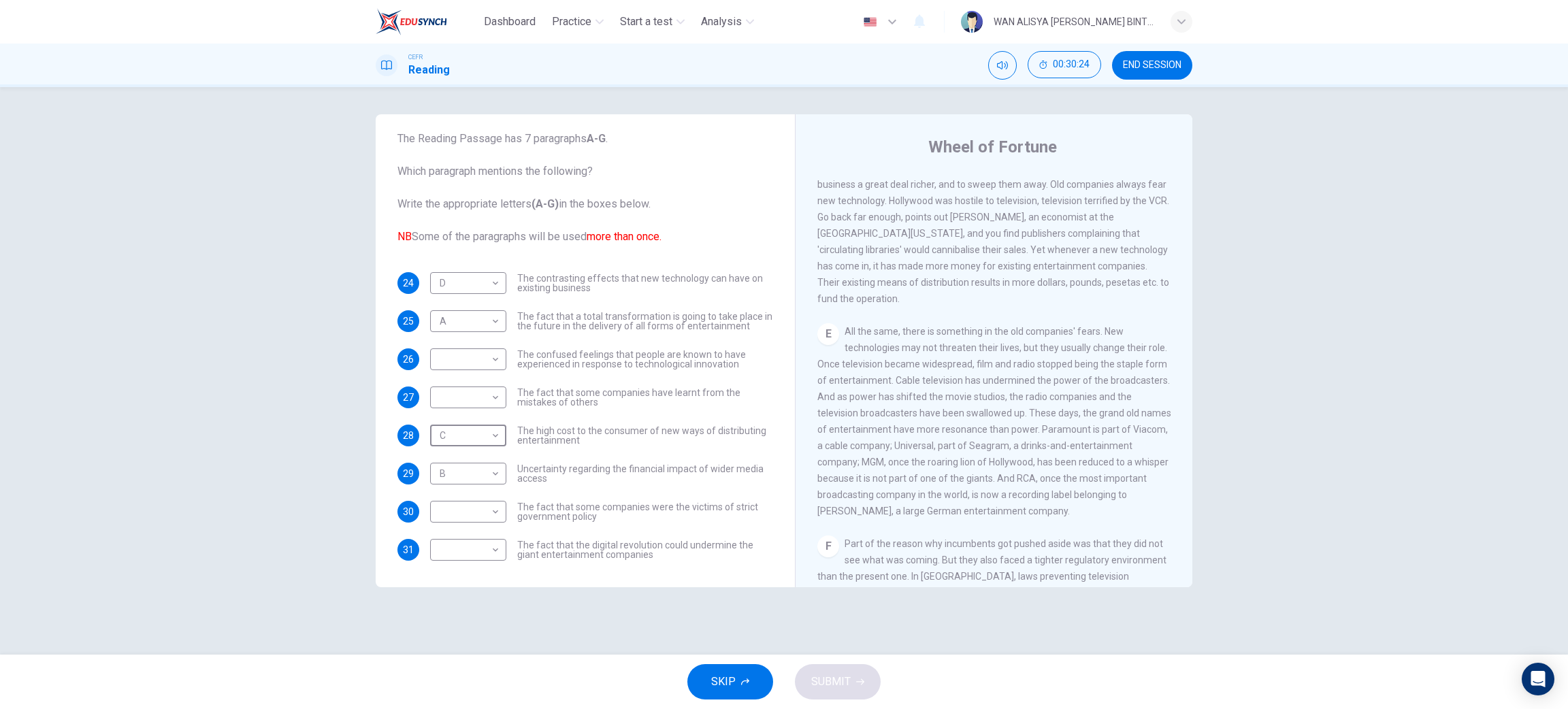 scroll, scrollTop: 681, scrollLeft: 0, axis: vertical 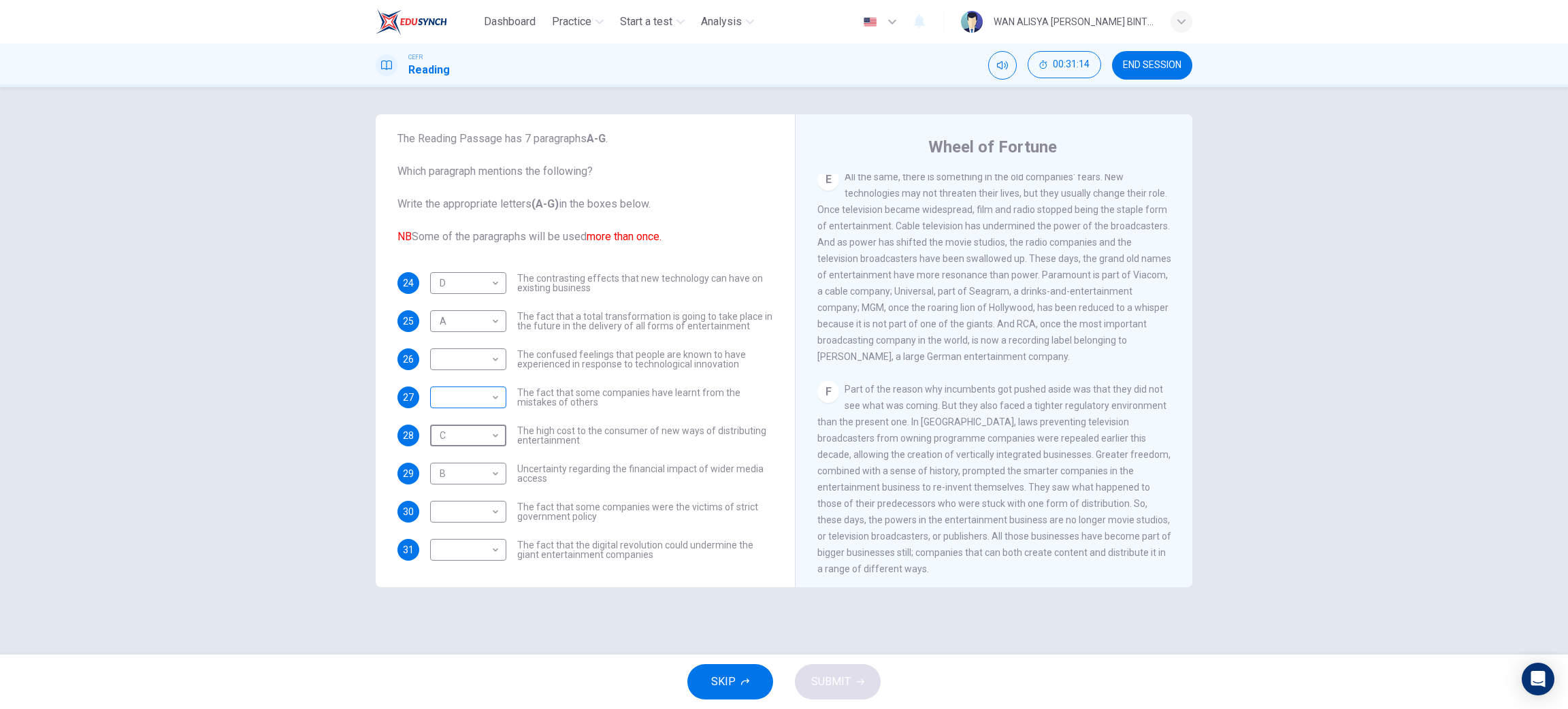 click on "Dashboard Practice Start a test Analysis English en ​ WAN ALISYA NABILA BINTI MOHD ZAWAWI CEFR Reading 00:31:14 END SESSION Questions 24 - 31 The Reading Passage has 7 paragraphs  A-G .
Which paragraph mentions the following?
Write the appropriate letters  (A-G)  in the boxes below.
NB  Some of the paragraphs will be used  more than once. 24 D D ​ The contrasting effects that new technology can have on existing business 25 A A ​ The fact that a total transformation is going to take place in the future in the delivery of all forms of entertainment 26 ​ ​ The confused feelings that people are known to have experienced in response to technological innovation 27 ​ ​ The fact that some companies have learnt from the mistakes of others 28 C C ​ The high cost to the consumer of new ways of distributing entertainment 29 B B ​ Uncertainty regarding the financial impact of wider media access 30 ​ ​ The fact that some companies were the victims of strict government policy 31 ​ ​ A B C D E F" at bounding box center (784, 354) 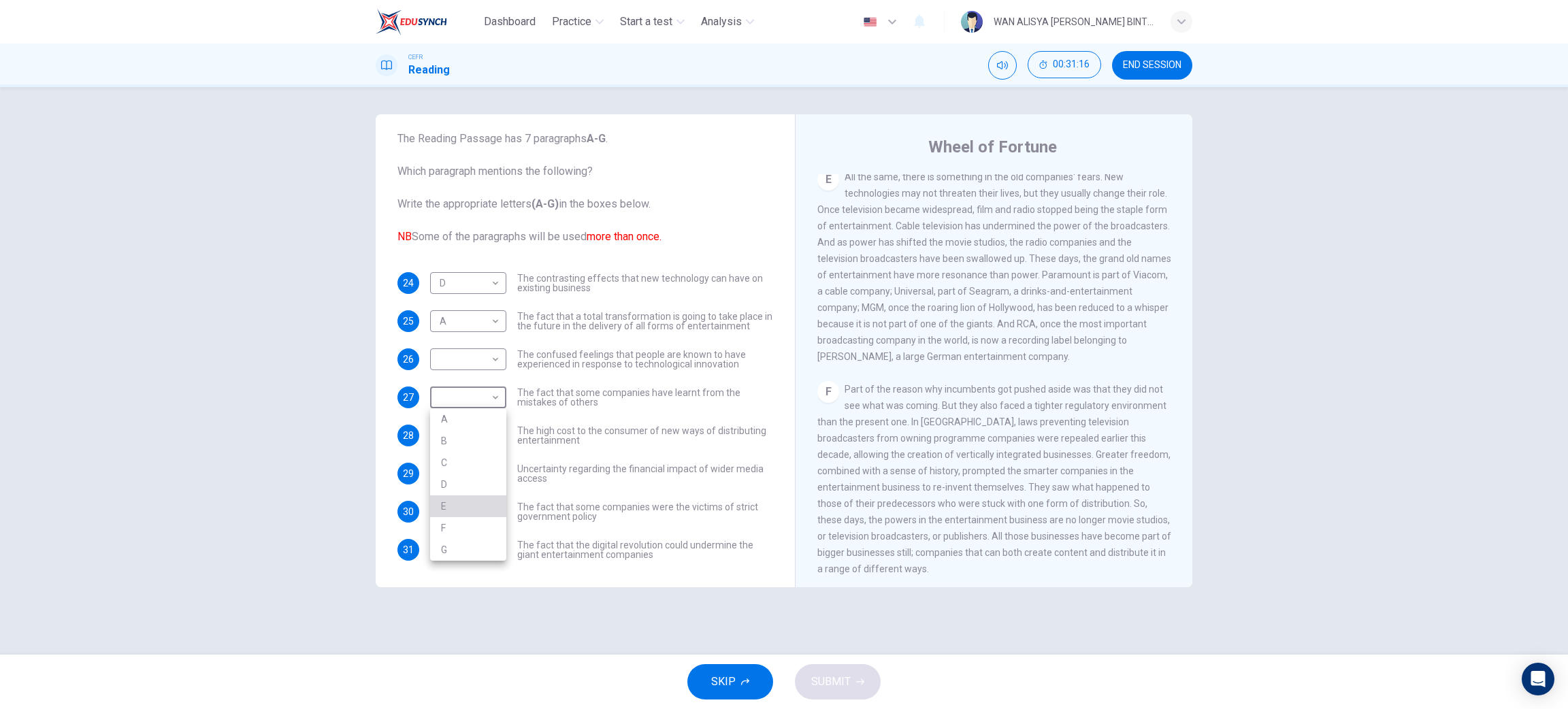 click on "E" at bounding box center (468, 506) 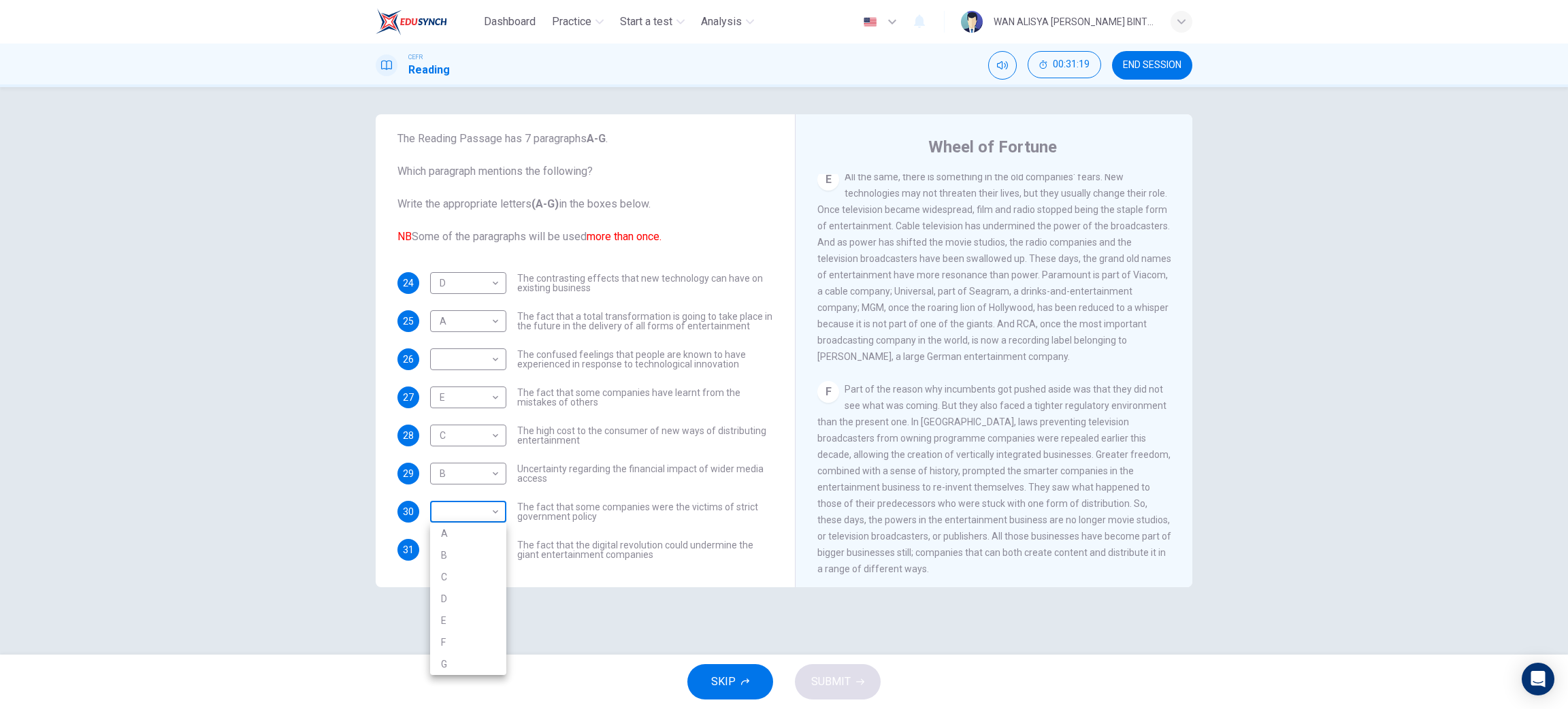 click on "Dashboard Practice Start a test Analysis English en ​ WAN ALISYA NABILA BINTI MOHD ZAWAWI CEFR Reading 00:31:19 END SESSION Questions 24 - 31 The Reading Passage has 7 paragraphs  A-G .
Which paragraph mentions the following?
Write the appropriate letters  (A-G)  in the boxes below.
NB  Some of the paragraphs will be used  more than once. 24 D D ​ The contrasting effects that new technology can have on existing business 25 A A ​ The fact that a total transformation is going to take place in the future in the delivery of all forms of entertainment 26 ​ ​ The confused feelings that people are known to have experienced in response to technological innovation 27 E E ​ The fact that some companies have learnt from the mistakes of others 28 C C ​ The high cost to the consumer of new ways of distributing entertainment 29 B B ​ Uncertainty regarding the financial impact of wider media access 30 ​ ​ The fact that some companies were the victims of strict government policy 31 ​ ​ A B C D E F" at bounding box center (784, 354) 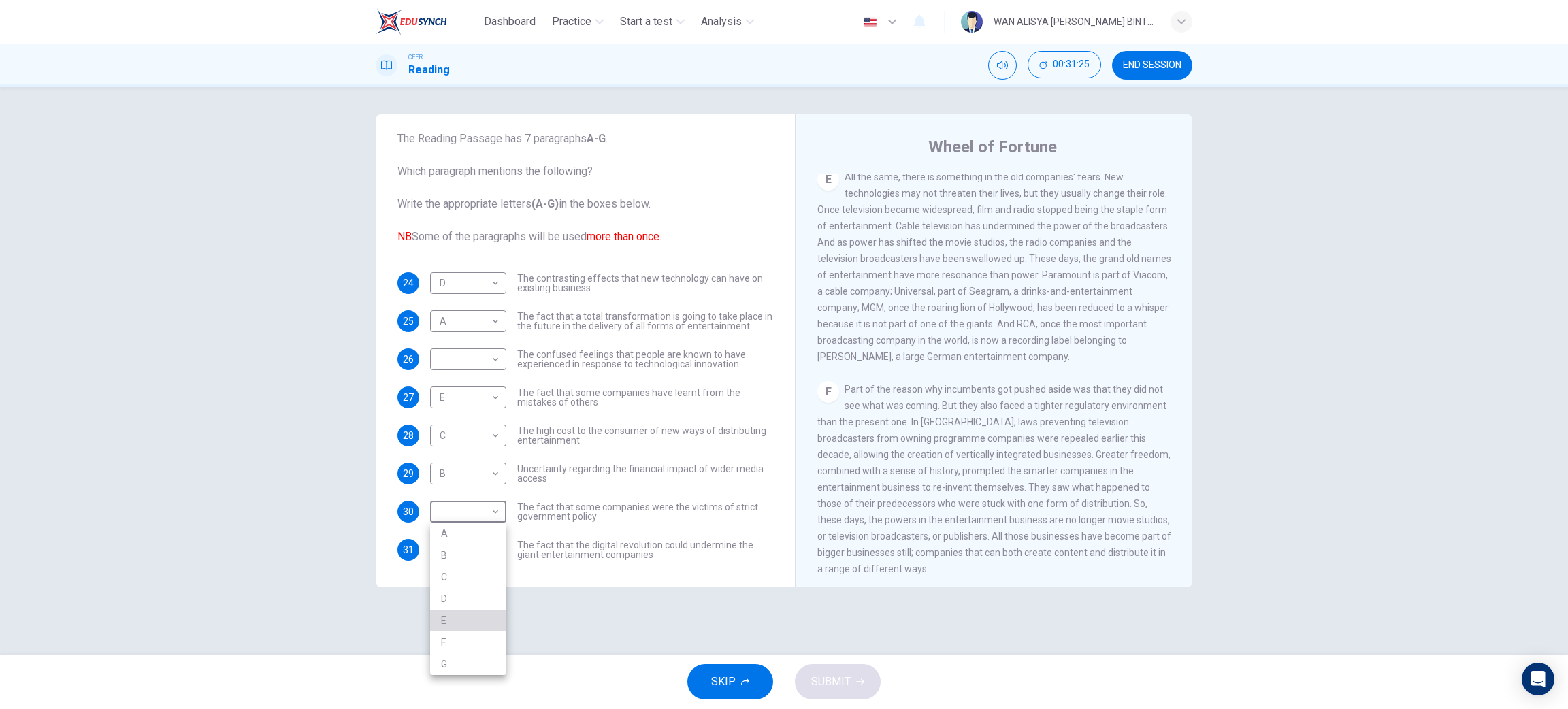 click on "E" at bounding box center [468, 621] 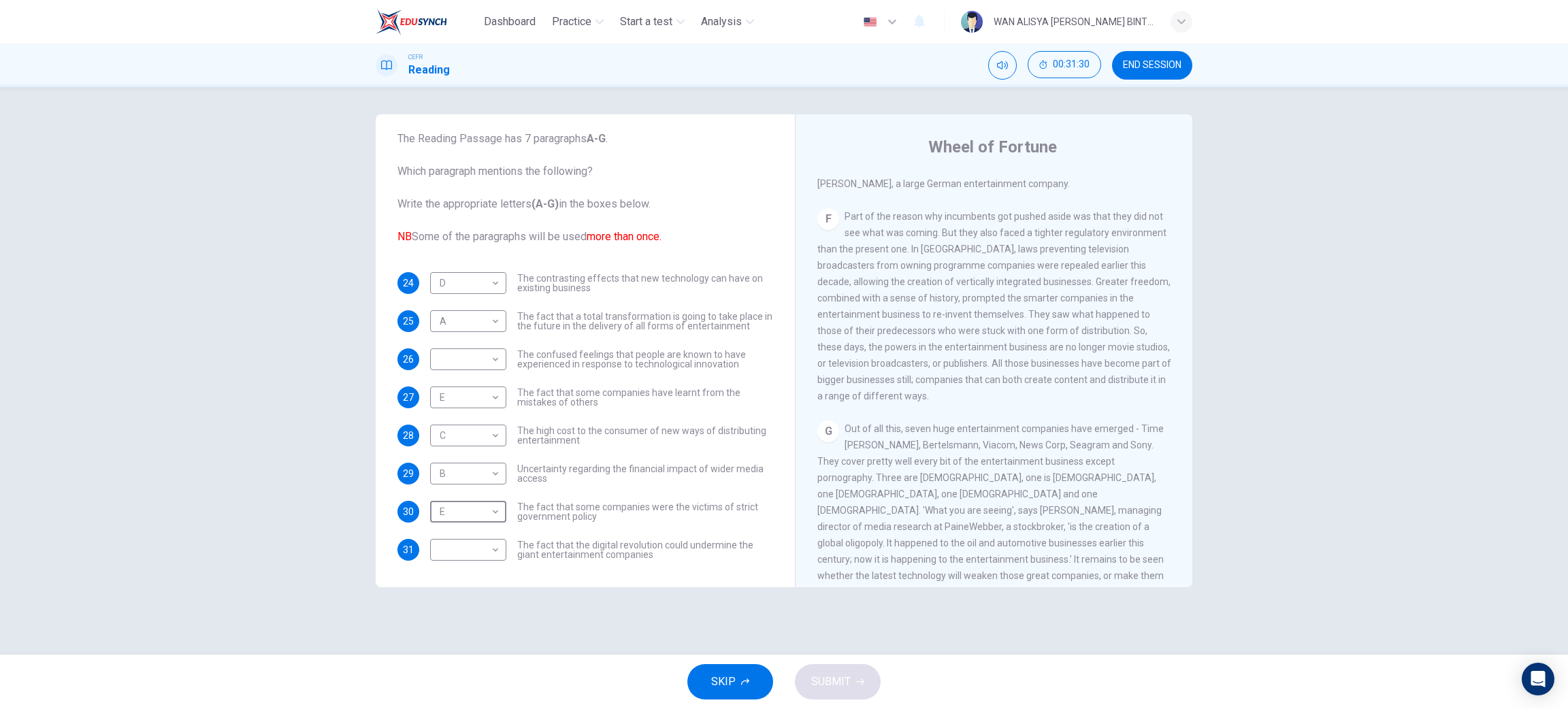 scroll, scrollTop: 991, scrollLeft: 0, axis: vertical 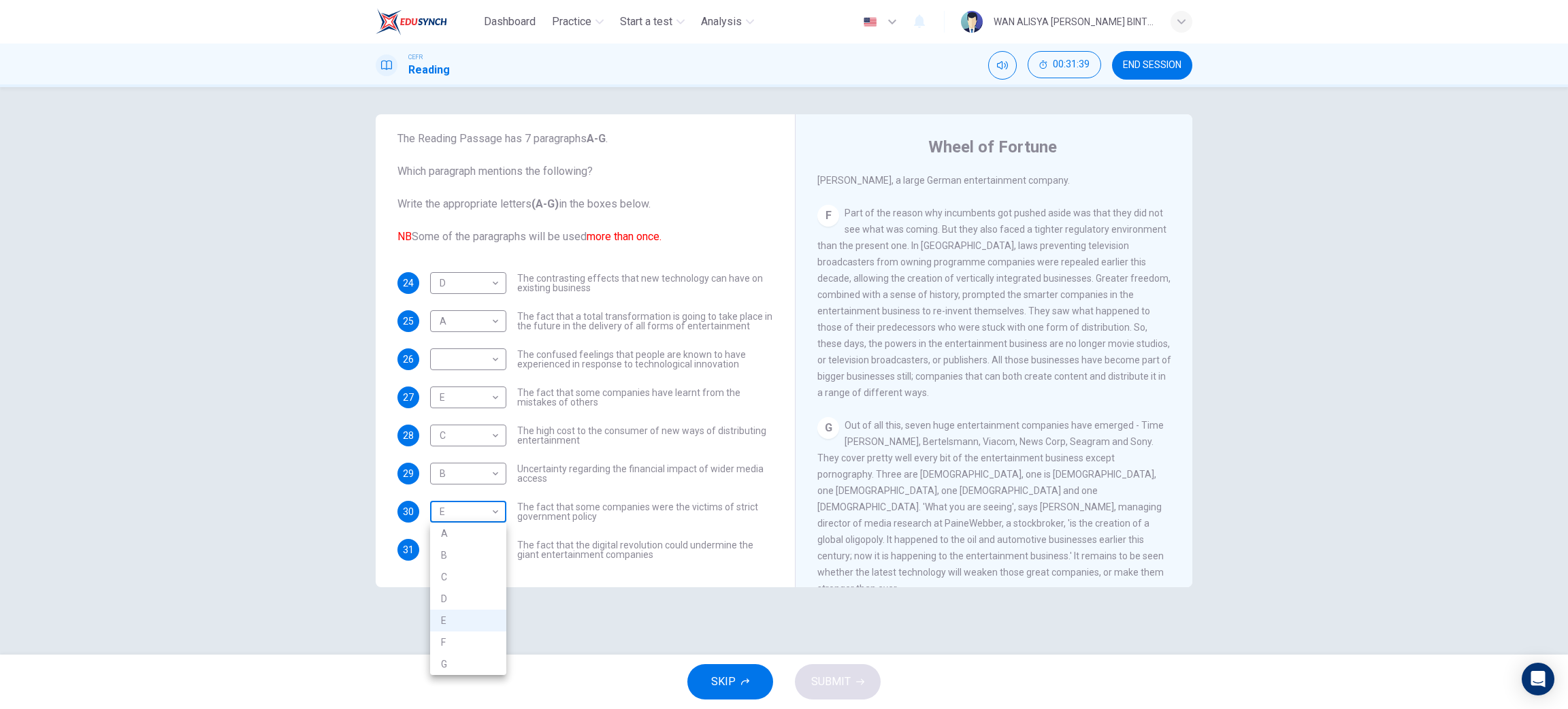 click on "Dashboard Practice Start a test Analysis English en ​ WAN ALISYA NABILA BINTI MOHD ZAWAWI CEFR Reading 00:31:39 END SESSION Questions 24 - 31 The Reading Passage has 7 paragraphs  A-G .
Which paragraph mentions the following?
Write the appropriate letters  (A-G)  in the boxes below.
NB  Some of the paragraphs will be used  more than once. 24 D D ​ The contrasting effects that new technology can have on existing business 25 A A ​ The fact that a total transformation is going to take place in the future in the delivery of all forms of entertainment 26 ​ ​ The confused feelings that people are known to have experienced in response to technological innovation 27 E E ​ The fact that some companies have learnt from the mistakes of others 28 C C ​ The high cost to the consumer of new ways of distributing entertainment 29 B B ​ Uncertainty regarding the financial impact of wider media access 30 E E ​ The fact that some companies were the victims of strict government policy 31 ​ ​ A B C D E F" at bounding box center (784, 354) 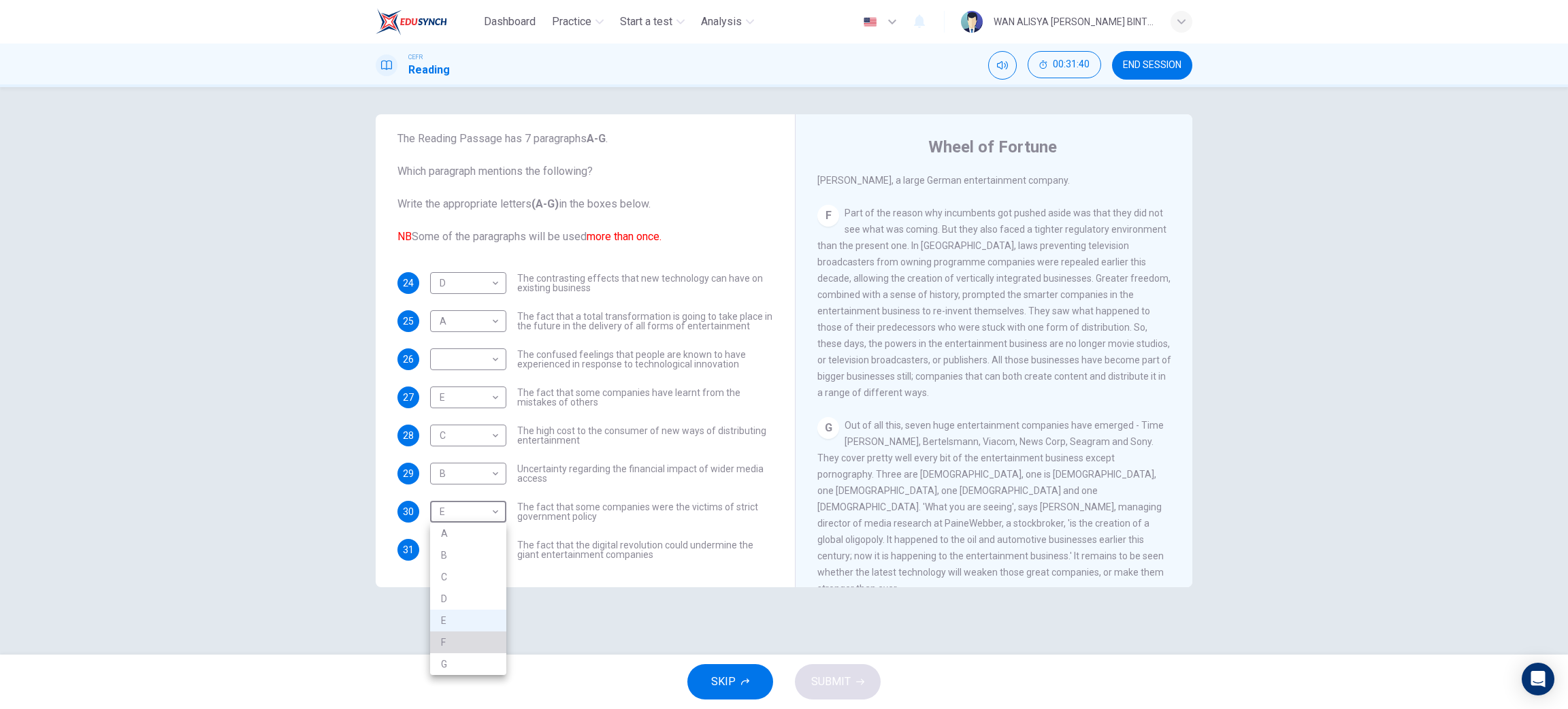 click on "F" at bounding box center [468, 642] 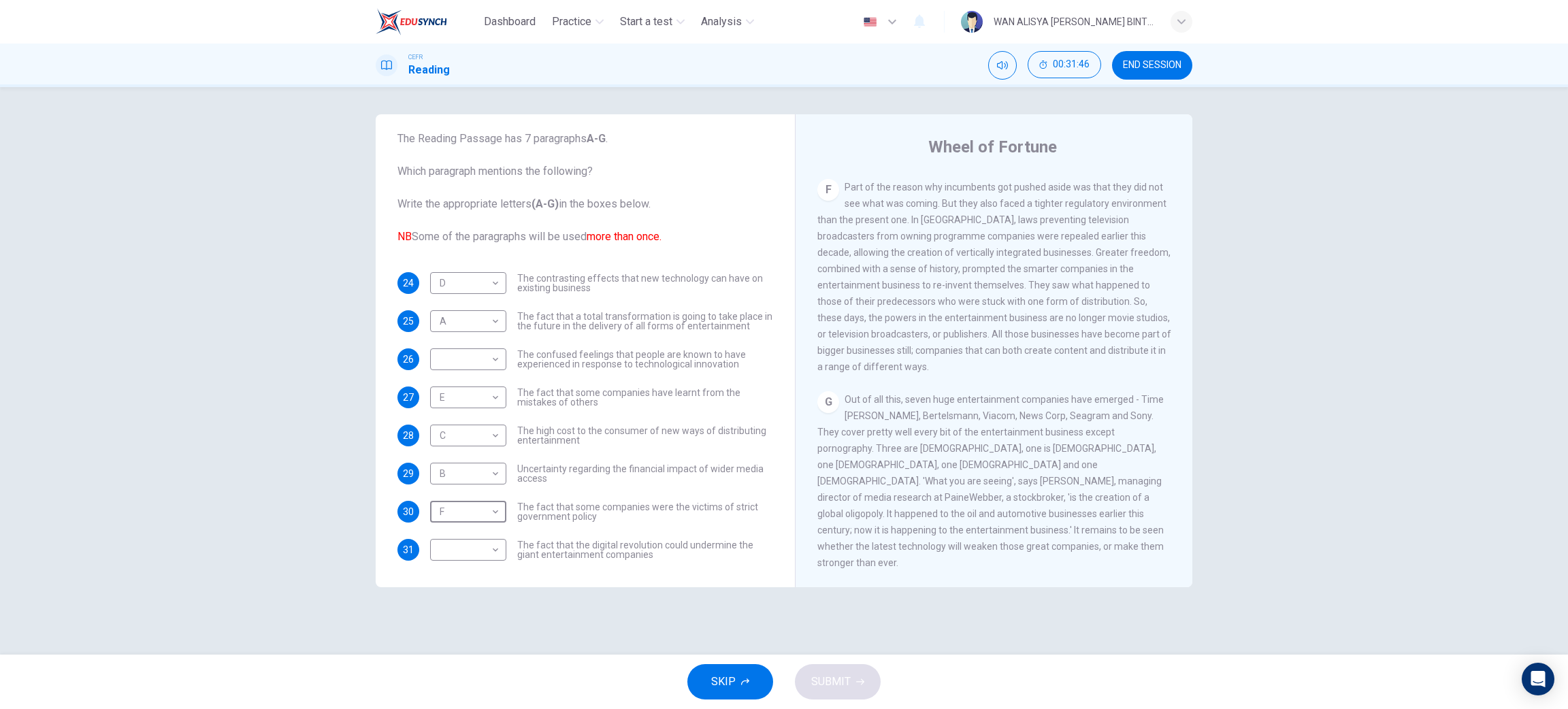 scroll, scrollTop: 1051, scrollLeft: 0, axis: vertical 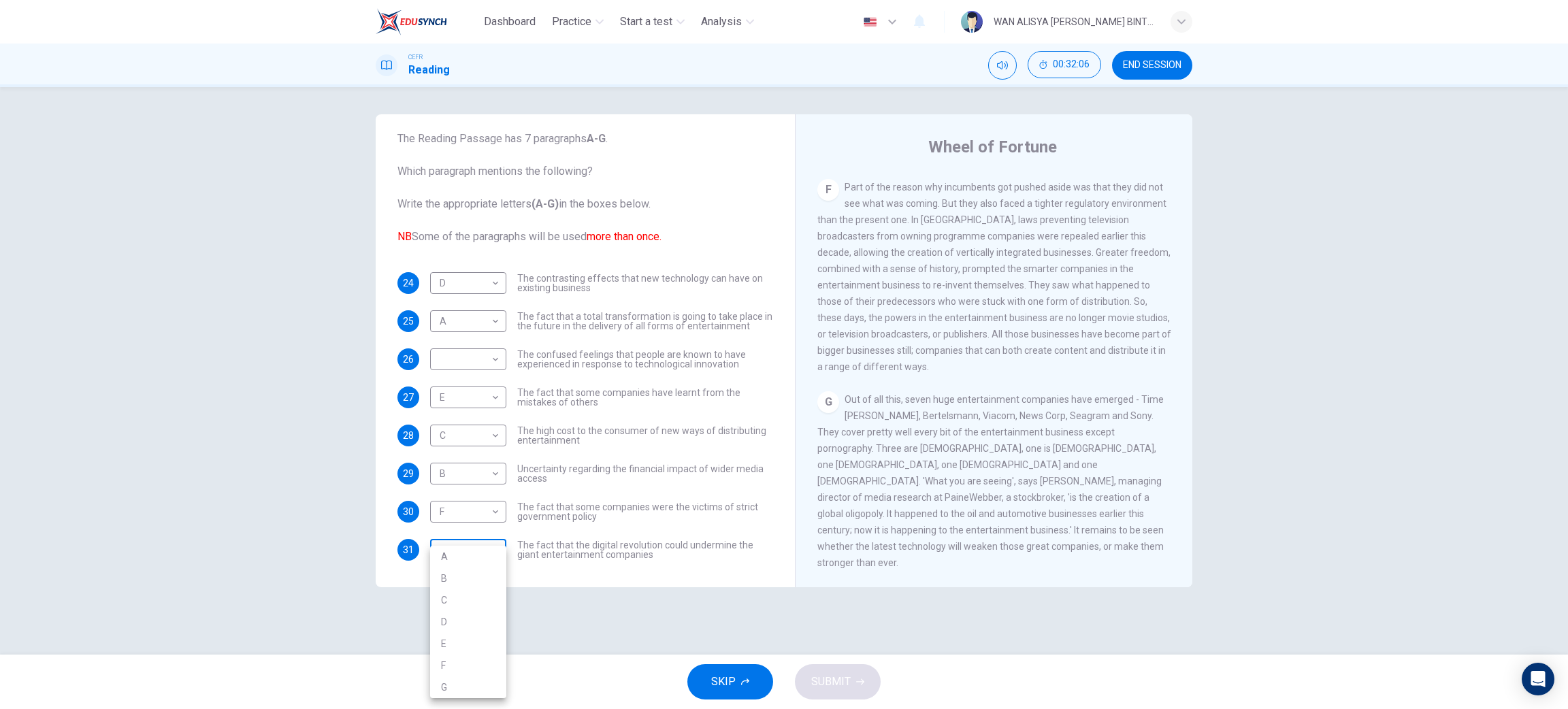 click on "Dashboard Practice Start a test Analysis English en ​ WAN ALISYA NABILA BINTI MOHD ZAWAWI CEFR Reading 00:32:06 END SESSION Questions 24 - 31 The Reading Passage has 7 paragraphs  A-G .
Which paragraph mentions the following?
Write the appropriate letters  (A-G)  in the boxes below.
NB  Some of the paragraphs will be used  more than once. 24 D D ​ The contrasting effects that new technology can have on existing business 25 A A ​ The fact that a total transformation is going to take place in the future in the delivery of all forms of entertainment 26 ​ ​ The confused feelings that people are known to have experienced in response to technological innovation 27 E E ​ The fact that some companies have learnt from the mistakes of others 28 C C ​ The high cost to the consumer of new ways of distributing entertainment 29 B B ​ Uncertainty regarding the financial impact of wider media access 30 F F ​ The fact that some companies were the victims of strict government policy 31 ​ ​ A B C D E F" at bounding box center [784, 354] 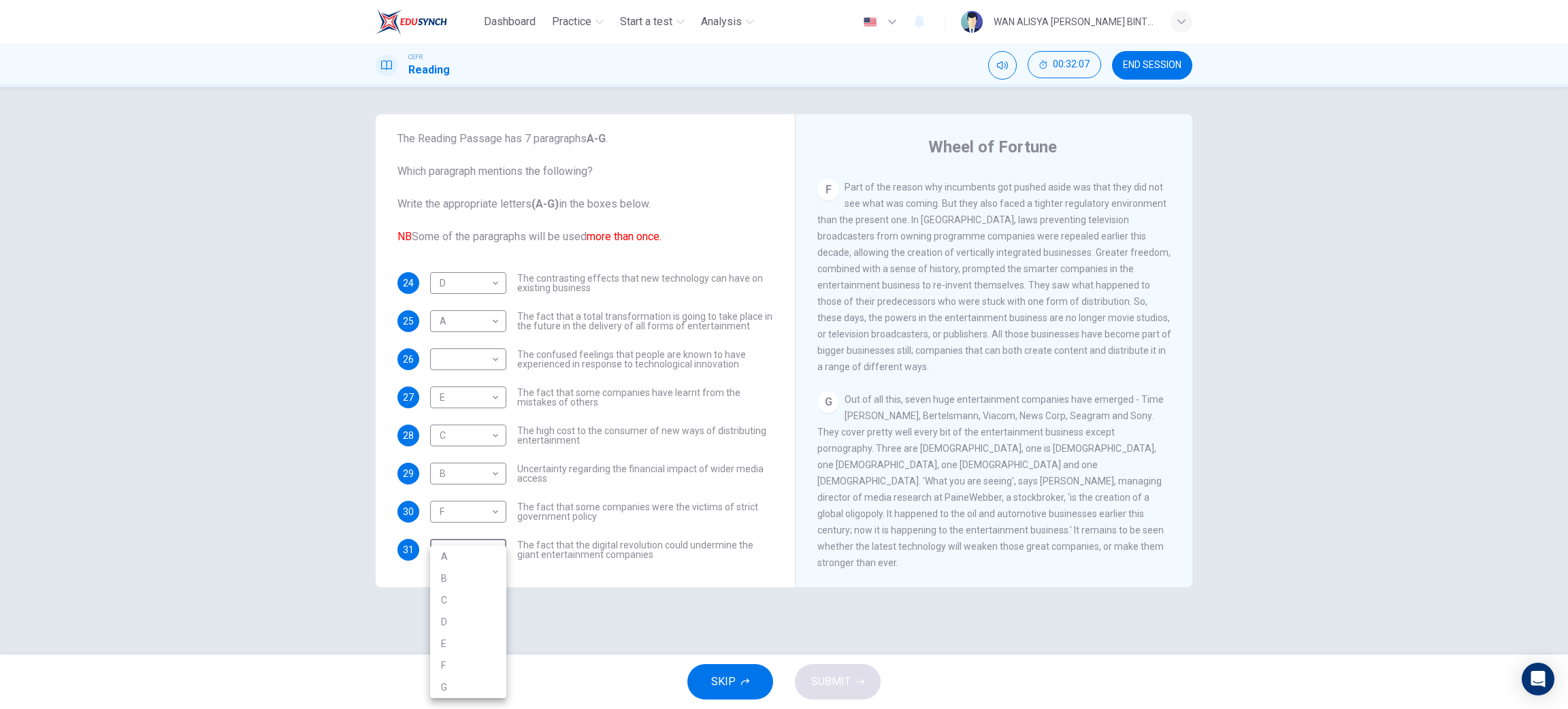 click on "G" at bounding box center (468, 687) 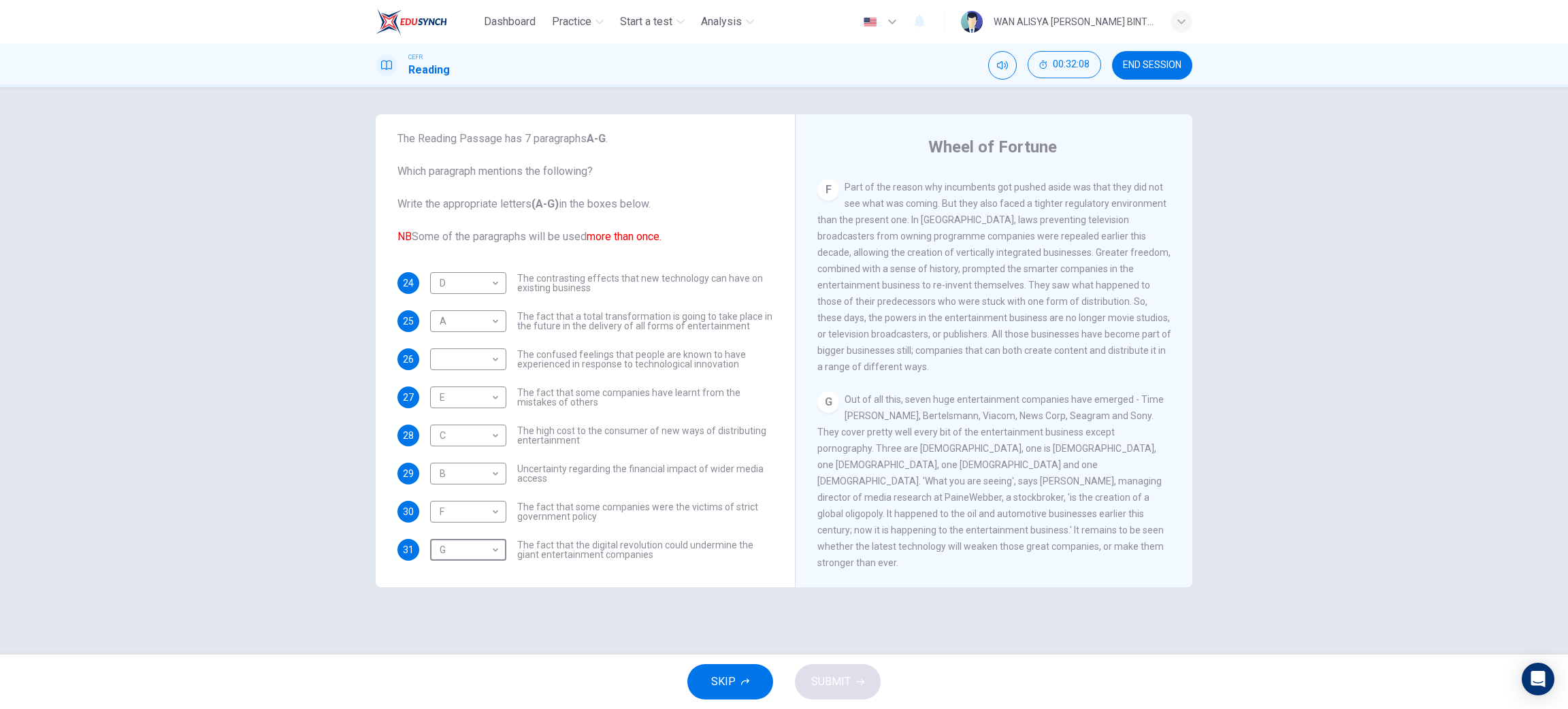 type on "G" 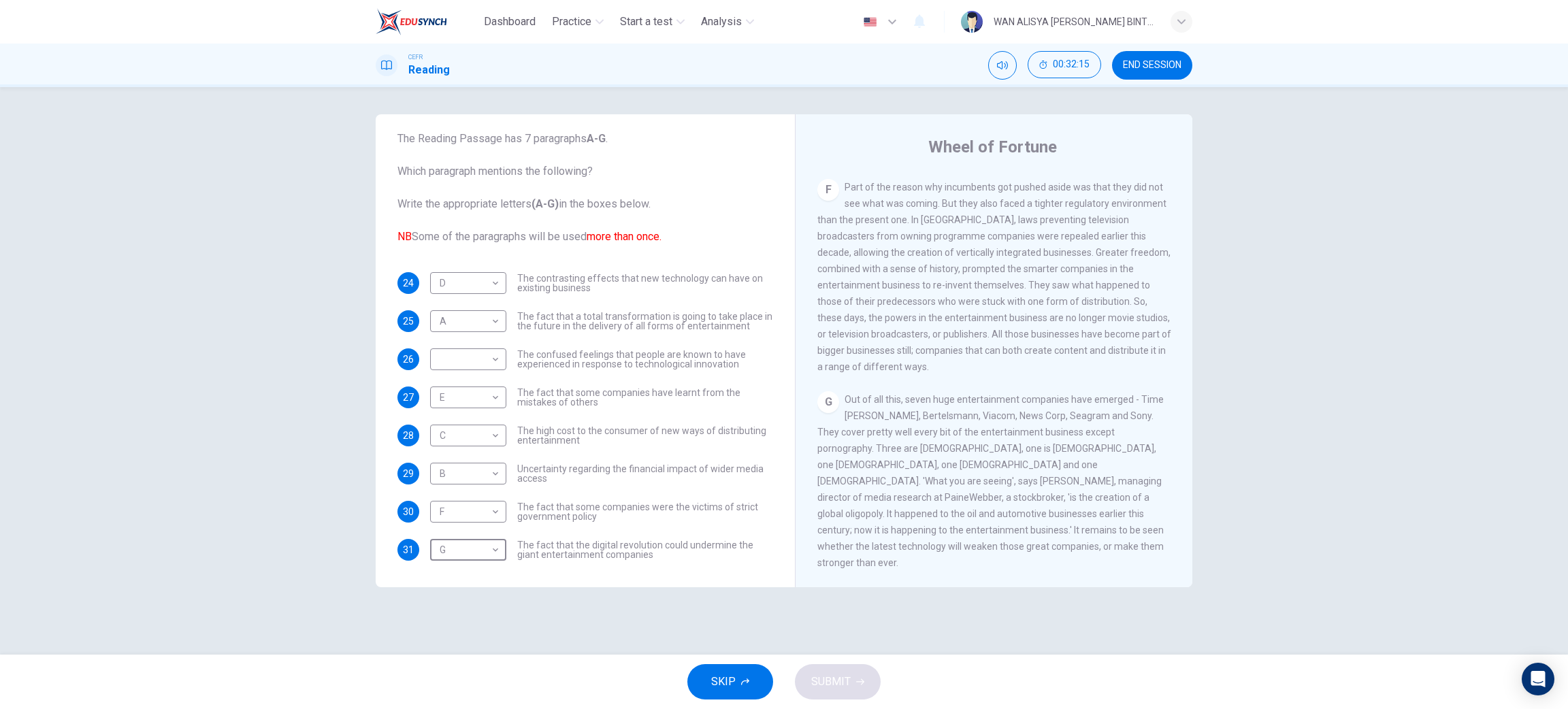 scroll, scrollTop: 1051, scrollLeft: 0, axis: vertical 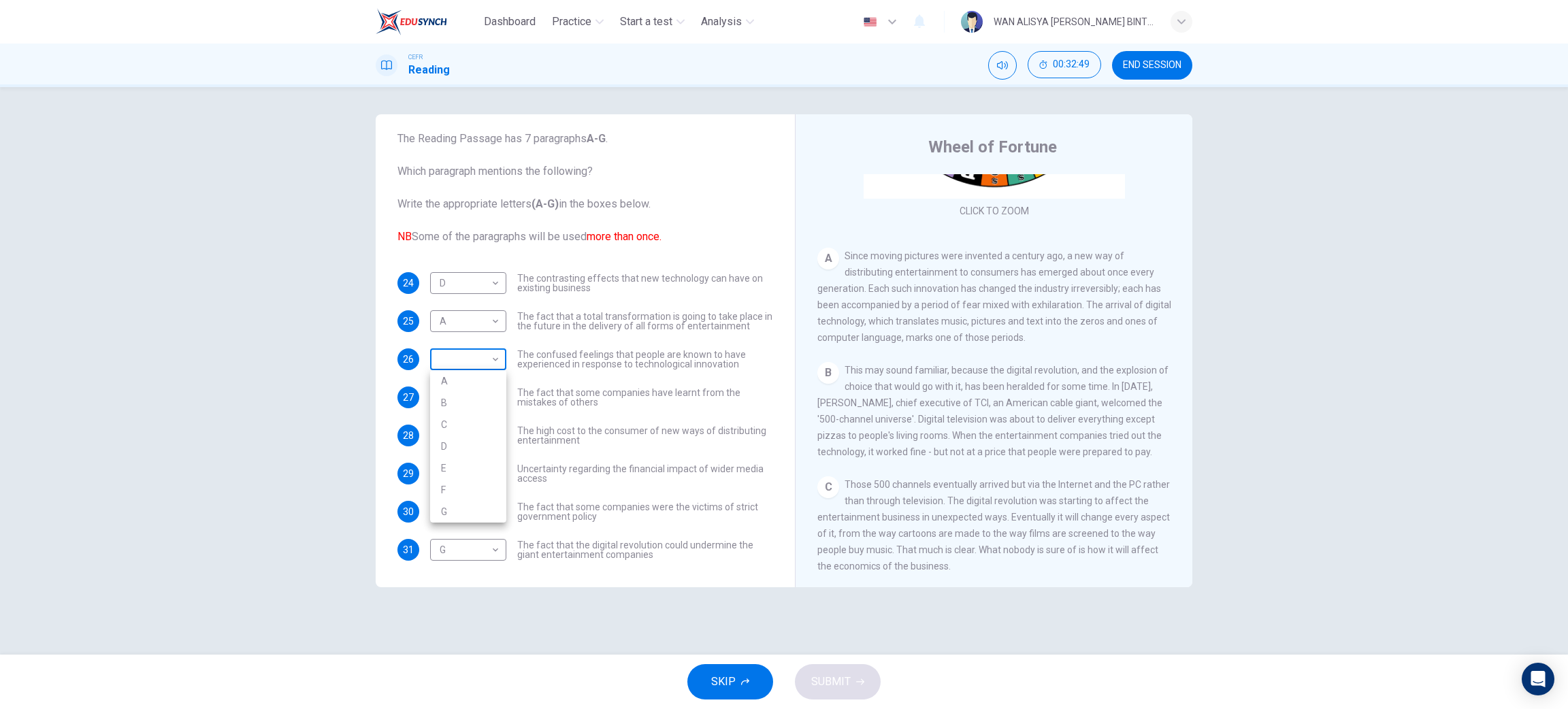 click on "Dashboard Practice Start a test Analysis English en ​ WAN ALISYA NABILA BINTI MOHD ZAWAWI CEFR Reading 00:32:49 END SESSION Questions 24 - 31 The Reading Passage has 7 paragraphs  A-G .
Which paragraph mentions the following?
Write the appropriate letters  (A-G)  in the boxes below.
NB  Some of the paragraphs will be used  more than once. 24 D D ​ The contrasting effects that new technology can have on existing business 25 A A ​ The fact that a total transformation is going to take place in the future in the delivery of all forms of entertainment 26 ​ ​ The confused feelings that people are known to have experienced in response to technological innovation 27 E E ​ The fact that some companies have learnt from the mistakes of others 28 C C ​ The high cost to the consumer of new ways of distributing entertainment 29 B B ​ Uncertainty regarding the financial impact of wider media access 30 F F ​ The fact that some companies were the victims of strict government policy 31 G G ​ A B C D E F" at bounding box center (784, 354) 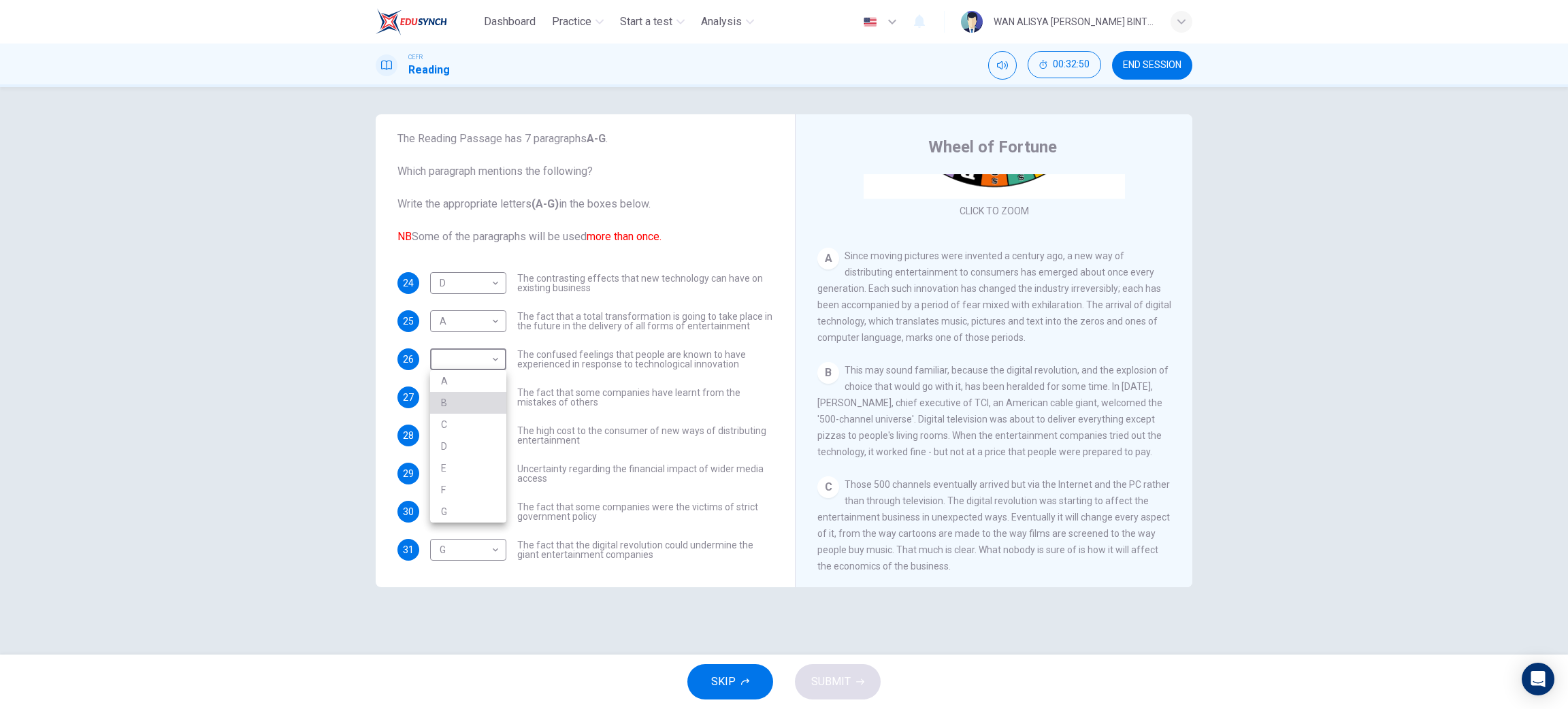 click on "B" at bounding box center (468, 403) 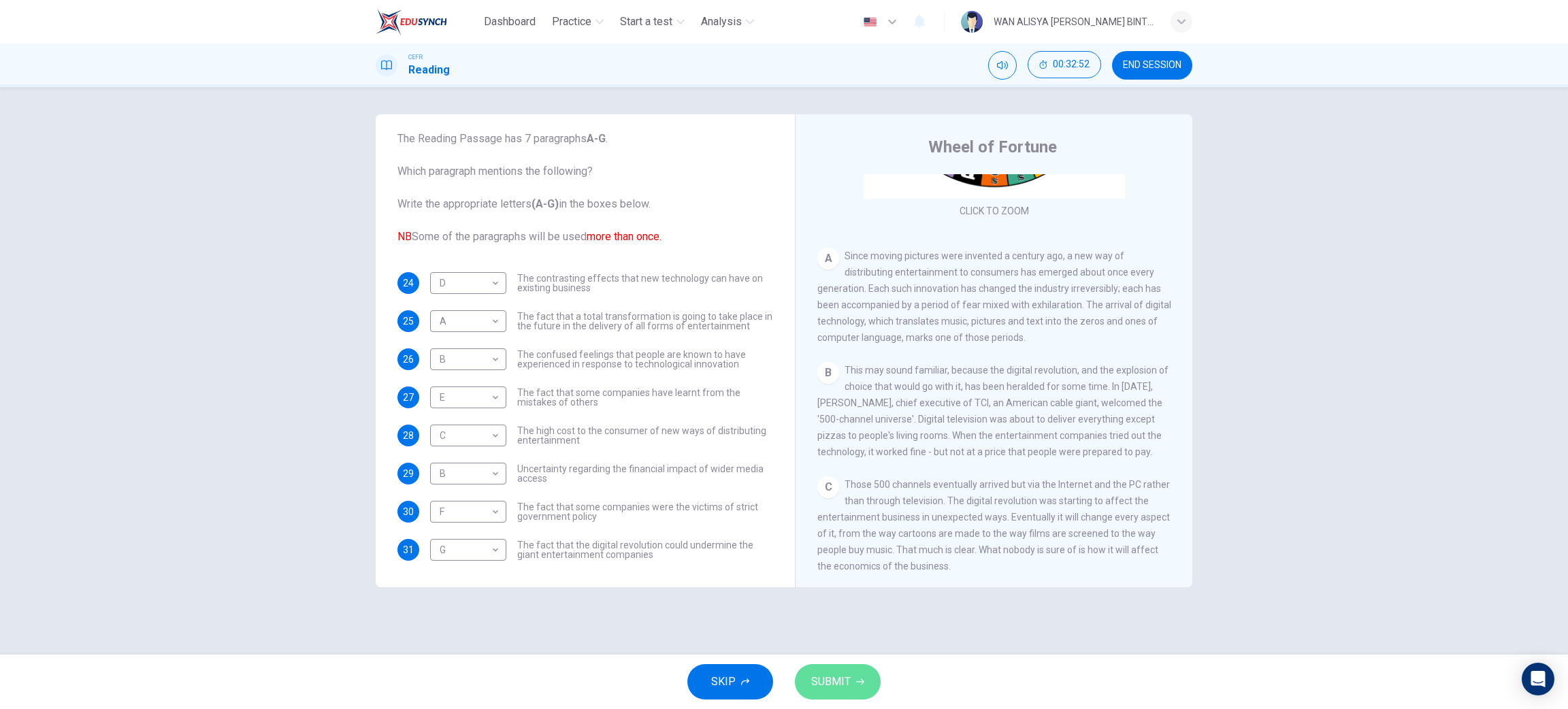 click on "SUBMIT" at bounding box center [831, 682] 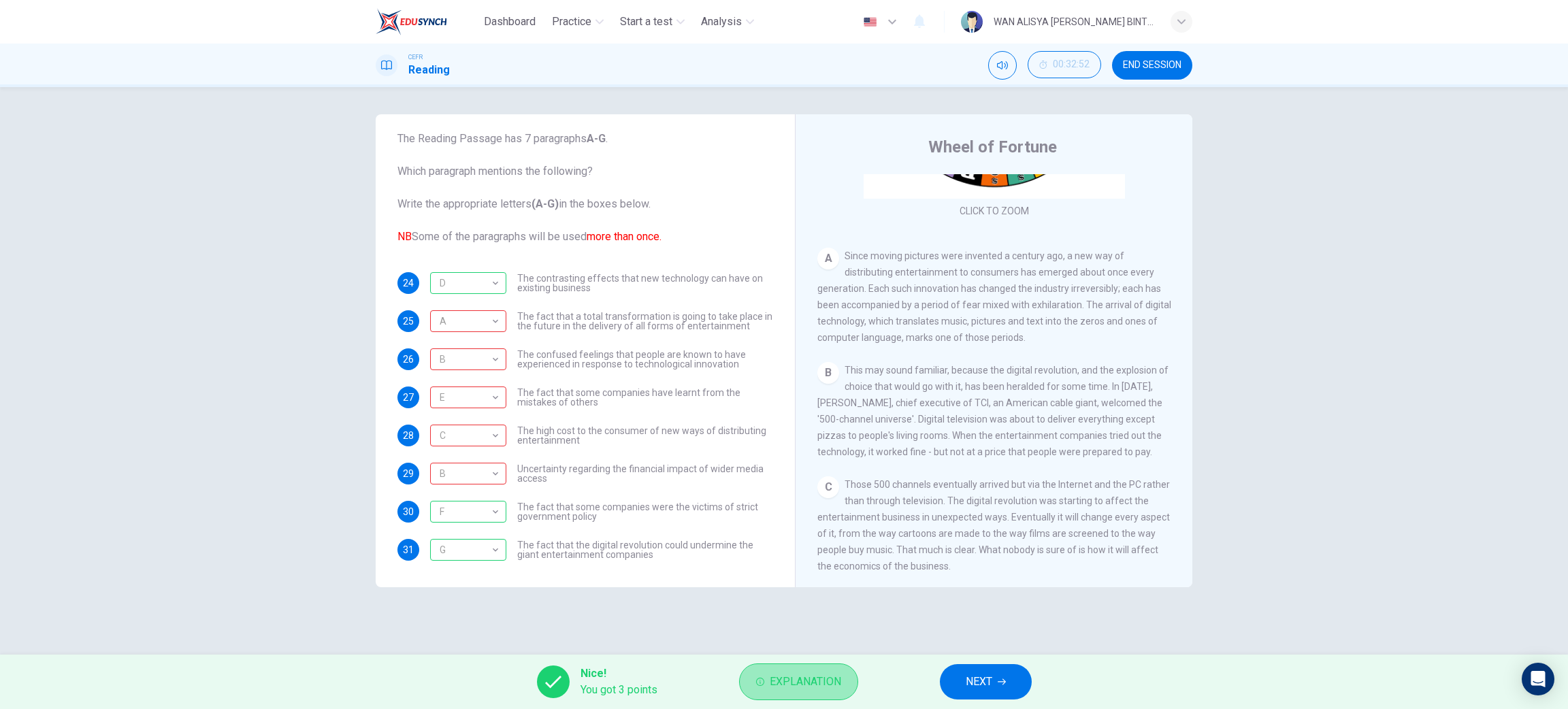 click on "Explanation" at bounding box center (798, 682) 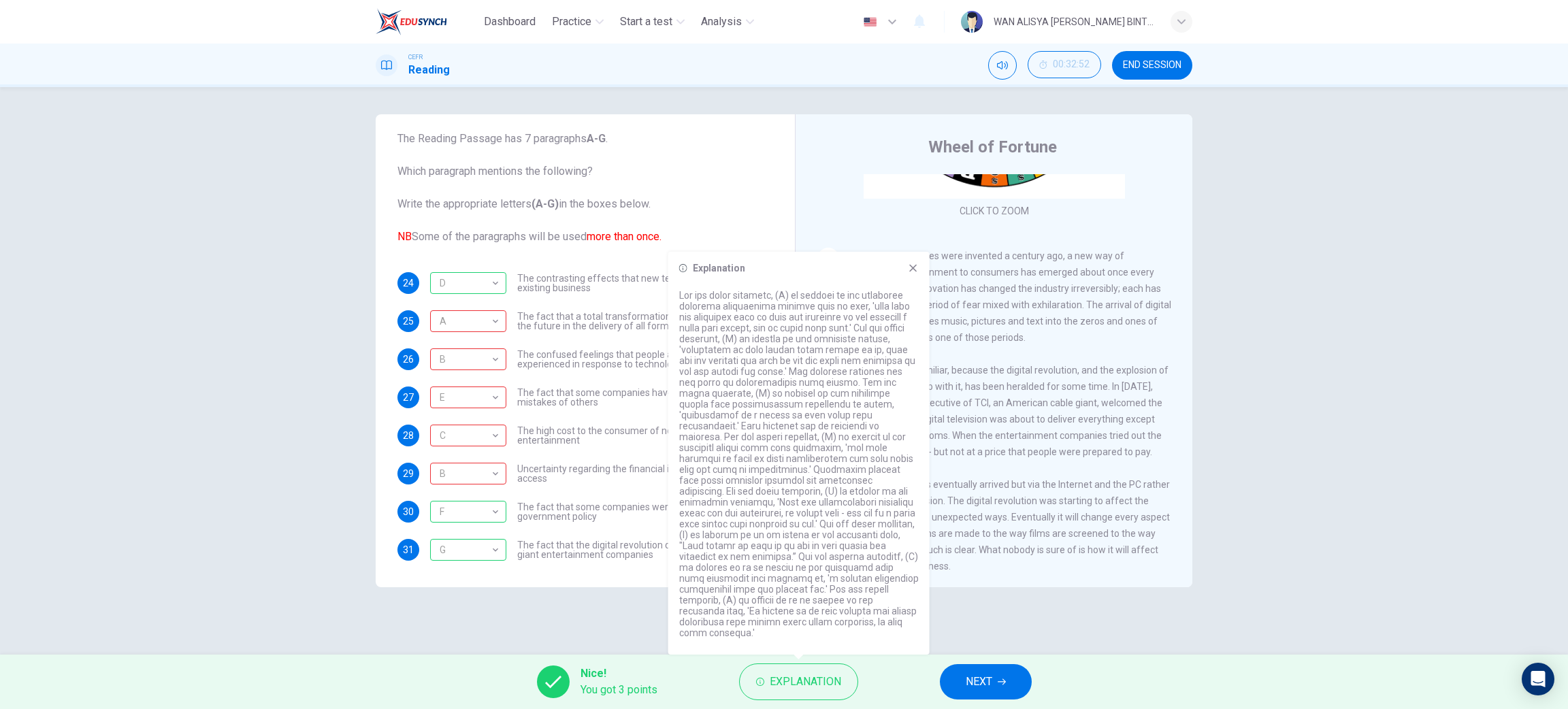 click on "NEXT" at bounding box center [979, 682] 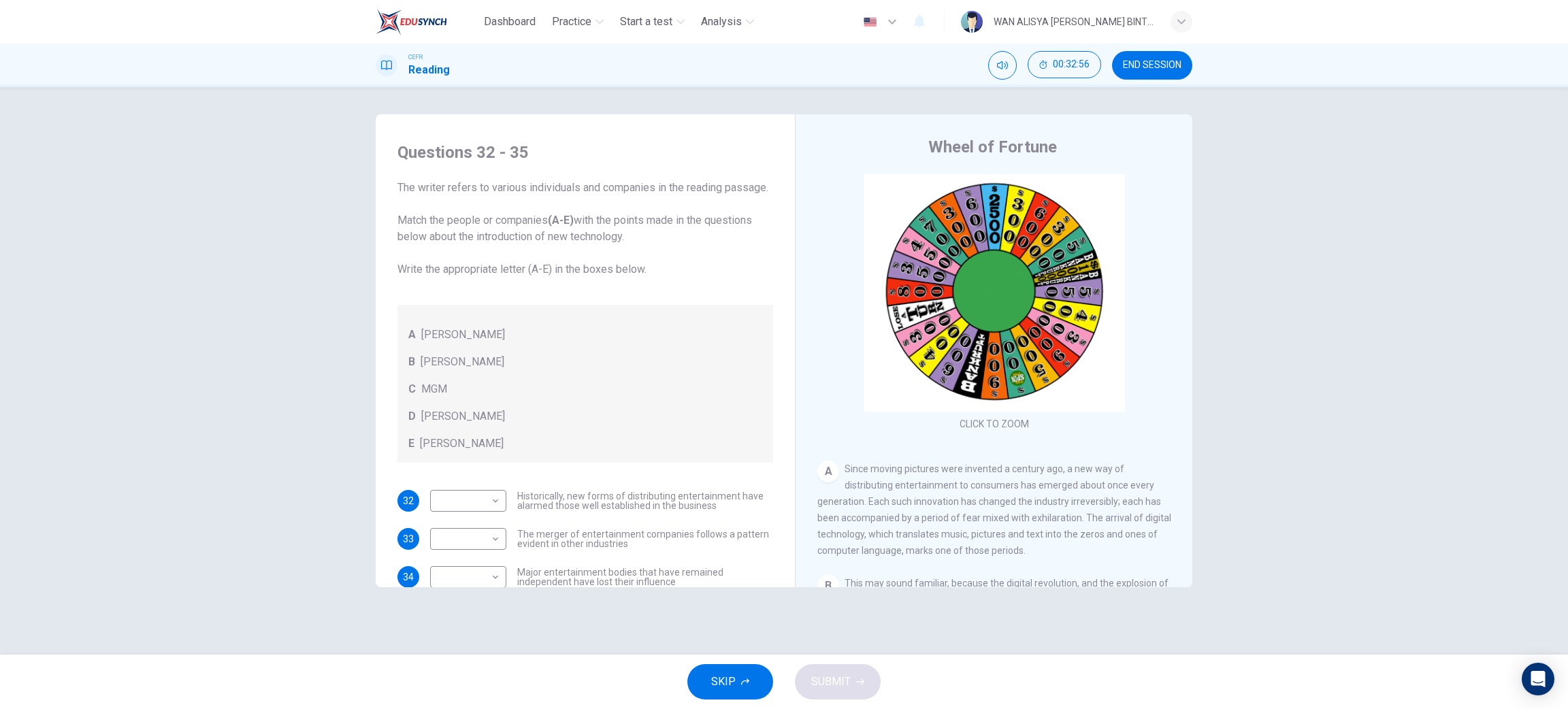 click on "END SESSION" at bounding box center (1152, 65) 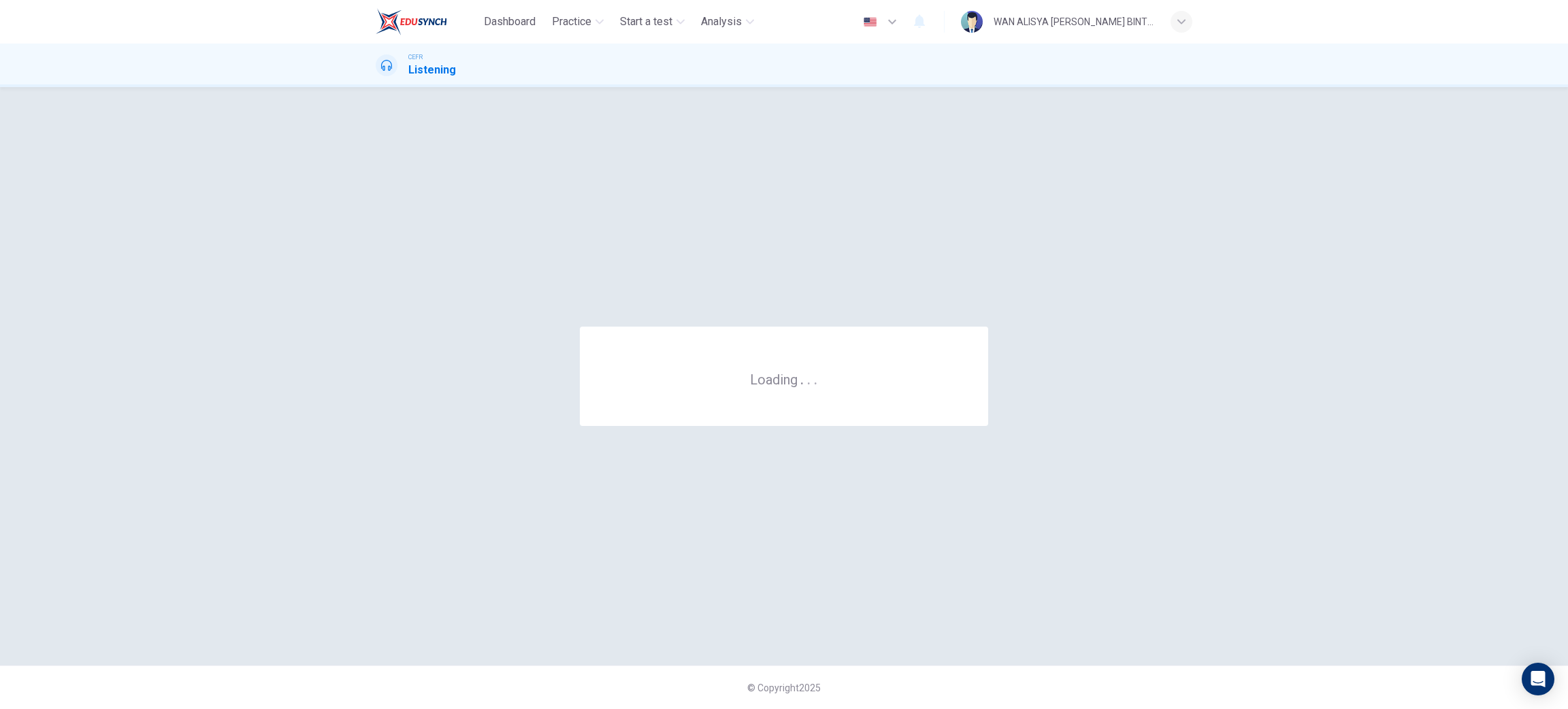 scroll, scrollTop: 0, scrollLeft: 0, axis: both 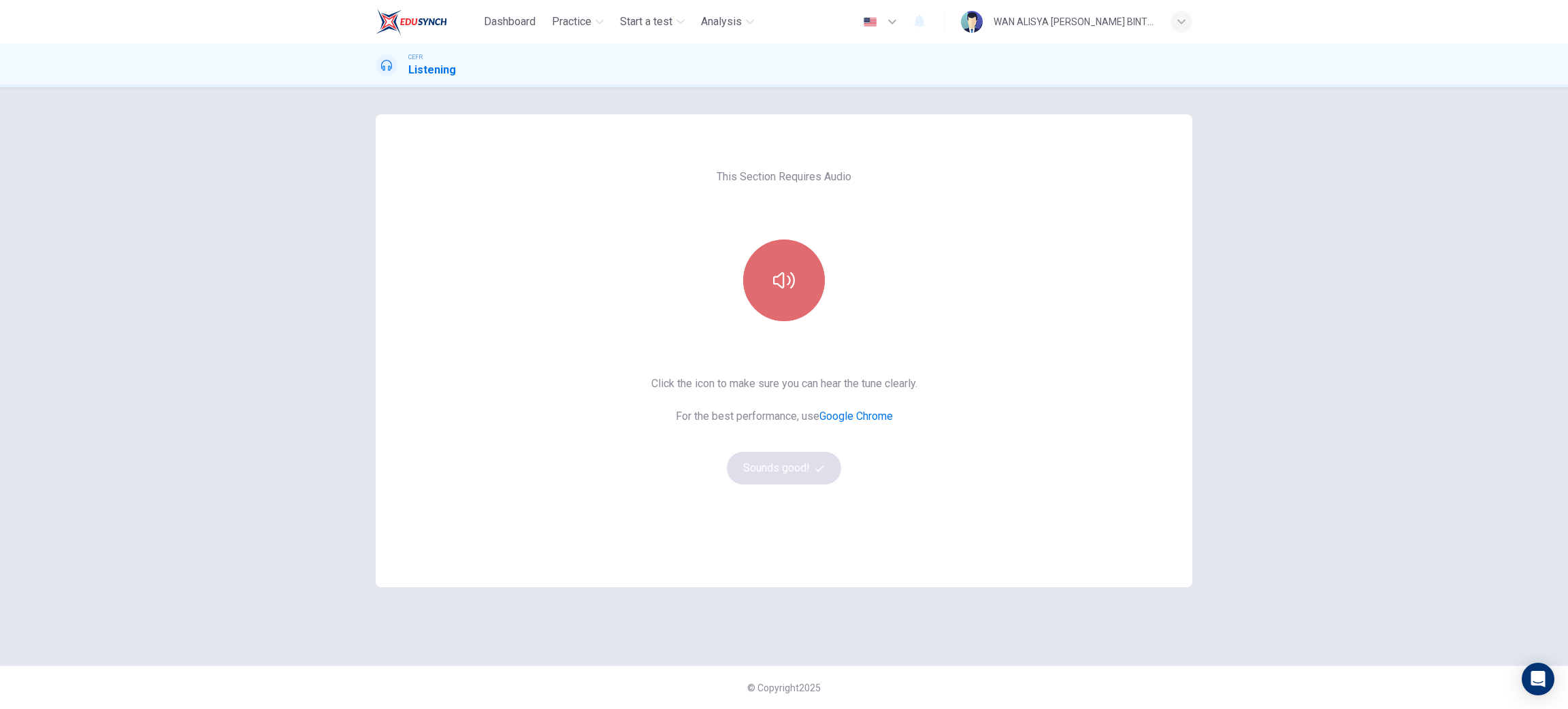 click at bounding box center (784, 280) 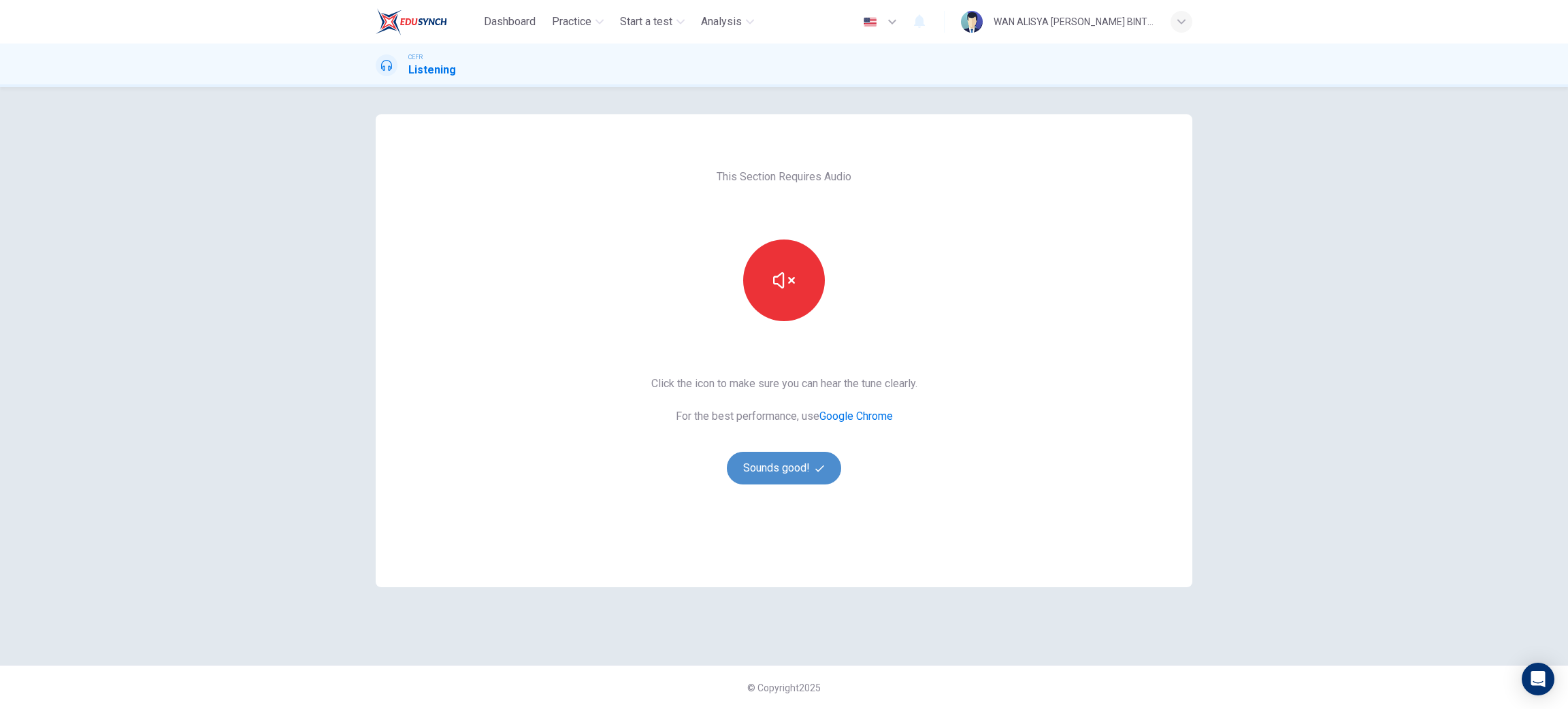 click on "Sounds good!" at bounding box center (784, 468) 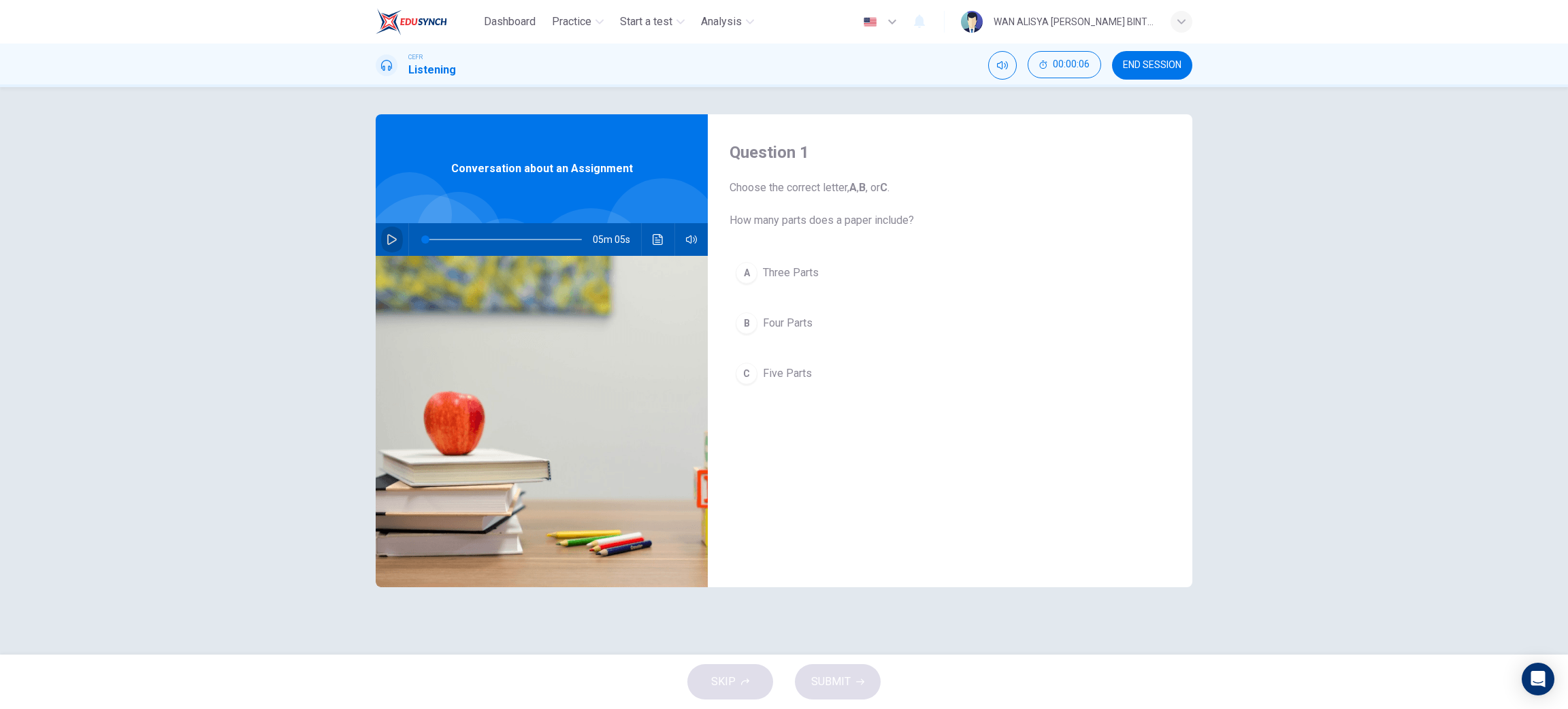 click at bounding box center (392, 240) 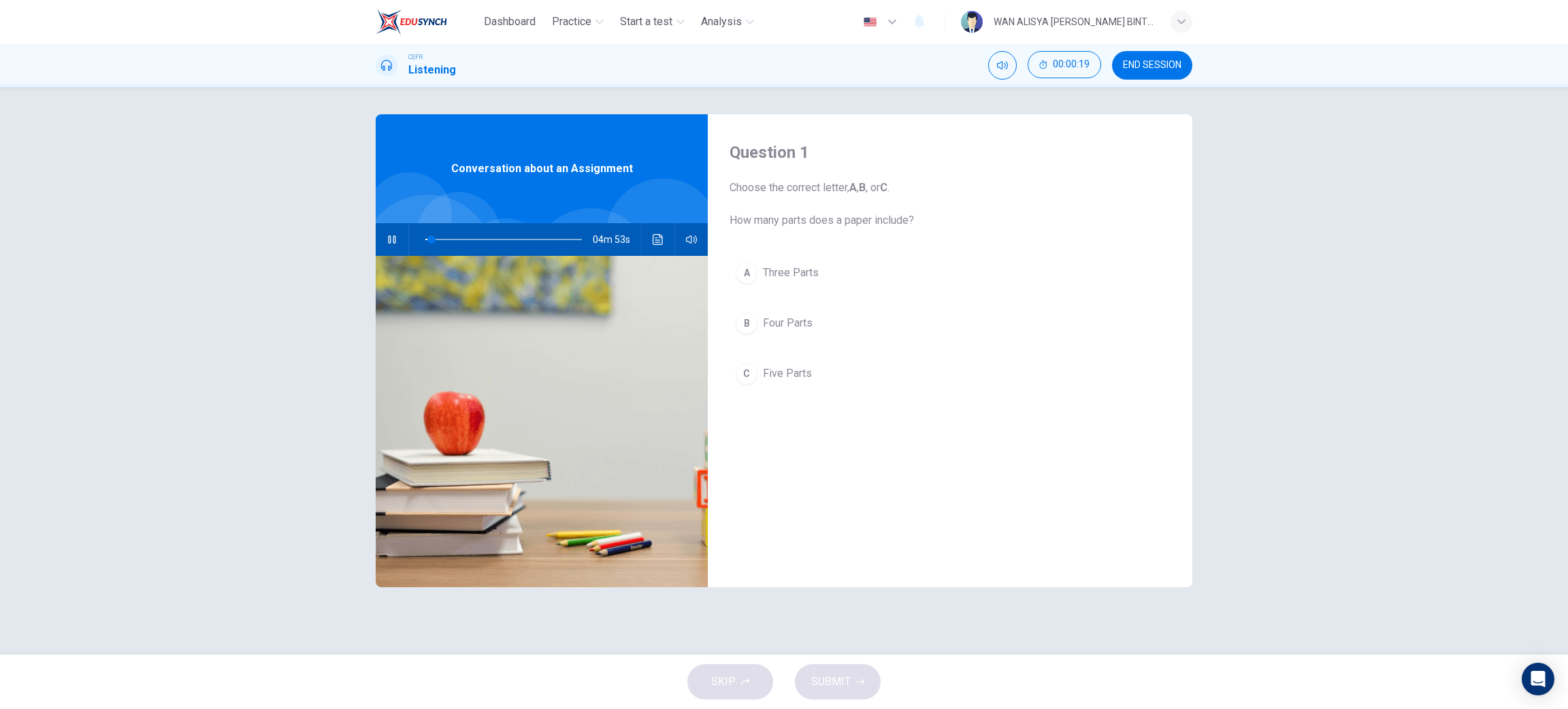 type on "4" 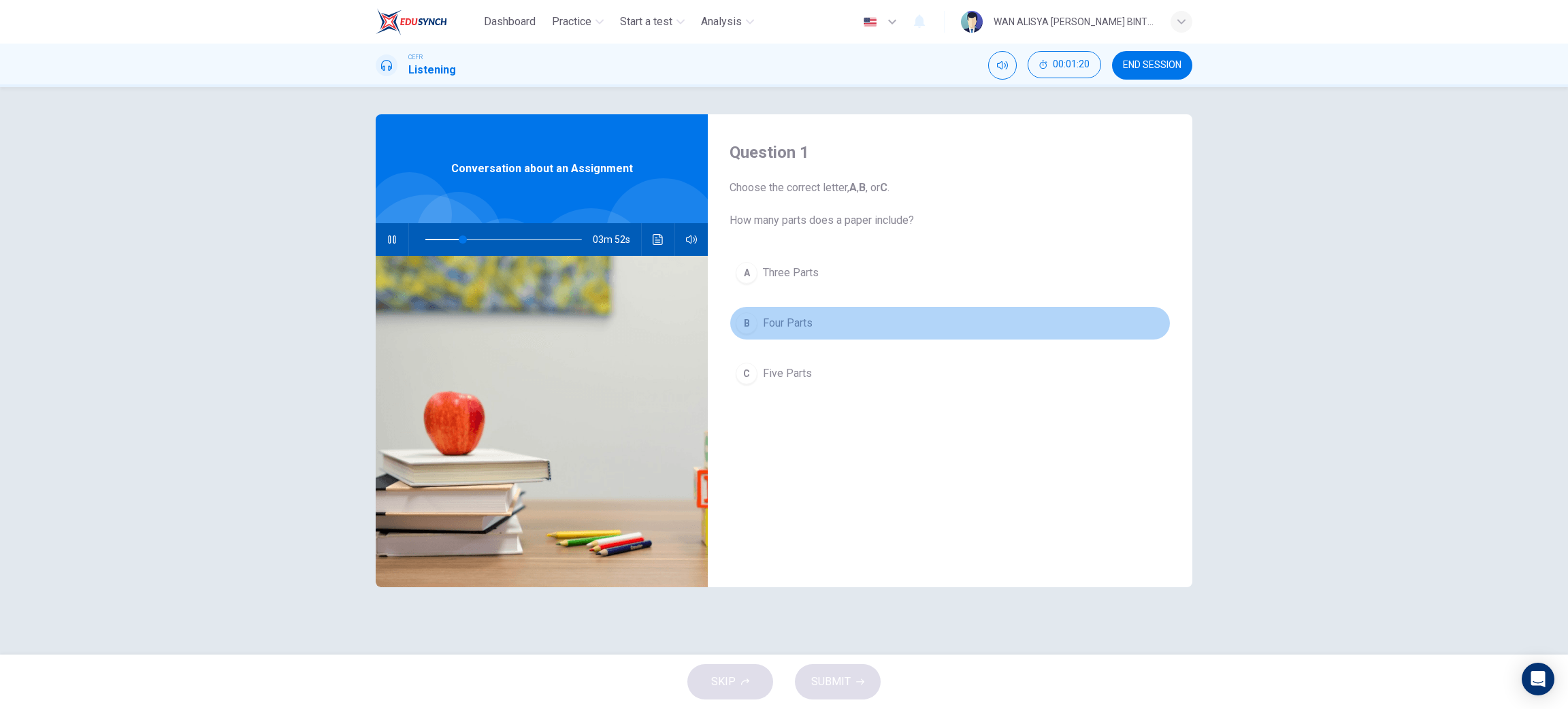 click on "B" at bounding box center (747, 323) 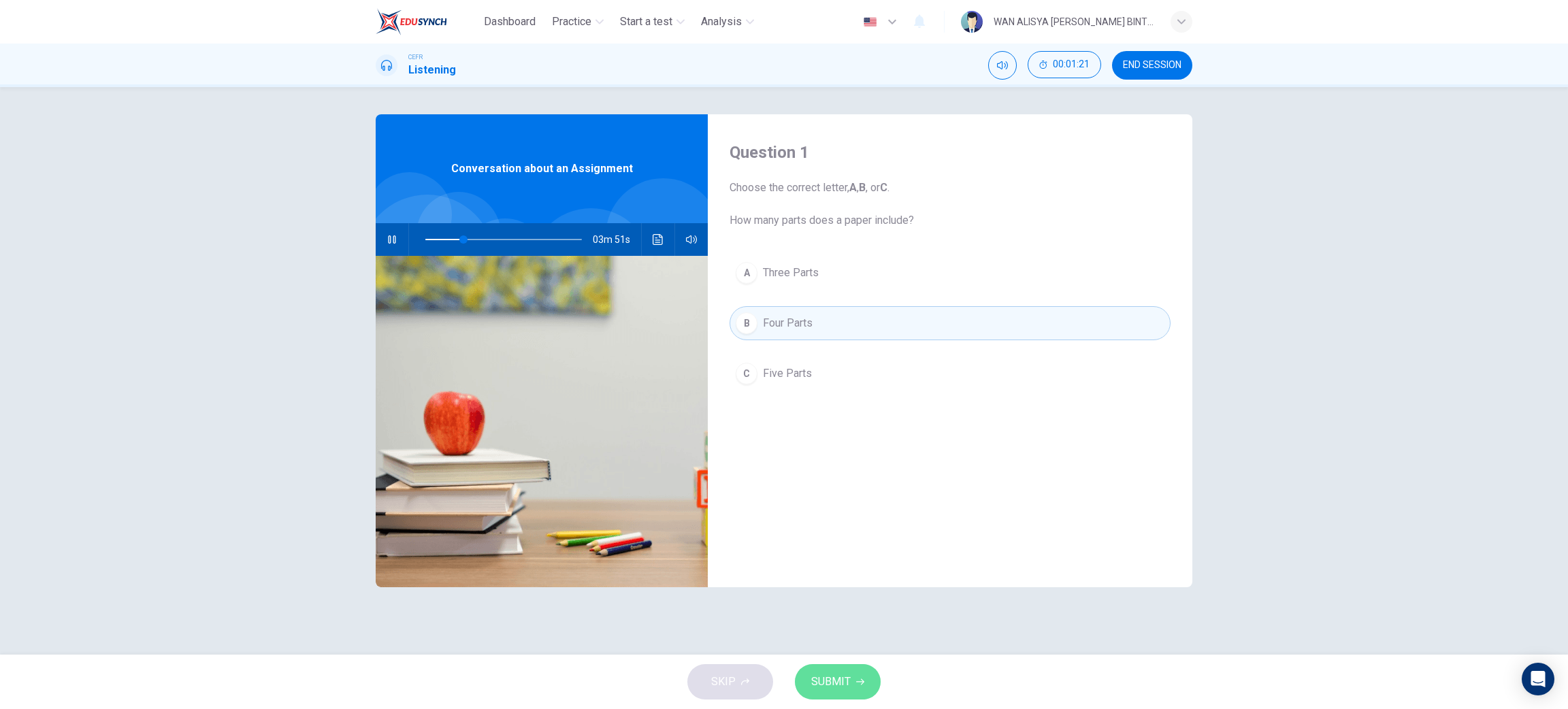 click on "SUBMIT" at bounding box center (831, 682) 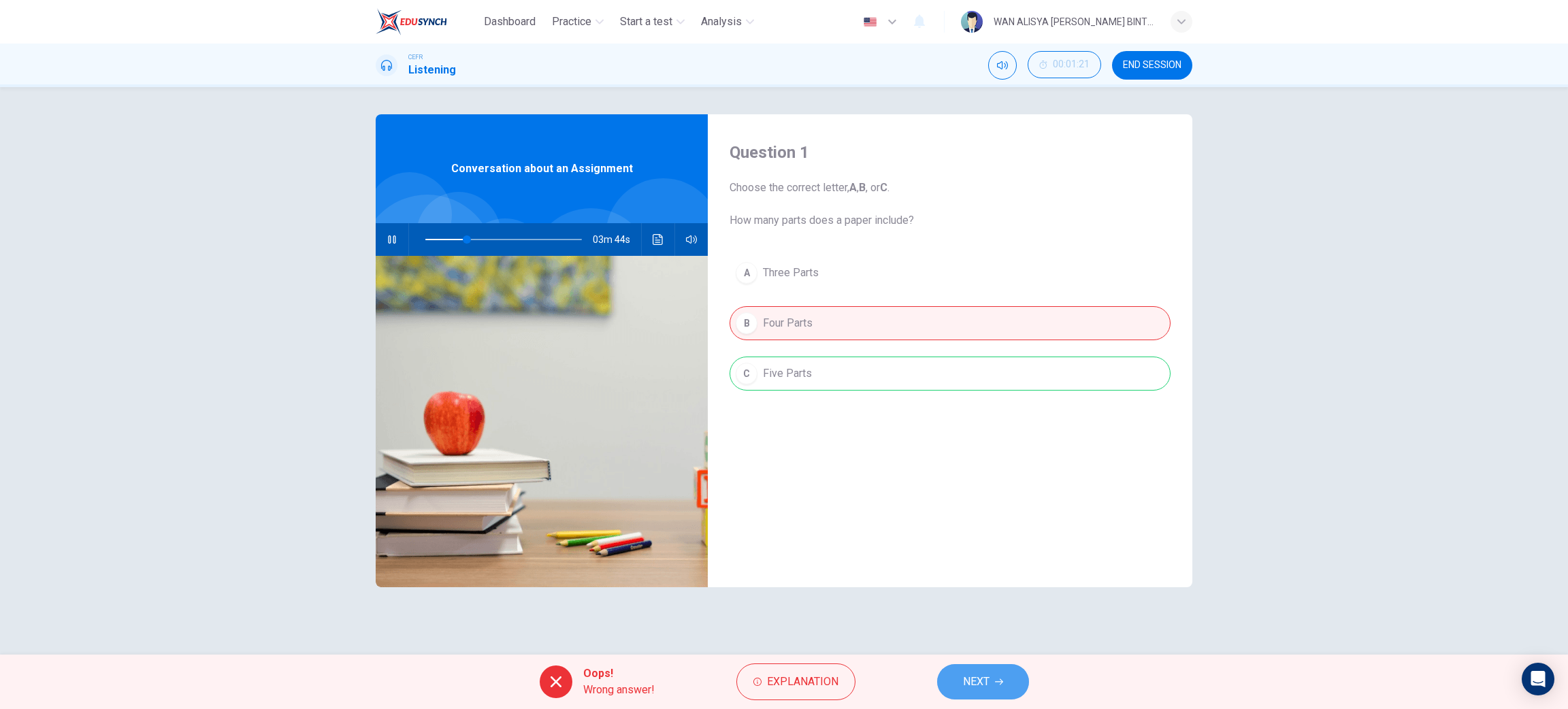 click on "NEXT" at bounding box center (976, 682) 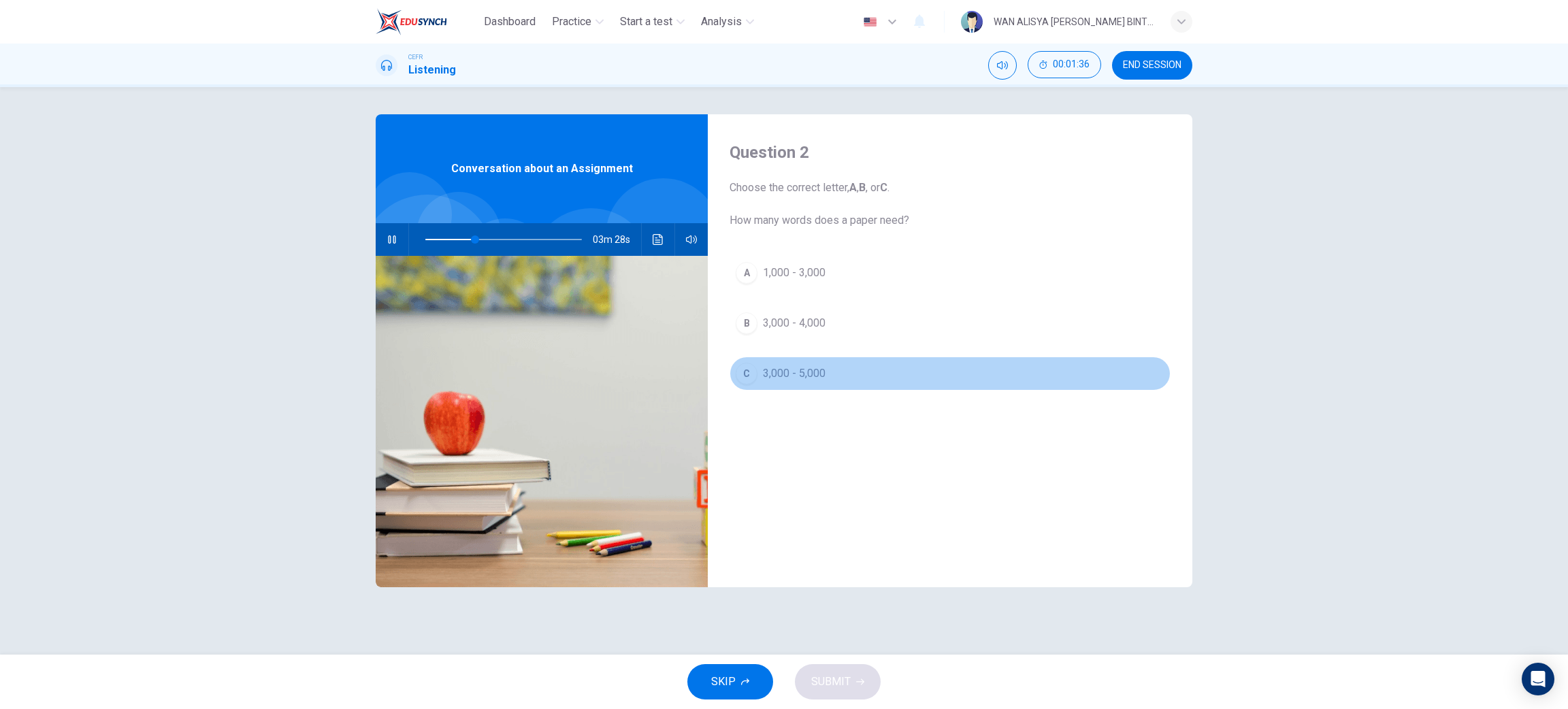 click on "C" at bounding box center (747, 374) 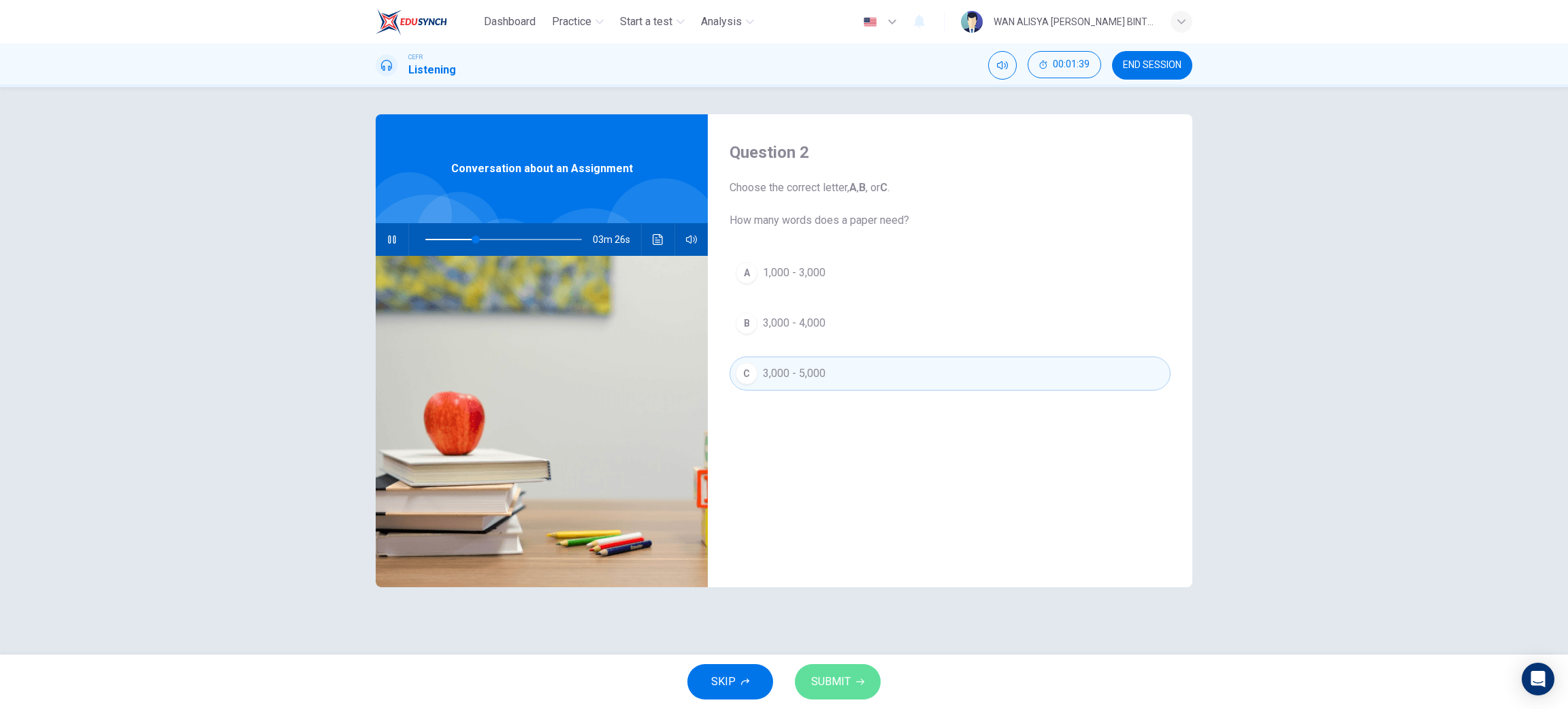 click on "SUBMIT" at bounding box center [838, 682] 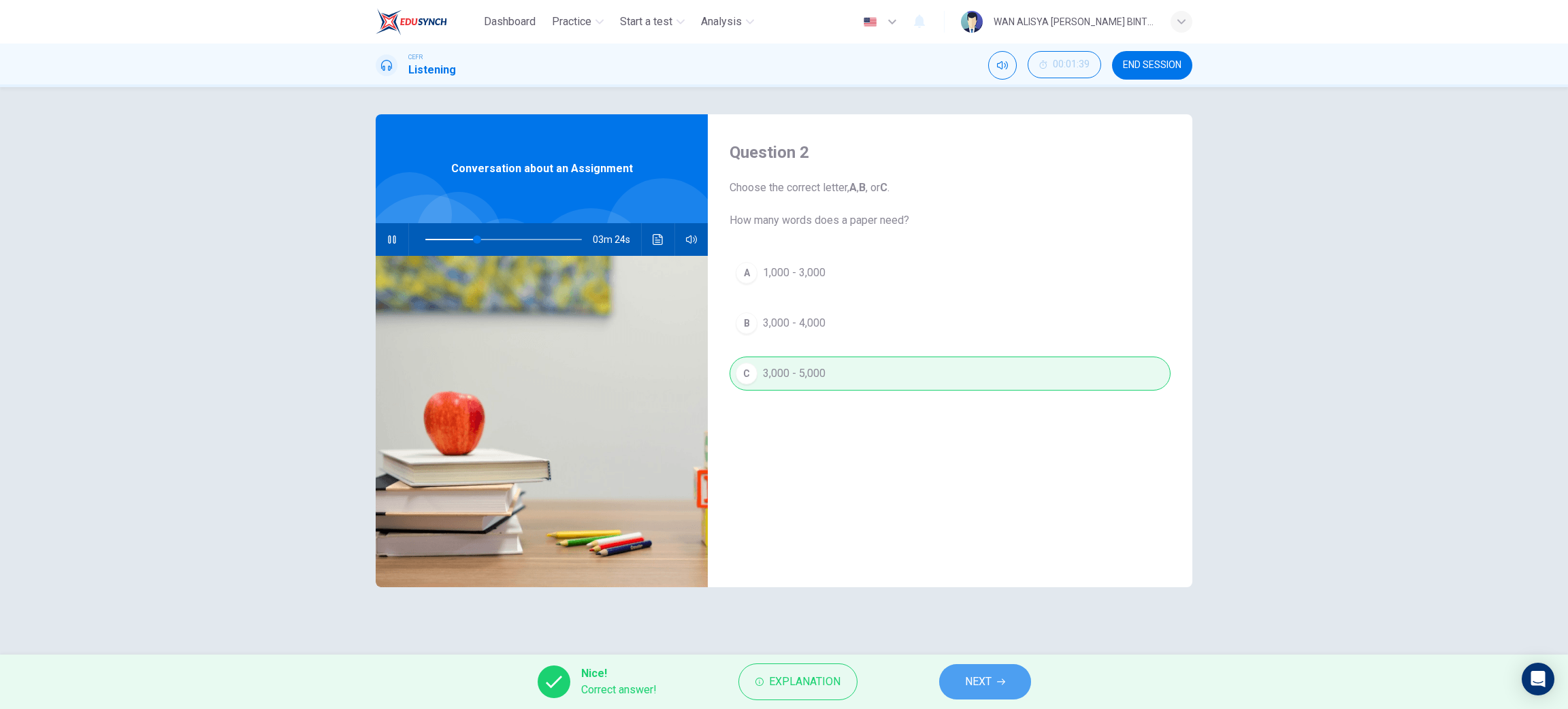 click on "NEXT" at bounding box center (978, 682) 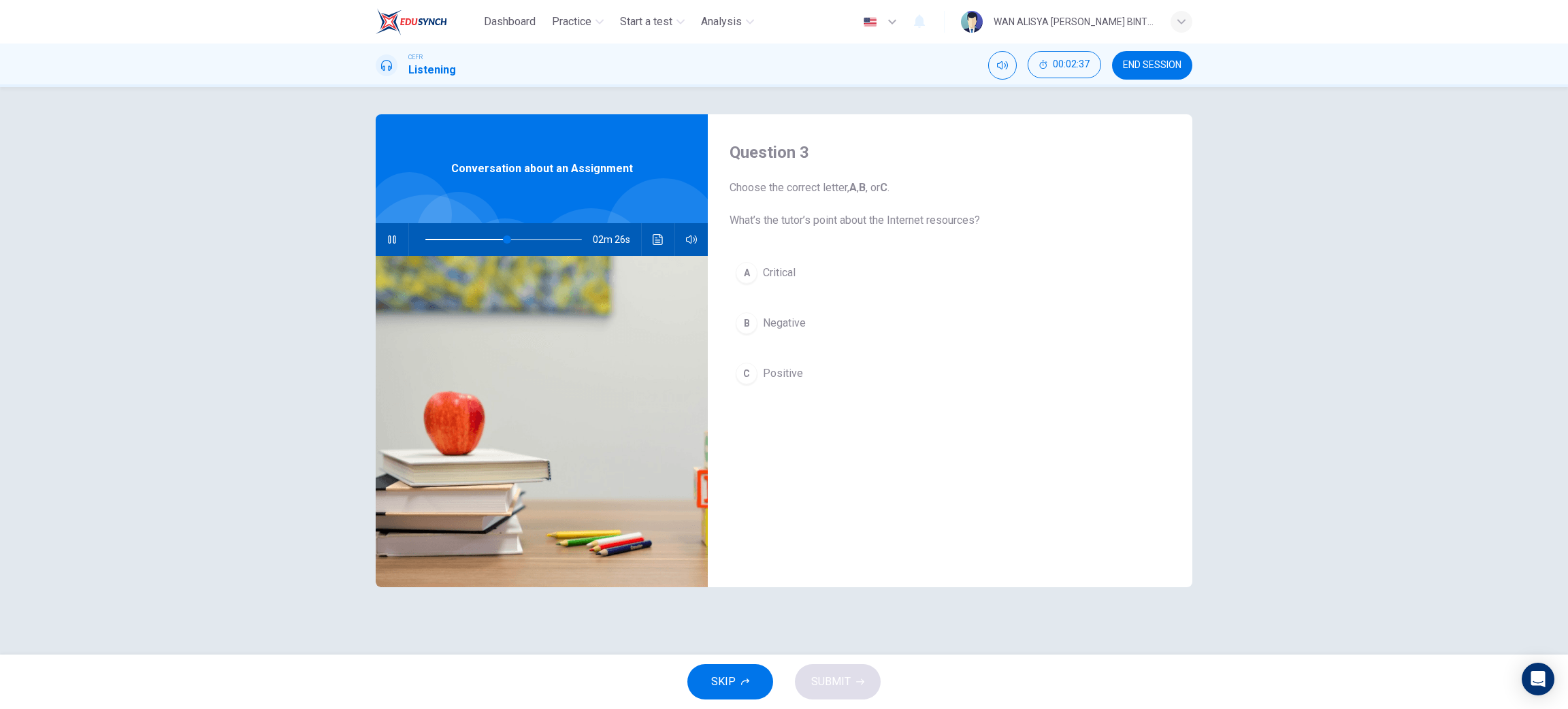 click on "A" at bounding box center [747, 273] 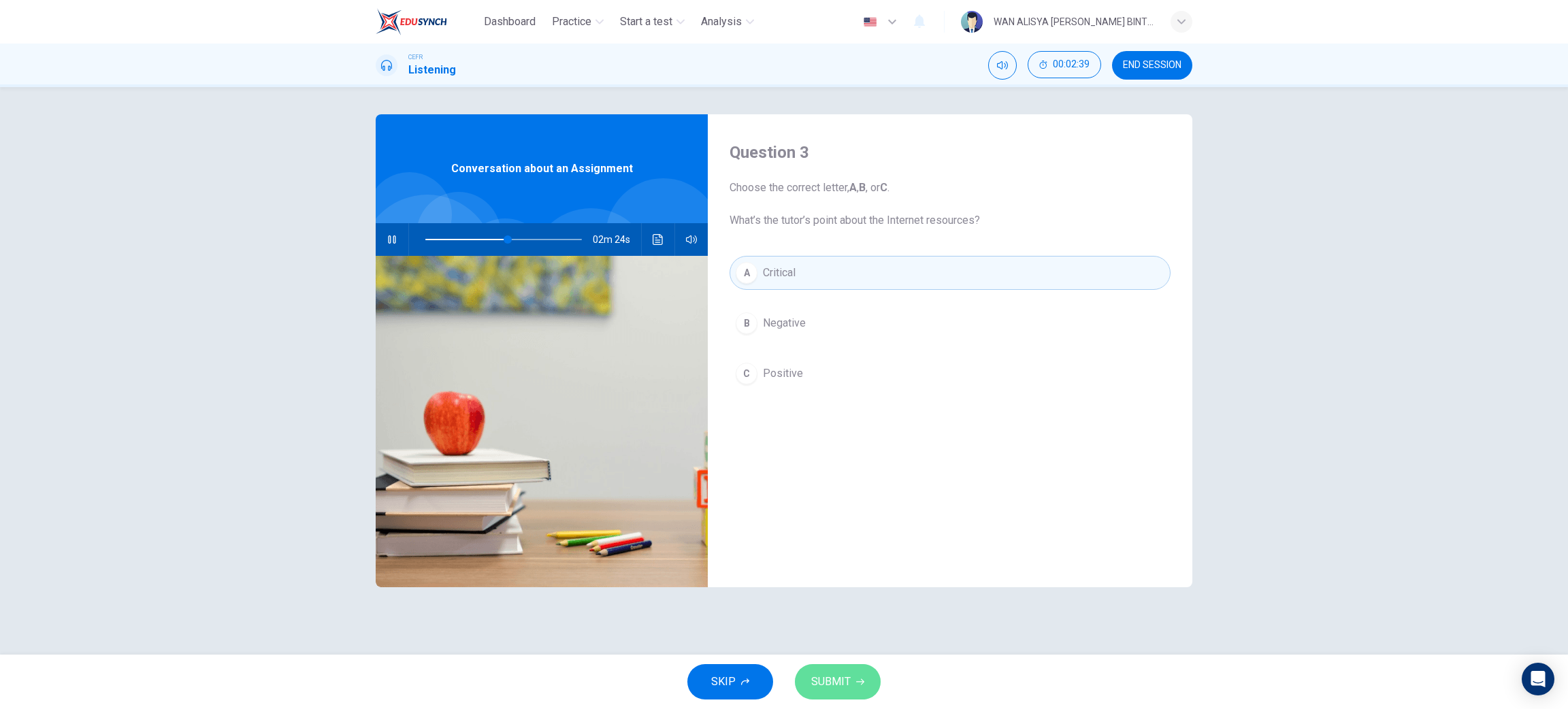 click on "SUBMIT" at bounding box center [831, 682] 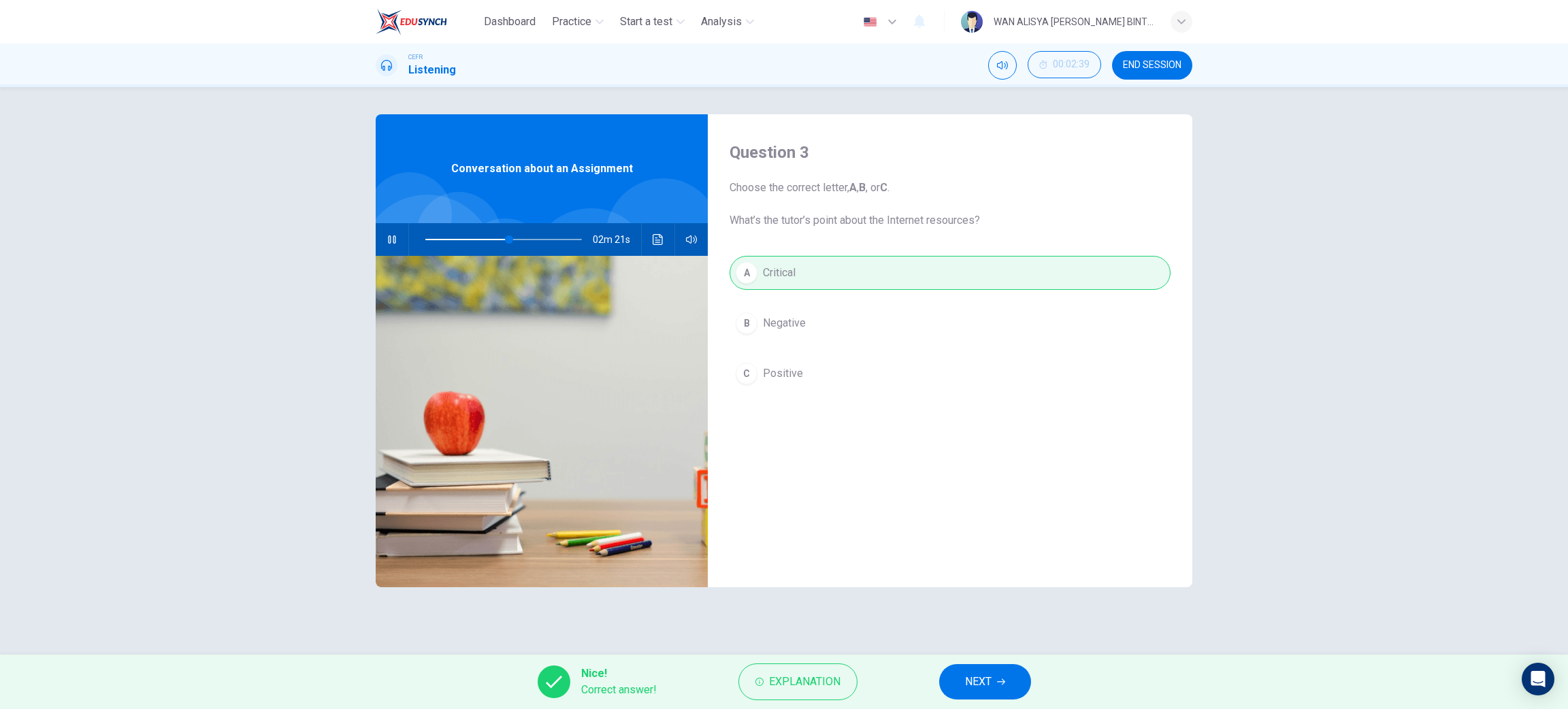 click on "NEXT" at bounding box center [978, 682] 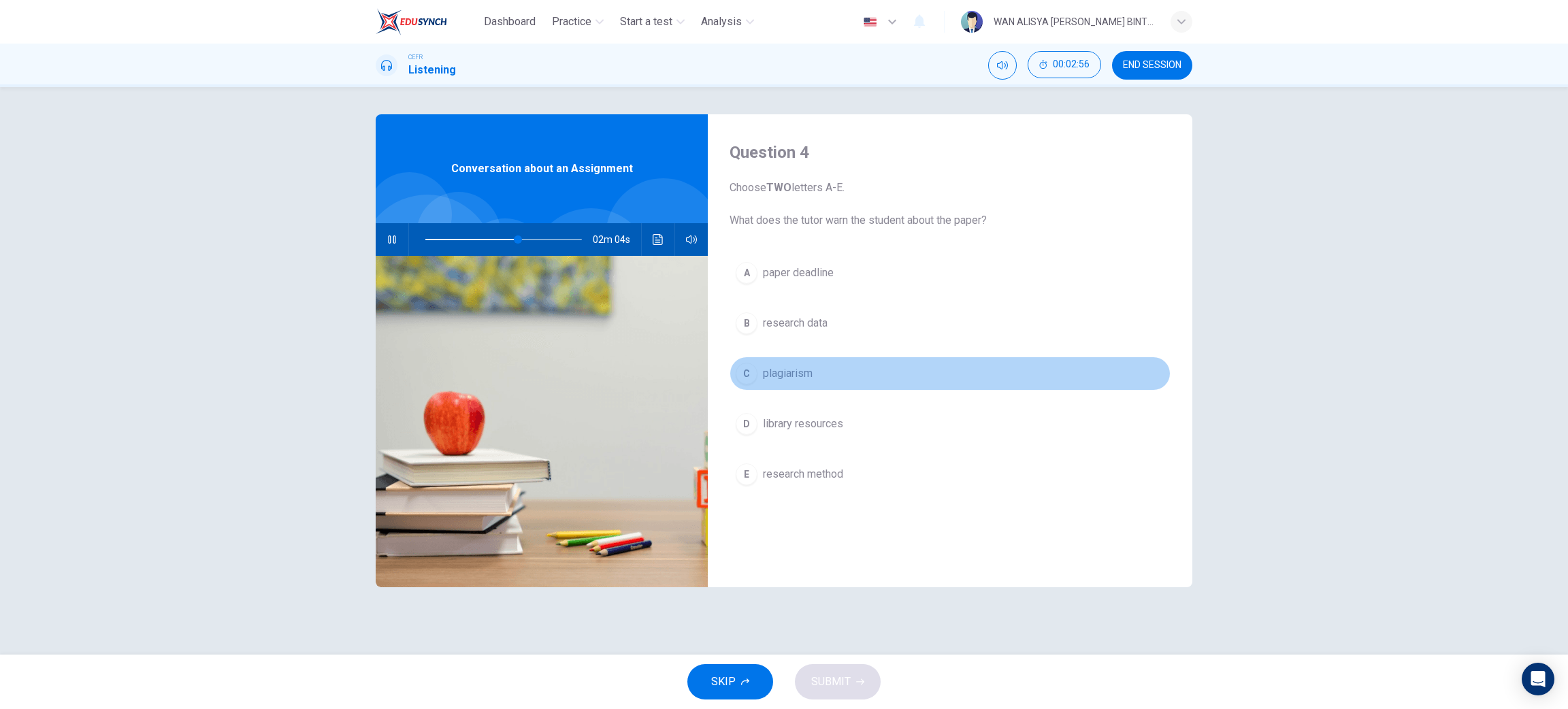 click on "plagiarism" at bounding box center [787, 374] 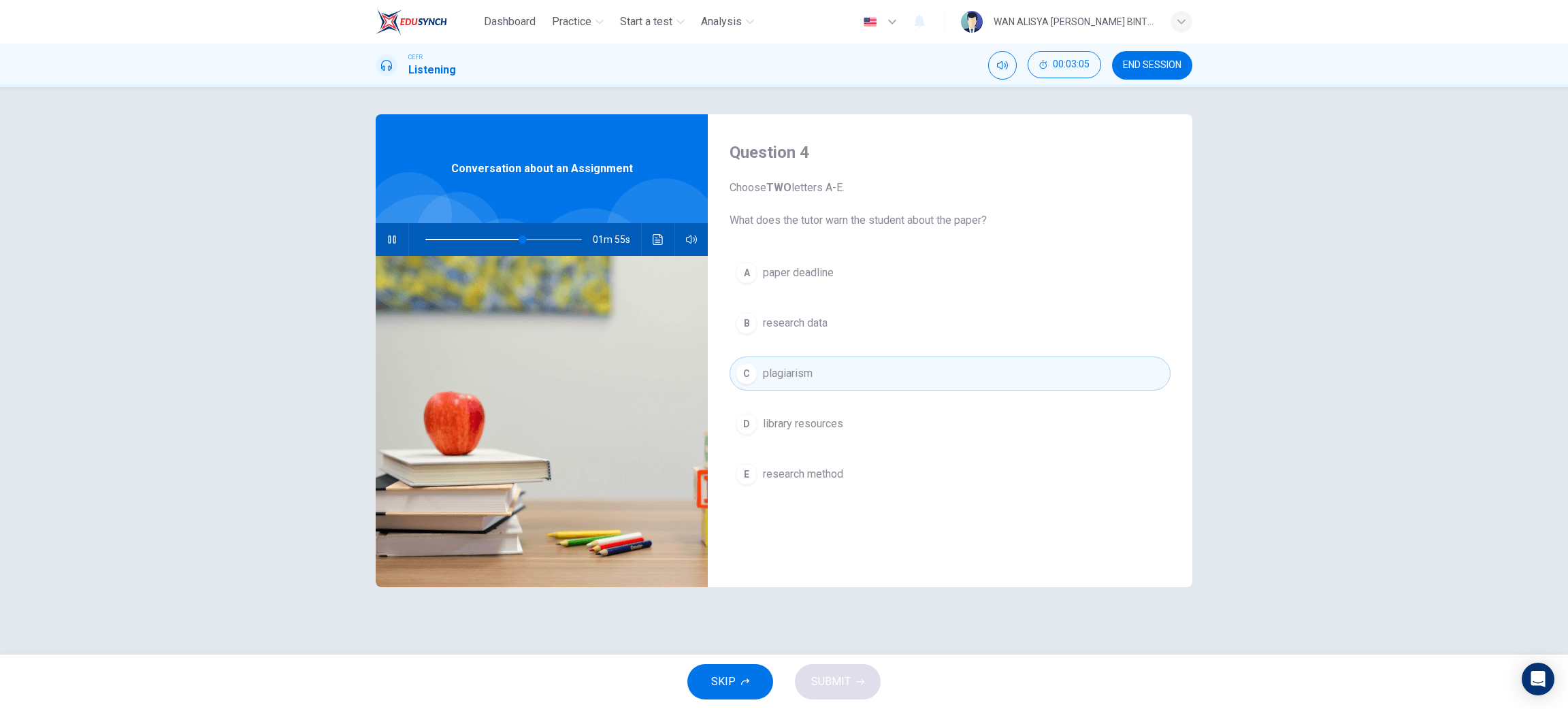 click on "D library resources" at bounding box center [950, 424] 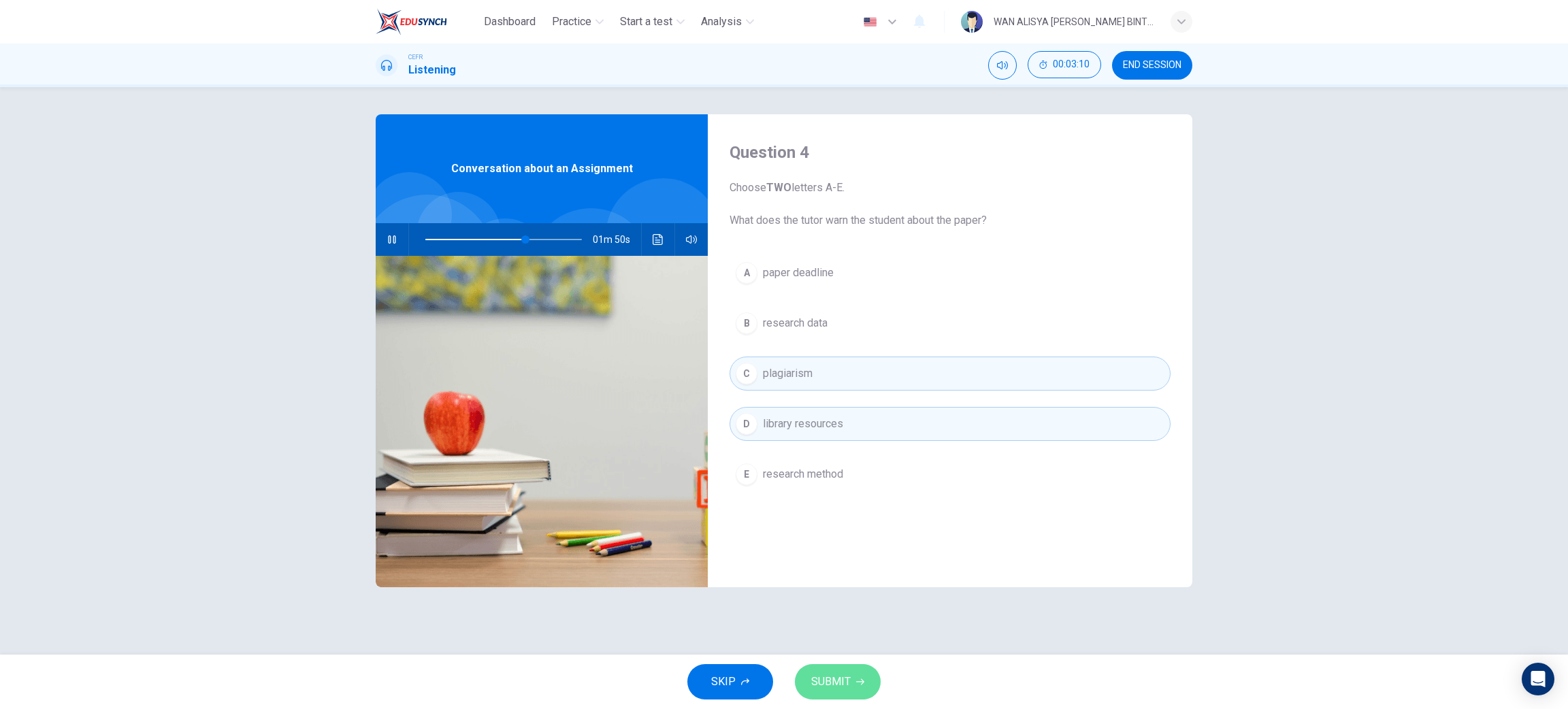 click on "SUBMIT" at bounding box center [838, 682] 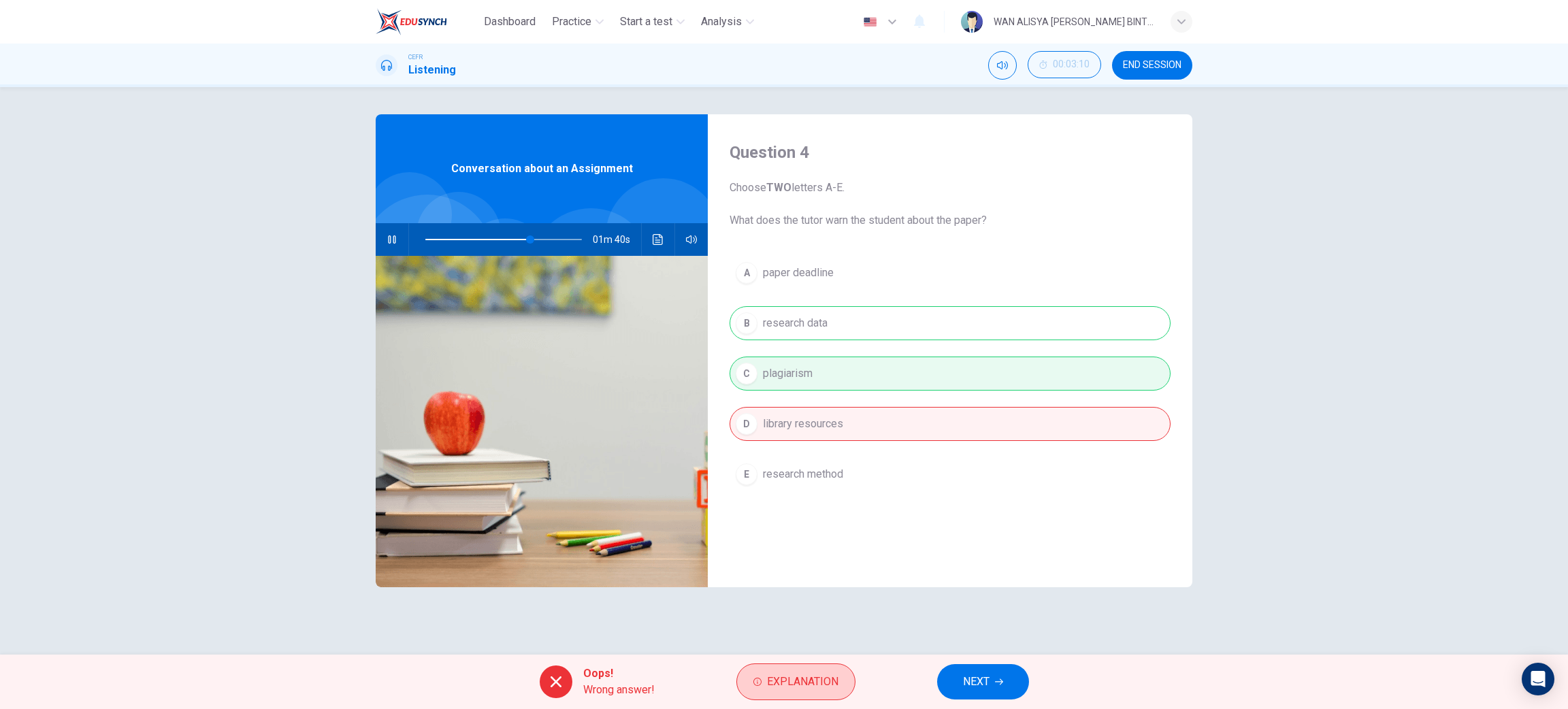 click on "Explanation" at bounding box center (802, 682) 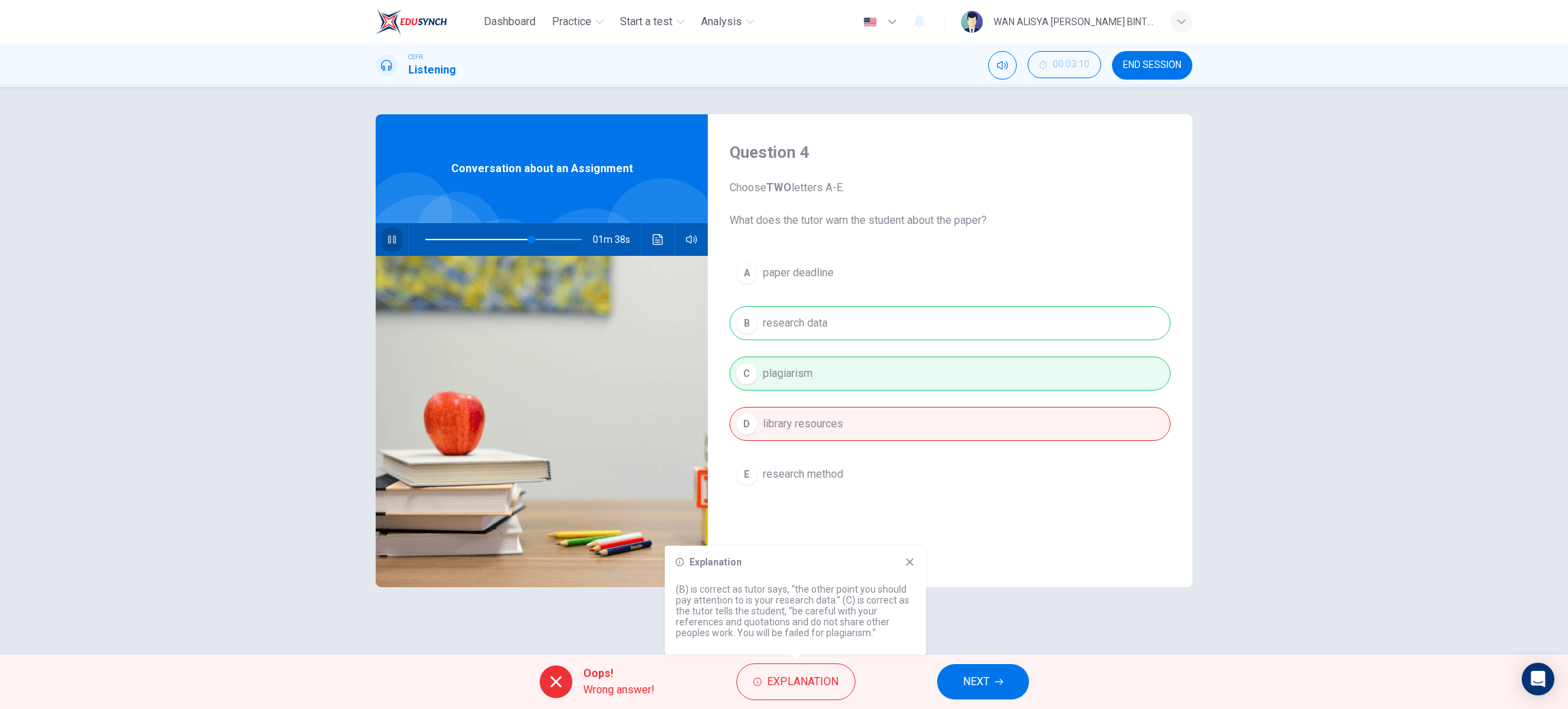 click at bounding box center (392, 240) 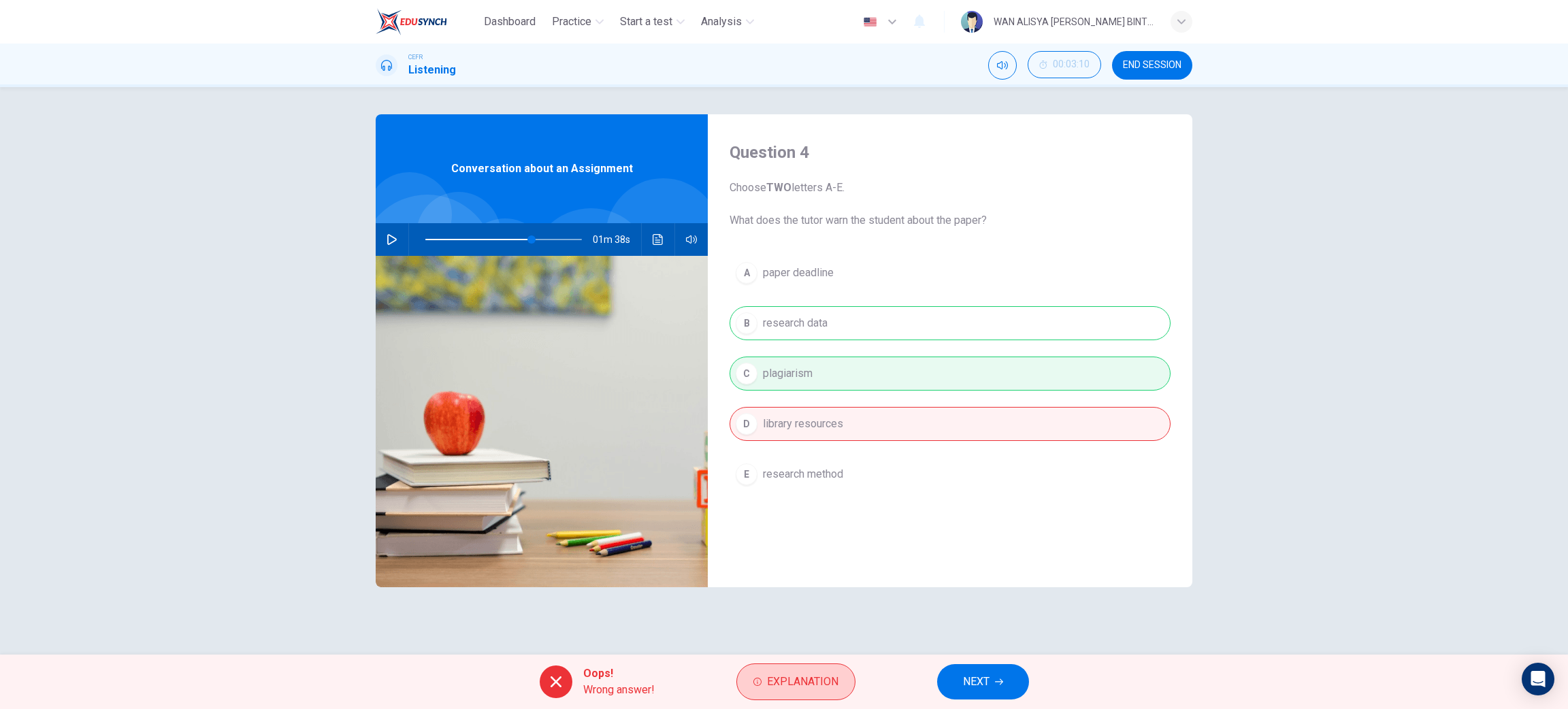 click on "Explanation" at bounding box center (796, 682) 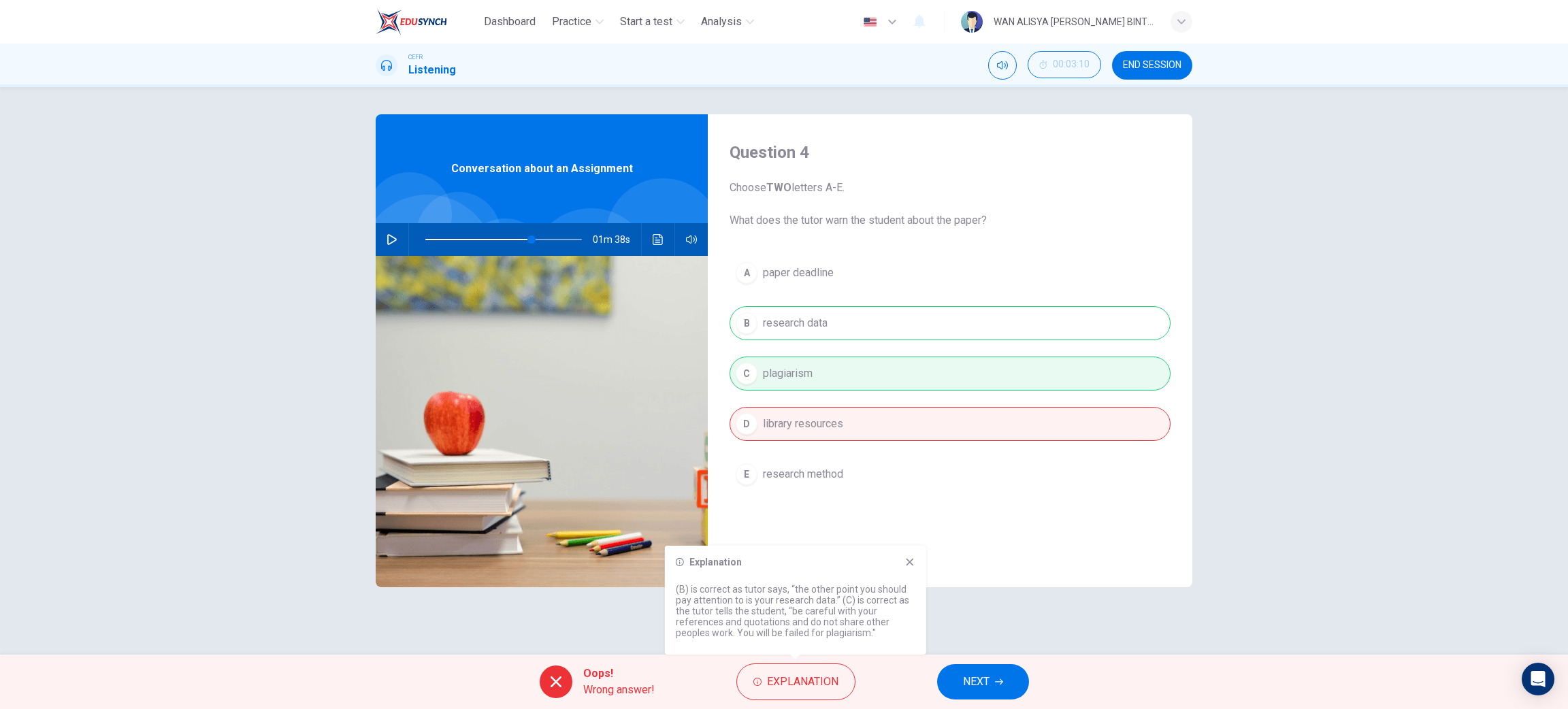 click 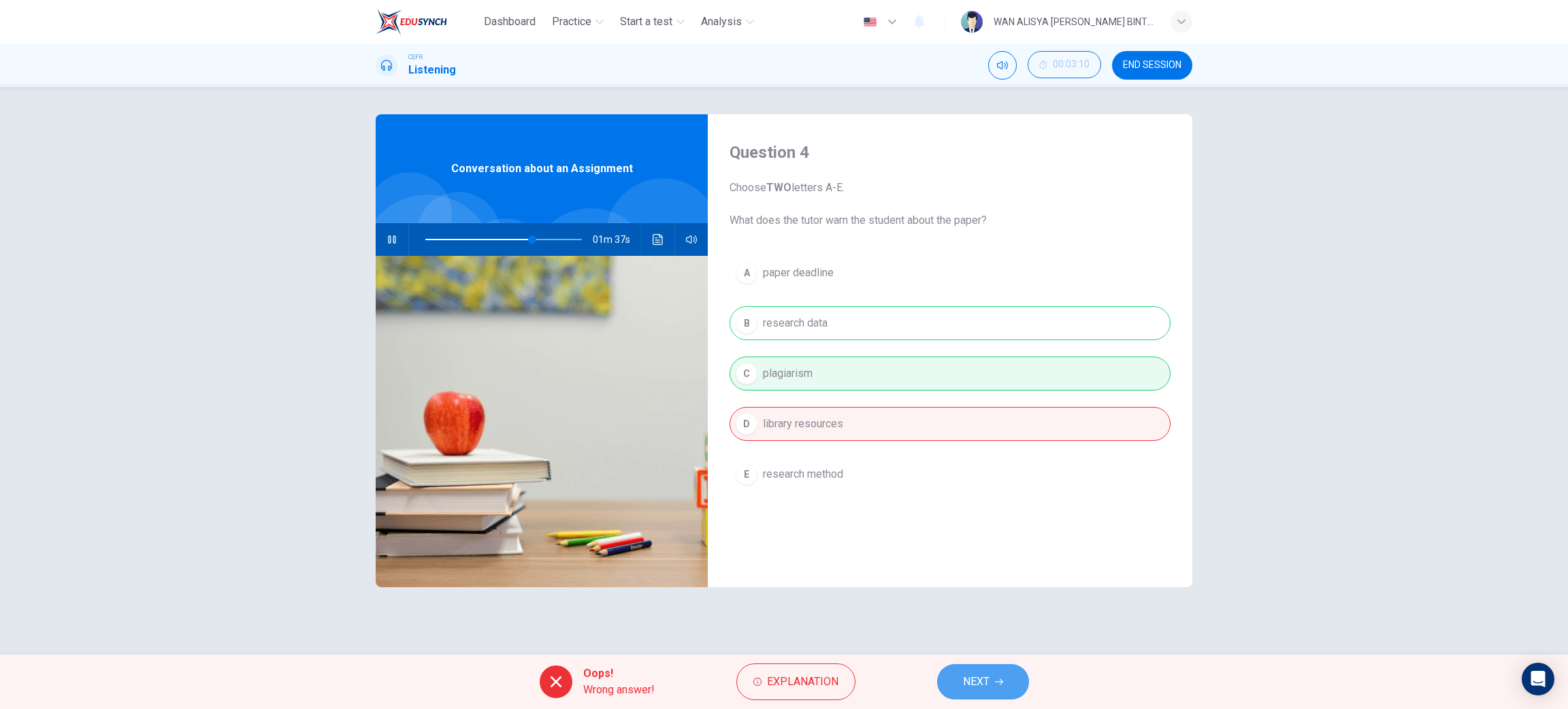click on "NEXT" at bounding box center [983, 682] 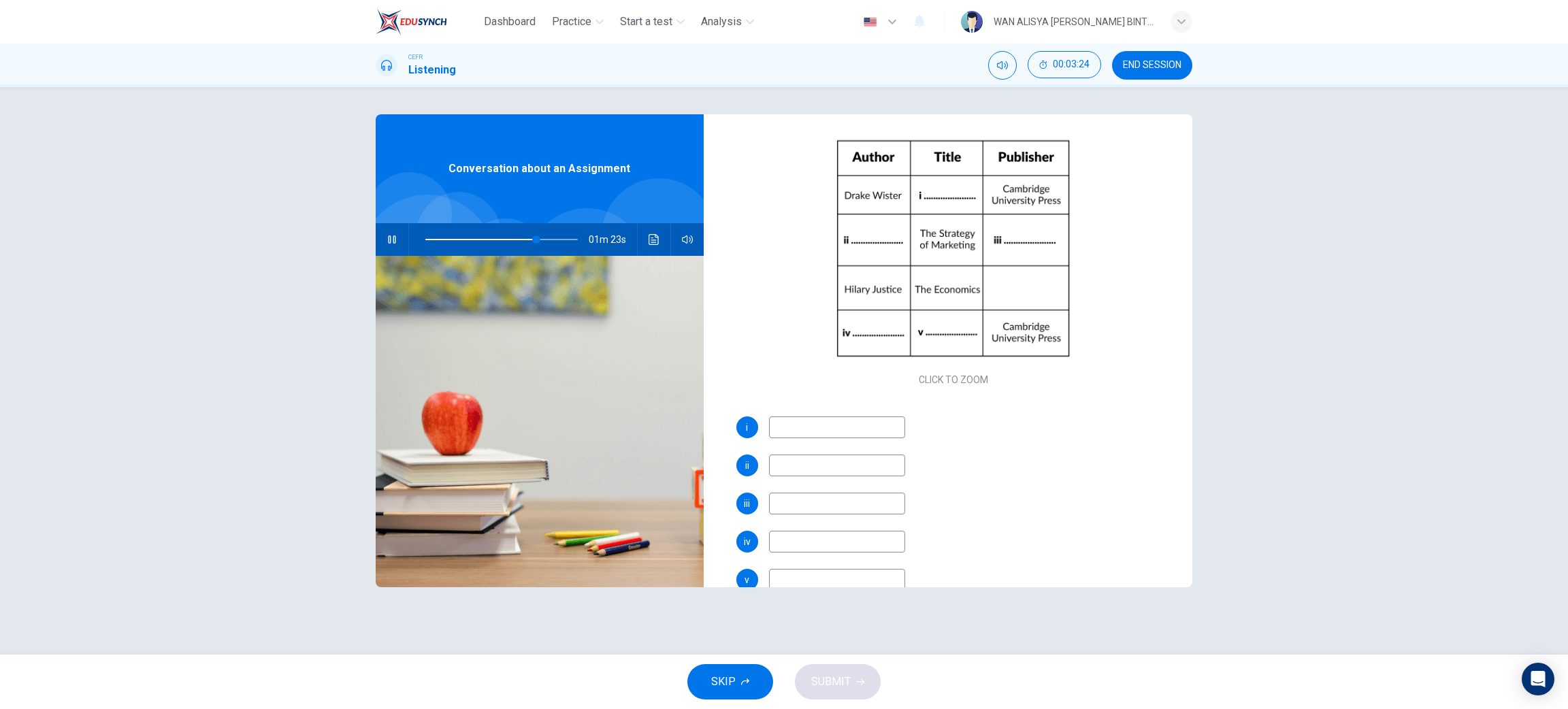 scroll, scrollTop: 136, scrollLeft: 0, axis: vertical 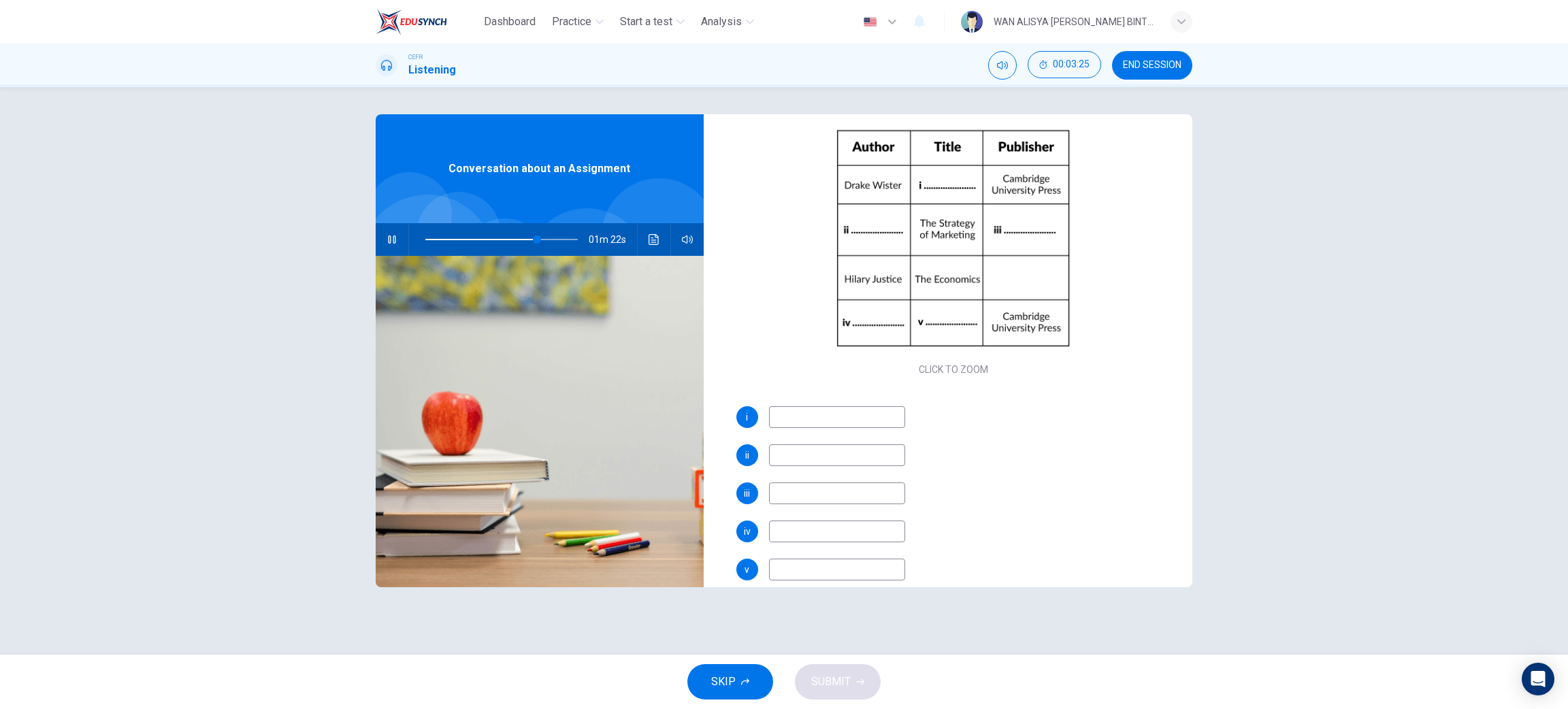click at bounding box center [837, 417] 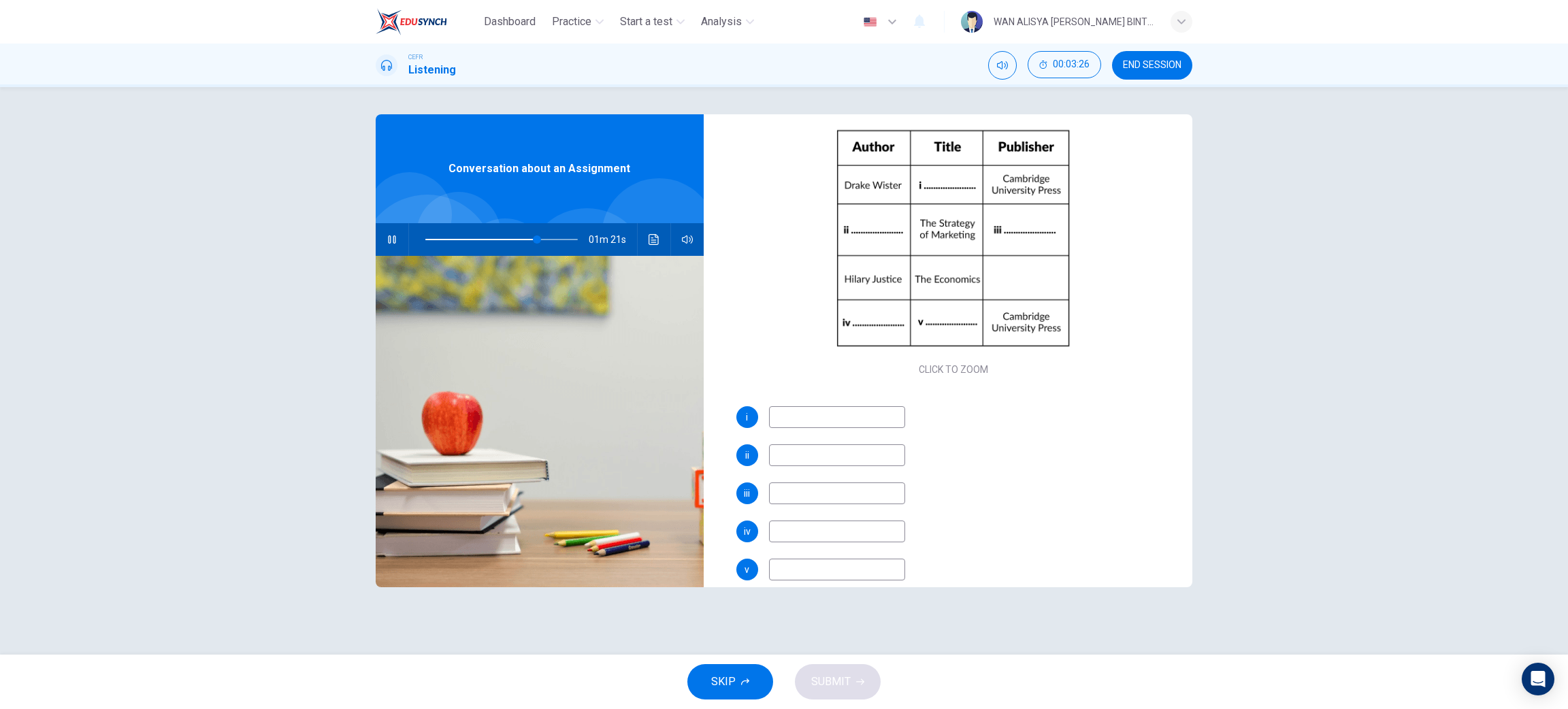 click at bounding box center [837, 417] 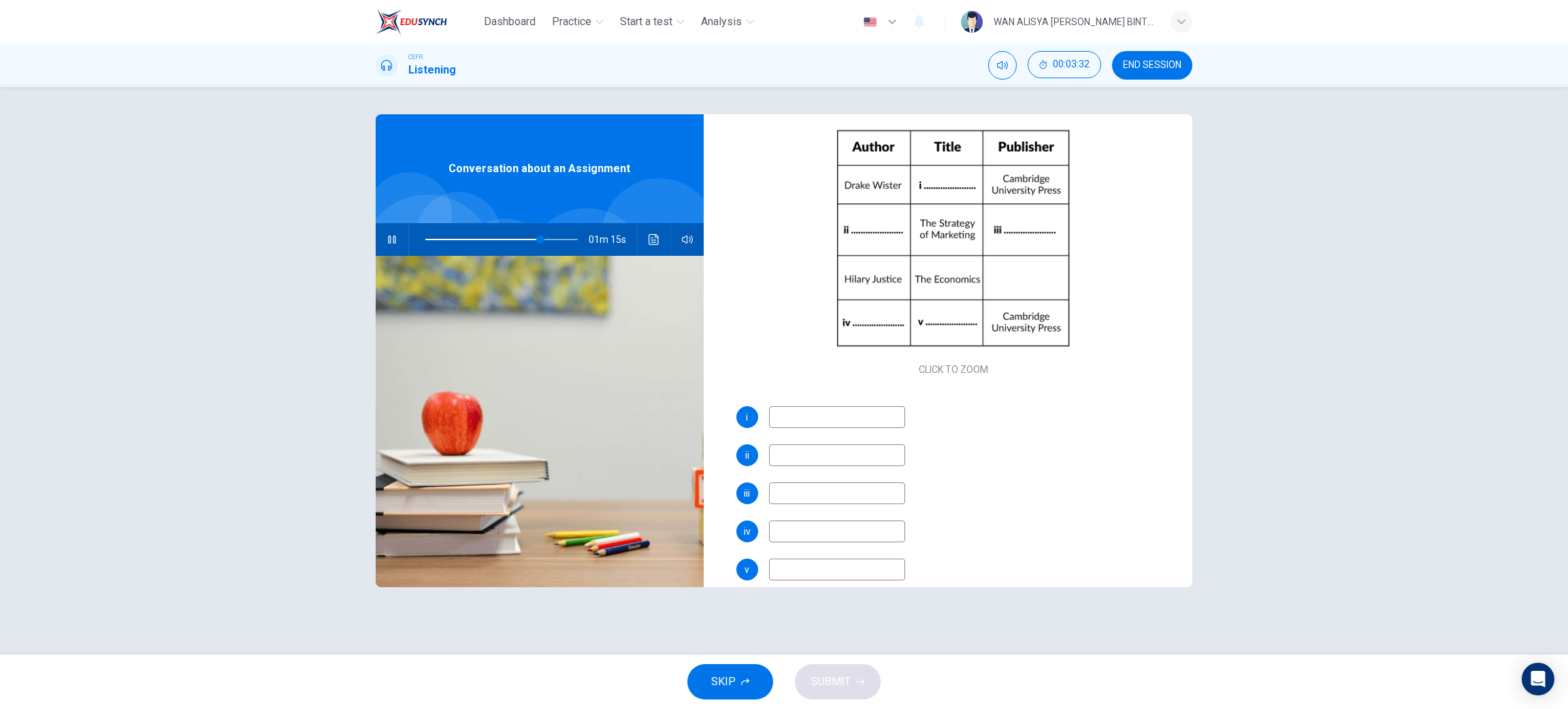 type on "76" 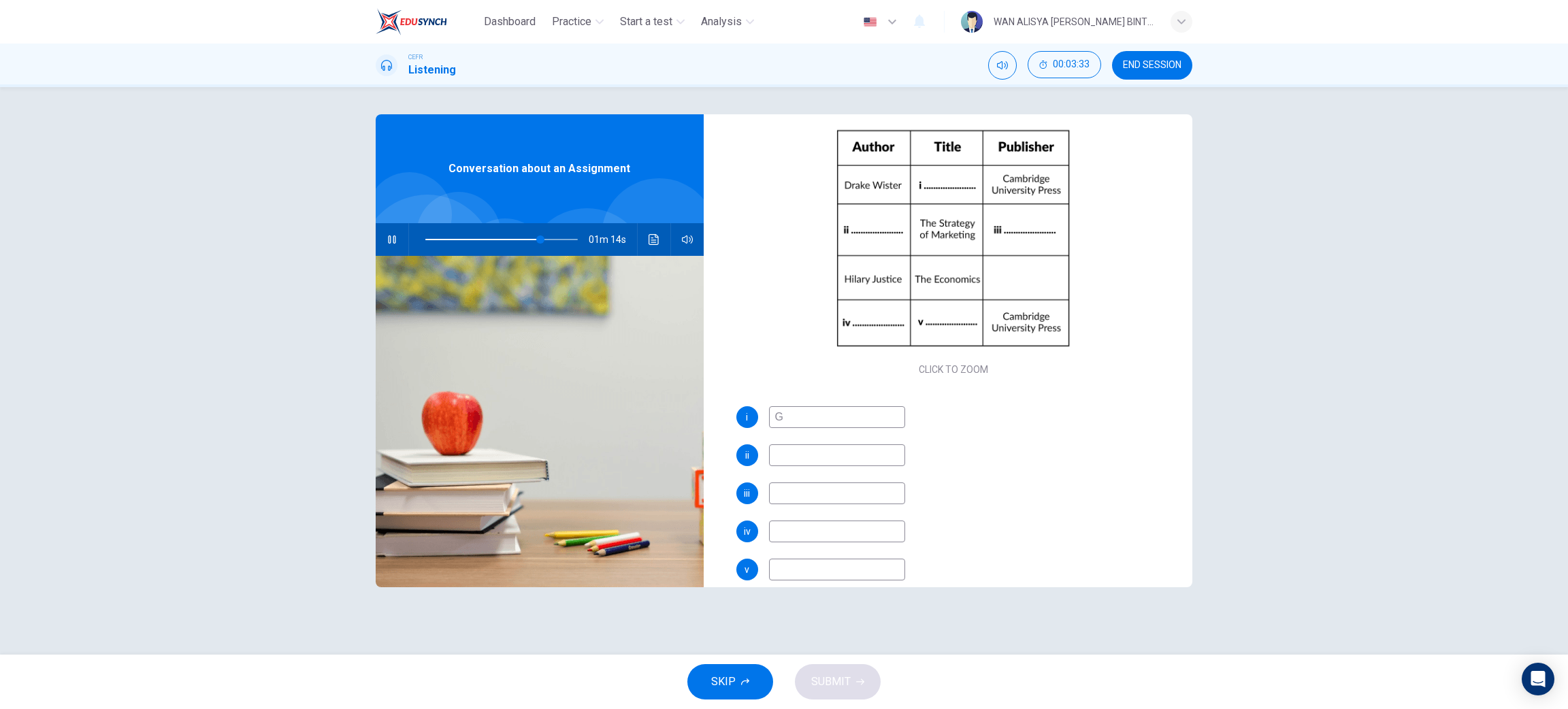 type on "Gl" 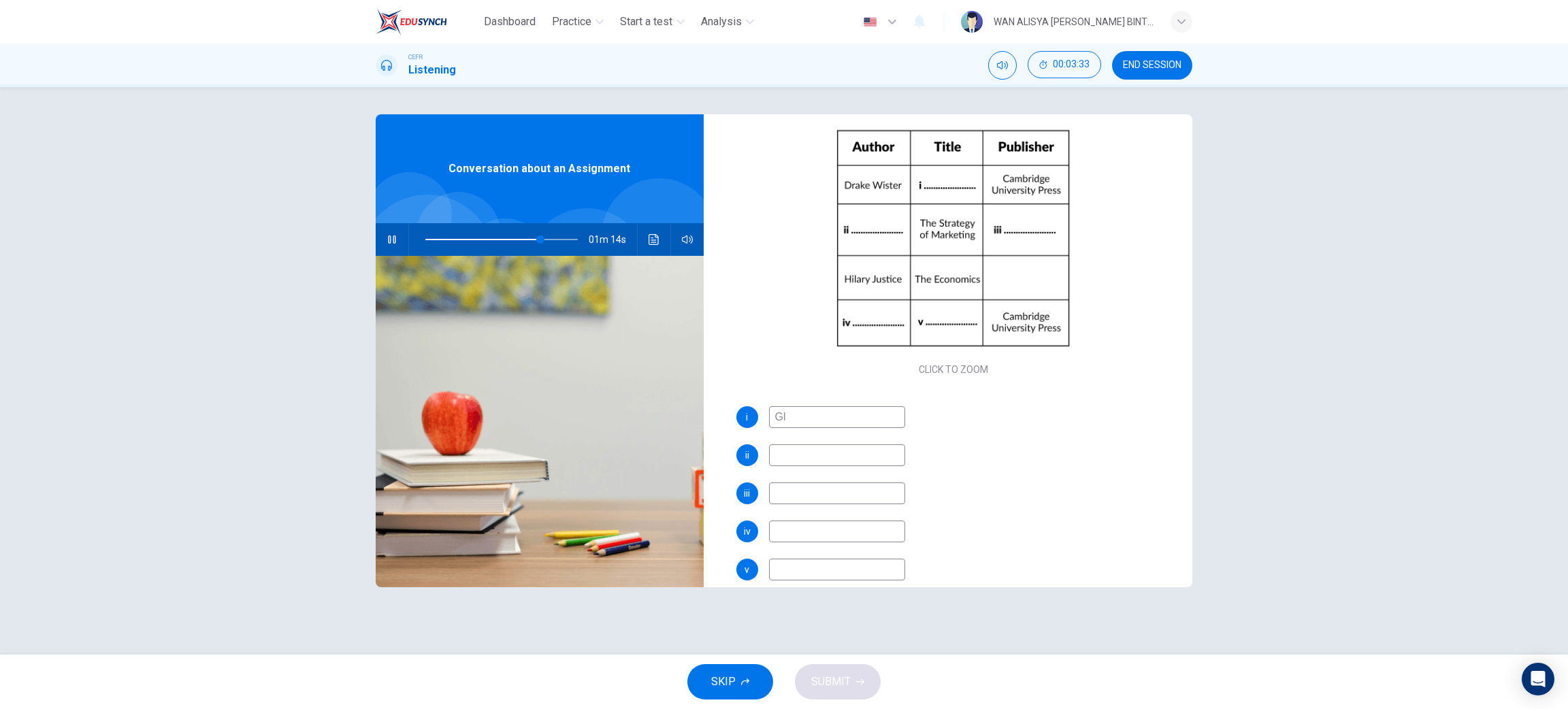 type on "76" 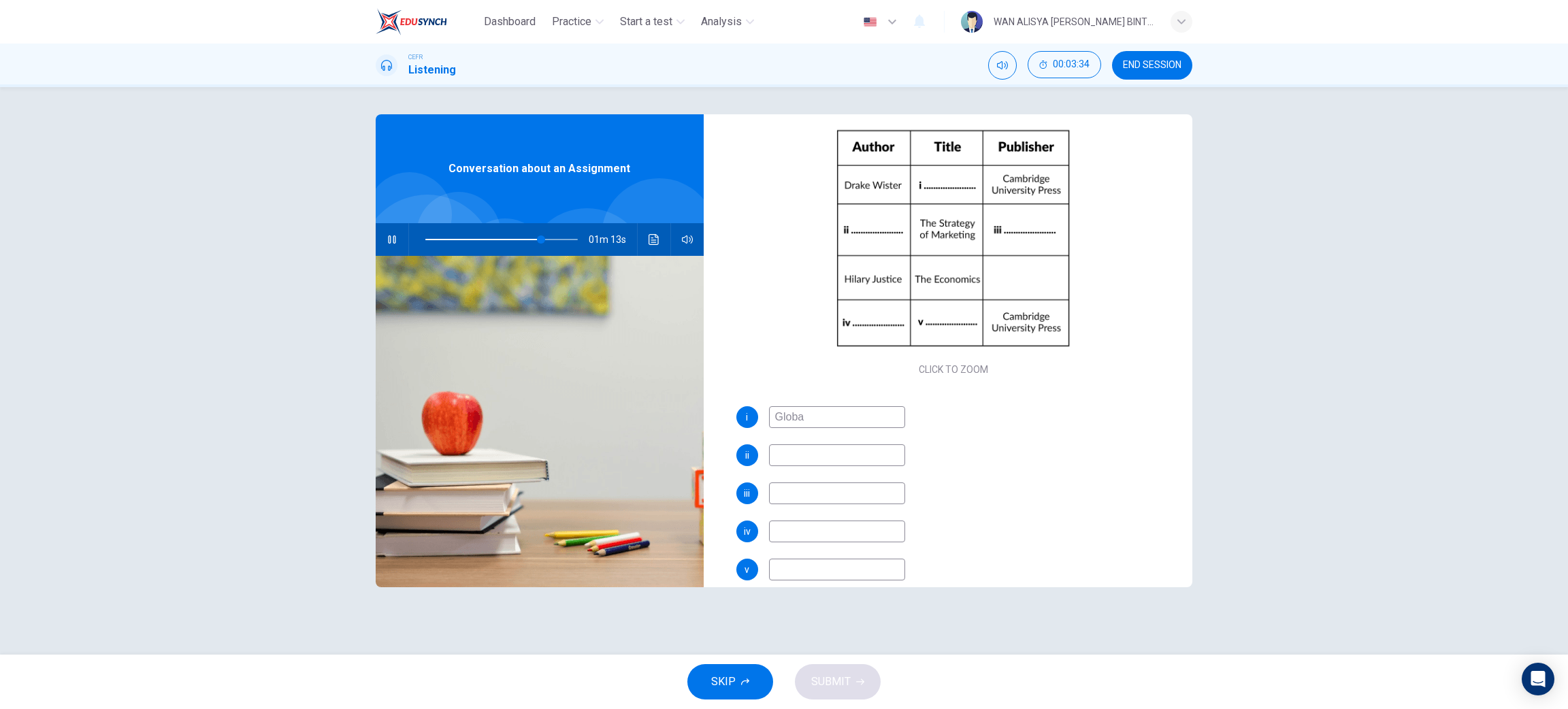 type on "Global" 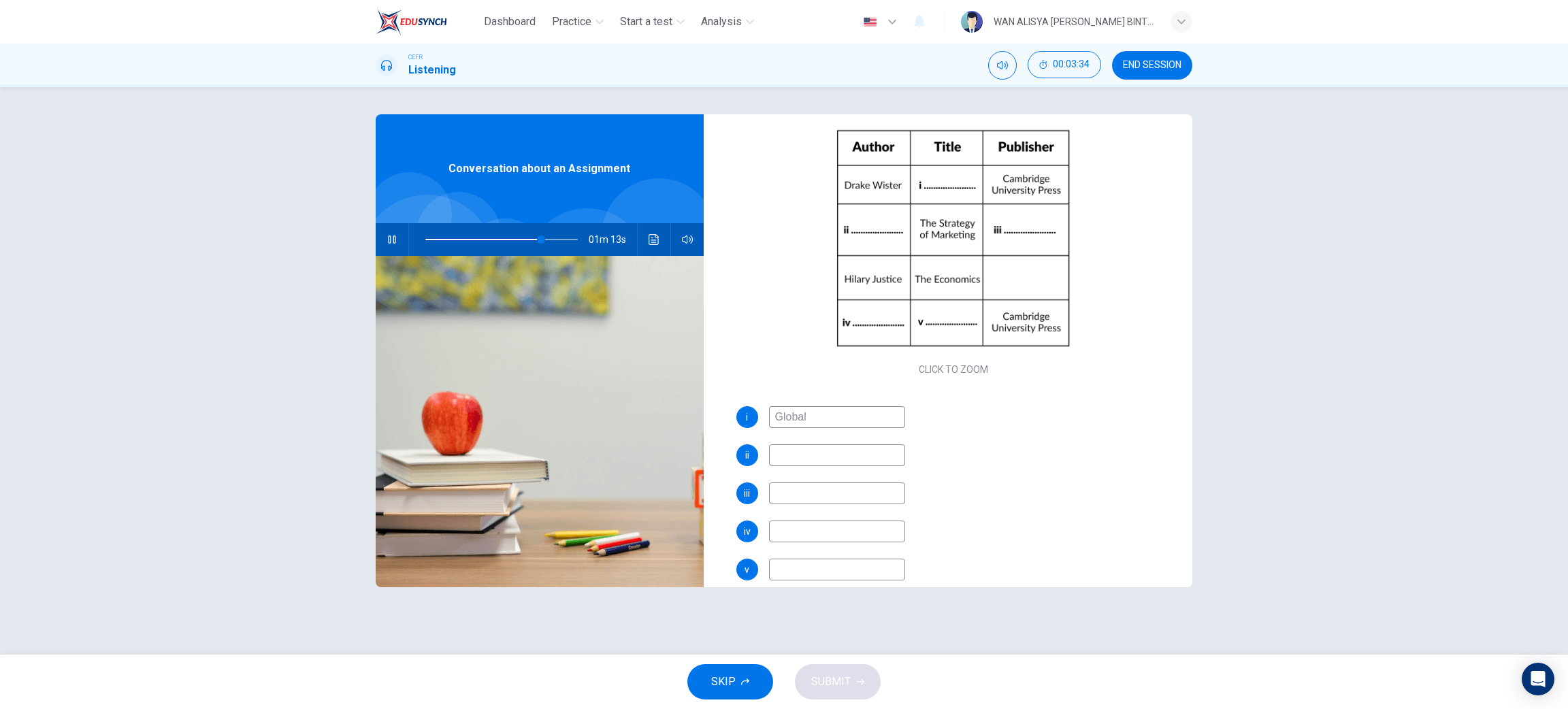 type on "76" 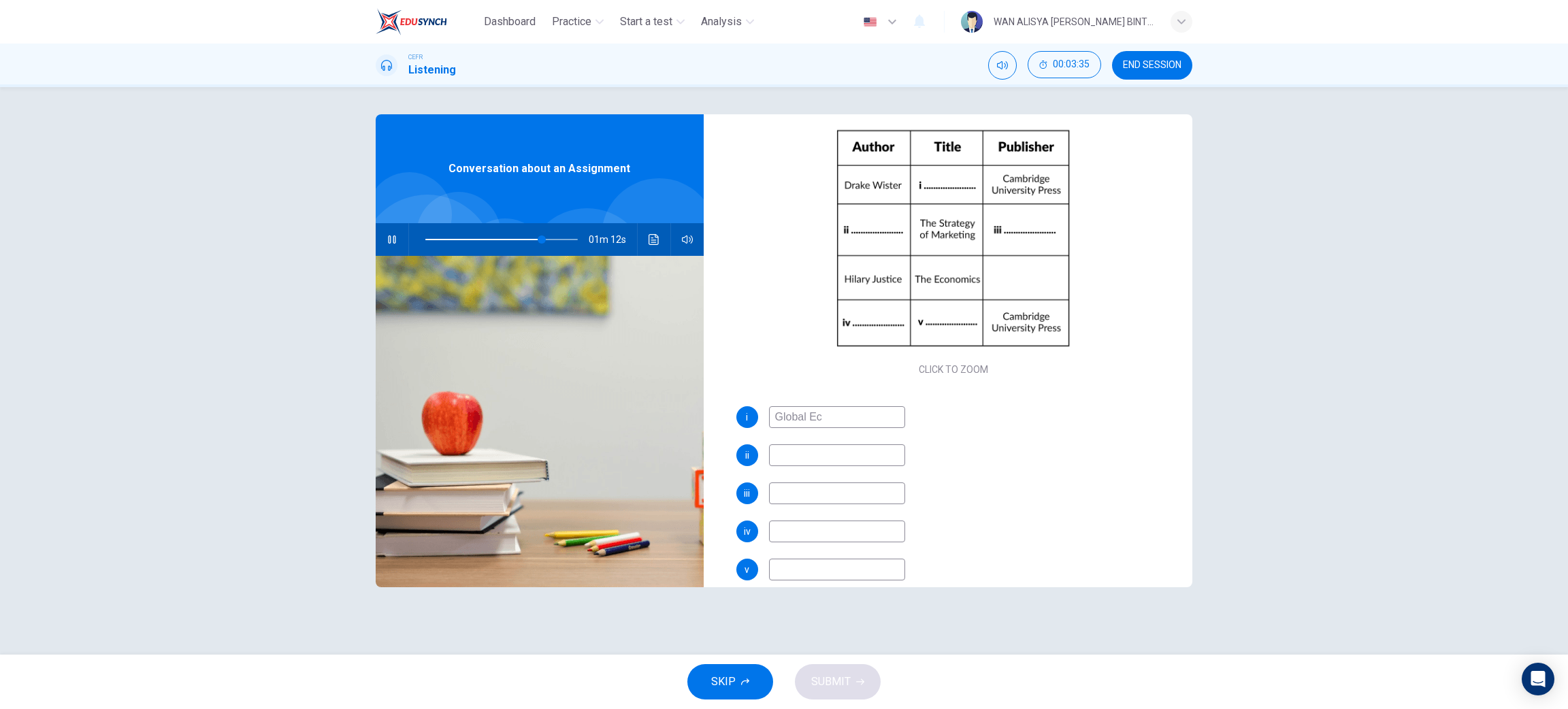 type on "Global Eco" 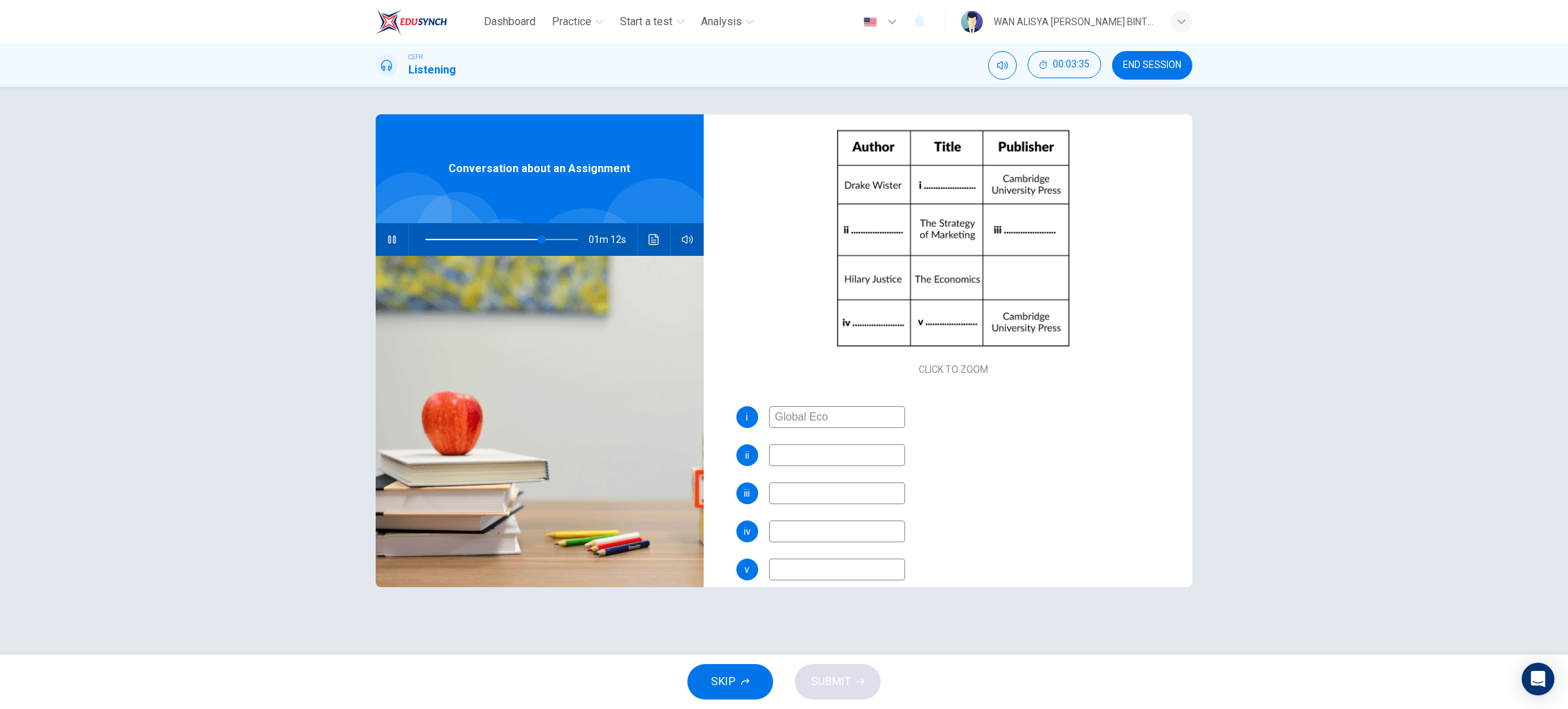 type on "77" 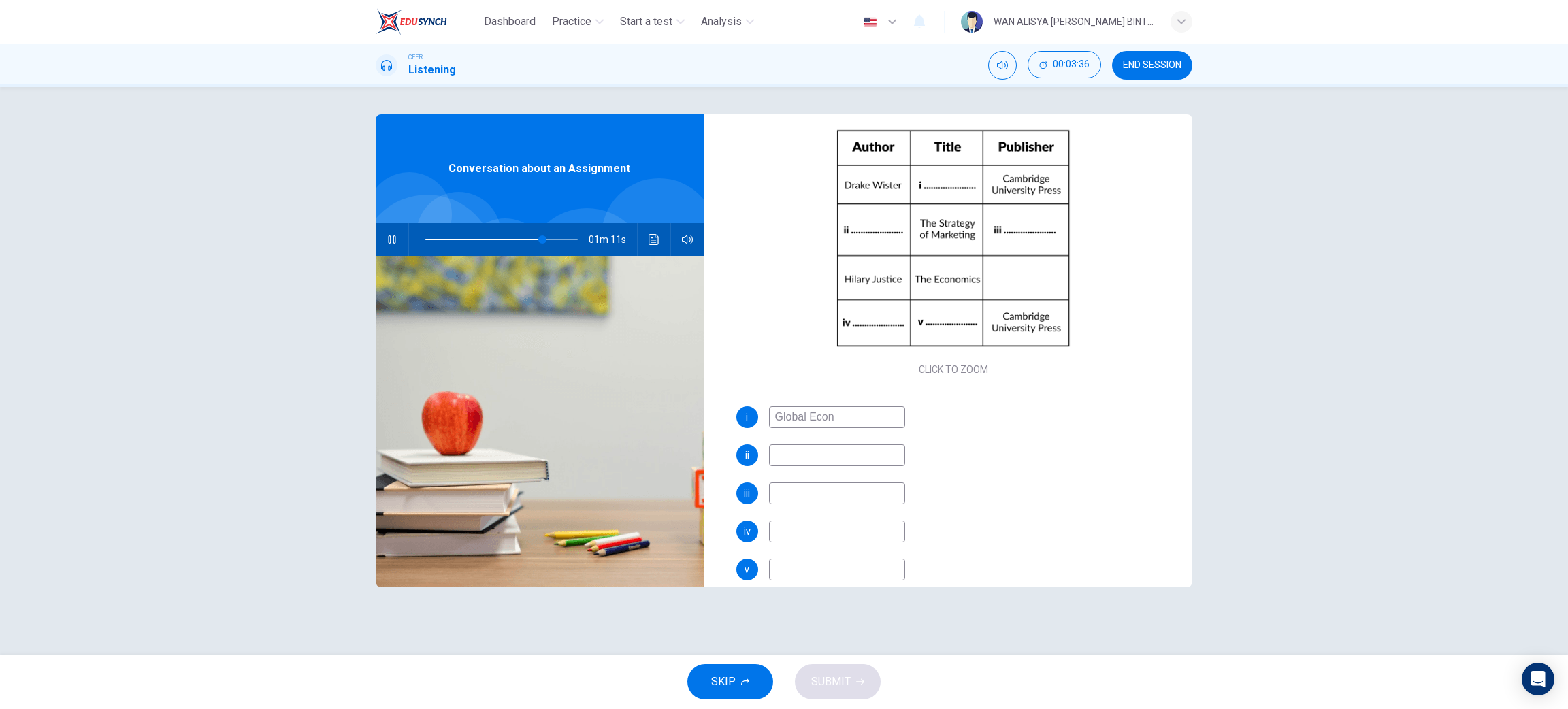 type on "Global Econo" 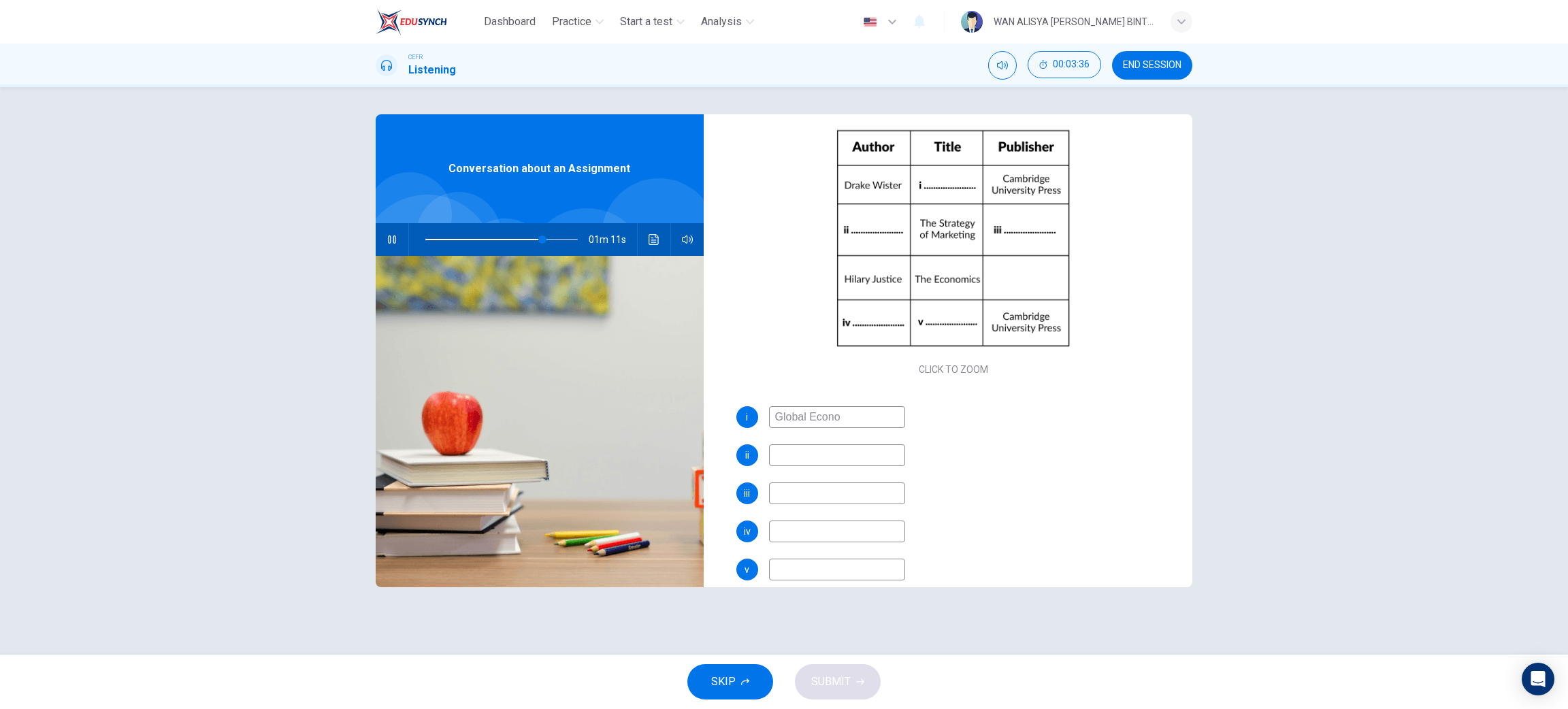 type on "77" 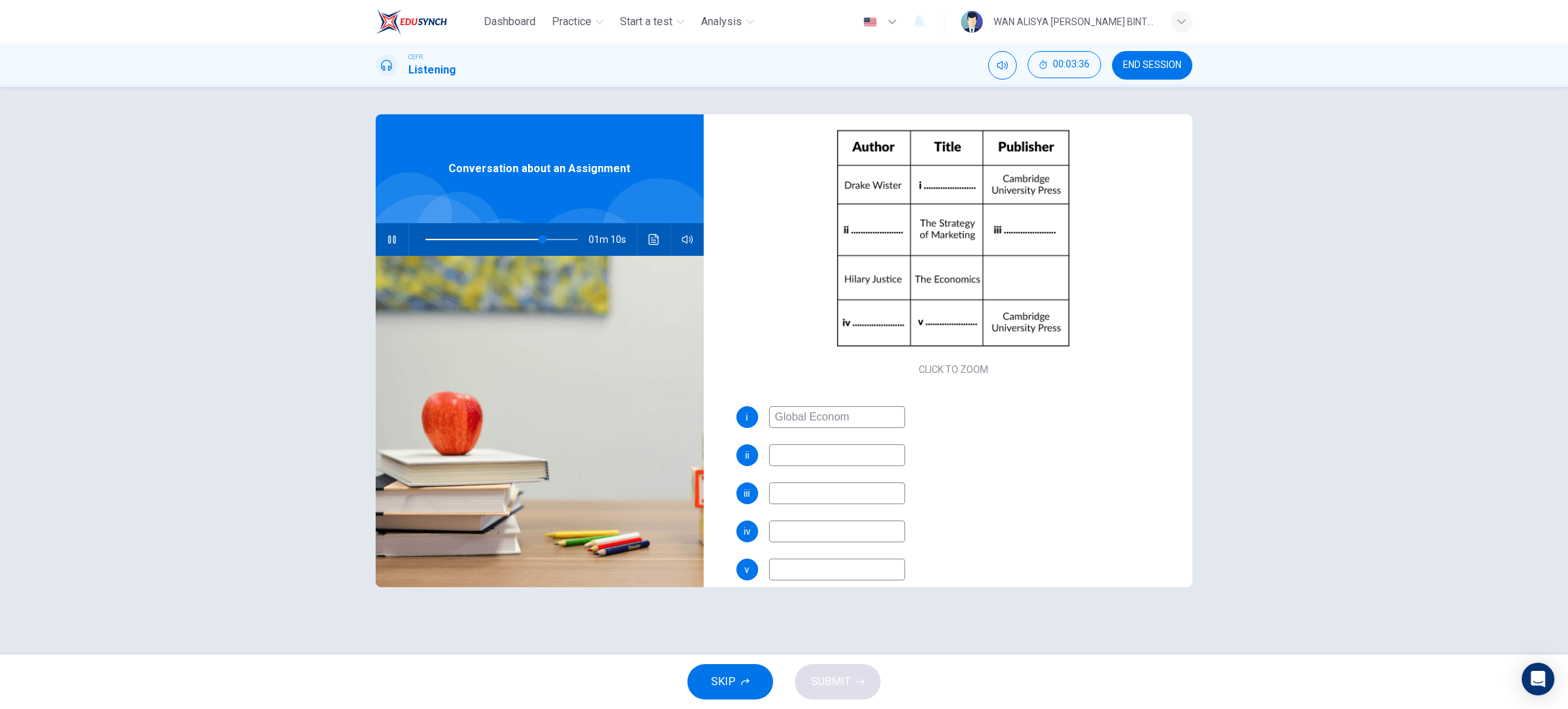type on "Global Economy" 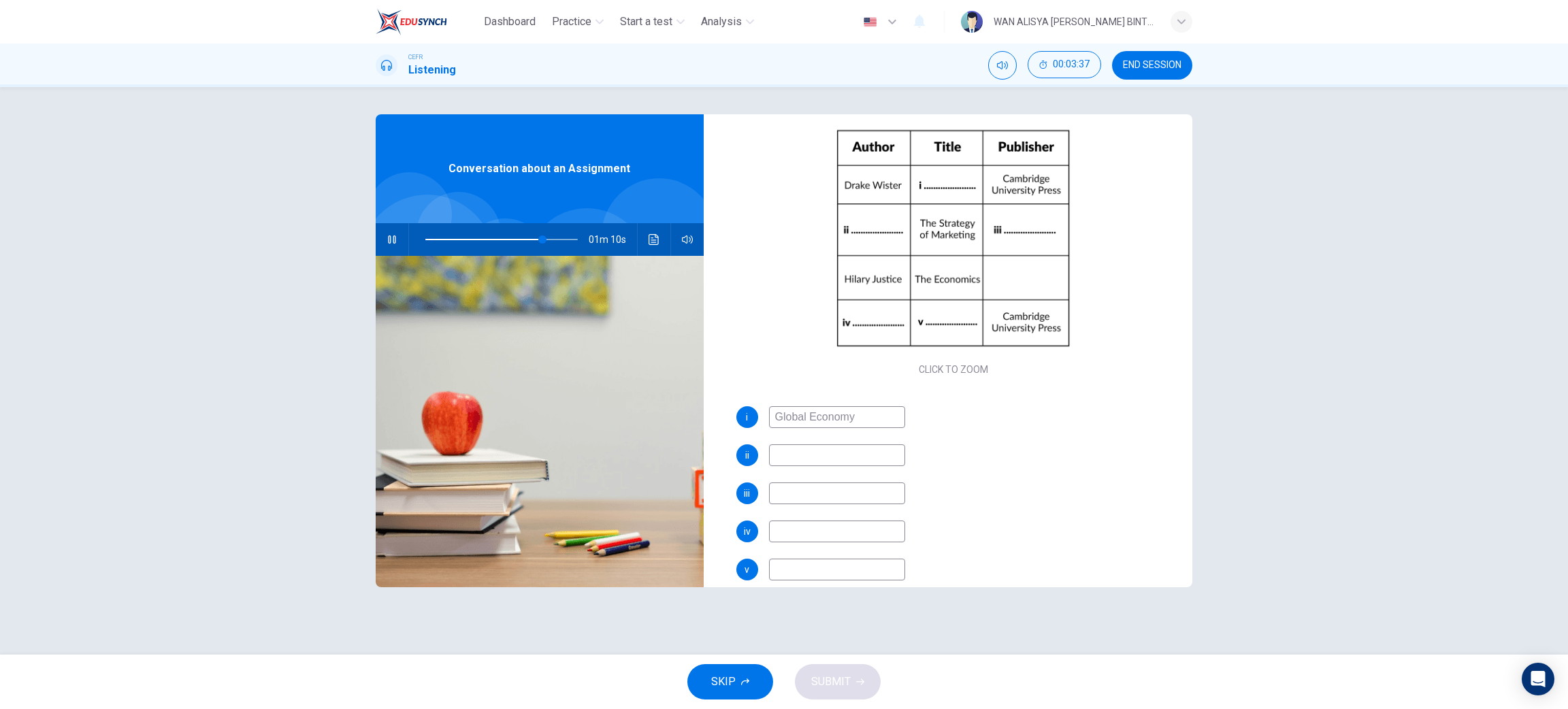 type on "77" 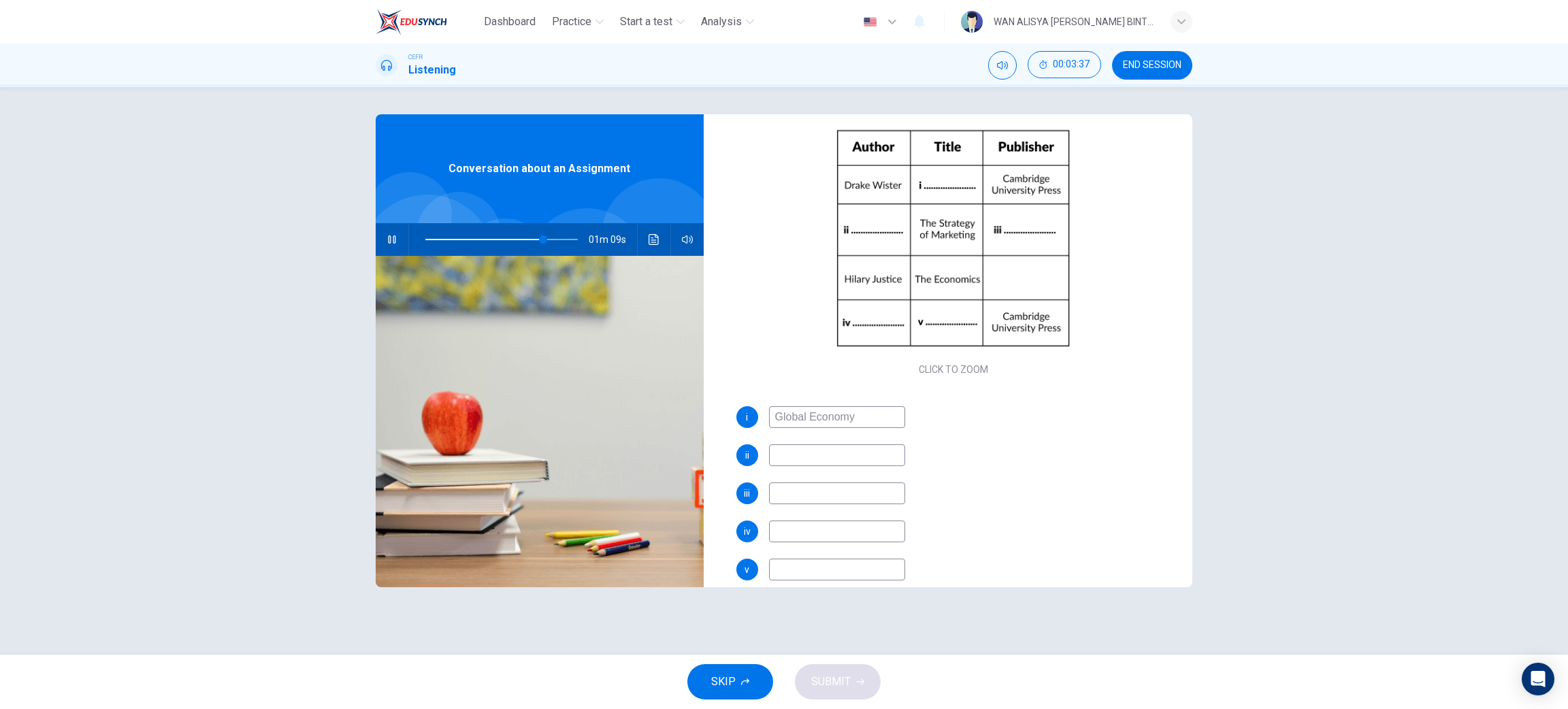 type on "Global Economy" 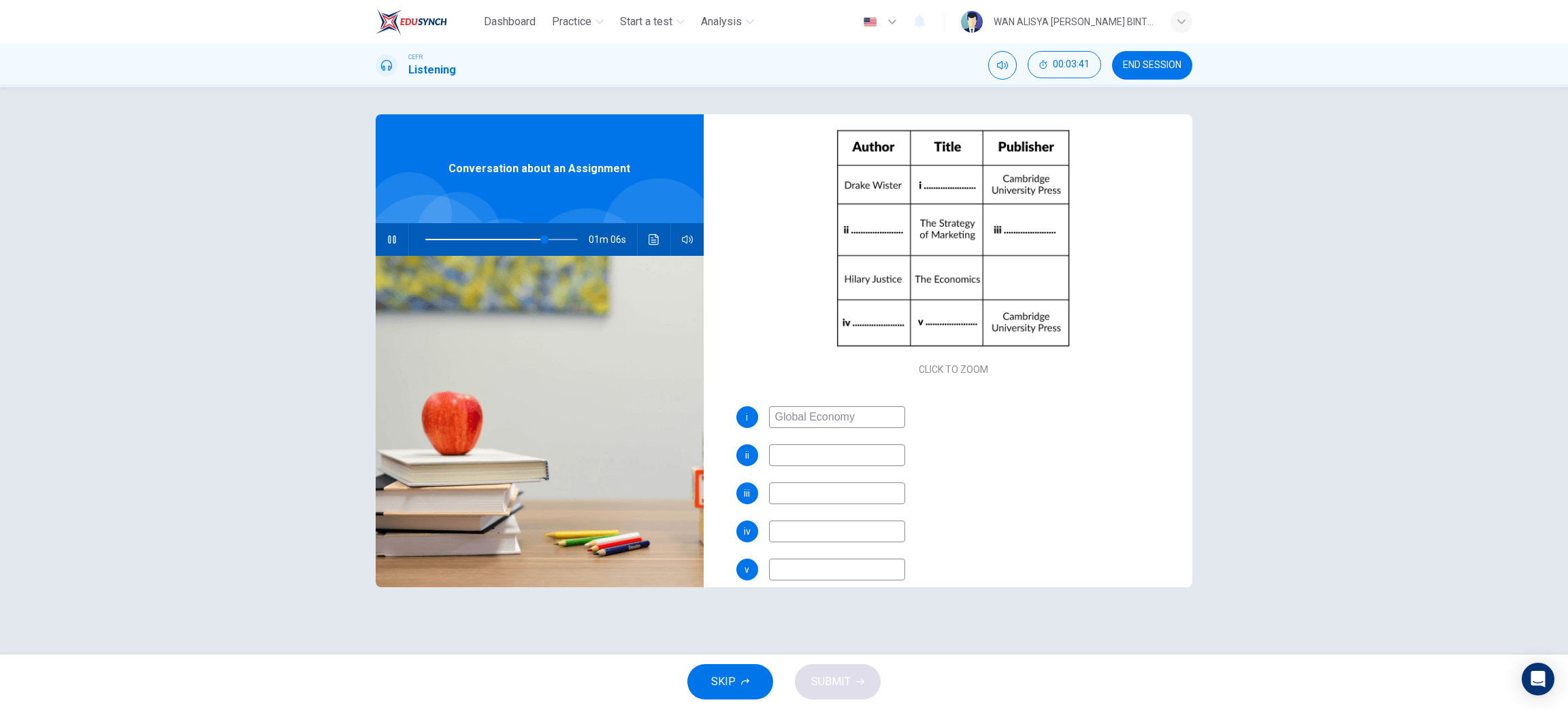type on "79" 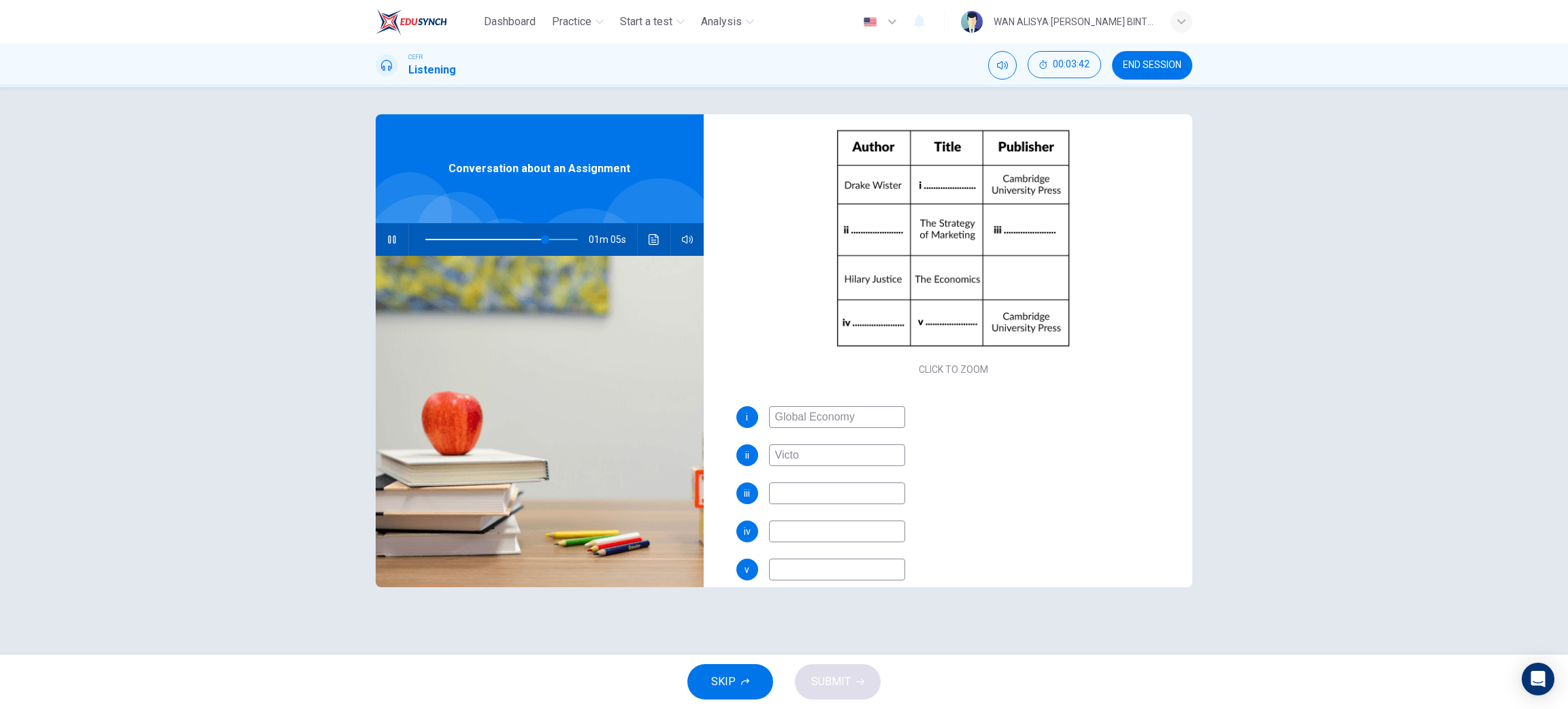 type on "Victor" 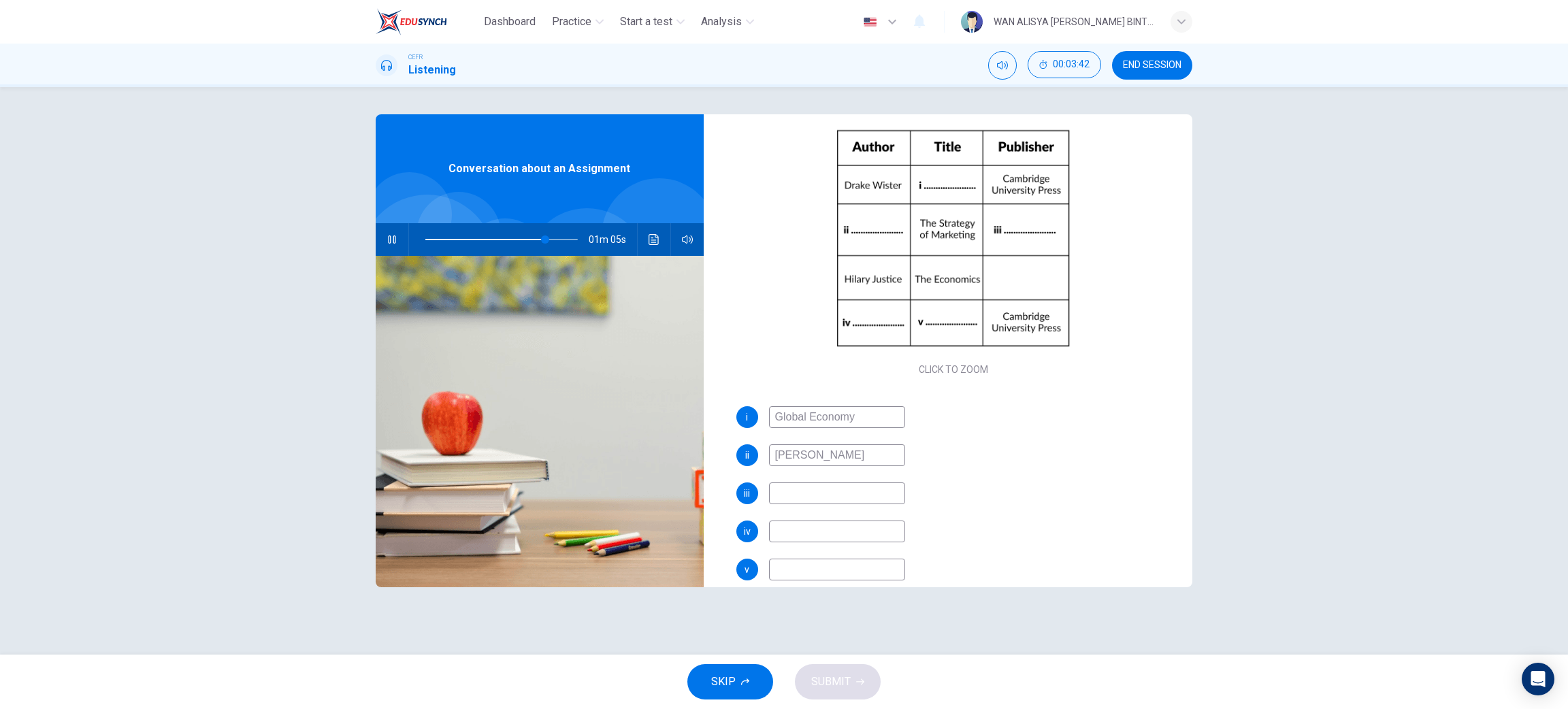 type on "79" 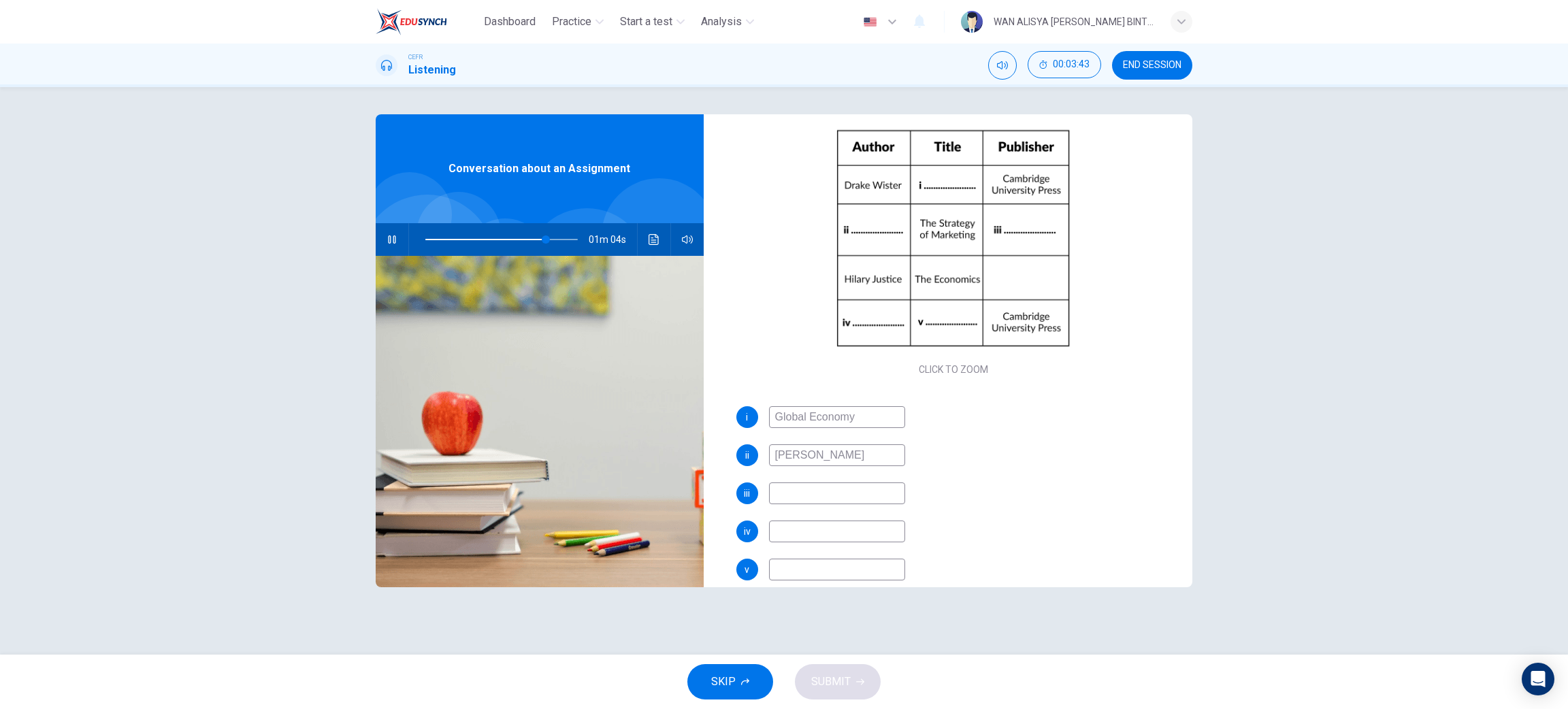type on "Victoria Smit" 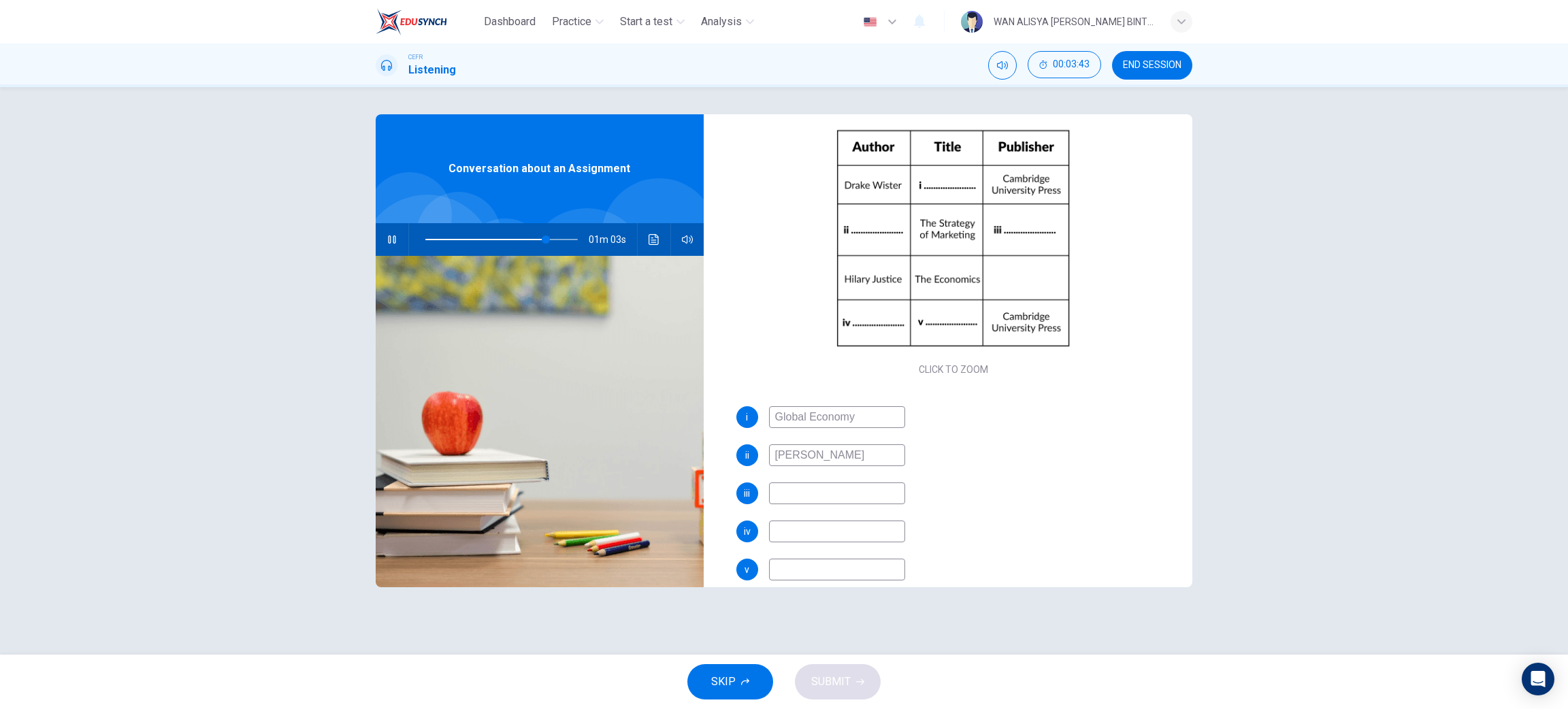 type on "Victoria Smith" 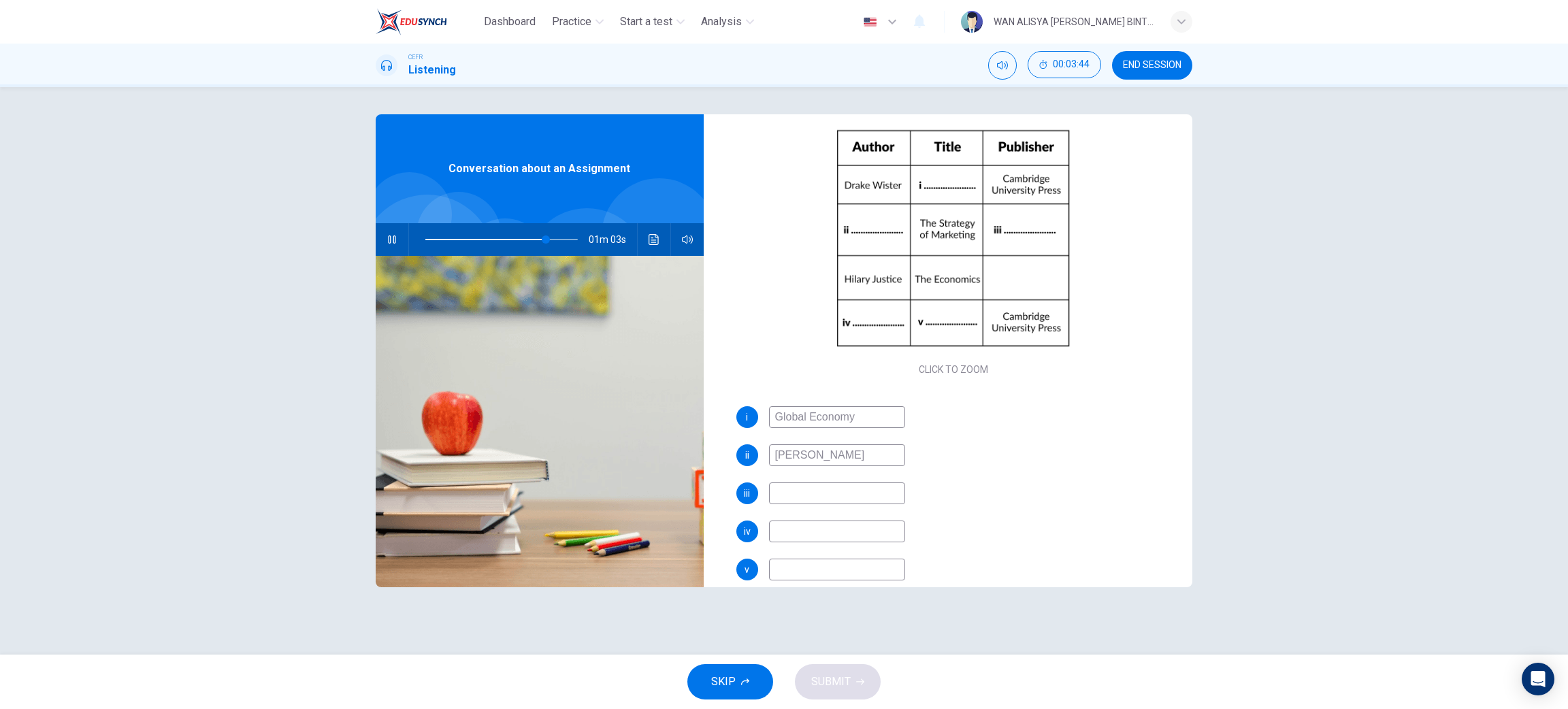 type on "80" 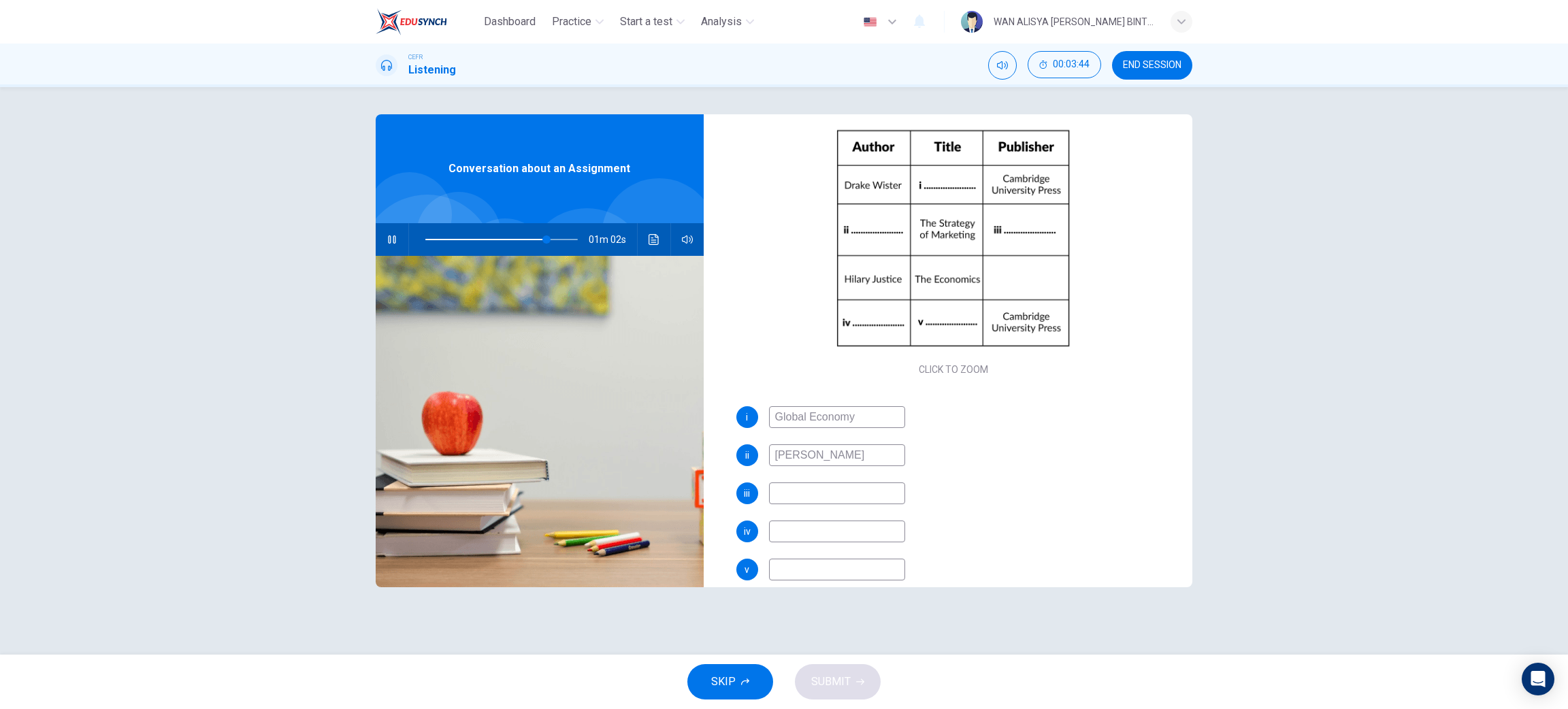 type on "Victoria Smith" 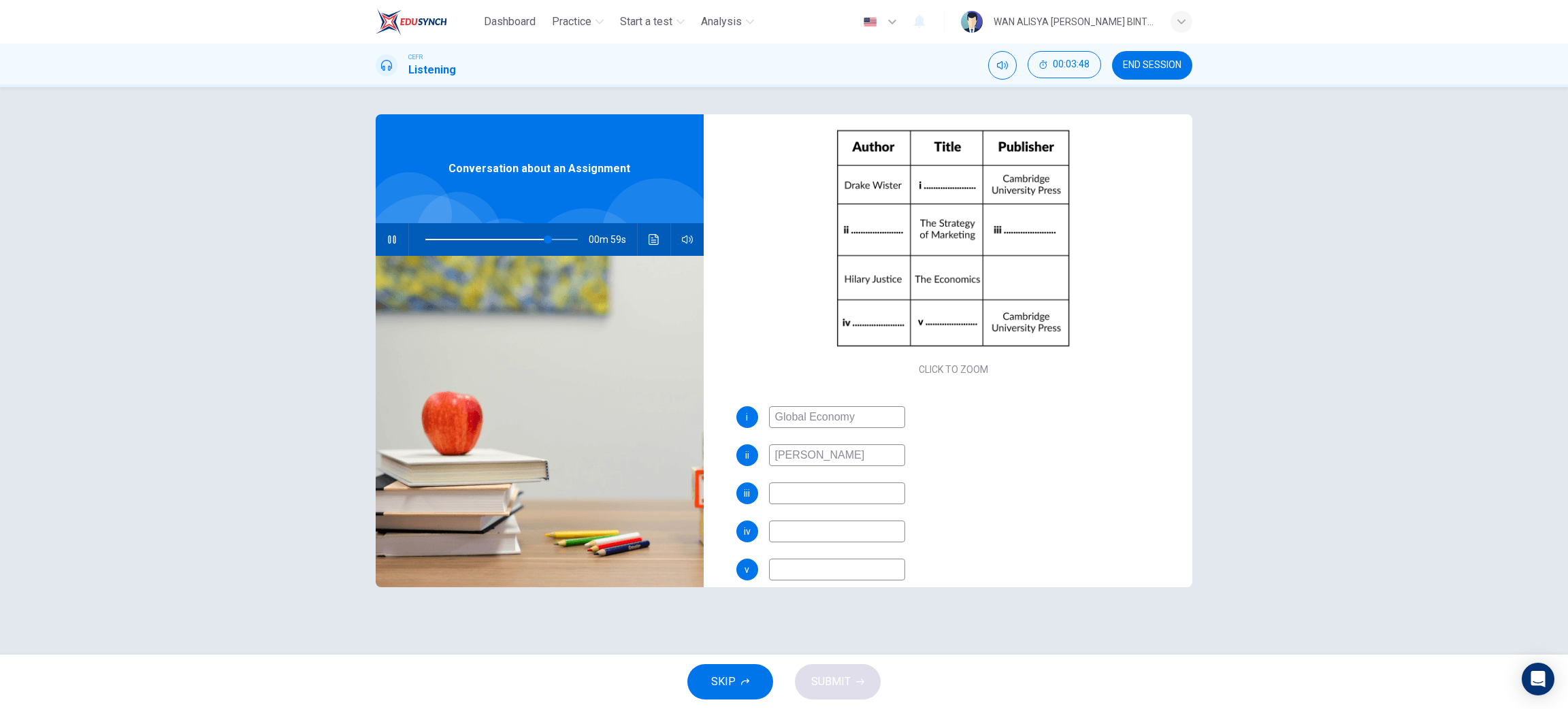 type on "81" 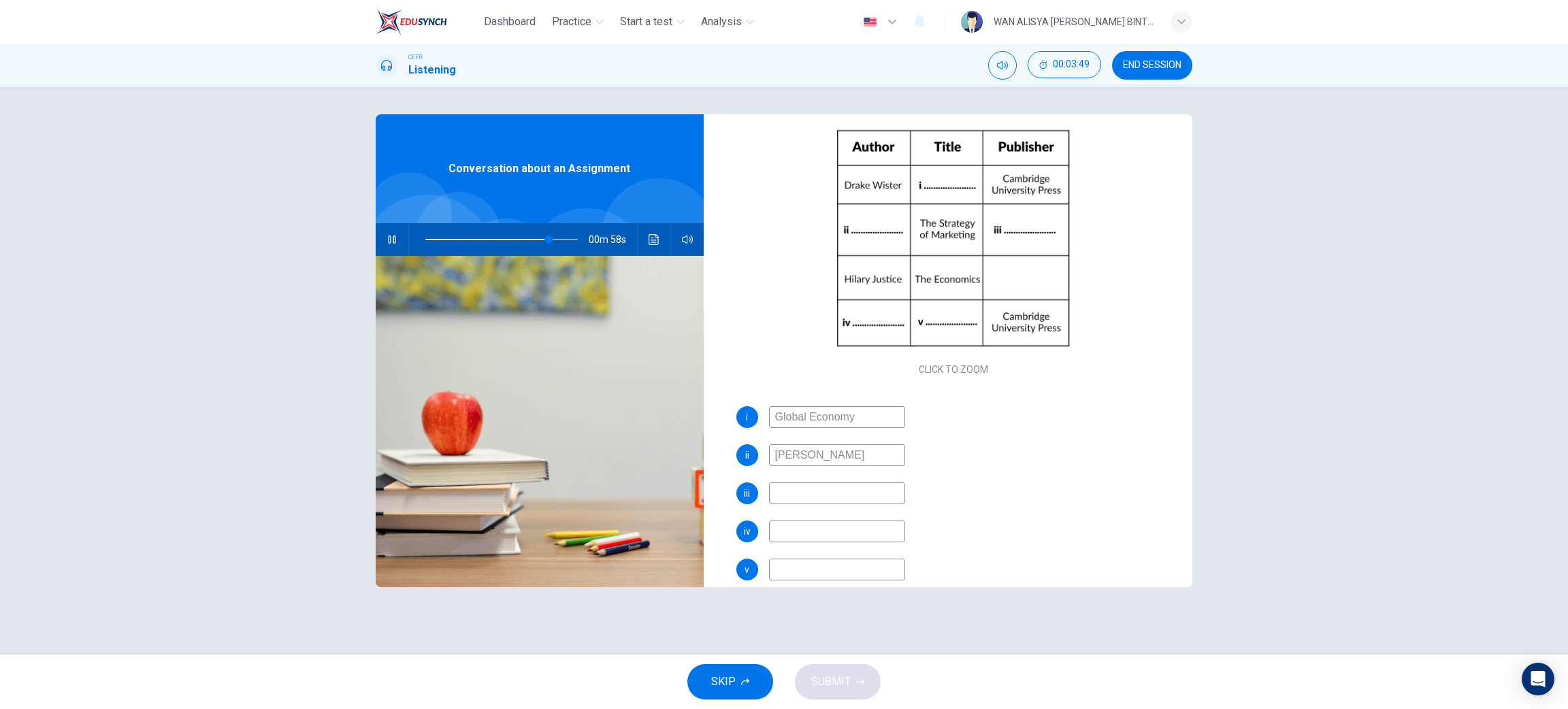 type on "L" 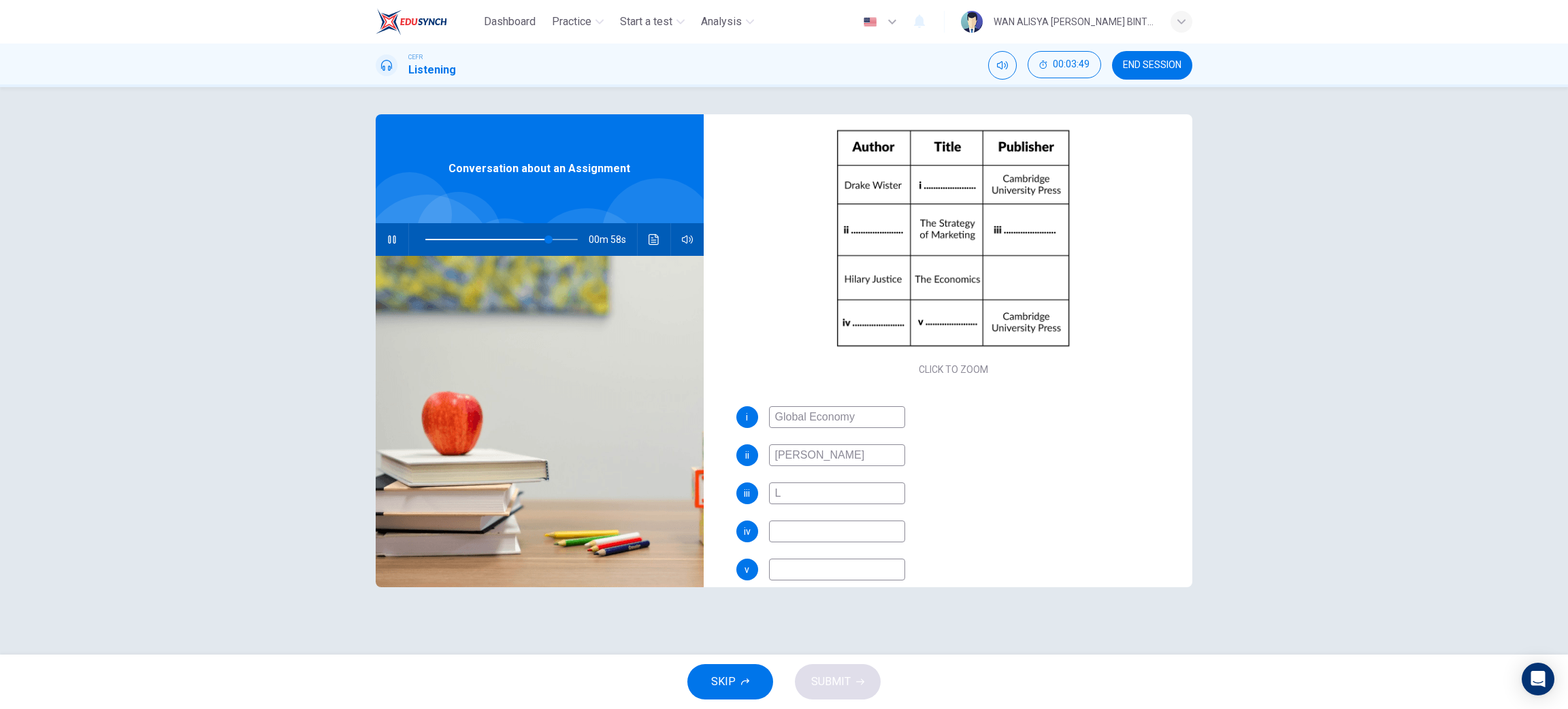 type on "81" 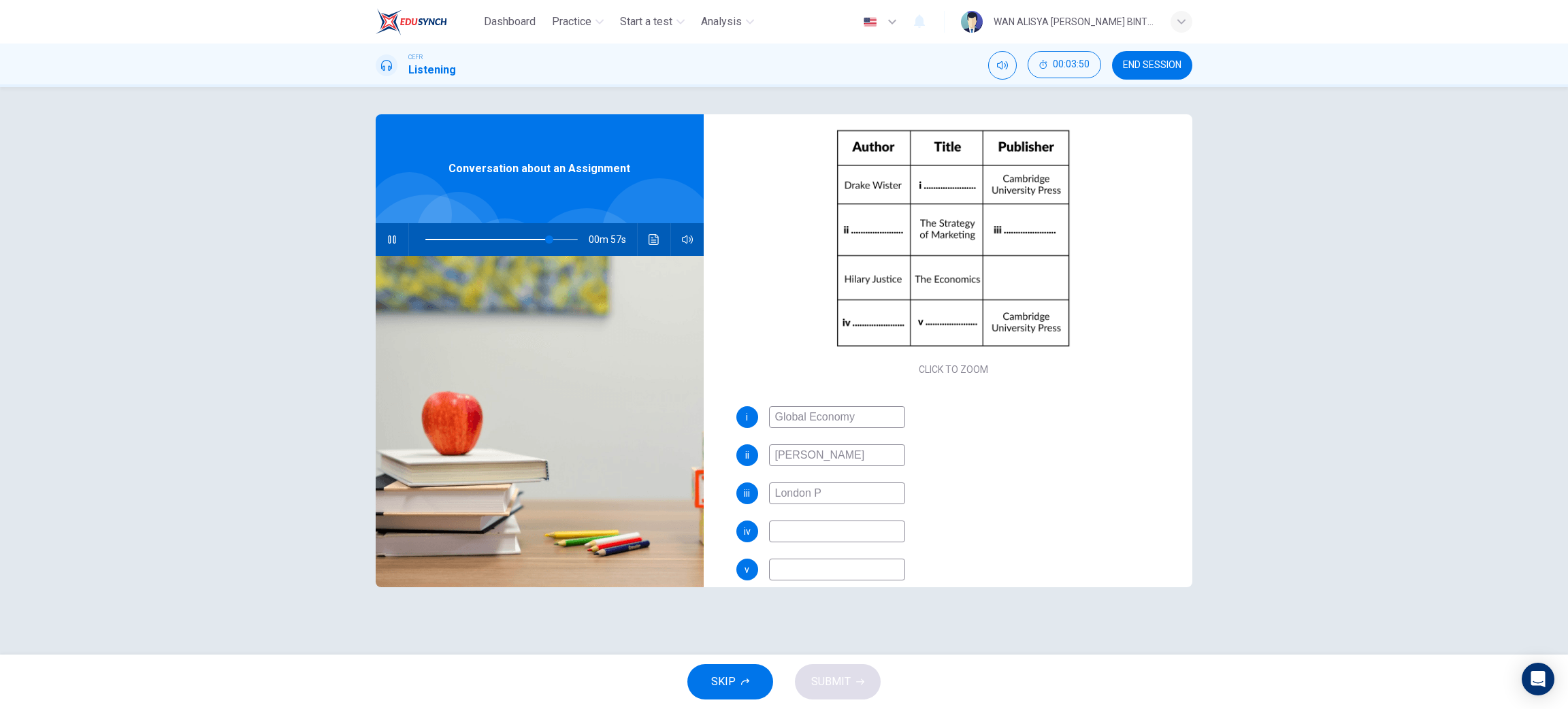 type on "London Pr" 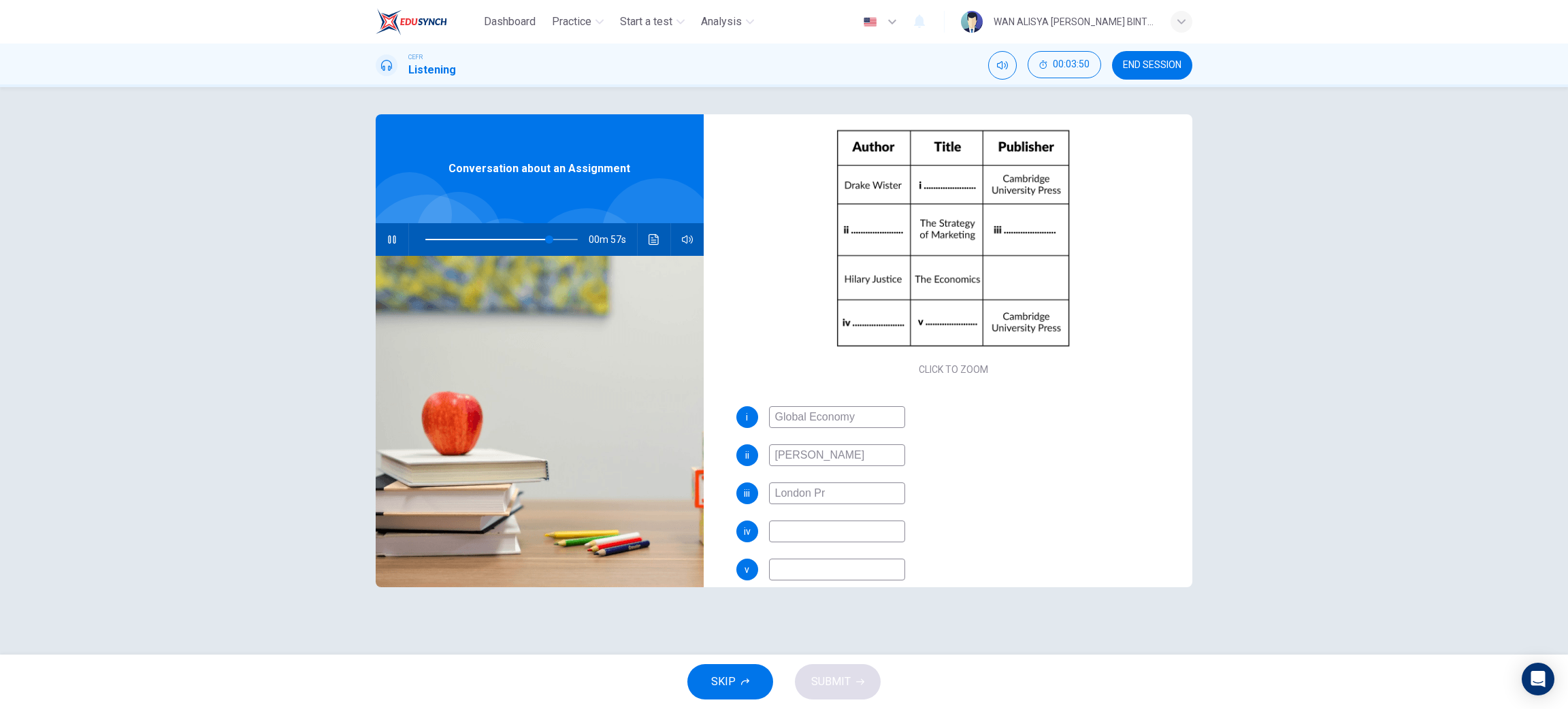 type on "82" 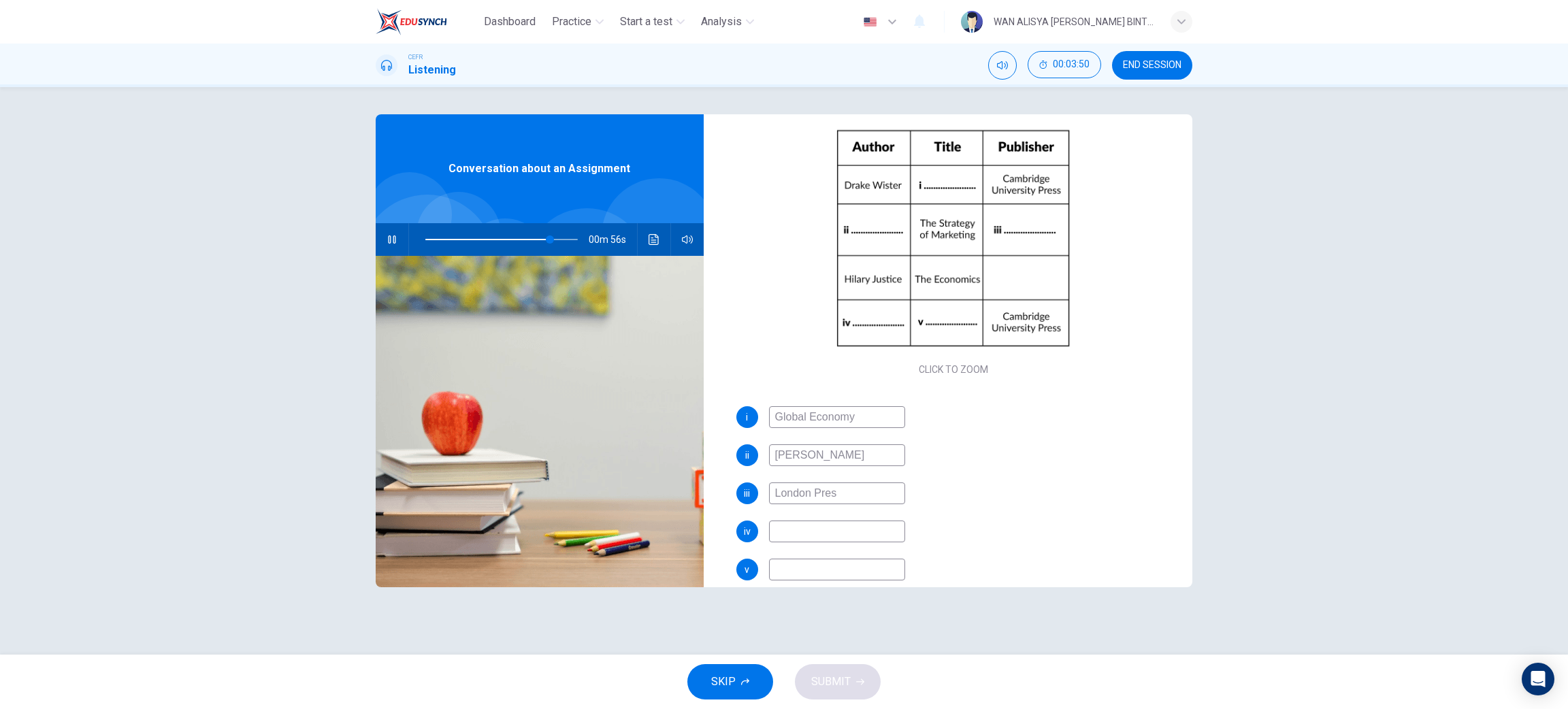 type on "London Press" 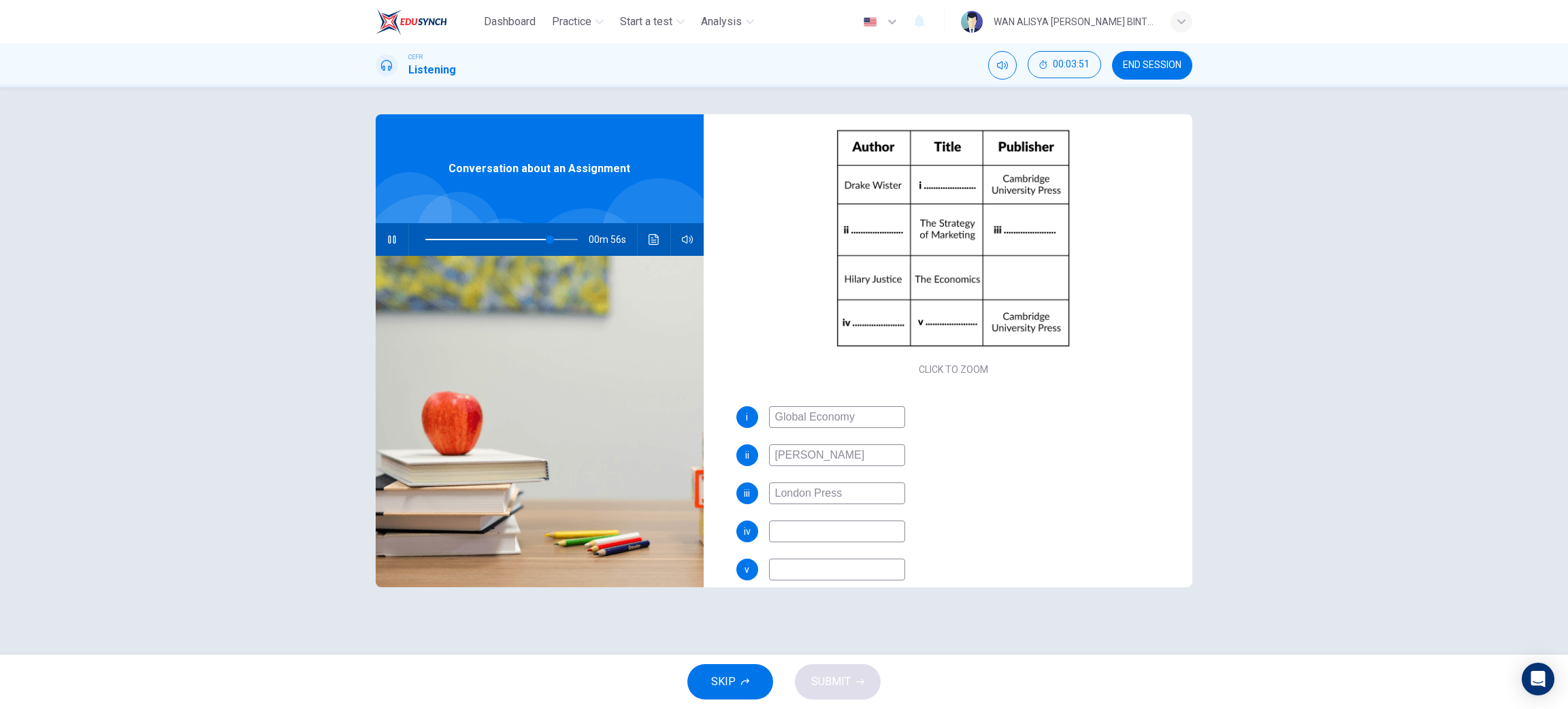 type on "82" 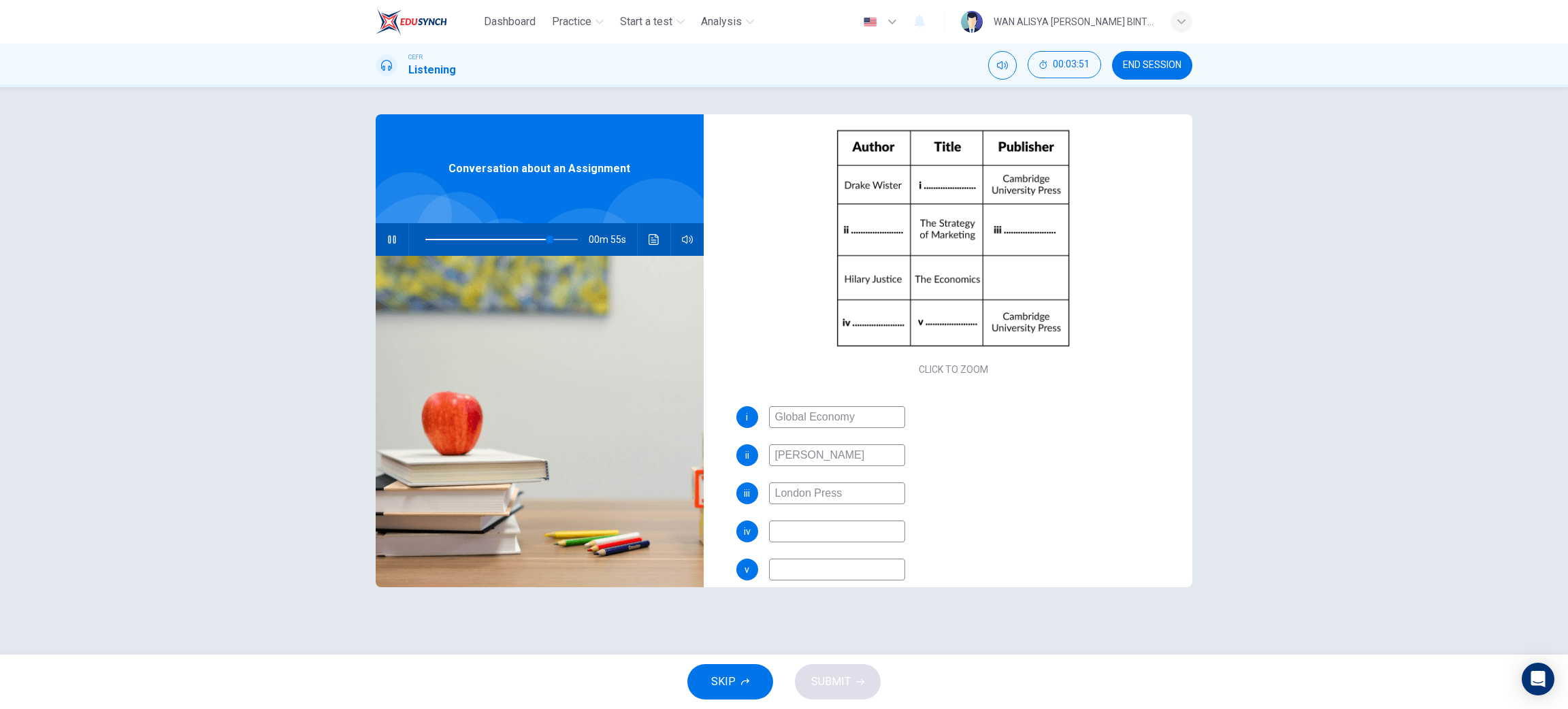 type on "London Press" 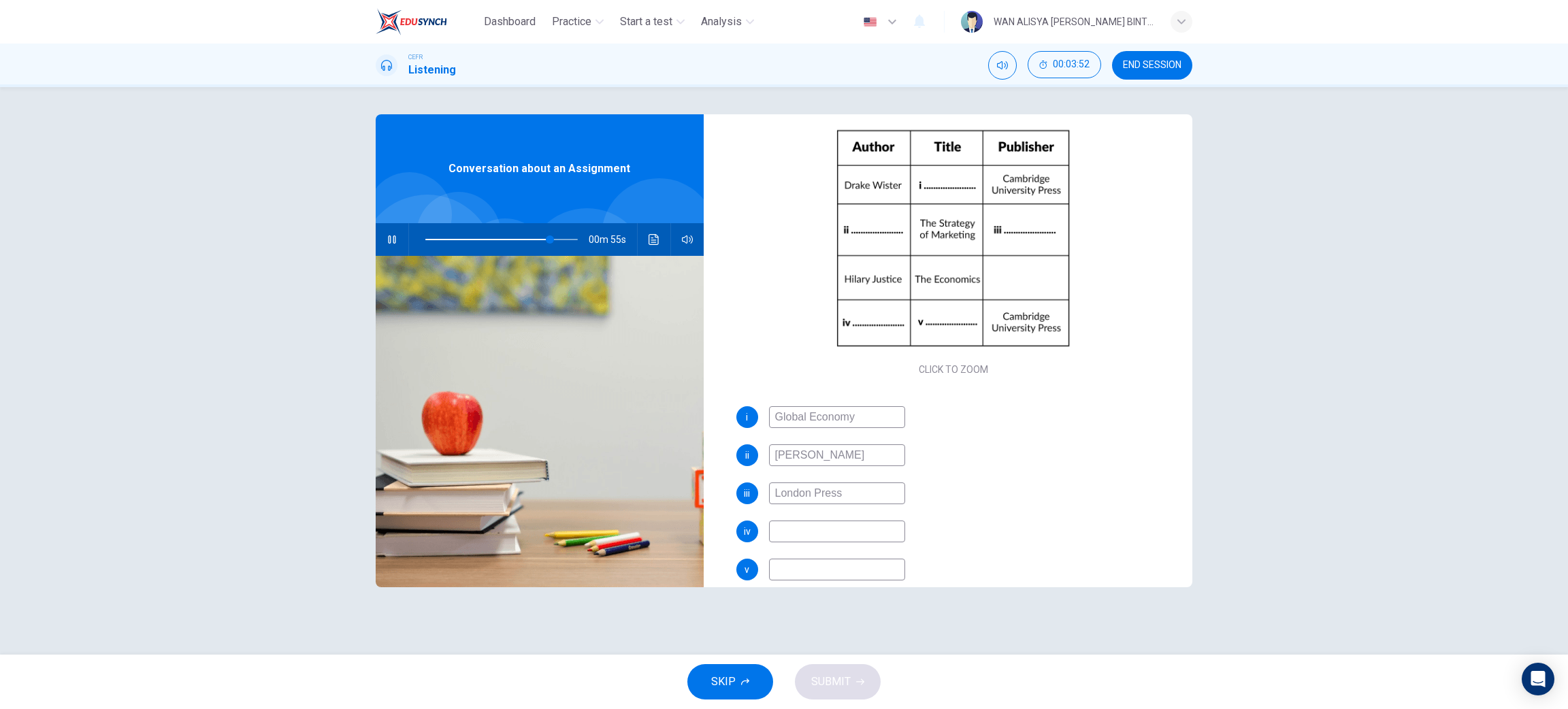 click on "i Global Economy ii Victoria Smith iii London Press iv v" at bounding box center (953, 507) 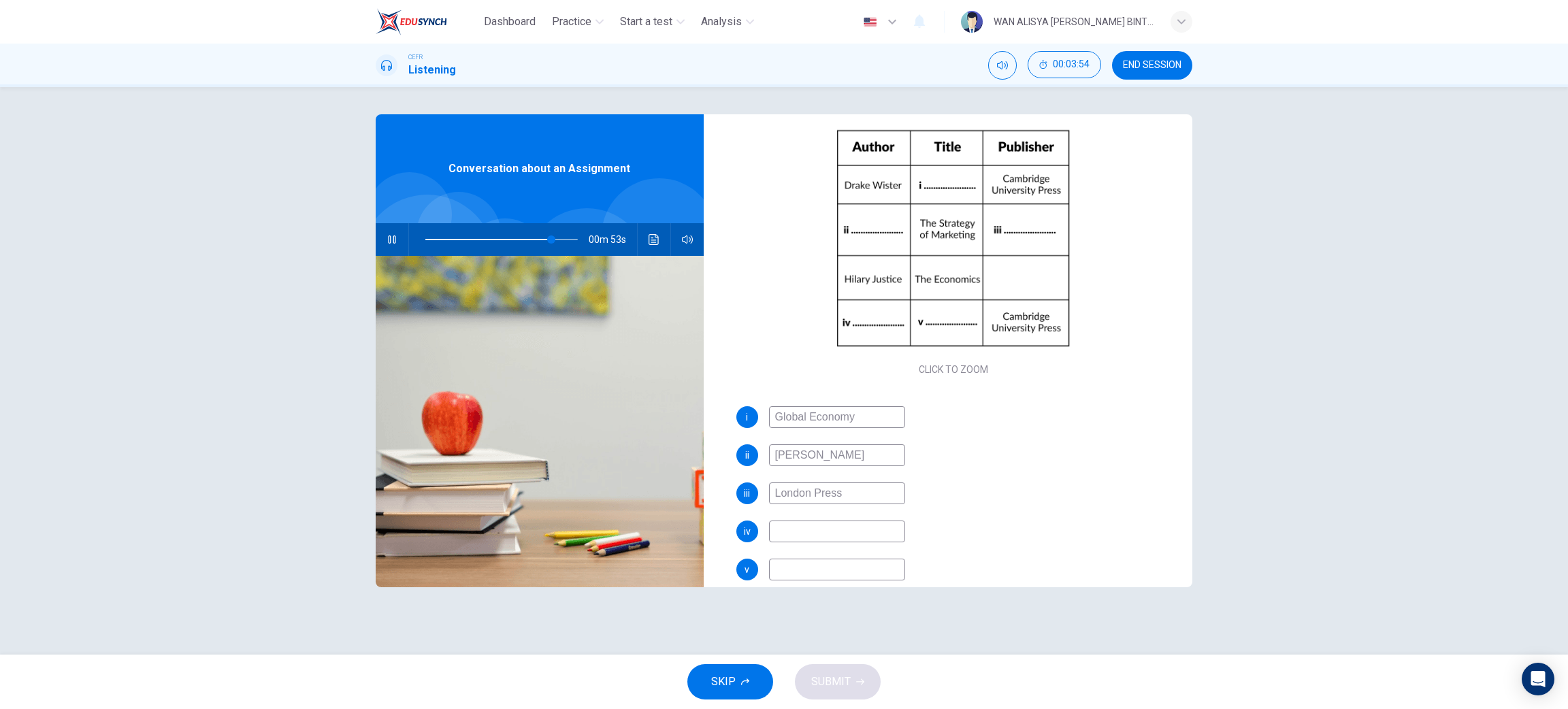 click at bounding box center (837, 531) 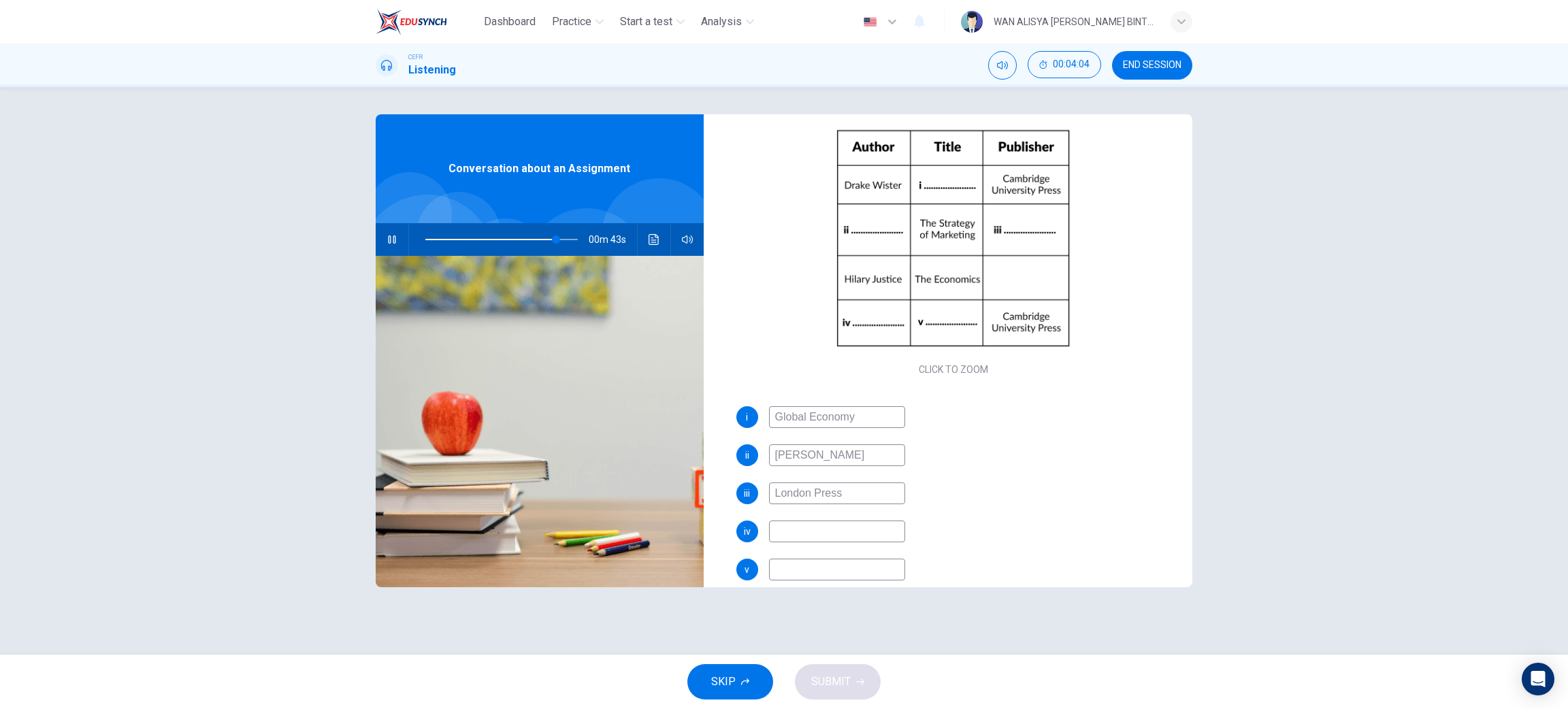 type on "86" 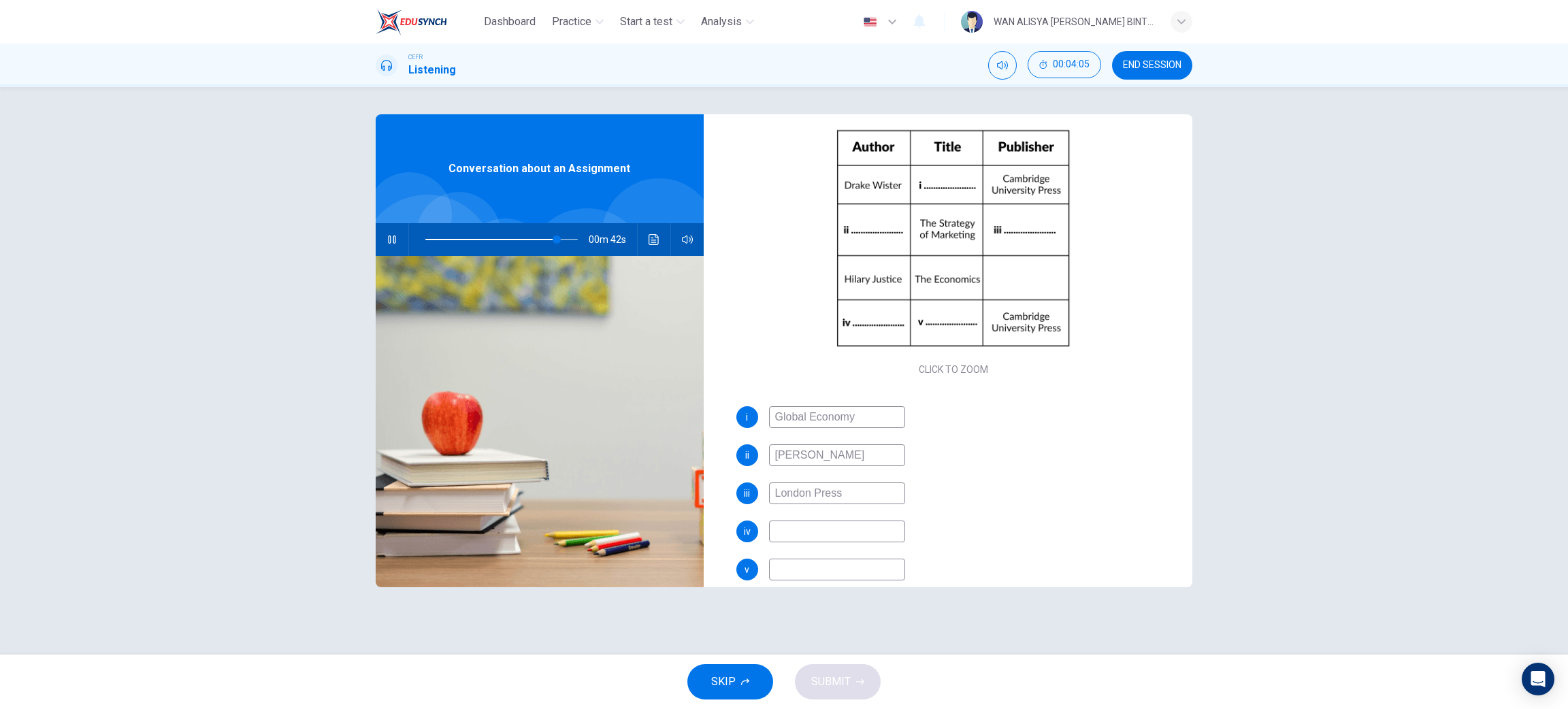 type on "O" 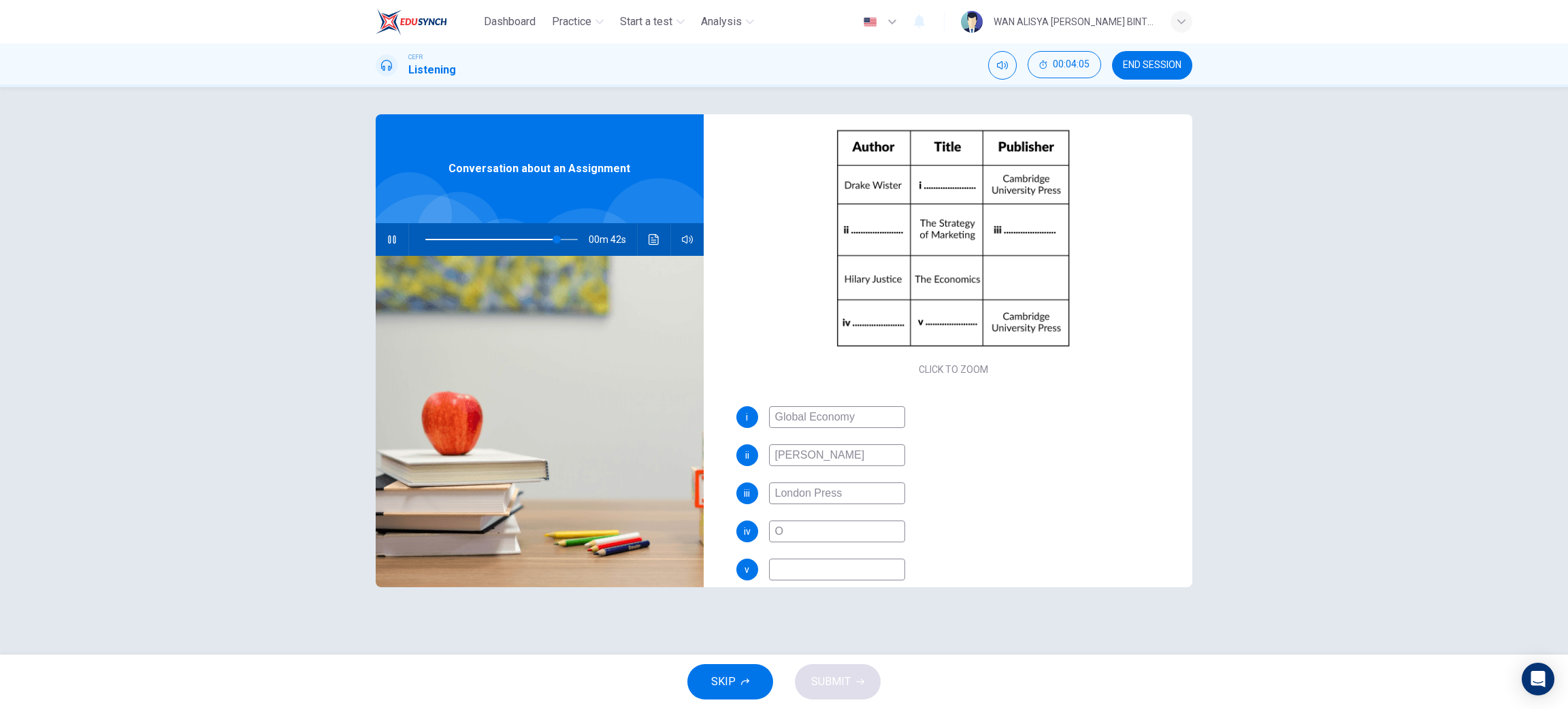 type on "87" 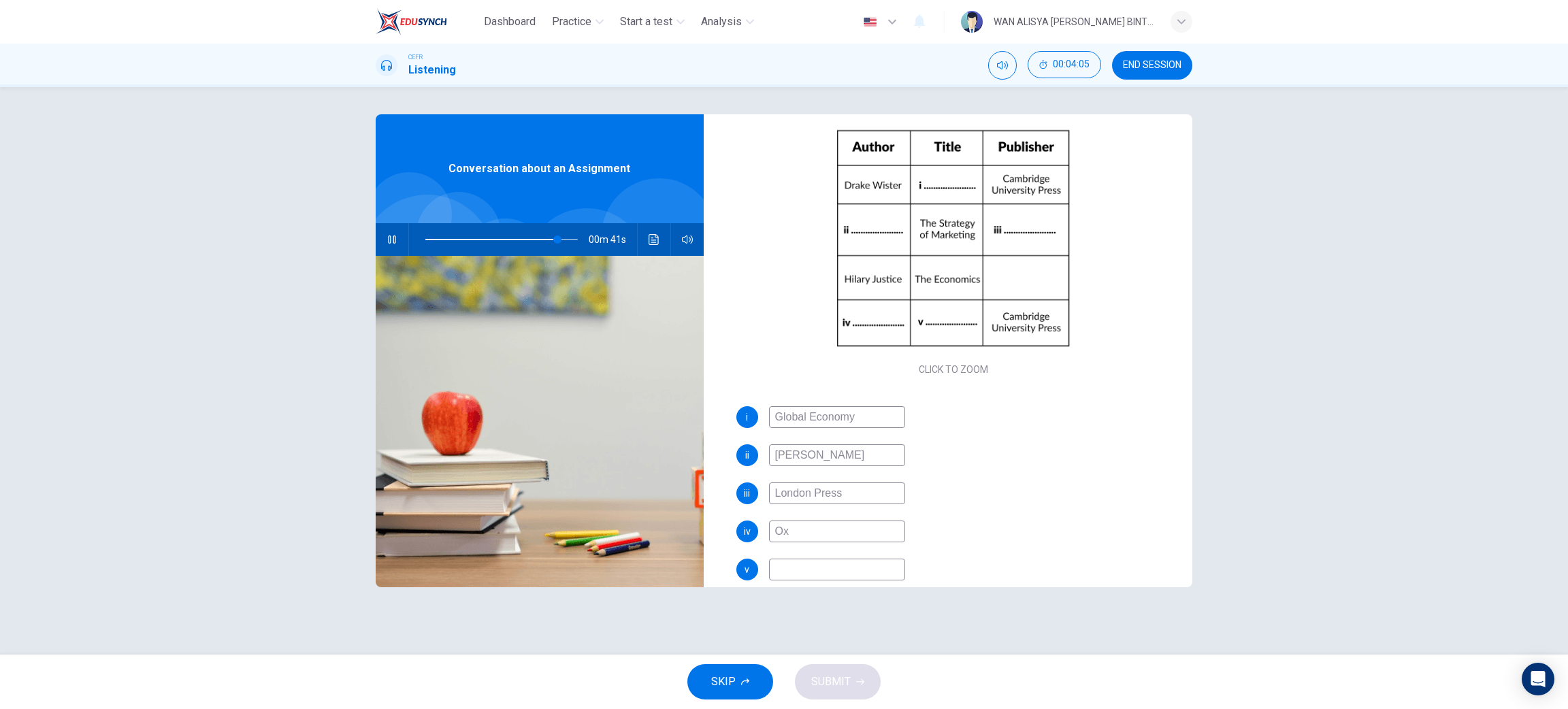 type on "Oxf" 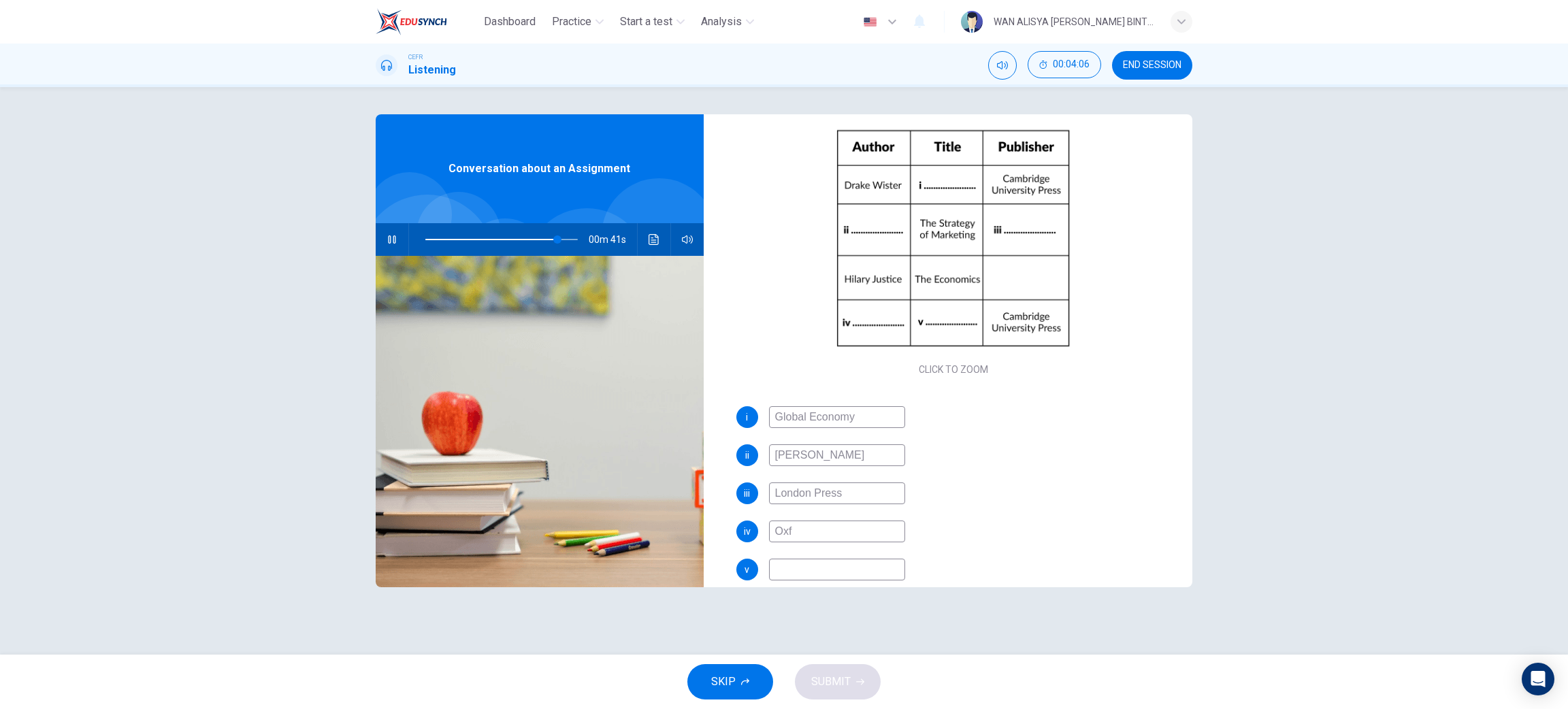 type on "87" 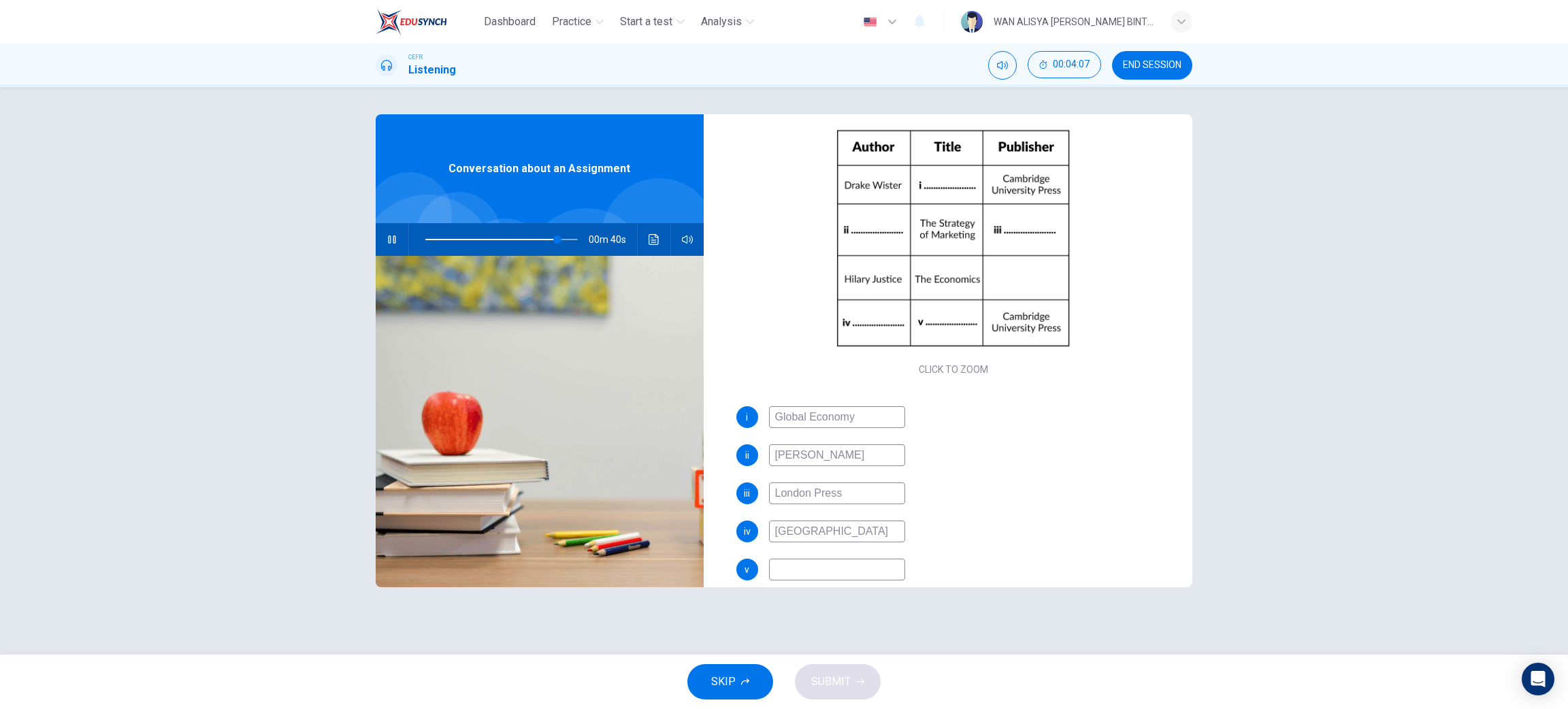 type on "Oxford" 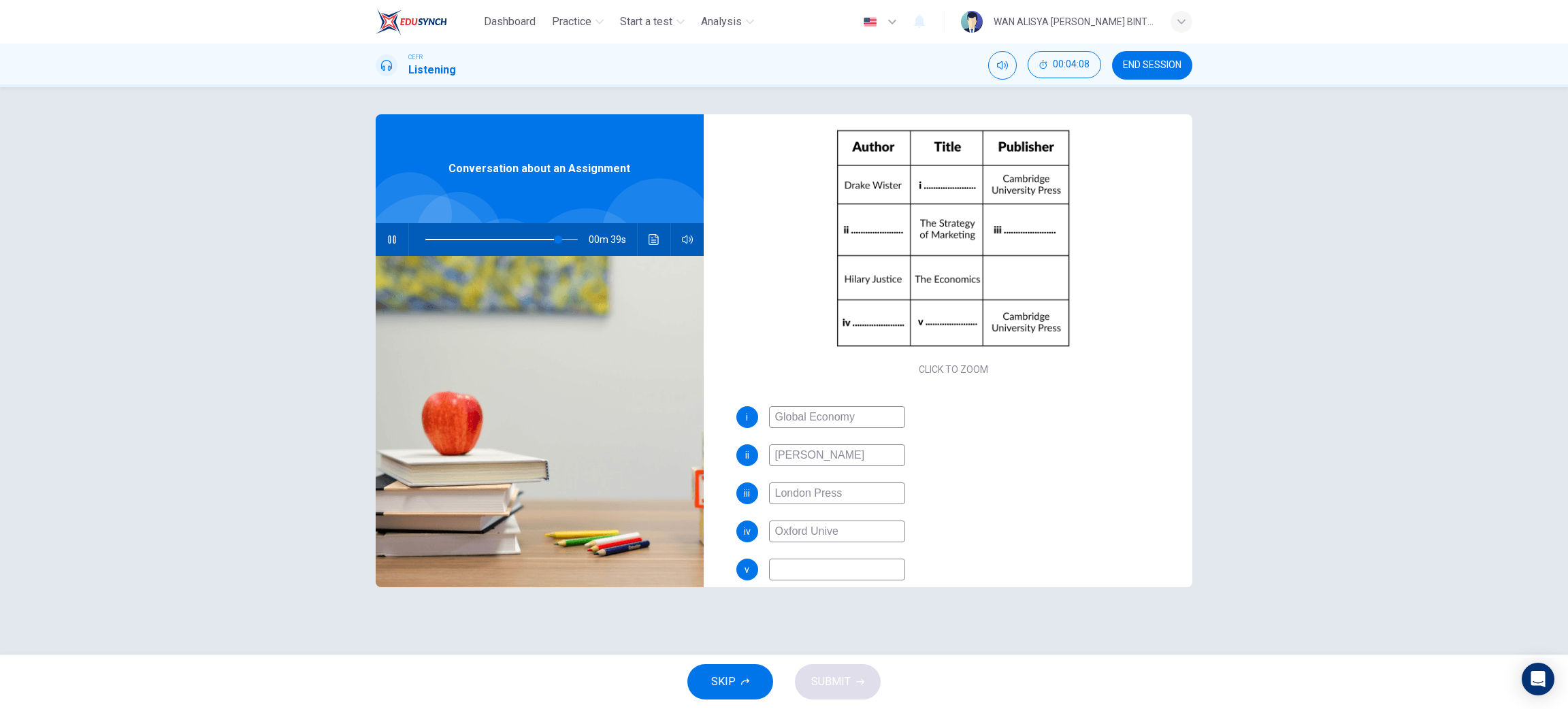 type on "Oxford Univer" 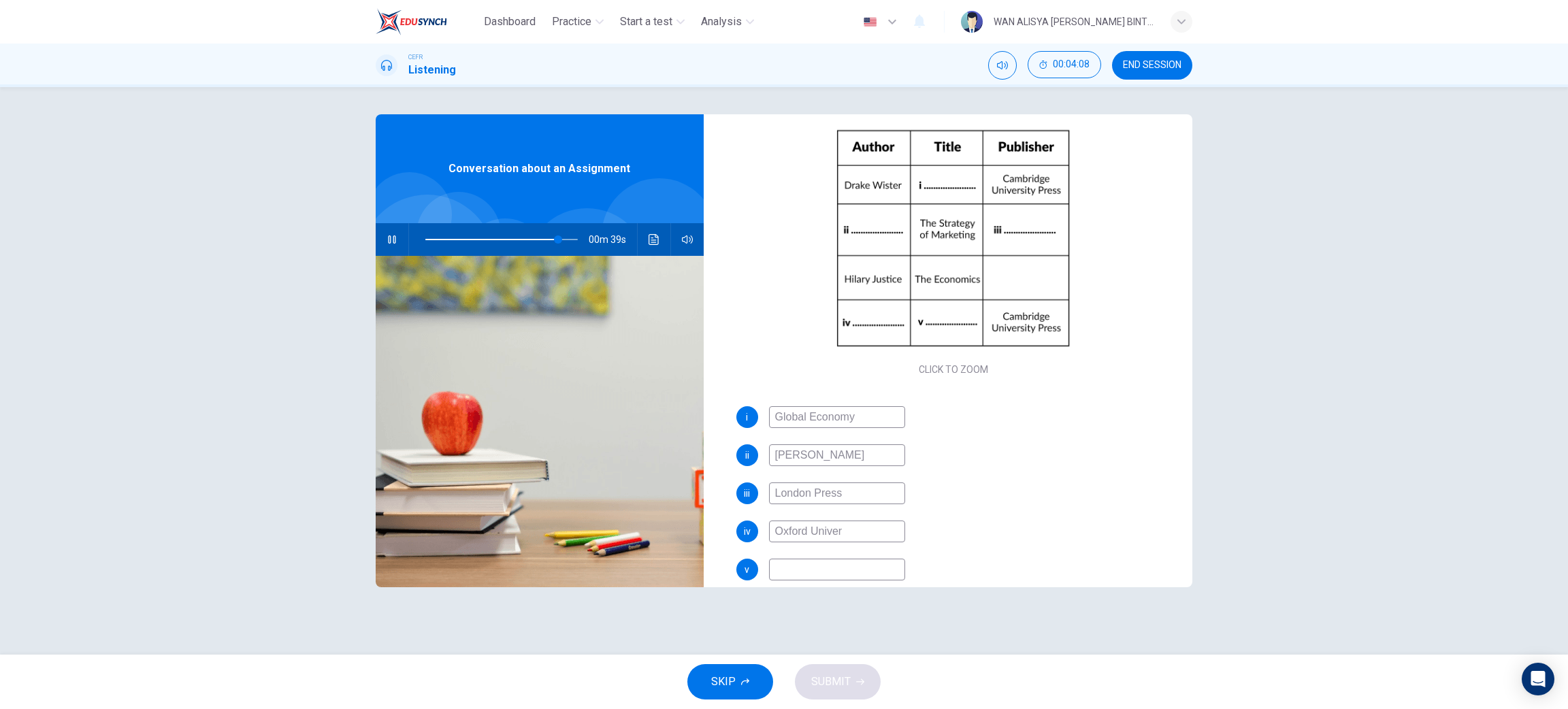 type on "88" 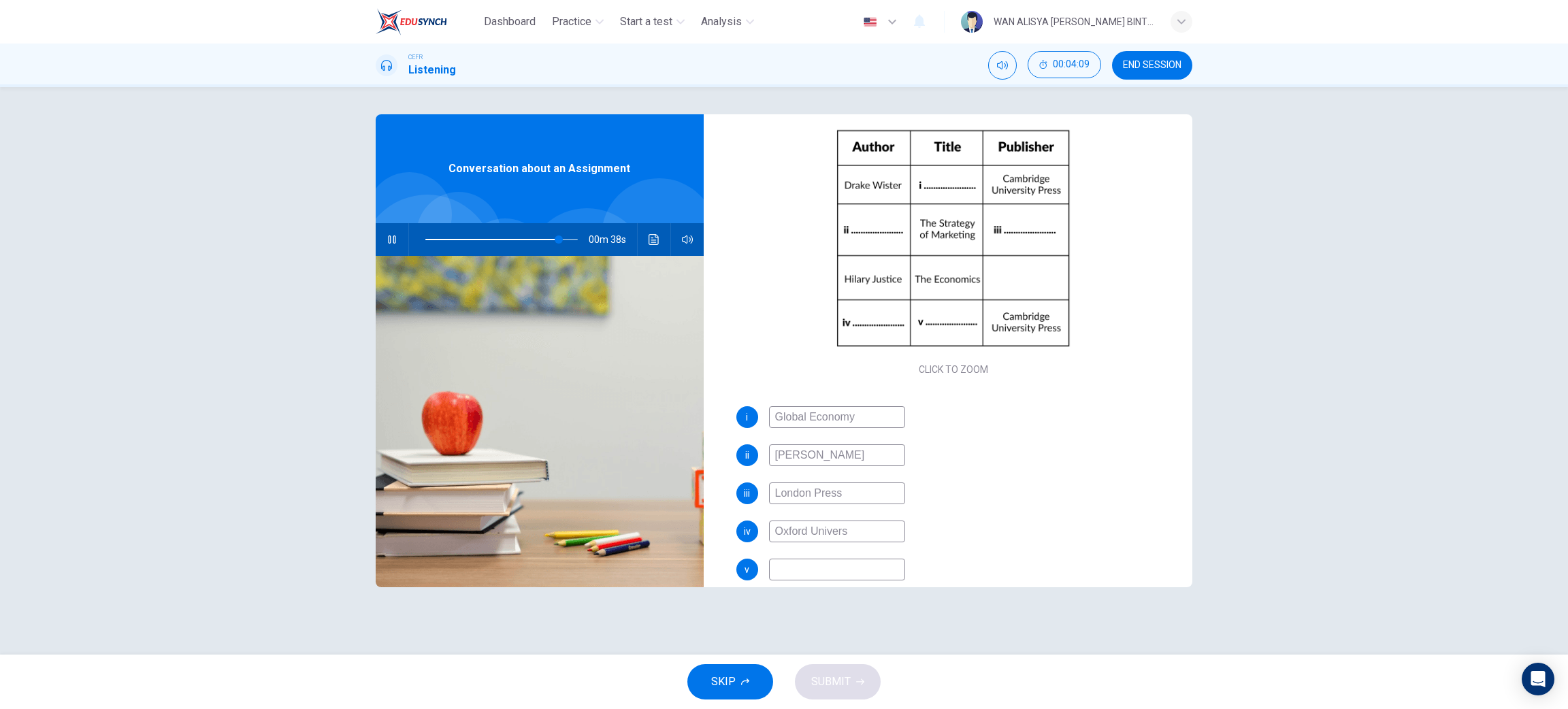 type on "88" 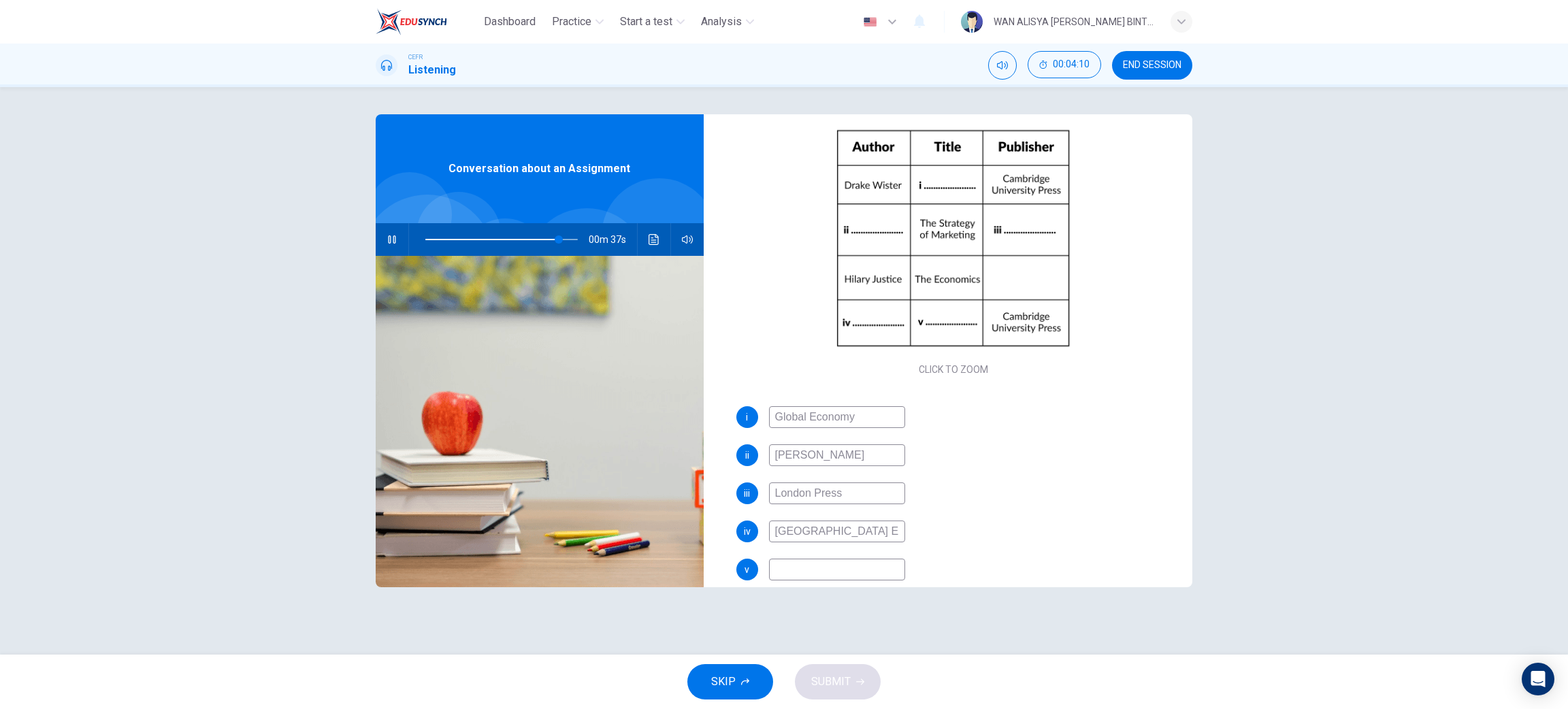 type on "Oxford University Ex" 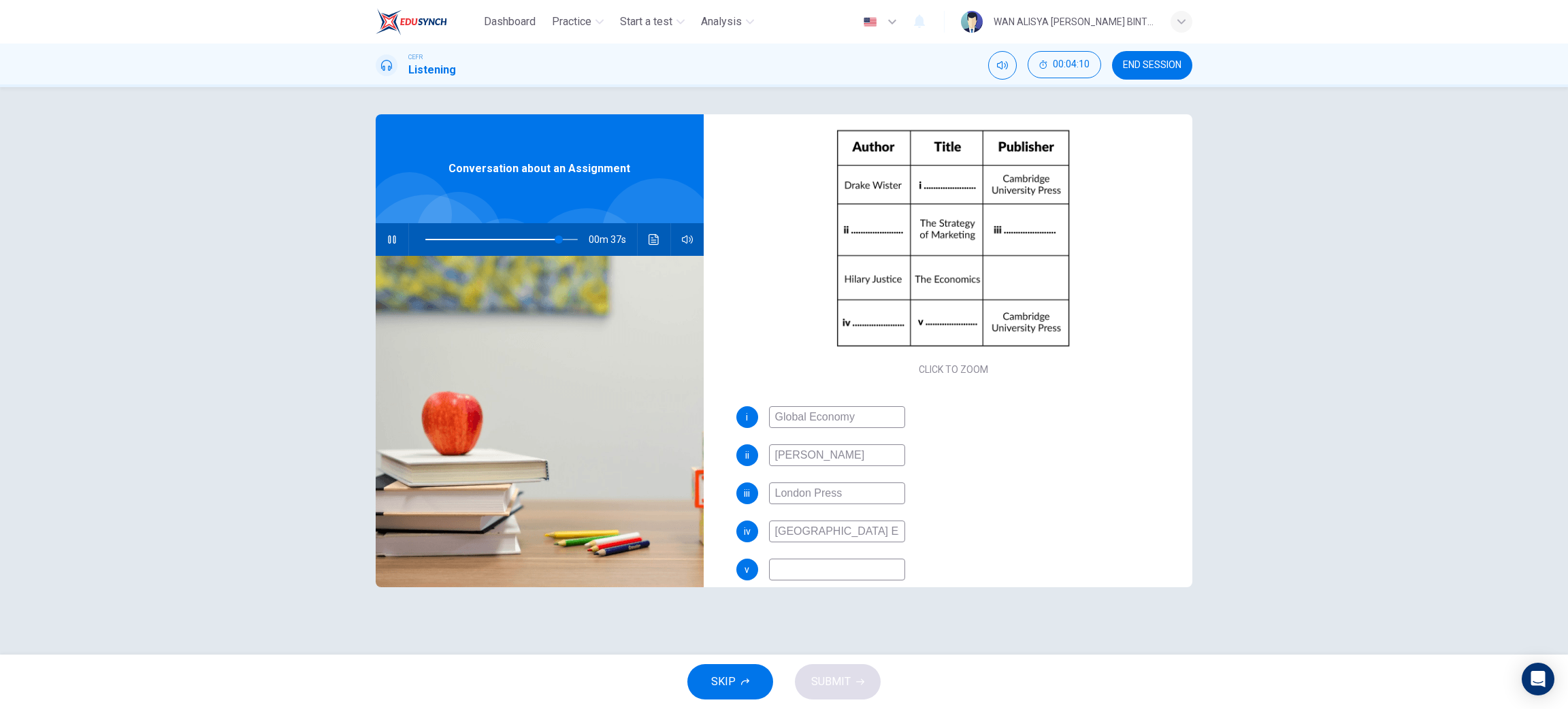 type on "88" 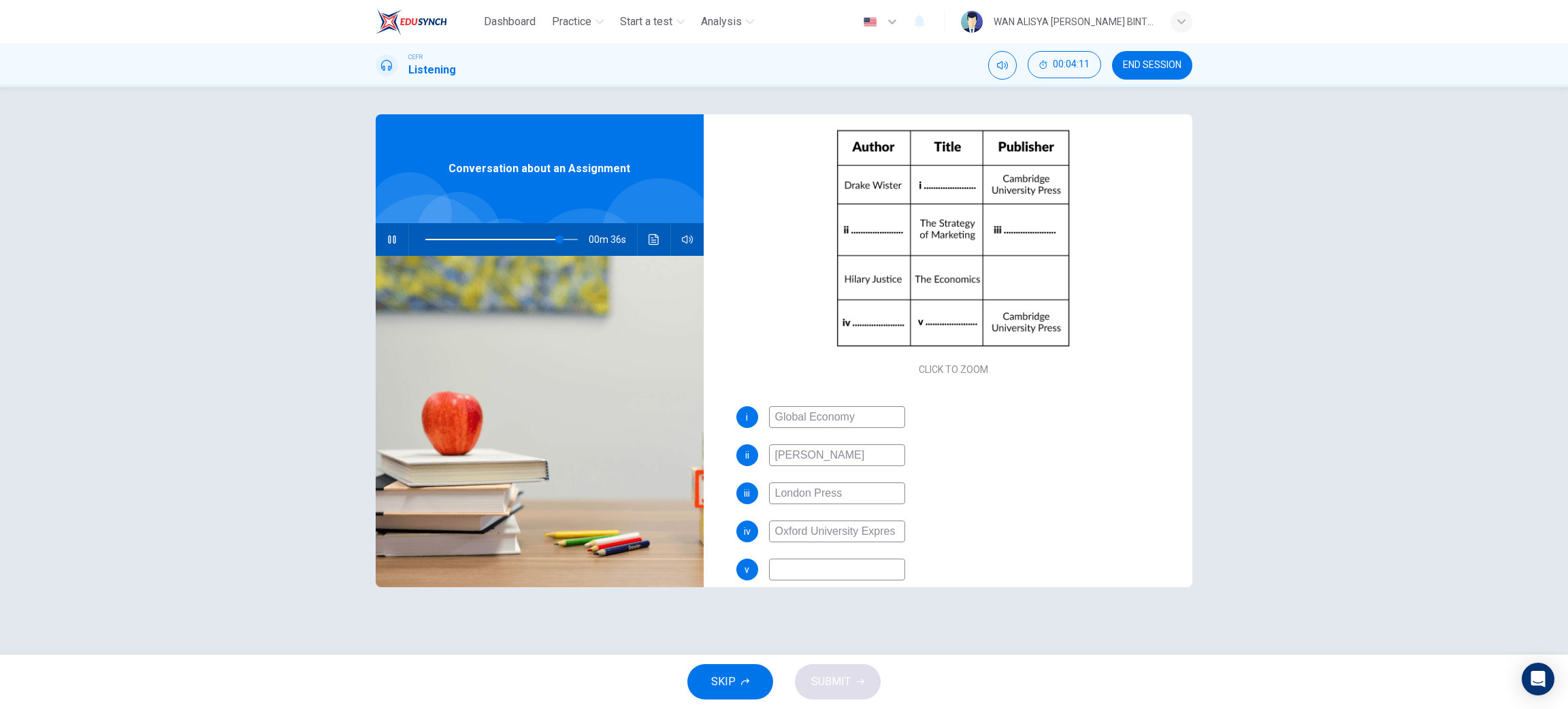 type on "Oxford University Express" 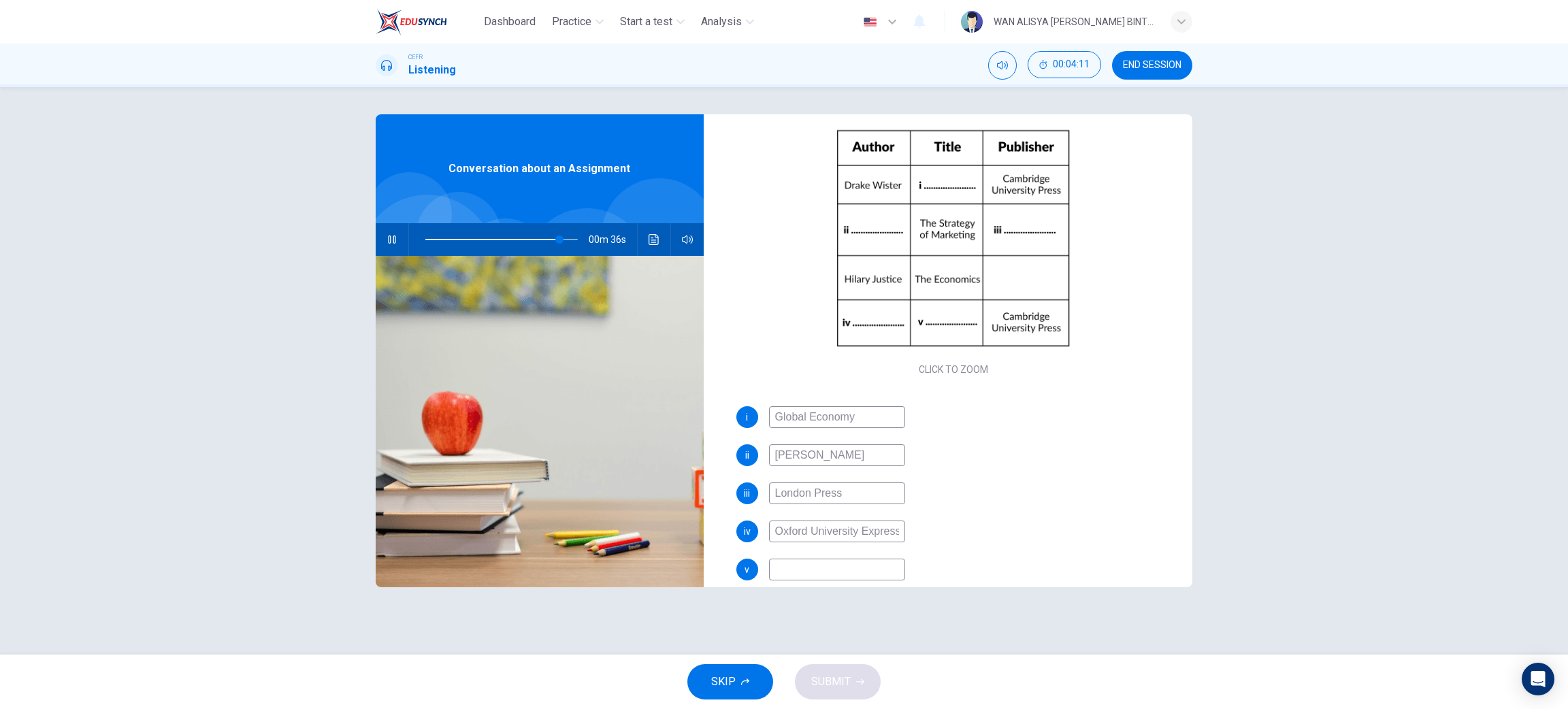 scroll, scrollTop: 0, scrollLeft: 2, axis: horizontal 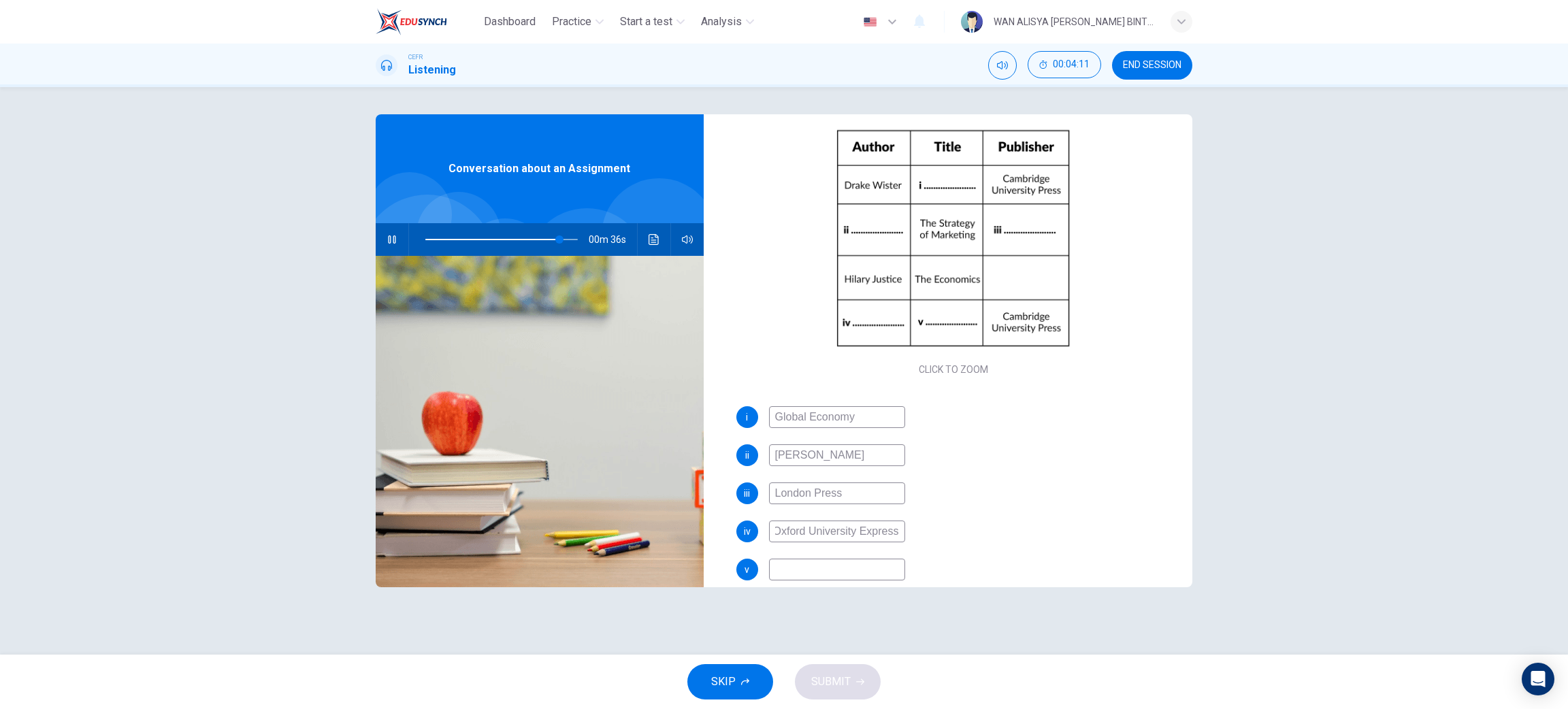 type on "89" 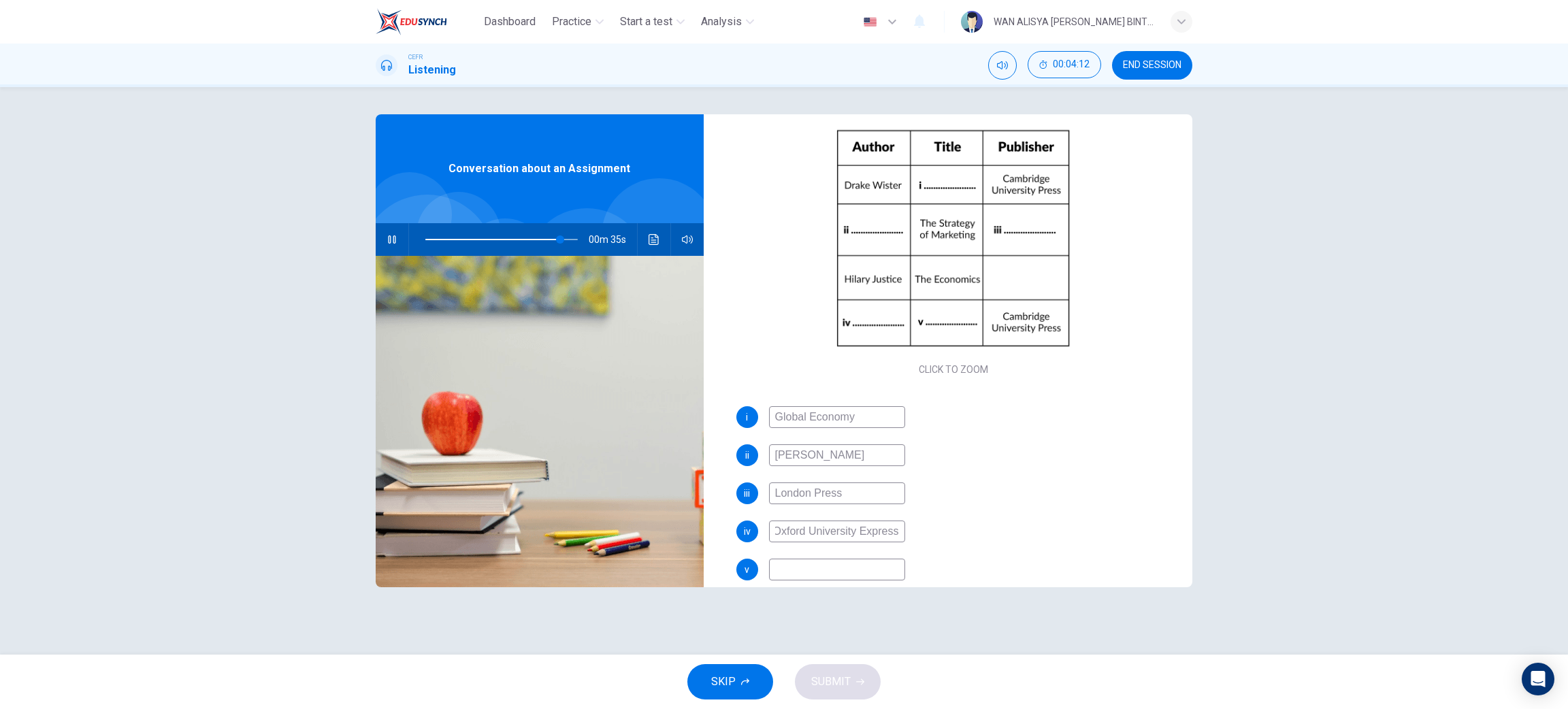 type on "Oxford University Express" 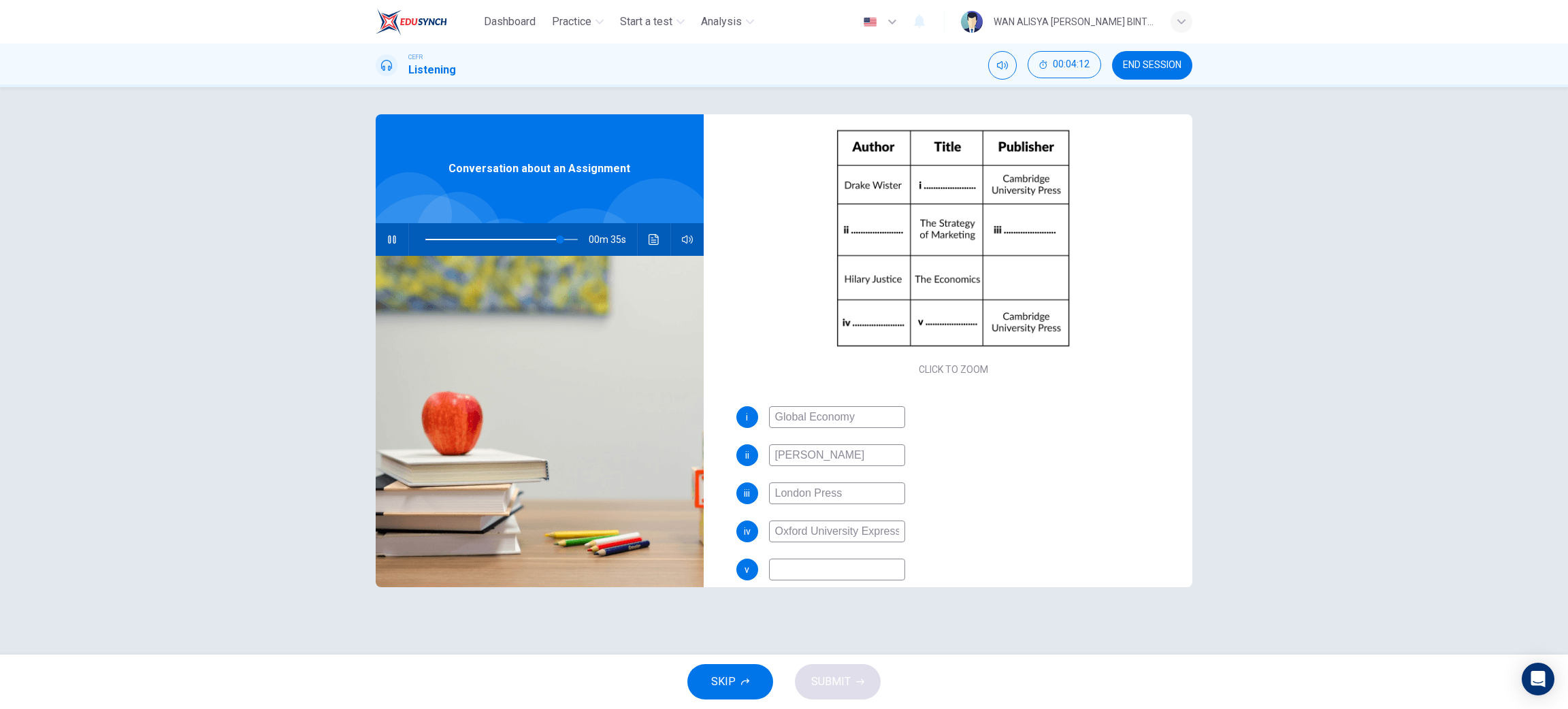 click at bounding box center (837, 570) 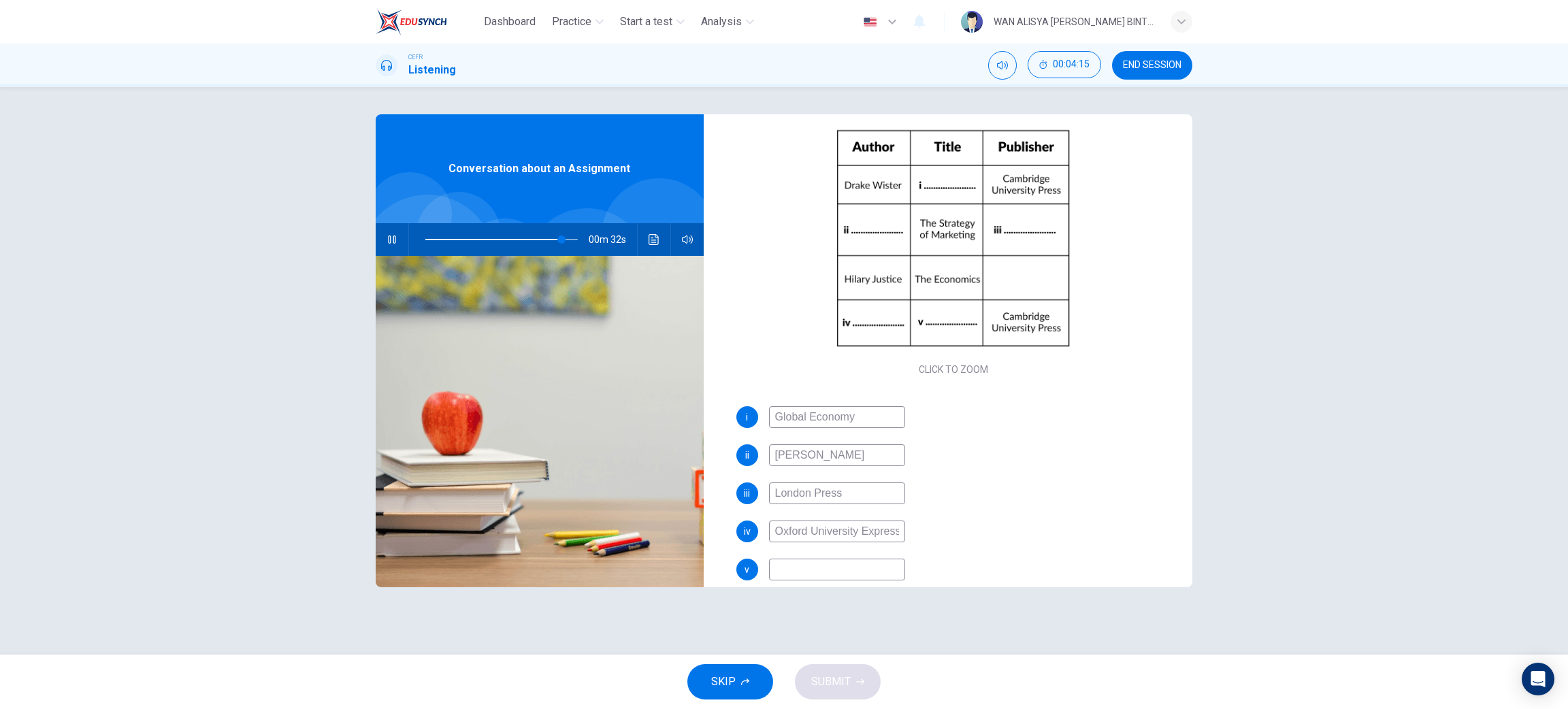 scroll, scrollTop: 156, scrollLeft: 0, axis: vertical 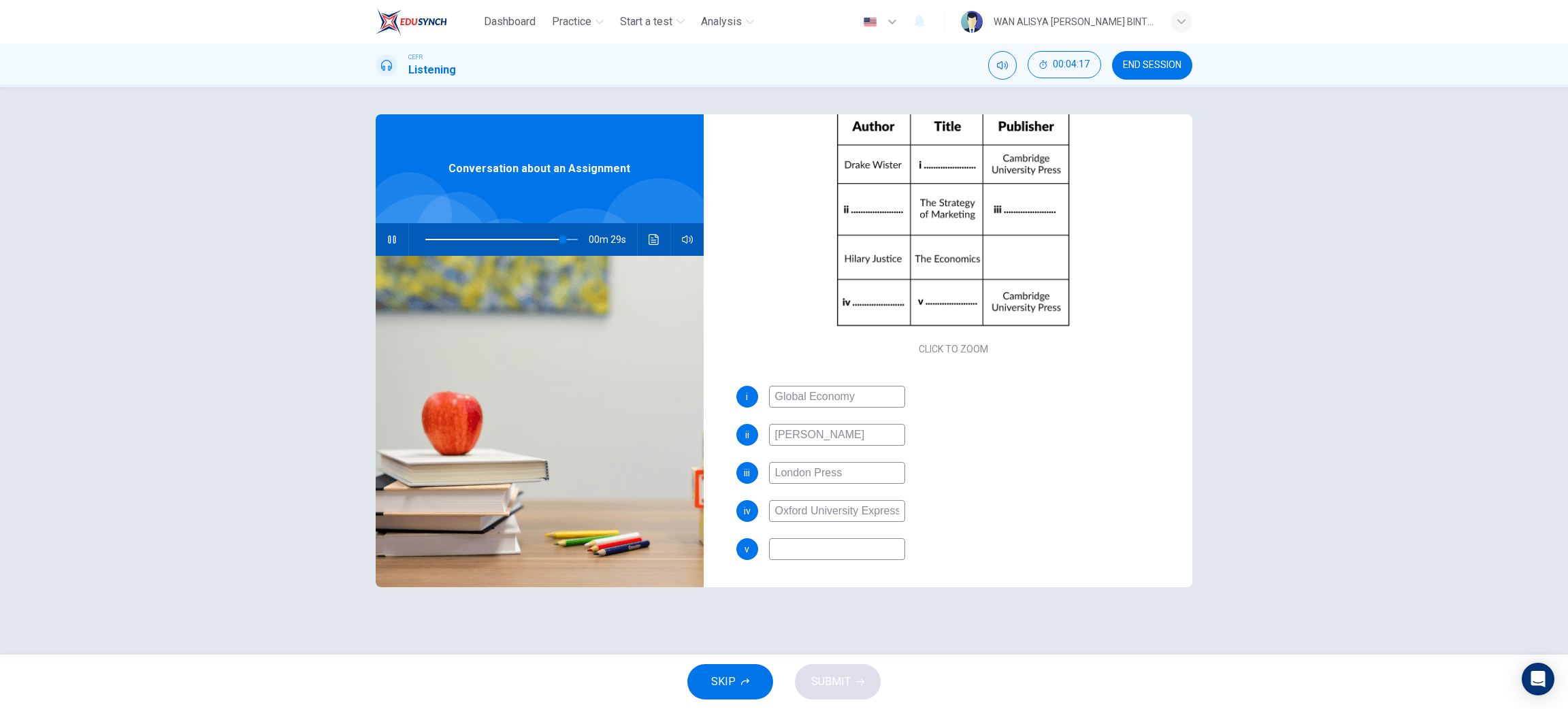 click on "Oxford University Express" at bounding box center [837, 511] 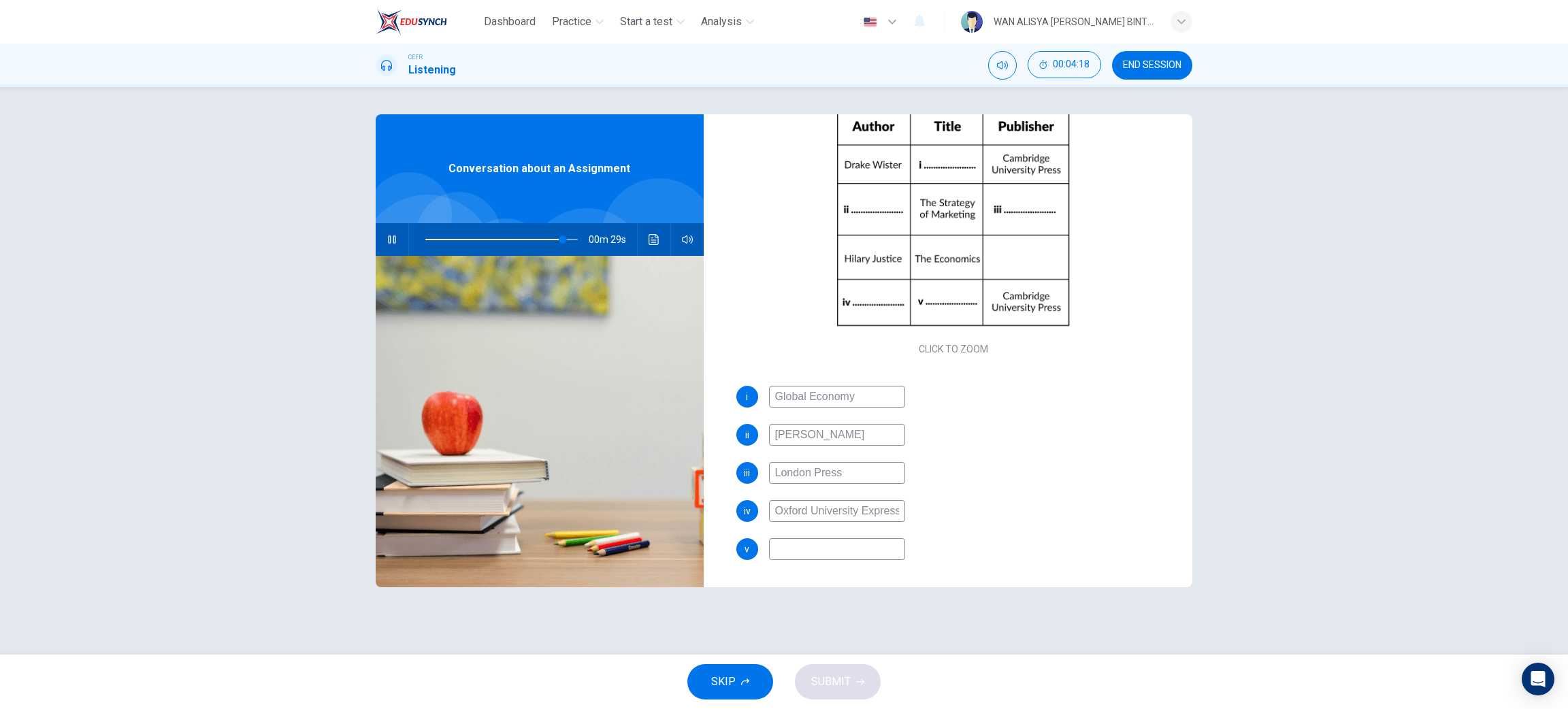 click on "Oxford University Express" at bounding box center (837, 511) 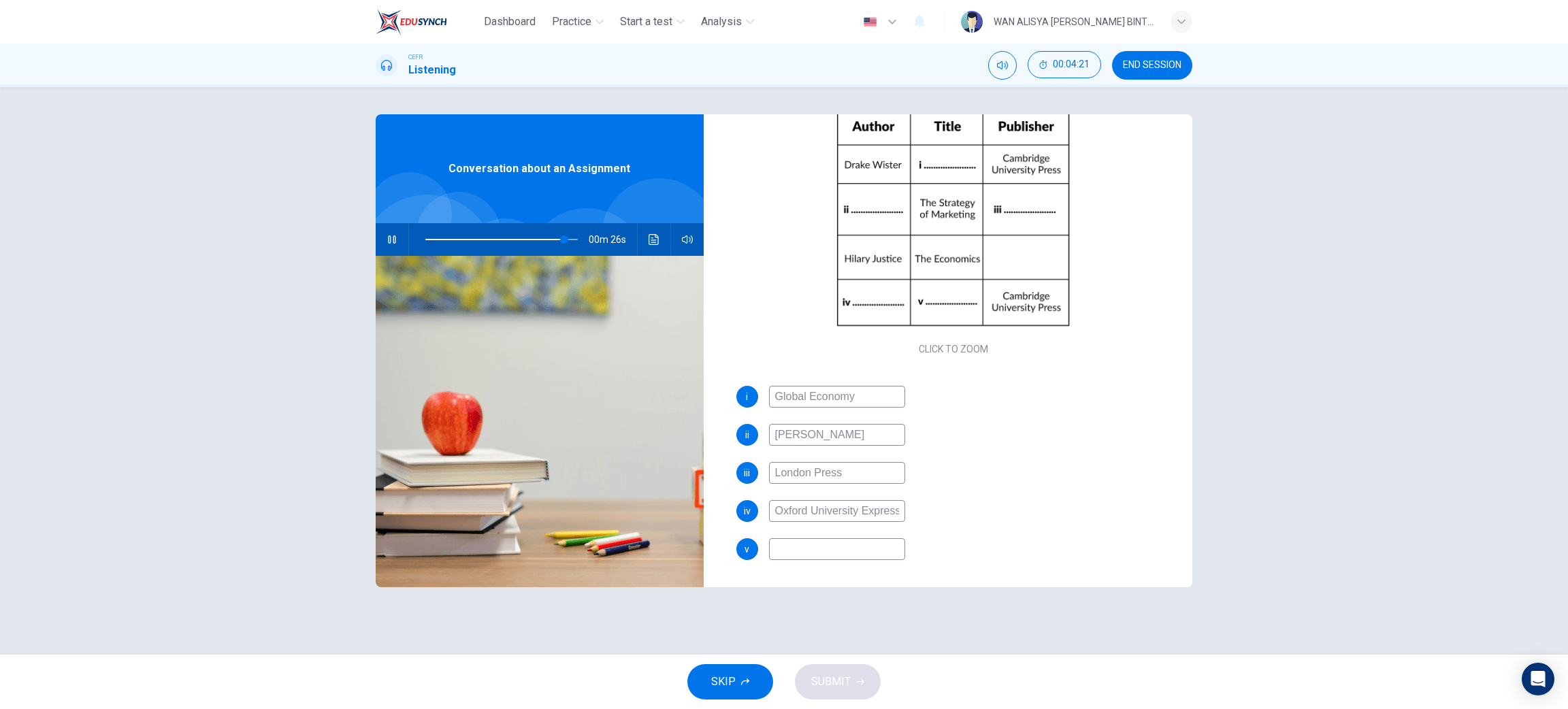 type on "92" 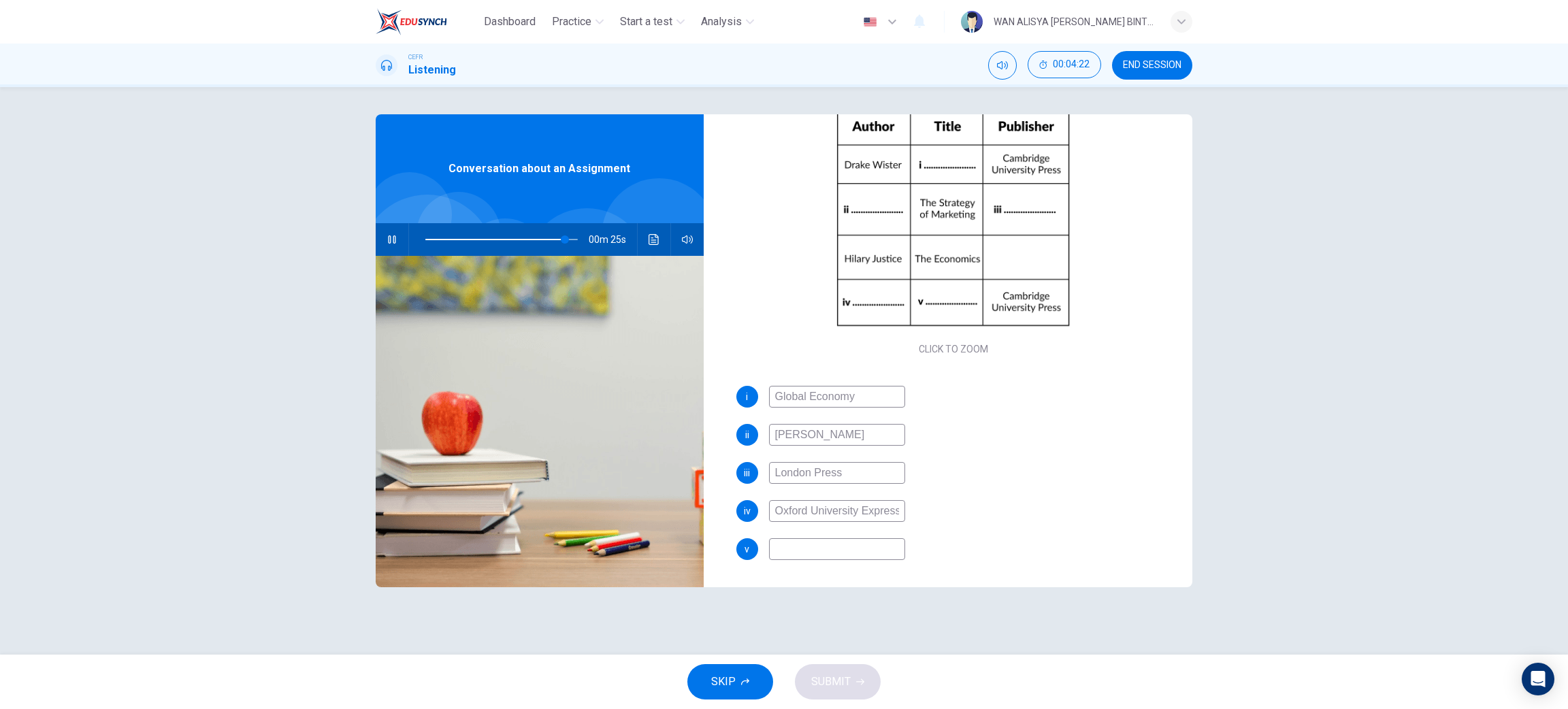 type on "H" 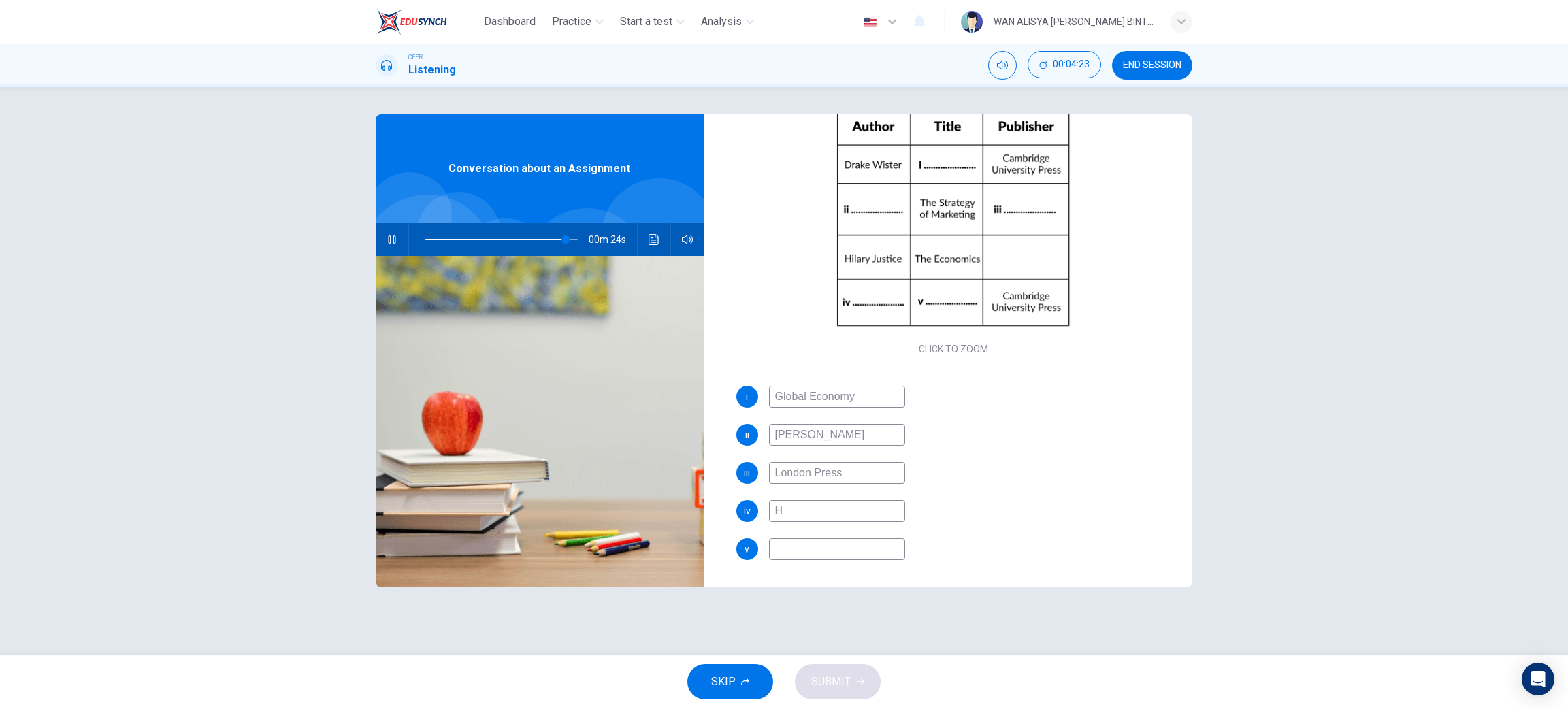 type on "92" 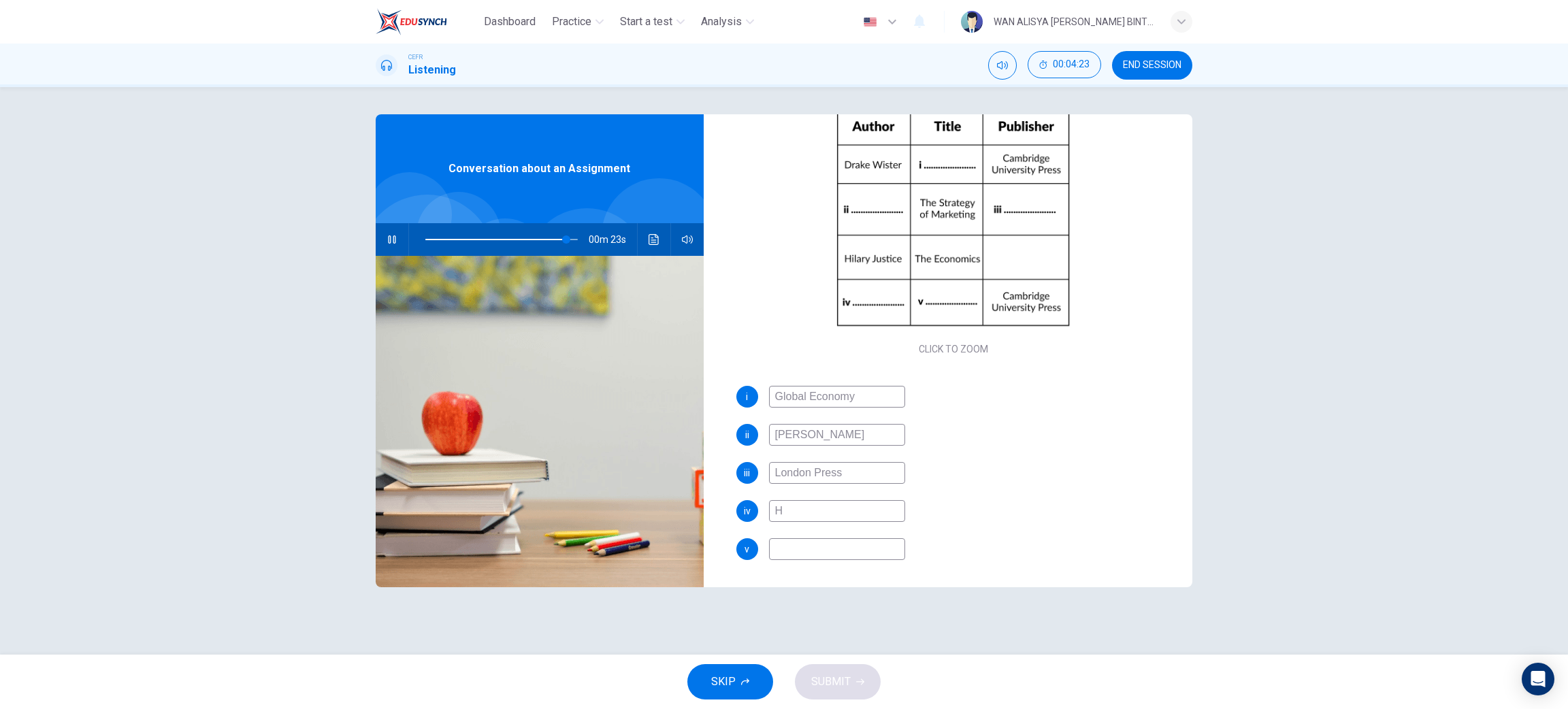type on "Ha" 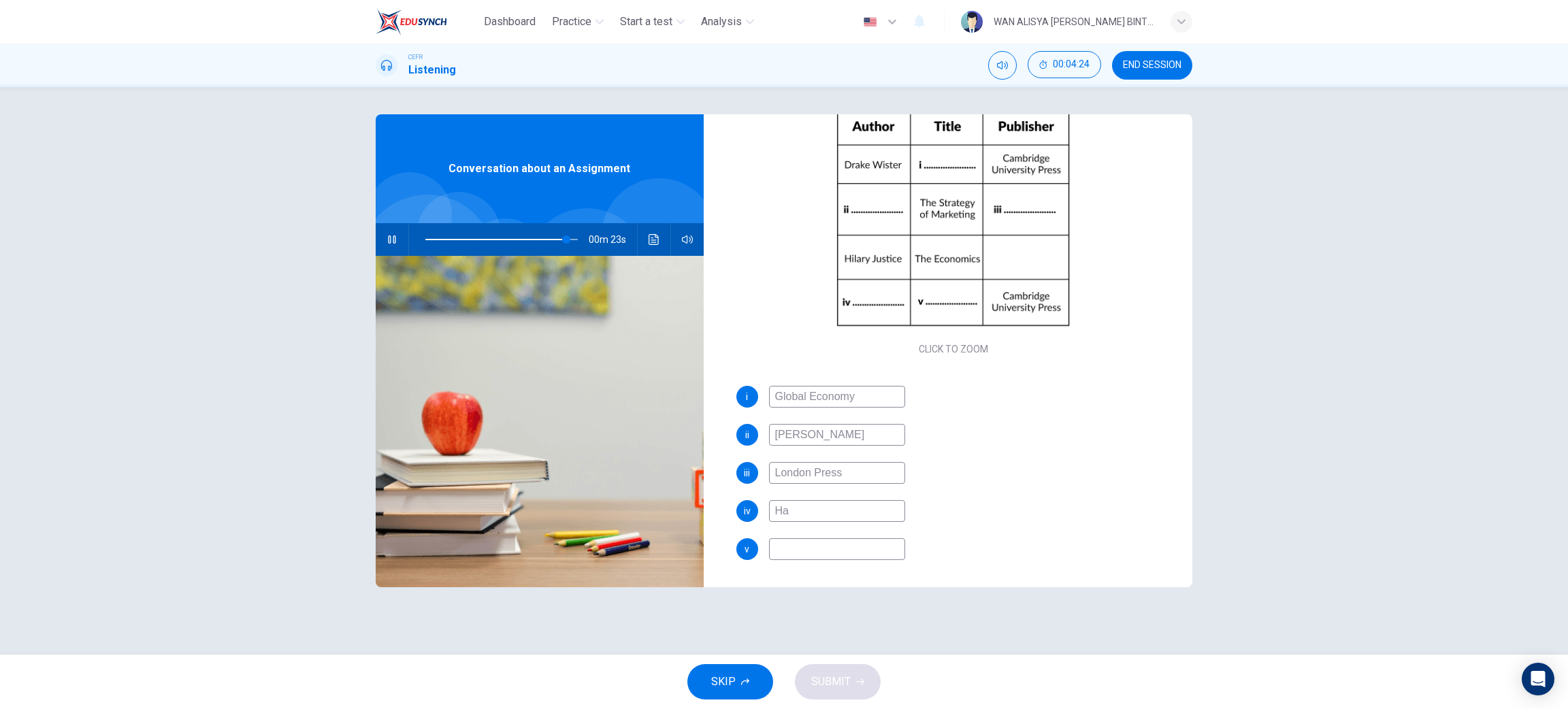 type on "93" 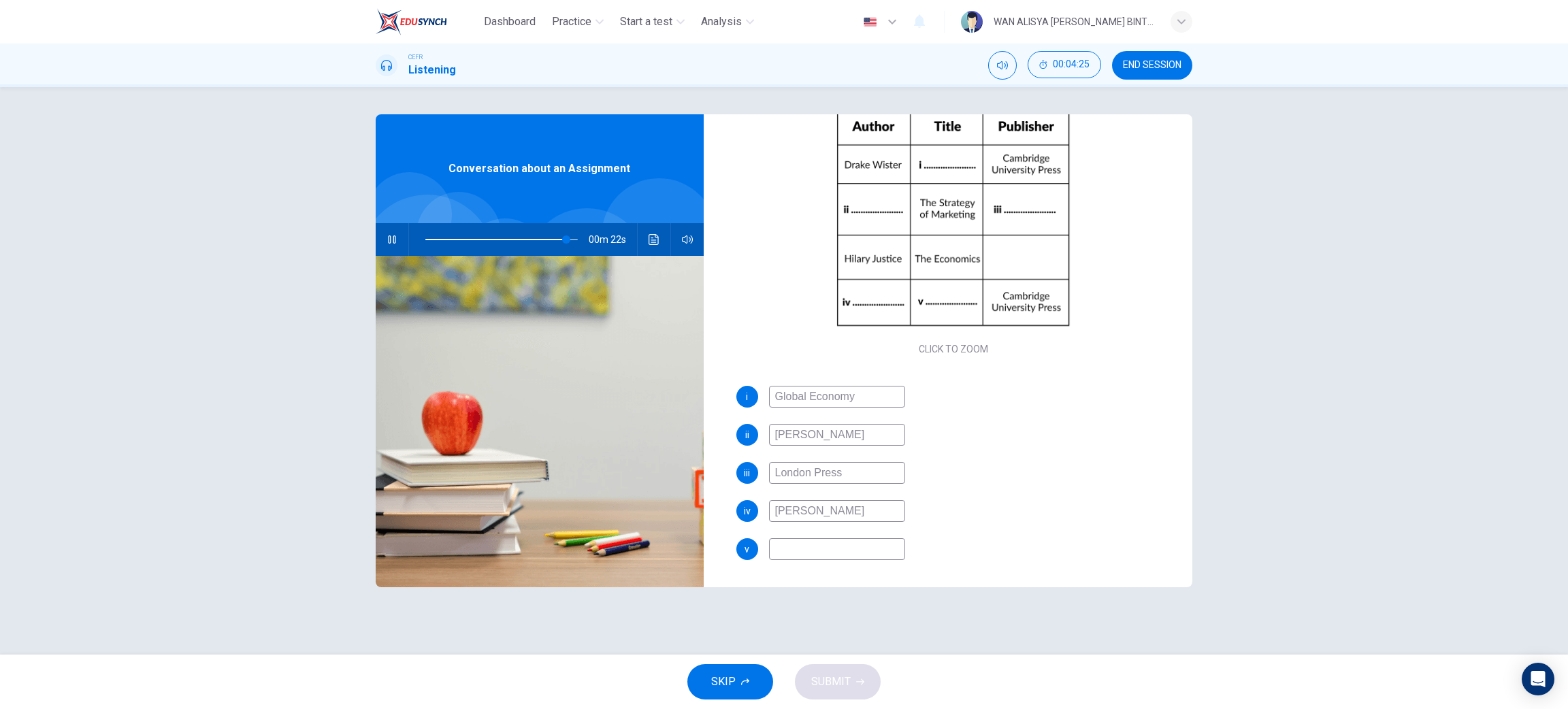 type on "Hann" 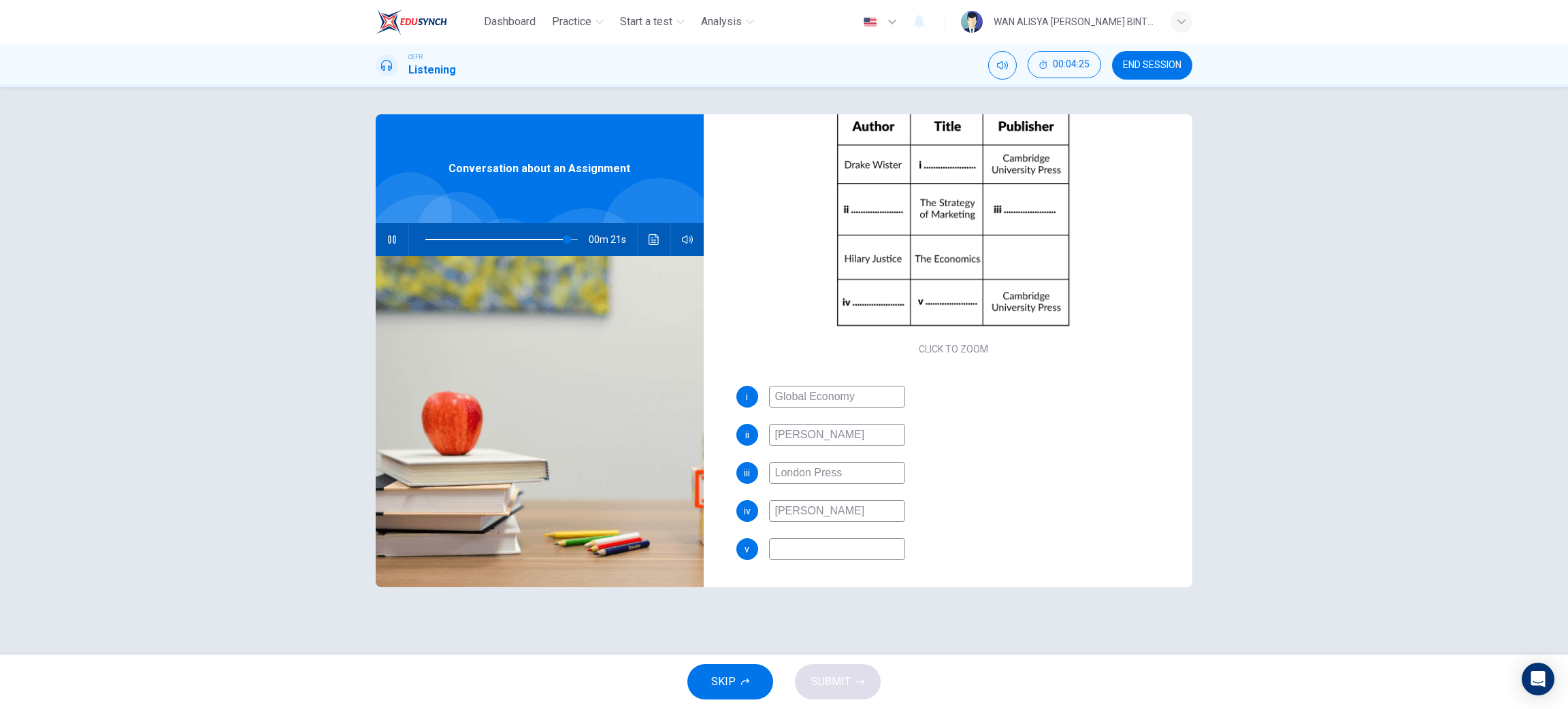 type on "Hannah" 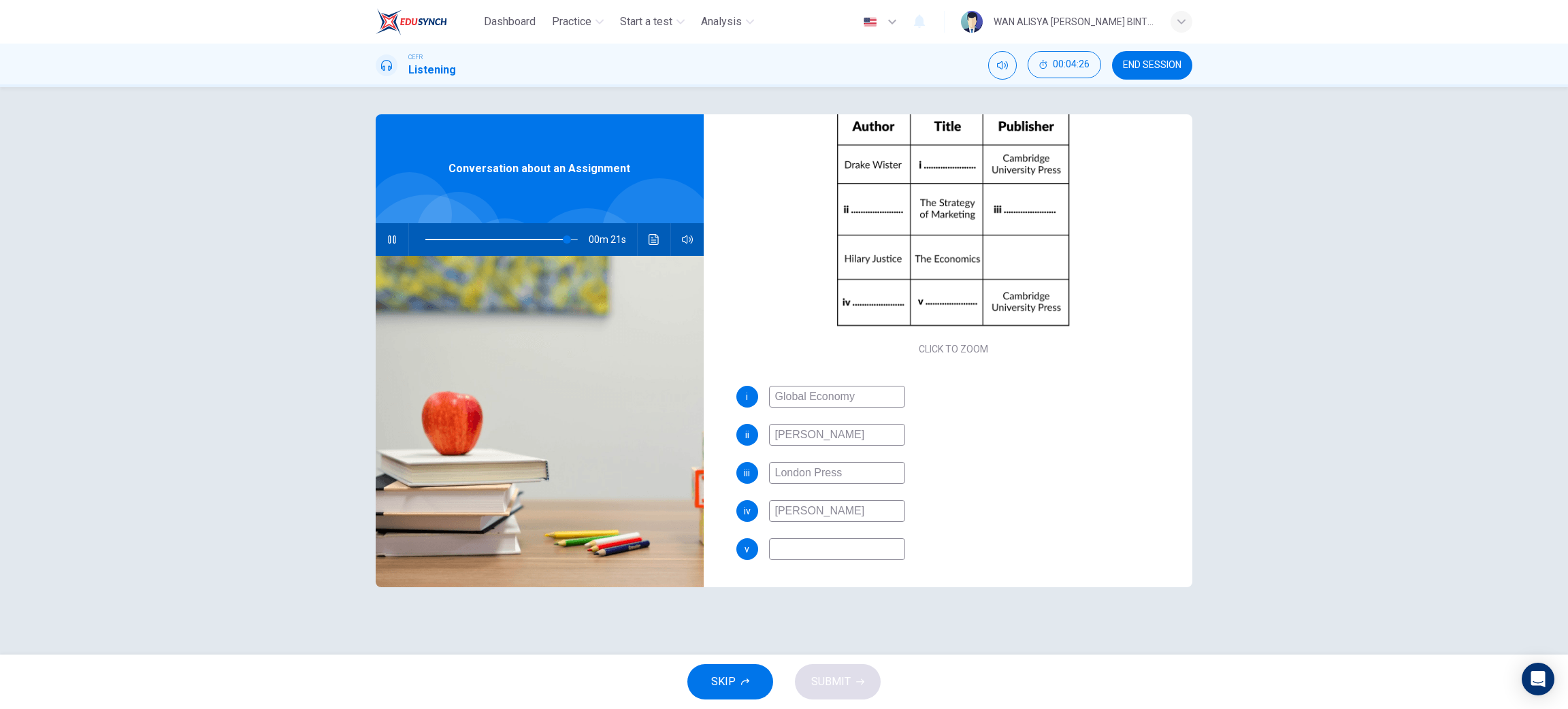 type on "93" 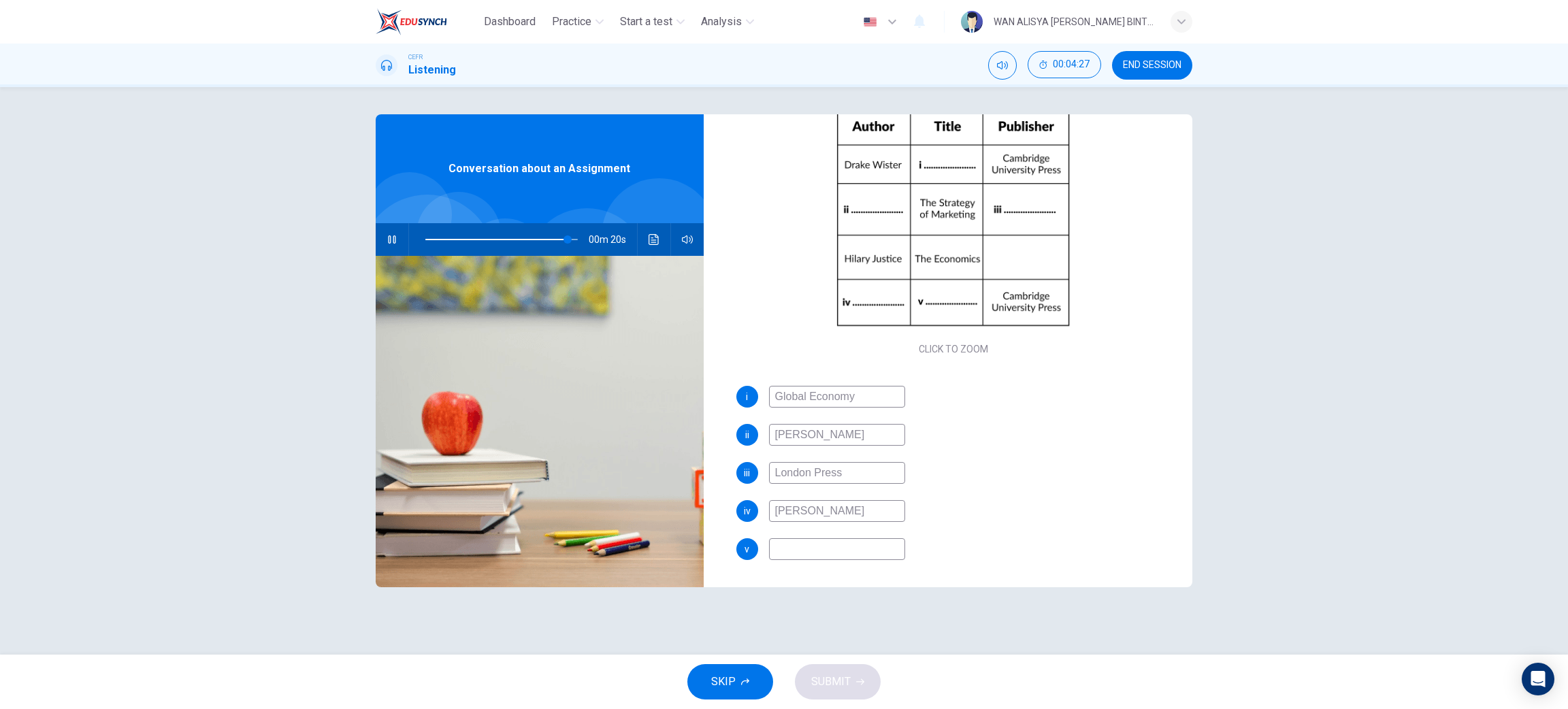 type on "Hannah Rom" 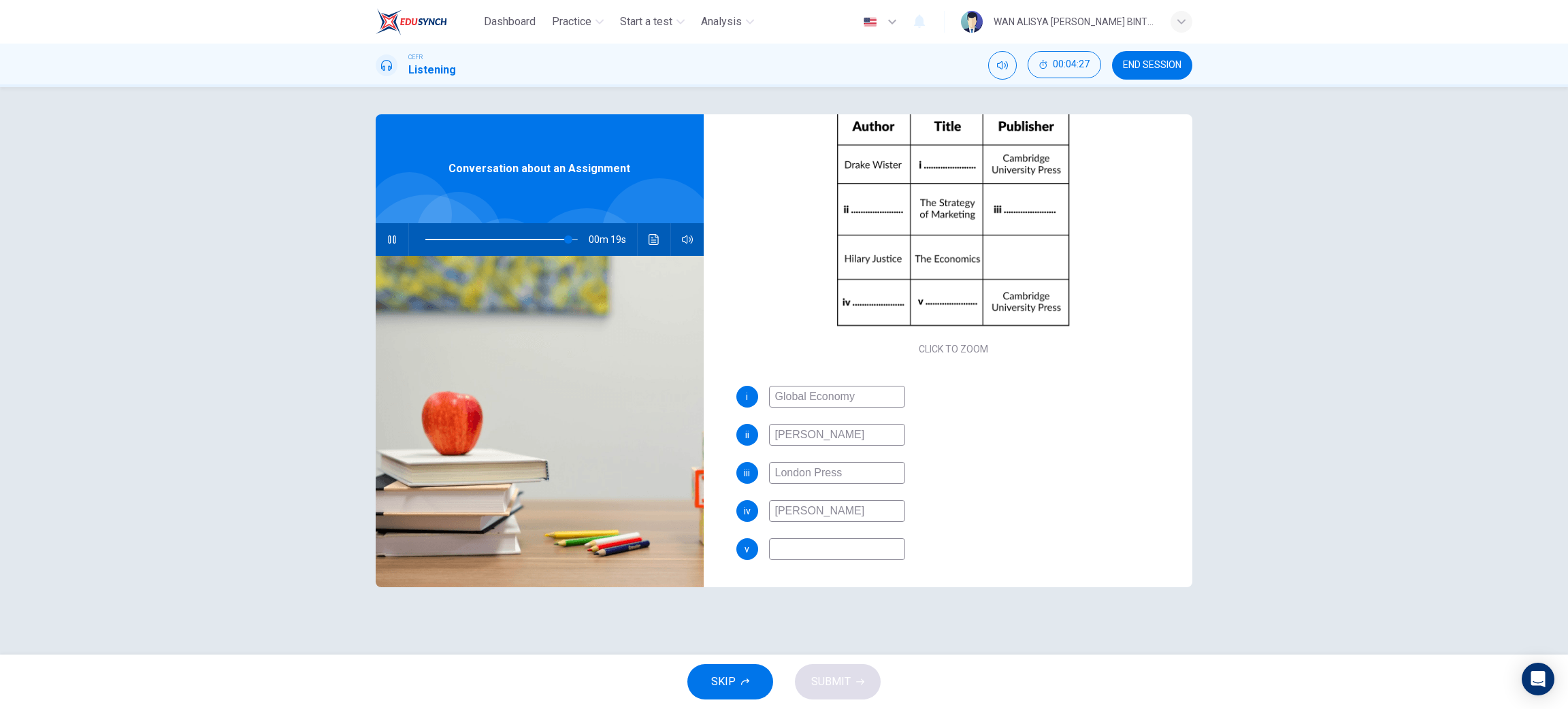 type on "Hannah Roman" 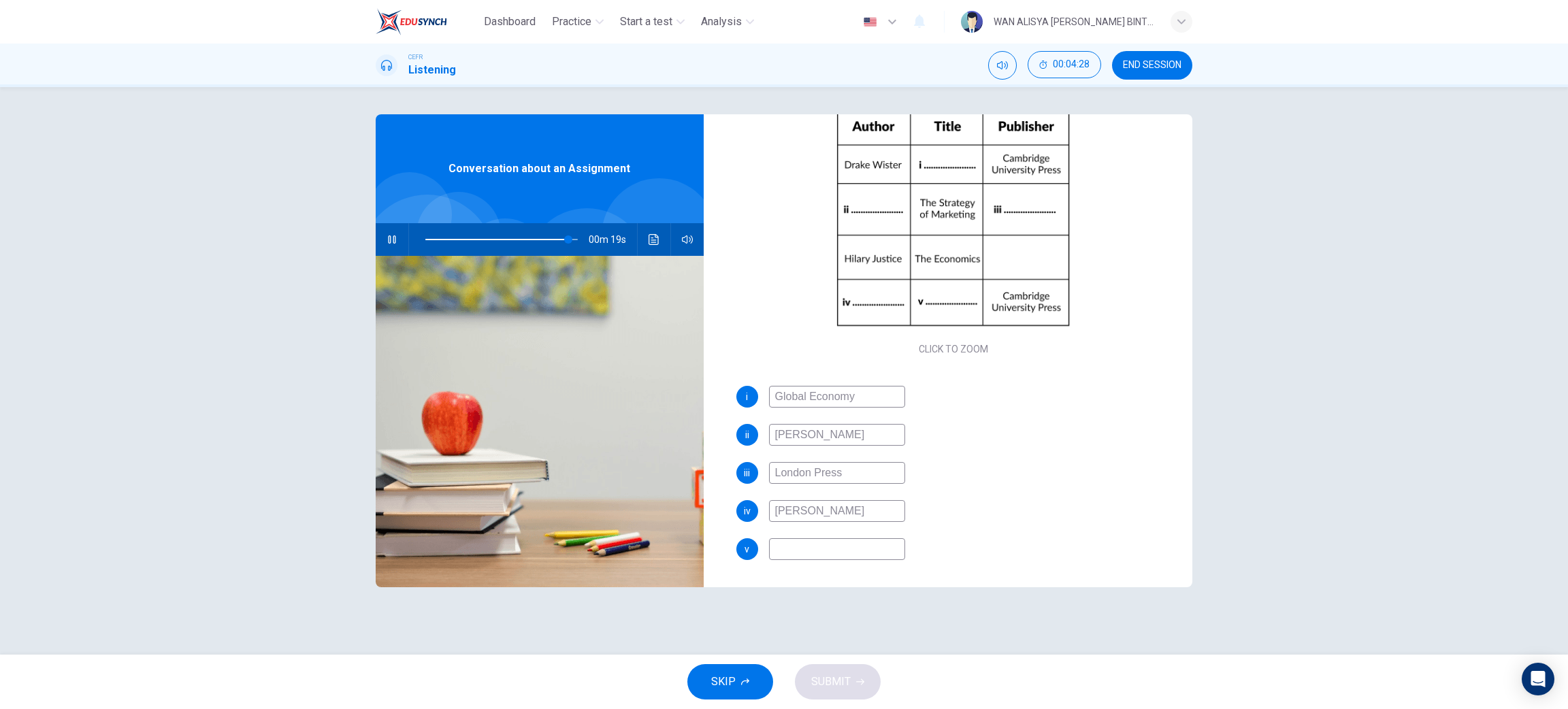 type on "94" 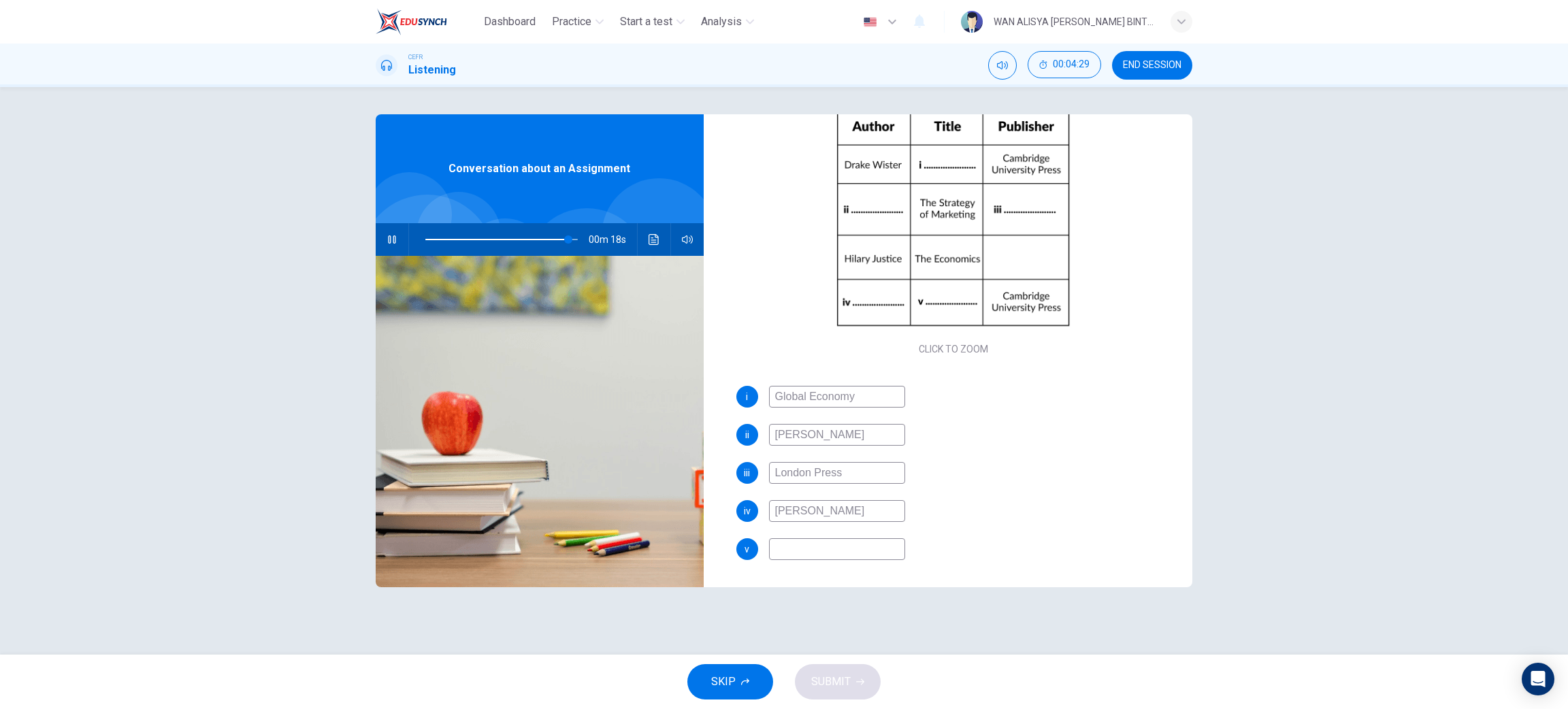 type on "Hannah Roman" 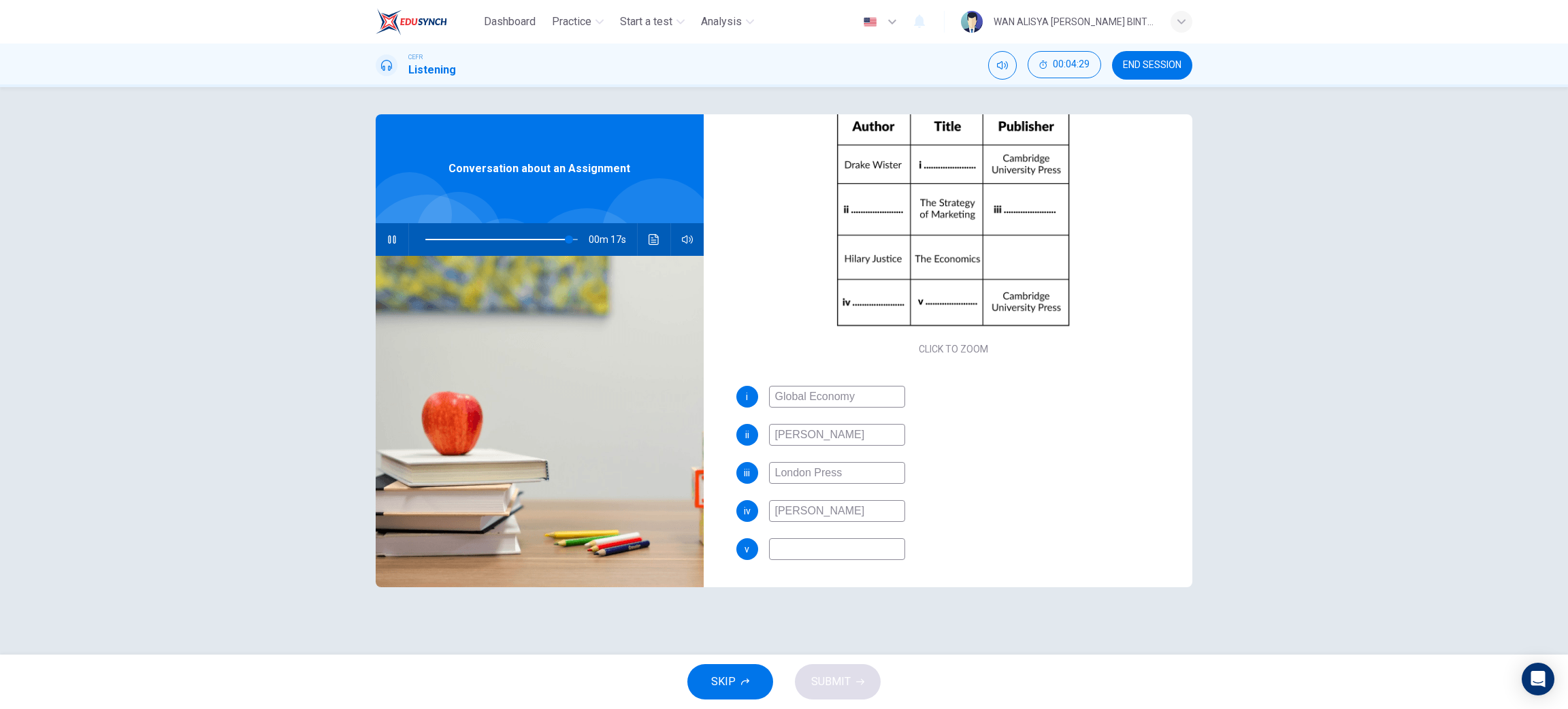 type on "B" 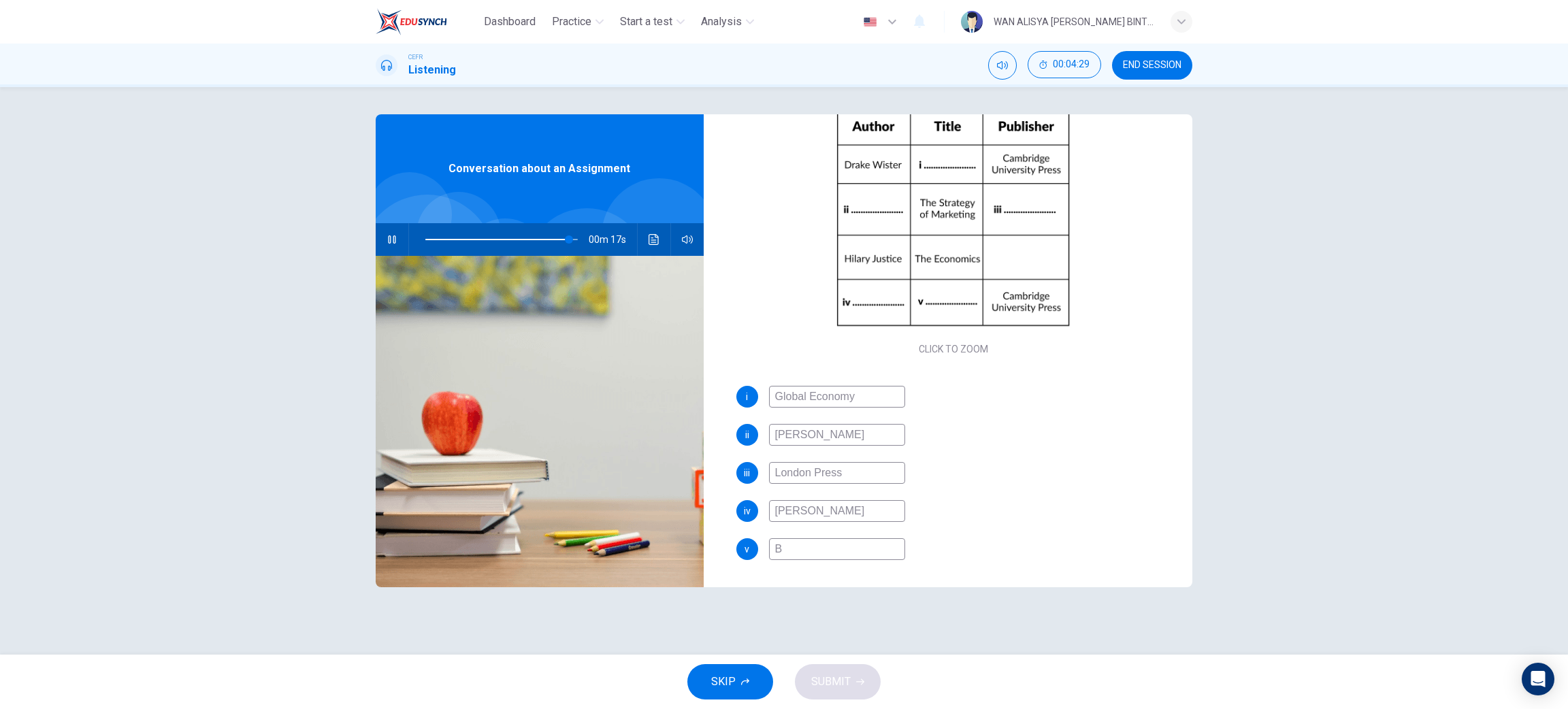 type on "94" 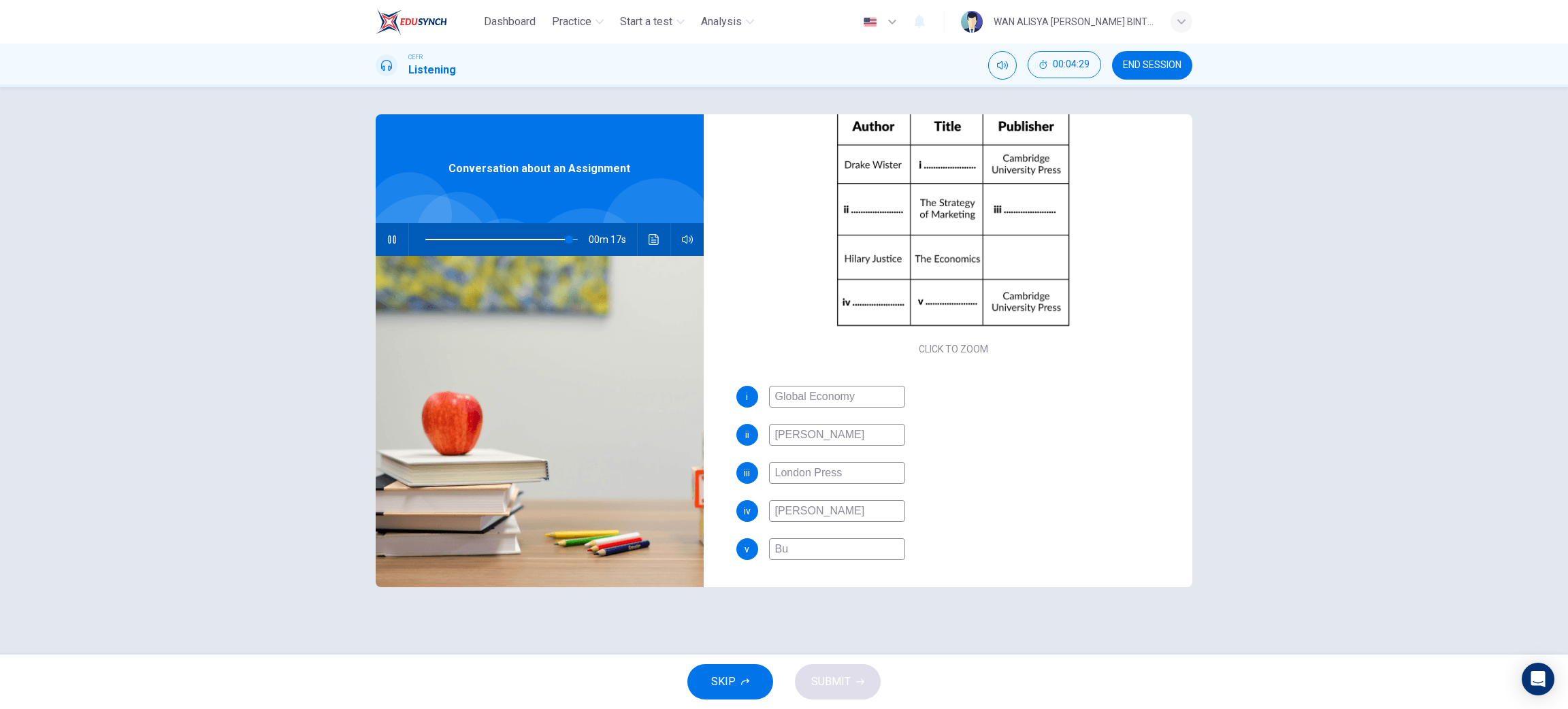 type on "94" 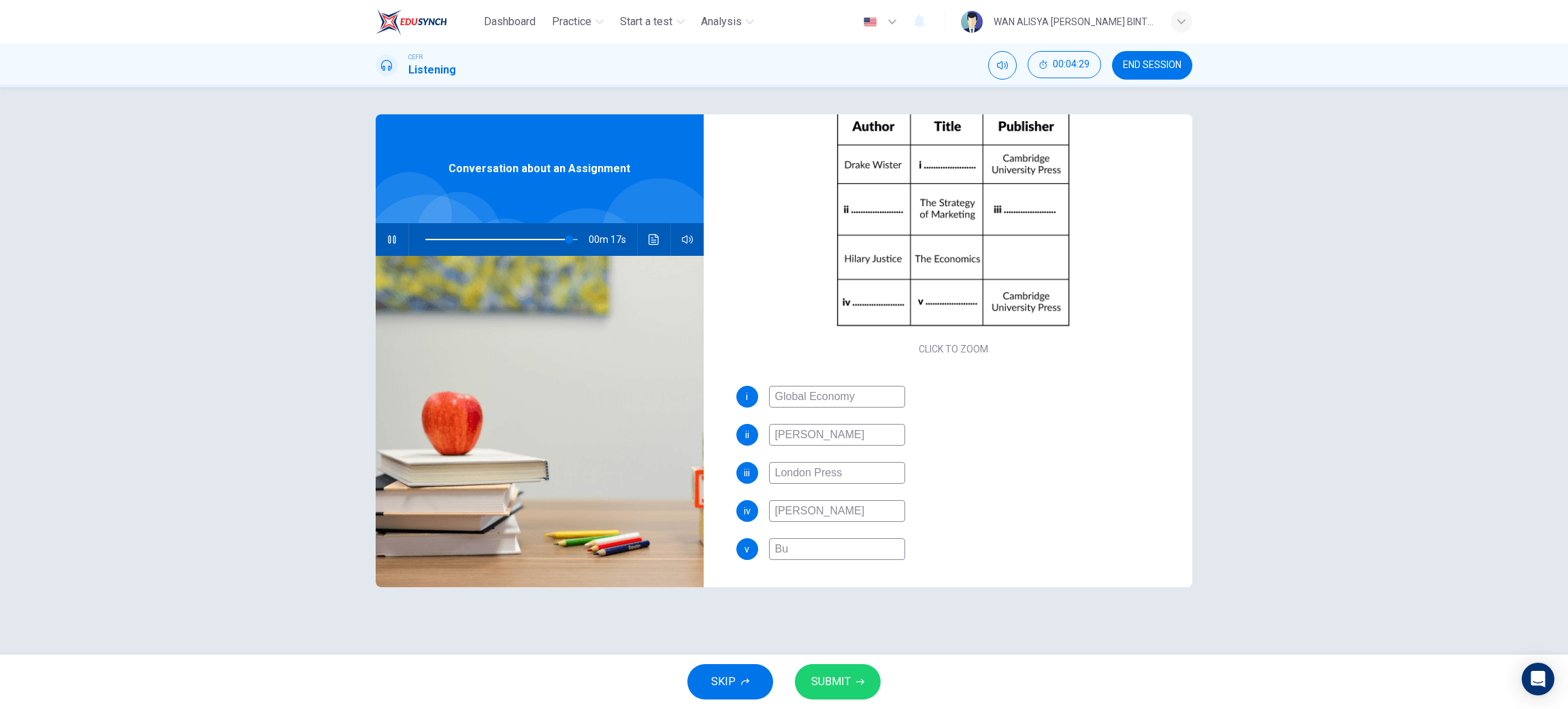 type on "Bus" 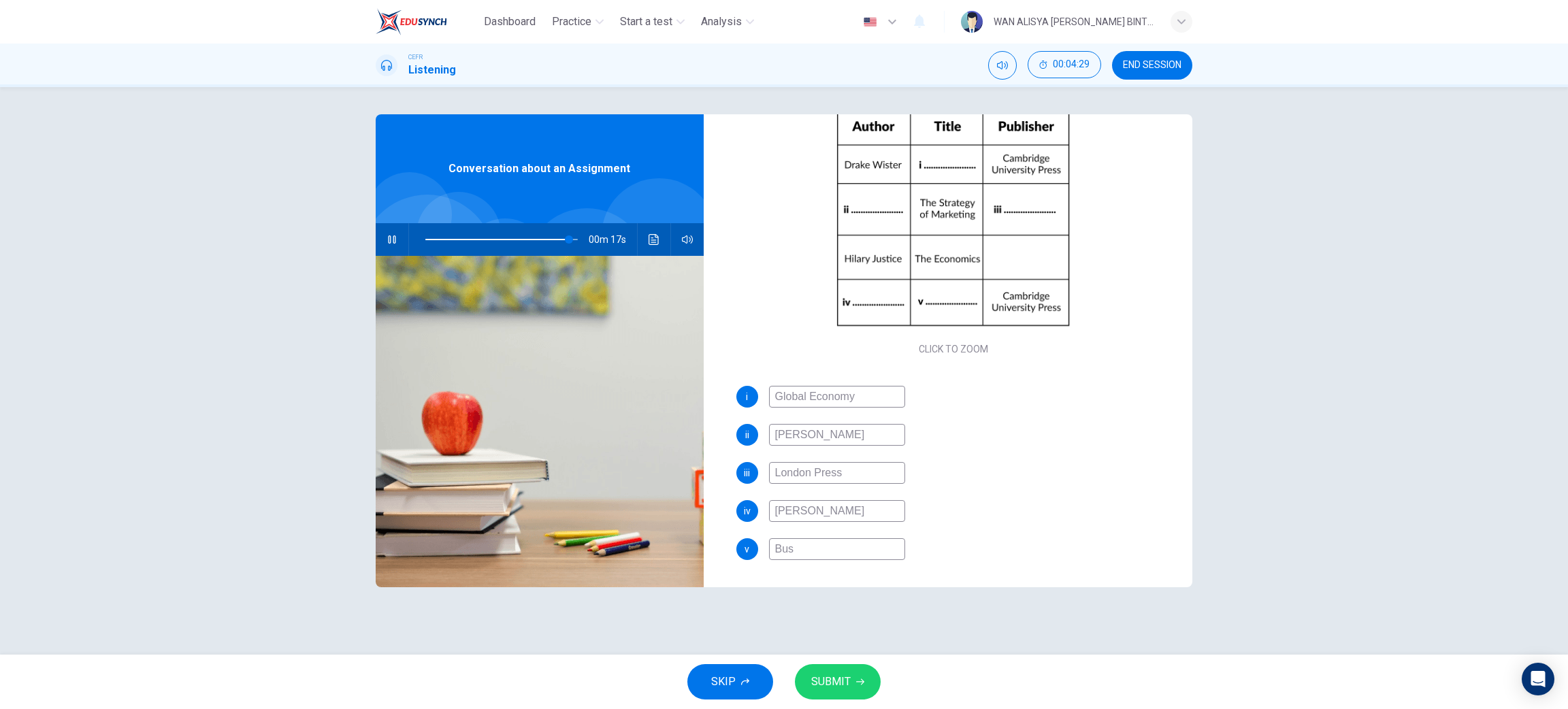 type on "94" 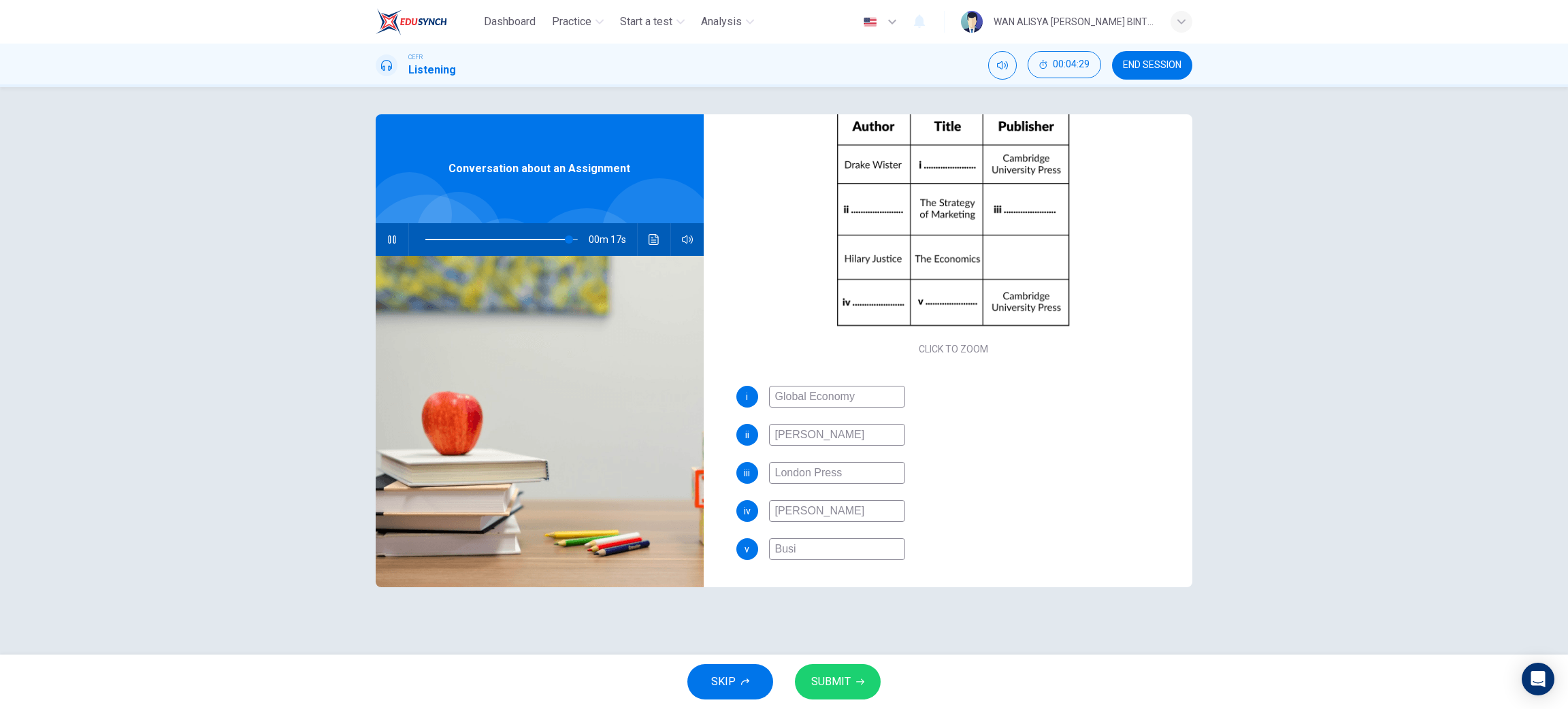 type on "94" 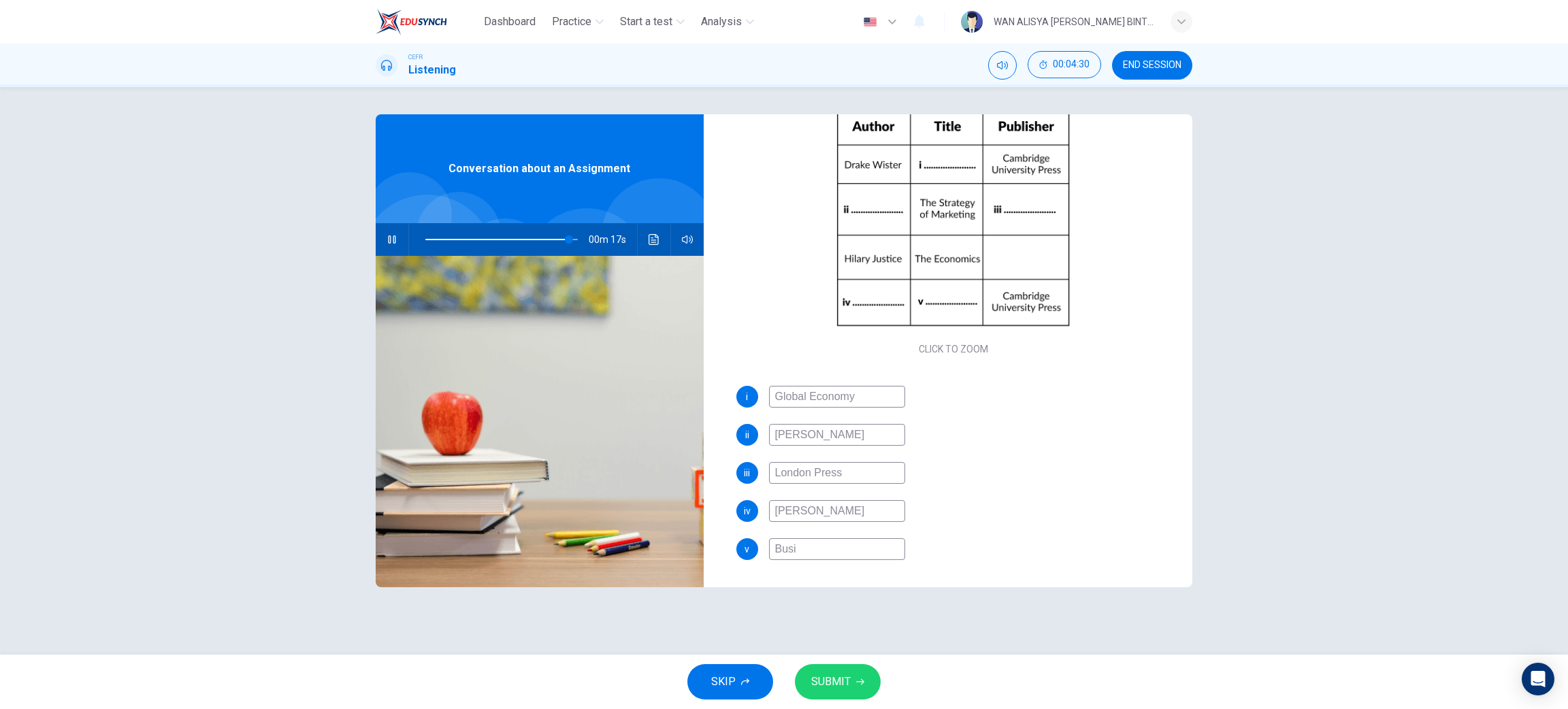 type on "Busie" 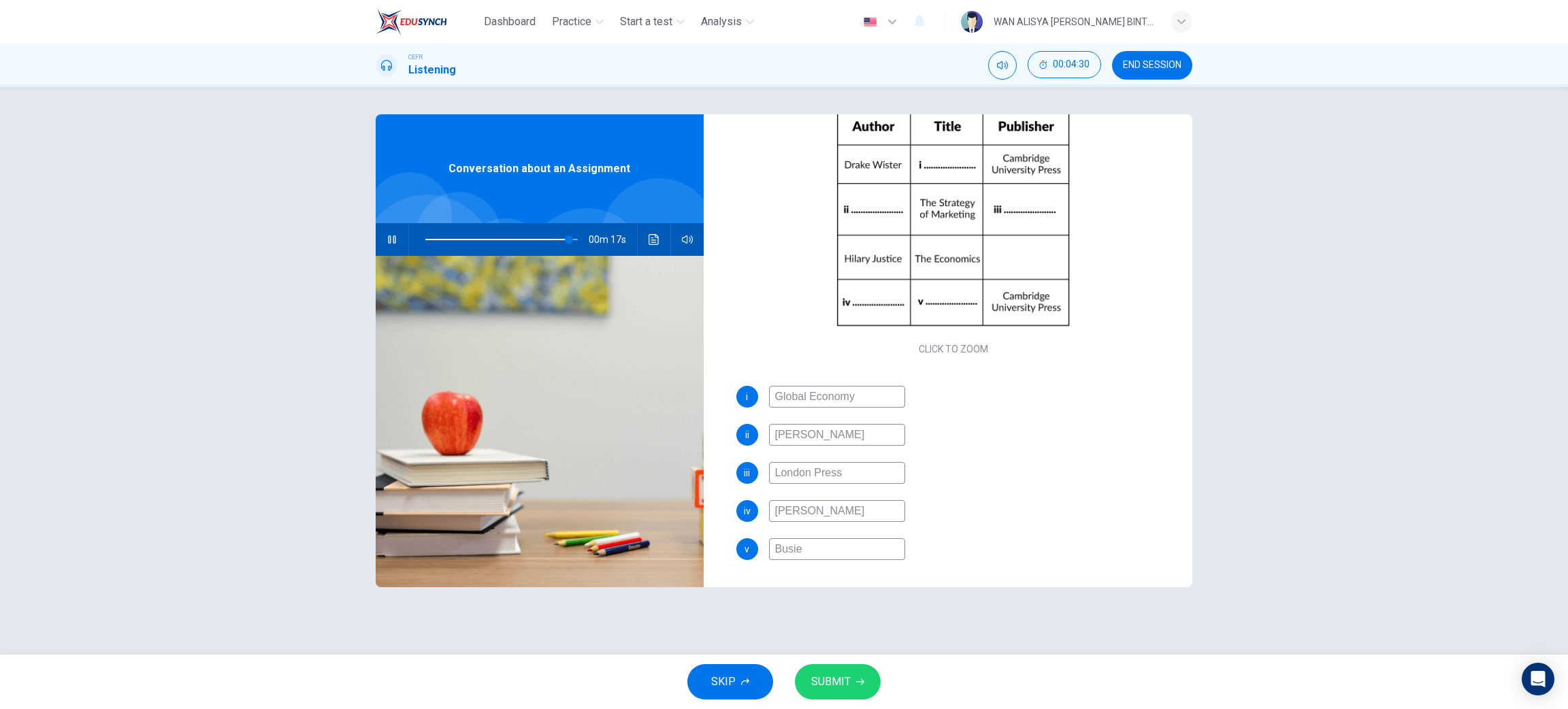 type on "95" 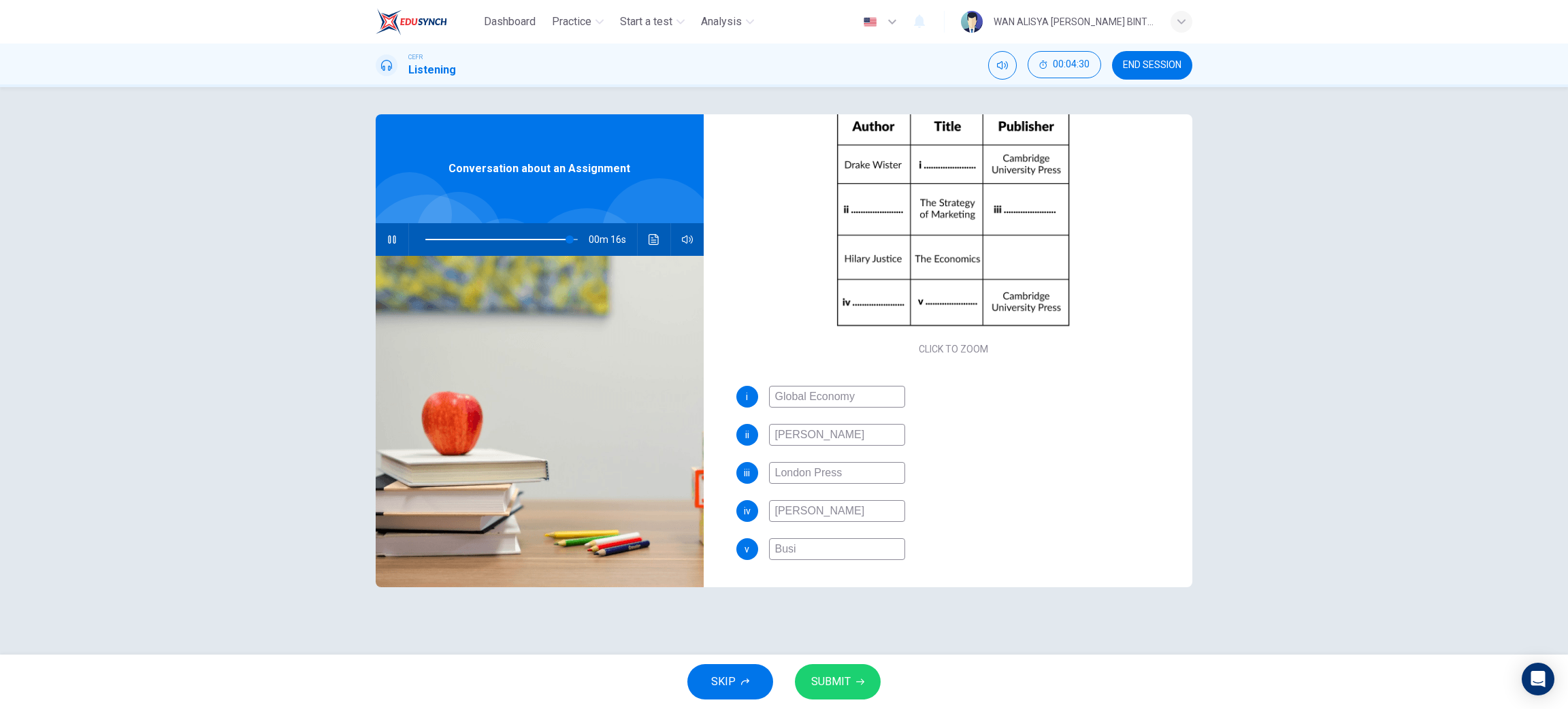 type on "Busin" 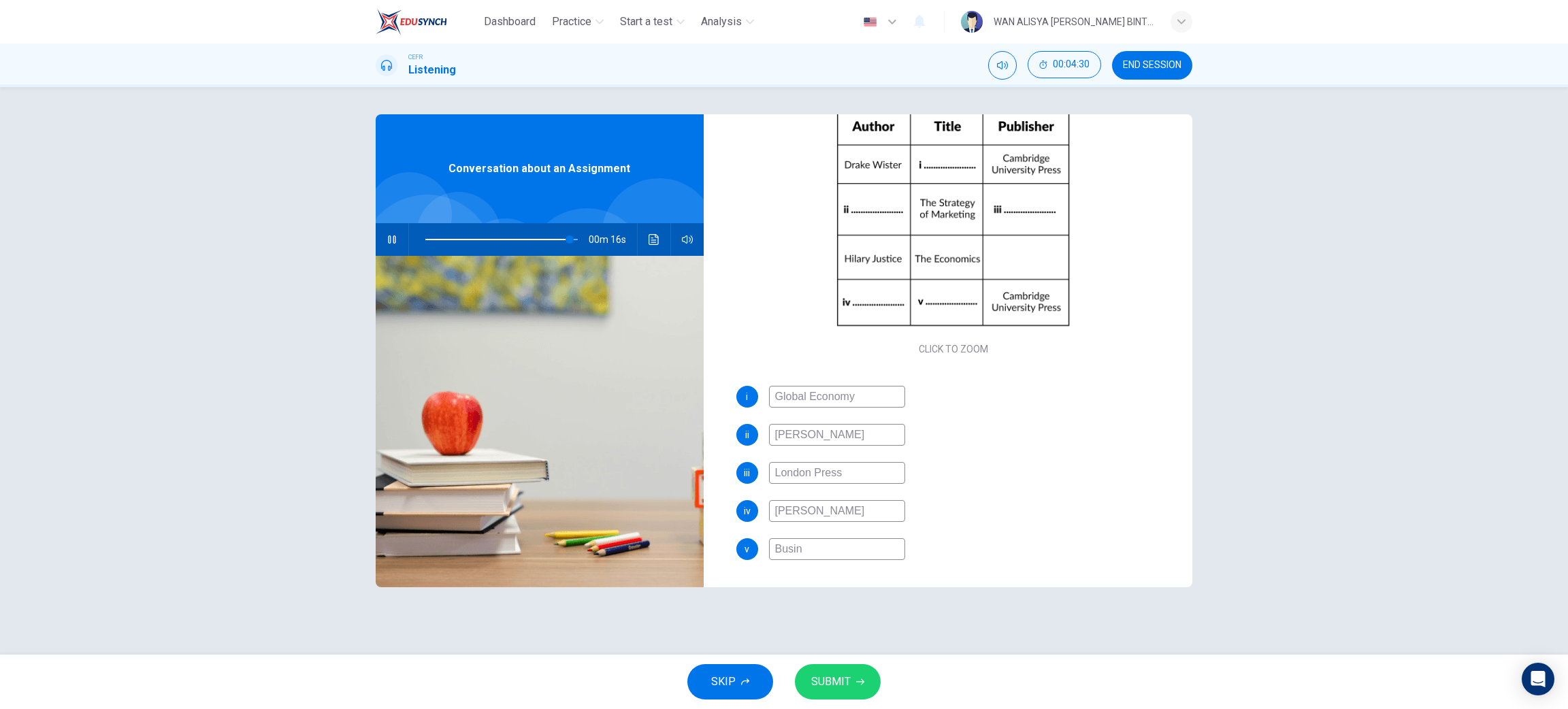 type on "95" 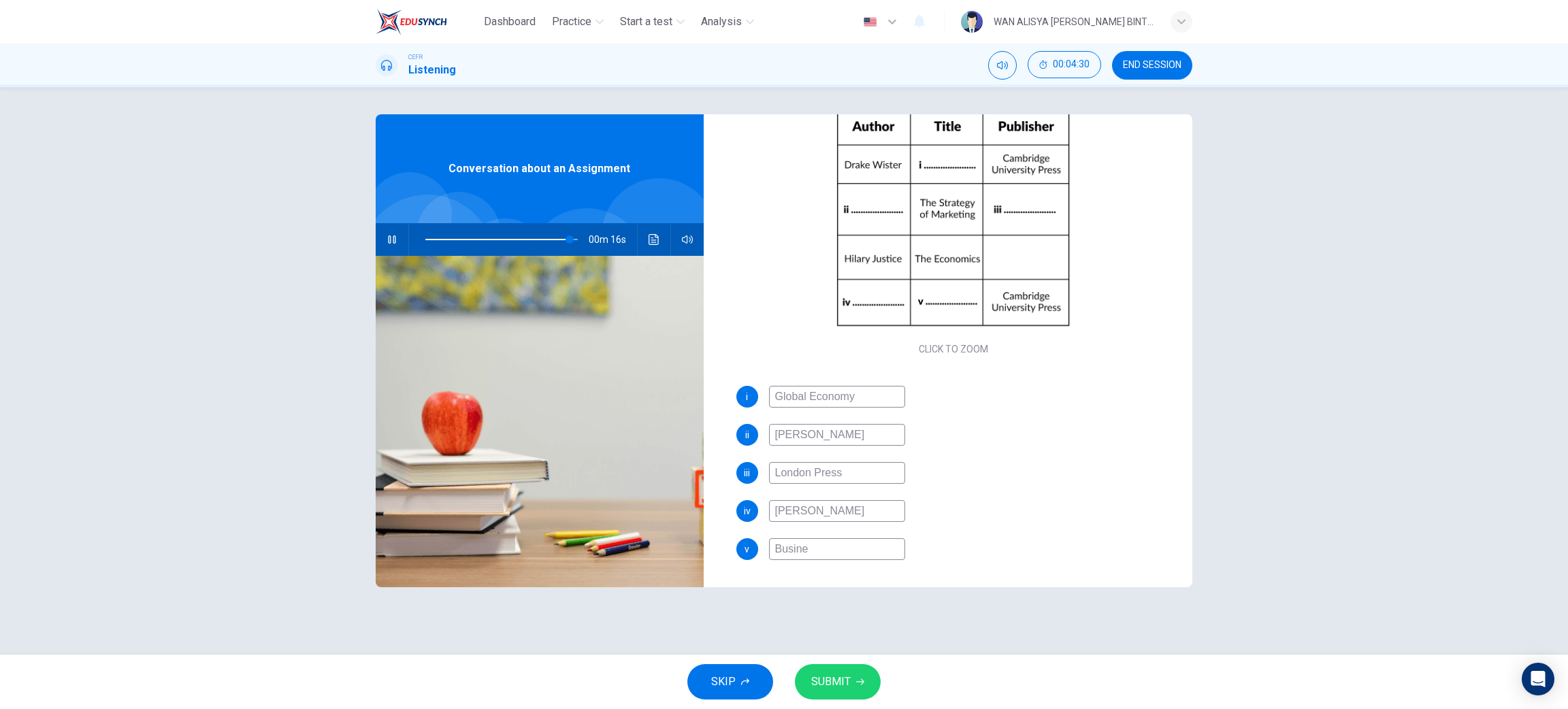 type on "95" 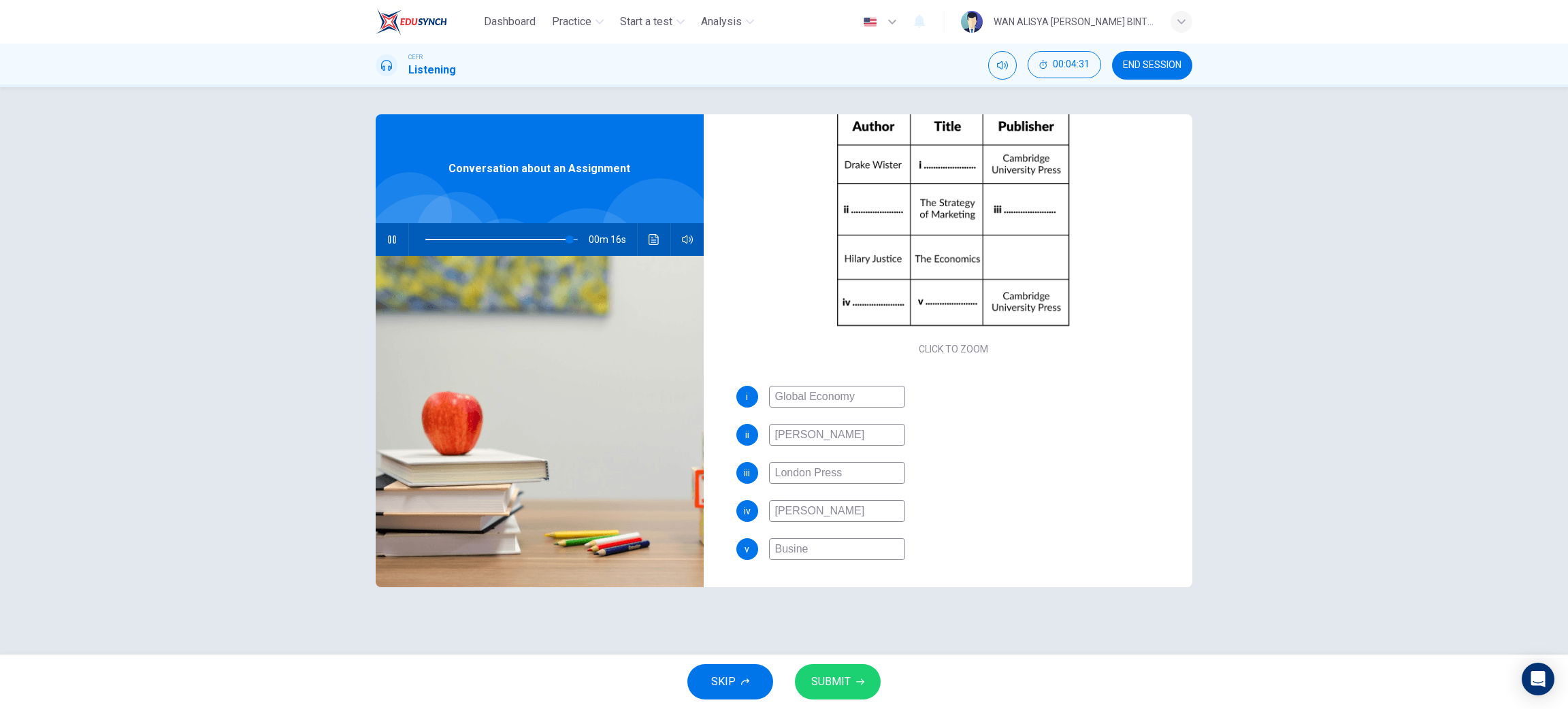 type on "Busines" 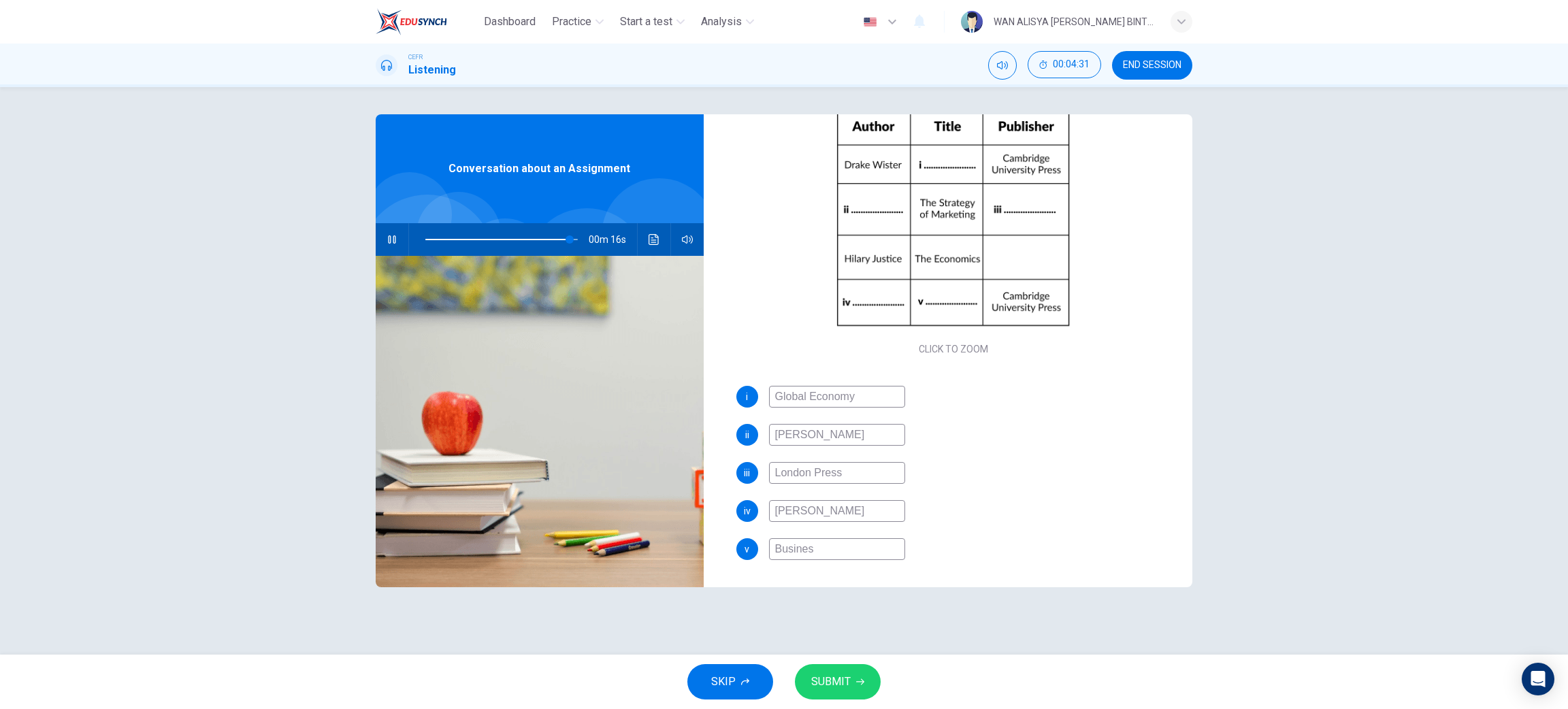 type on "95" 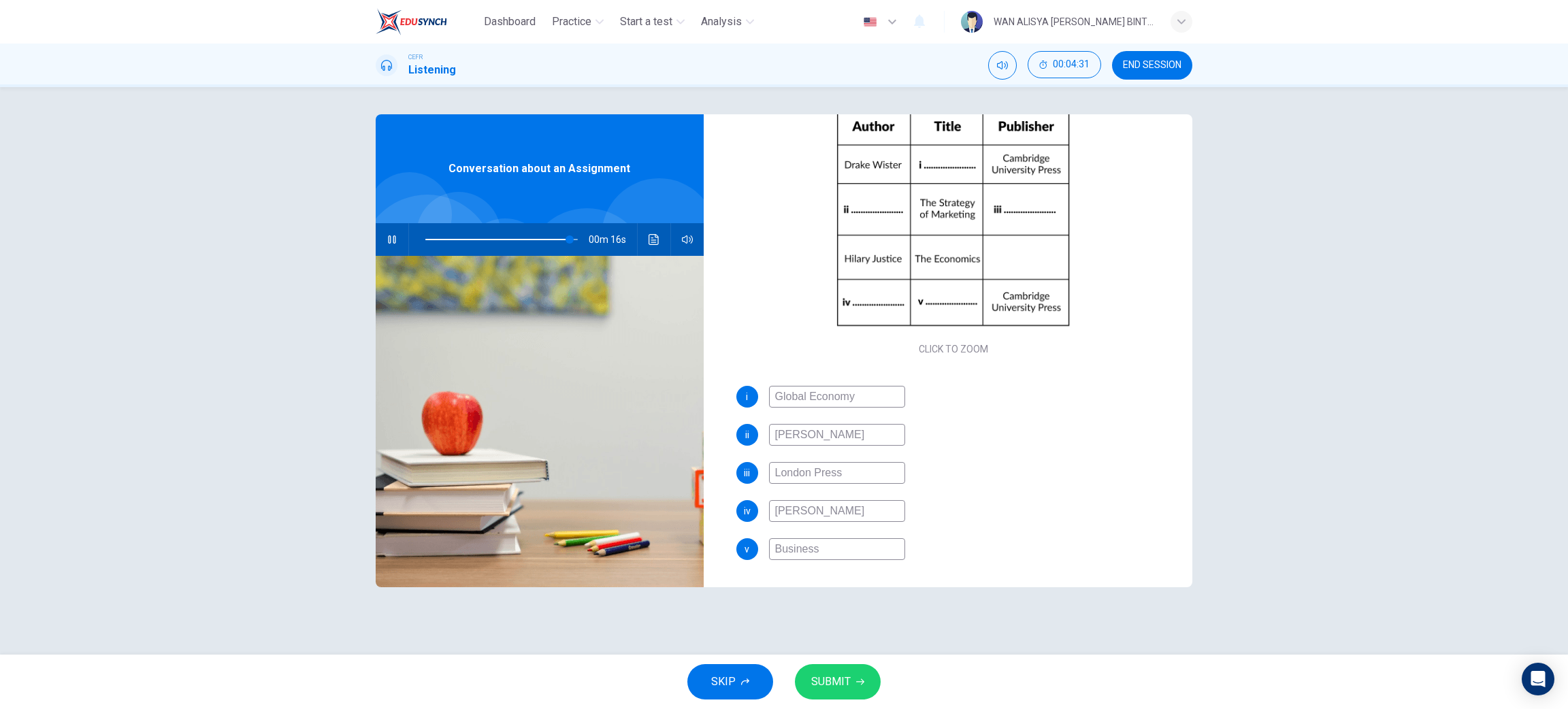 type on "95" 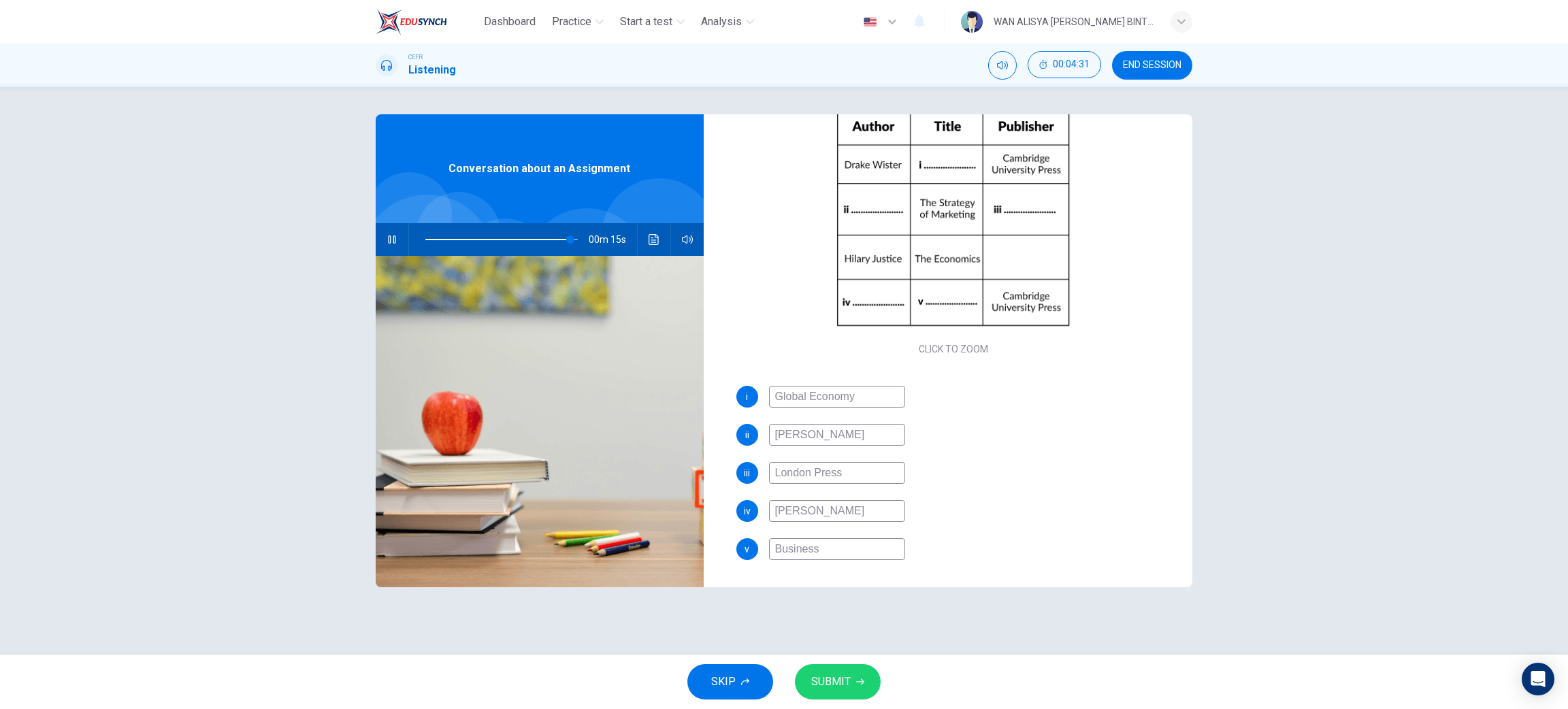 type on "Business M" 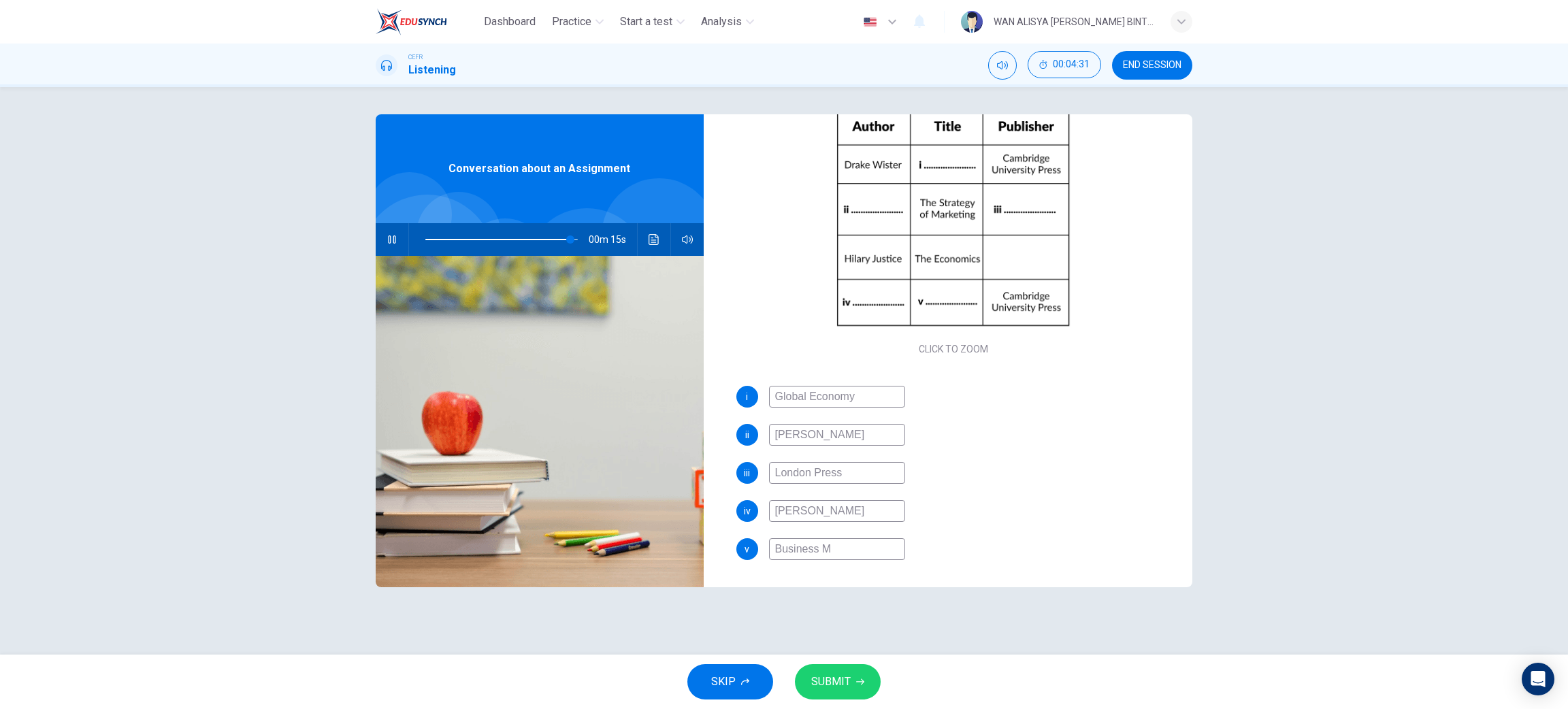 type on "95" 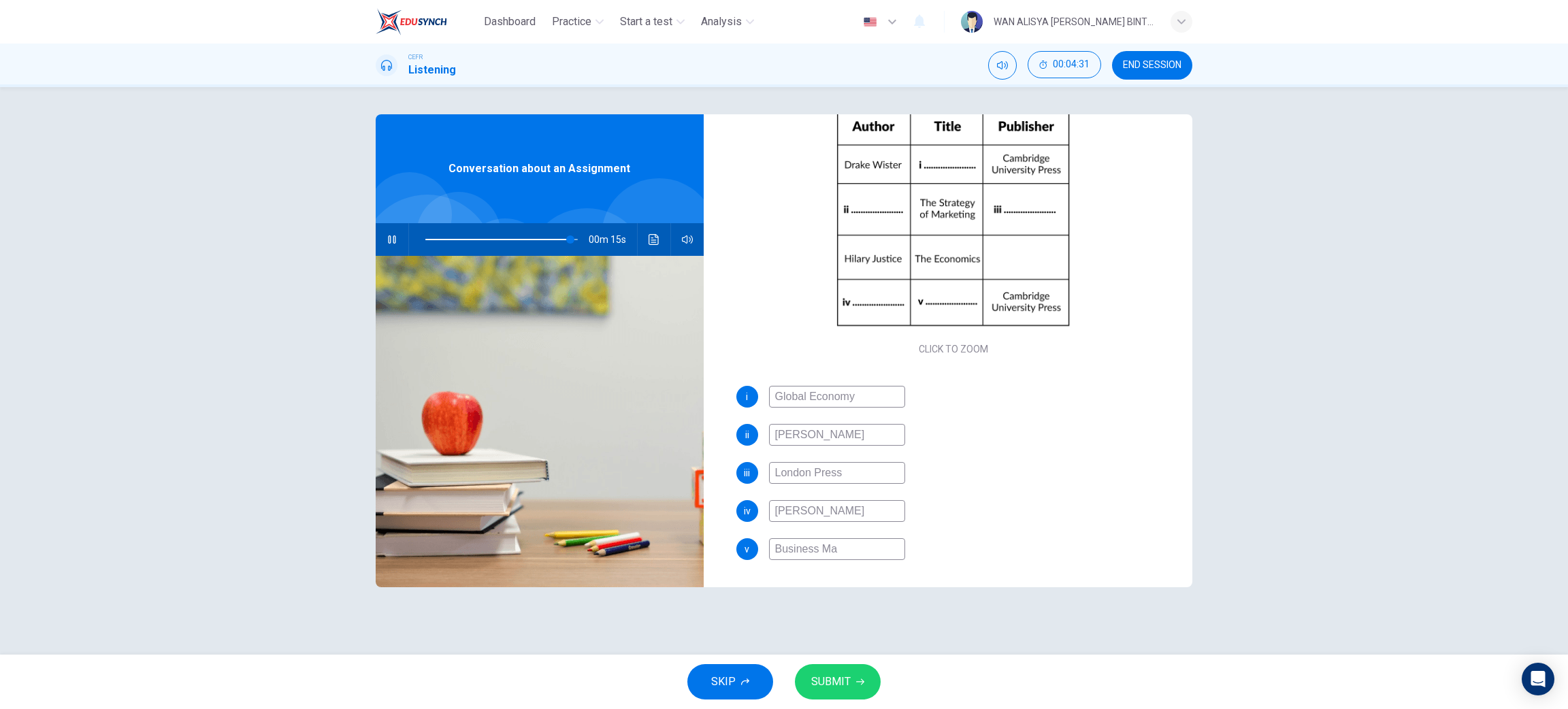 type on "95" 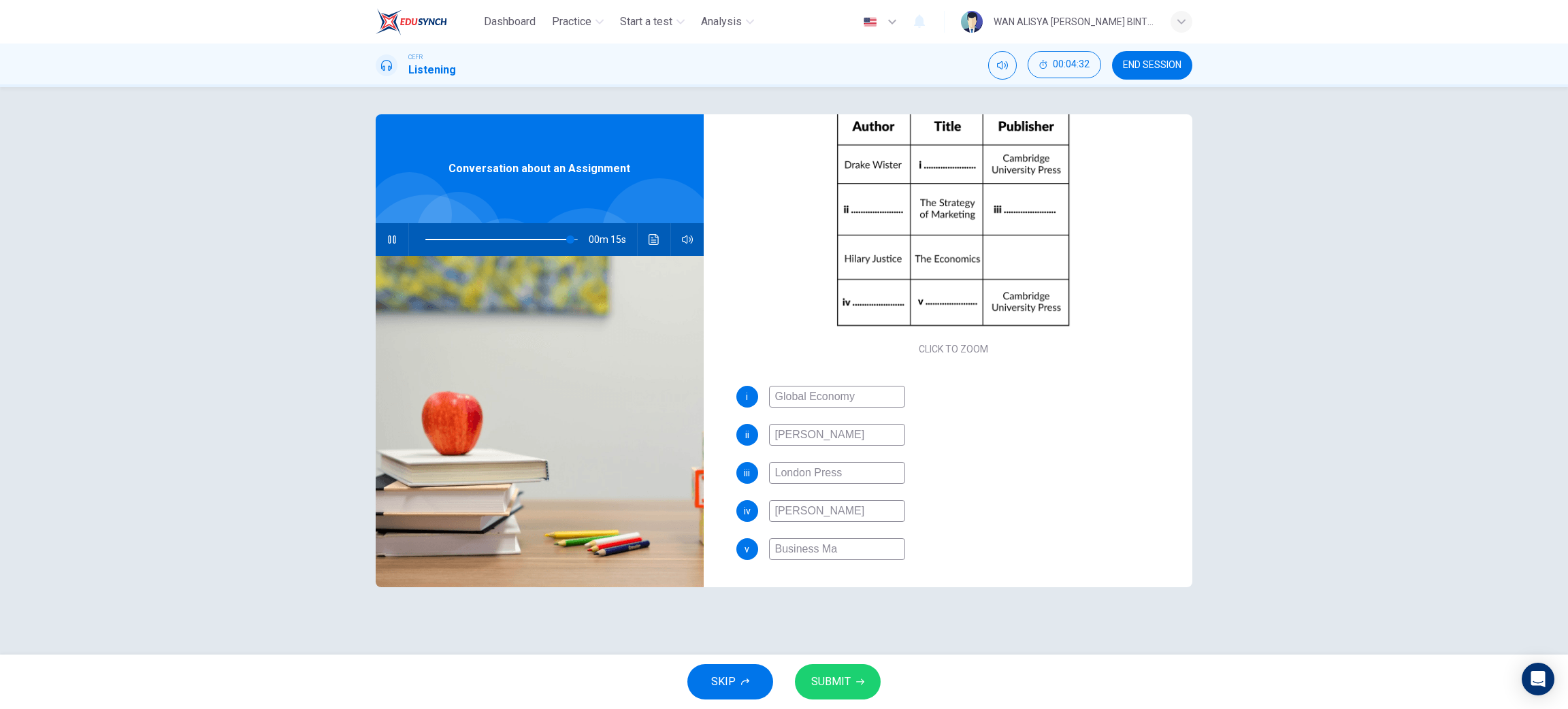type on "Business Man" 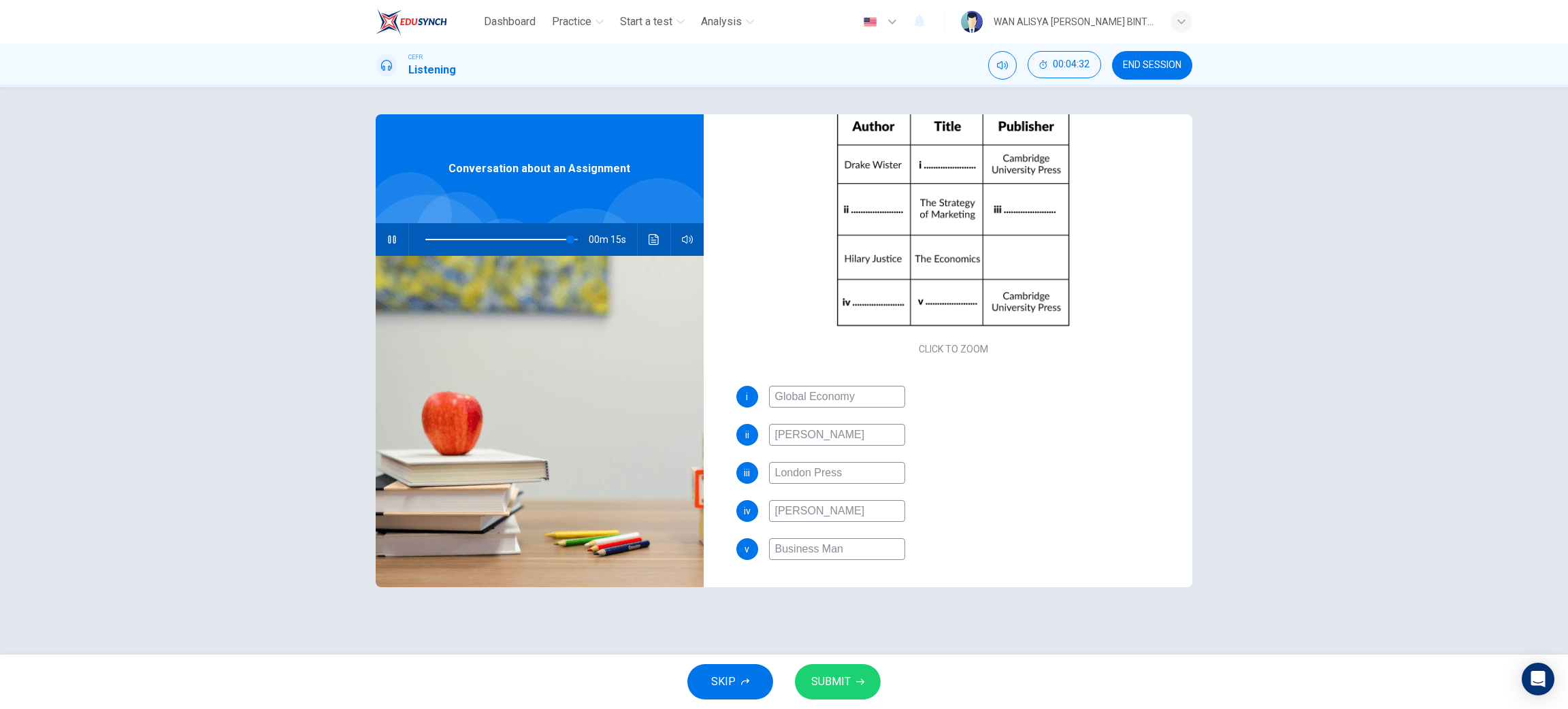 type on "95" 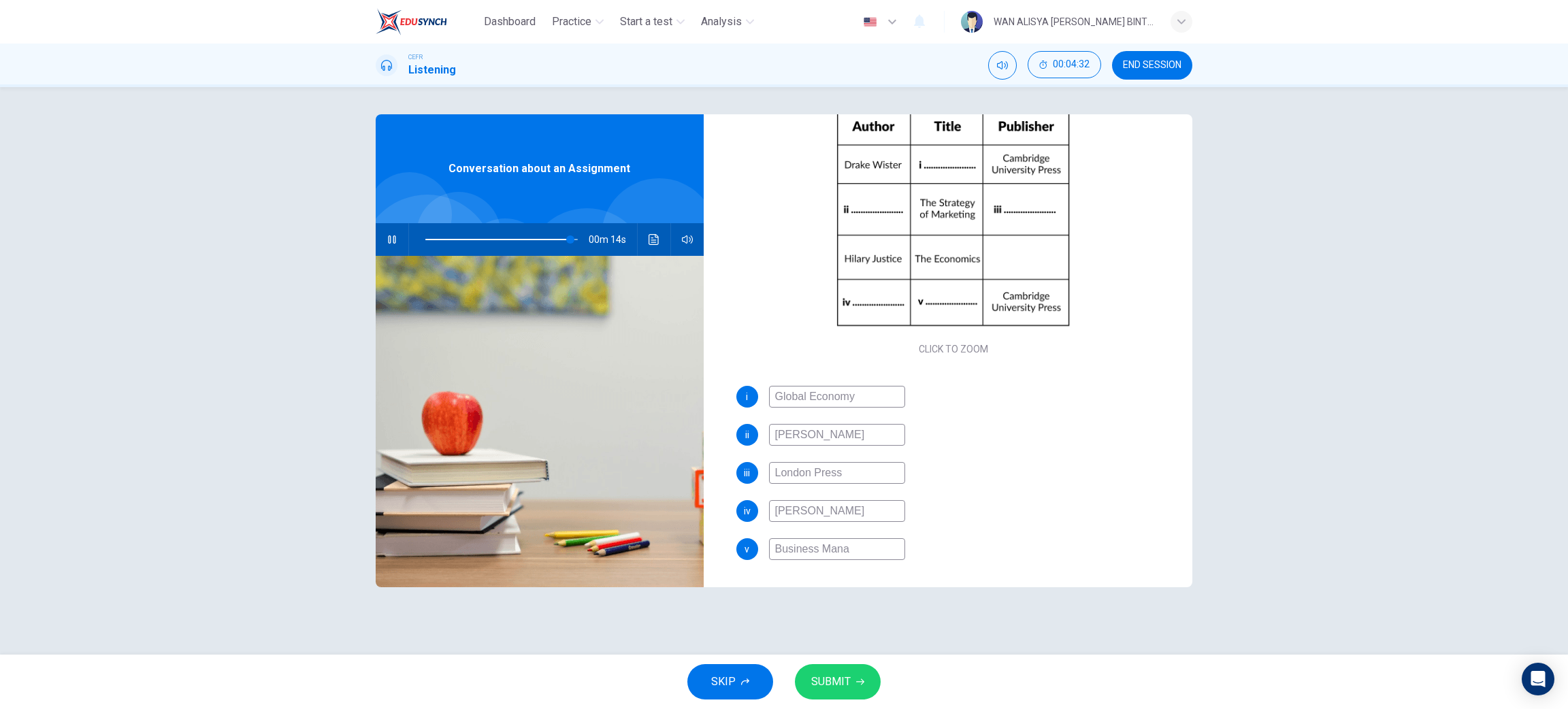 type on "95" 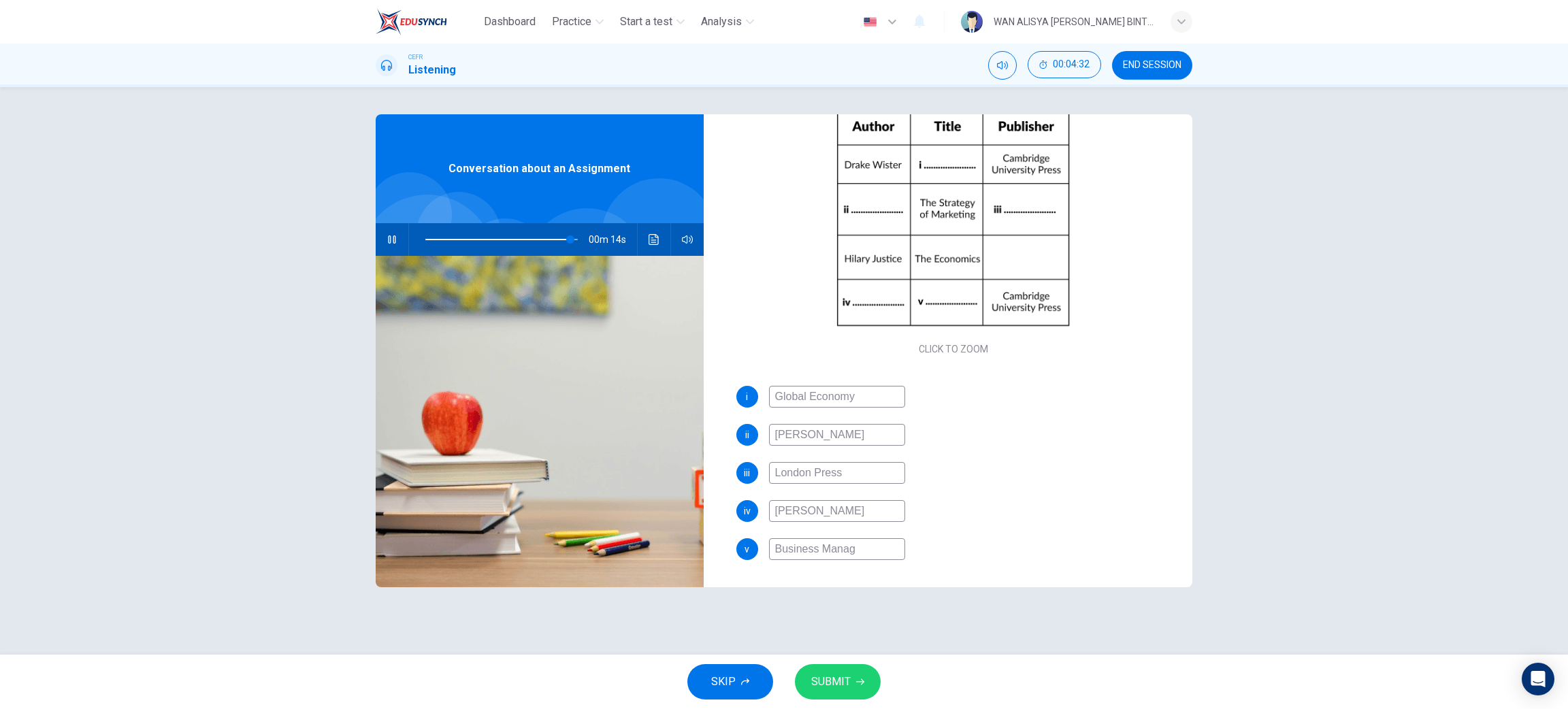 type on "Business Manage" 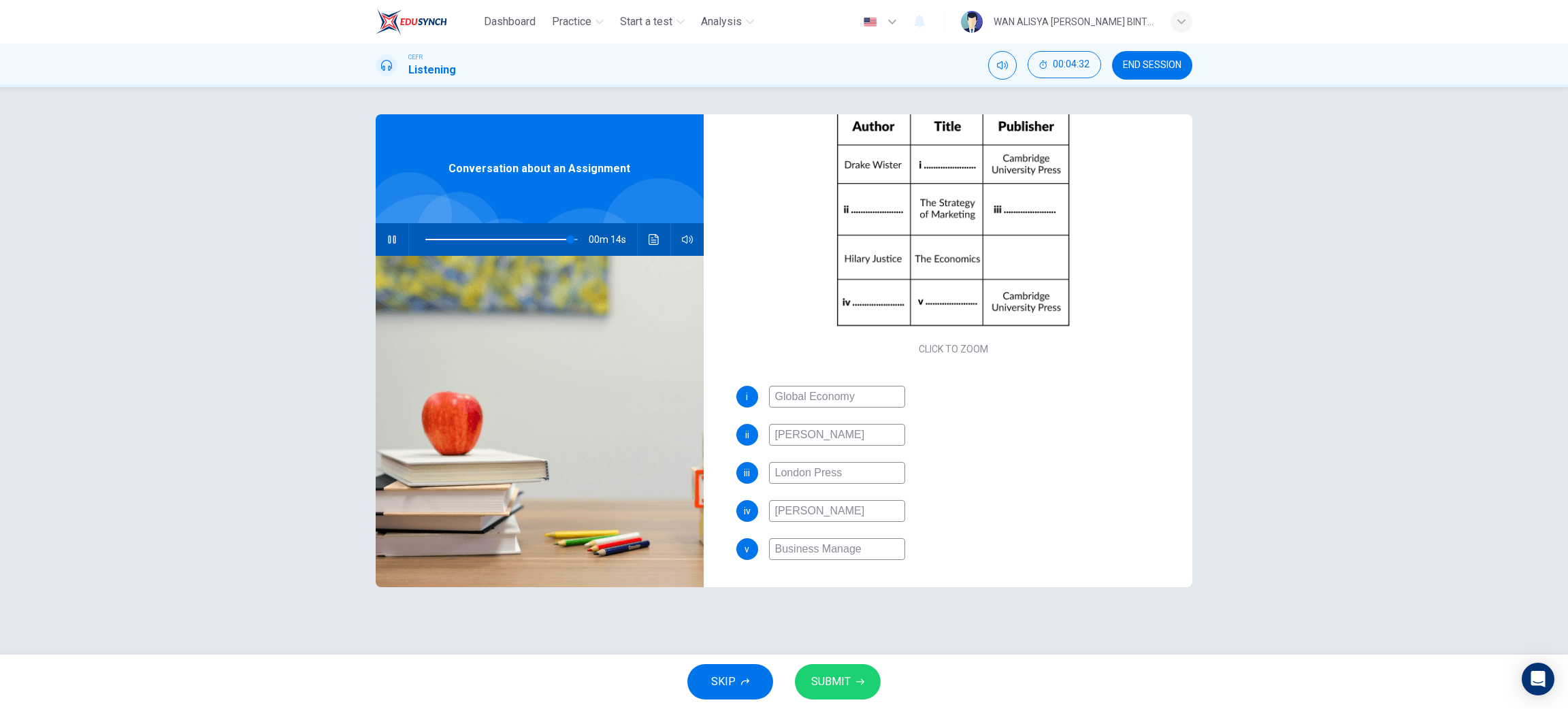 type on "95" 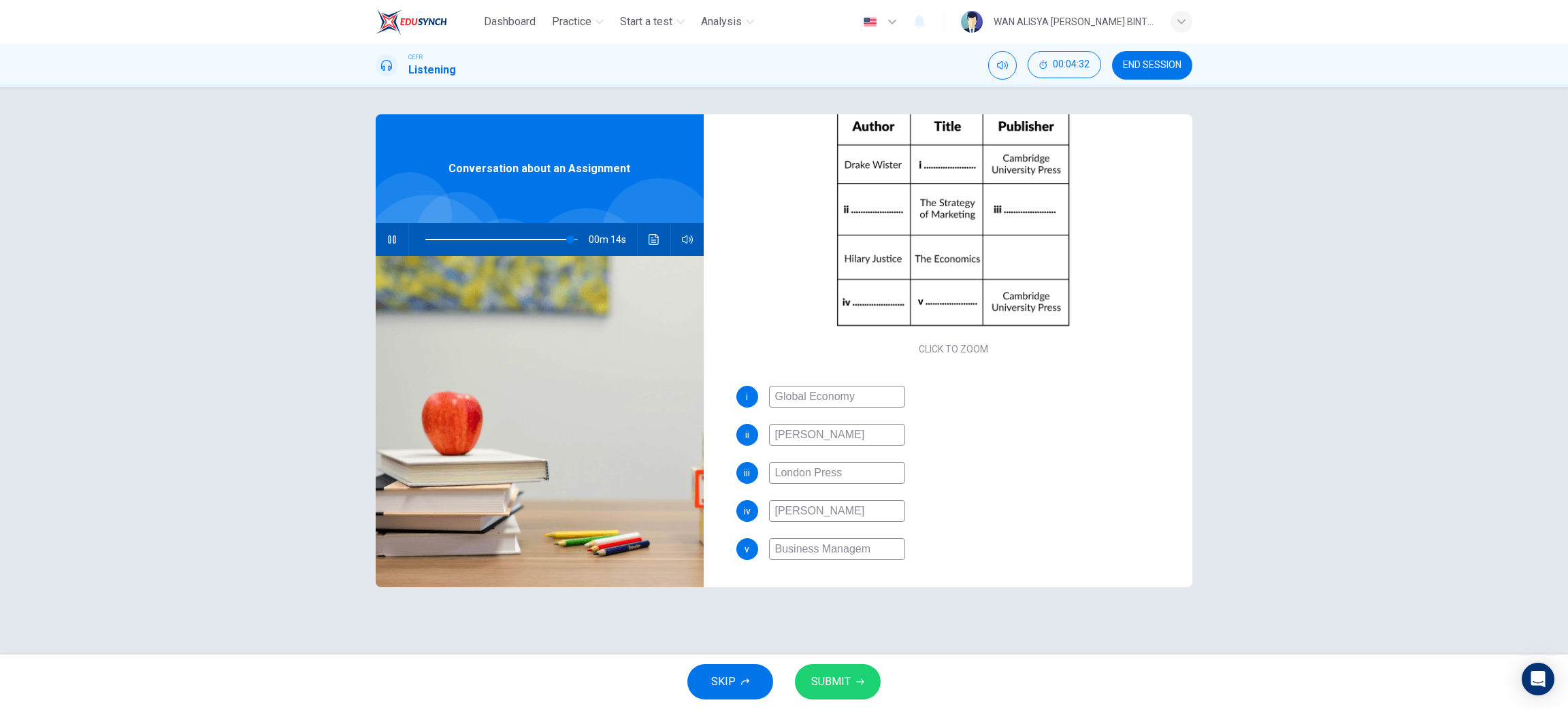 type on "95" 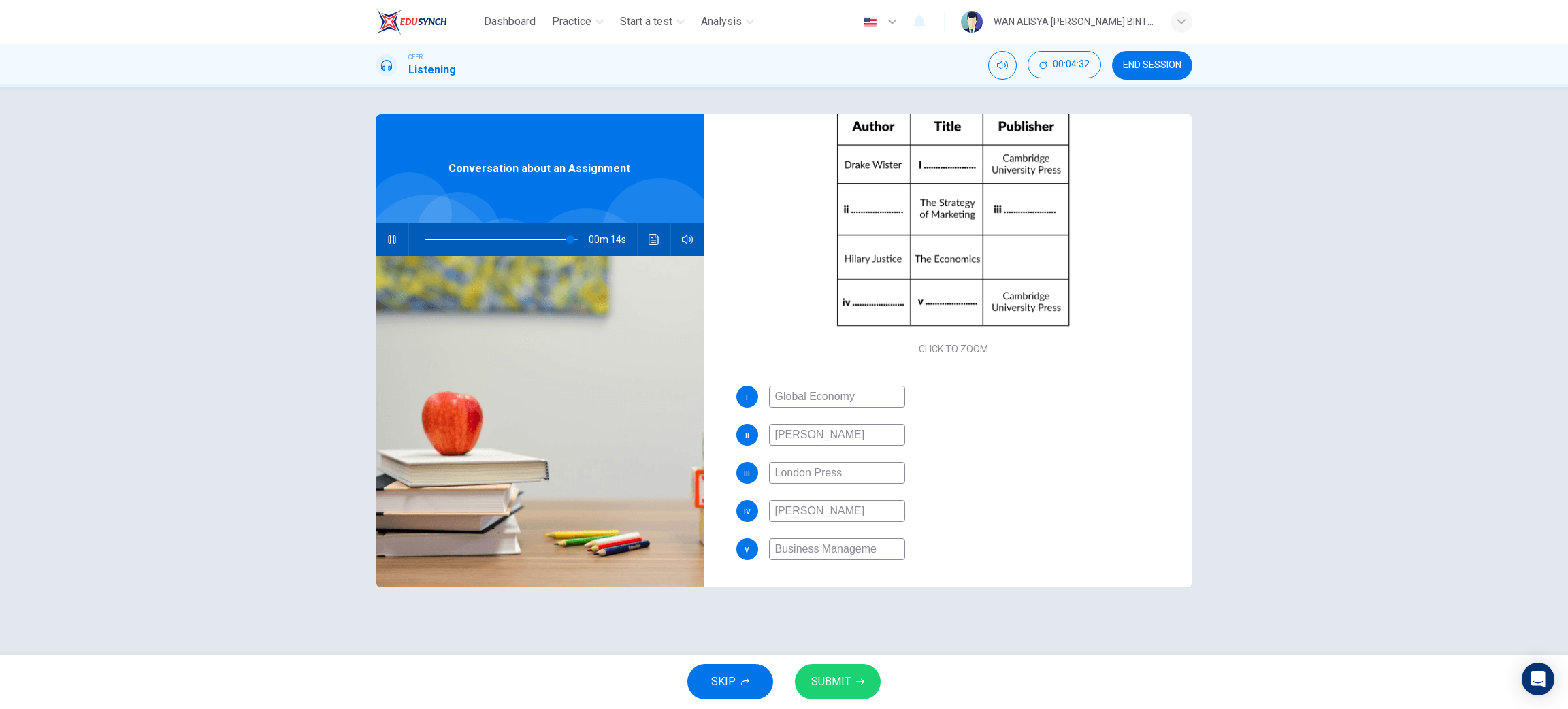 type on "95" 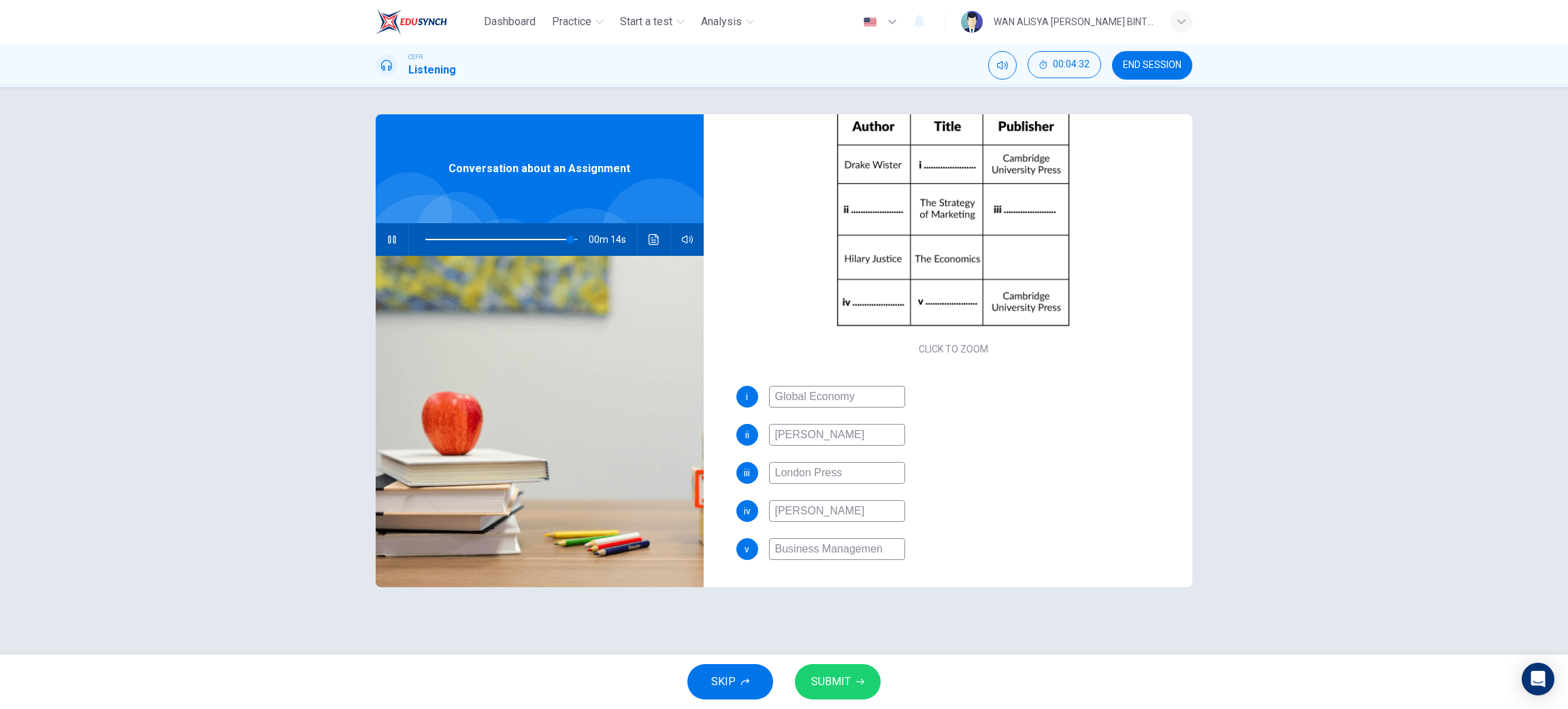 type on "95" 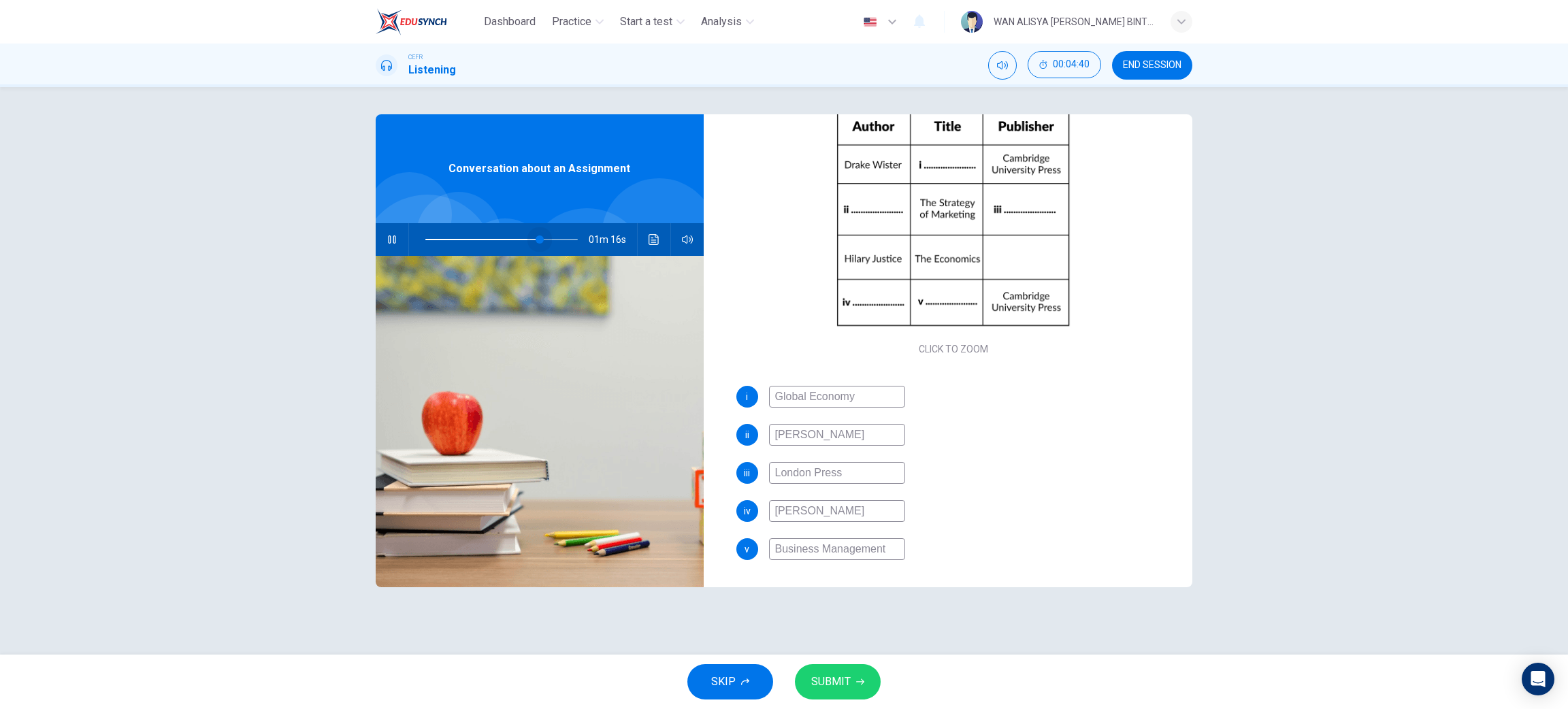 drag, startPoint x: 574, startPoint y: 240, endPoint x: 540, endPoint y: 248, distance: 34.928498 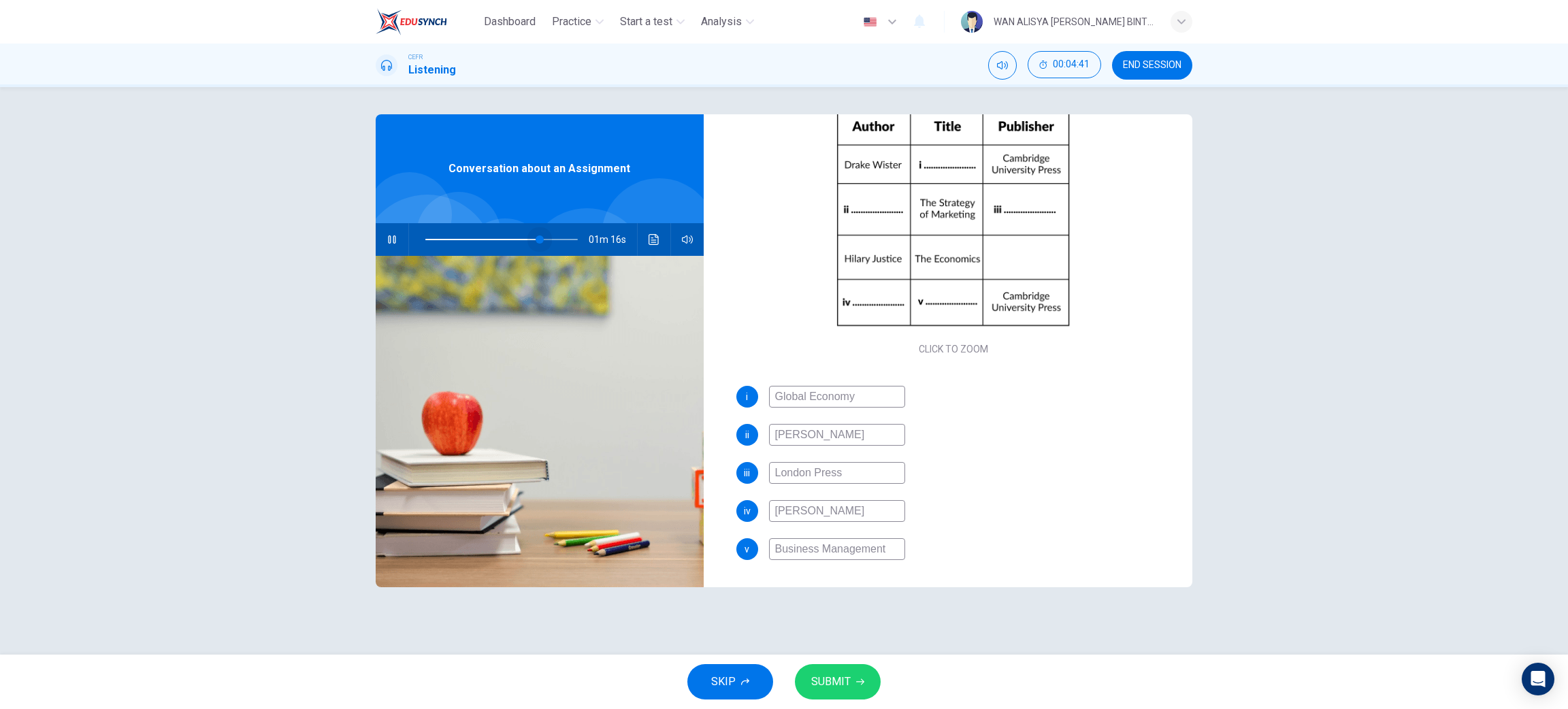 click at bounding box center (540, 240) 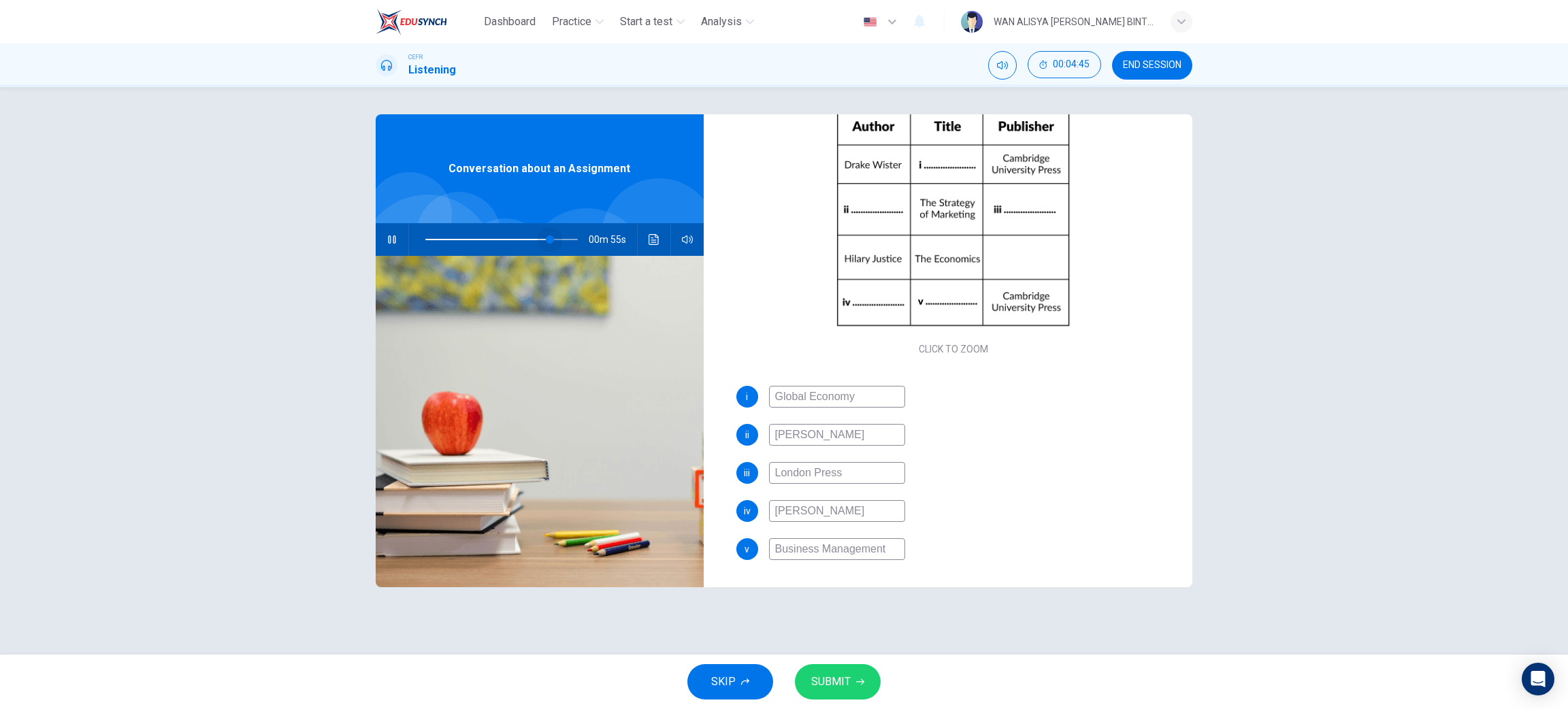drag, startPoint x: 540, startPoint y: 248, endPoint x: 551, endPoint y: 244, distance: 11.7047 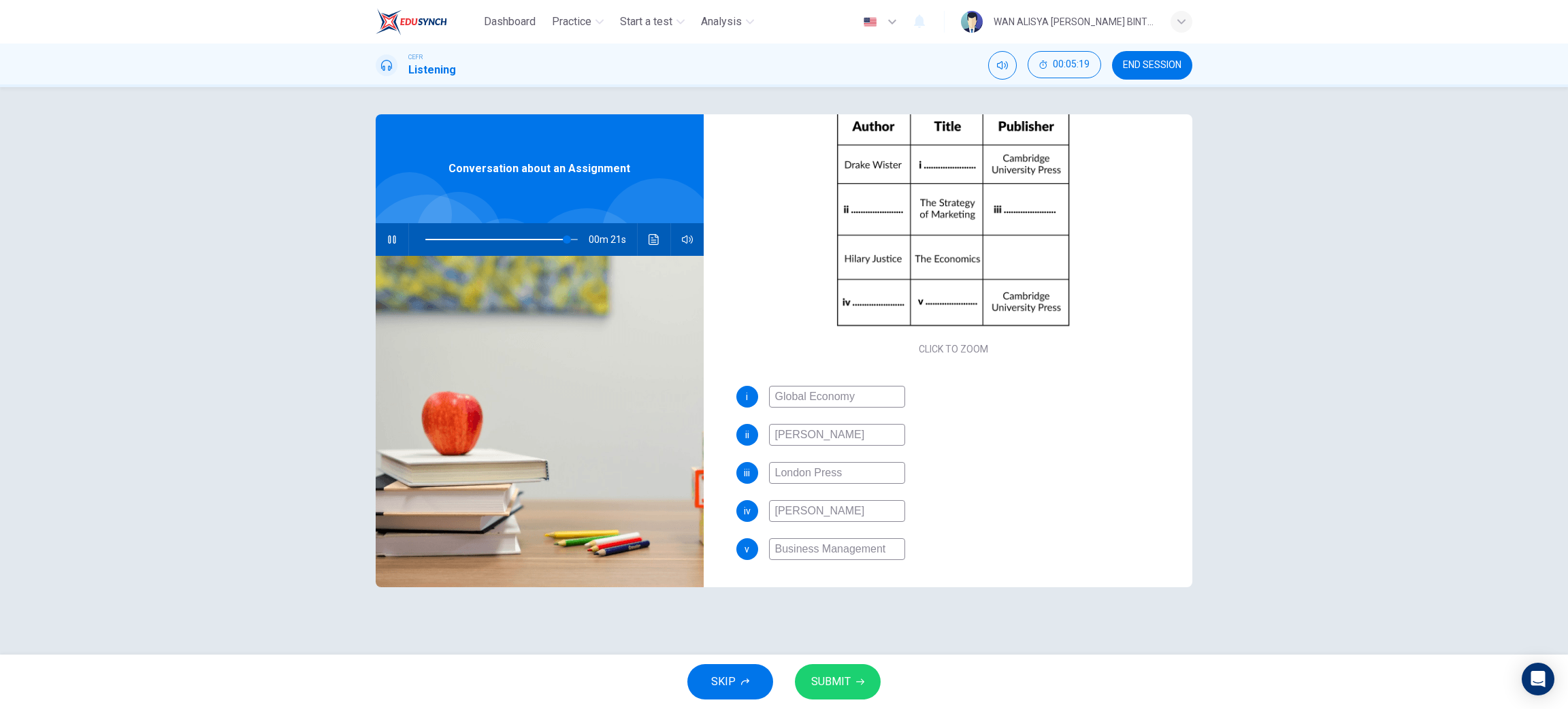 type on "93" 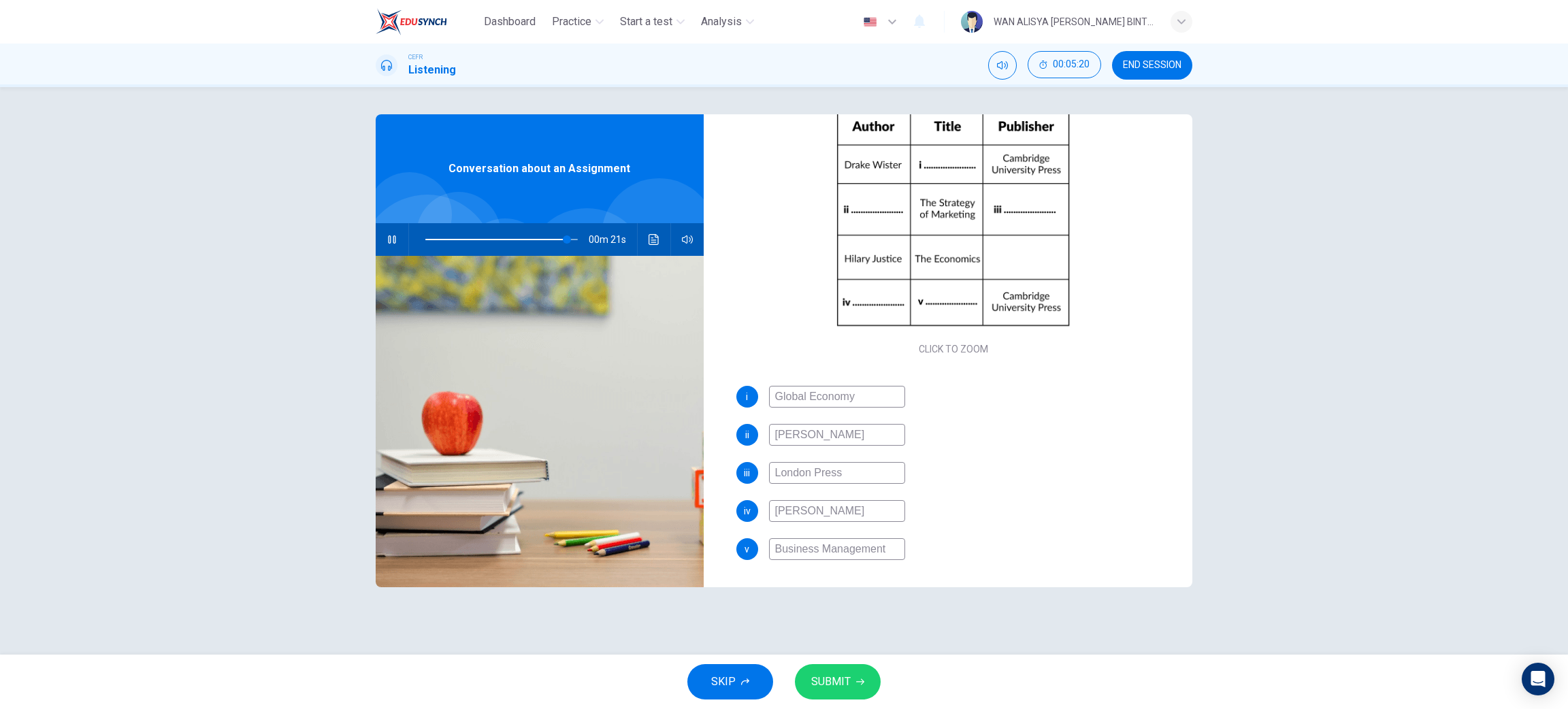 type on "Hanna Roman" 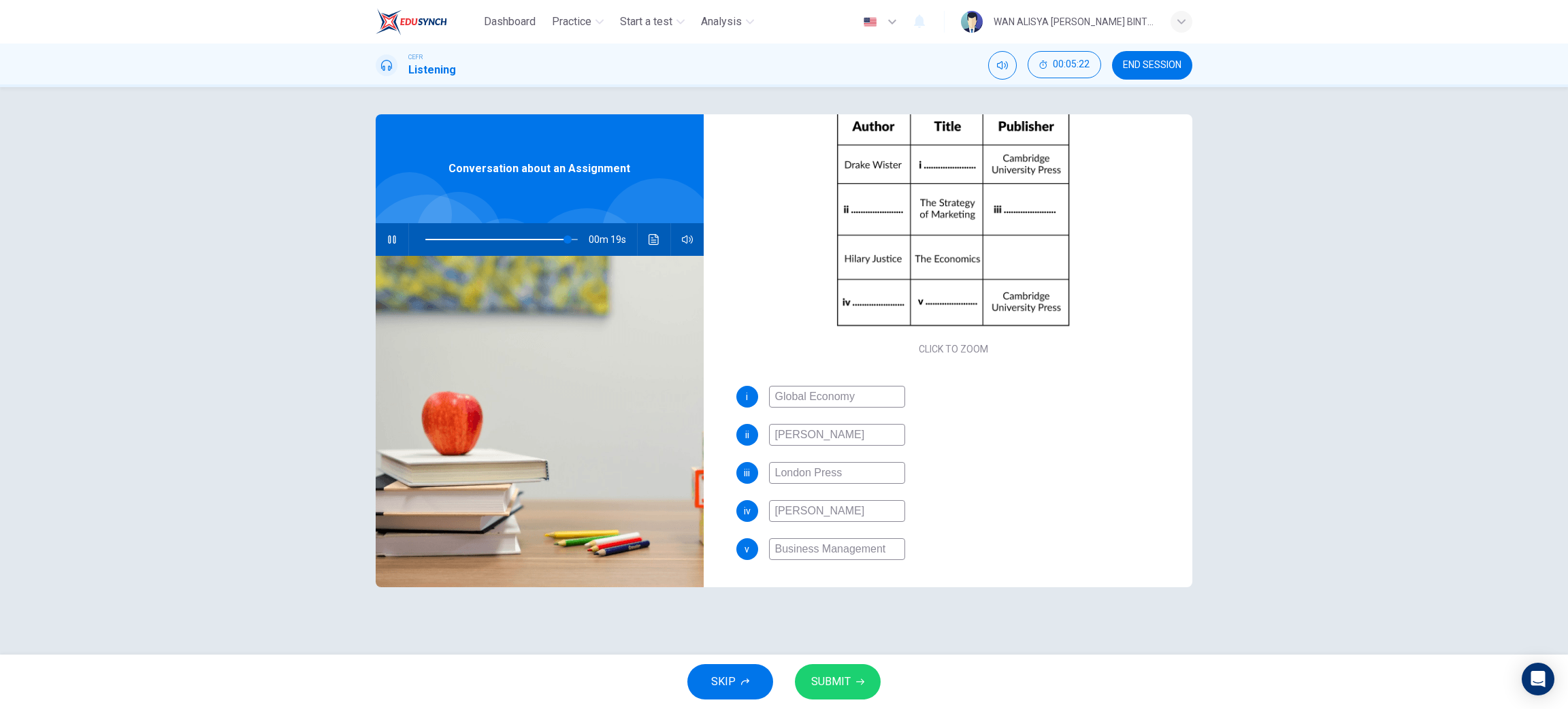 type on "94" 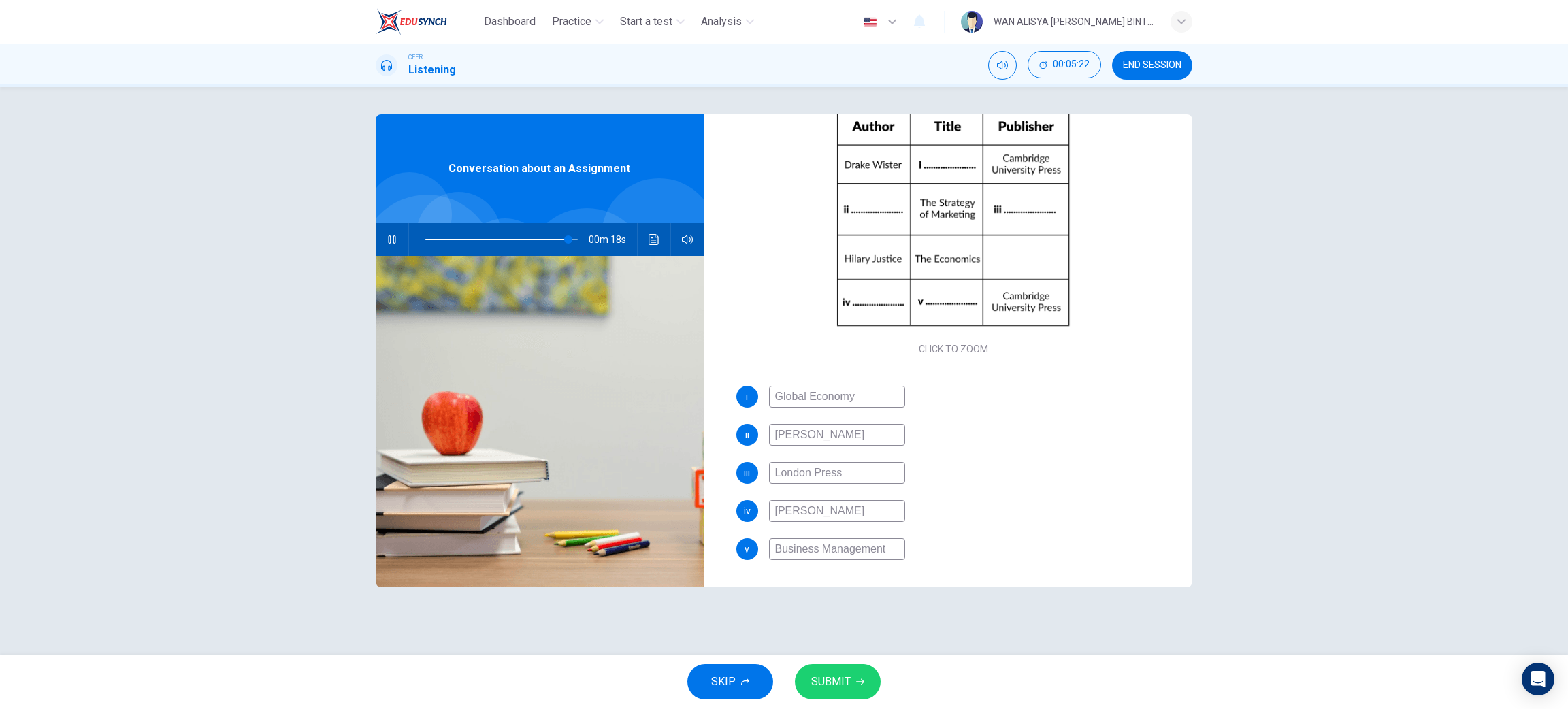 type on "Hanna Roman" 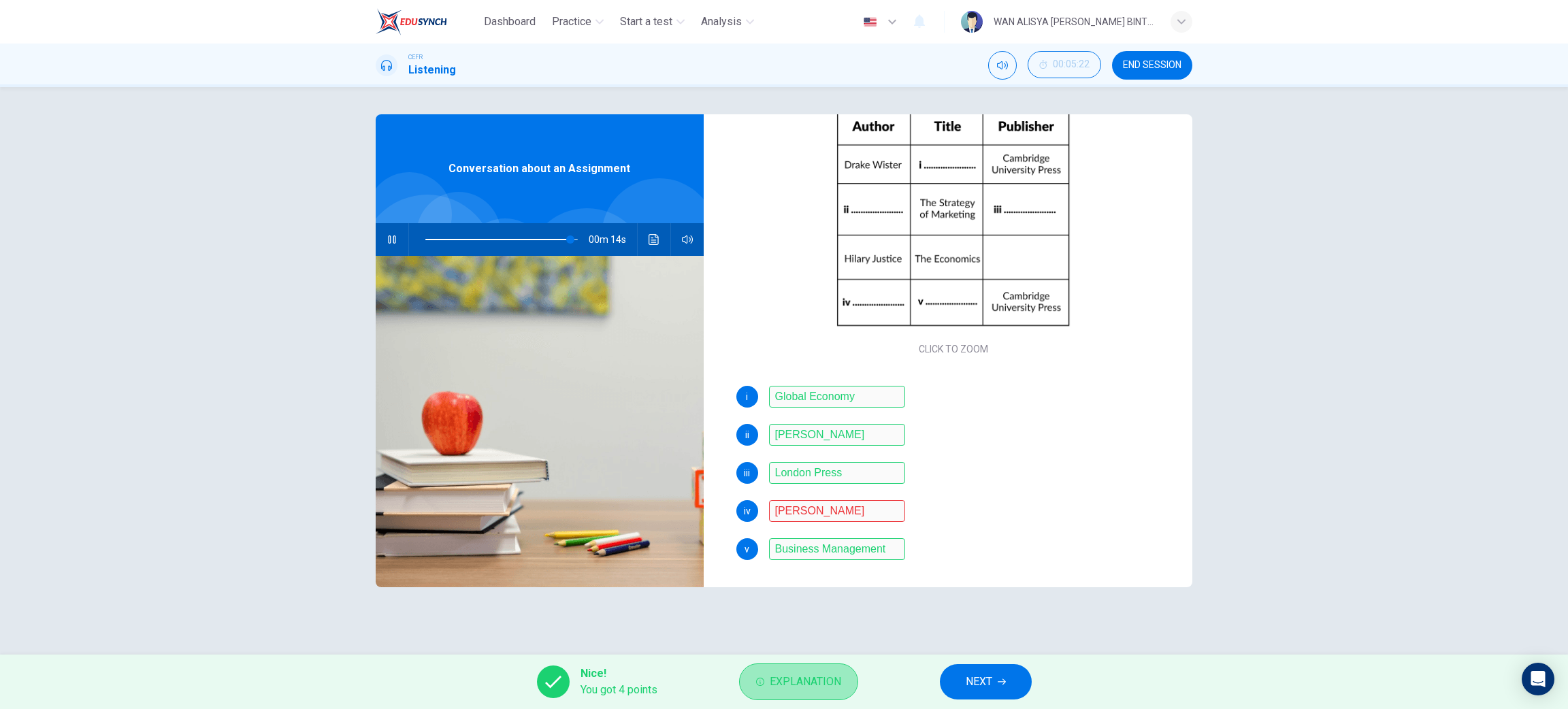click on "Explanation" at bounding box center (798, 682) 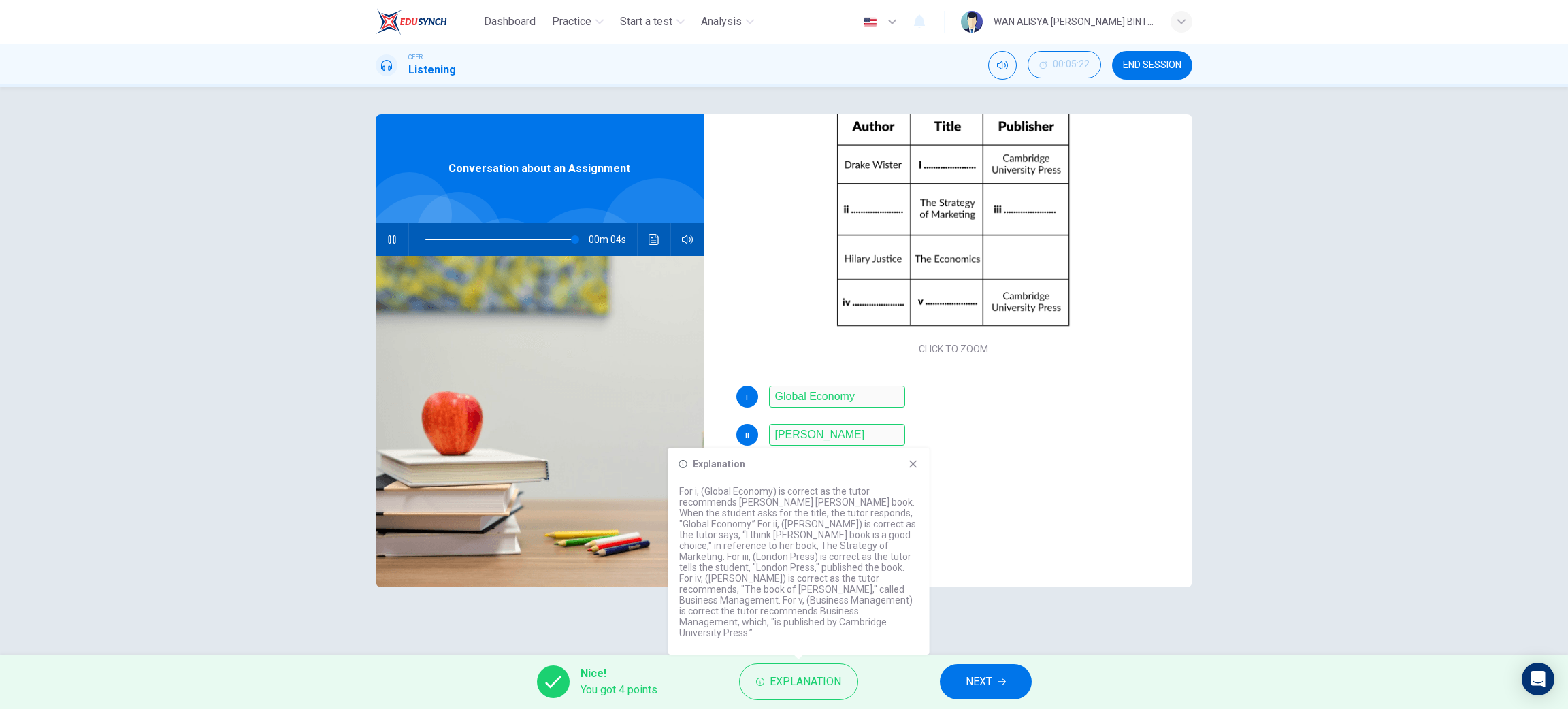 click at bounding box center [540, 421] 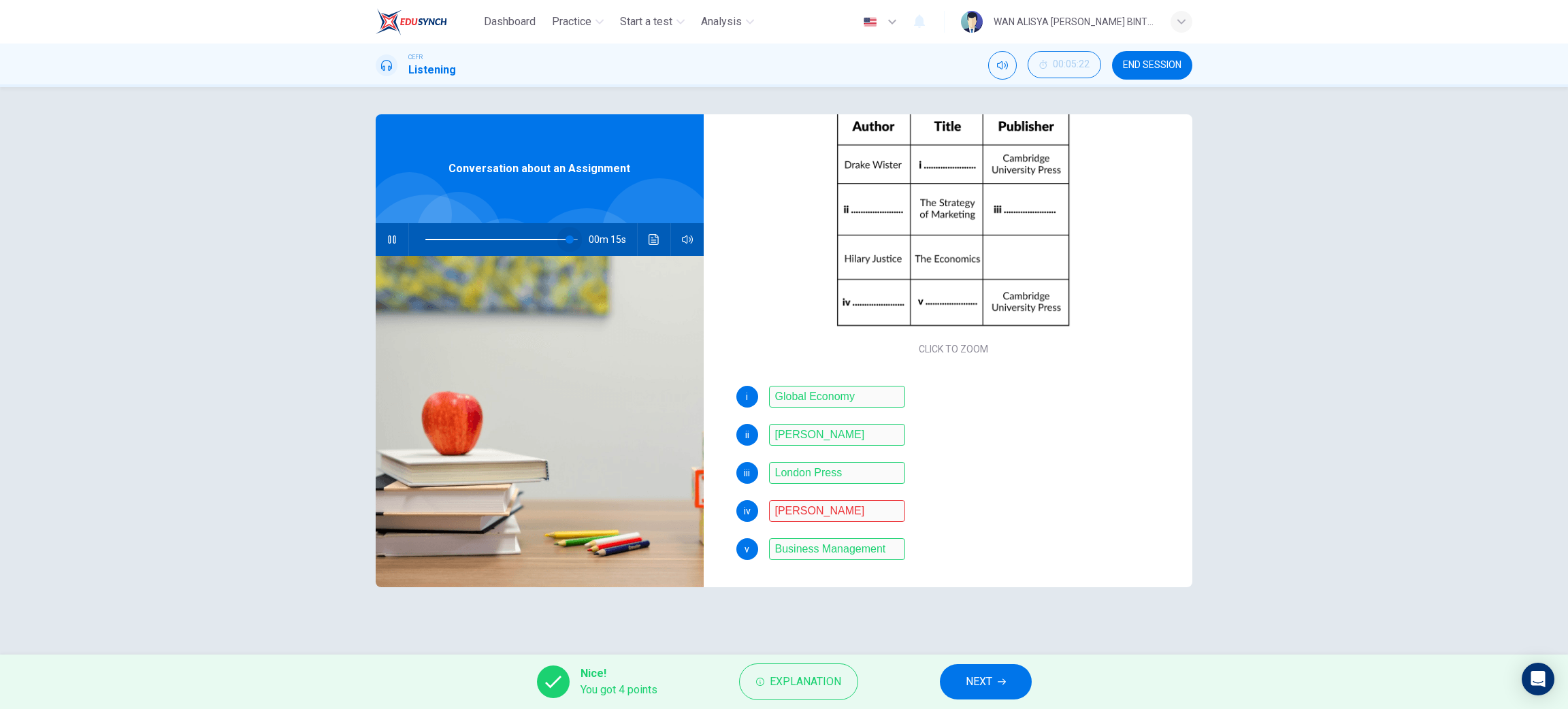 drag, startPoint x: 576, startPoint y: 235, endPoint x: 566, endPoint y: 235, distance: 10 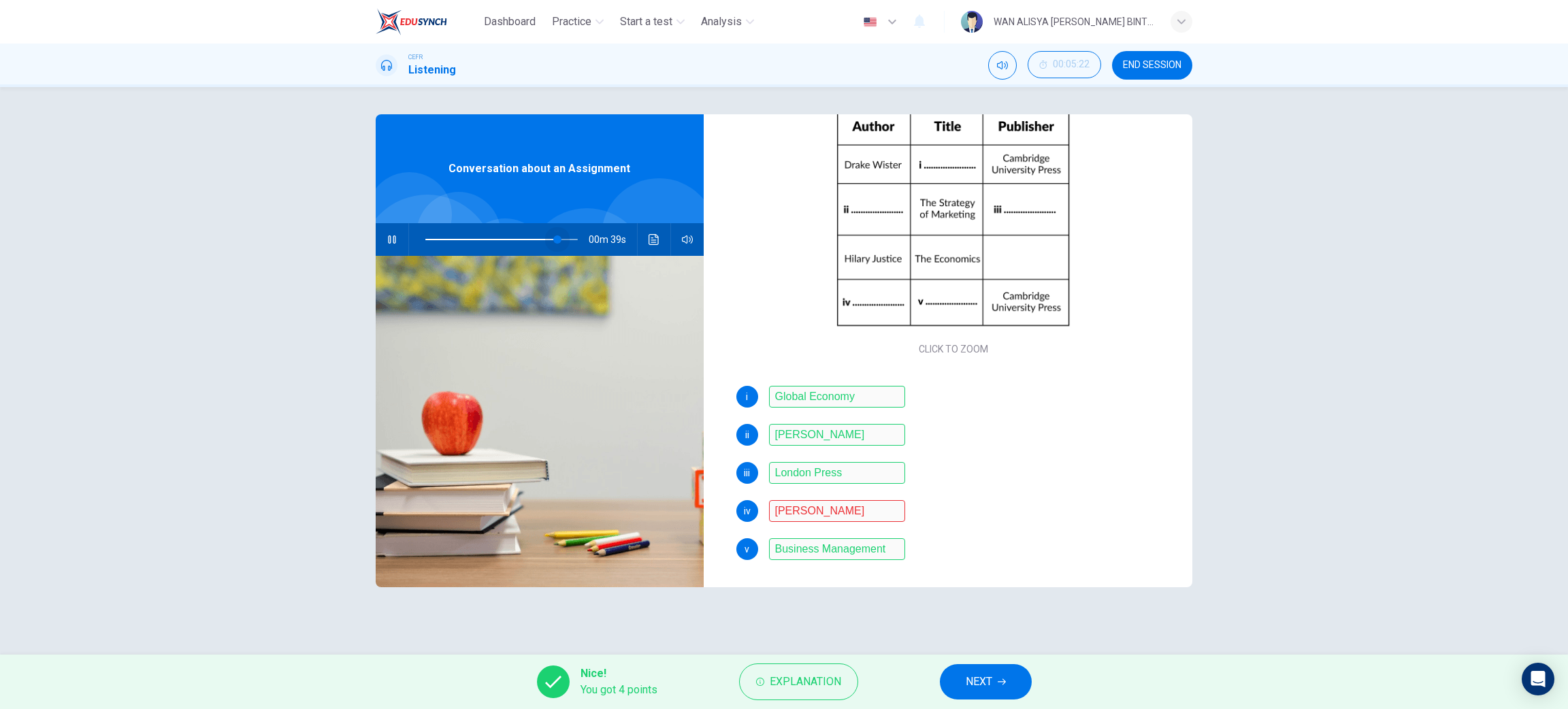 drag, startPoint x: 566, startPoint y: 235, endPoint x: 556, endPoint y: 235, distance: 10 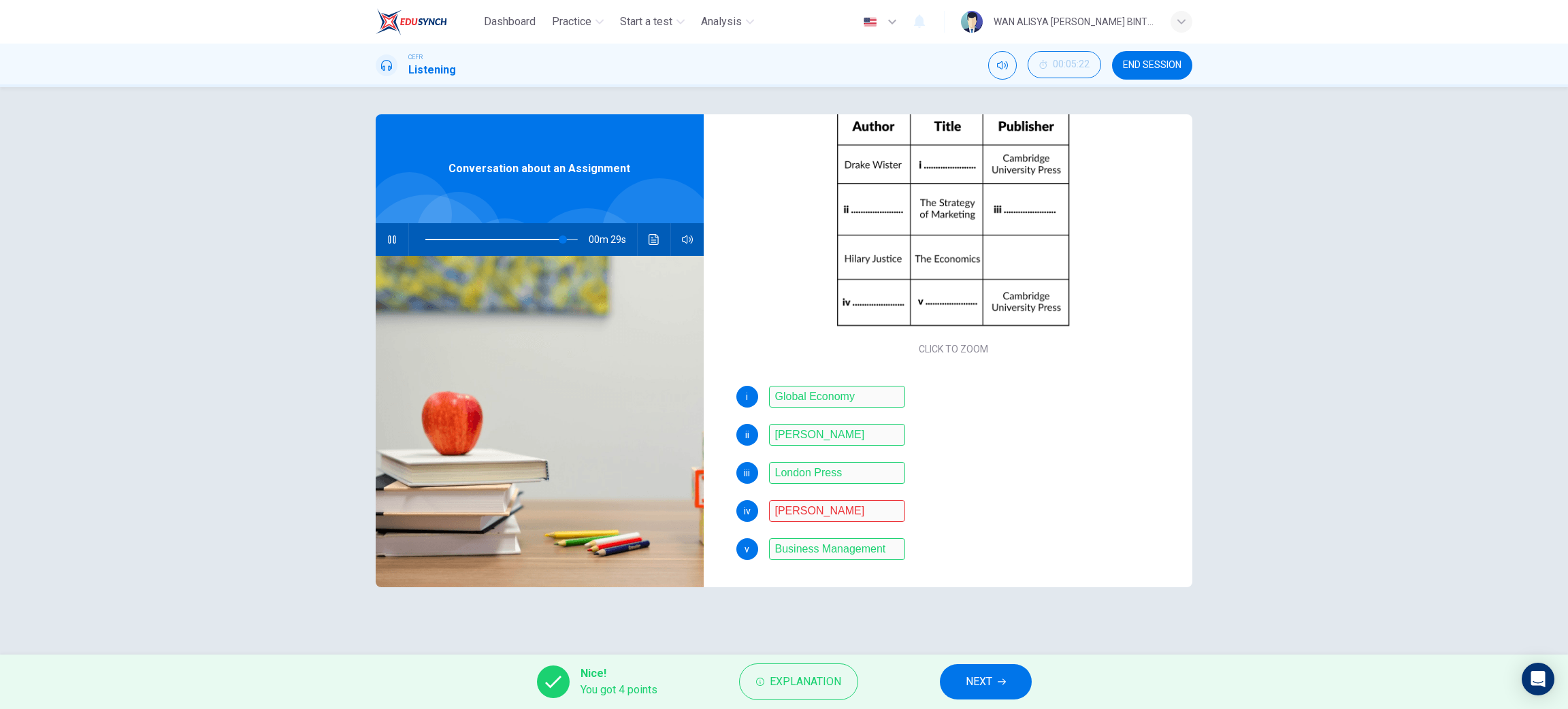 type on "91" 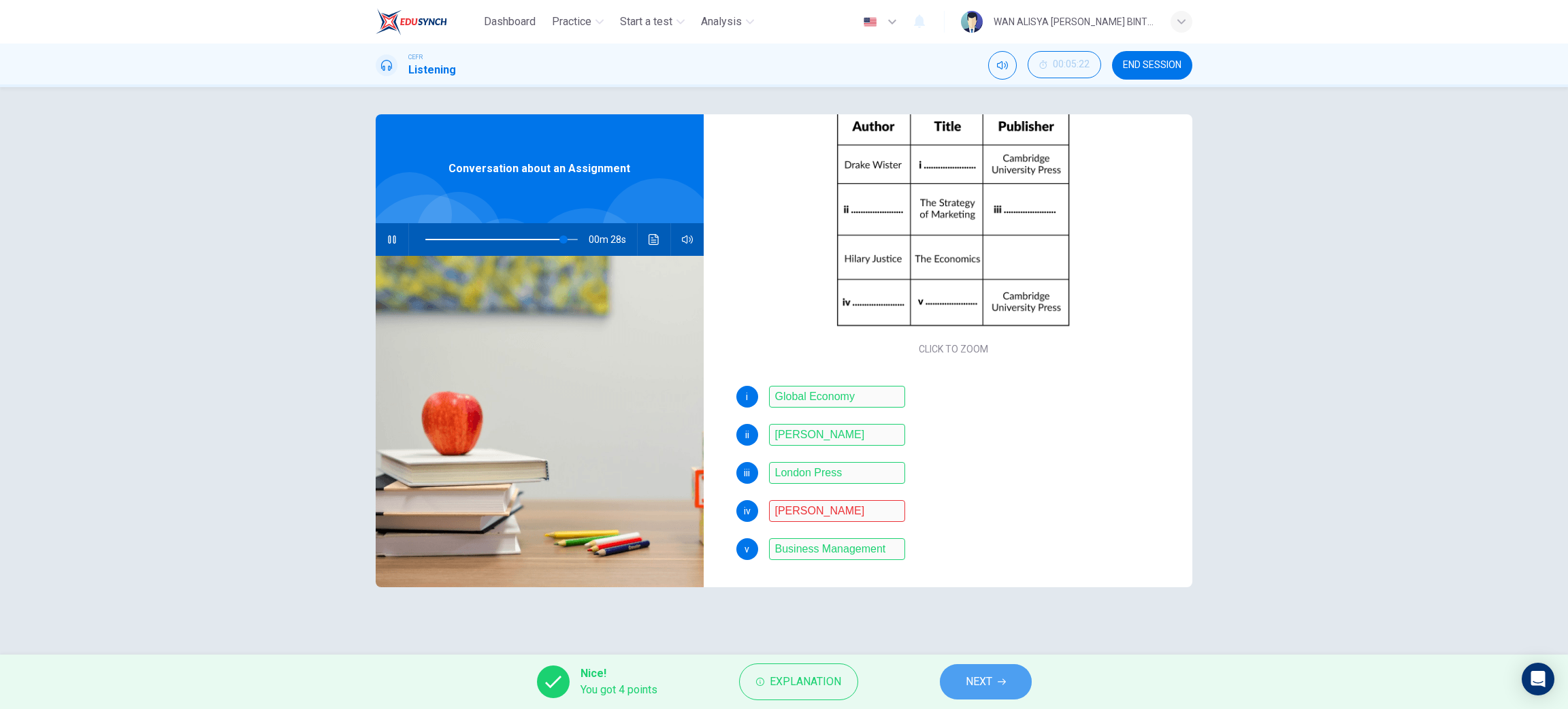click on "NEXT" at bounding box center [985, 682] 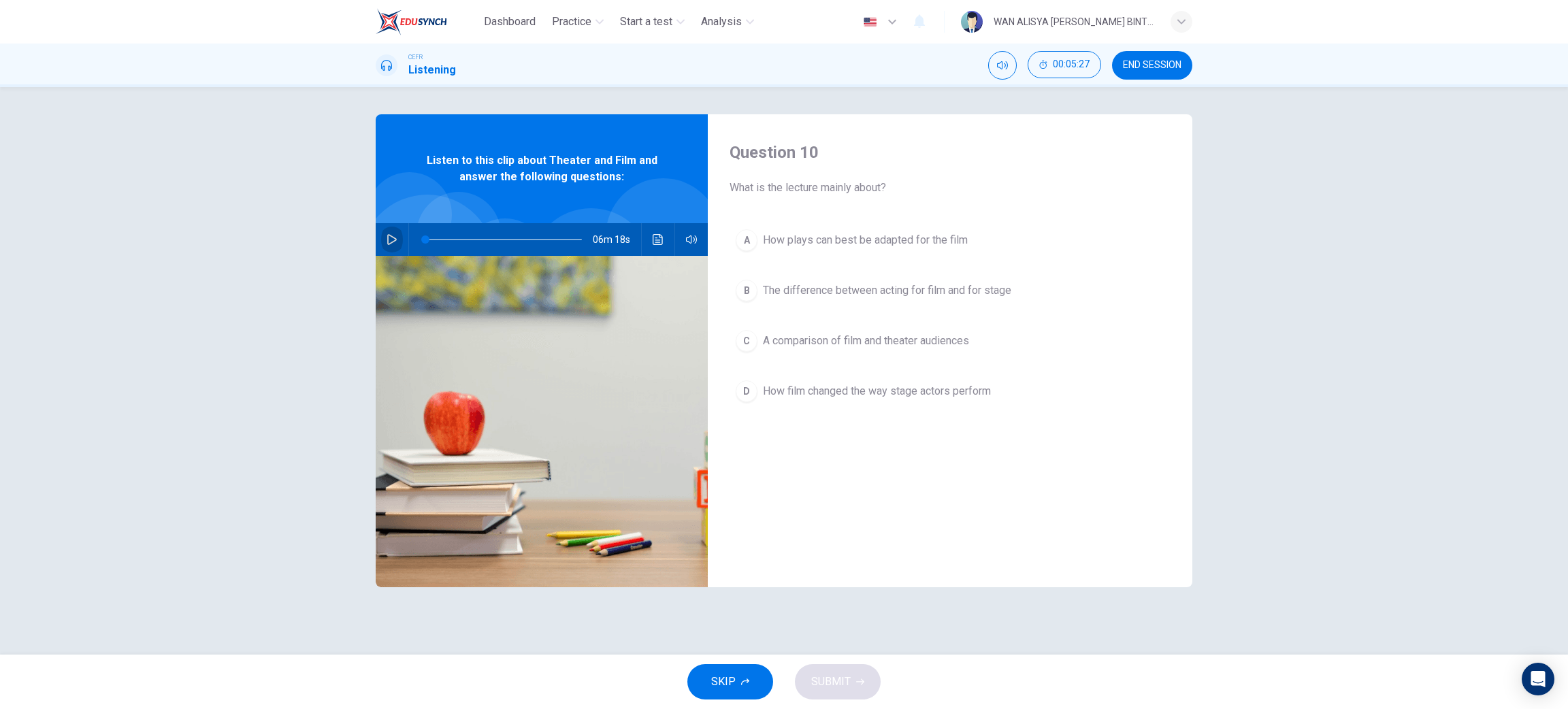 click 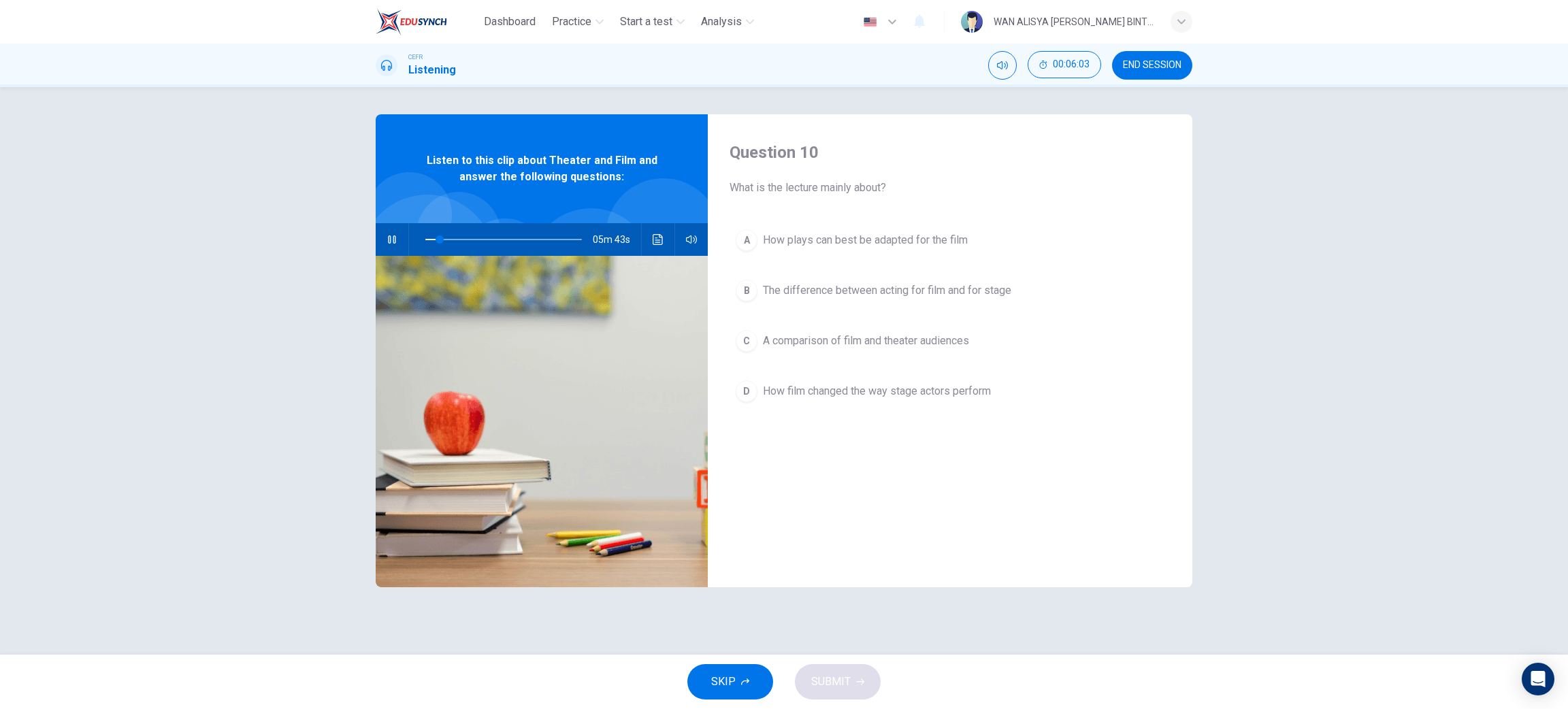 click on "B" at bounding box center [747, 291] 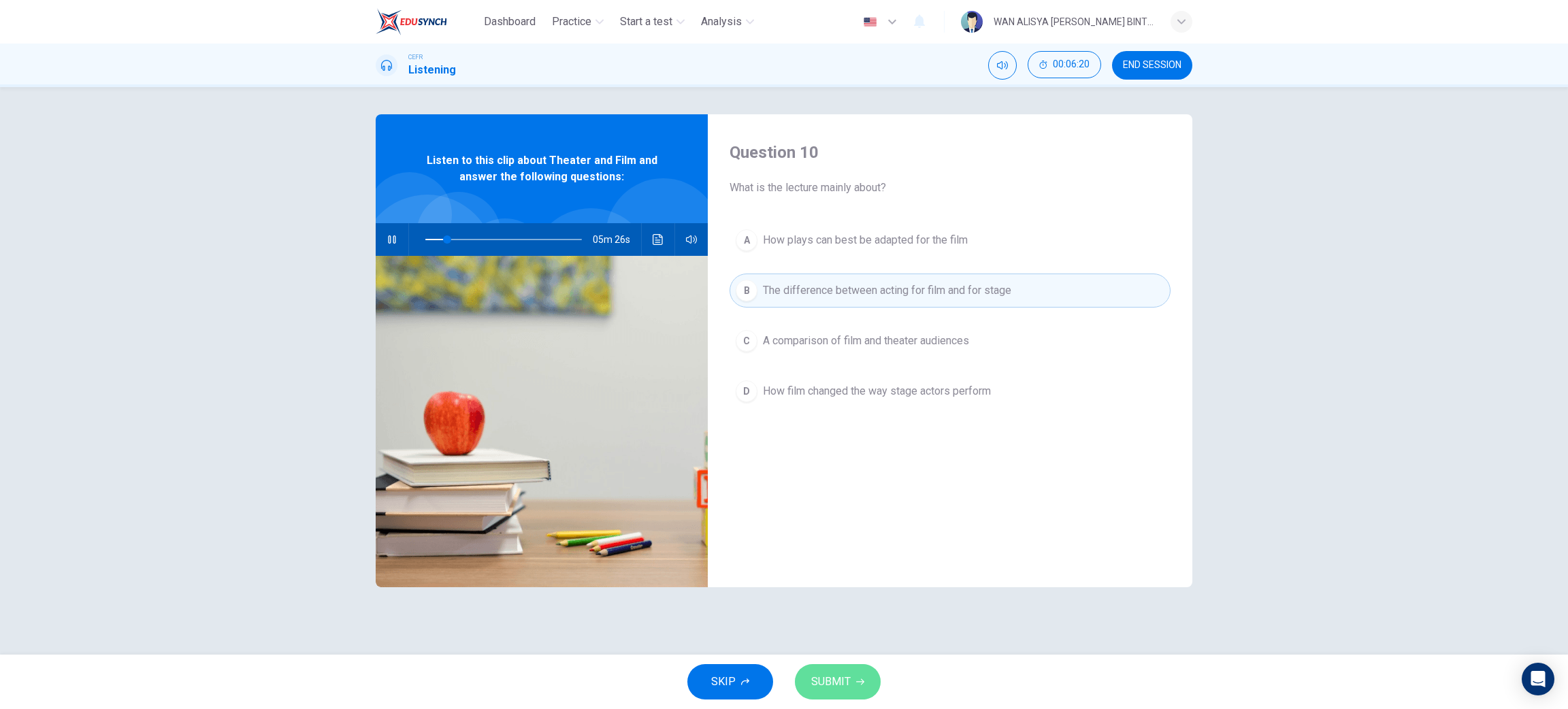 click on "SUBMIT" at bounding box center (831, 682) 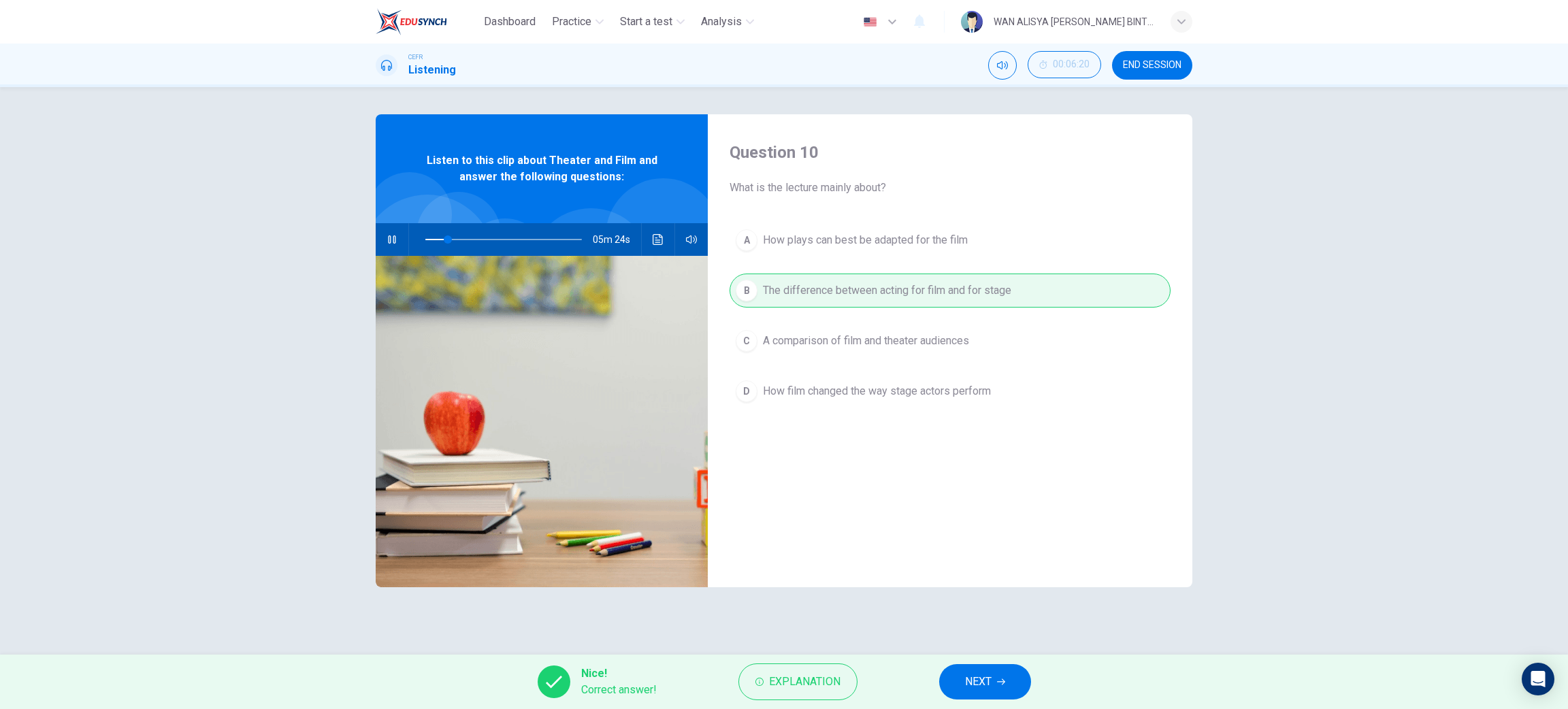 click on "NEXT" at bounding box center [985, 682] 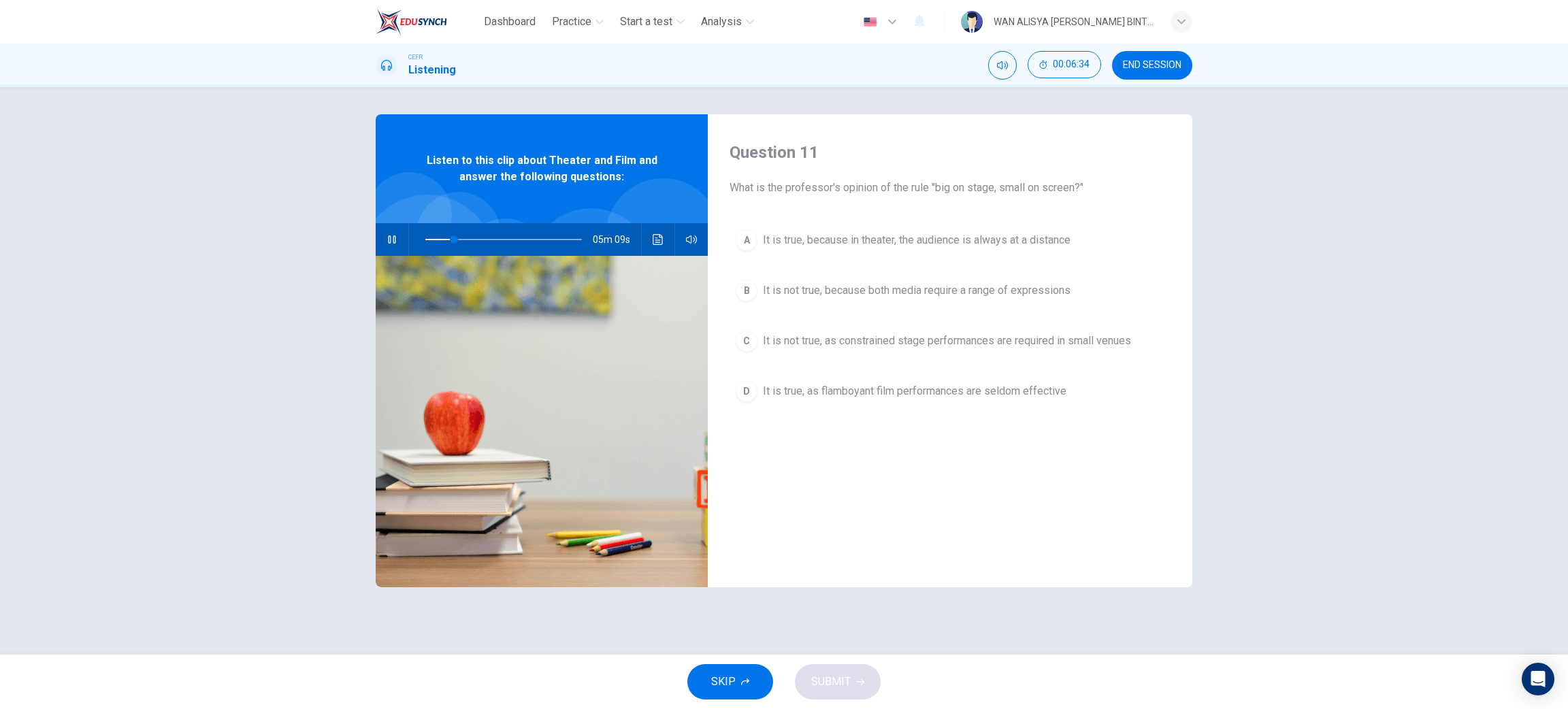 click on "D It is true, as flamboyant film performances are seldom effective" at bounding box center (950, 391) 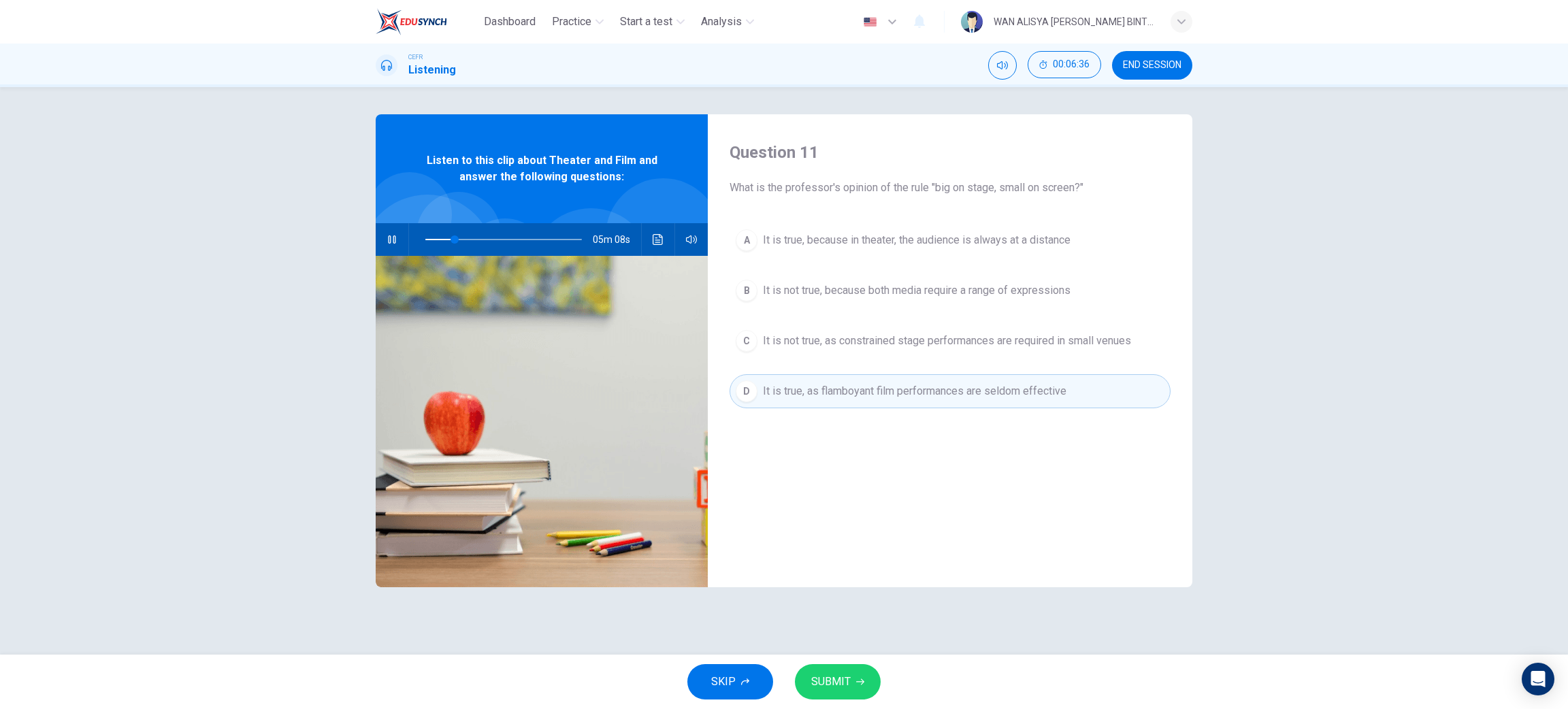 click on "SUBMIT" at bounding box center (831, 682) 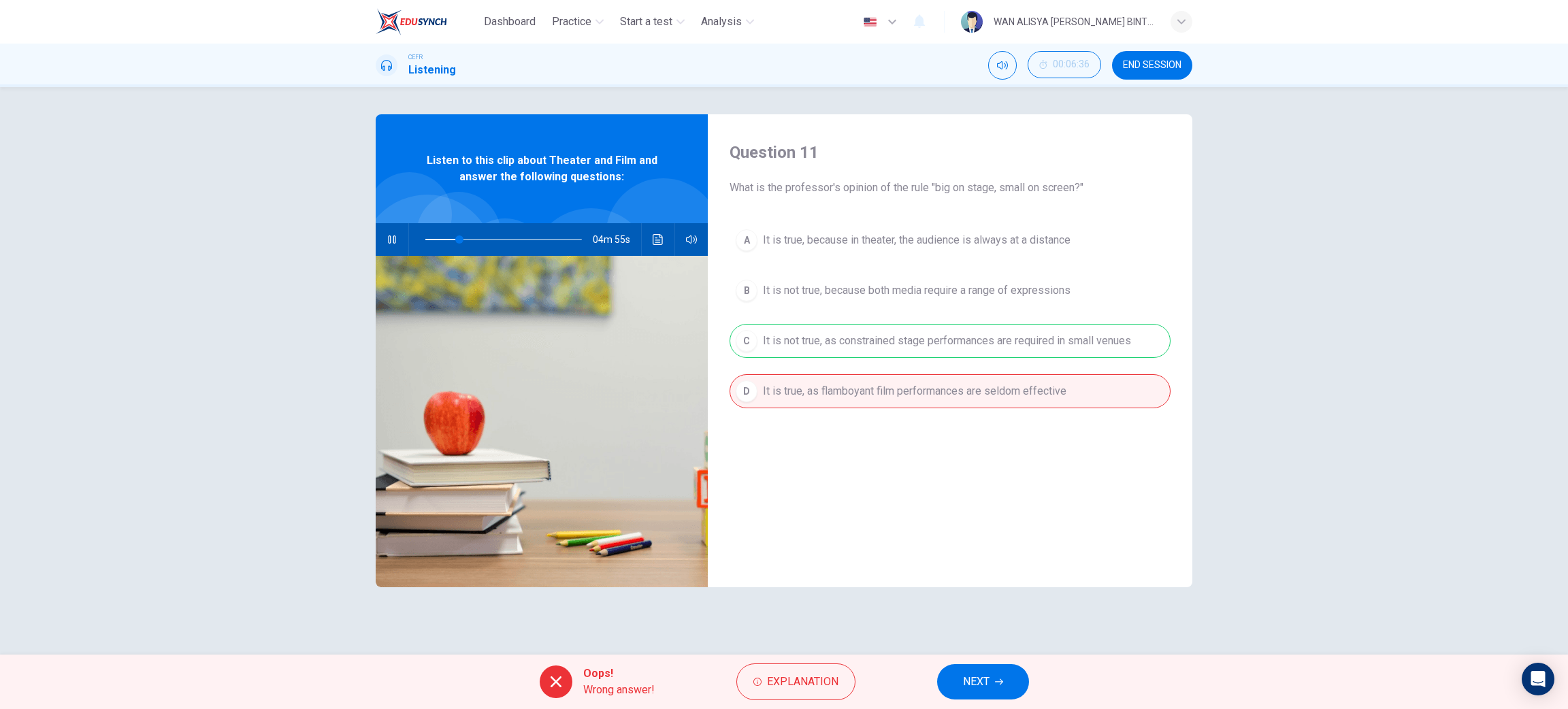 click on "NEXT" at bounding box center [976, 682] 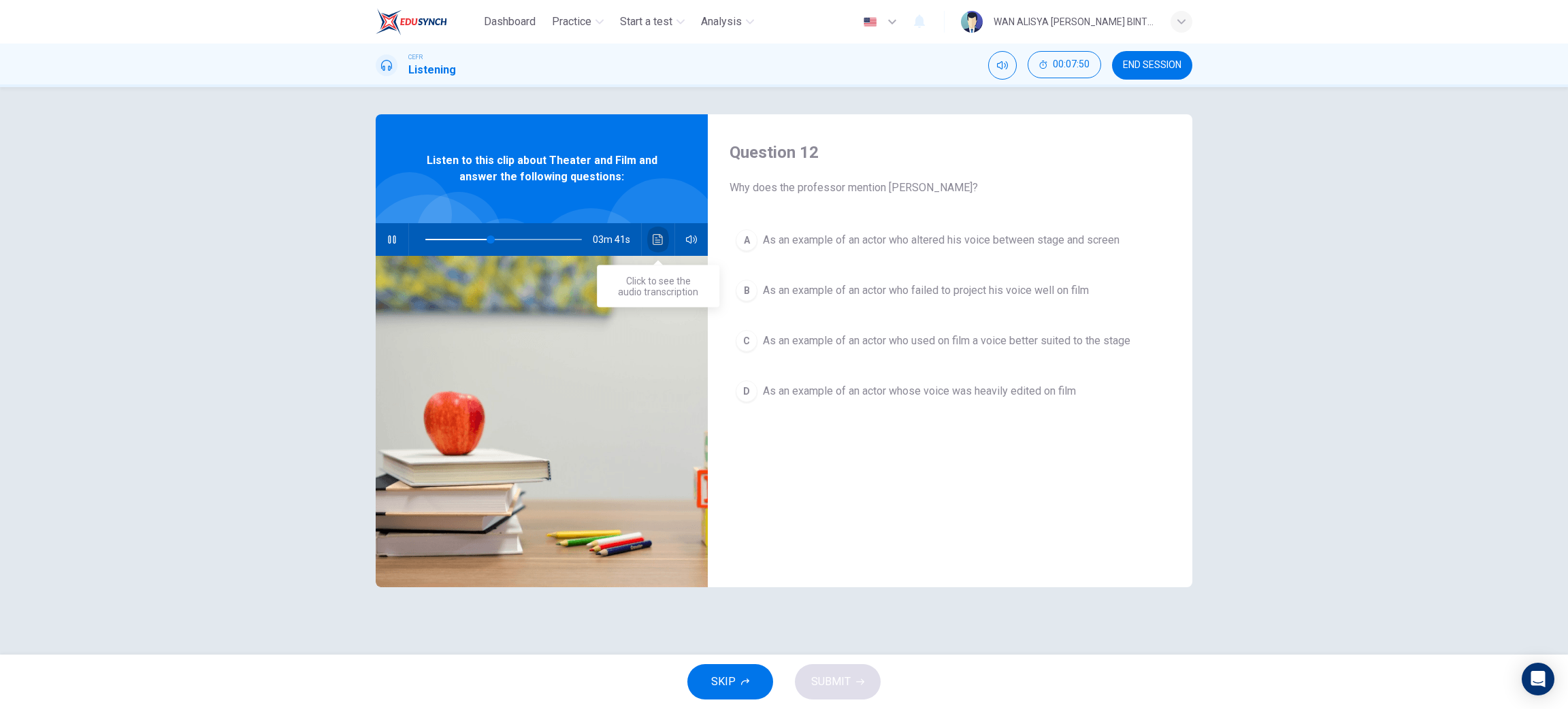 click at bounding box center [658, 240] 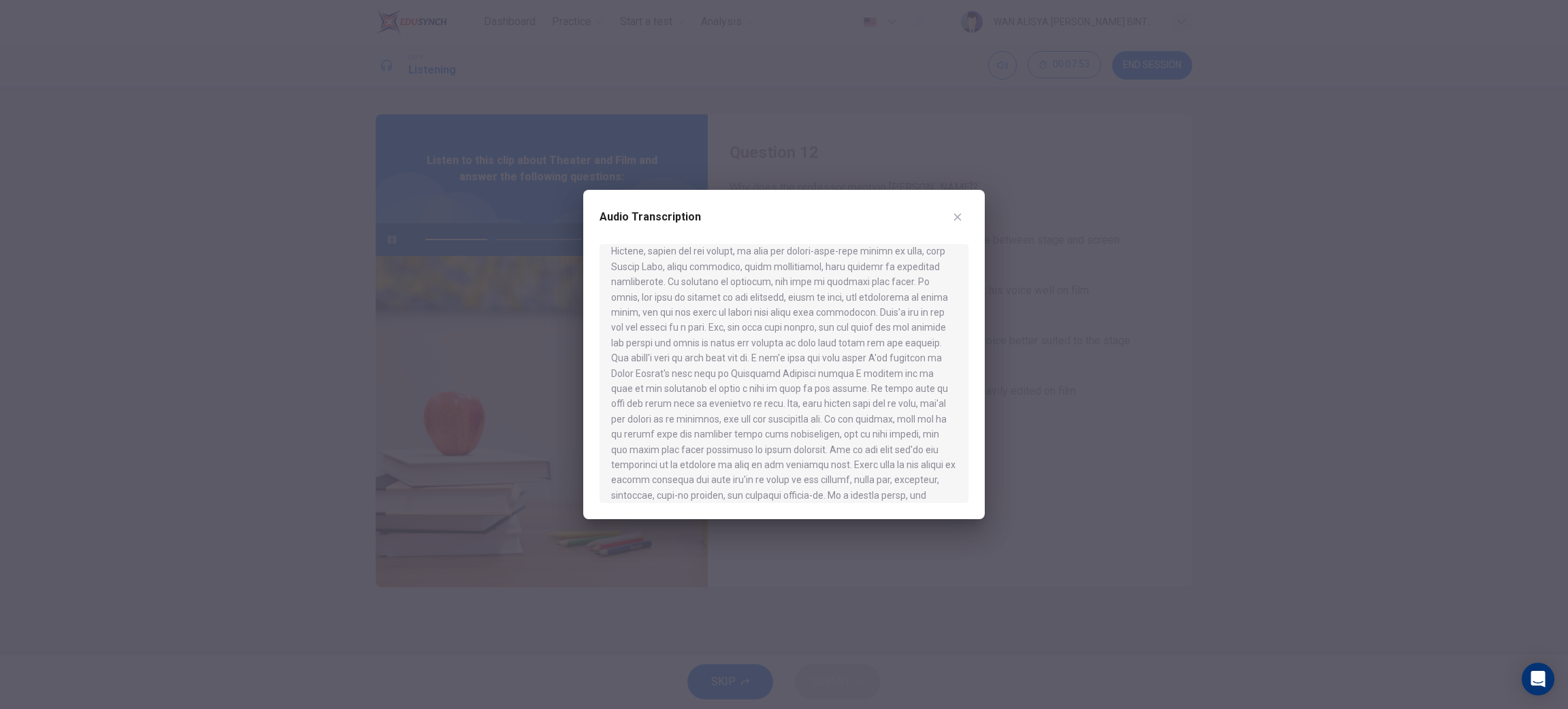 scroll, scrollTop: 355, scrollLeft: 0, axis: vertical 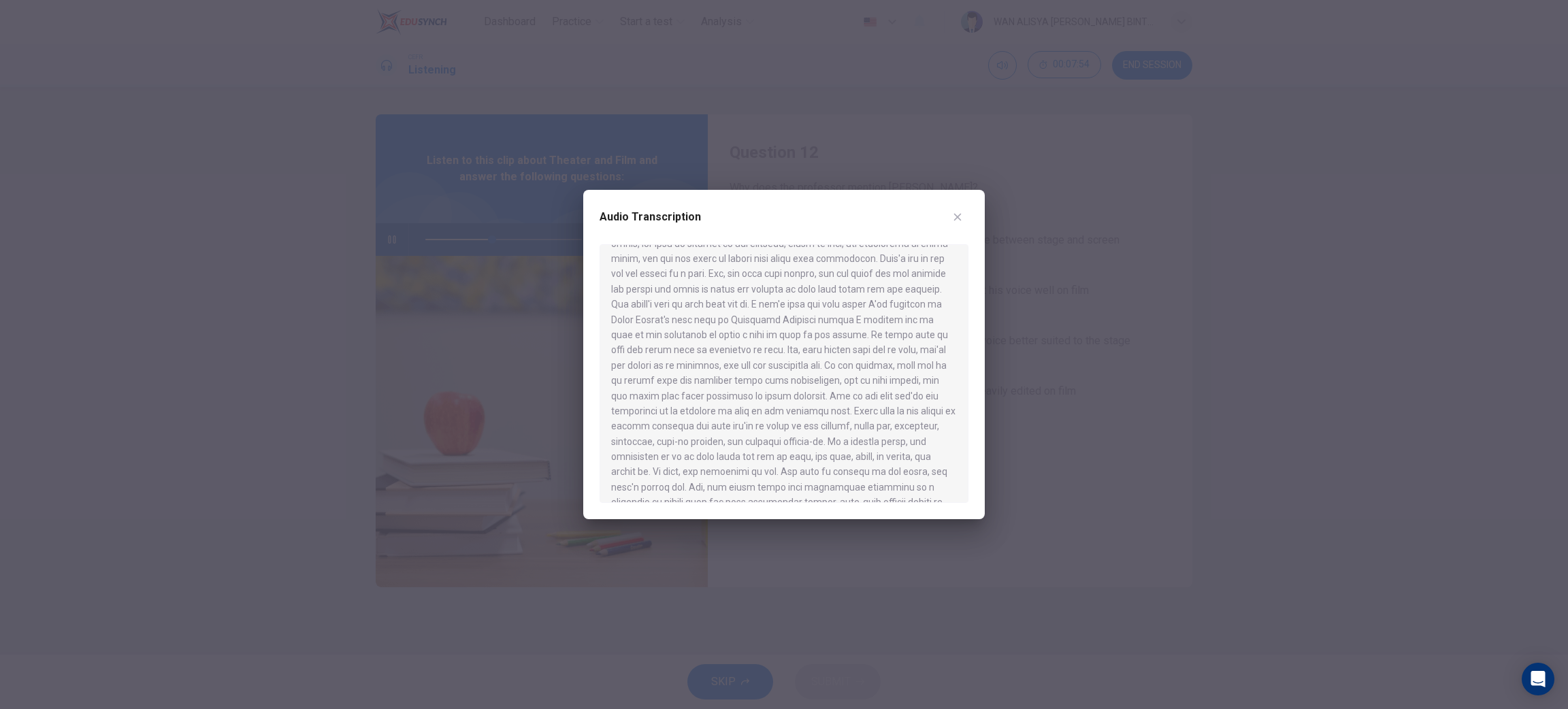 click 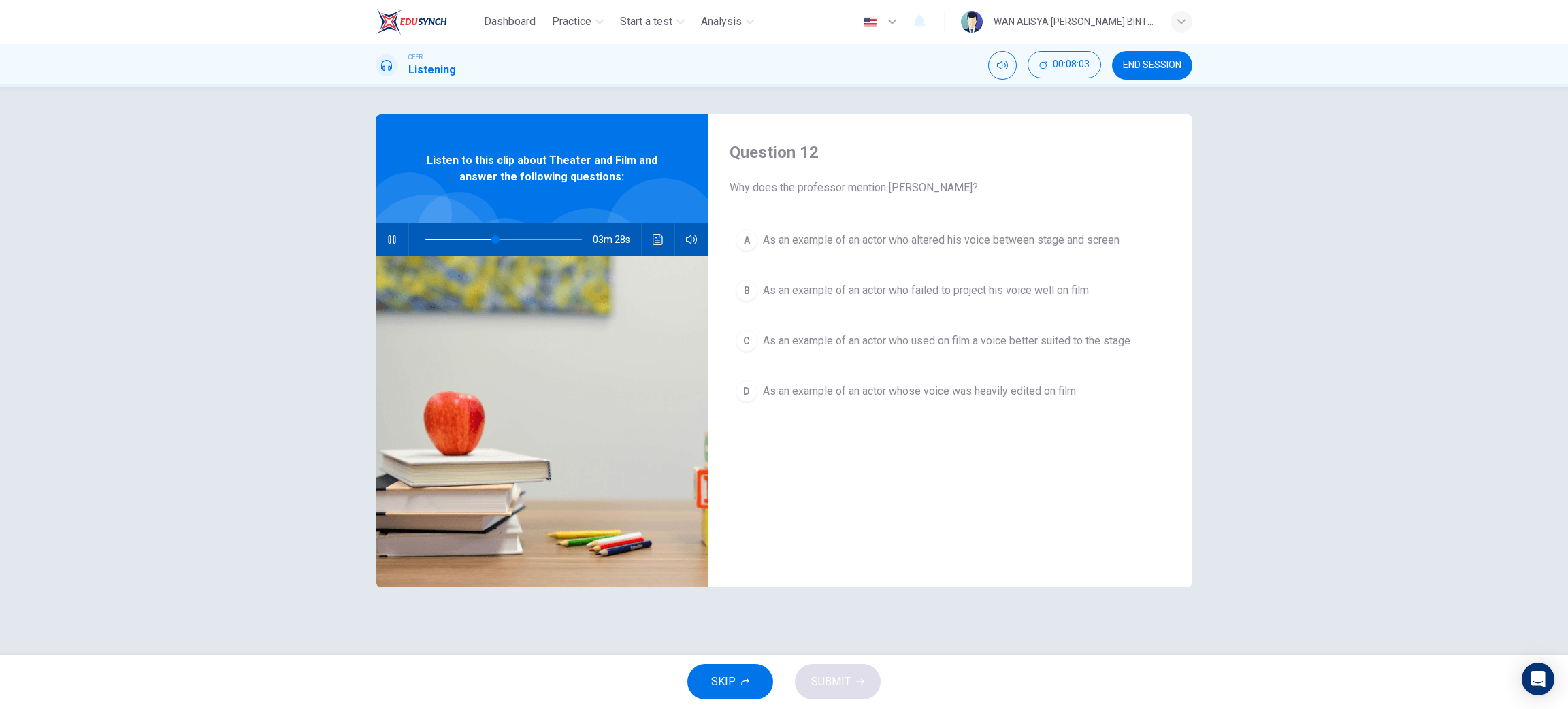 click on "B As an example of an actor who failed to project his voice well on film" at bounding box center [950, 291] 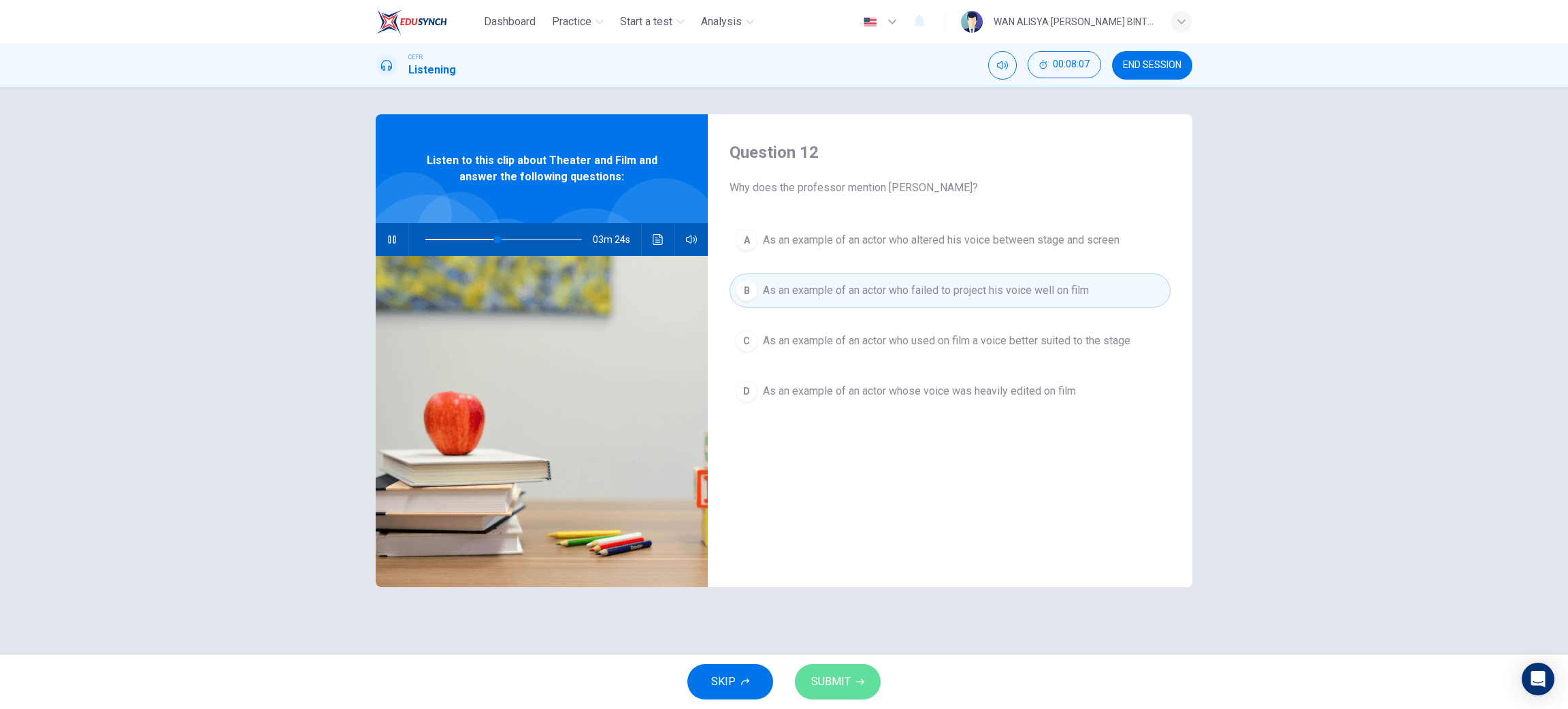 click on "SUBMIT" at bounding box center (831, 682) 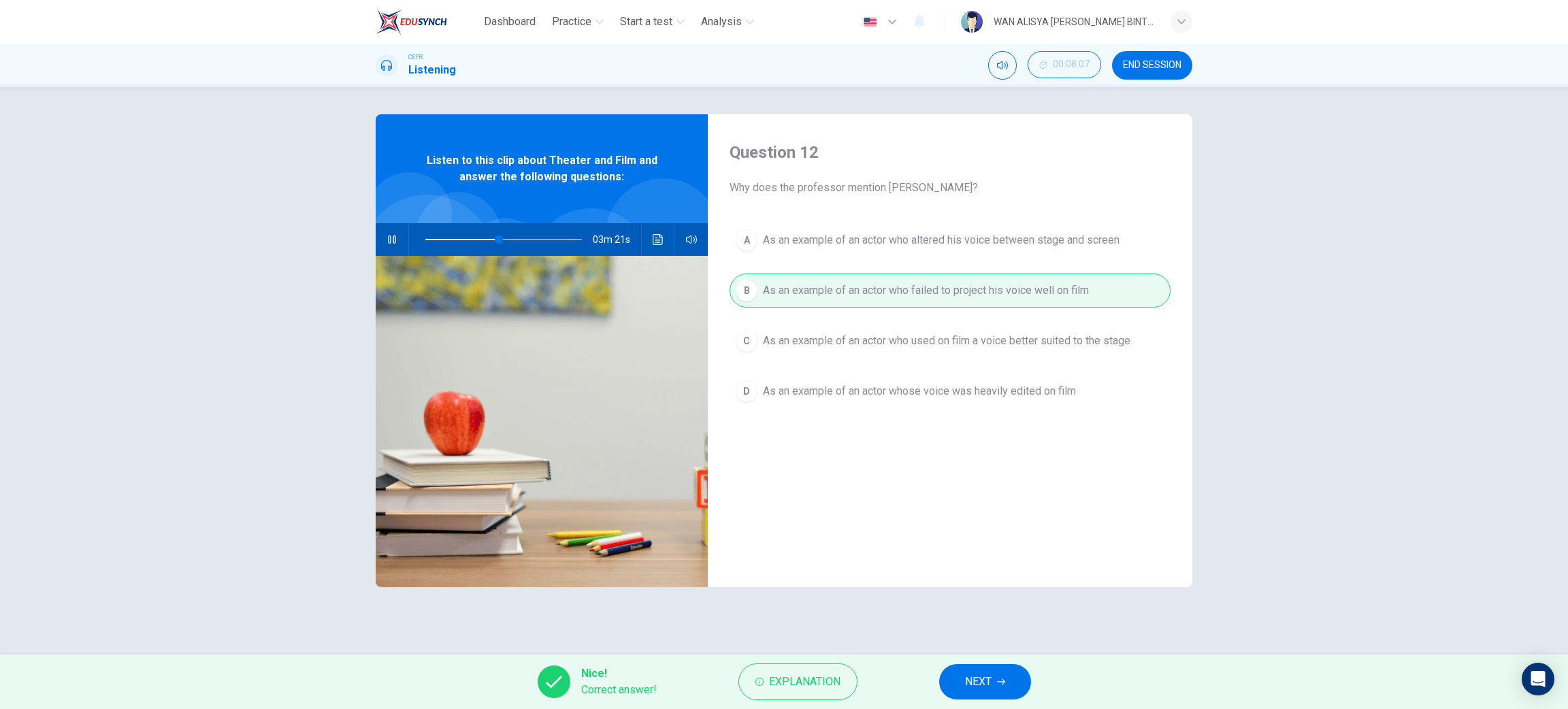 click on "NEXT" at bounding box center [985, 682] 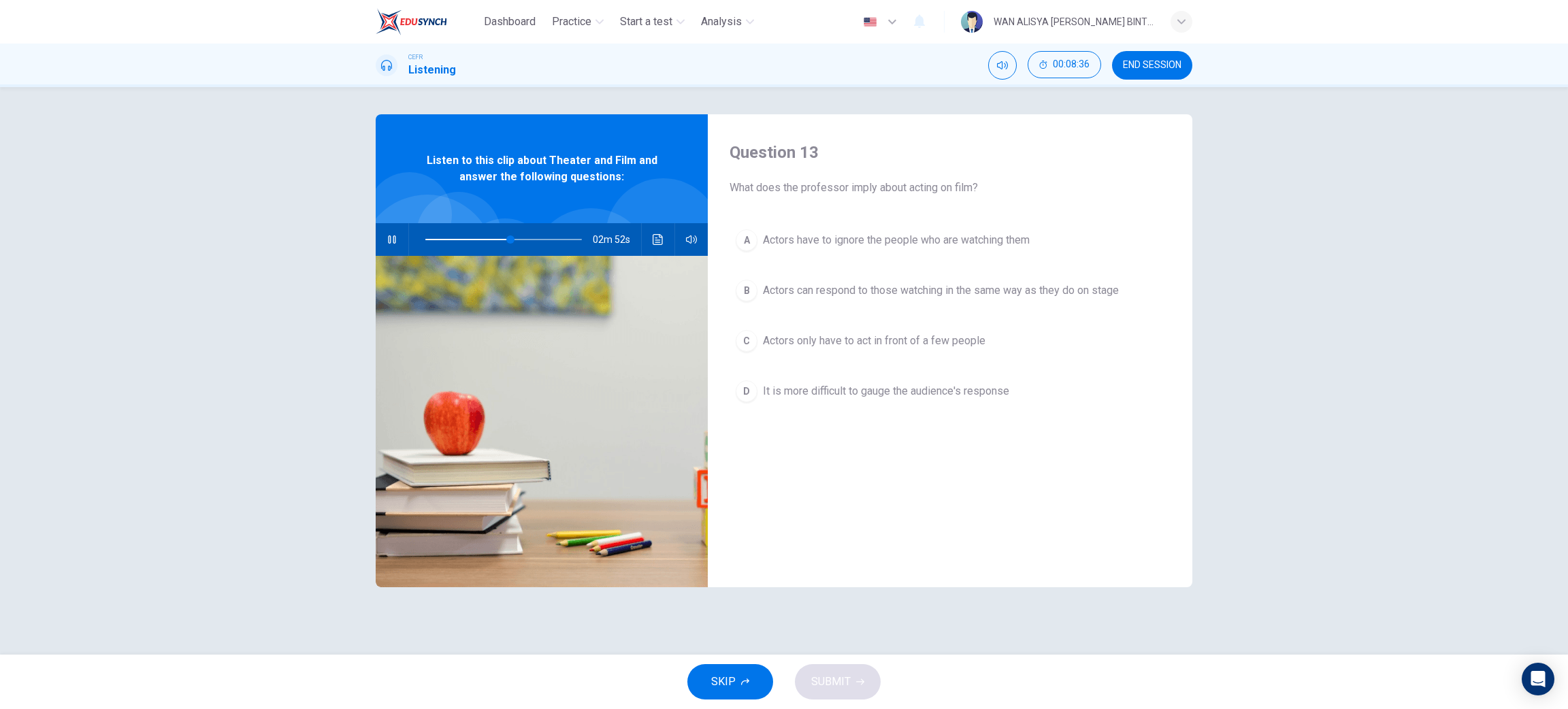 click on "Actors have to ignore the people who are watching them" at bounding box center (896, 240) 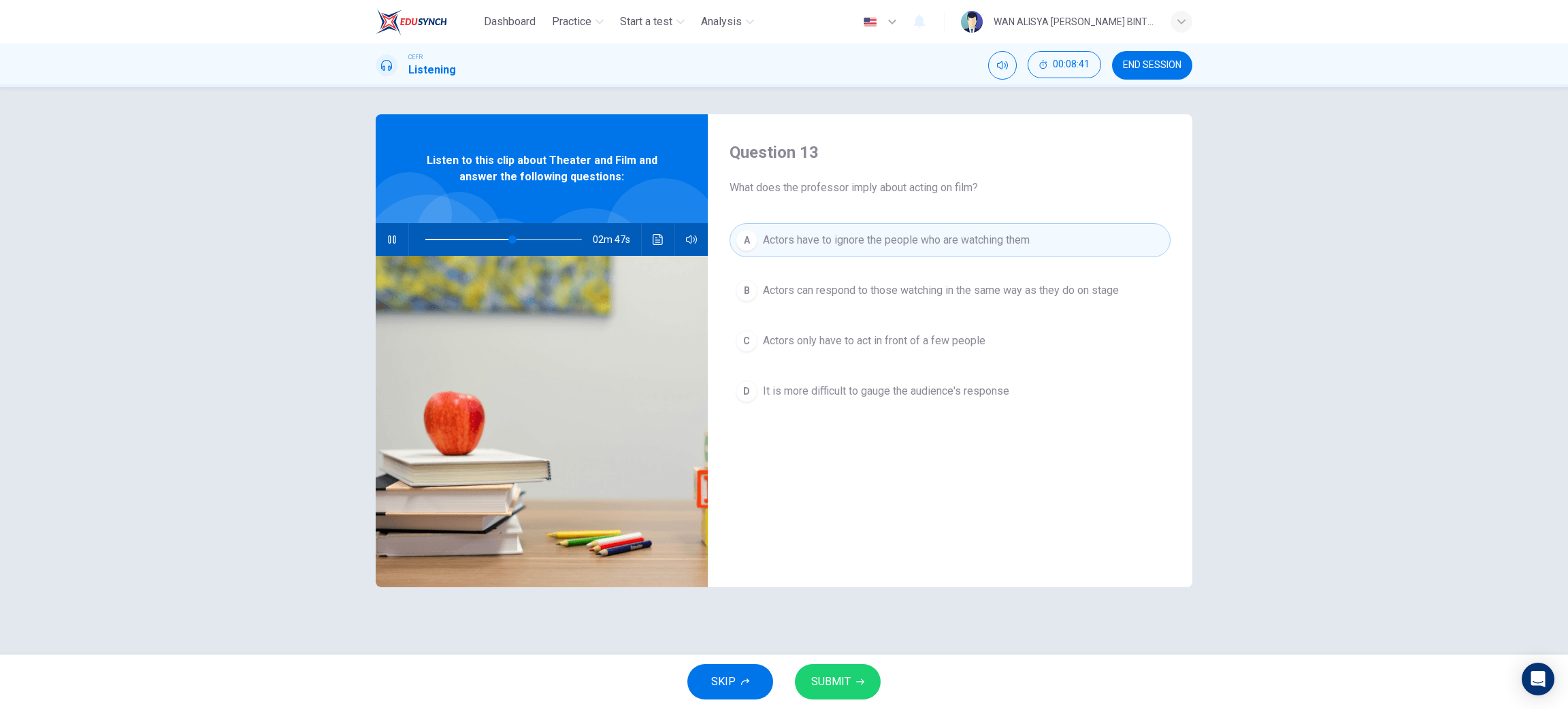 click on "SUBMIT" at bounding box center (838, 682) 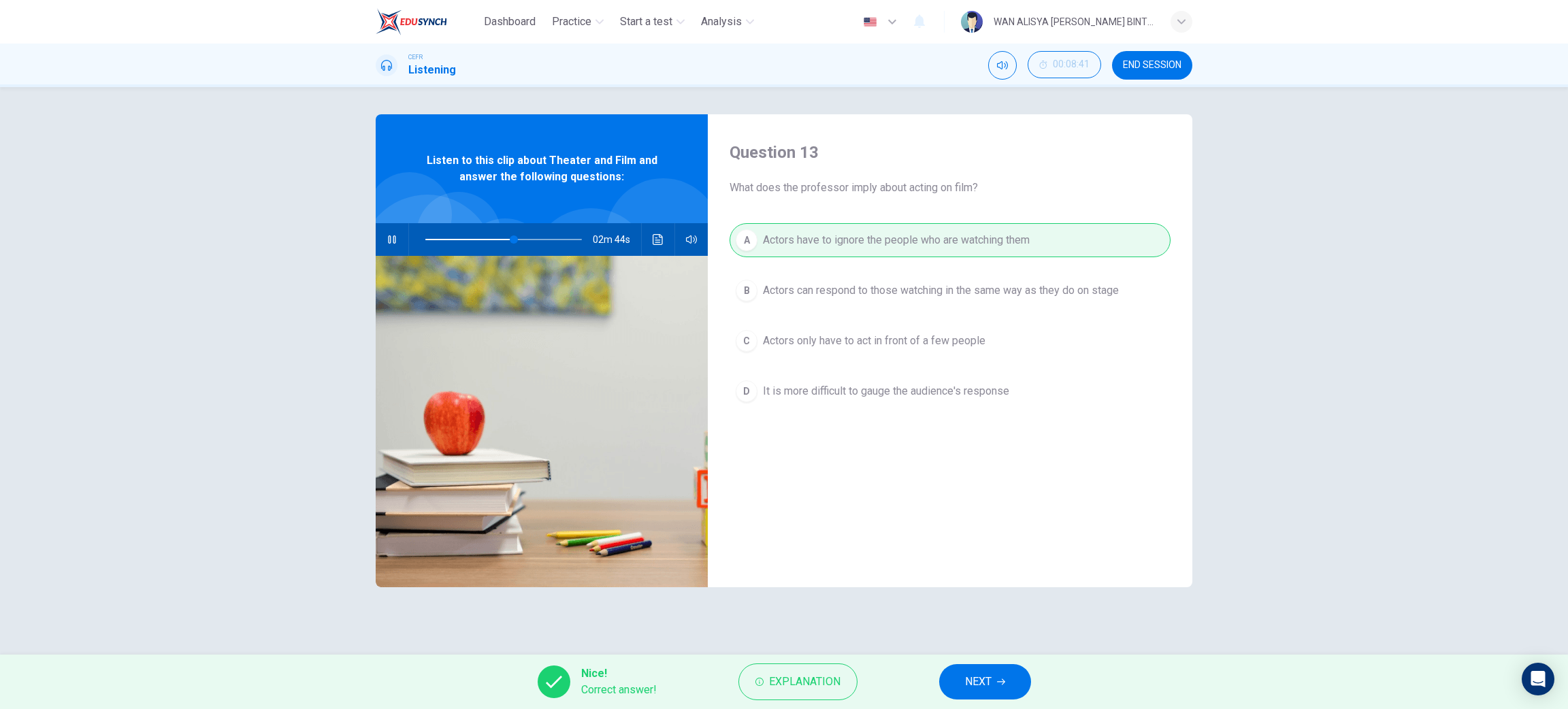 click on "NEXT" at bounding box center (985, 682) 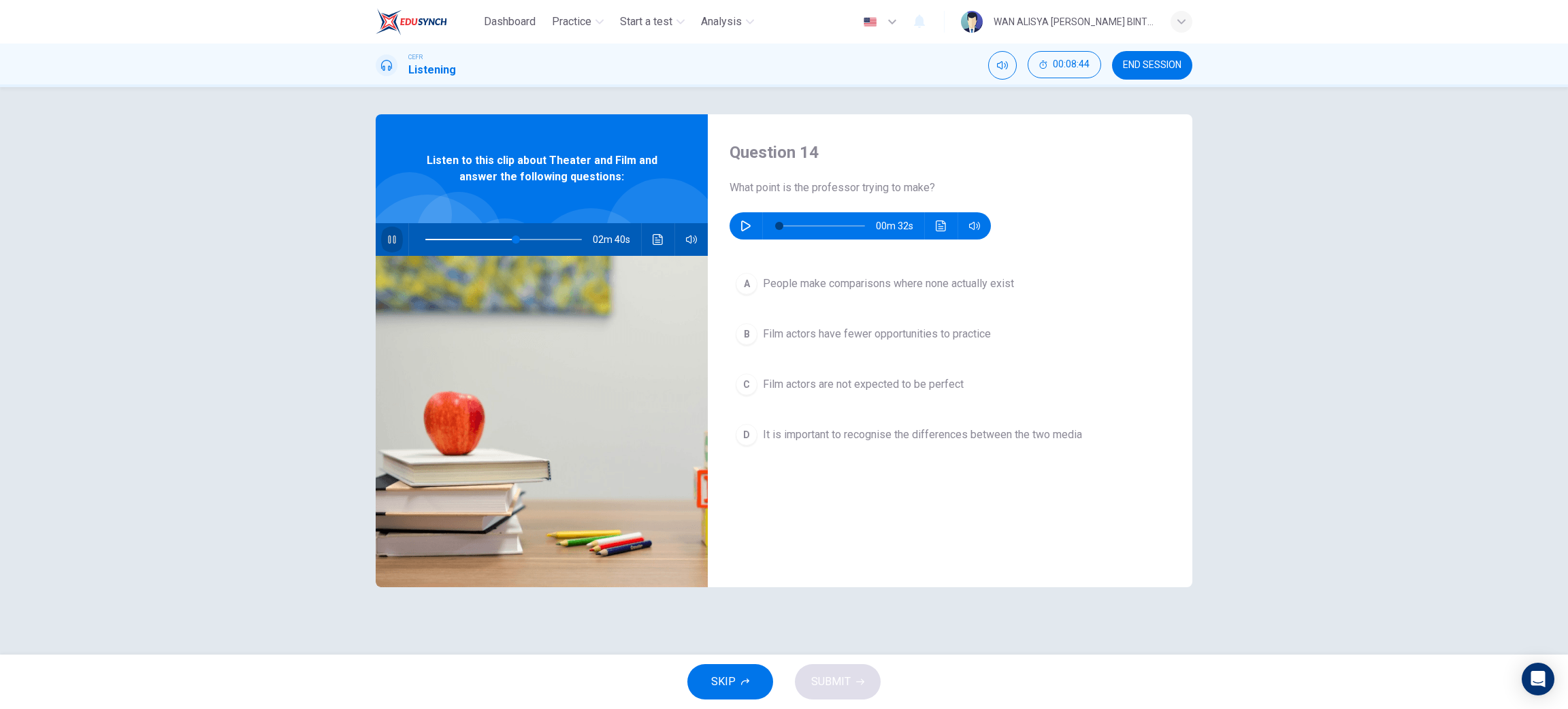 click at bounding box center (392, 240) 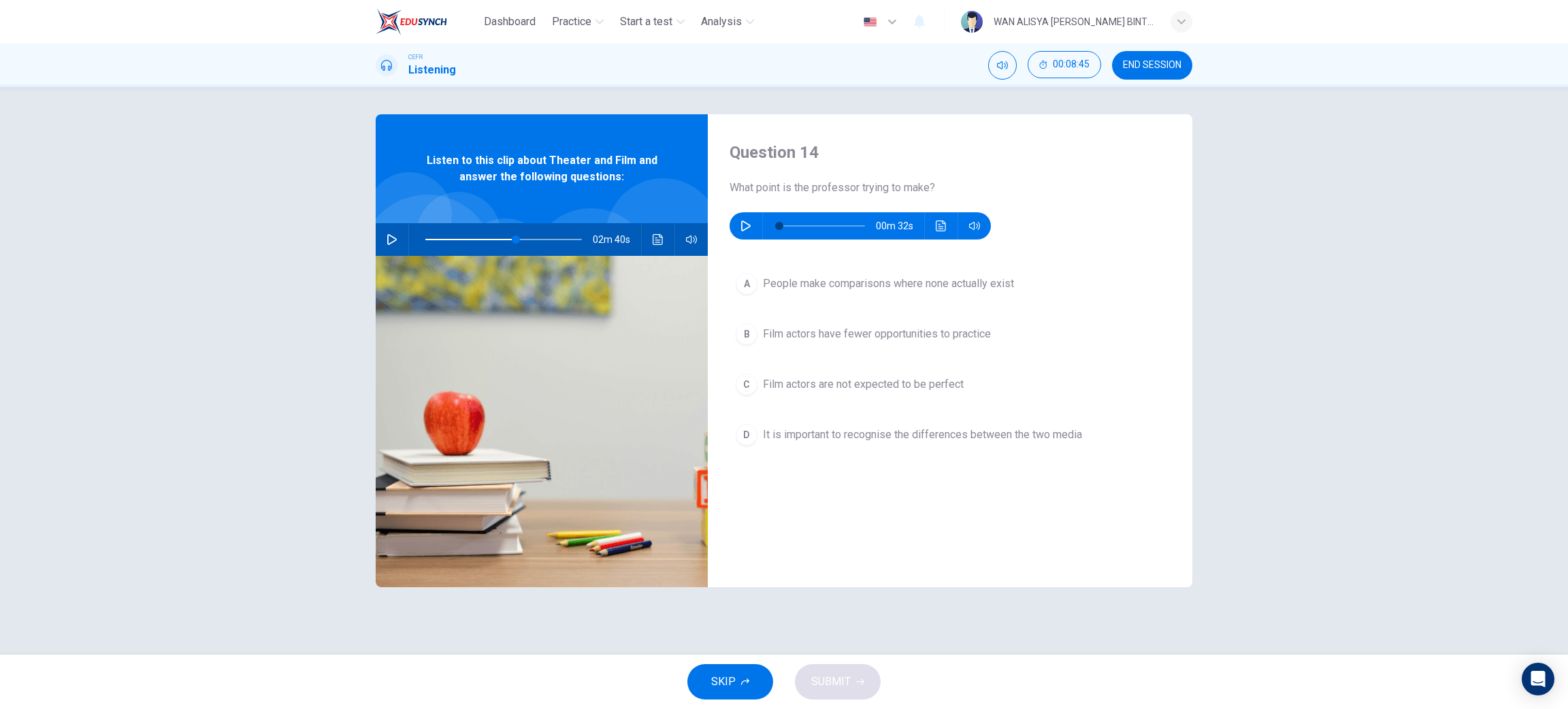 click at bounding box center (746, 226) 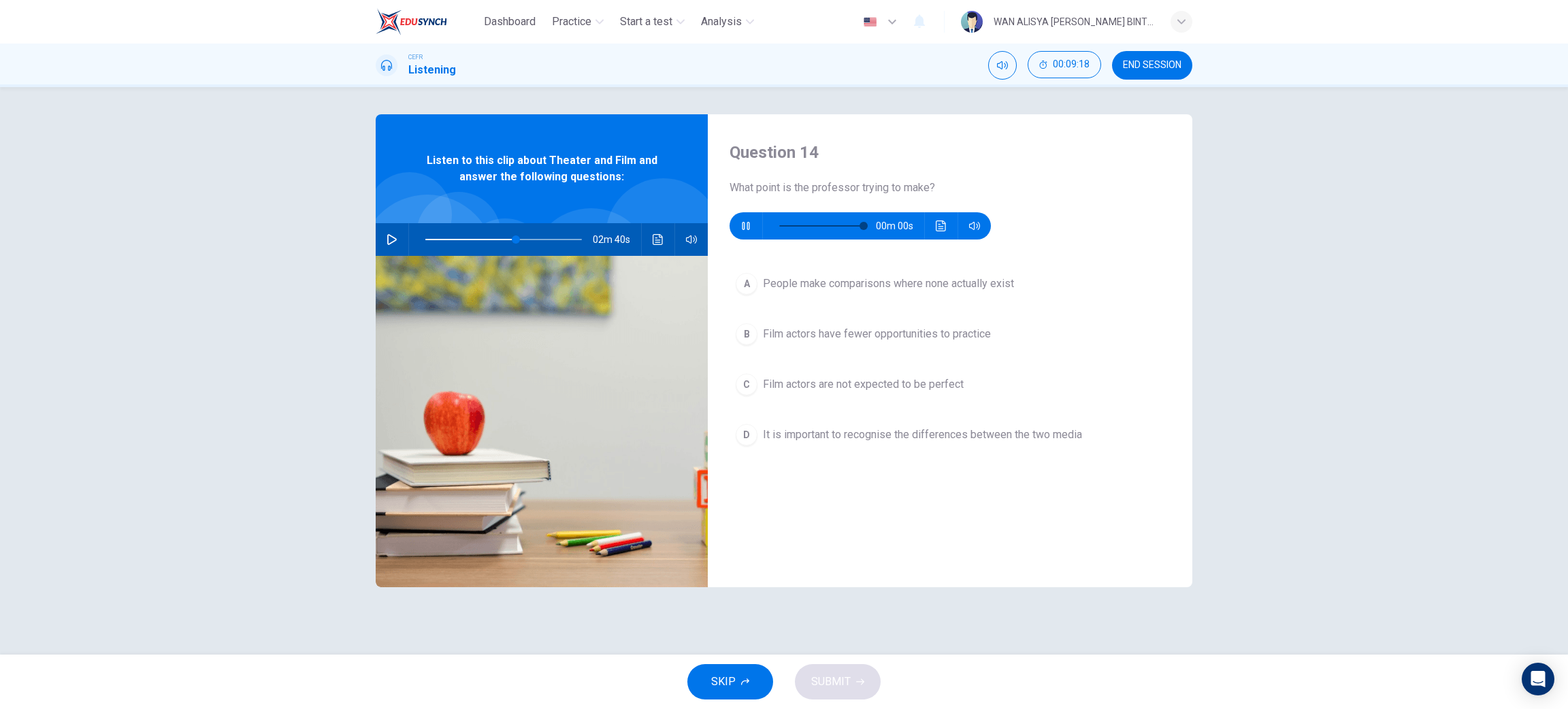 type on "0" 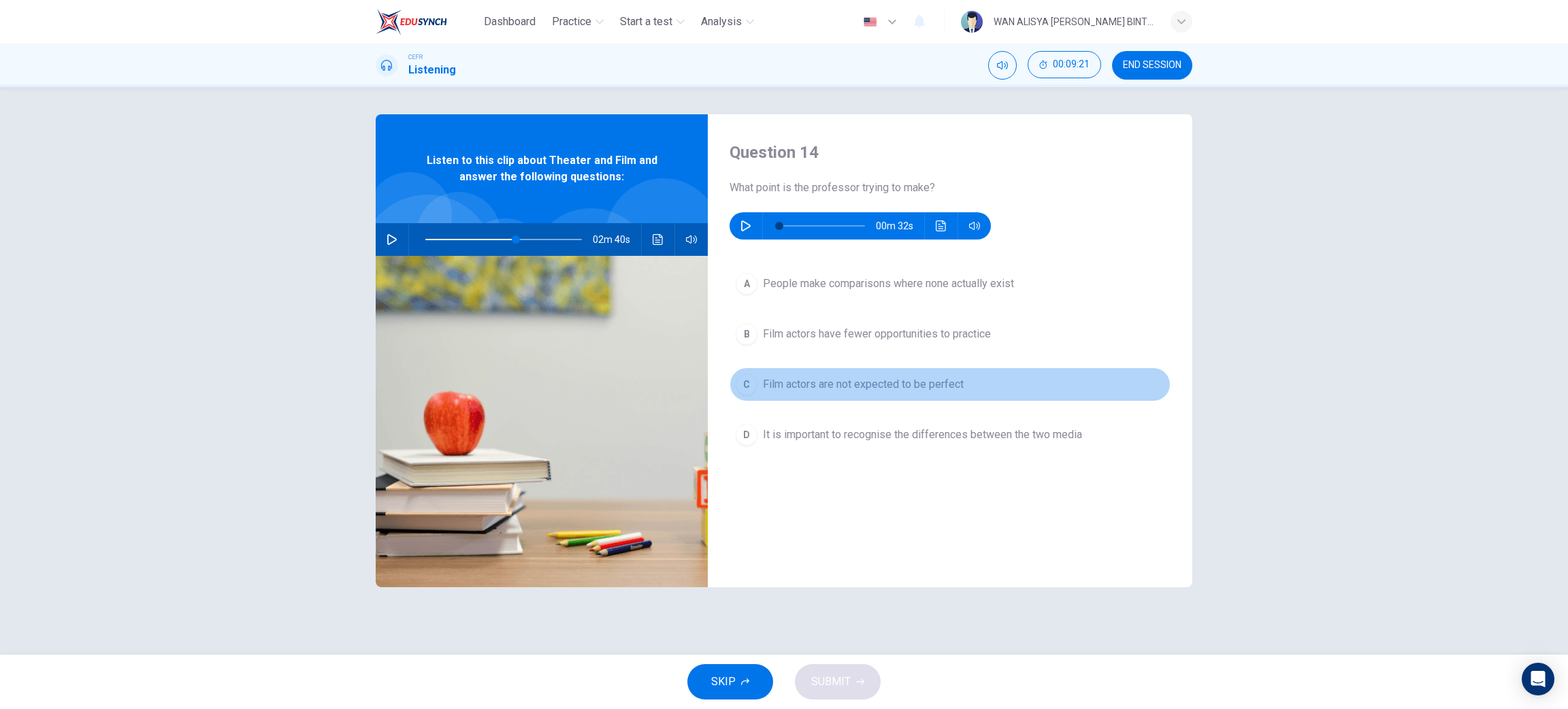 click on "Film actors are not expected to be perfect" at bounding box center [863, 384] 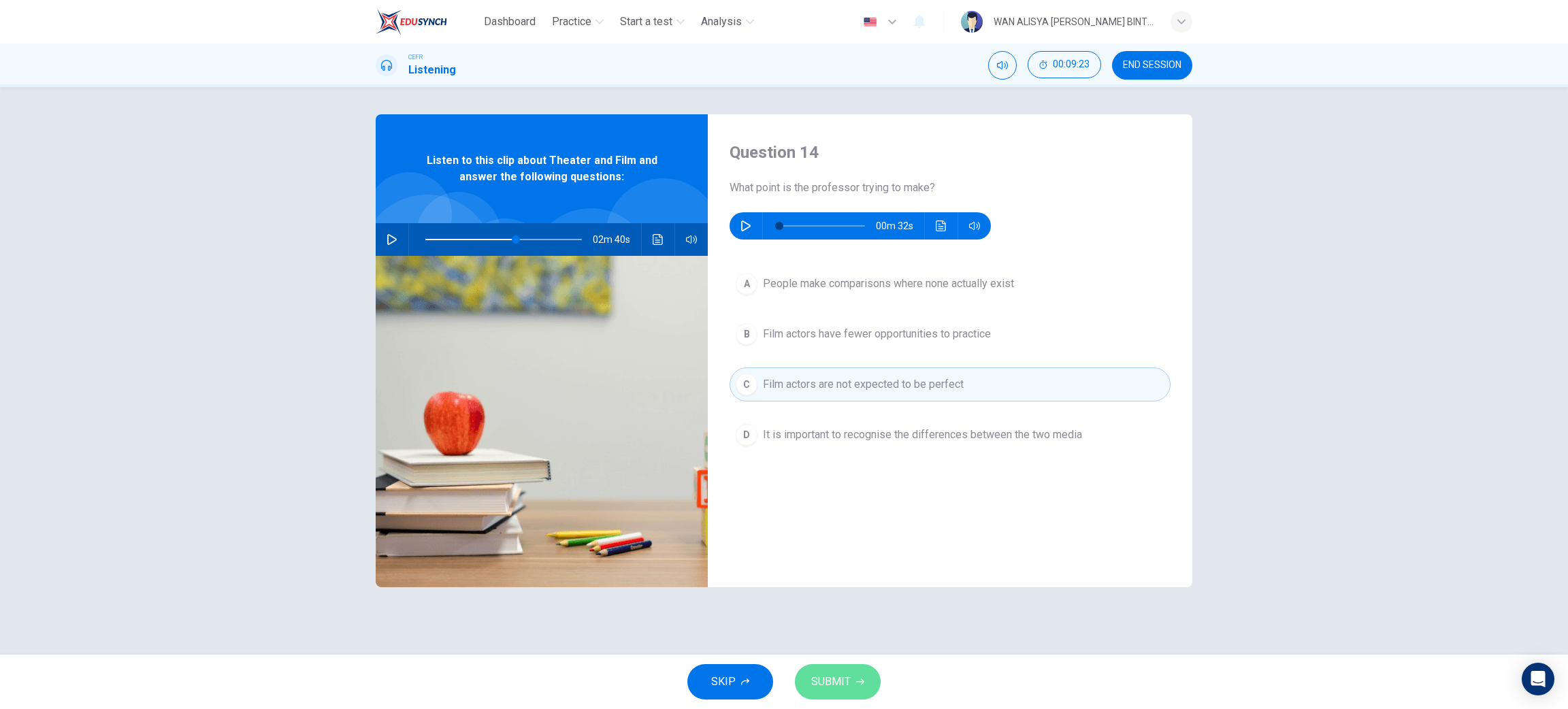 click on "SUBMIT" at bounding box center [831, 682] 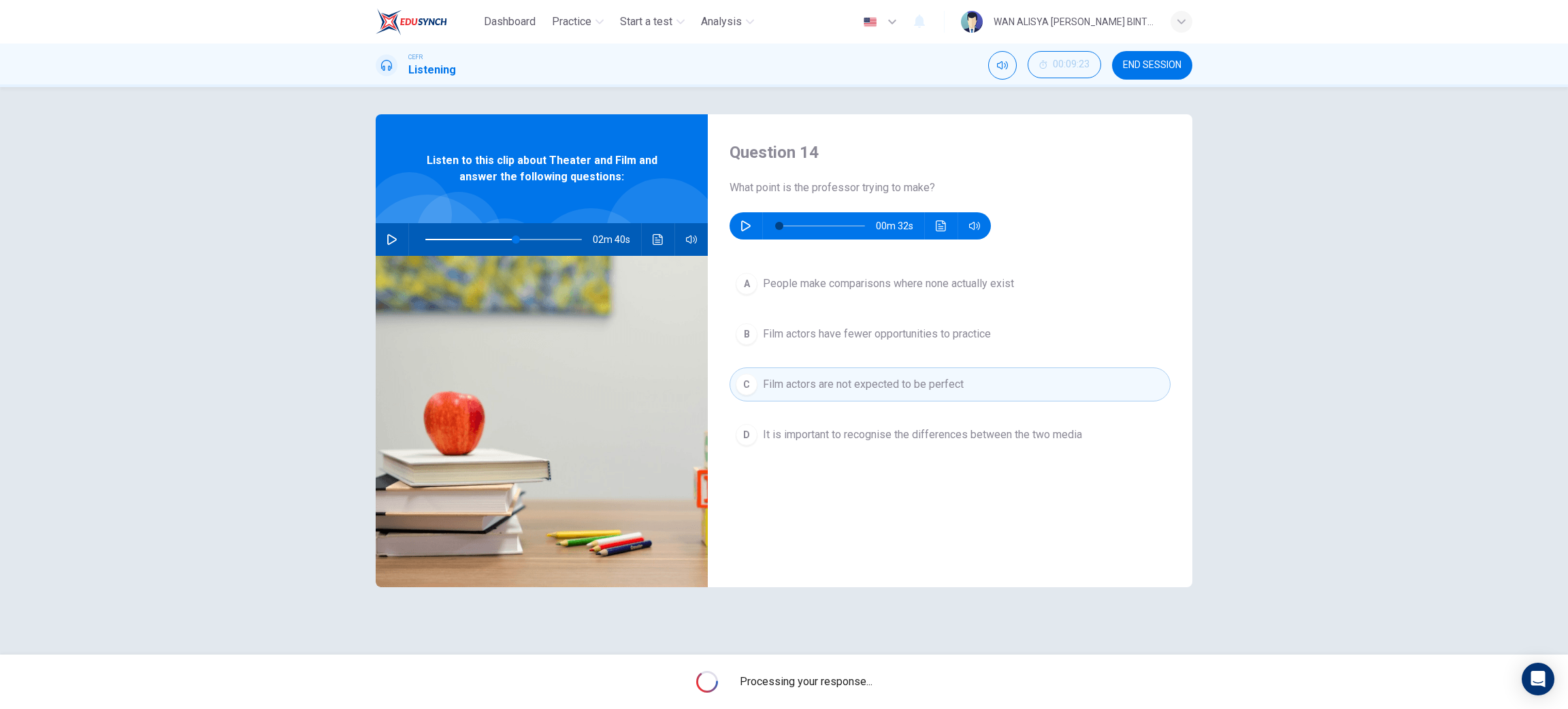 type on "58" 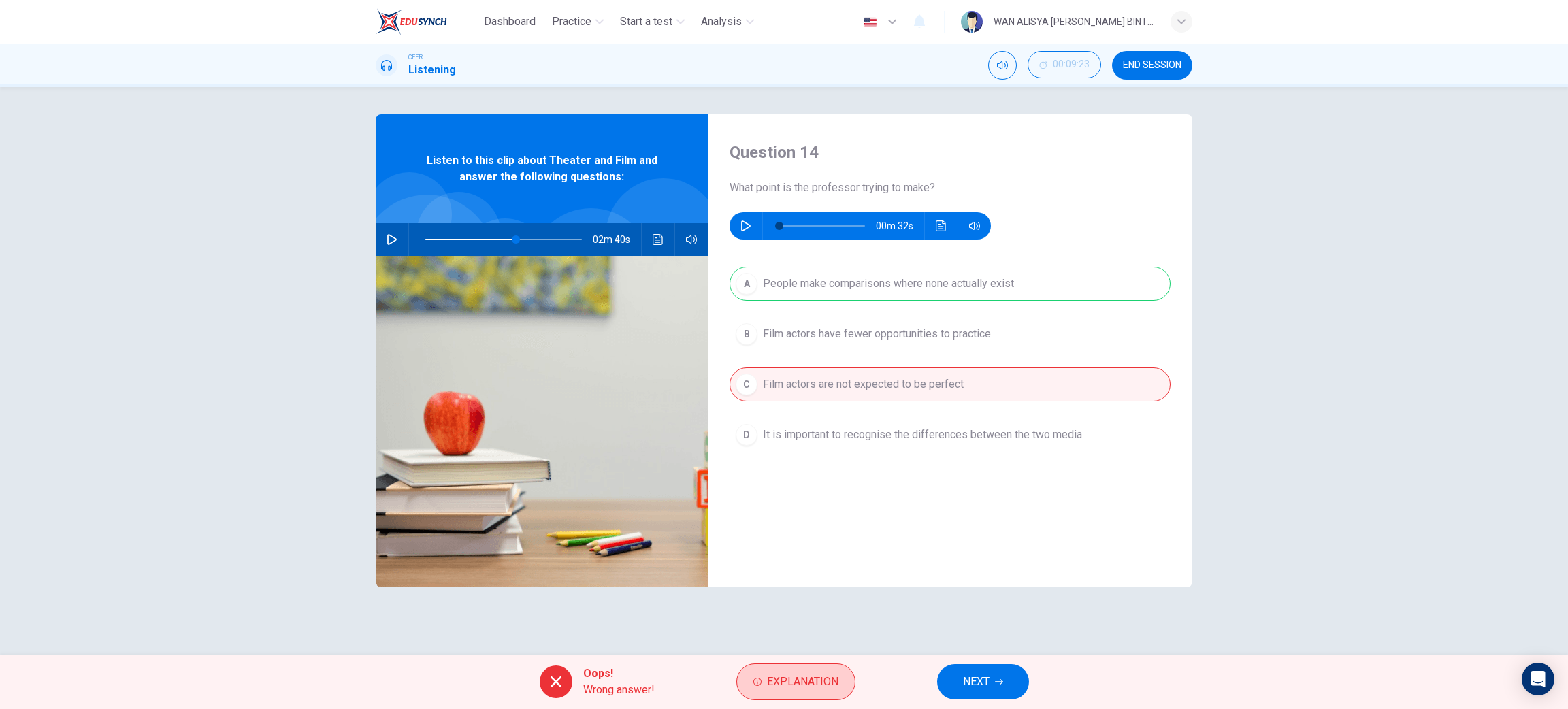 click on "Explanation" at bounding box center [796, 682] 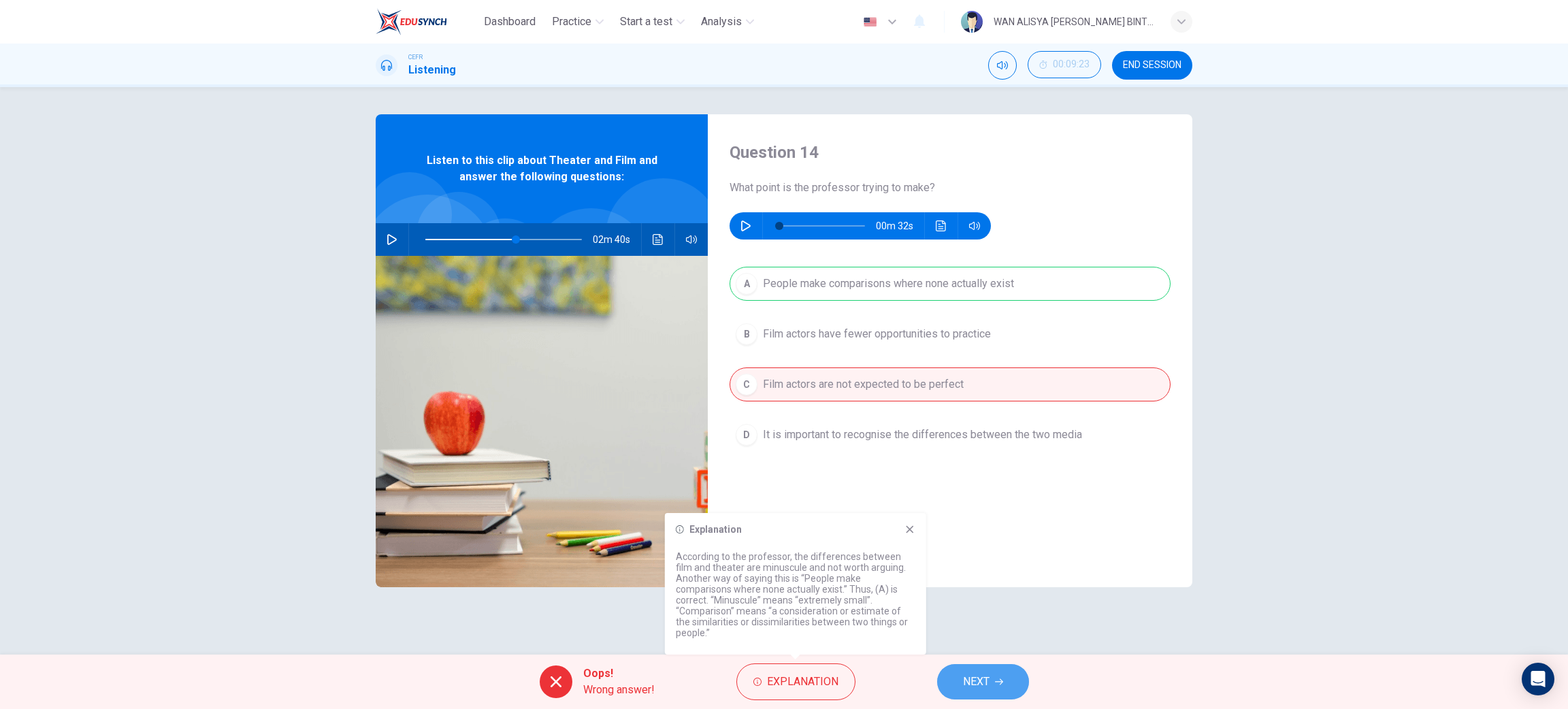 click on "NEXT" at bounding box center (983, 682) 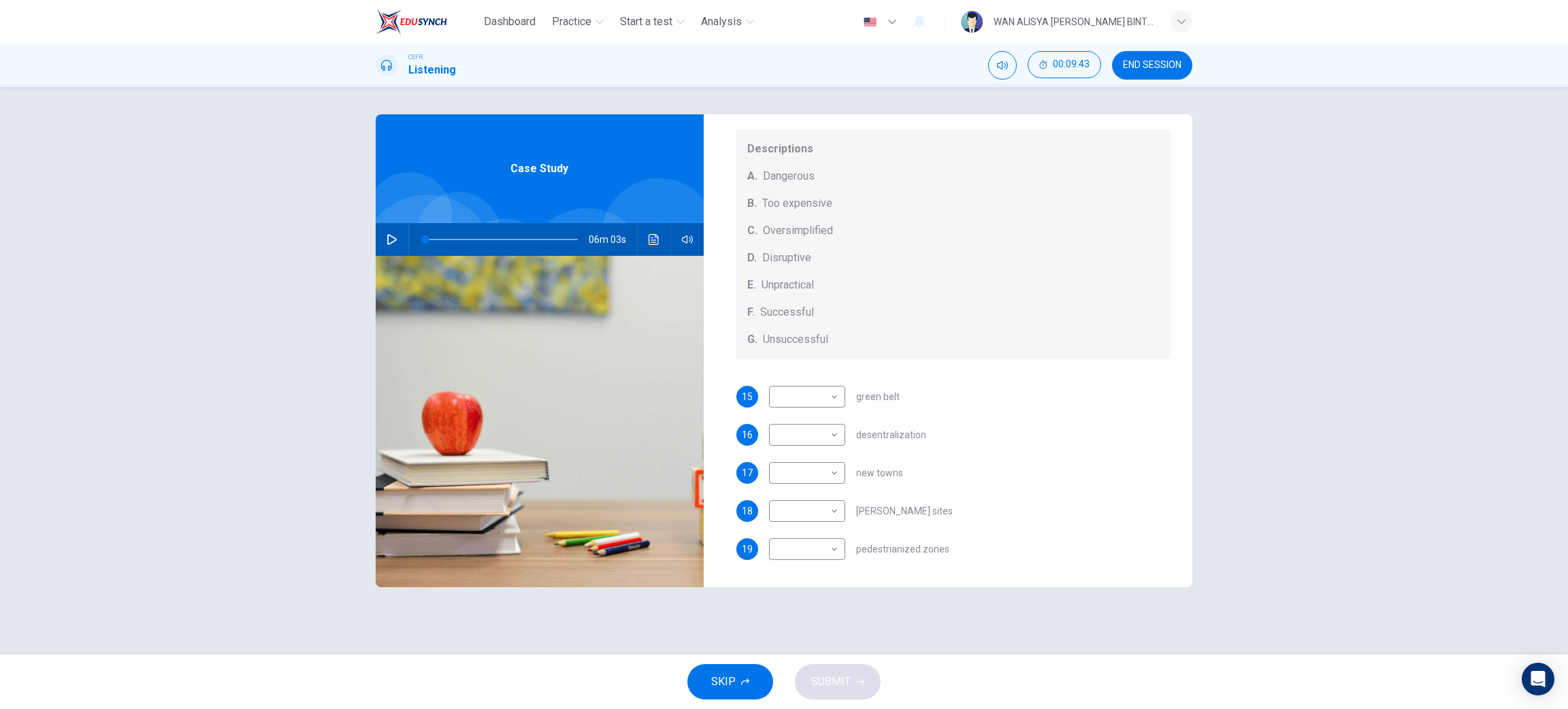 scroll, scrollTop: 142, scrollLeft: 0, axis: vertical 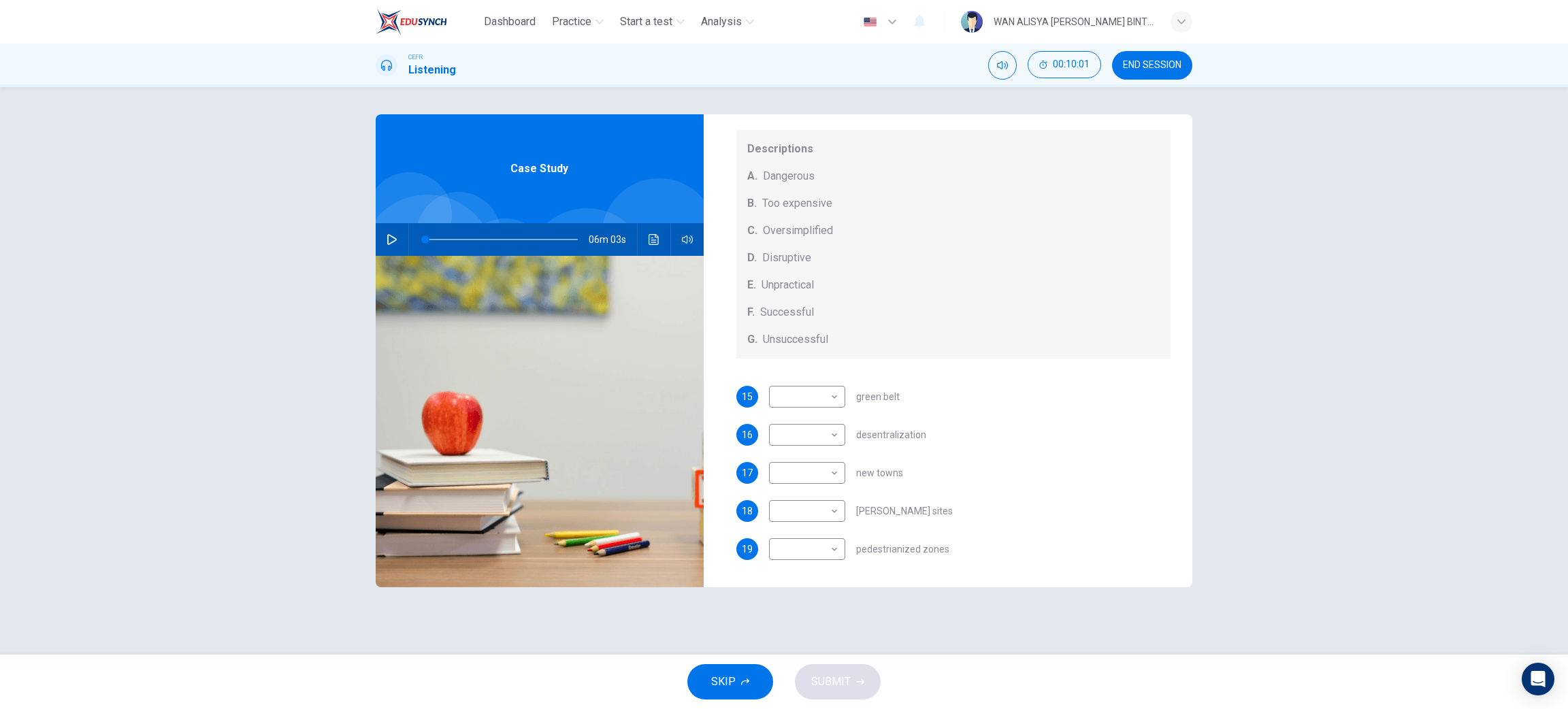 click 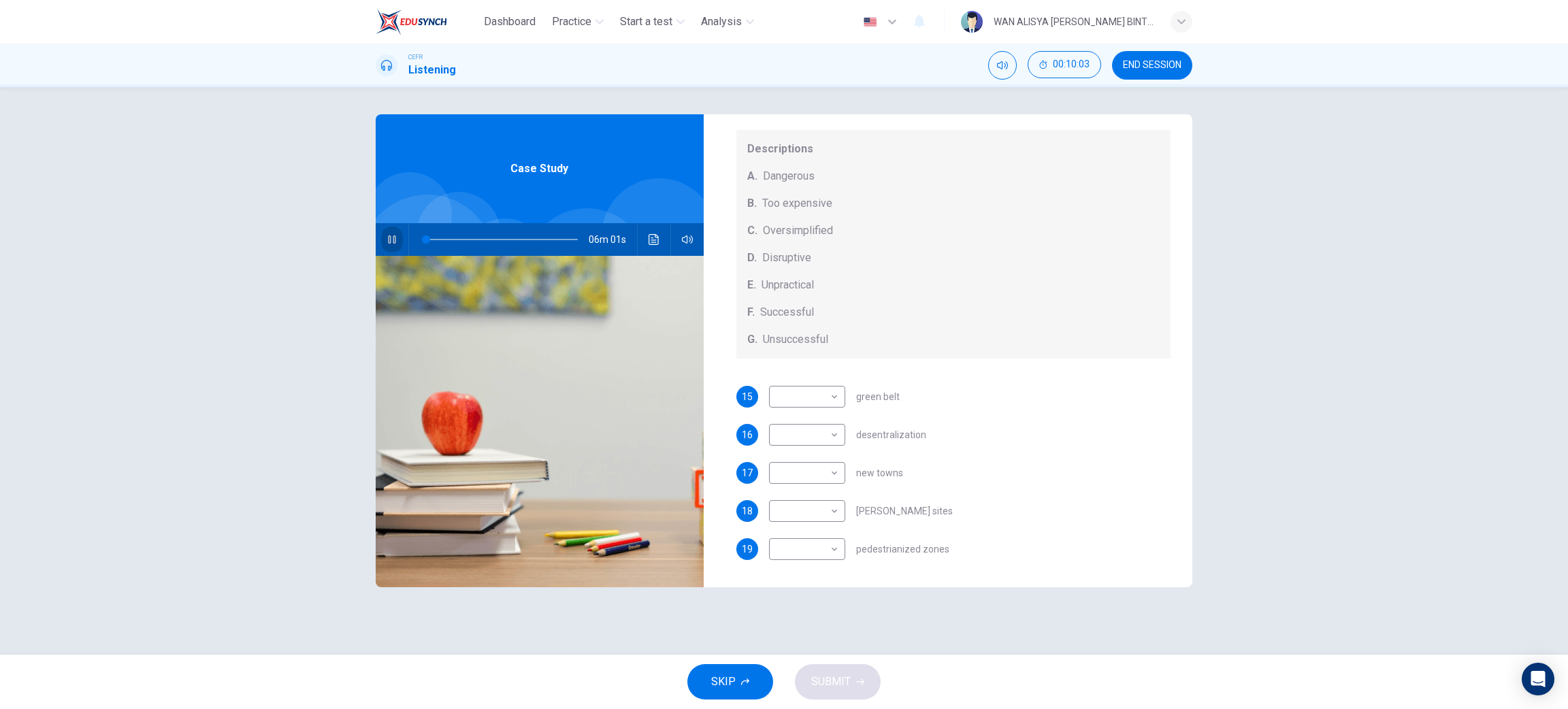 click 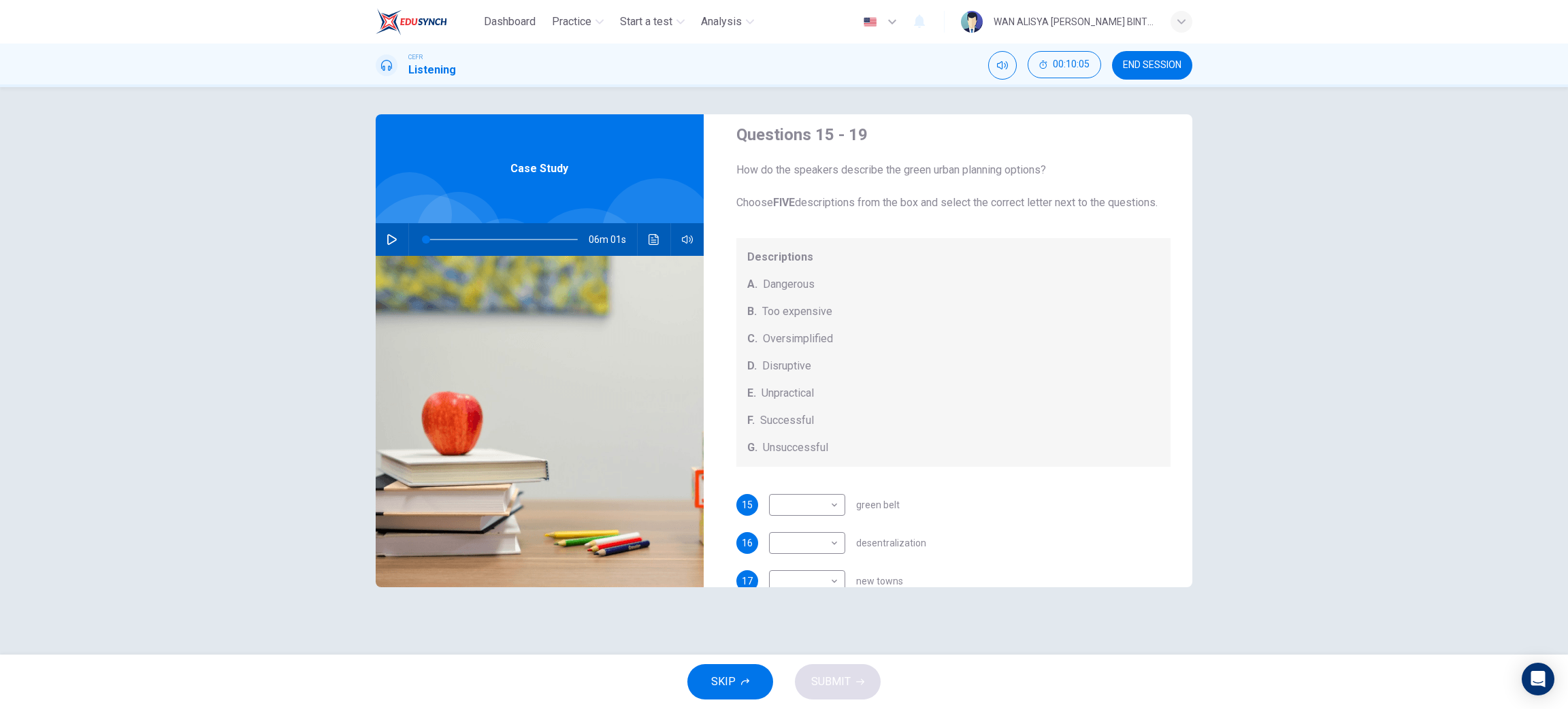 scroll, scrollTop: 0, scrollLeft: 0, axis: both 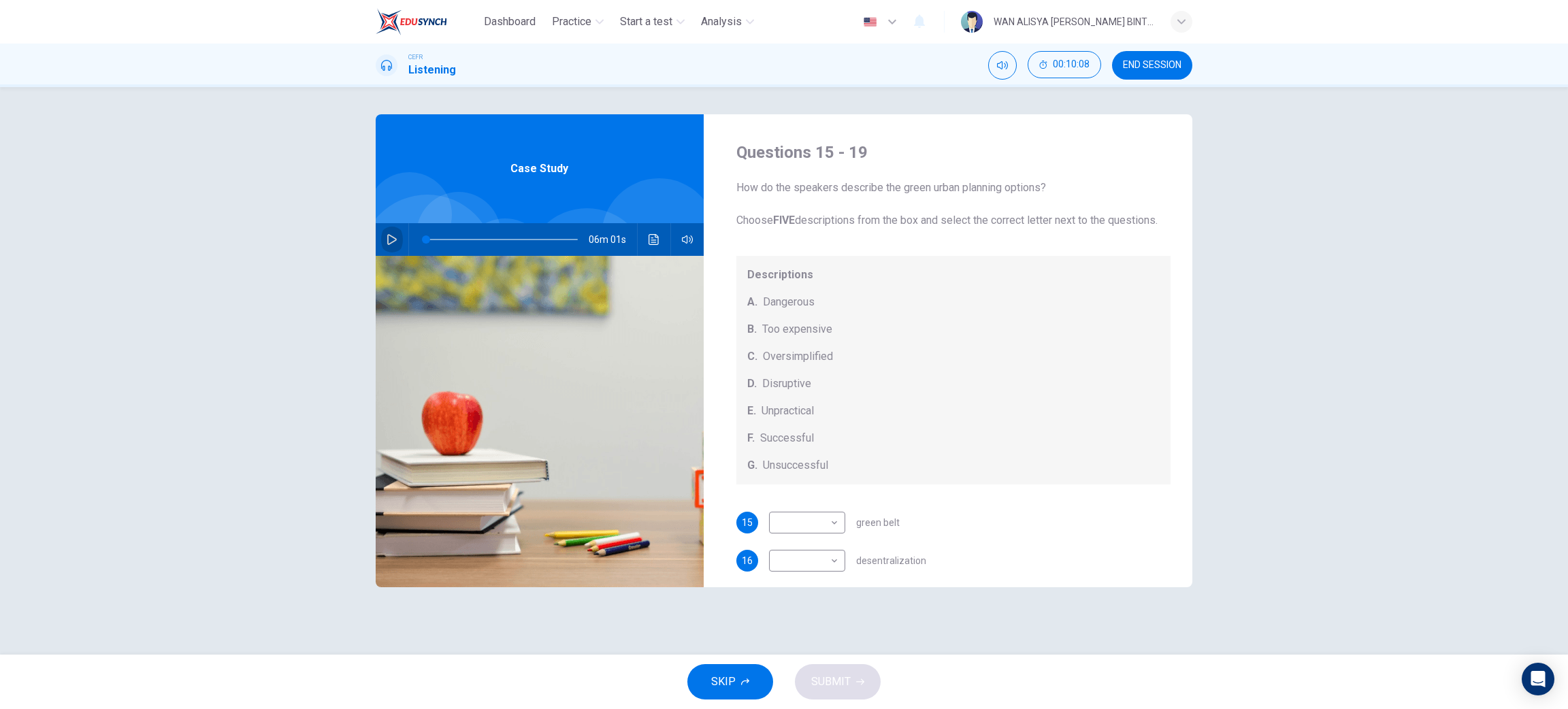 click 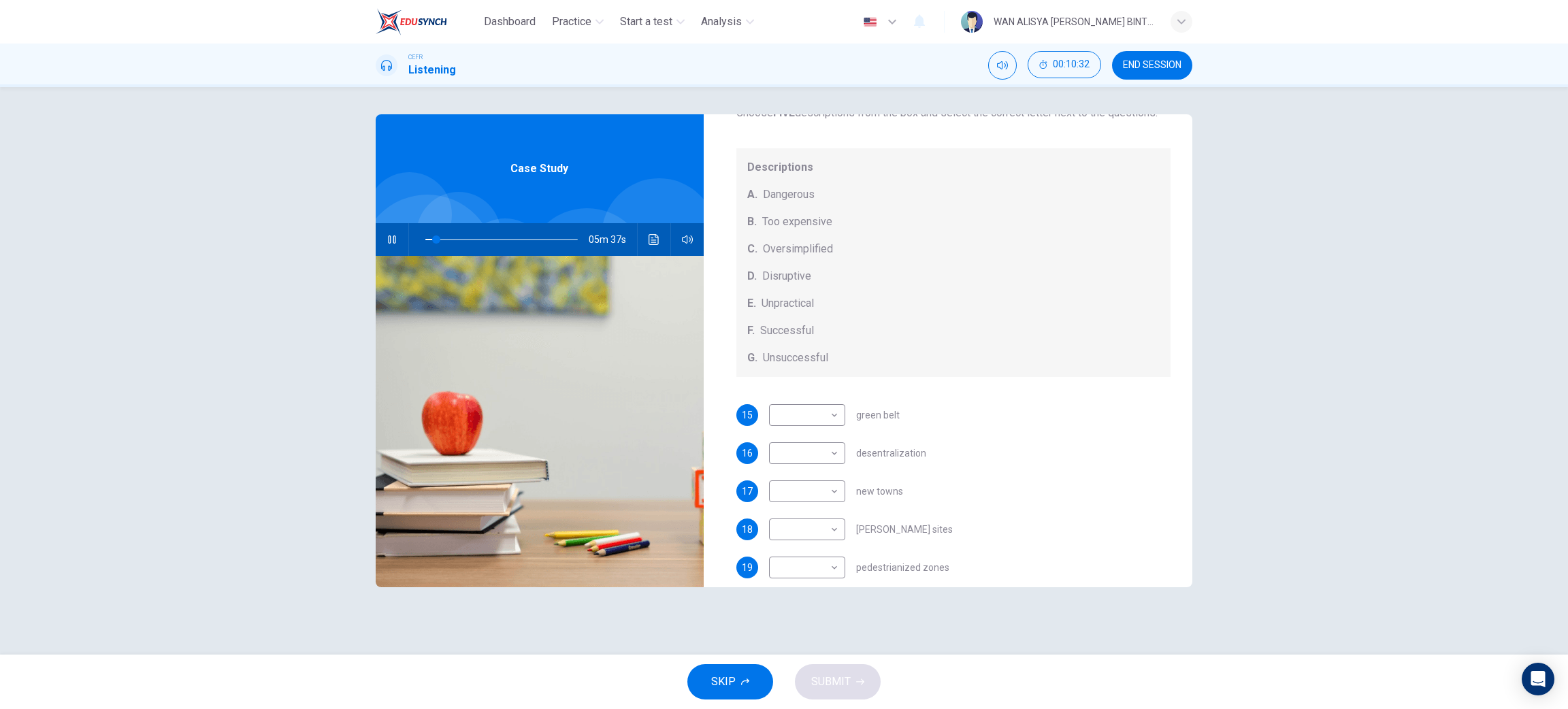 scroll, scrollTop: 142, scrollLeft: 0, axis: vertical 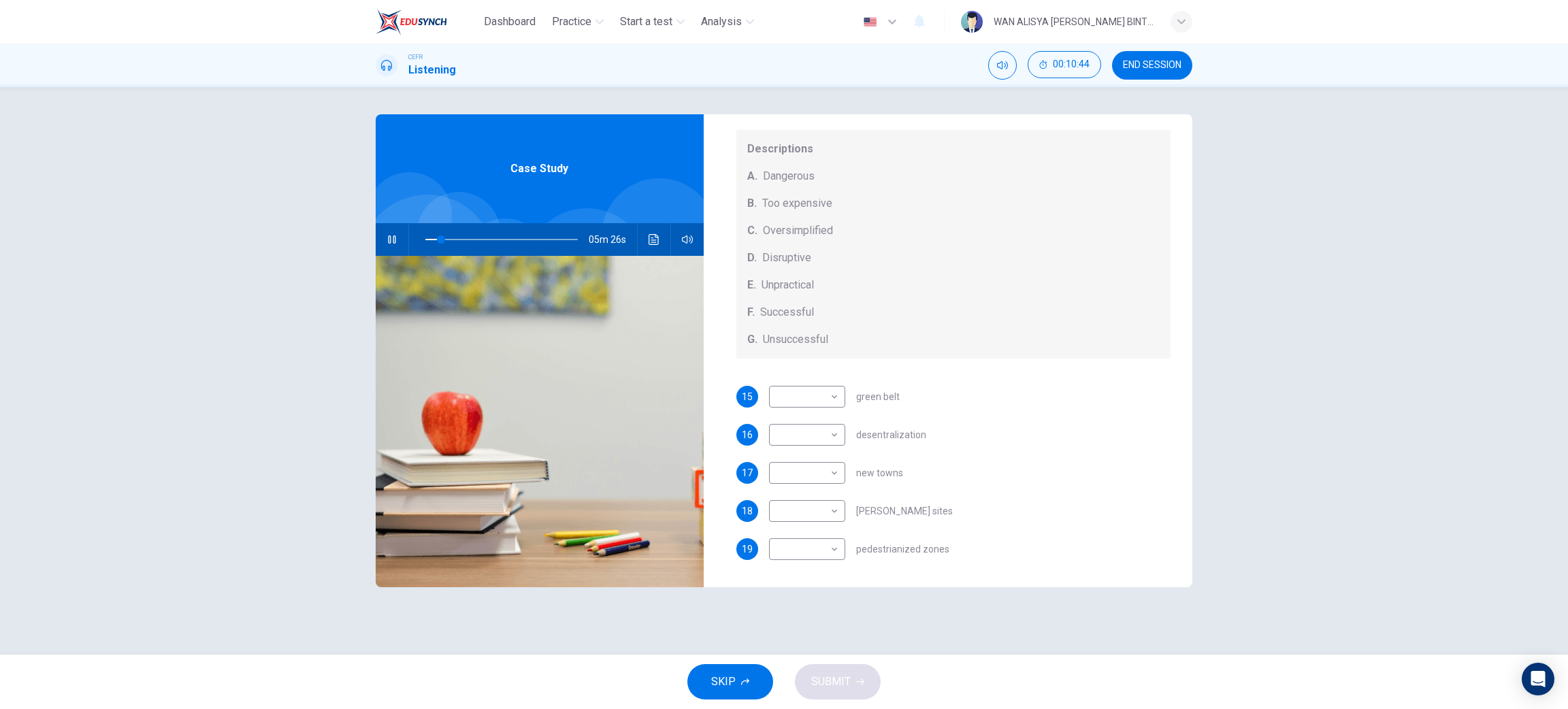 drag, startPoint x: 1177, startPoint y: 305, endPoint x: 1182, endPoint y: 247, distance: 58.21512 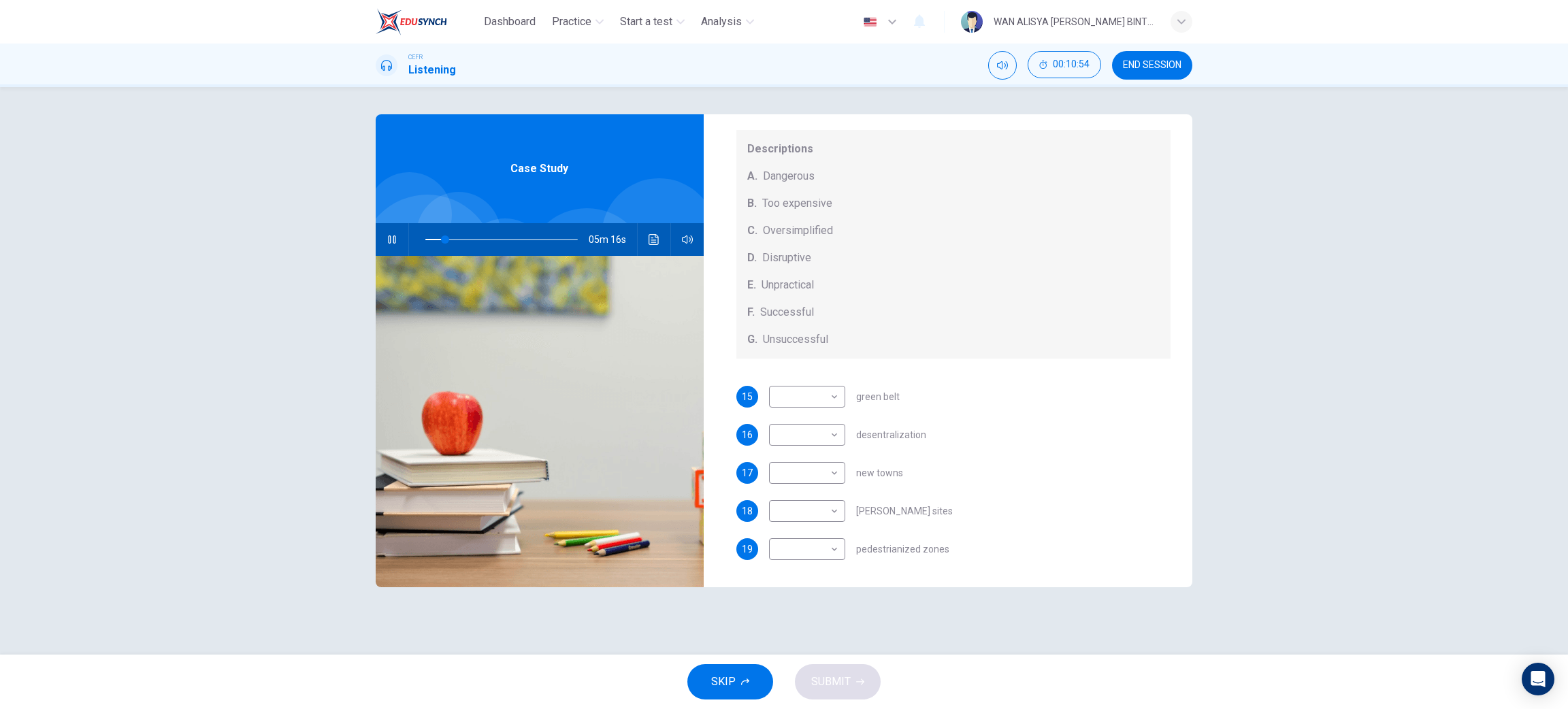 scroll, scrollTop: 142, scrollLeft: 0, axis: vertical 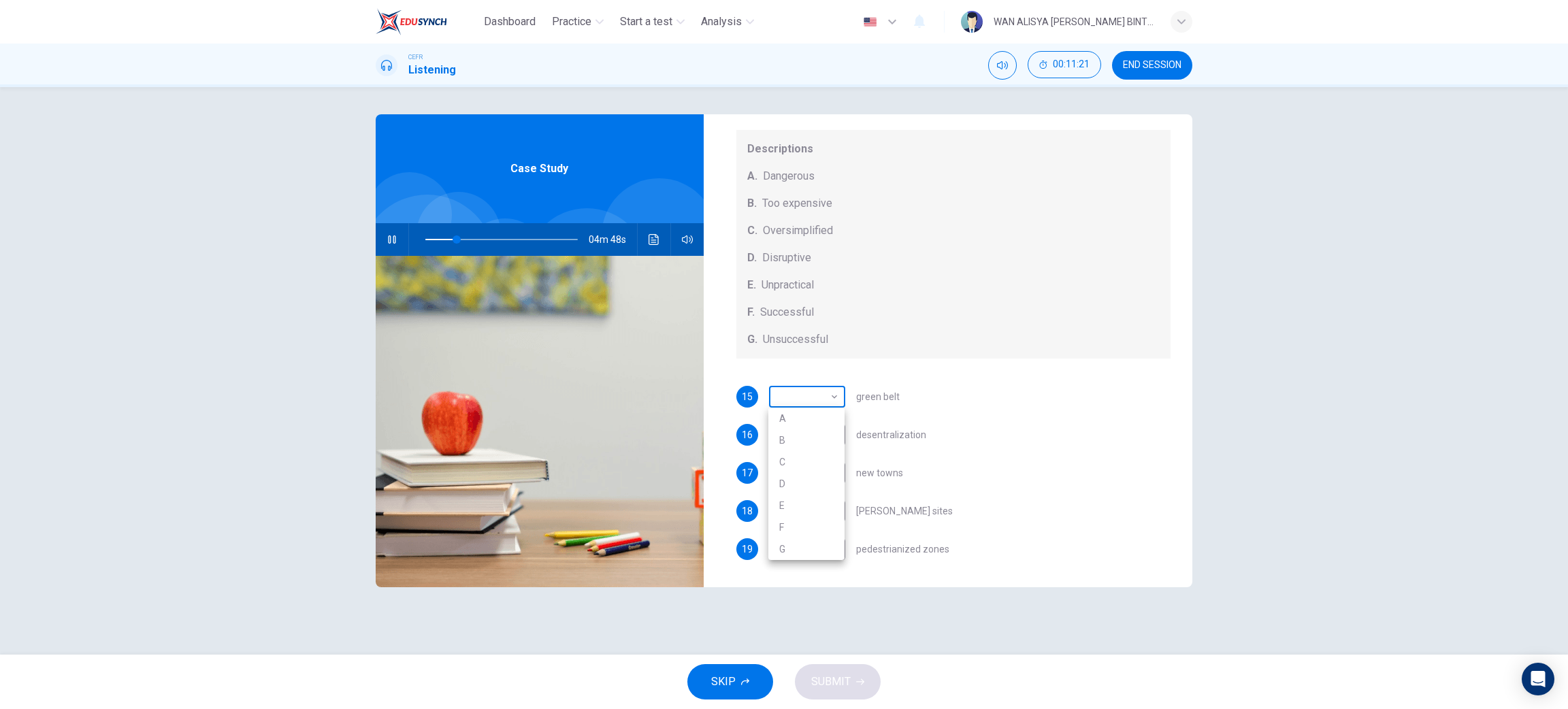click on "Dashboard Practice Start a test Analysis English en ​ WAN ALISYA NABILA BINTI MOHD ZAWAWI CEFR Listening 00:11:21 END SESSION Questions 15 - 19 How do the speakers describe the green urban planning options? Choose  FIVE  descriptions from the box and select the correct letter next to the questions. Descriptions A. Dangerous B. Too expensive C. Oversimplified  D. Disruptive E. Unpractical F. Successful G. Unsuccessful 15 ​ ​ green belt 16 ​ ​ desentralization 17 ​ ​ new towns 18 ​ ​ brownfield sites 19 ​ ​ pedestrianized zones Case Study 04m 48s SKIP SUBMIT EduSynch - Online Language Proficiency Testing
Dashboard Practice Start a test Analysis Notifications © Copyright  2025 A B C D E F G" at bounding box center [784, 354] 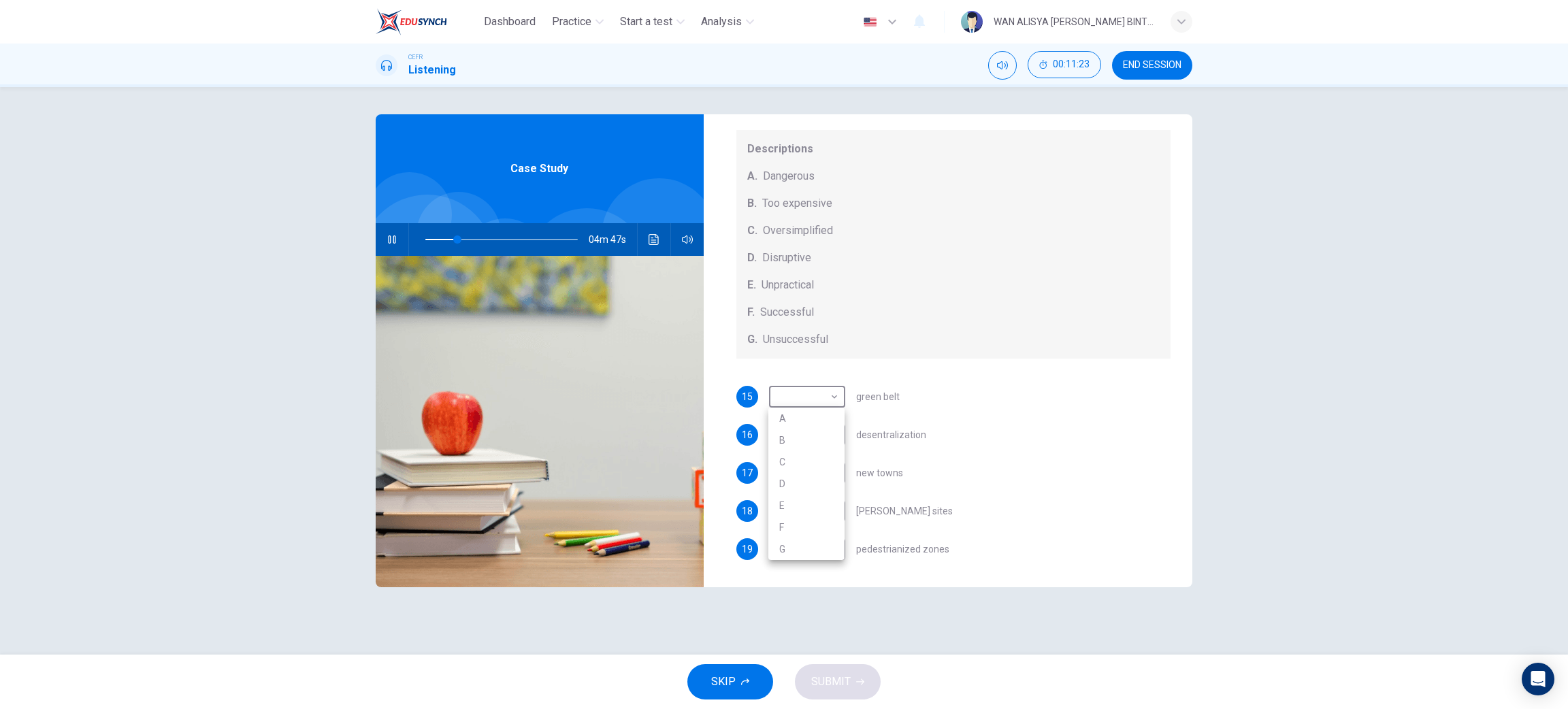 type on "21" 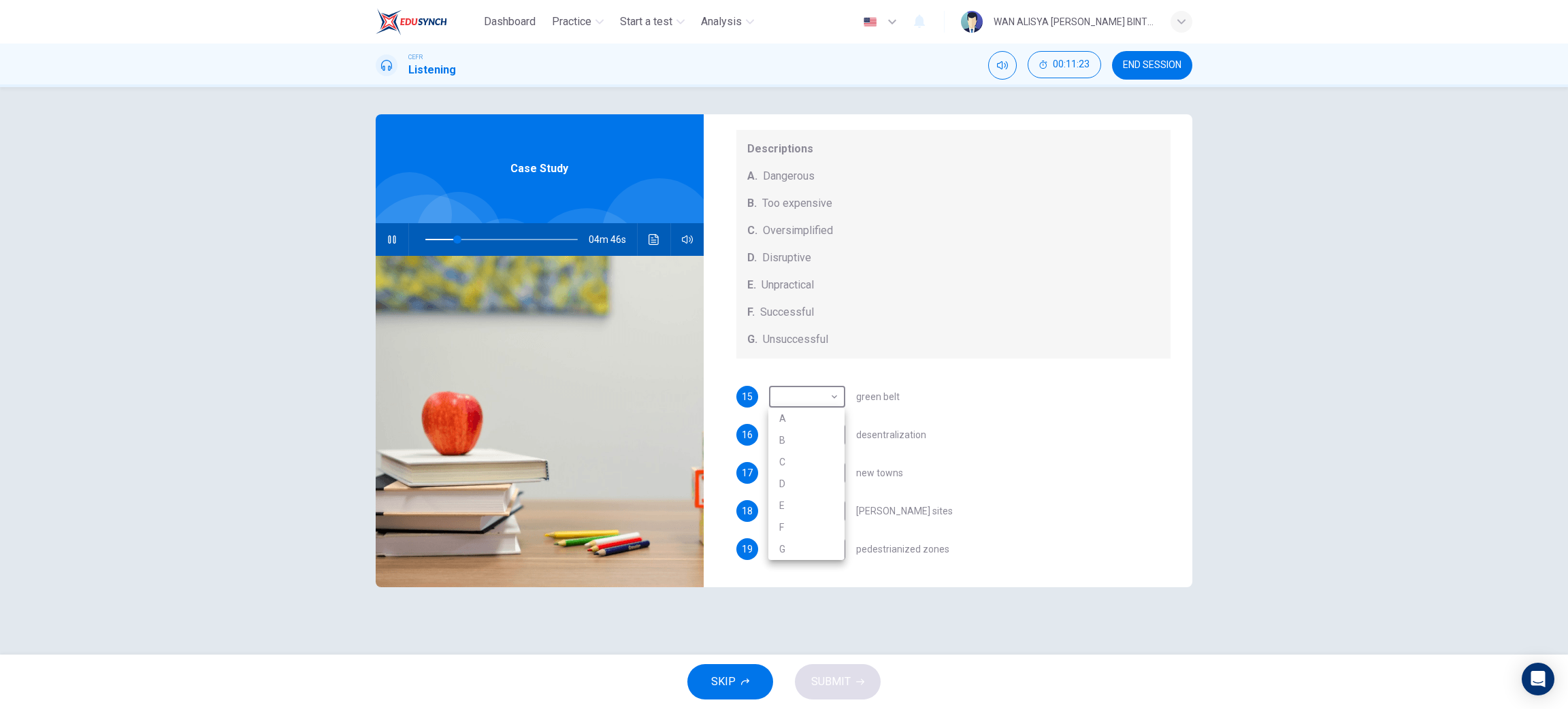 click on "C" at bounding box center (806, 462) 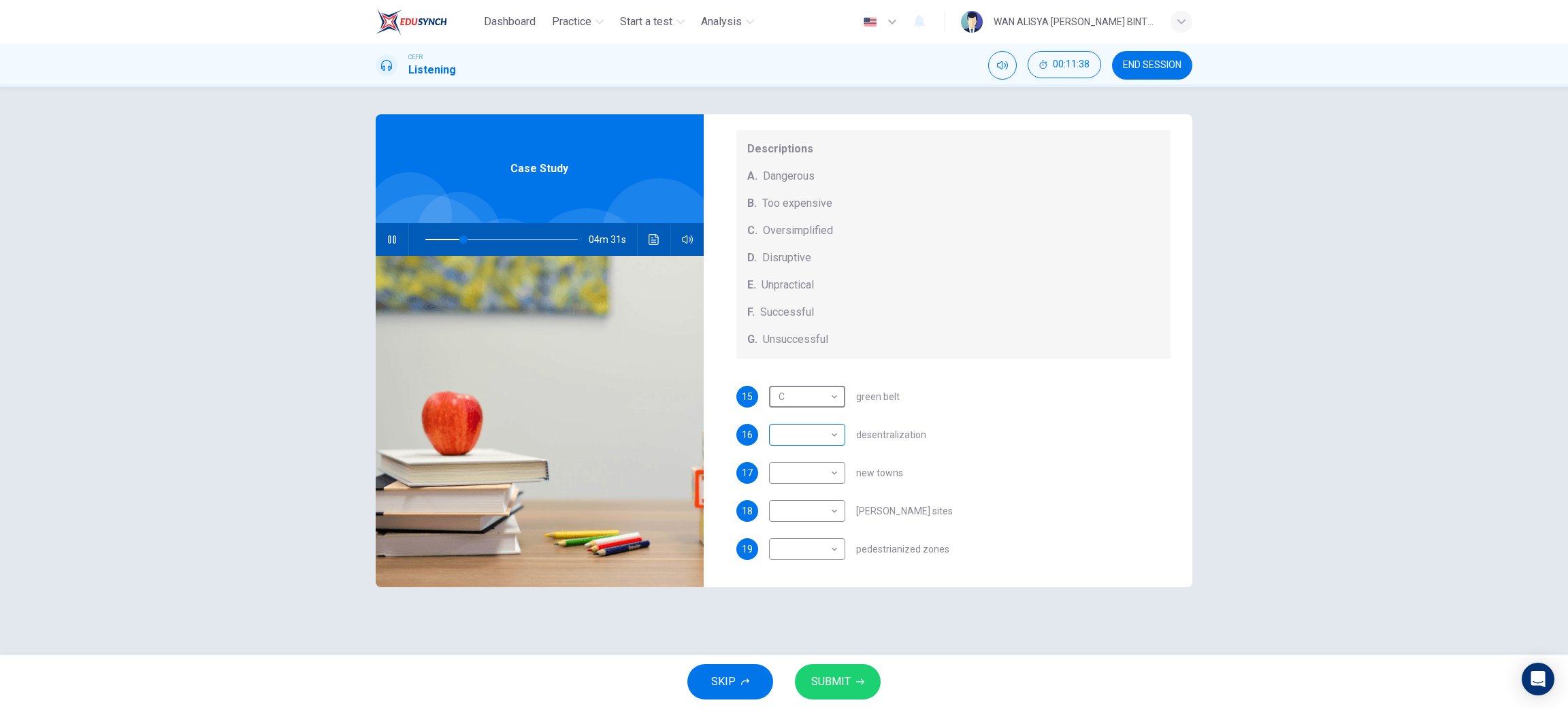 click on "Dashboard Practice Start a test Analysis English en ​ WAN ALISYA NABILA BINTI MOHD ZAWAWI CEFR Listening 00:11:38 END SESSION Questions 15 - 19 How do the speakers describe the green urban planning options? Choose  FIVE  descriptions from the box and select the correct letter next to the questions. Descriptions A. Dangerous B. Too expensive C. Oversimplified  D. Disruptive E. Unpractical F. Successful G. Unsuccessful 15 C C ​ green belt 16 ​ ​ desentralization 17 ​ ​ new towns 18 ​ ​ brownfield sites 19 ​ ​ pedestrianized zones Case Study 04m 31s SKIP SUBMIT EduSynch - Online Language Proficiency Testing
Dashboard Practice Start a test Analysis Notifications © Copyright  2025" at bounding box center (784, 354) 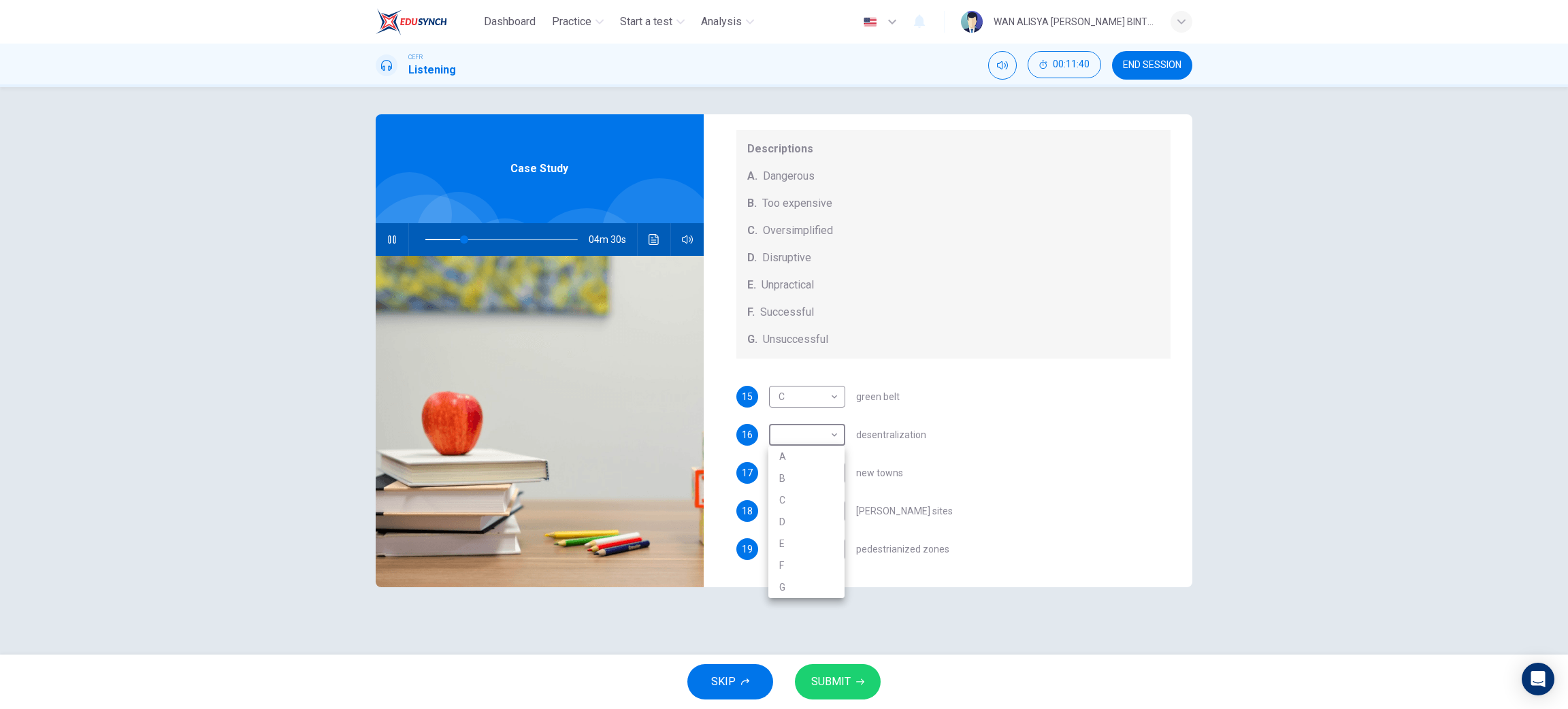 type on "26" 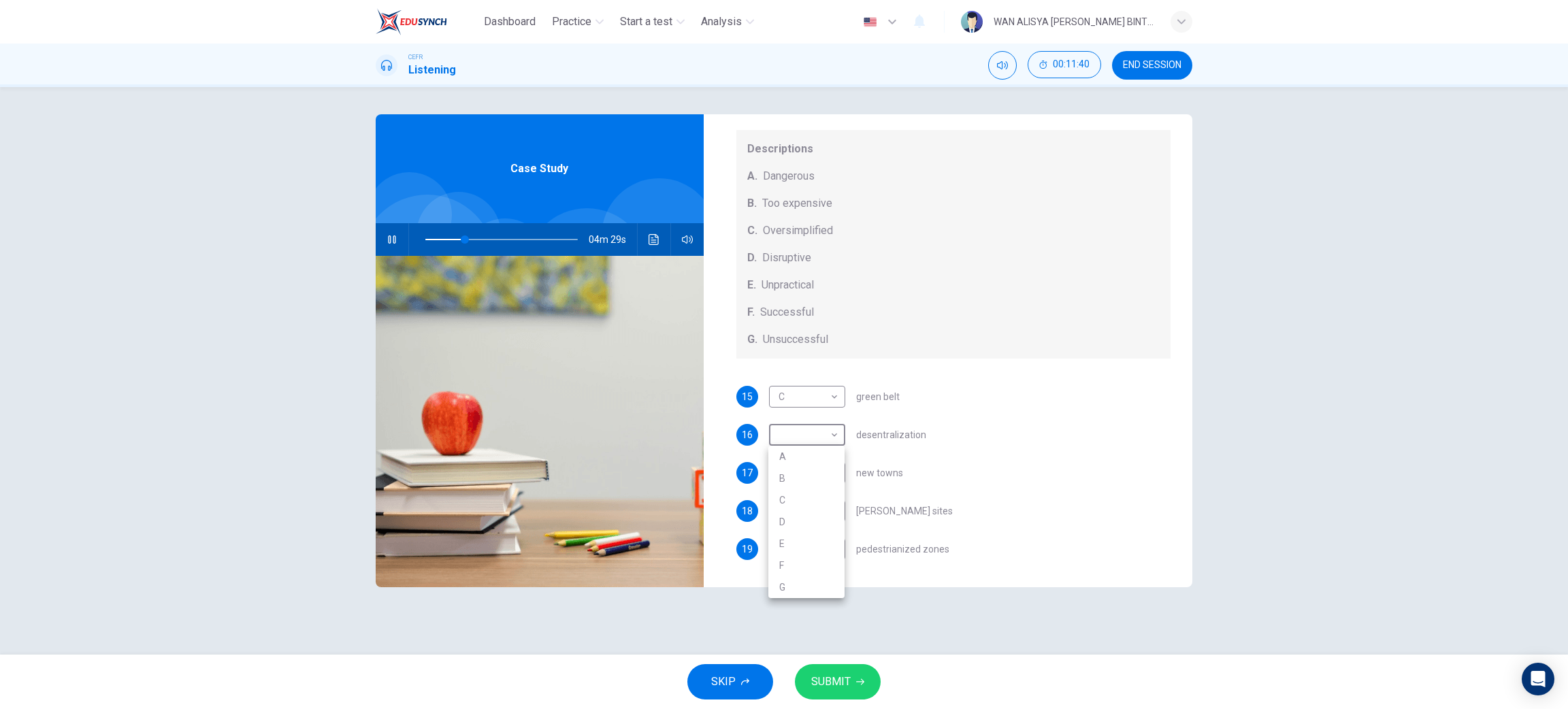 click on "E" at bounding box center (806, 544) 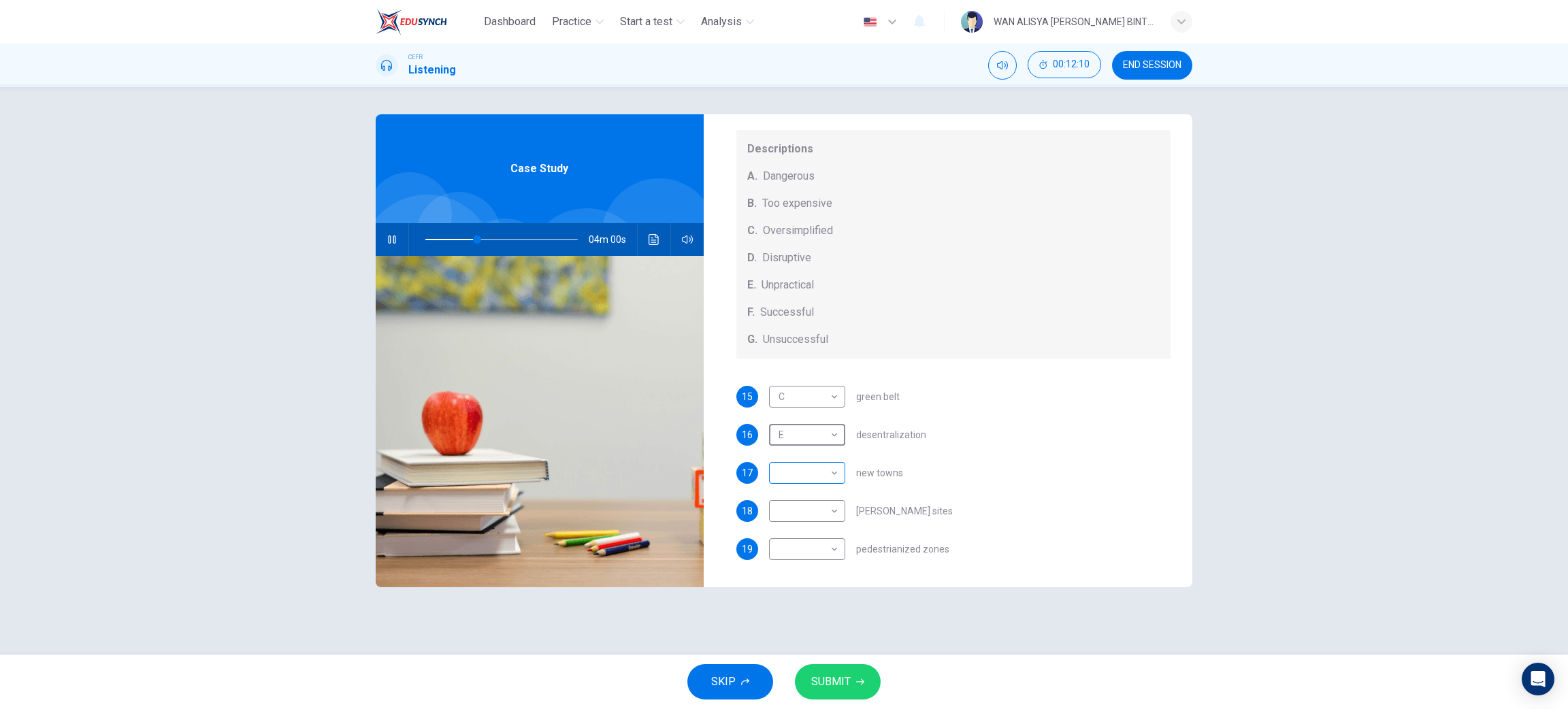 click on "Dashboard Practice Start a test Analysis English en ​ WAN ALISYA NABILA BINTI MOHD ZAWAWI CEFR Listening 00:12:10 END SESSION Questions 15 - 19 How do the speakers describe the green urban planning options? Choose  FIVE  descriptions from the box and select the correct letter next to the questions. Descriptions A. Dangerous B. Too expensive C. Oversimplified  D. Disruptive E. Unpractical F. Successful G. Unsuccessful 15 C C ​ green belt 16 E E ​ desentralization 17 ​ ​ new towns 18 ​ ​ brownfield sites 19 ​ ​ pedestrianized zones Case Study 04m 00s SKIP SUBMIT EduSynch - Online Language Proficiency Testing
Dashboard Practice Start a test Analysis Notifications © Copyright  2025" at bounding box center (784, 354) 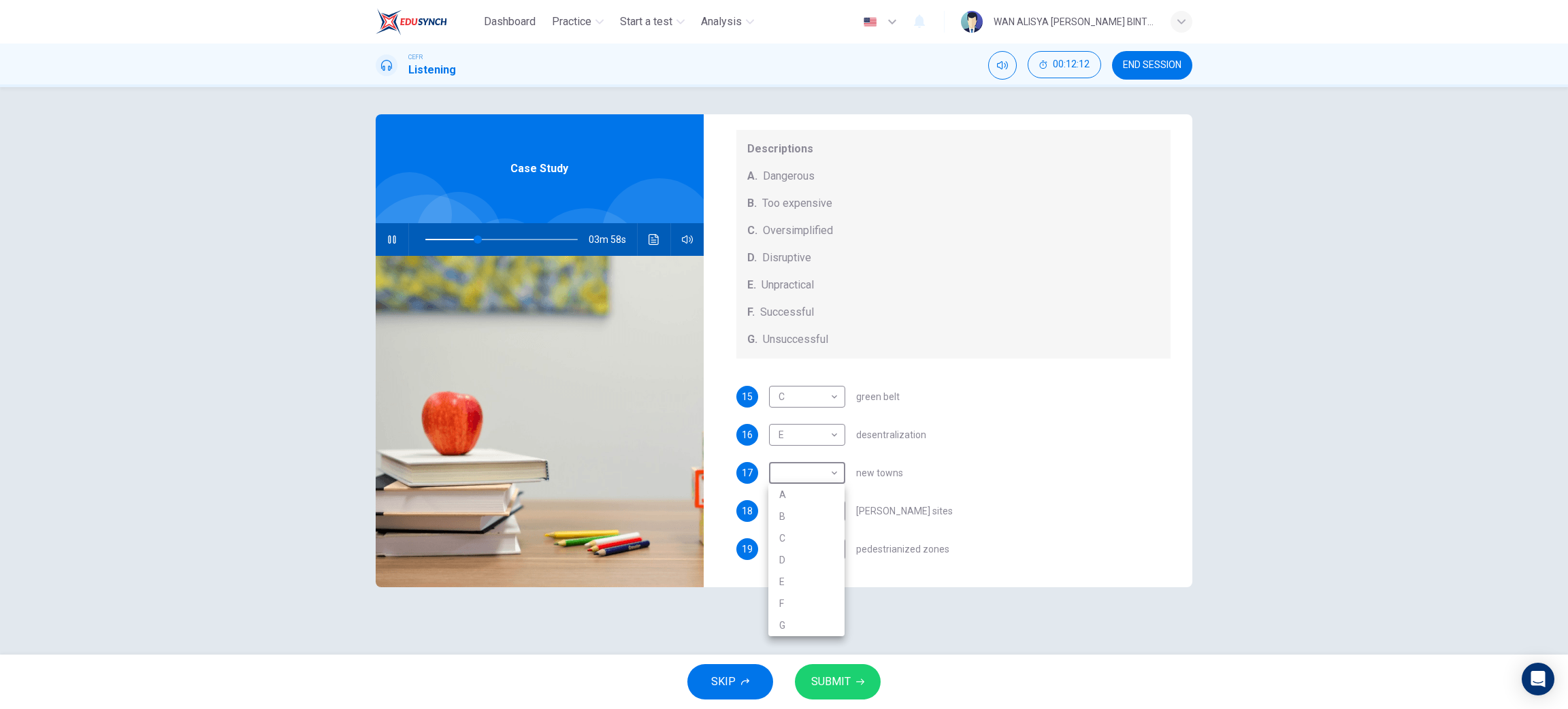 type on "35" 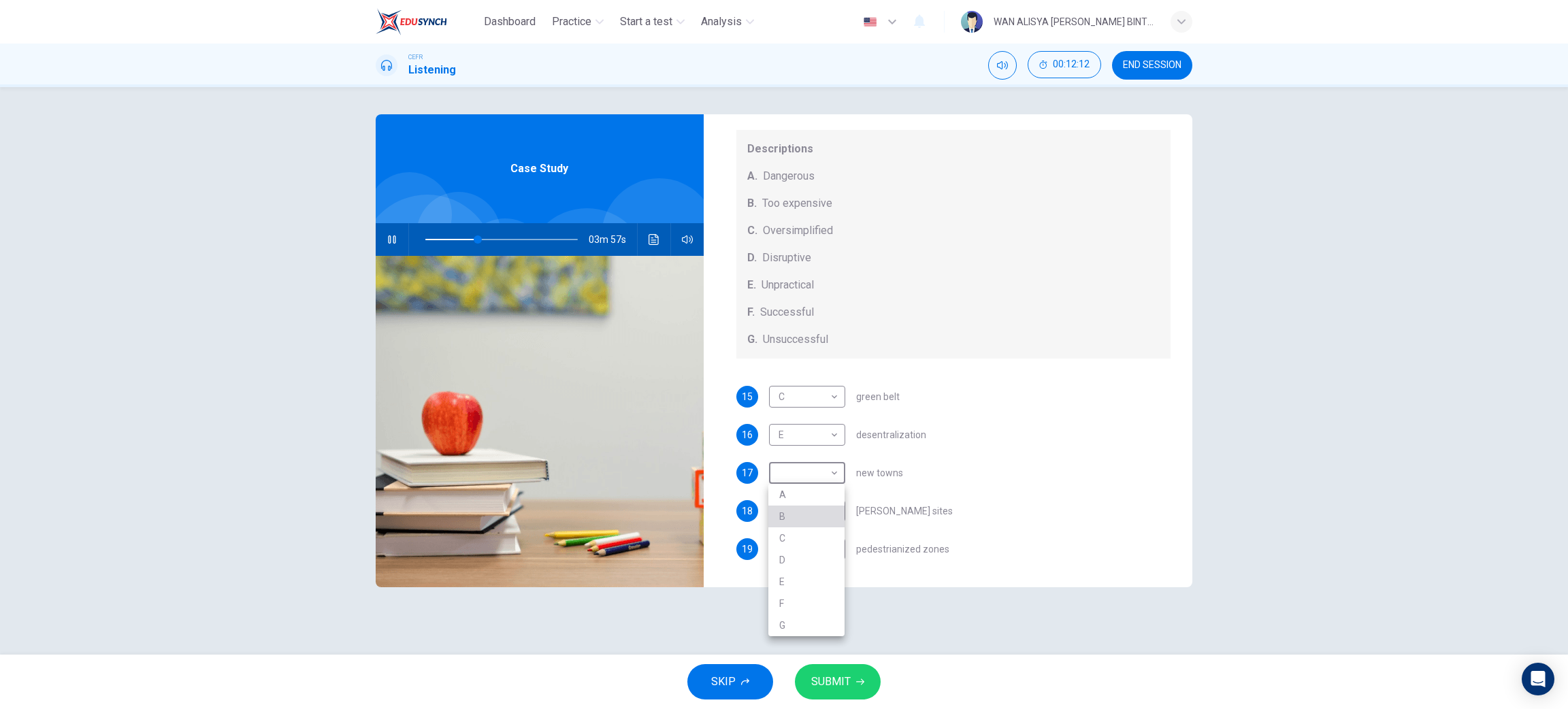 click on "B" at bounding box center [806, 516] 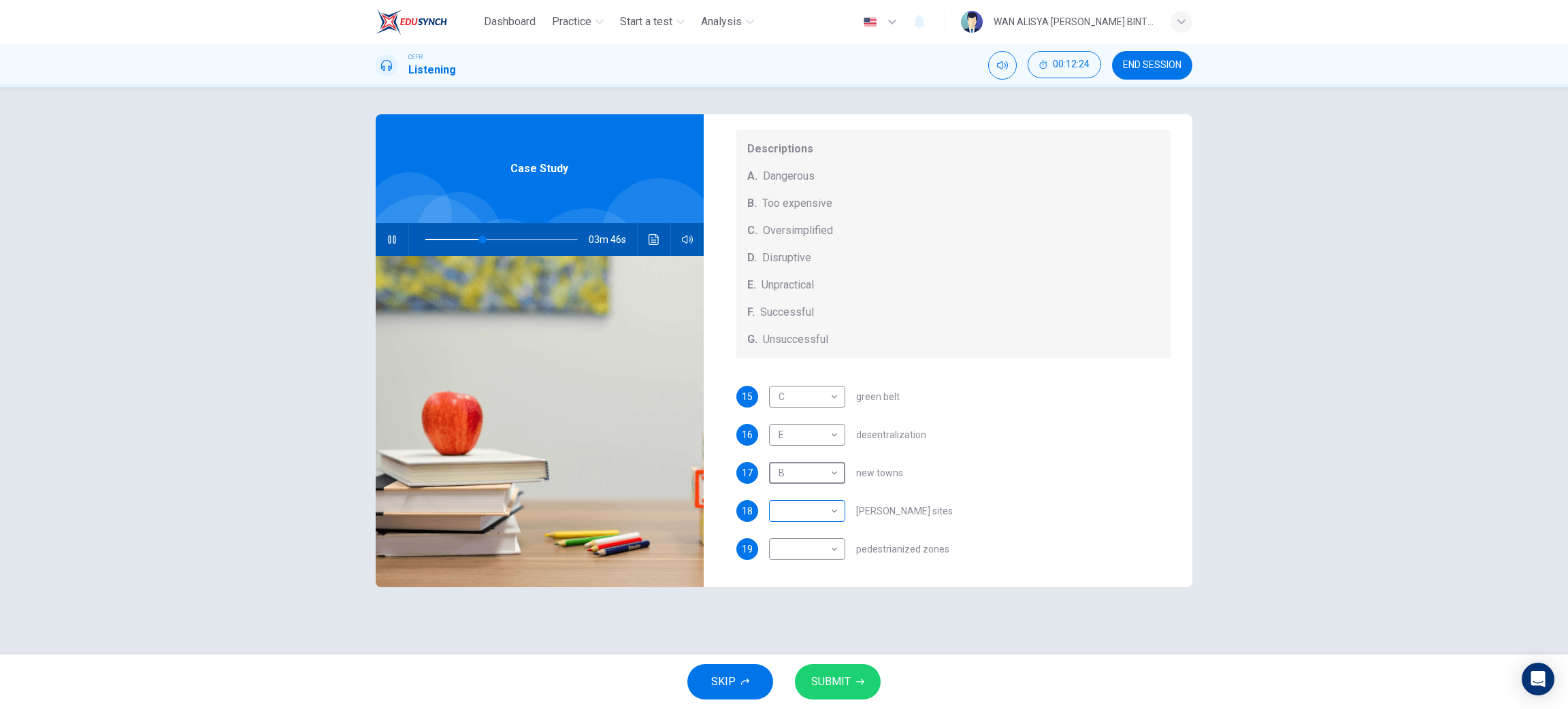 click on "Dashboard Practice Start a test Analysis English en ​ WAN ALISYA NABILA BINTI MOHD ZAWAWI CEFR Listening 00:12:24 END SESSION Questions 15 - 19 How do the speakers describe the green urban planning options? Choose  FIVE  descriptions from the box and select the correct letter next to the questions. Descriptions A. Dangerous B. Too expensive C. Oversimplified  D. Disruptive E. Unpractical F. Successful G. Unsuccessful 15 C C ​ green belt 16 E E ​ desentralization 17 B B ​ new towns 18 ​ ​ brownfield sites 19 ​ ​ pedestrianized zones Case Study 03m 46s SKIP SUBMIT EduSynch - Online Language Proficiency Testing
Dashboard Practice Start a test Analysis Notifications © Copyright  2025" at bounding box center (784, 354) 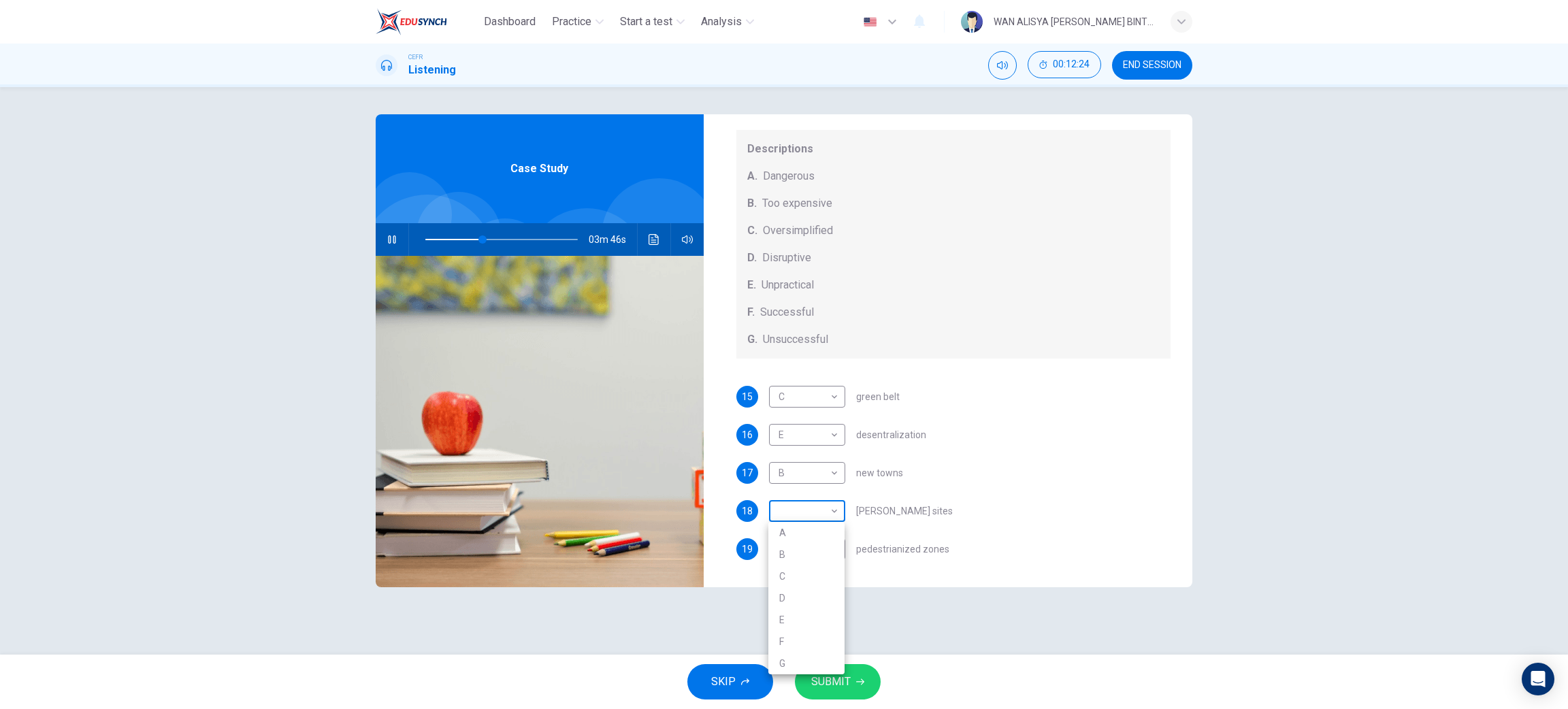 type on "38" 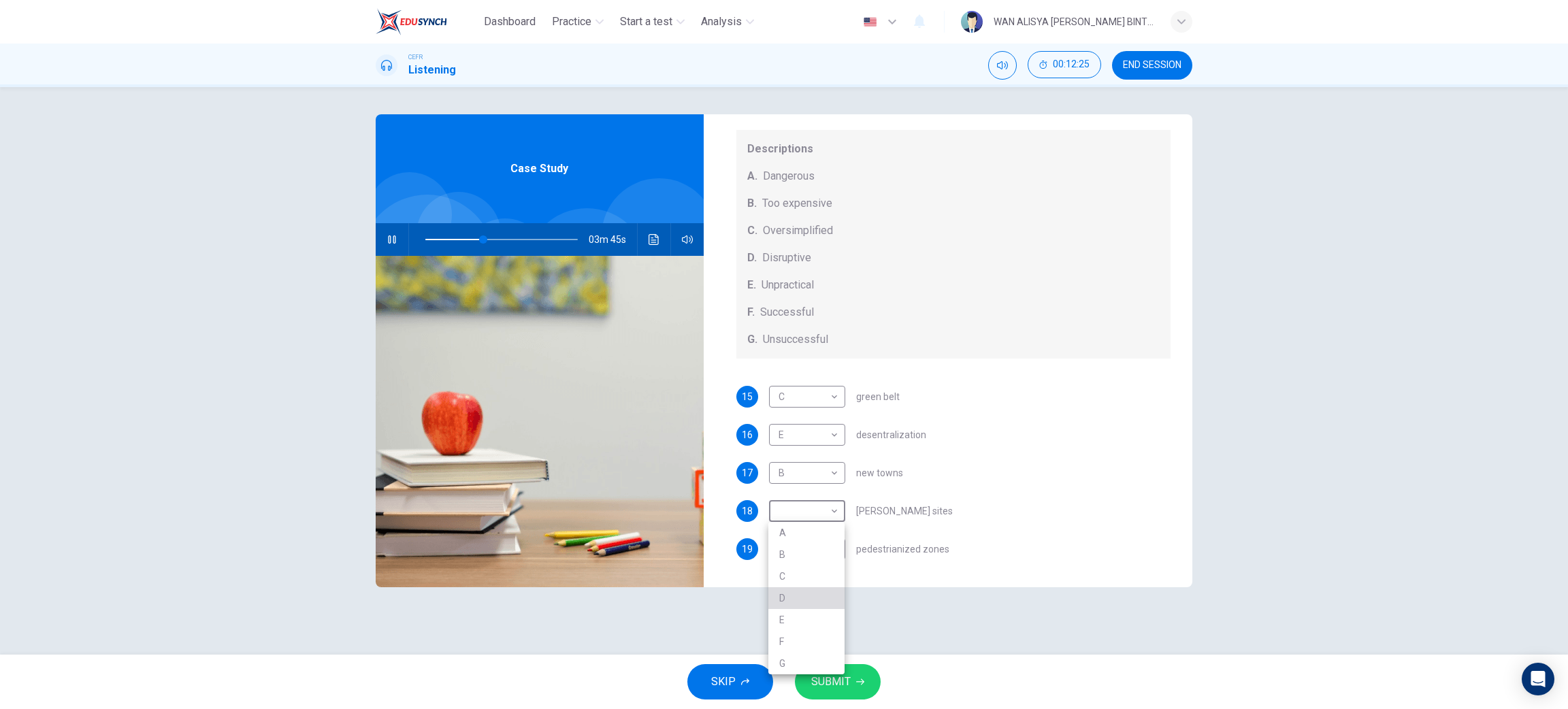 click on "D" at bounding box center [806, 598] 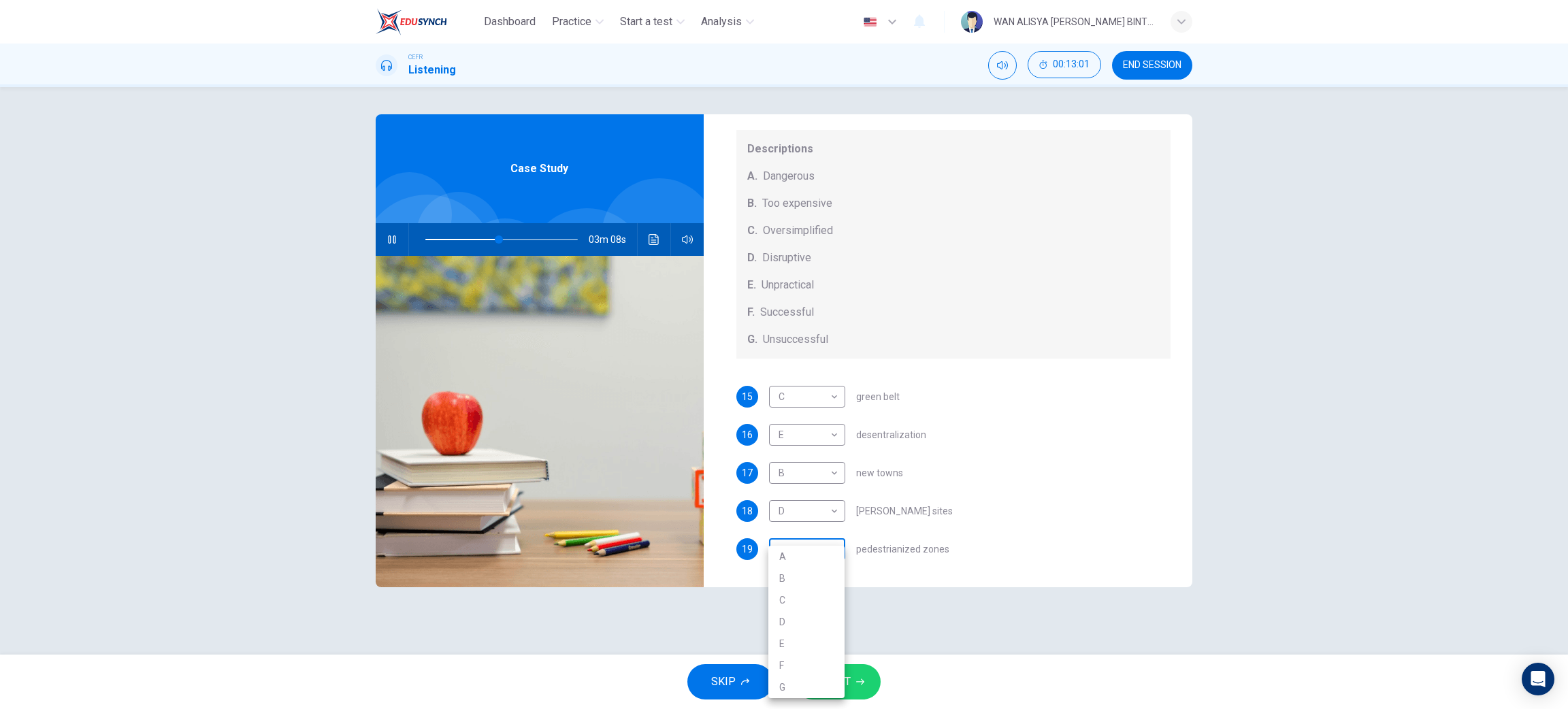 click on "Dashboard Practice Start a test Analysis English en ​ WAN ALISYA NABILA BINTI MOHD ZAWAWI CEFR Listening 00:13:01 END SESSION Questions 15 - 19 How do the speakers describe the green urban planning options? Choose  FIVE  descriptions from the box and select the correct letter next to the questions. Descriptions A. Dangerous B. Too expensive C. Oversimplified  D. Disruptive E. Unpractical F. Successful G. Unsuccessful 15 C C ​ green belt 16 E E ​ desentralization 17 B B ​ new towns 18 D D ​ brownfield sites 19 ​ ​ pedestrianized zones Case Study 03m 08s SKIP SUBMIT EduSynch - Online Language Proficiency Testing
Dashboard Practice Start a test Analysis Notifications © Copyright  2025 A B C D E F G" at bounding box center (784, 354) 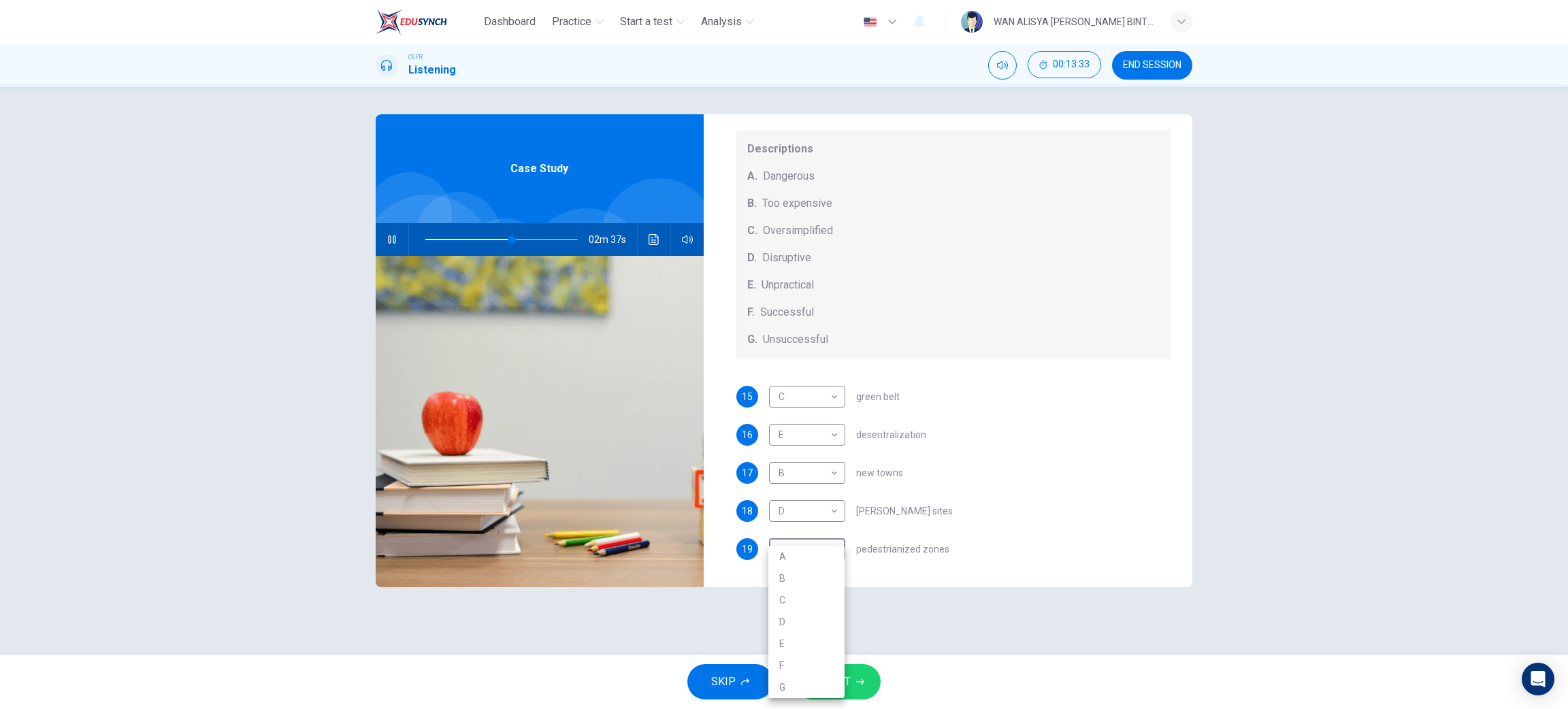 type on "57" 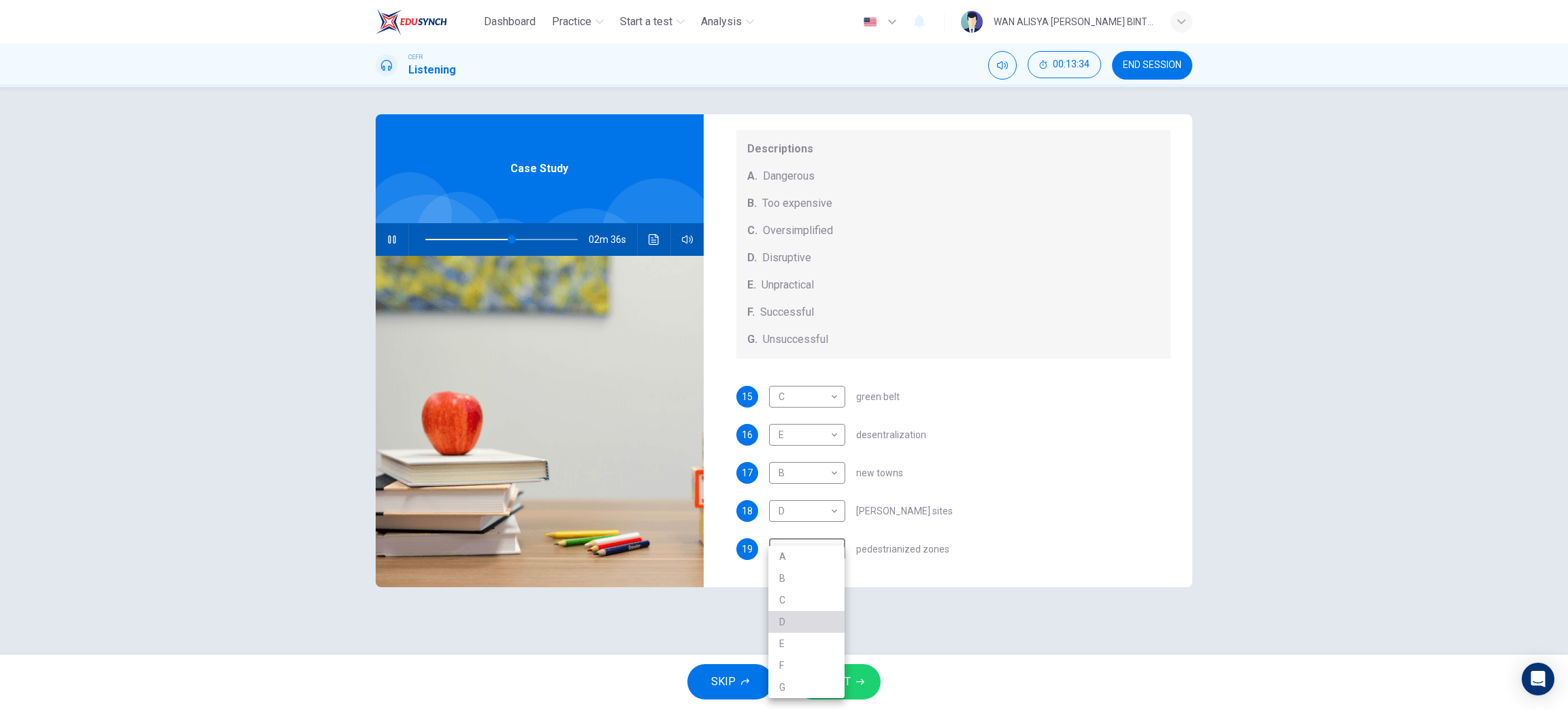 click on "D" at bounding box center [806, 622] 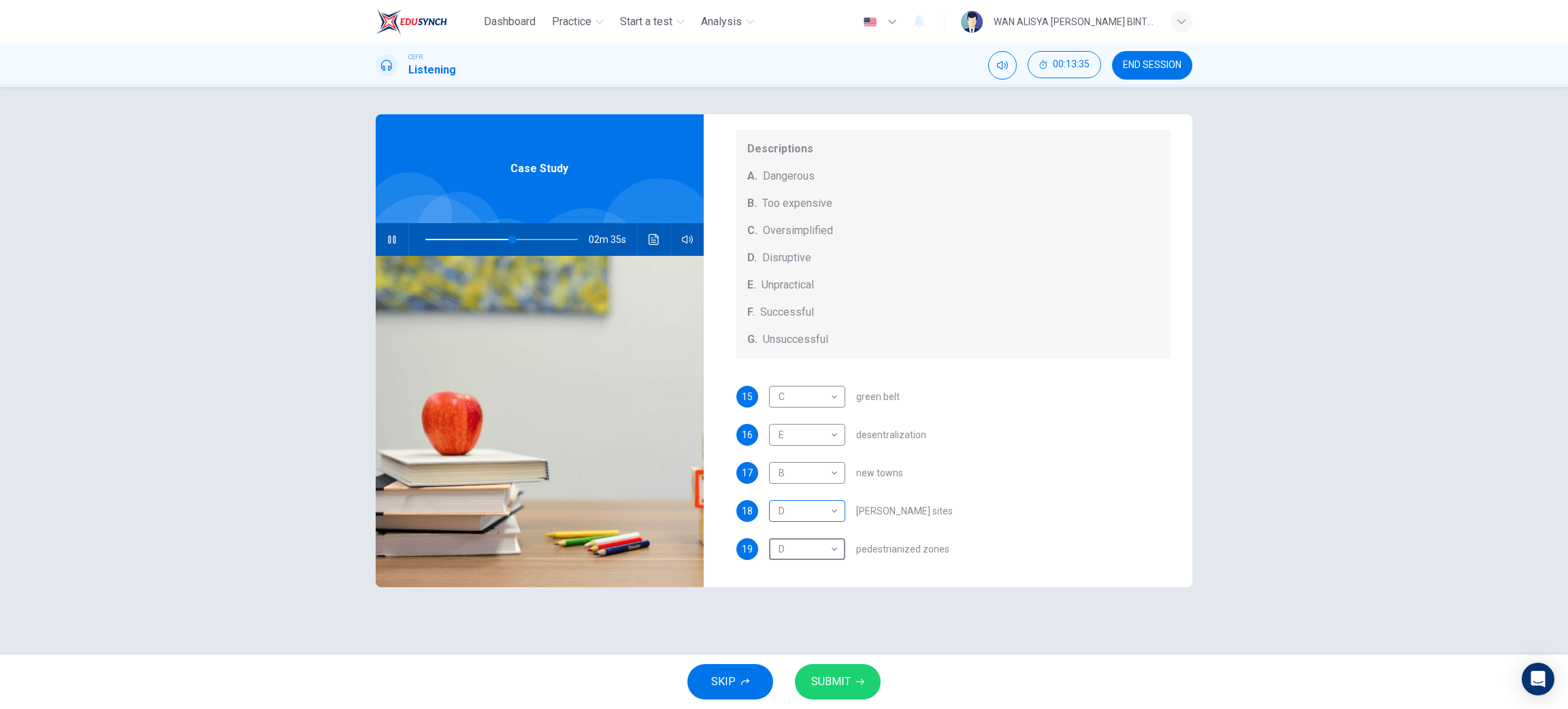 click on "Dashboard Practice Start a test Analysis English en ​ WAN ALISYA NABILA BINTI MOHD ZAWAWI CEFR Listening 00:13:35 END SESSION Questions 15 - 19 How do the speakers describe the green urban planning options? Choose  FIVE  descriptions from the box and select the correct letter next to the questions. Descriptions A. Dangerous B. Too expensive C. Oversimplified  D. Disruptive E. Unpractical F. Successful G. Unsuccessful 15 C C ​ green belt 16 E E ​ desentralization 17 B B ​ new towns 18 D D ​ brownfield sites 19 D D ​ pedestrianized zones Case Study 02m 35s SKIP SUBMIT EduSynch - Online Language Proficiency Testing
Dashboard Practice Start a test Analysis Notifications © Copyright  2025" at bounding box center [784, 354] 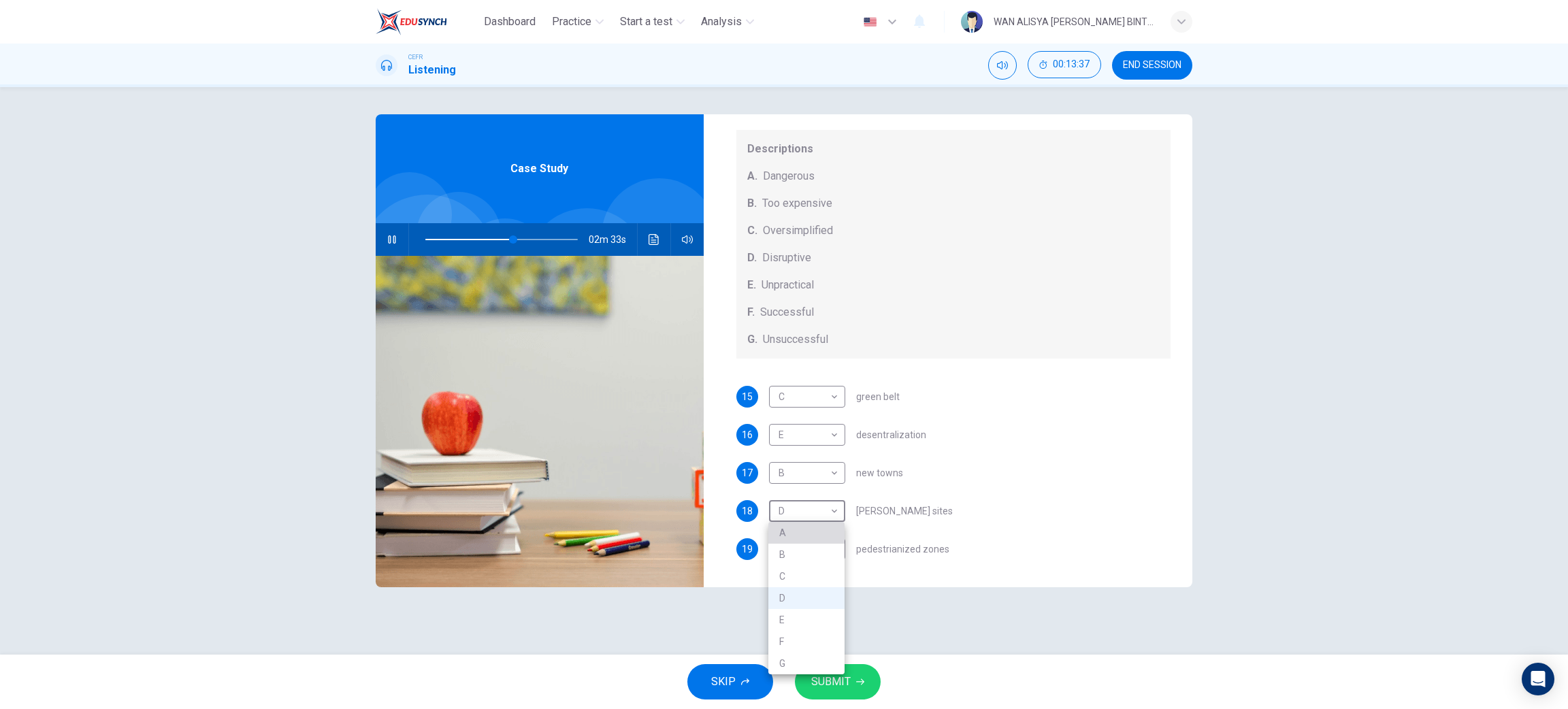 type on "58" 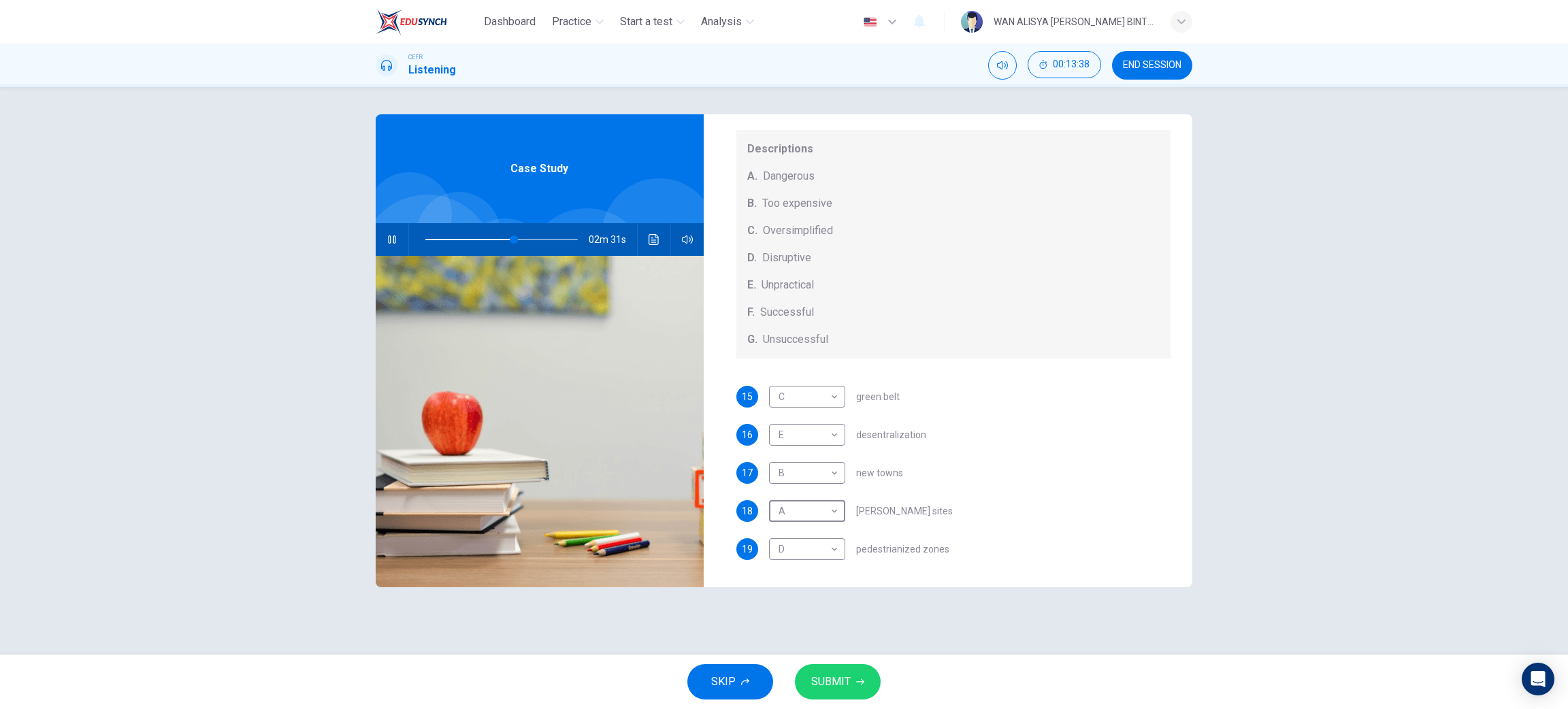click at bounding box center [392, 240] 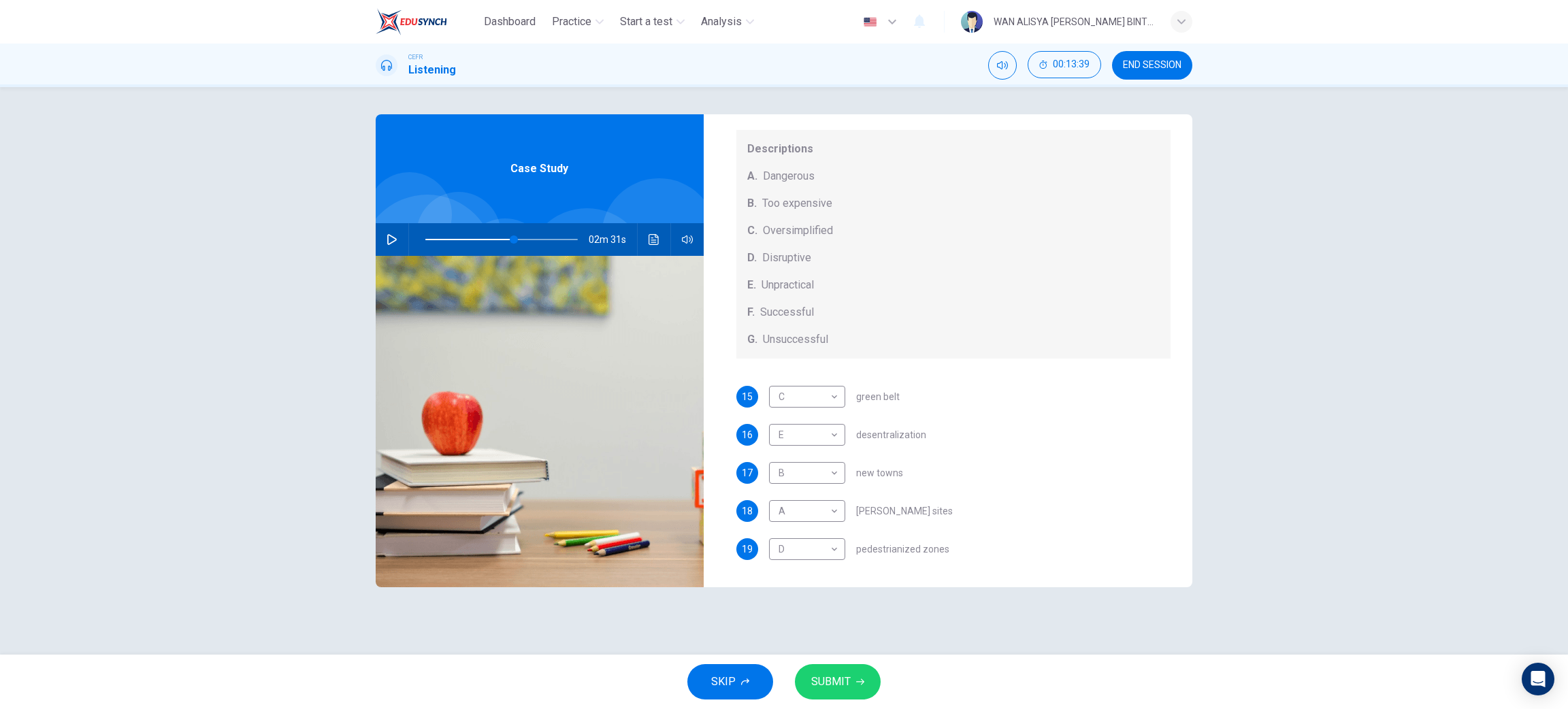 click on "SUBMIT" at bounding box center (838, 682) 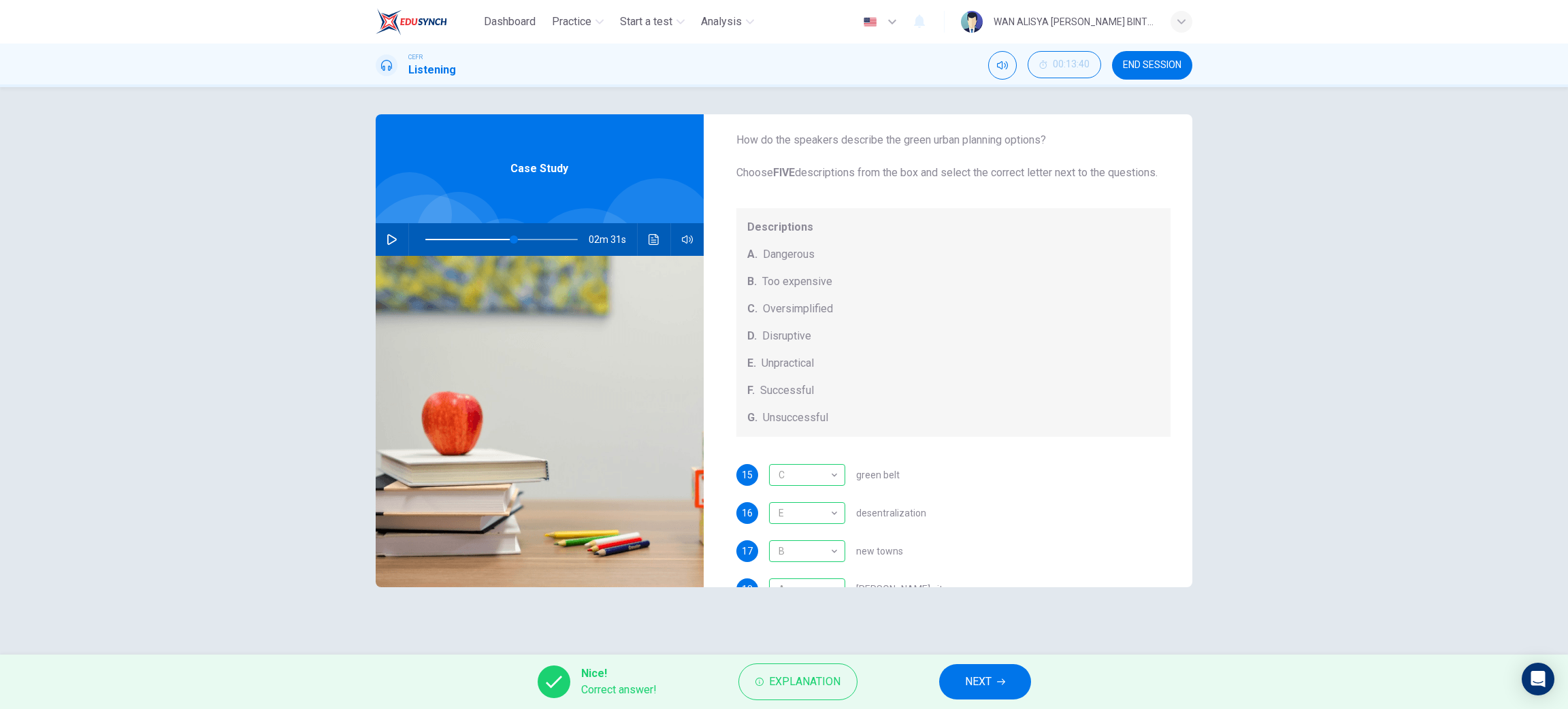 scroll, scrollTop: 0, scrollLeft: 0, axis: both 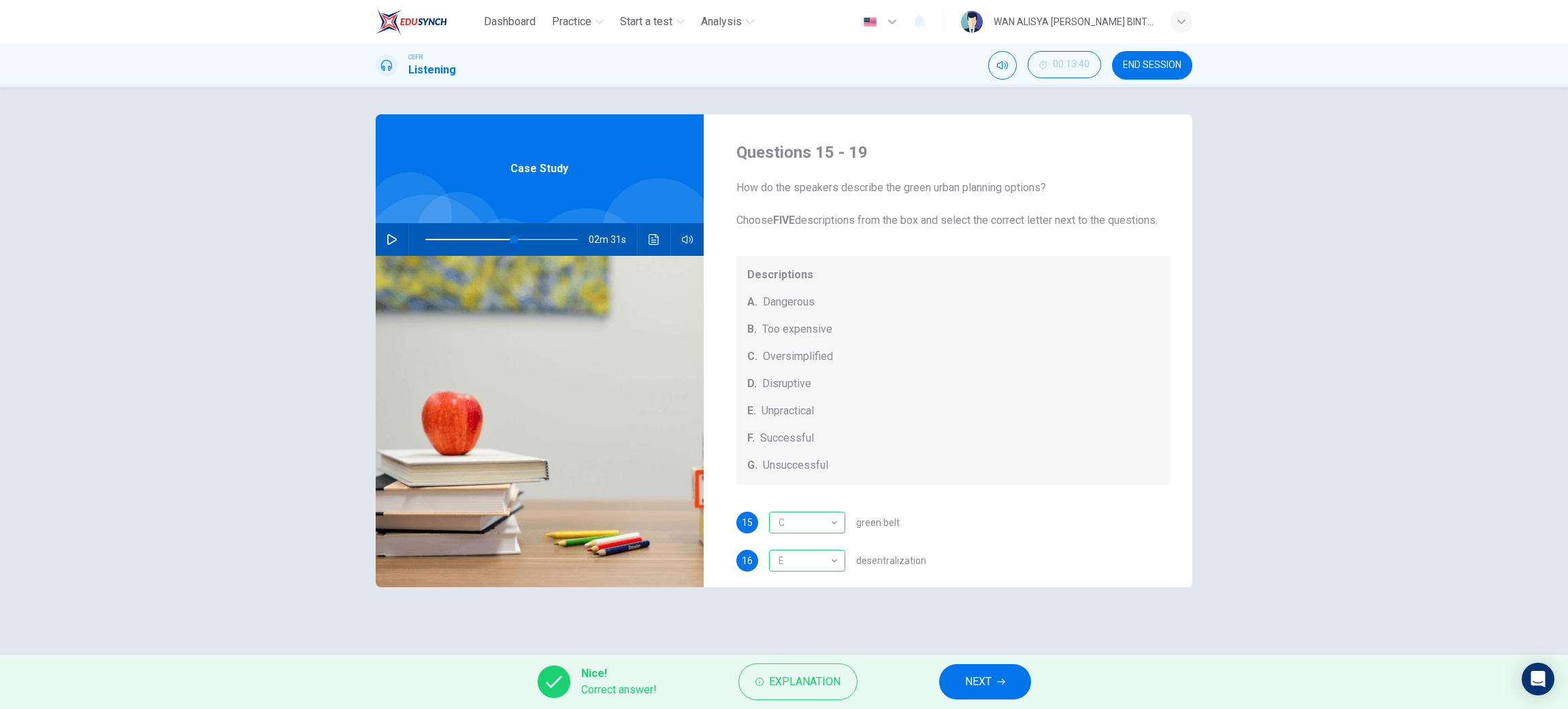 drag, startPoint x: 1177, startPoint y: 180, endPoint x: 1186, endPoint y: 230, distance: 50.80354 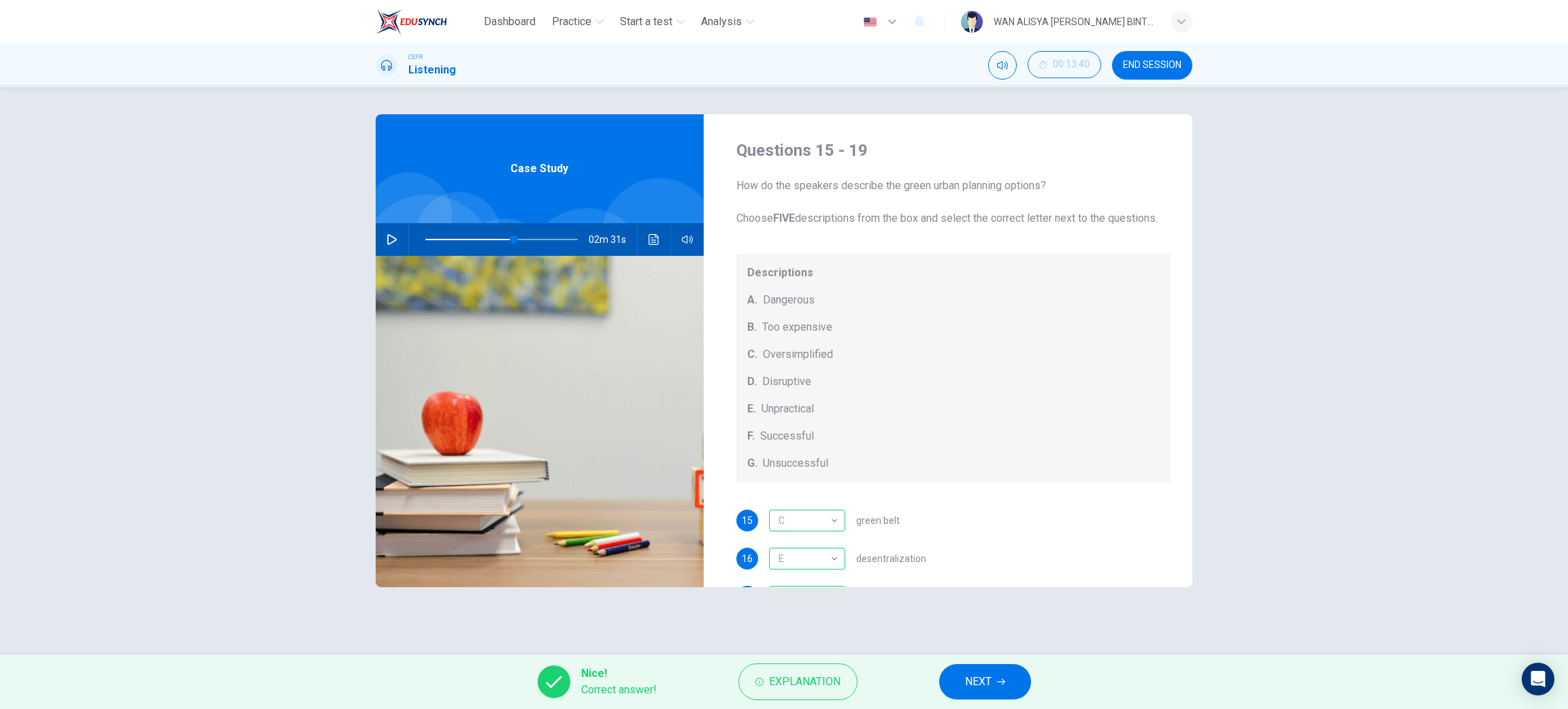 scroll, scrollTop: 0, scrollLeft: 0, axis: both 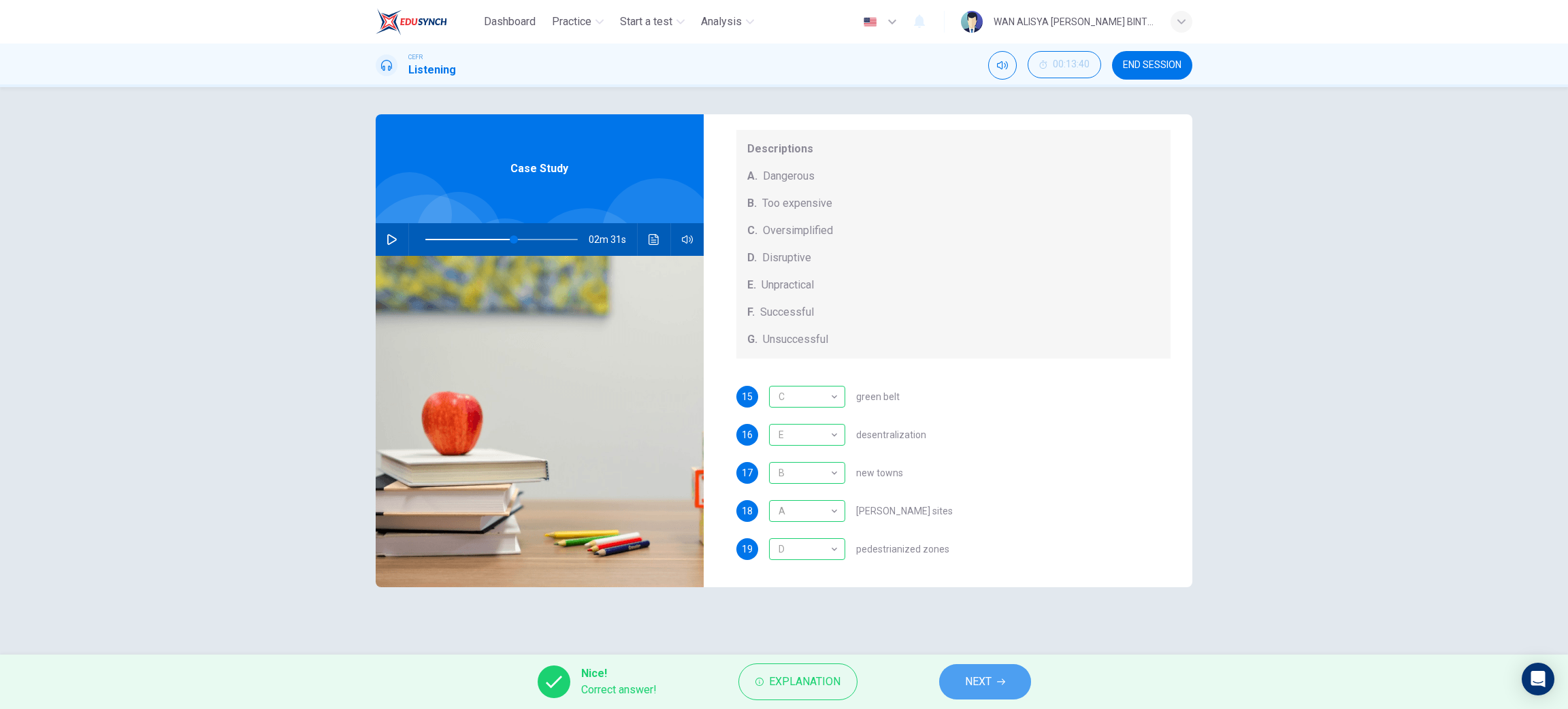 click on "NEXT" at bounding box center [985, 682] 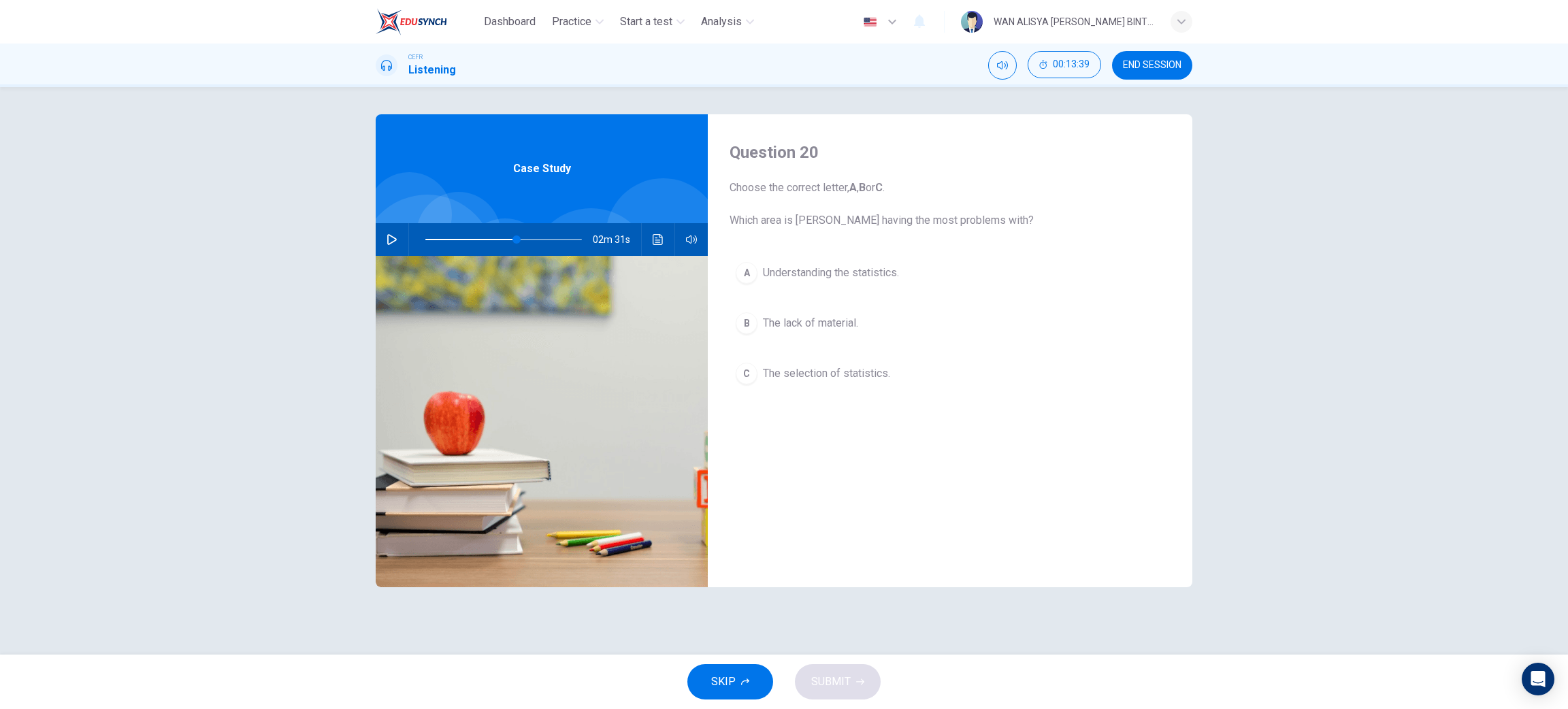 scroll, scrollTop: 0, scrollLeft: 0, axis: both 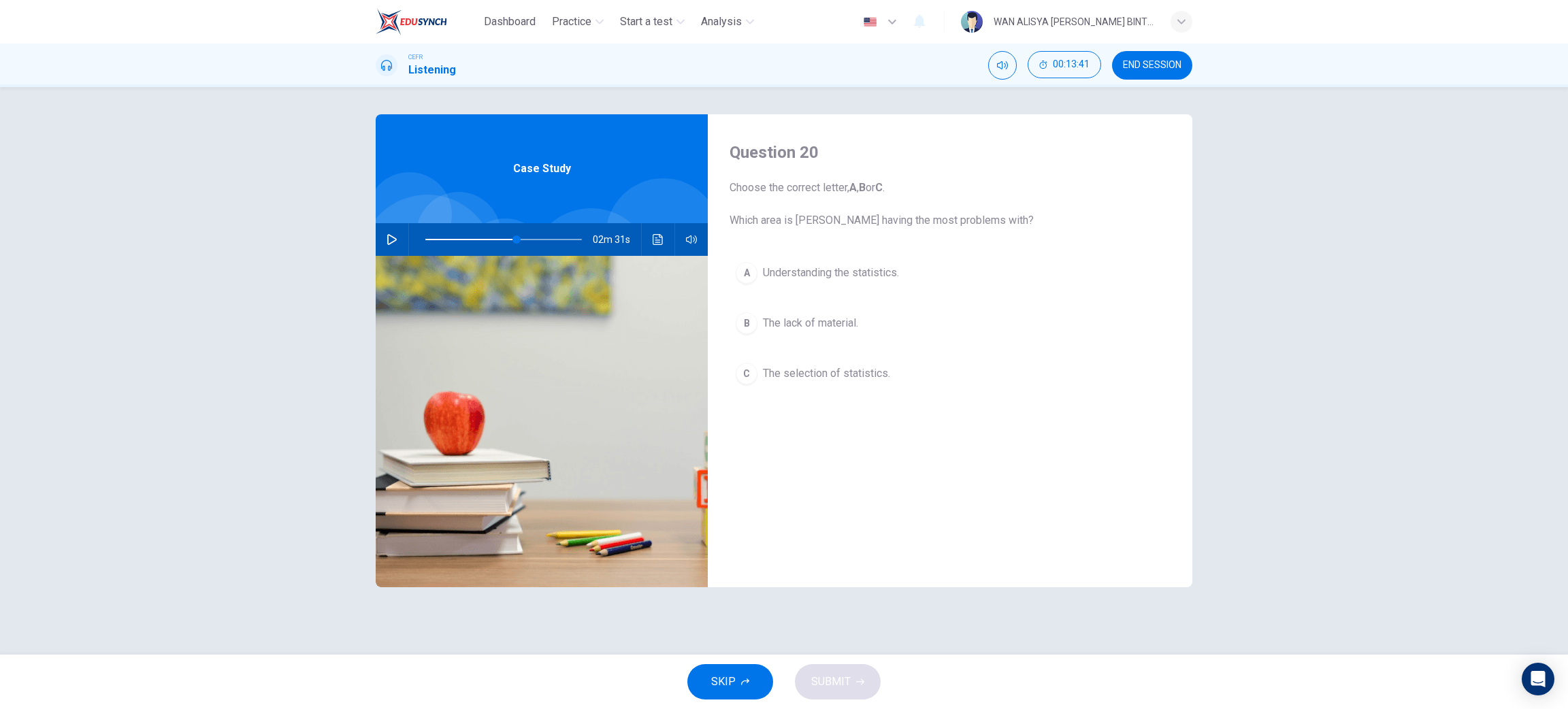 click 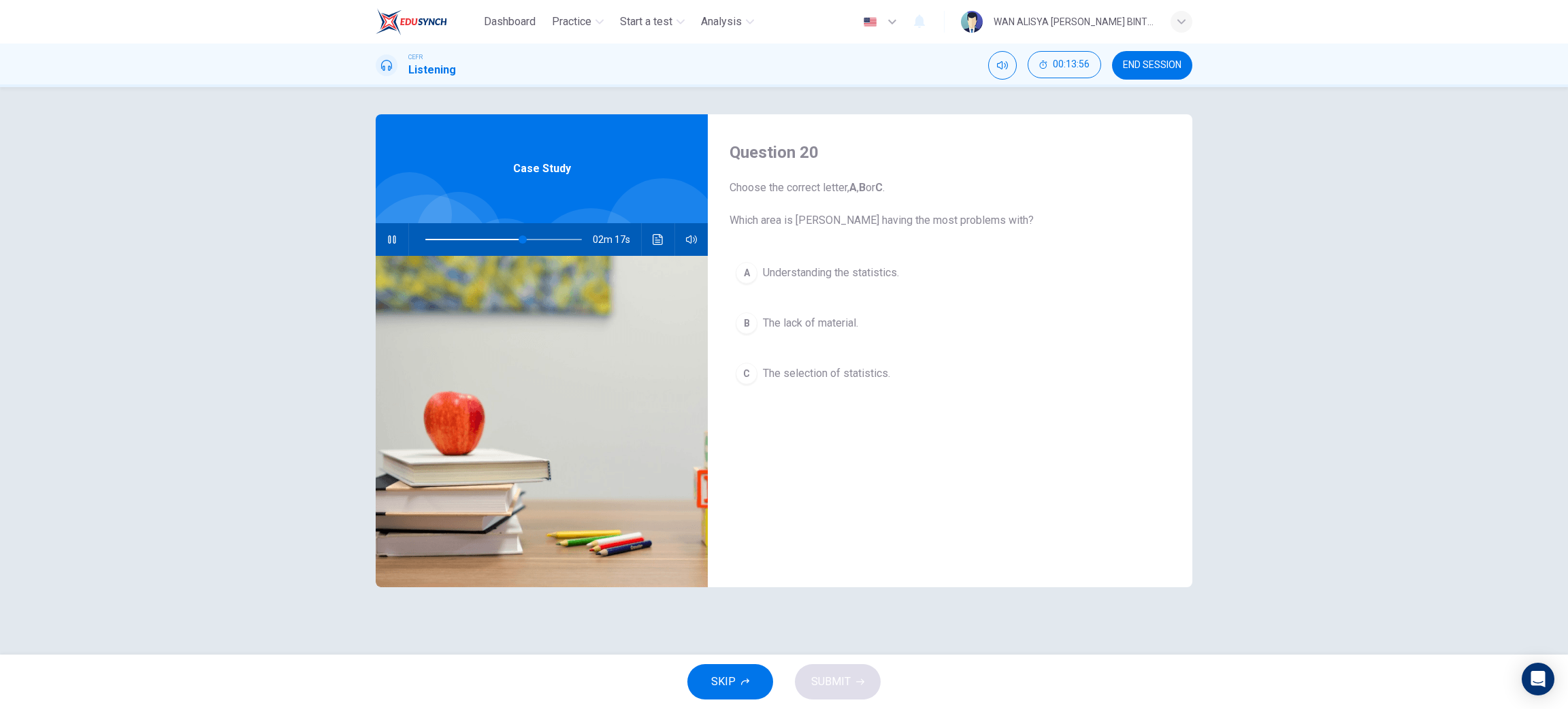 click on "The selection of statistics." at bounding box center (826, 374) 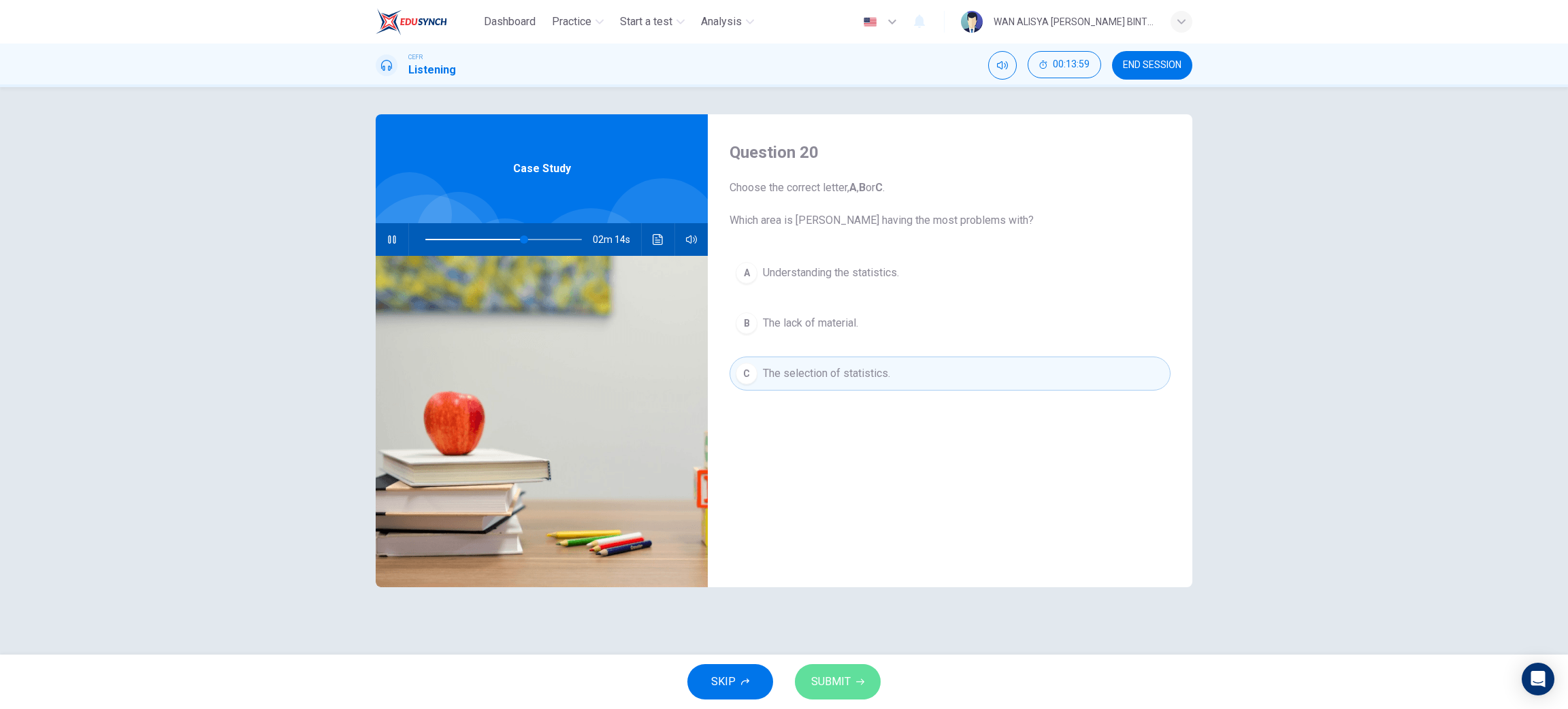 click on "SUBMIT" at bounding box center [831, 682] 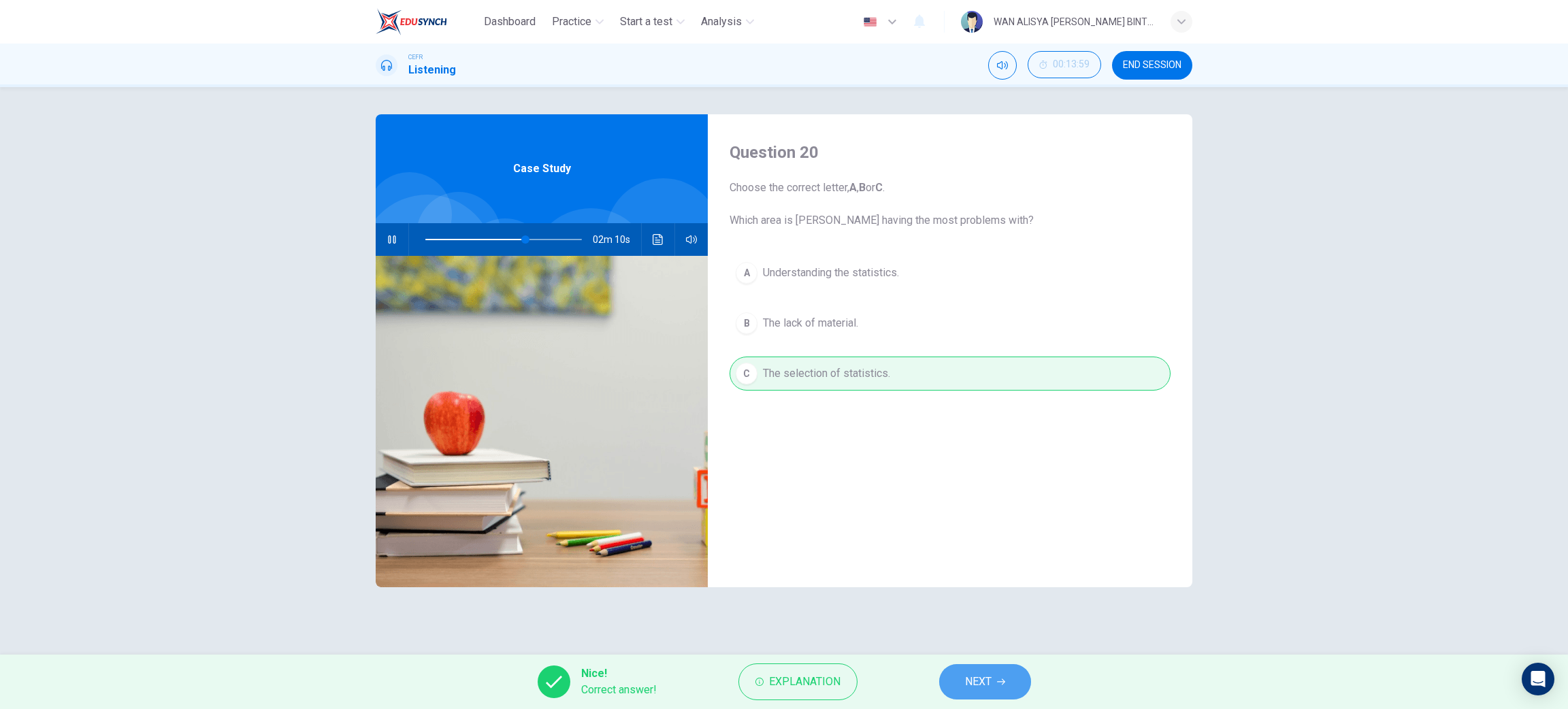 click on "NEXT" at bounding box center [978, 682] 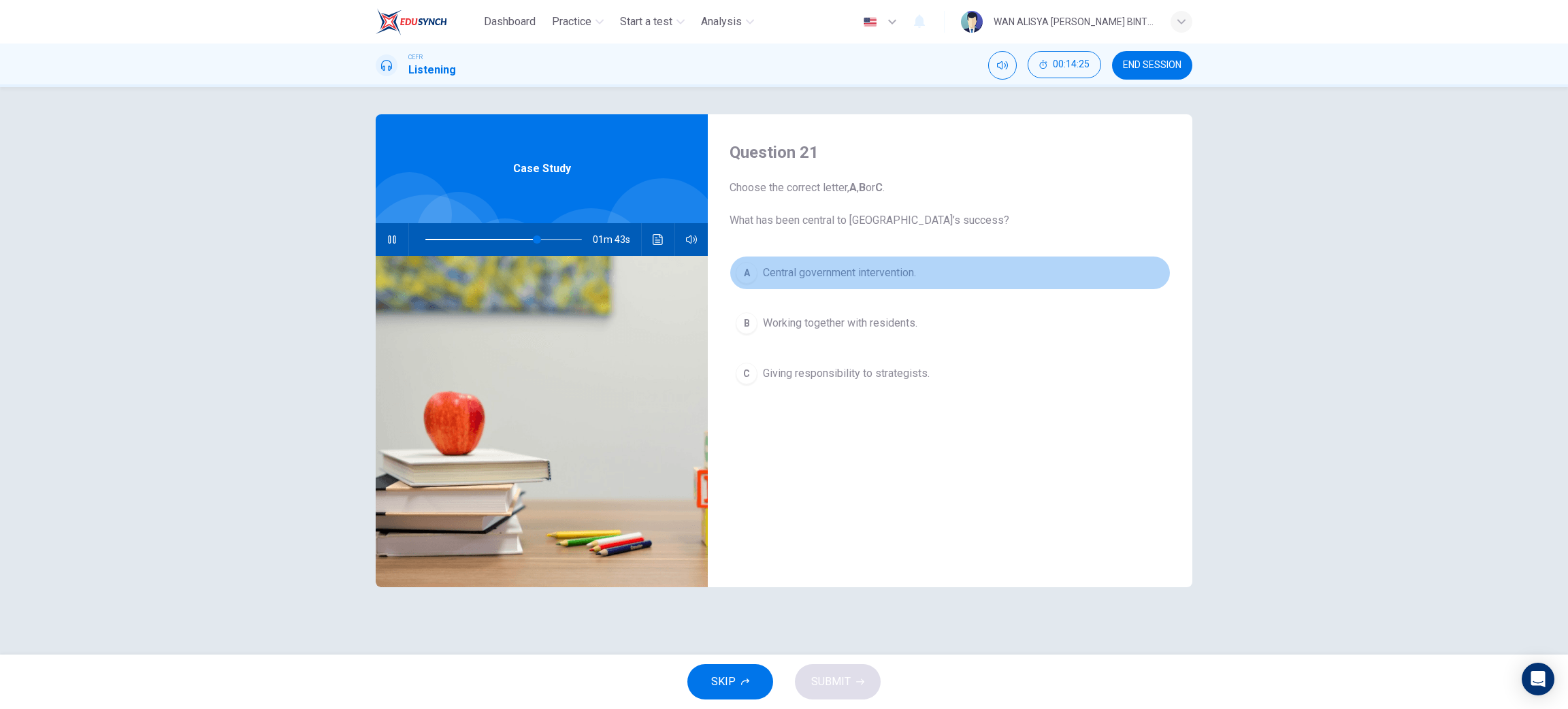 click on "Central government intervention." at bounding box center (839, 273) 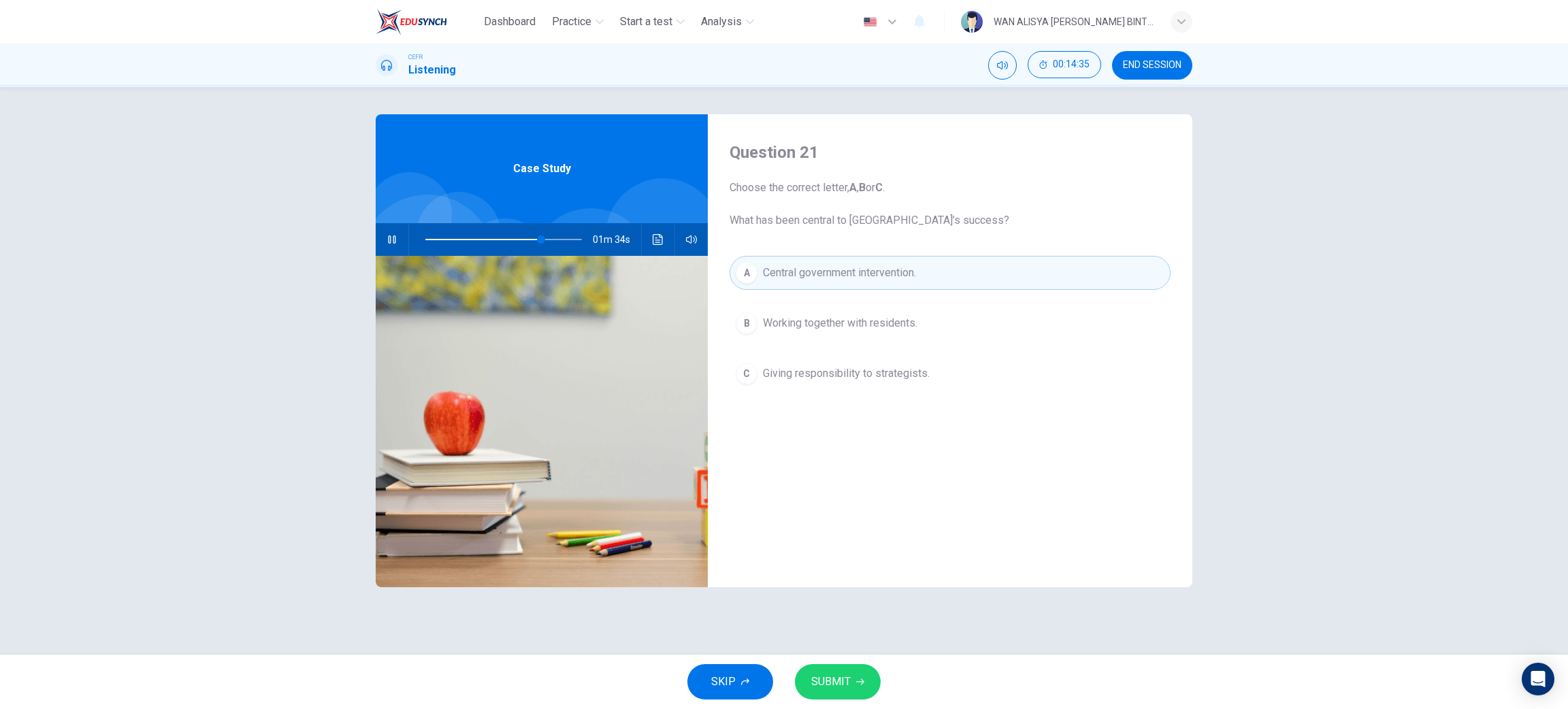 click on "SUBMIT" at bounding box center (838, 682) 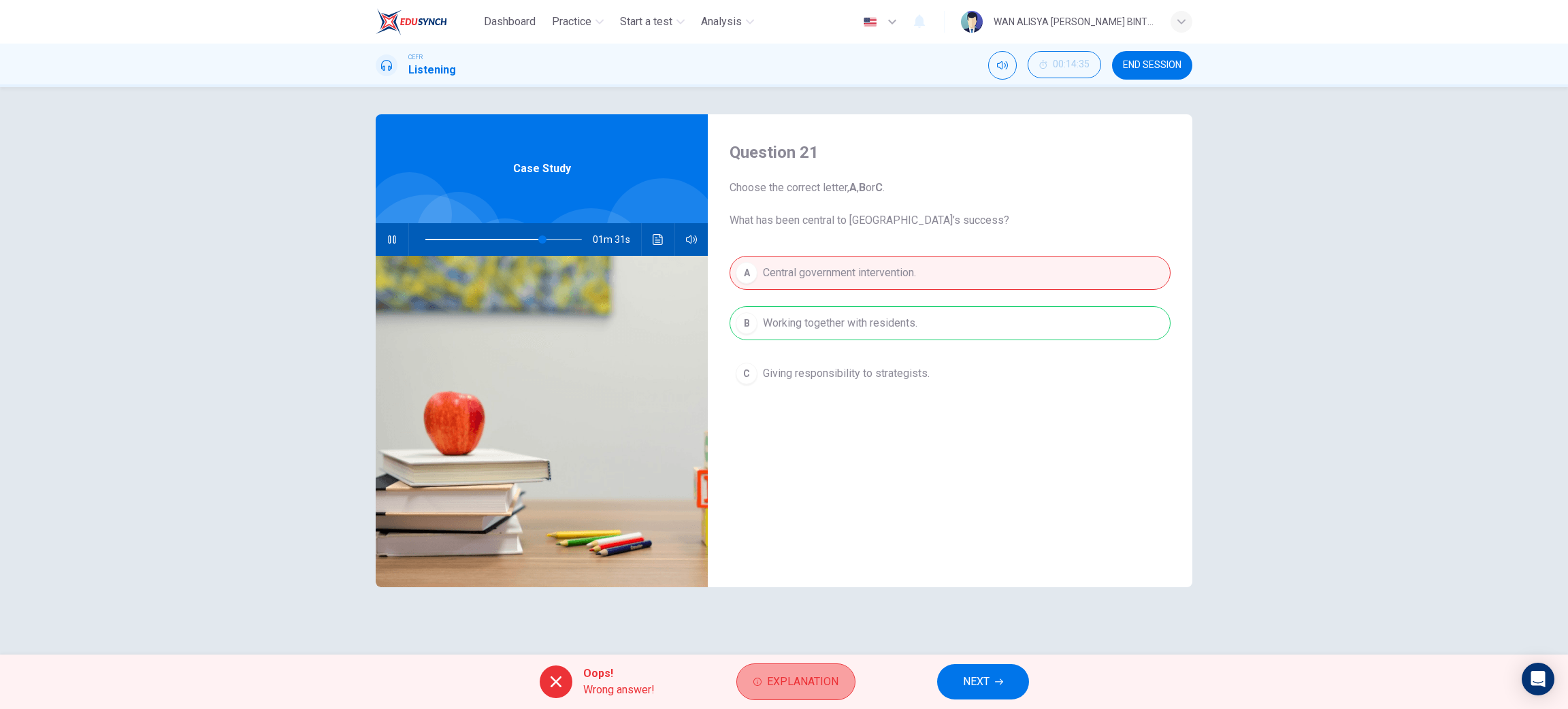 click on "Explanation" at bounding box center (796, 682) 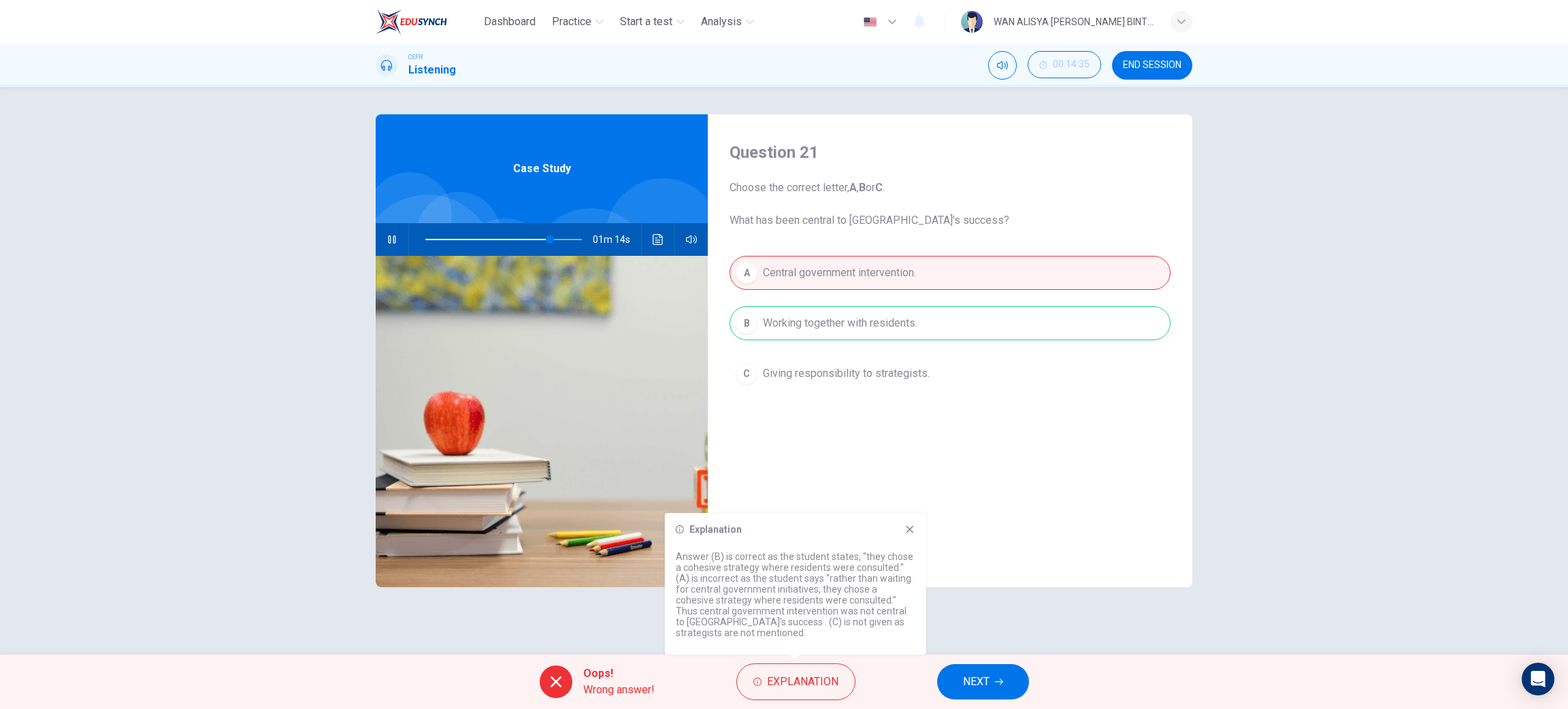 drag, startPoint x: 983, startPoint y: 597, endPoint x: 979, endPoint y: 674, distance: 77.10383 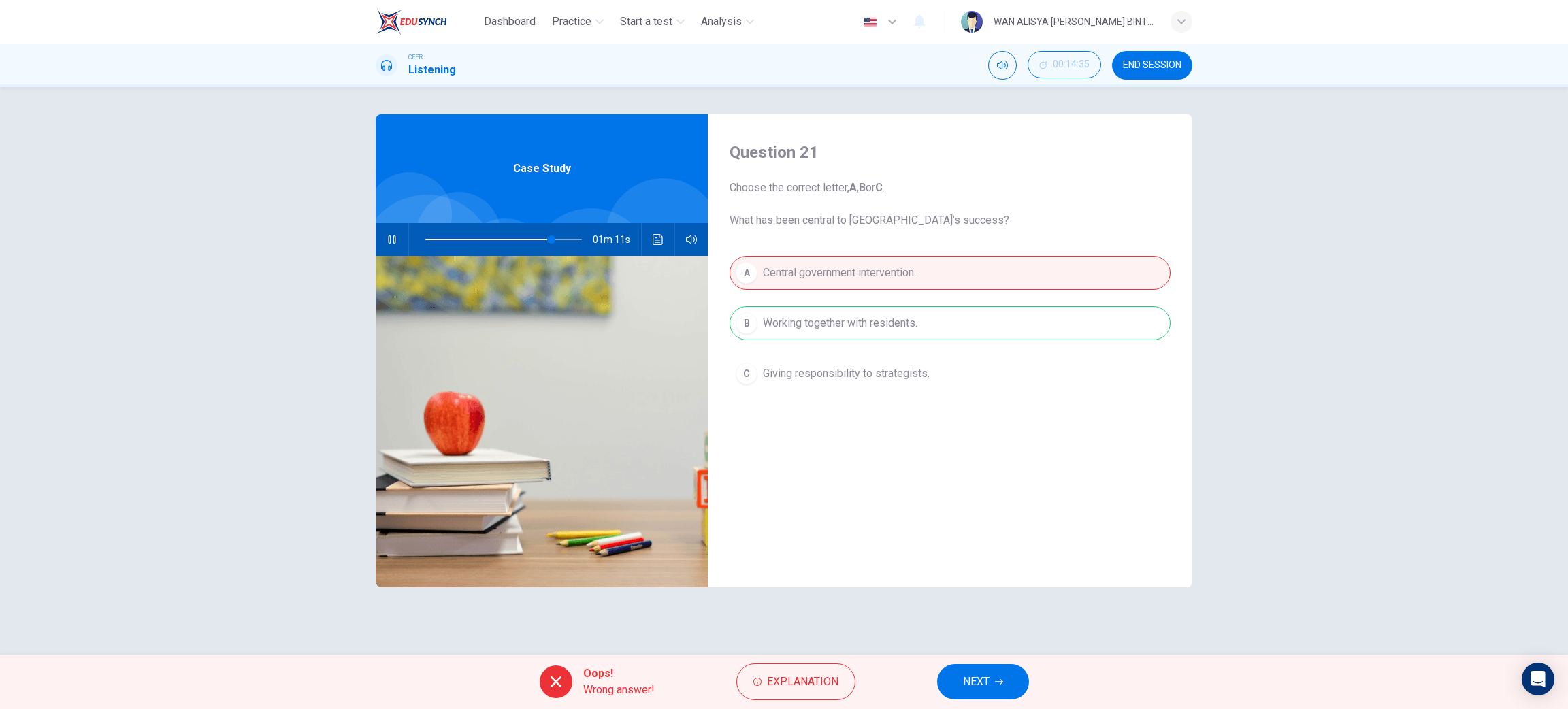 click 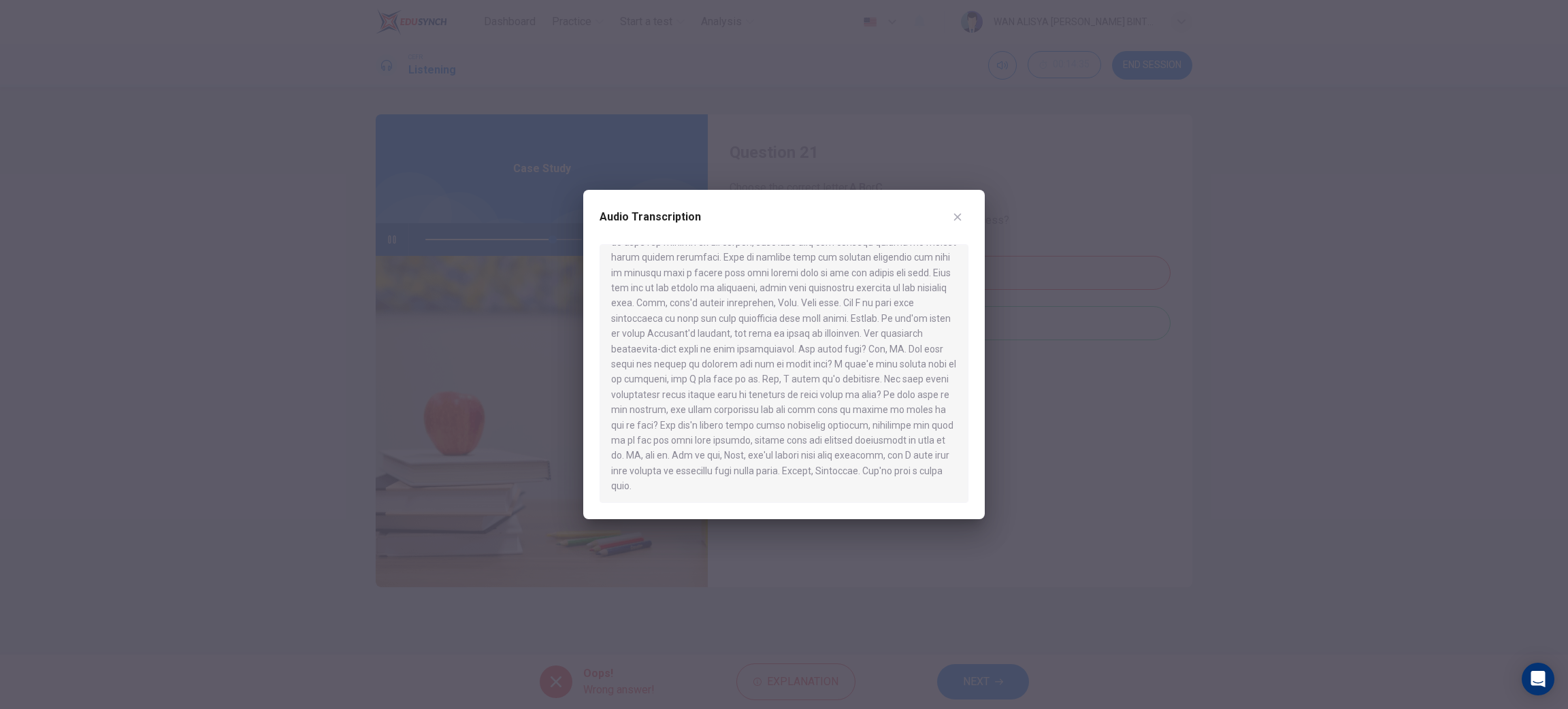 scroll, scrollTop: 801, scrollLeft: 0, axis: vertical 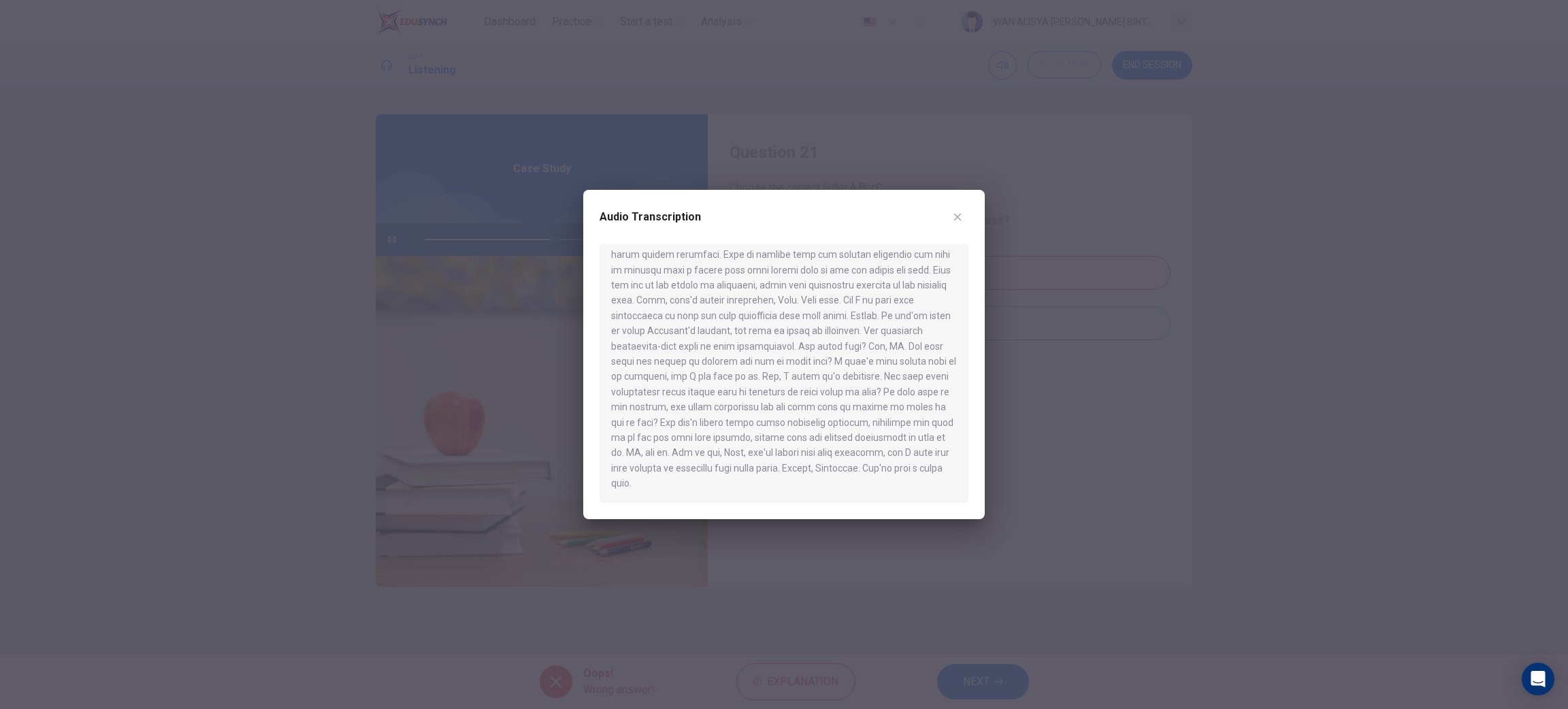 click 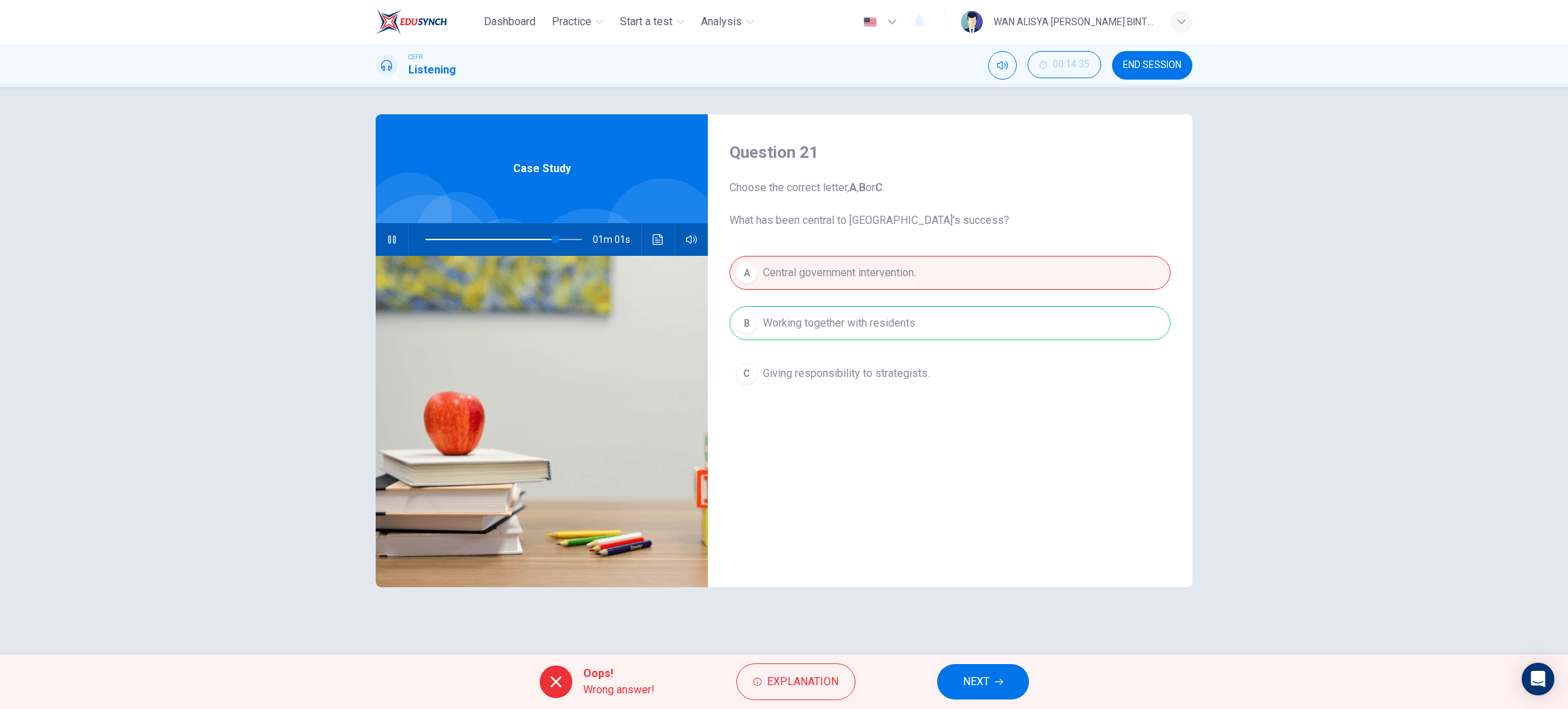 click on "NEXT" at bounding box center [983, 682] 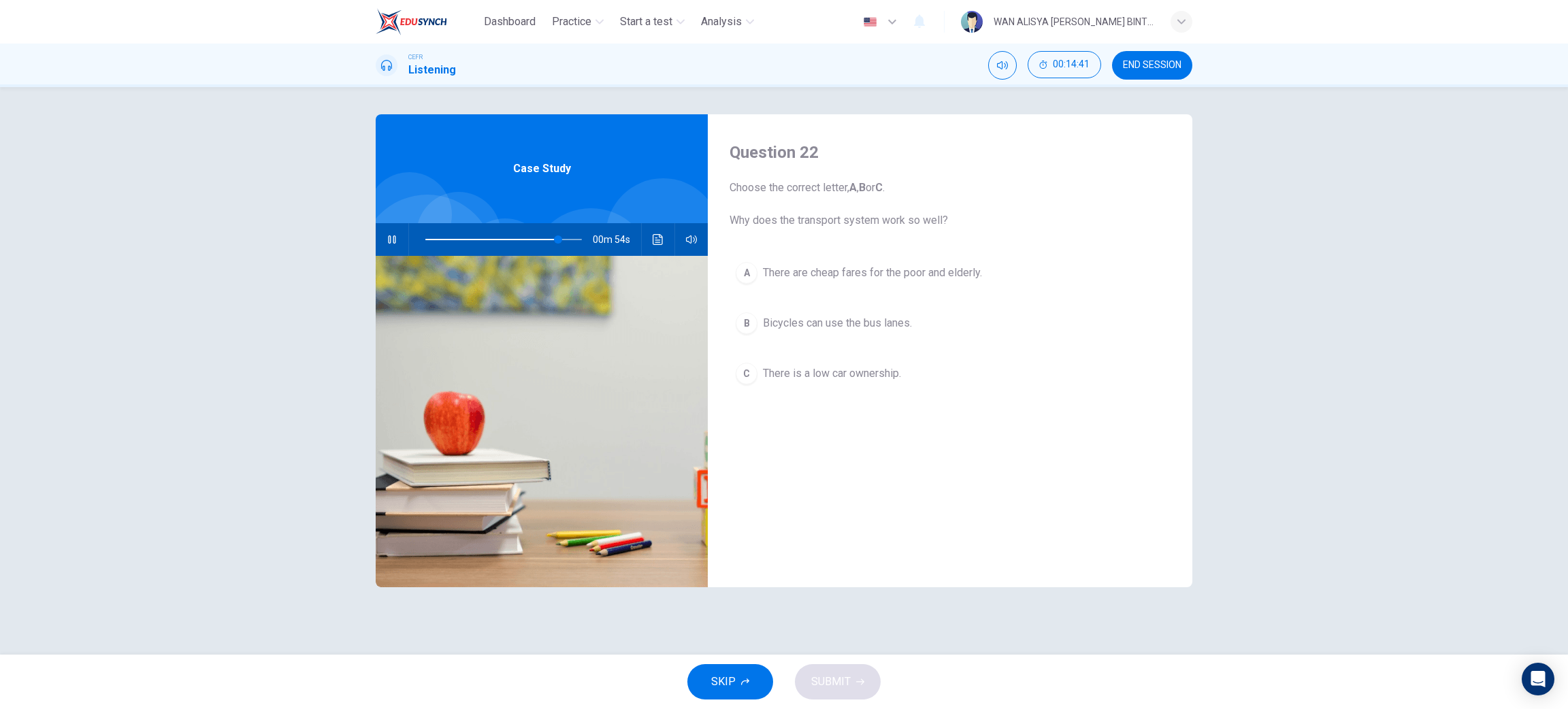 click on "B Bicycles can use the bus lanes." at bounding box center [950, 323] 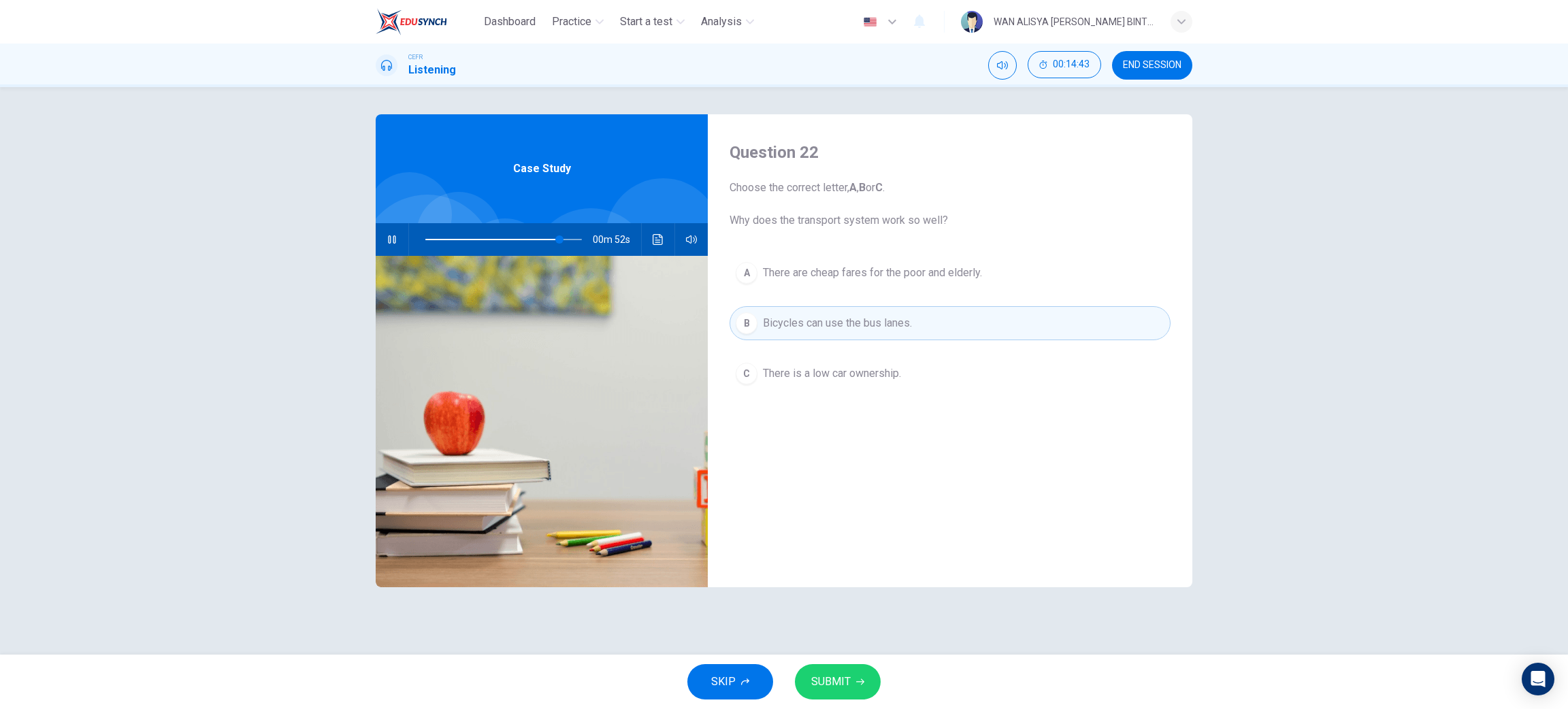 click on "There is a low car ownership." at bounding box center [832, 374] 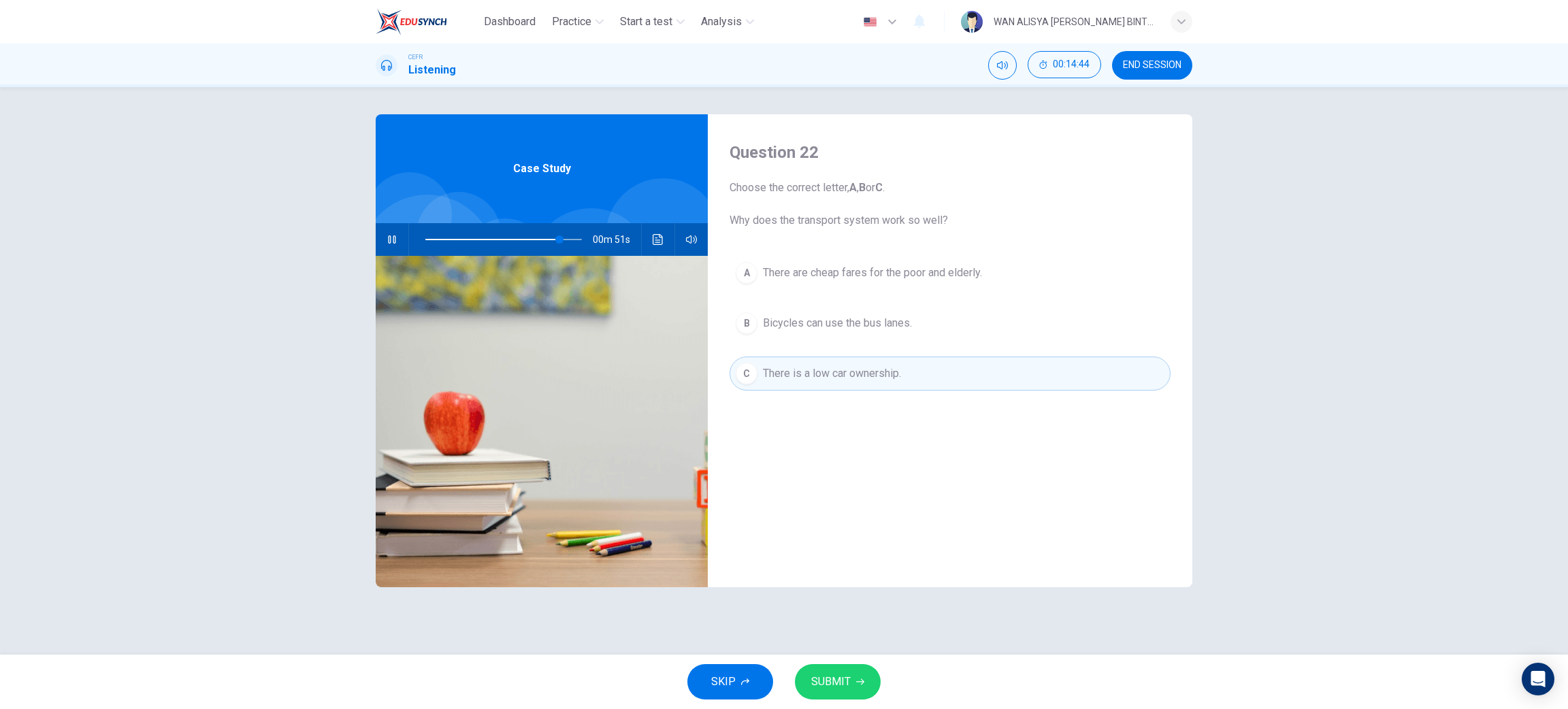 click on "SUBMIT" at bounding box center (831, 682) 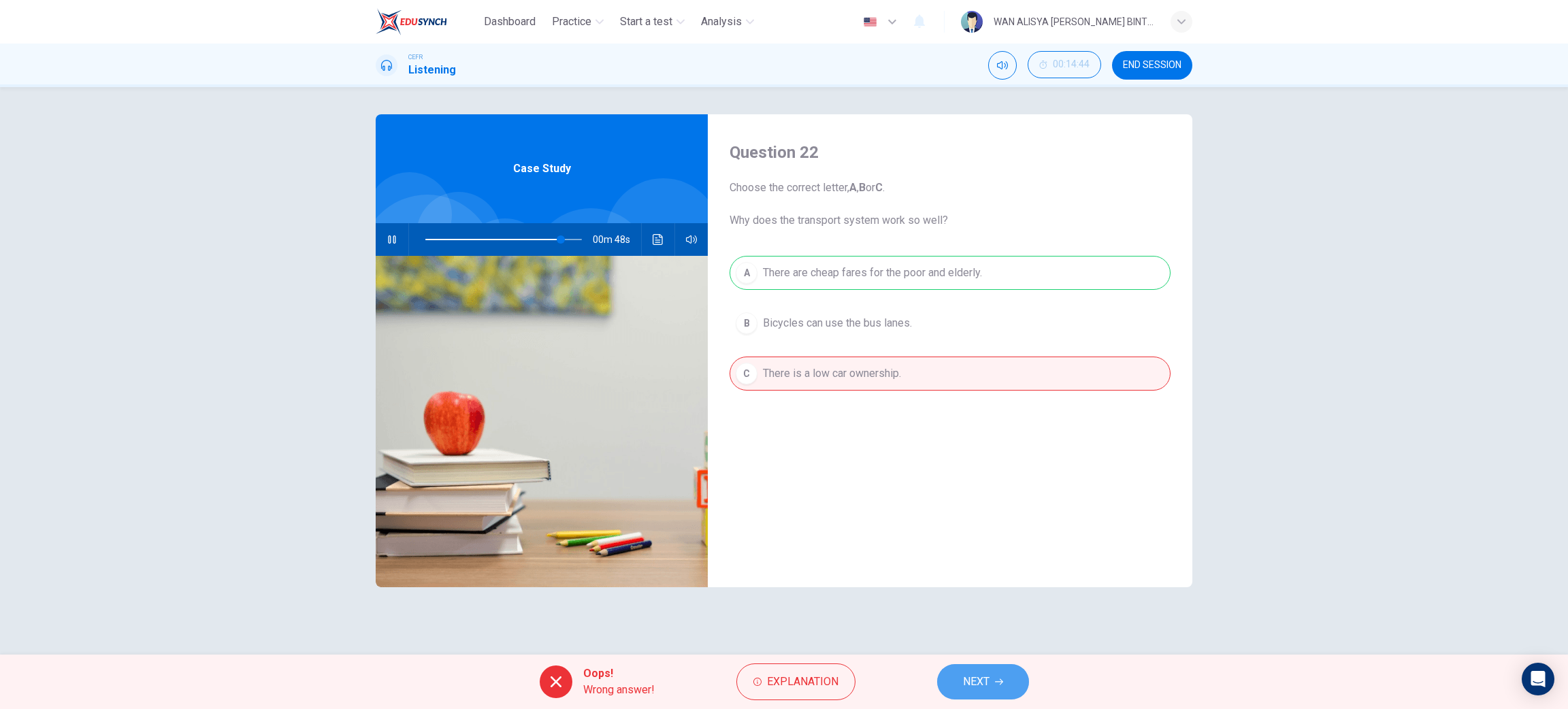 click on "NEXT" at bounding box center (976, 682) 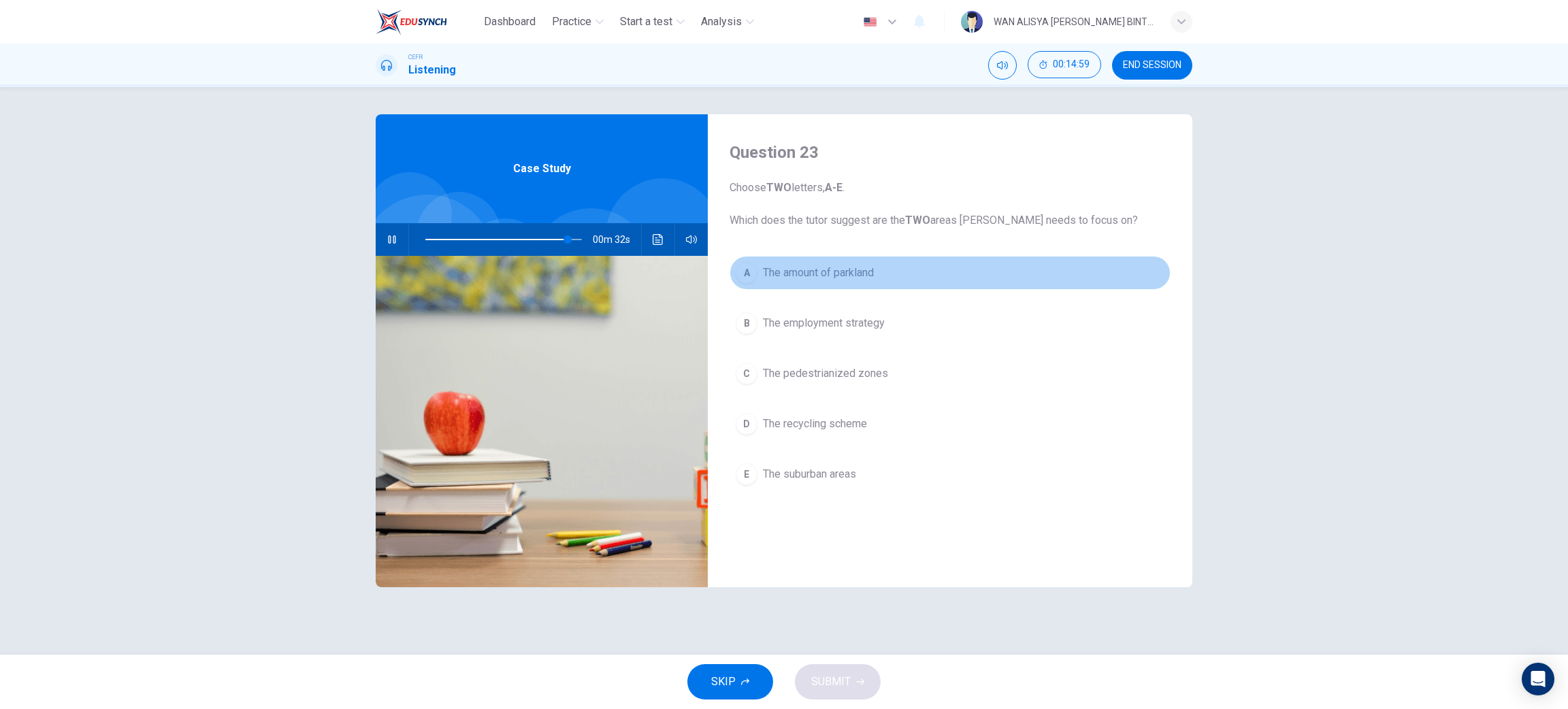 click on "The amount of parkland" at bounding box center (818, 273) 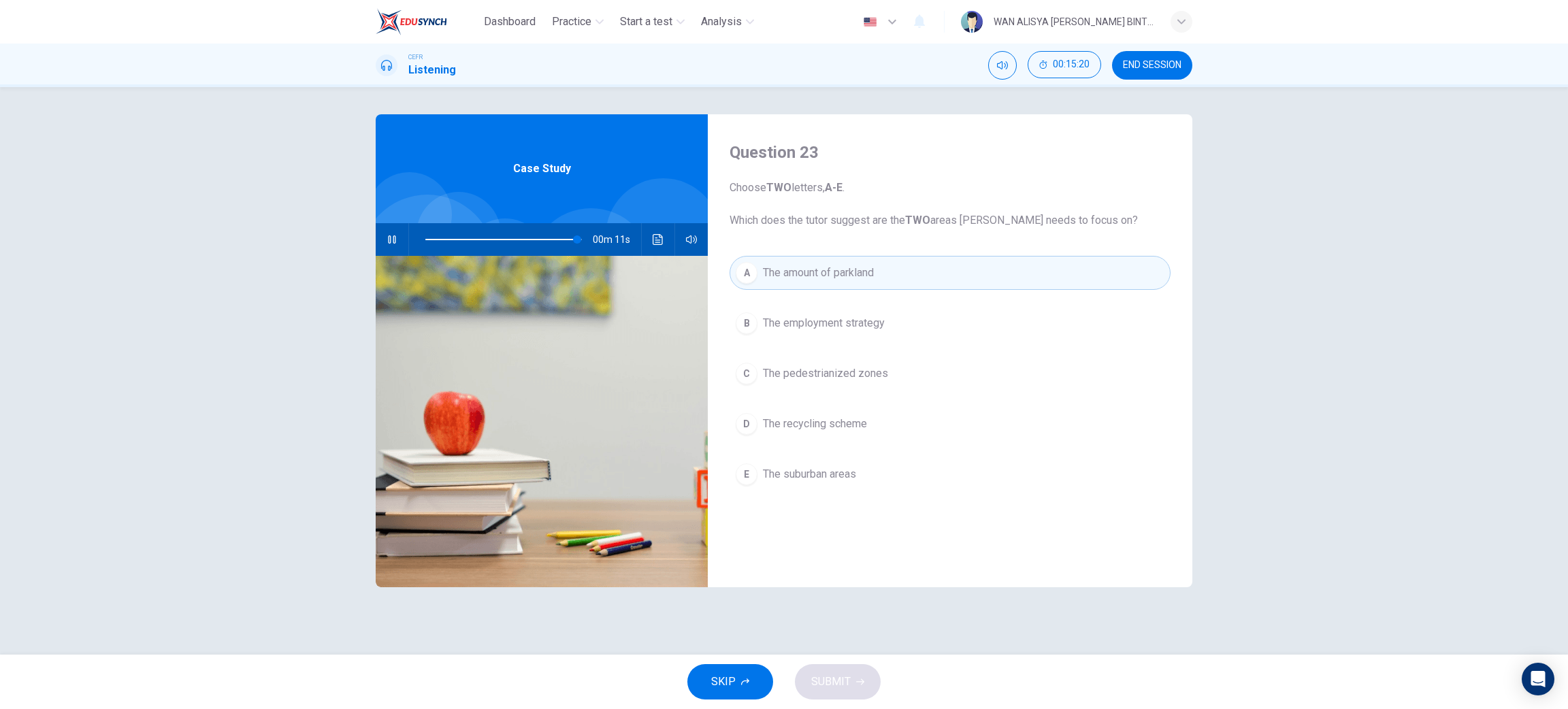 click on "The suburban areas" at bounding box center (809, 474) 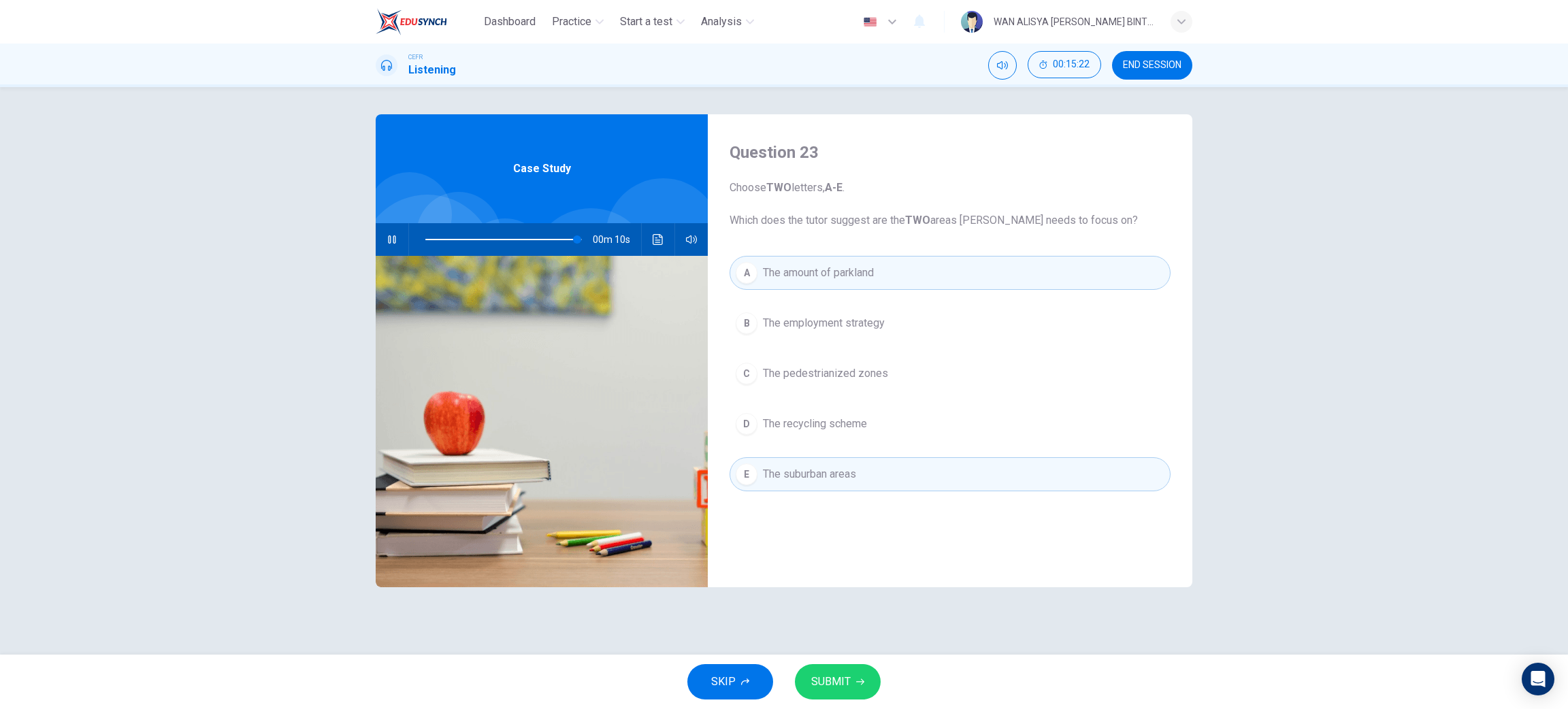 click on "SUBMIT" at bounding box center (831, 682) 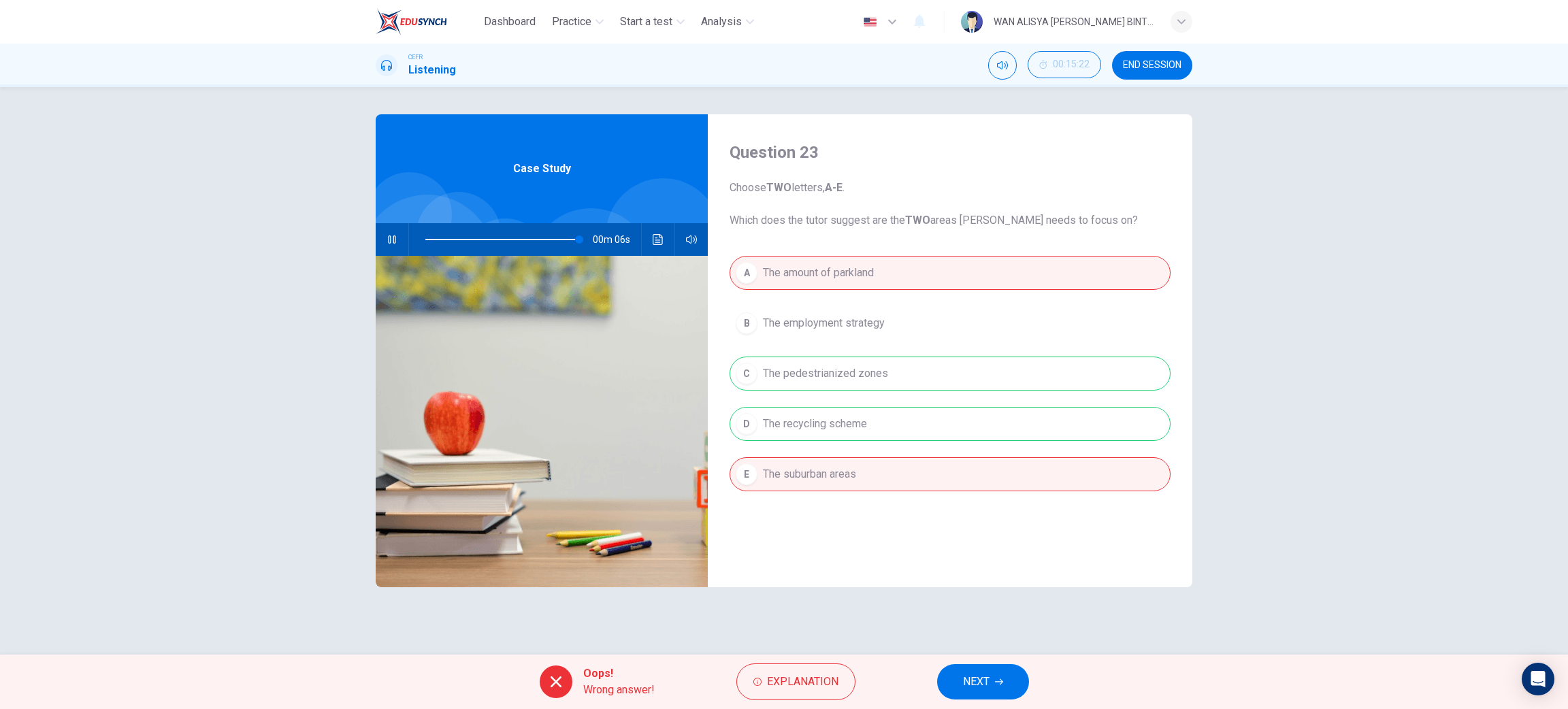 click at bounding box center (392, 240) 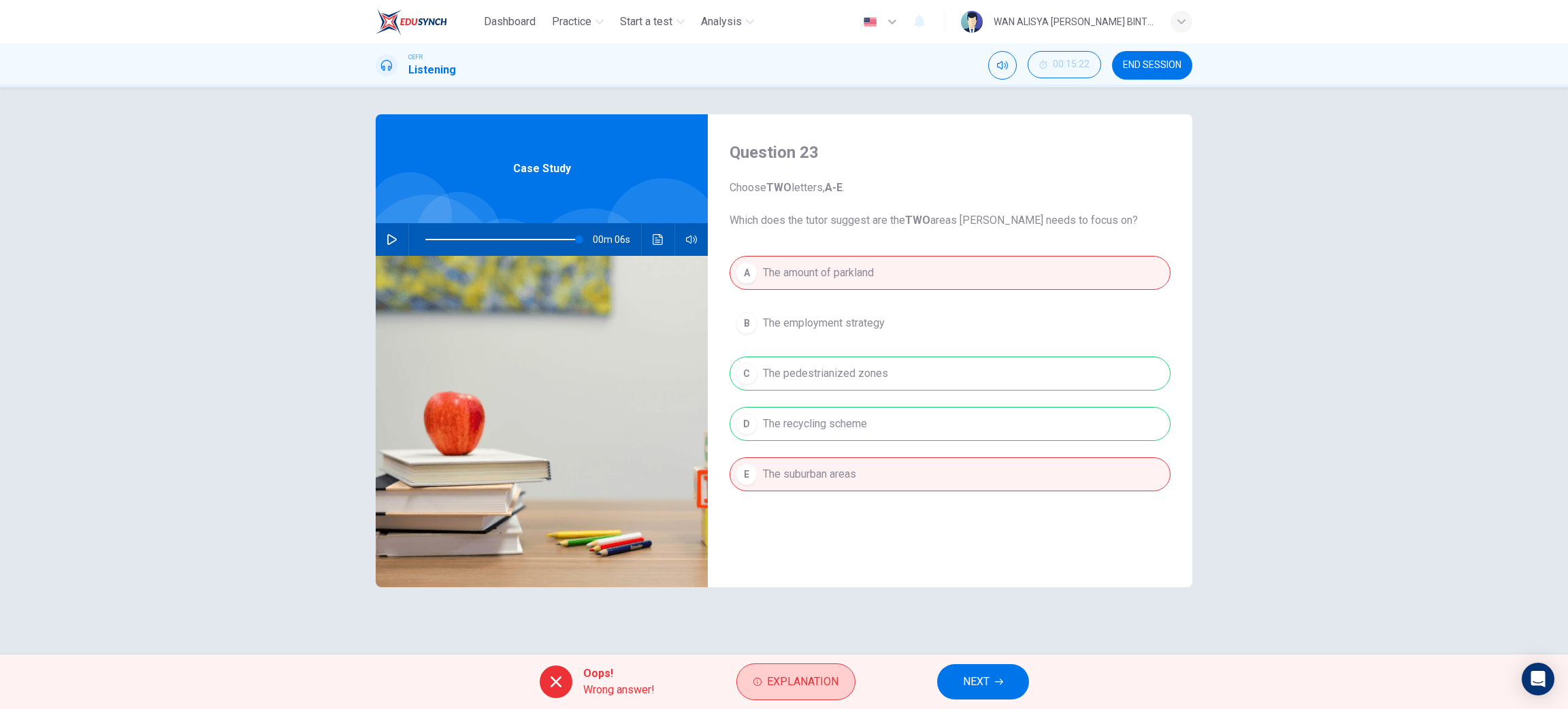 click on "Explanation" at bounding box center [802, 682] 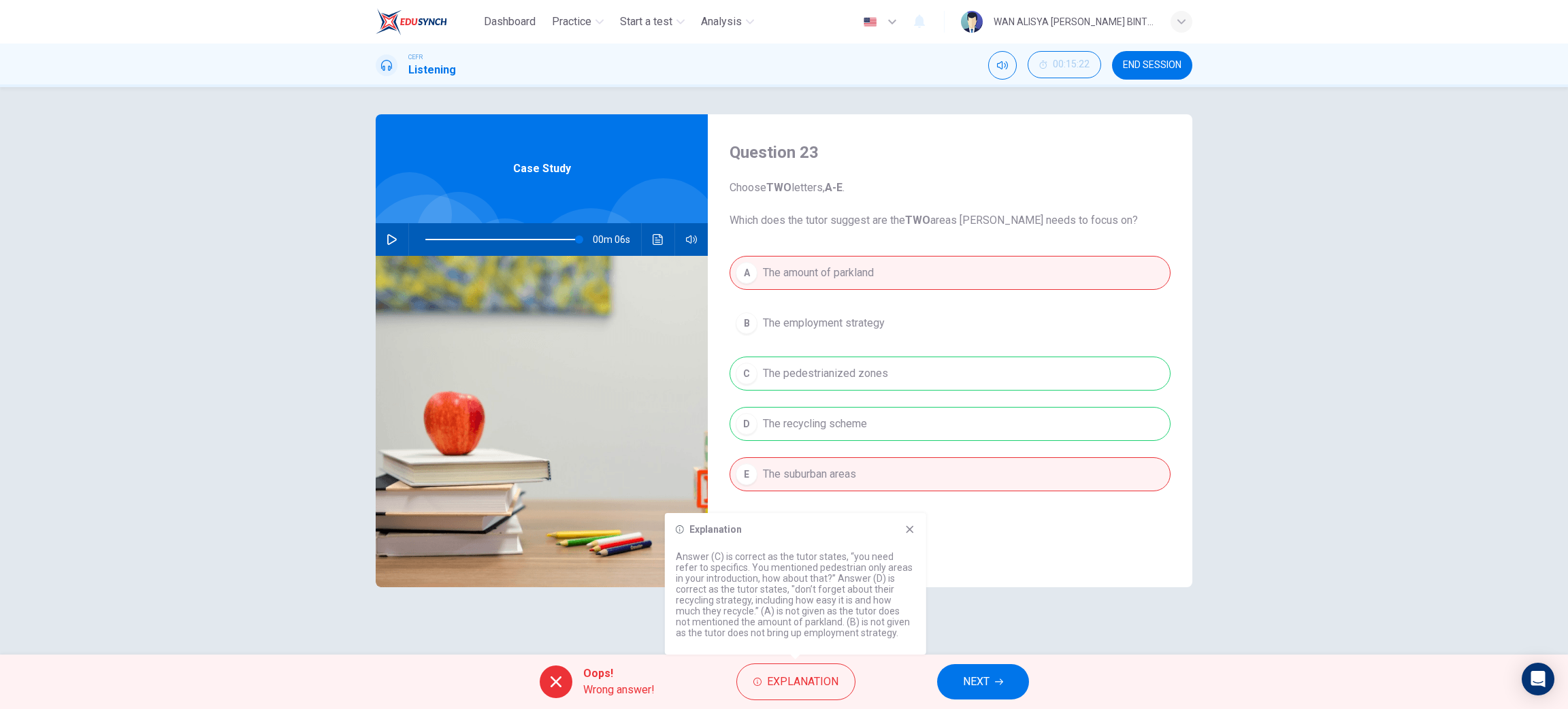 click on "Question 23 Choose  TWO  letters,  A-E . Which does the tutor suggest are the  TWO  areas Jack needs to focus on? A The amount of parkland B The employment strategy C The pedestrianized zones D The recycling scheme E The suburban areas Case Study 00m 06s" at bounding box center [784, 371] 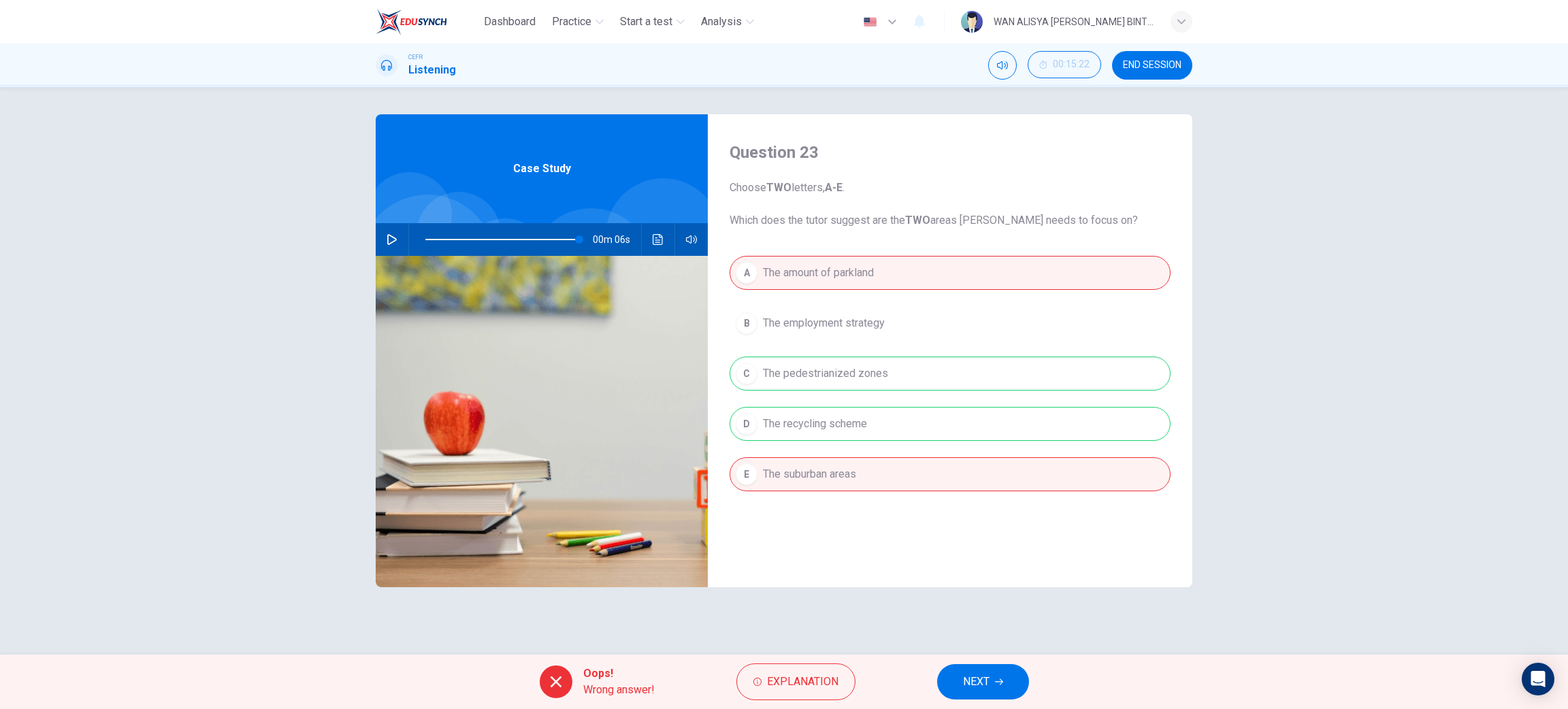 click on "NEXT" at bounding box center (983, 682) 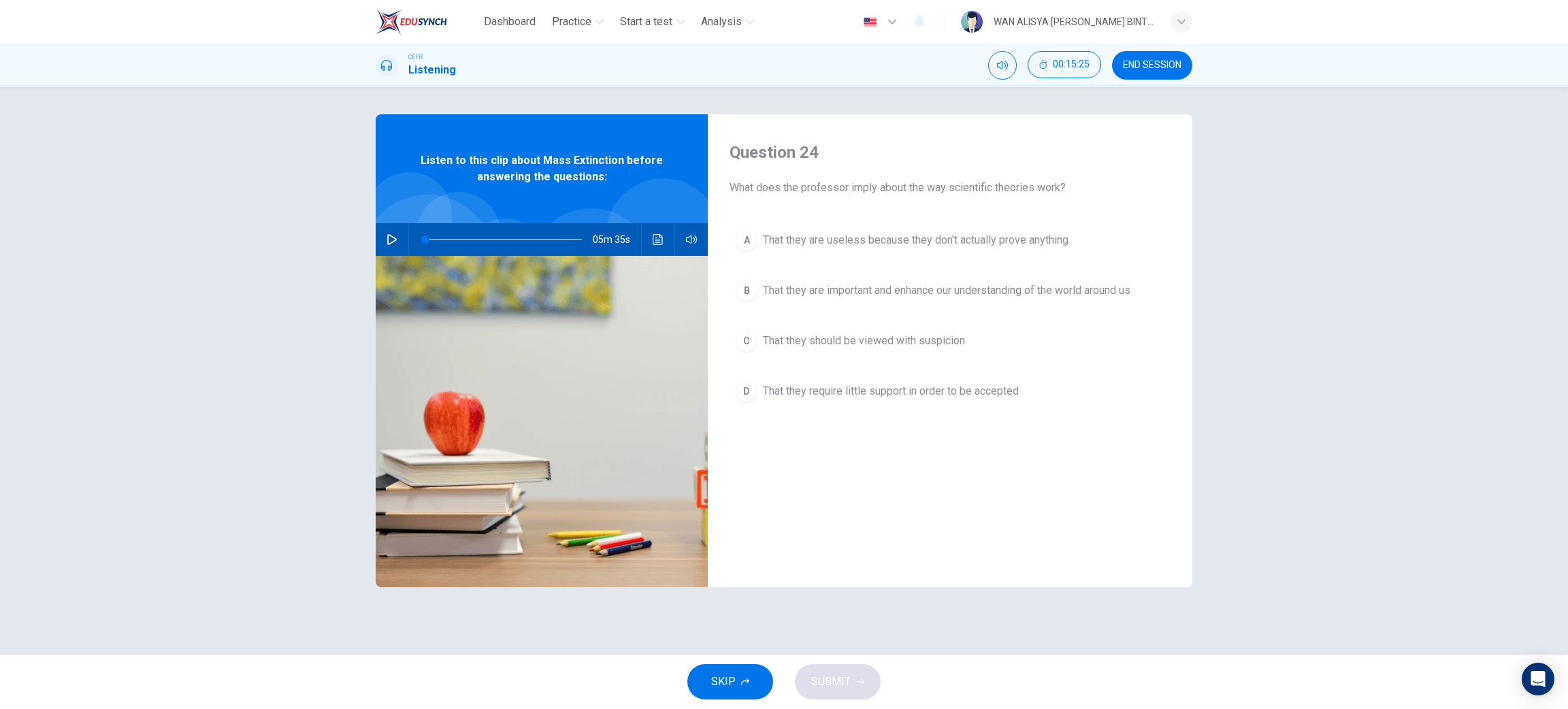 click 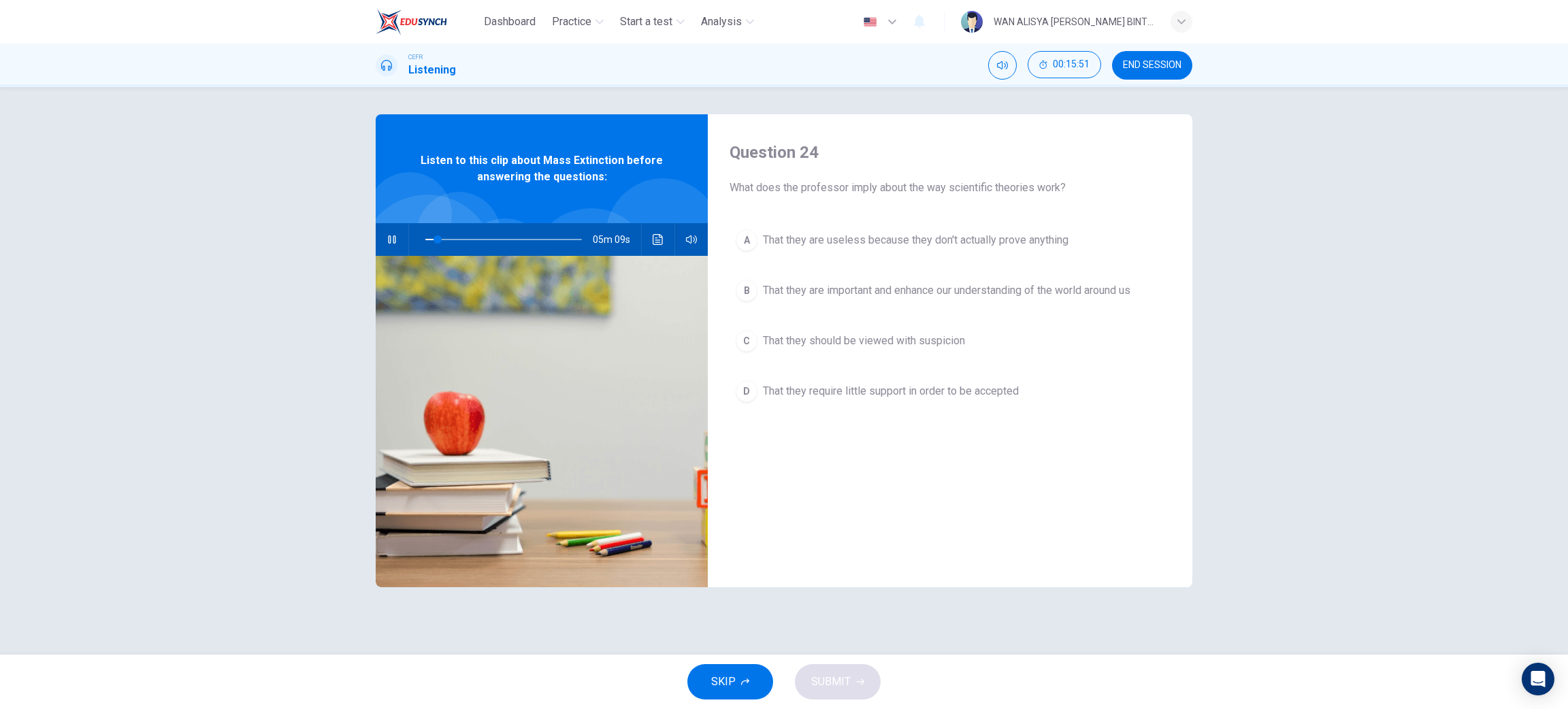 click on "That they are important and enhance our understanding of the world around us" at bounding box center [947, 291] 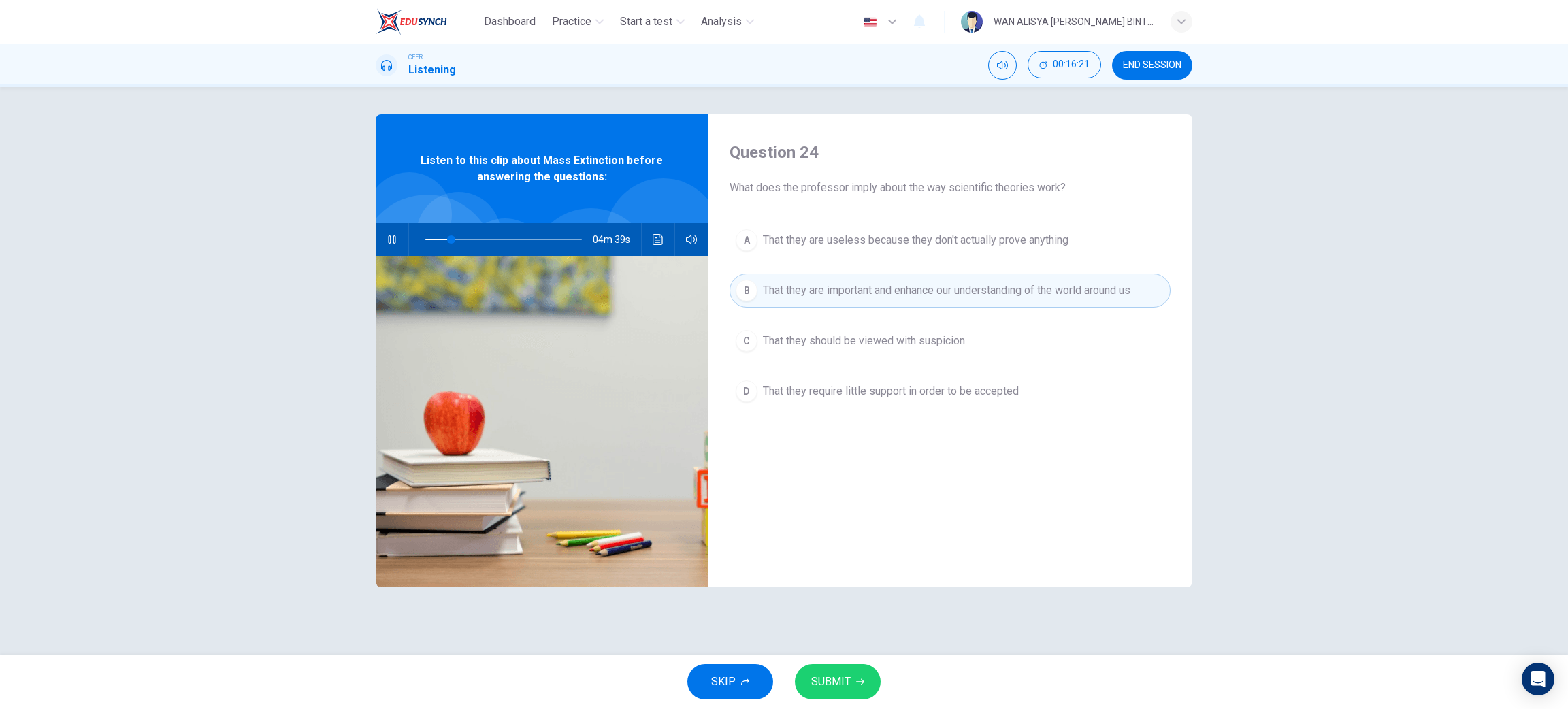 click on "SUBMIT" at bounding box center [831, 682] 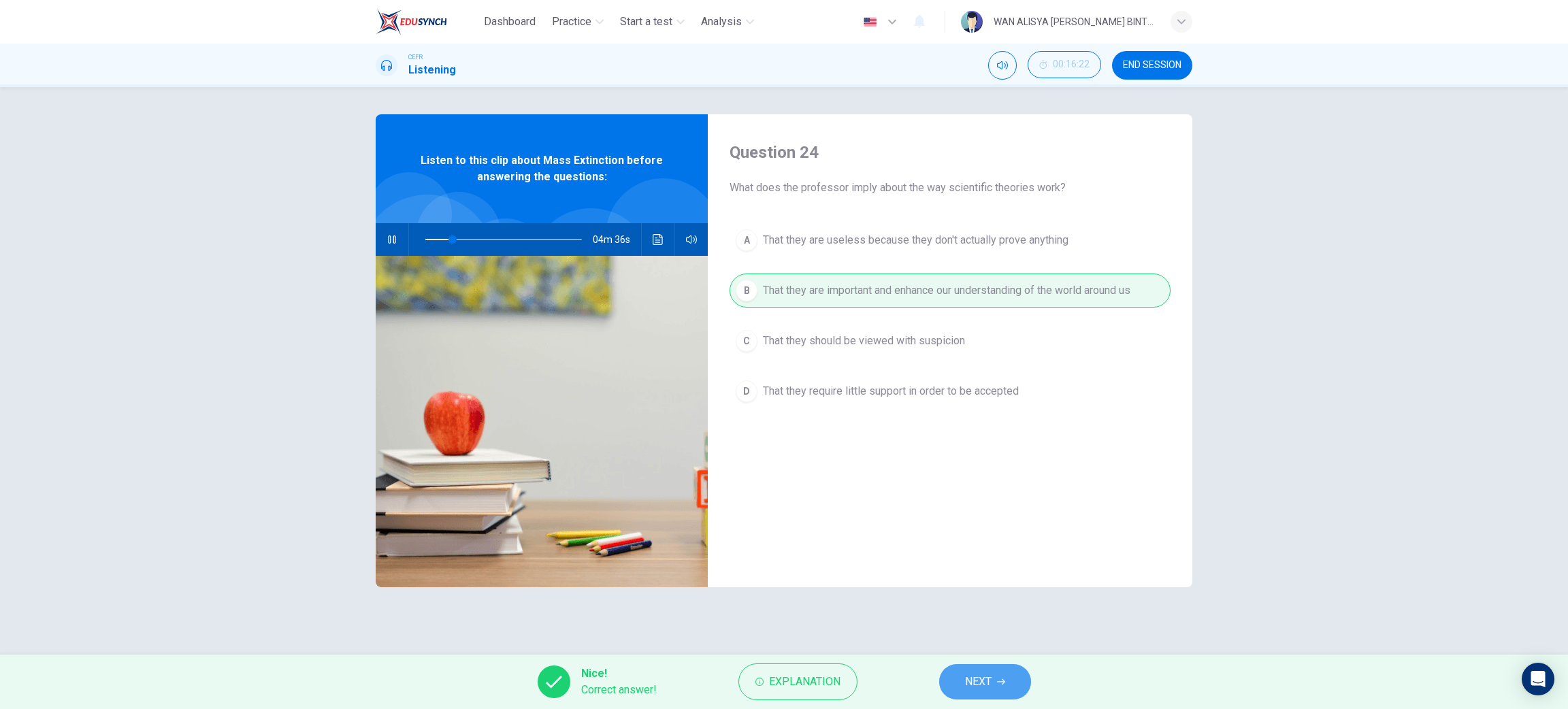 click on "NEXT" at bounding box center (985, 682) 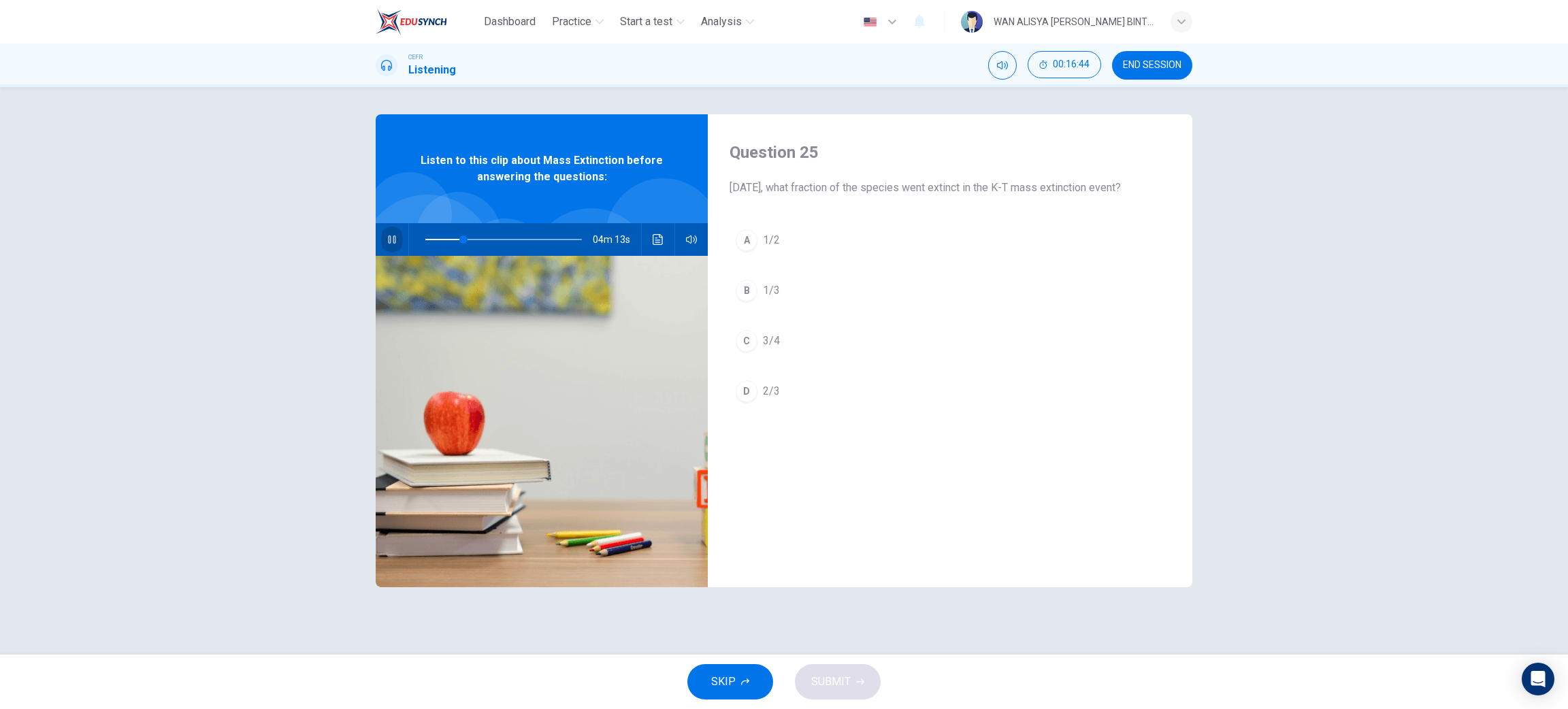 click 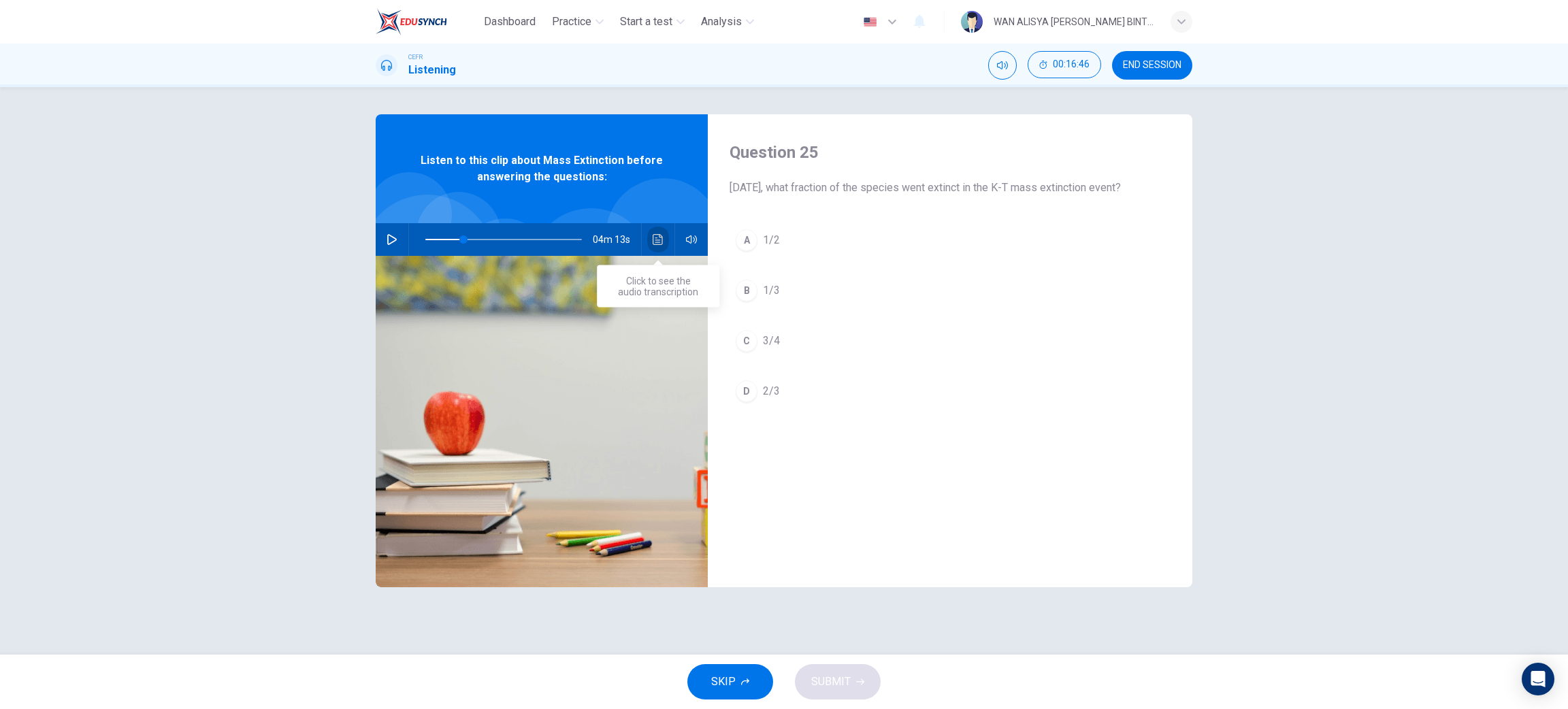click at bounding box center [658, 240] 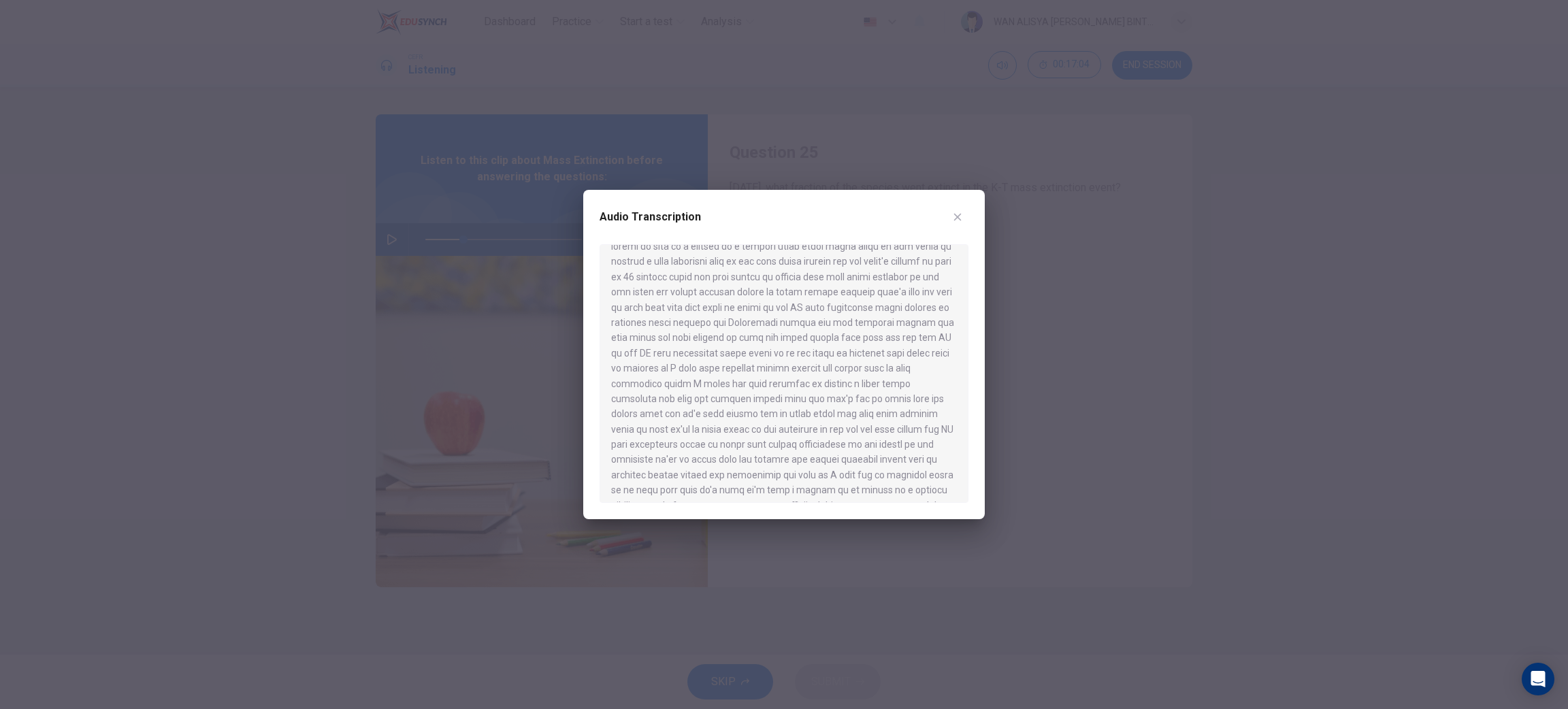 scroll, scrollTop: 0, scrollLeft: 0, axis: both 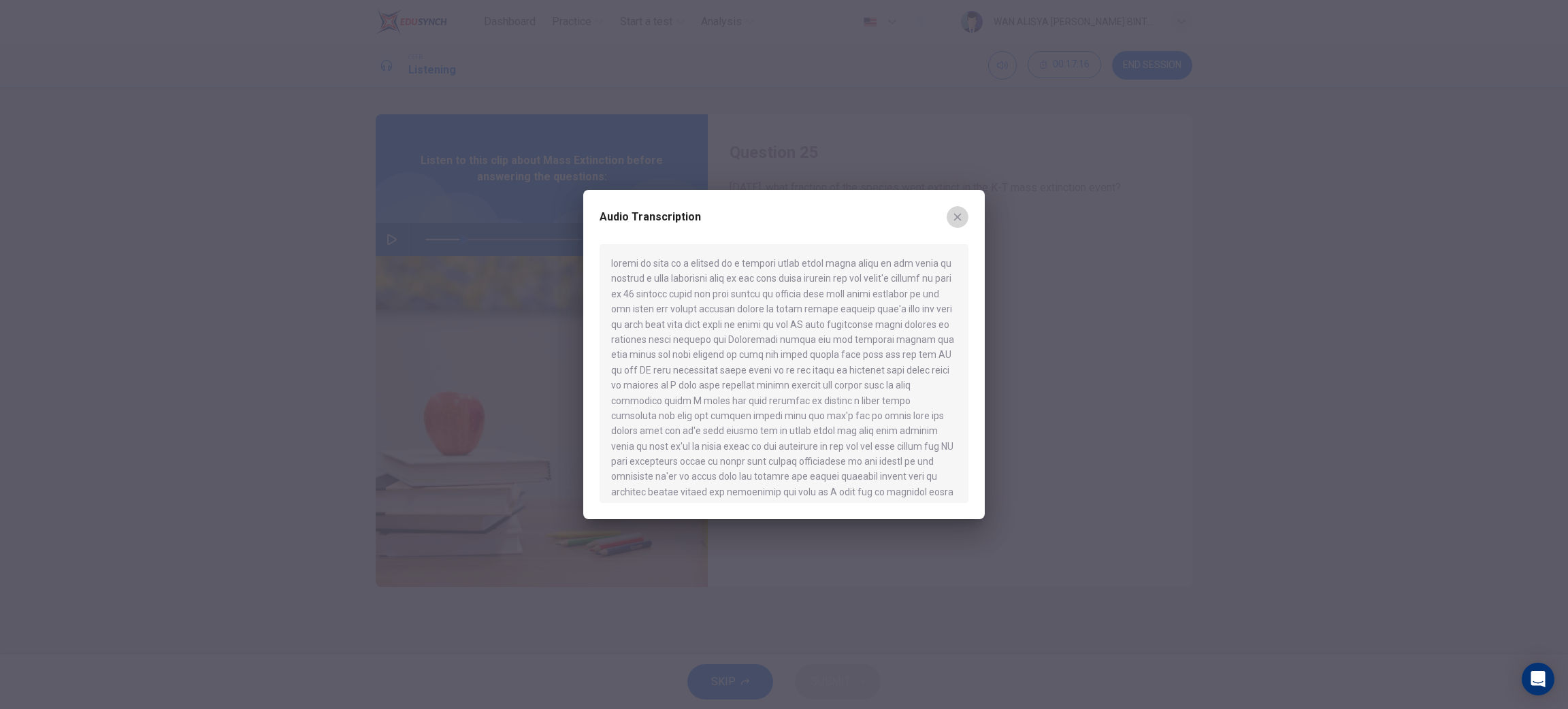 click 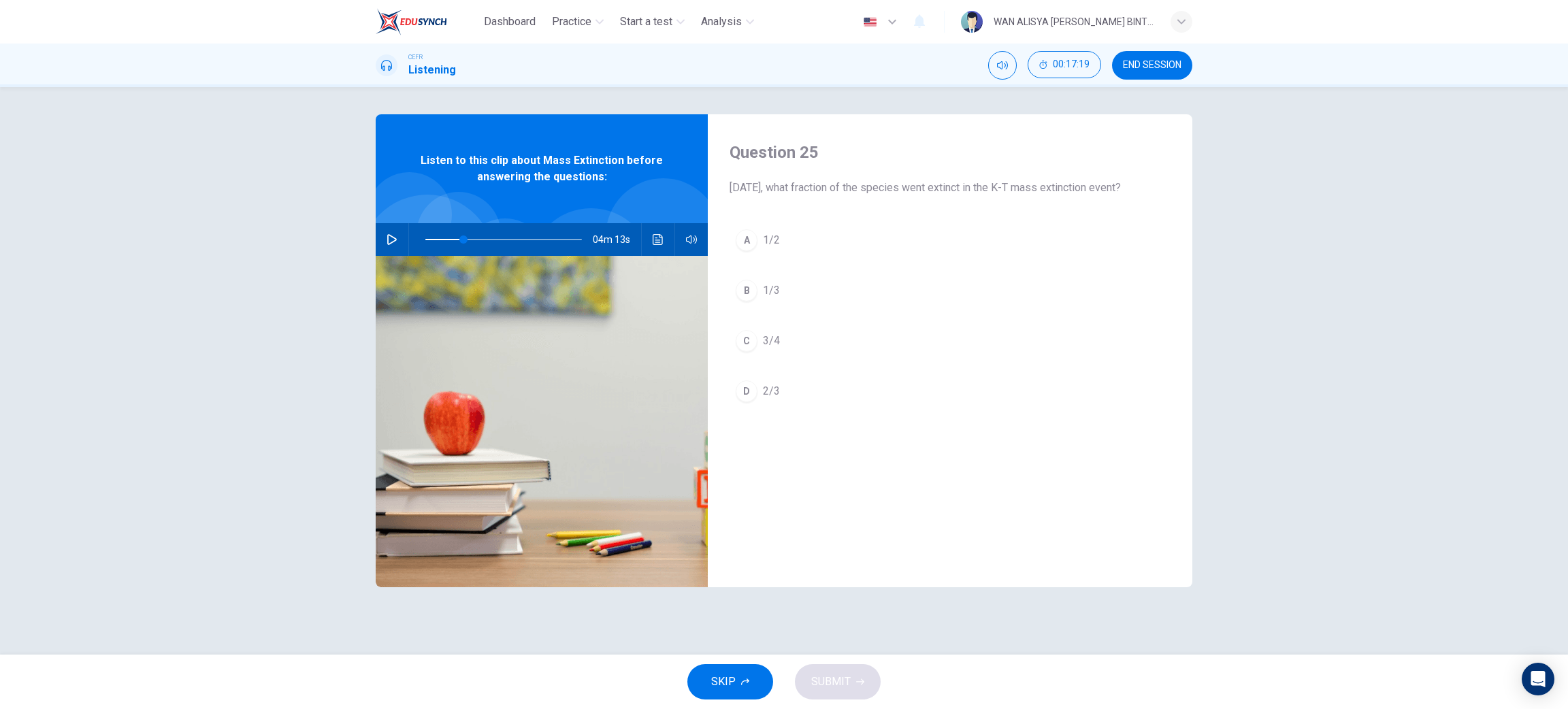 click on "B" at bounding box center (747, 291) 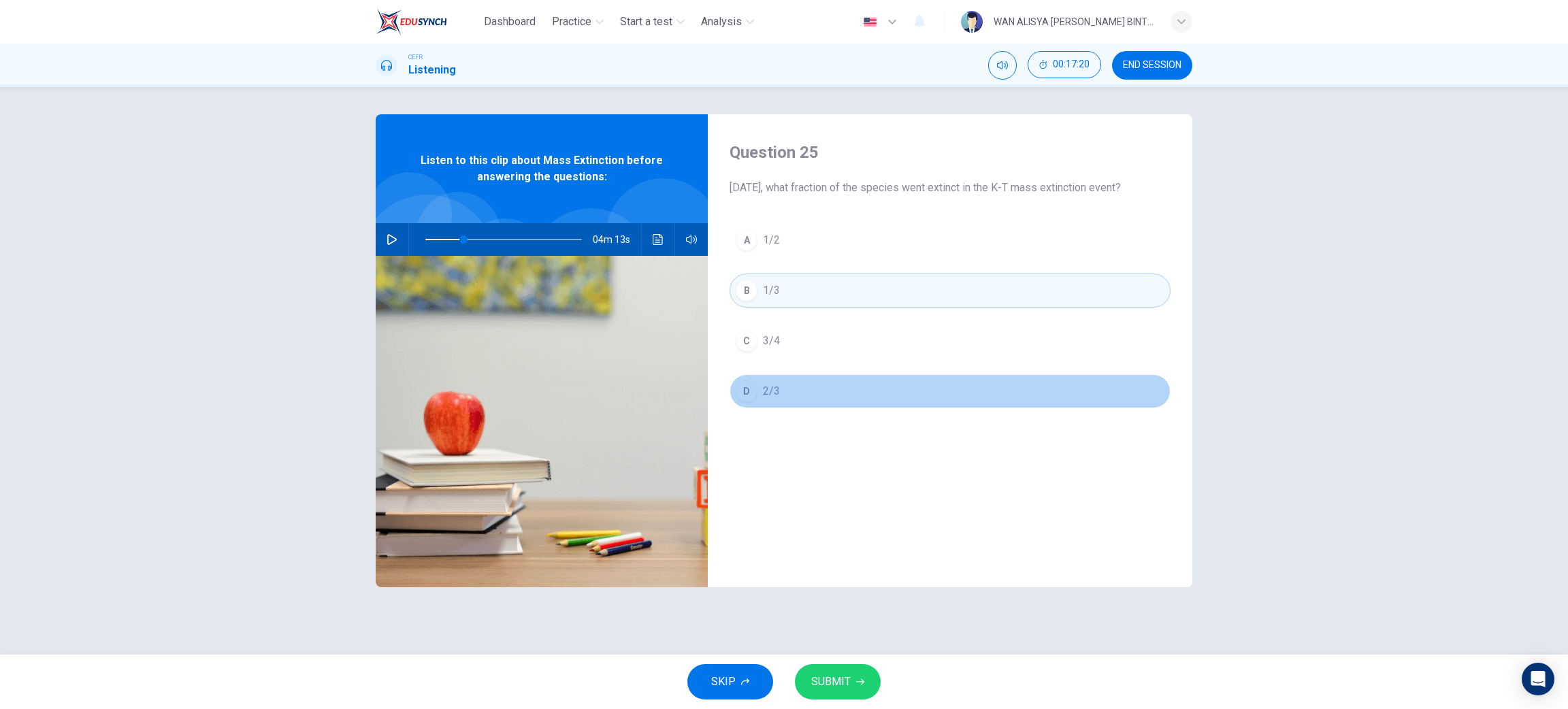 click on "D" at bounding box center (747, 391) 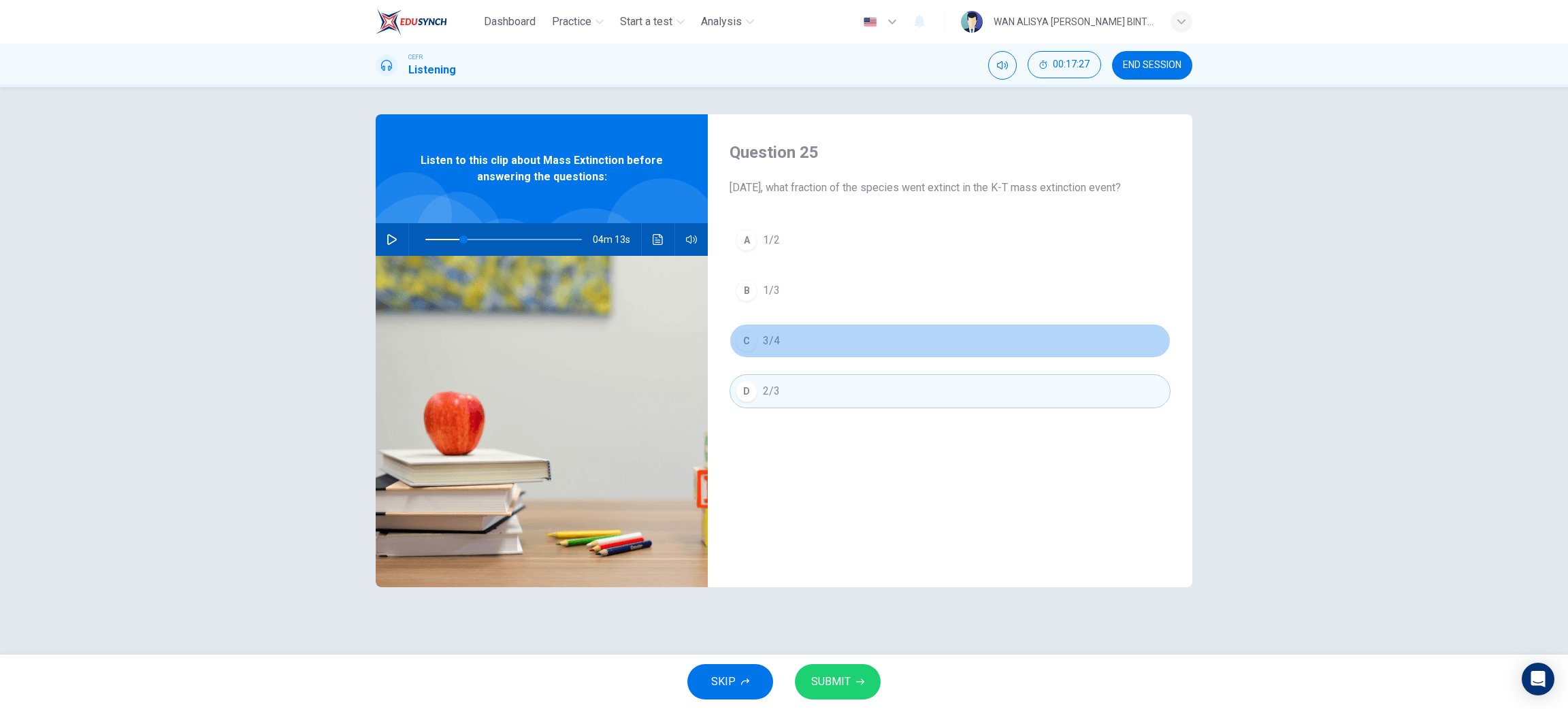 click on "C" at bounding box center (747, 341) 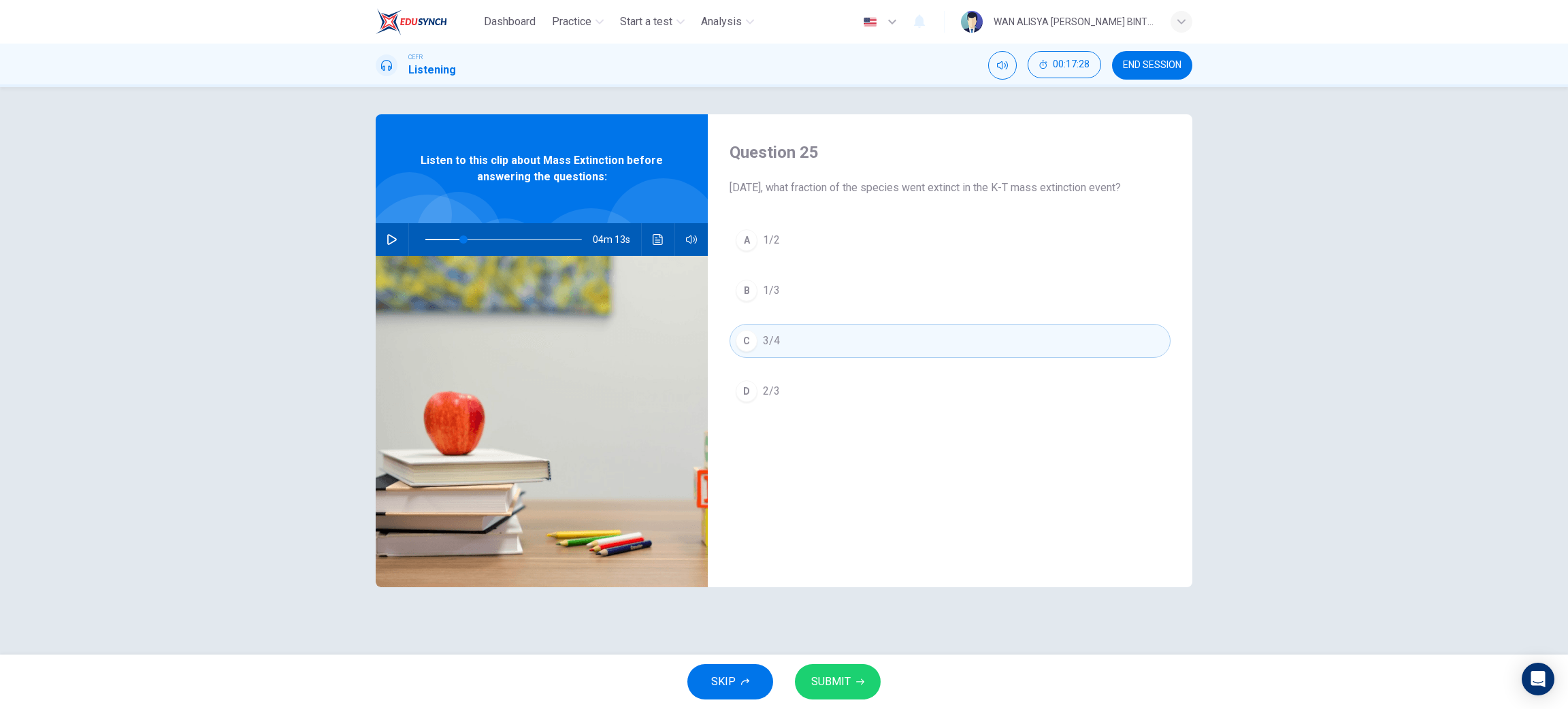 click on "SUBMIT" at bounding box center [831, 682] 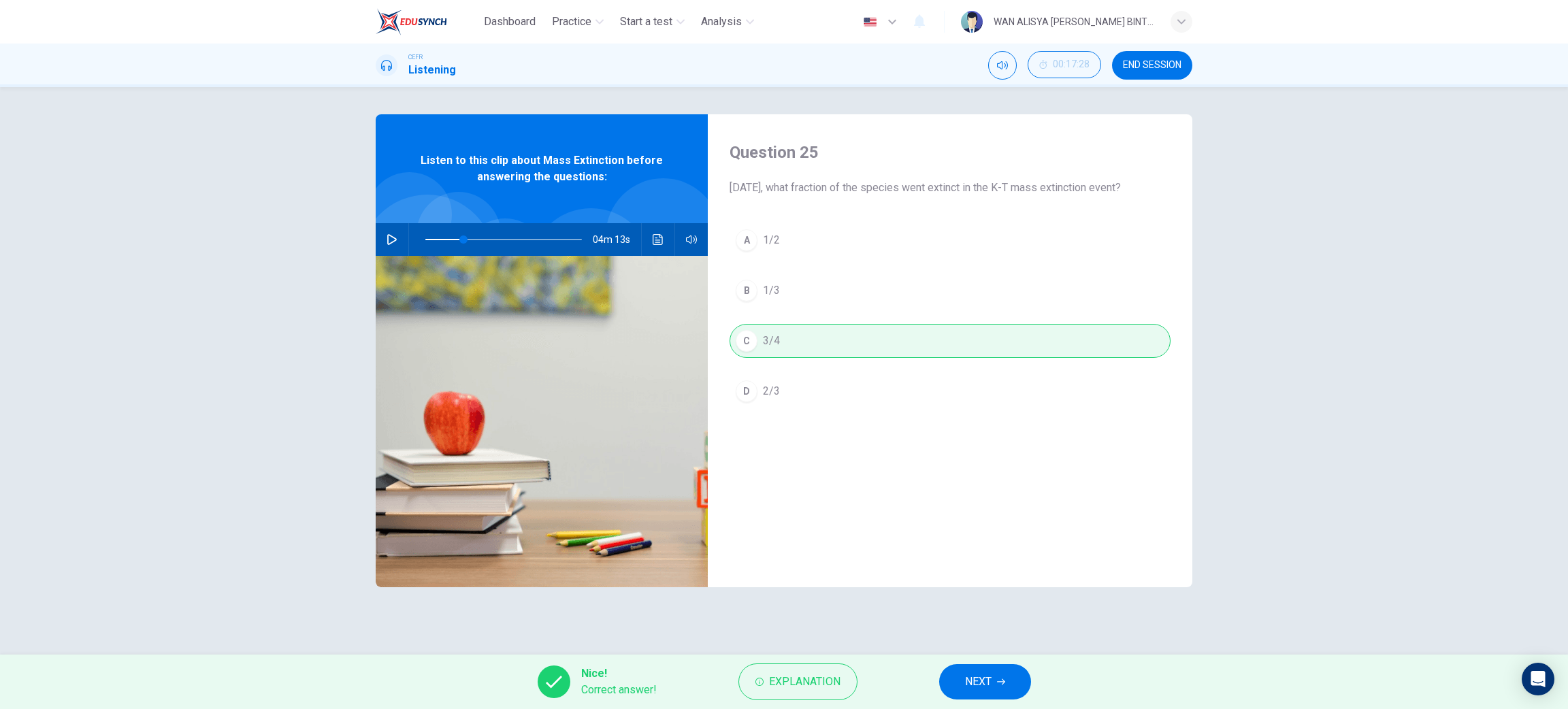 click on "Explanation" at bounding box center (804, 682) 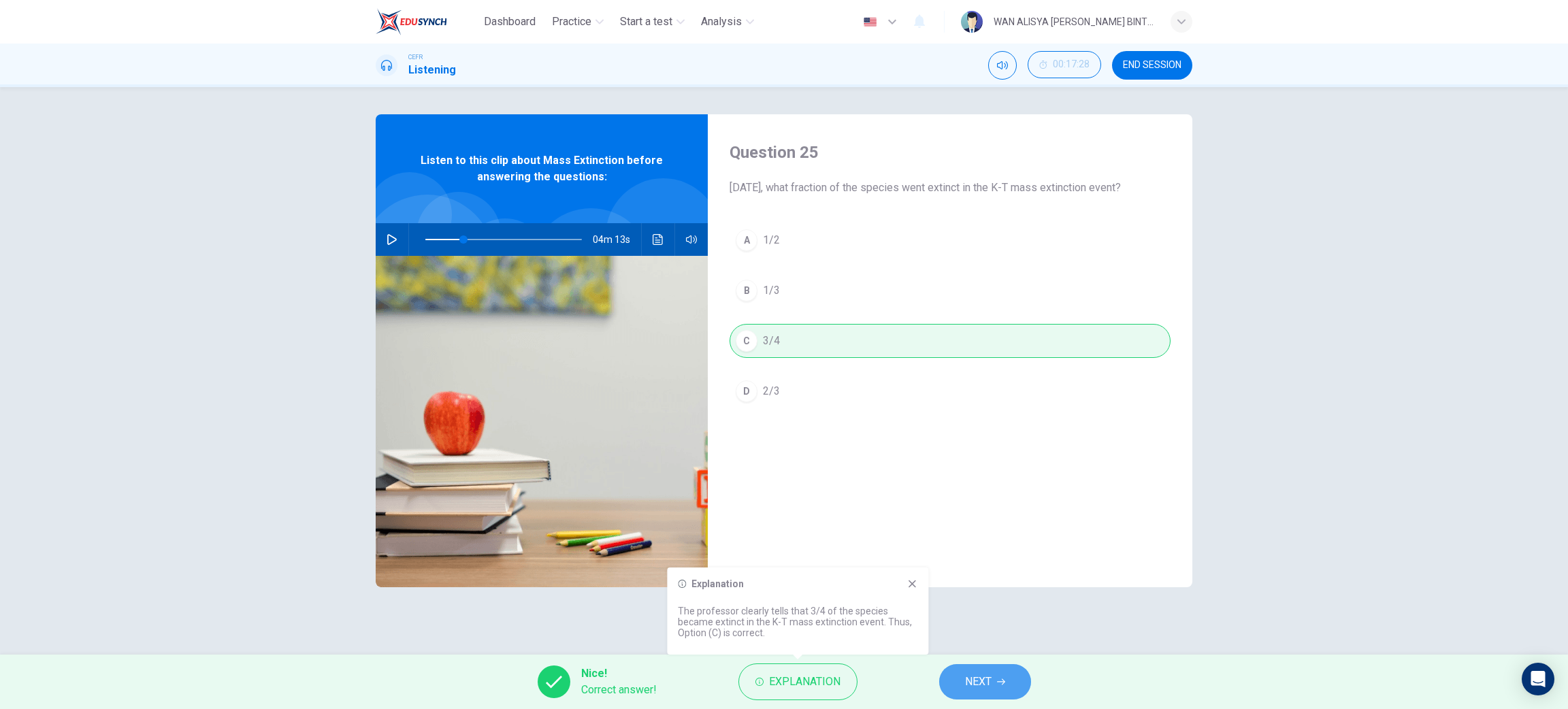 click on "NEXT" at bounding box center (978, 682) 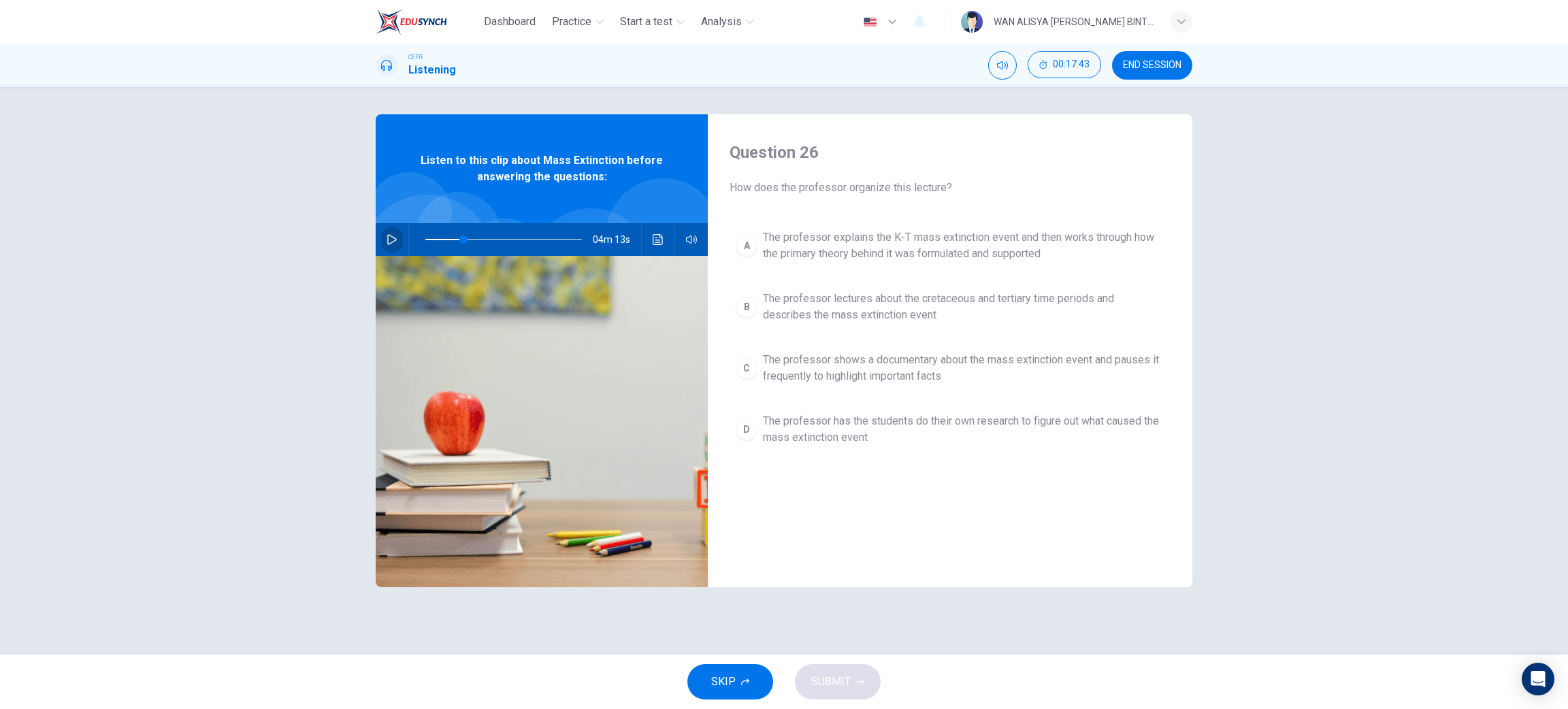 click at bounding box center [392, 240] 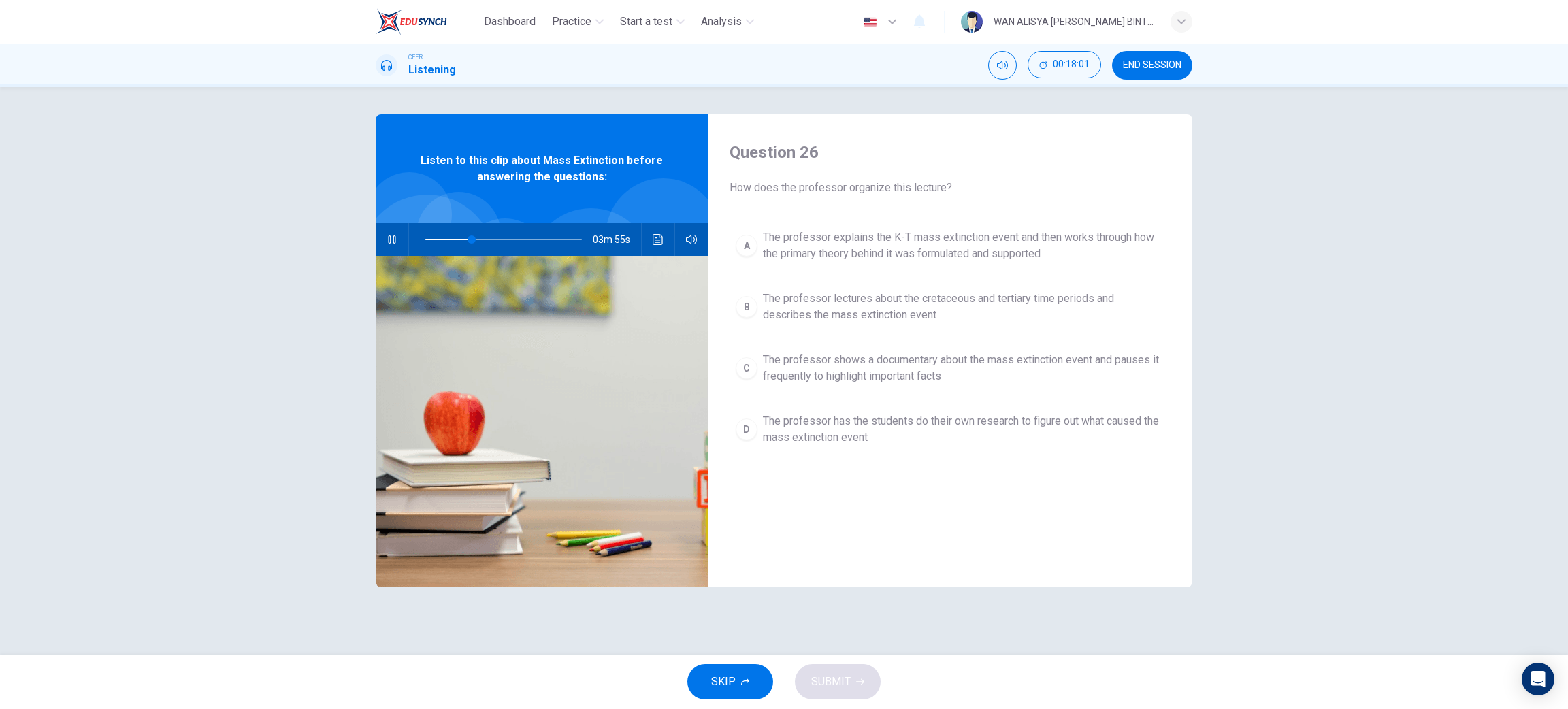 click on "The professor explains the K-T mass extinction event and then works through how the primary theory behind it was formulated and supported" at bounding box center (964, 246) 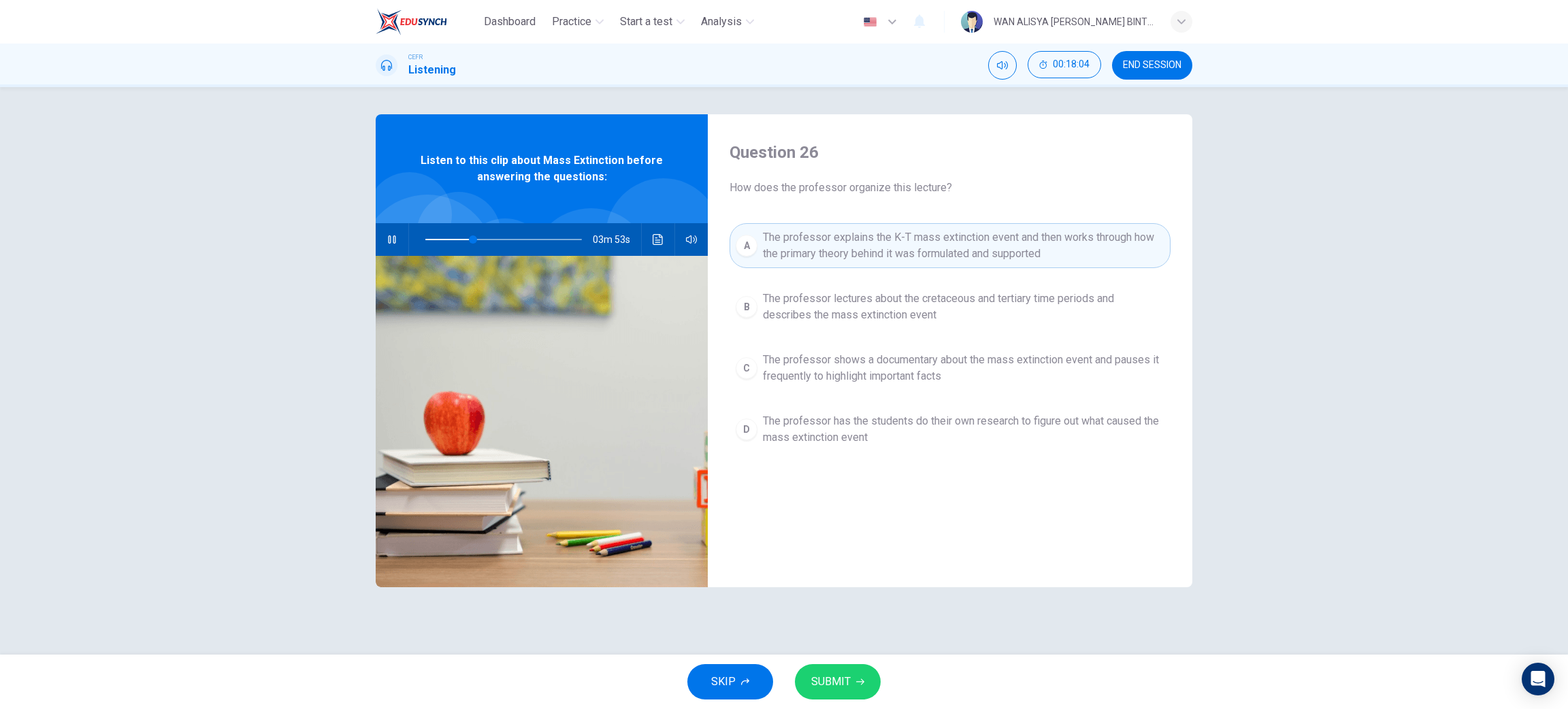 click on "SUBMIT" at bounding box center (831, 682) 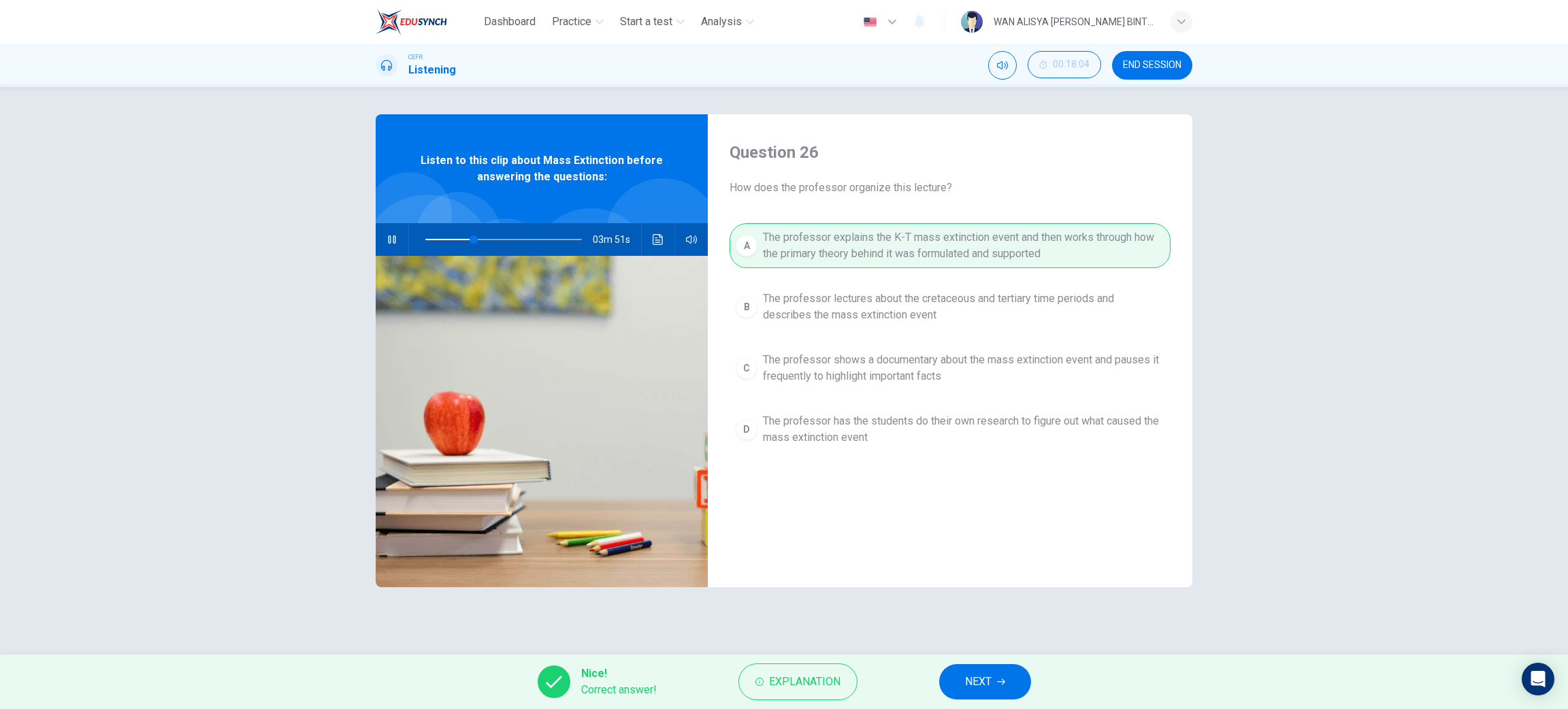 click on "Nice! Correct answer! Explanation NEXT" at bounding box center [784, 682] 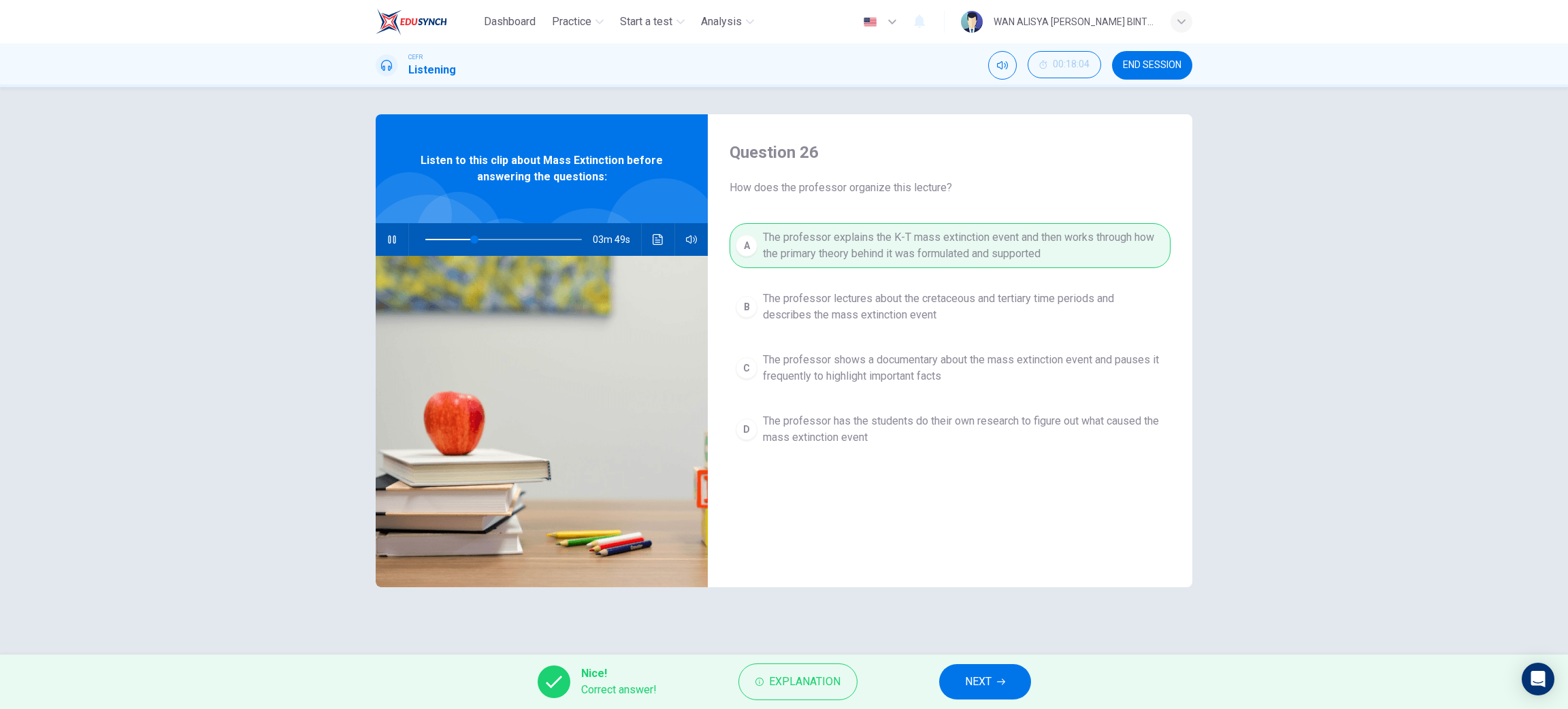 click on "NEXT" at bounding box center (985, 682) 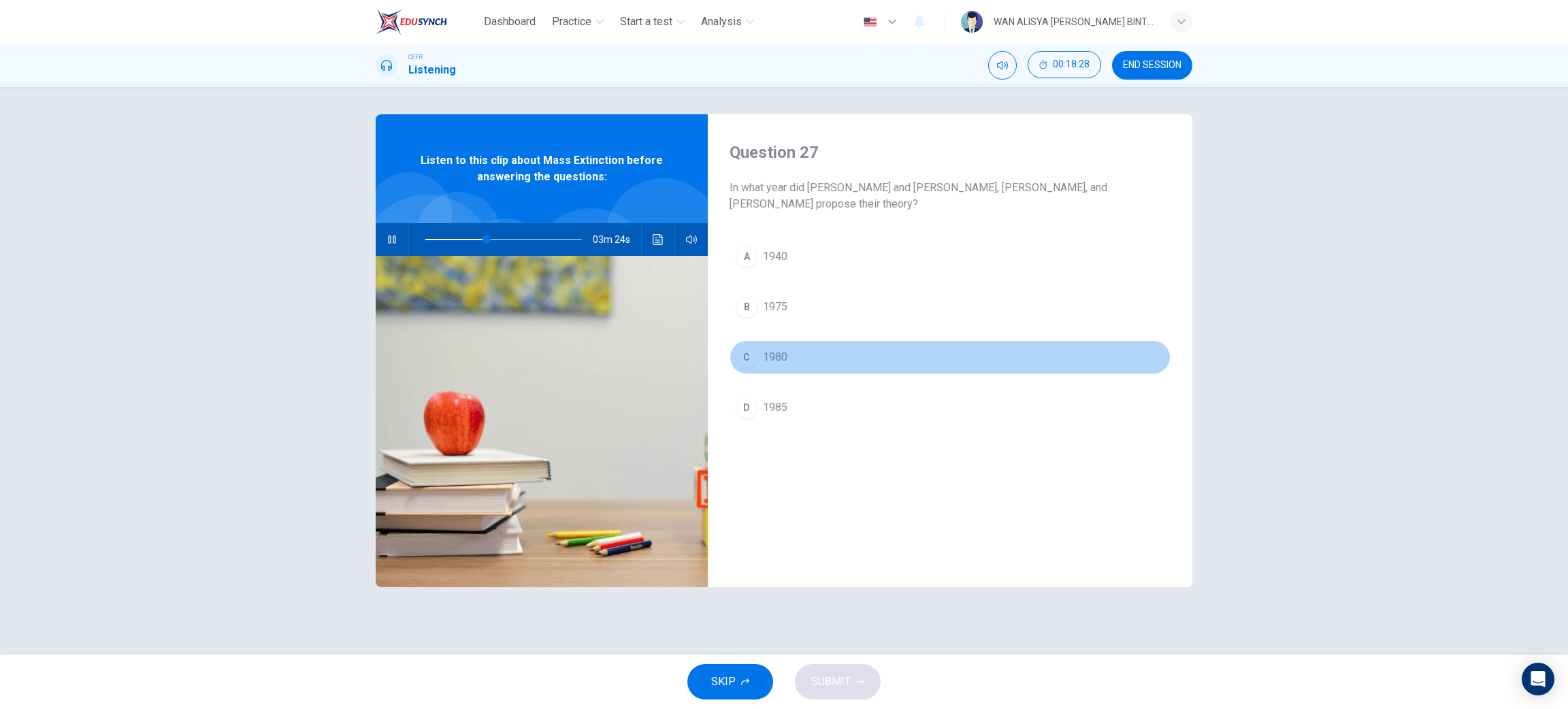 click on "C 1980" at bounding box center (950, 357) 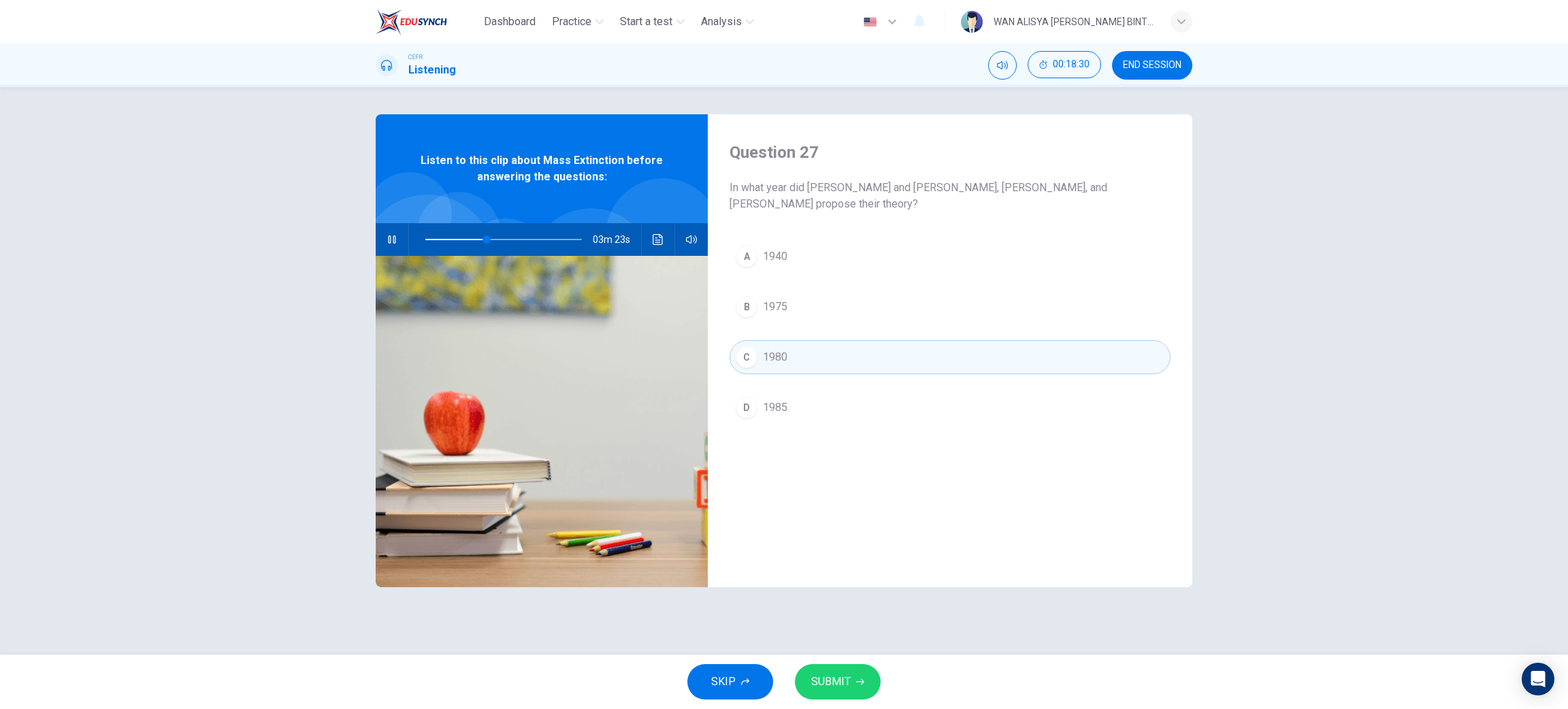 click on "SUBMIT" at bounding box center [838, 682] 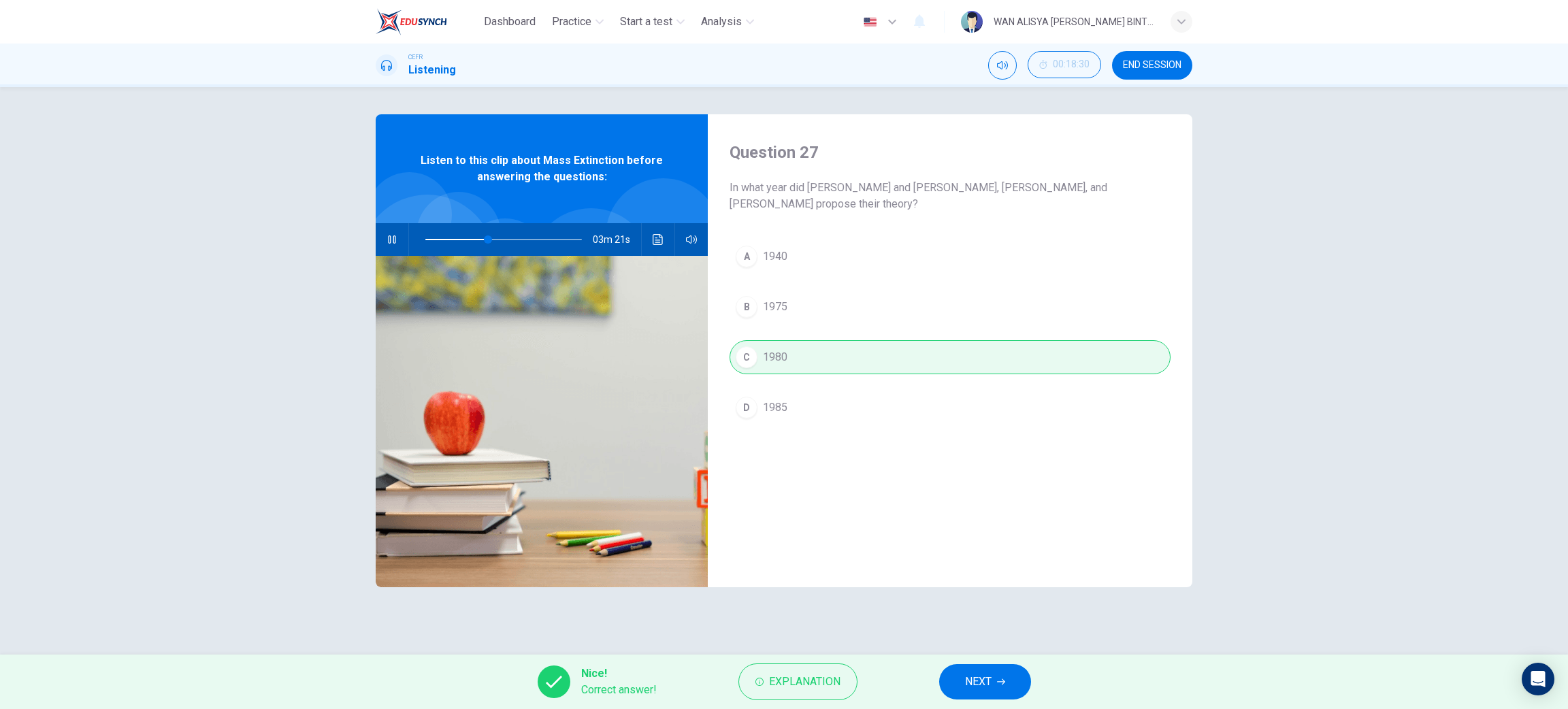click on "Nice! Correct answer! Explanation NEXT" at bounding box center (784, 682) 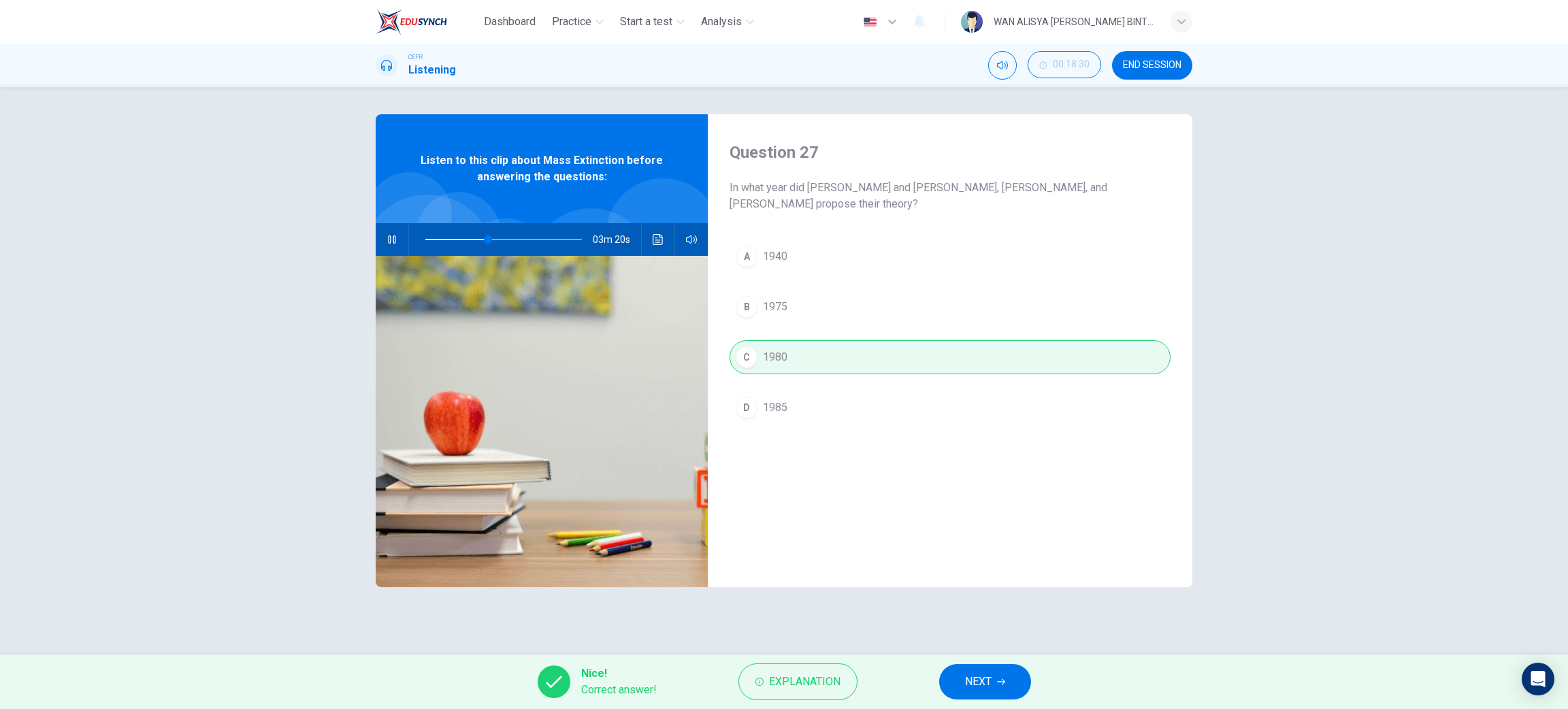 click on "NEXT" at bounding box center (985, 682) 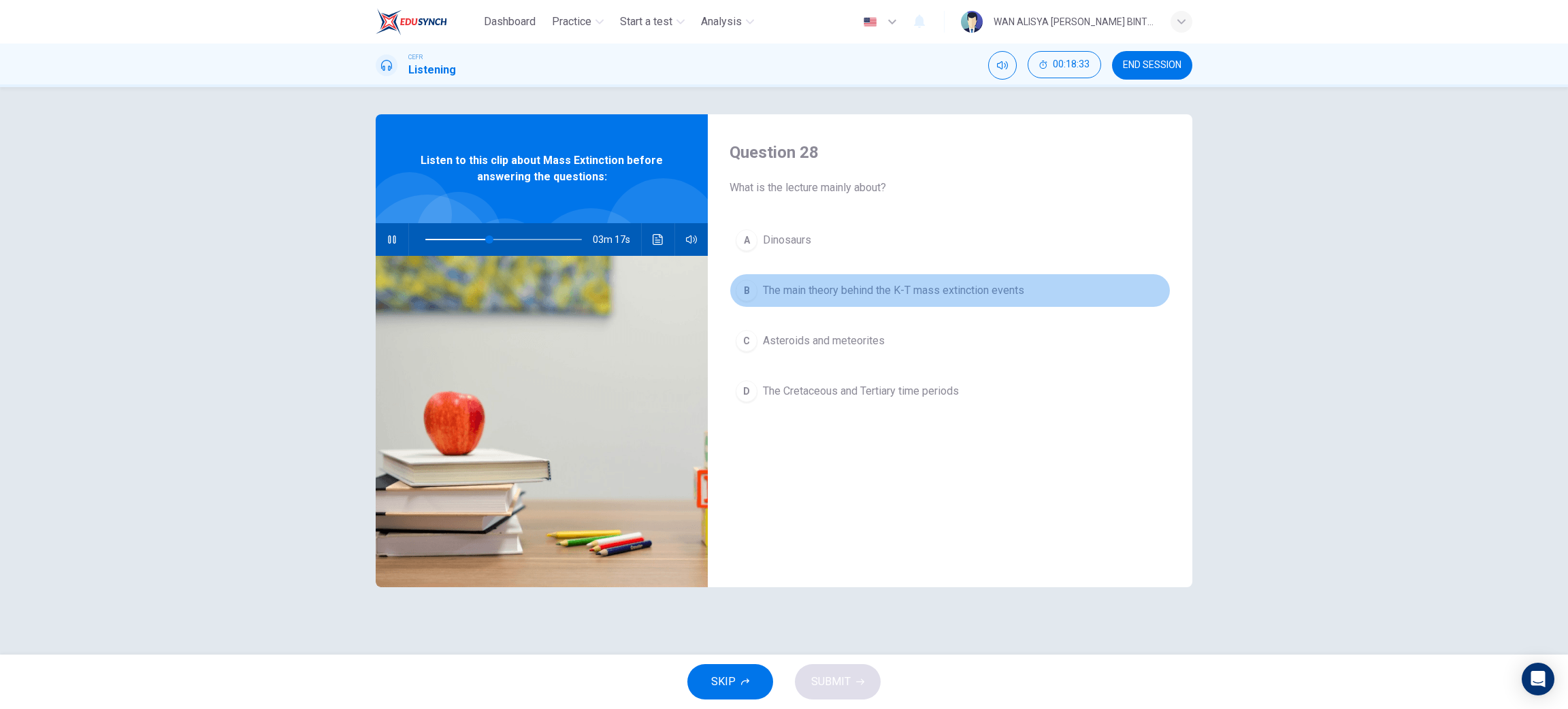click on "The main theory behind the K-T mass extinction events" at bounding box center [894, 291] 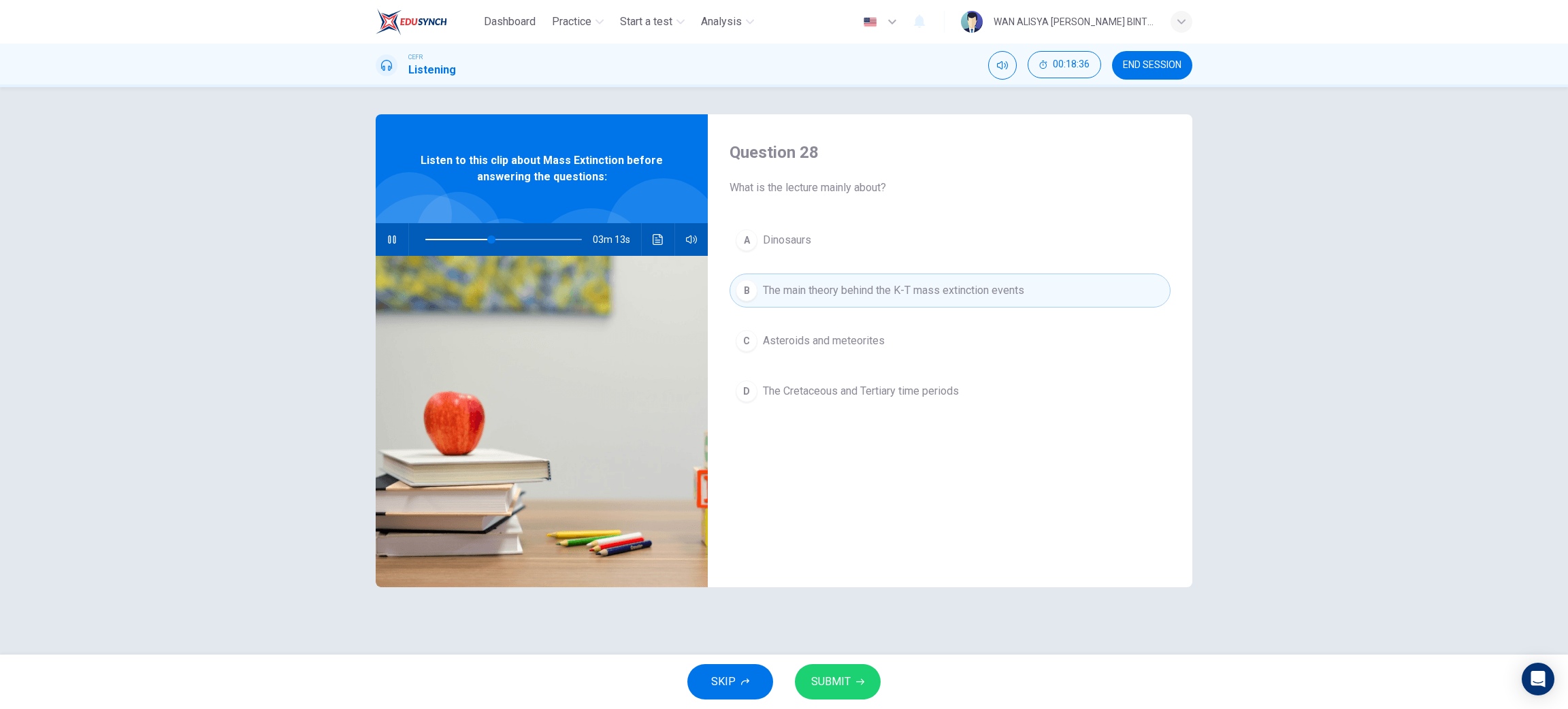 click on "The Cretaceous and Tertiary time periods" at bounding box center (861, 391) 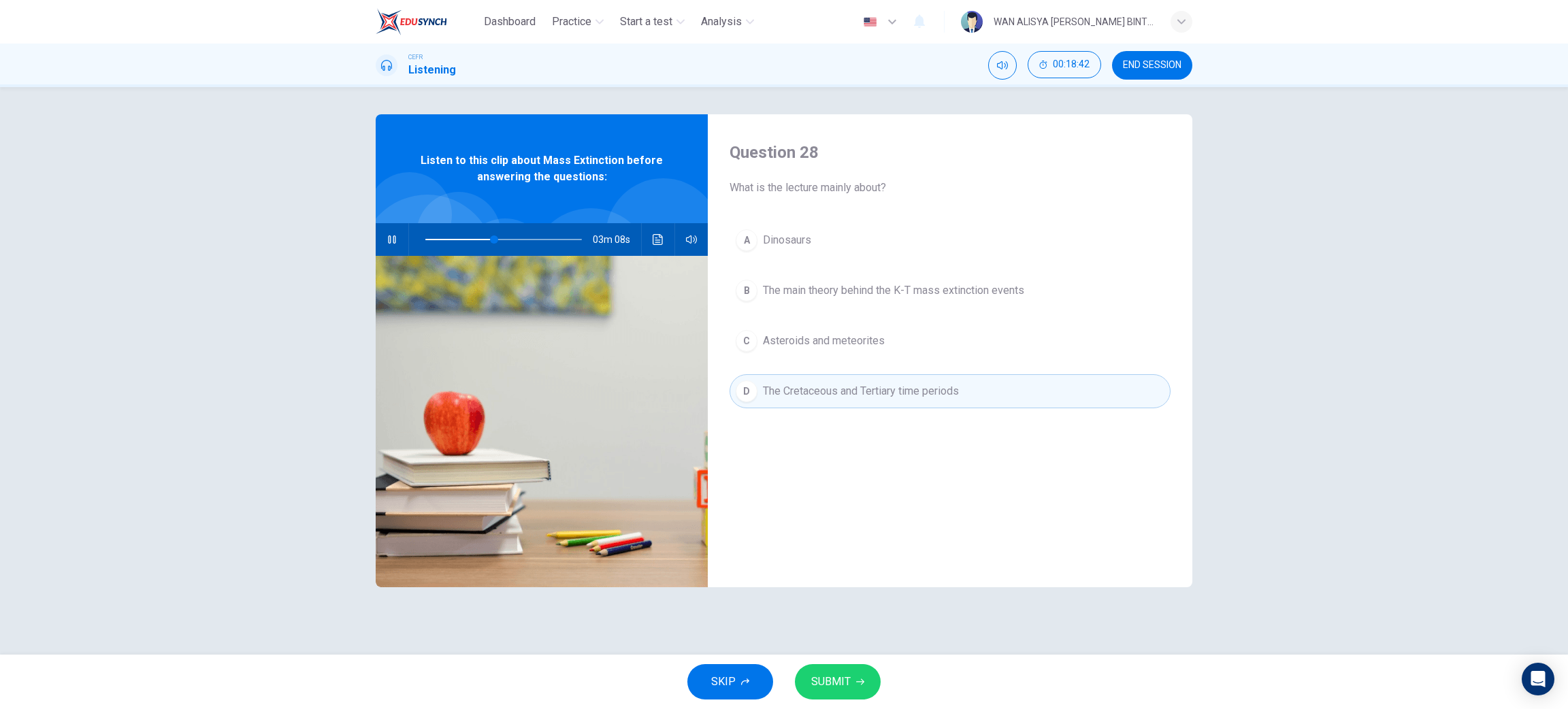 click on "SUBMIT" at bounding box center (831, 682) 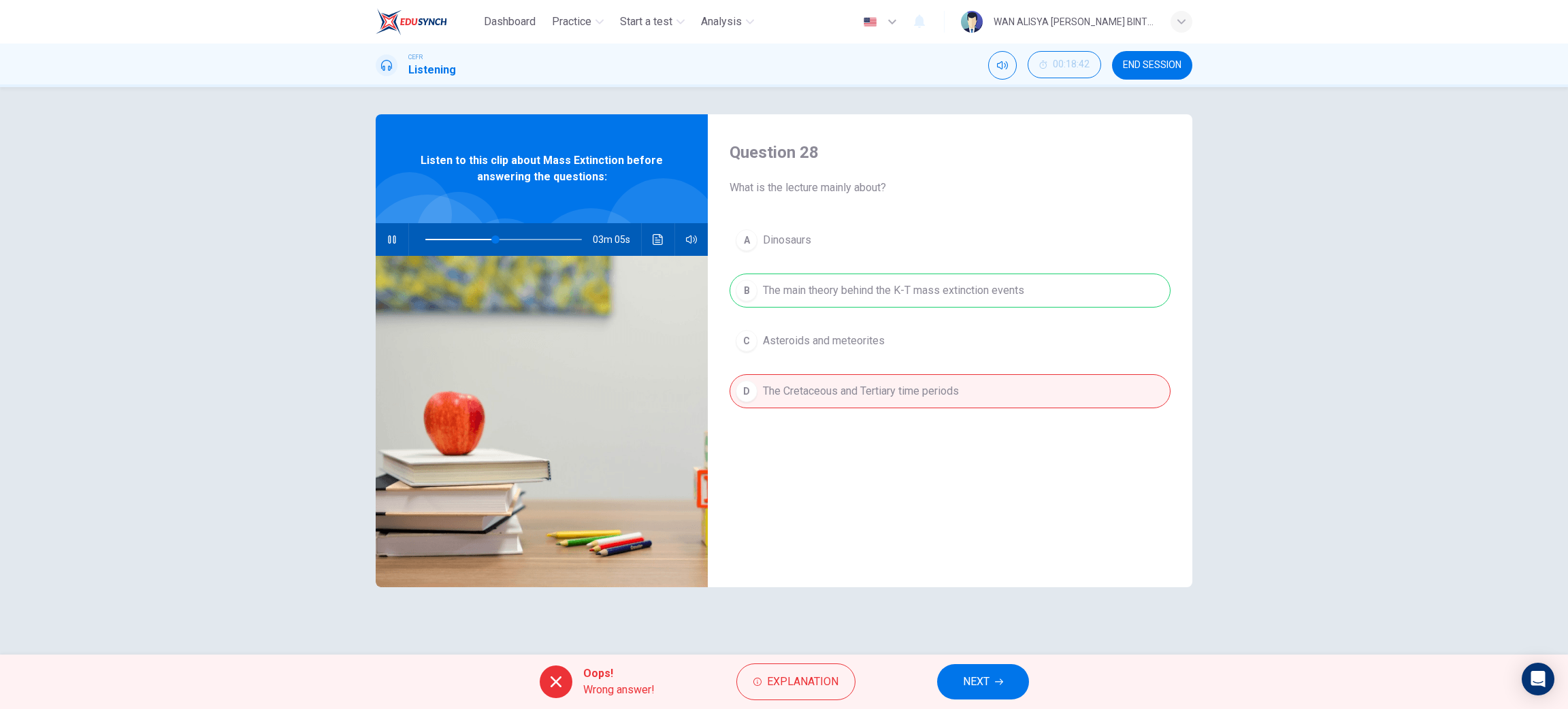type on "45" 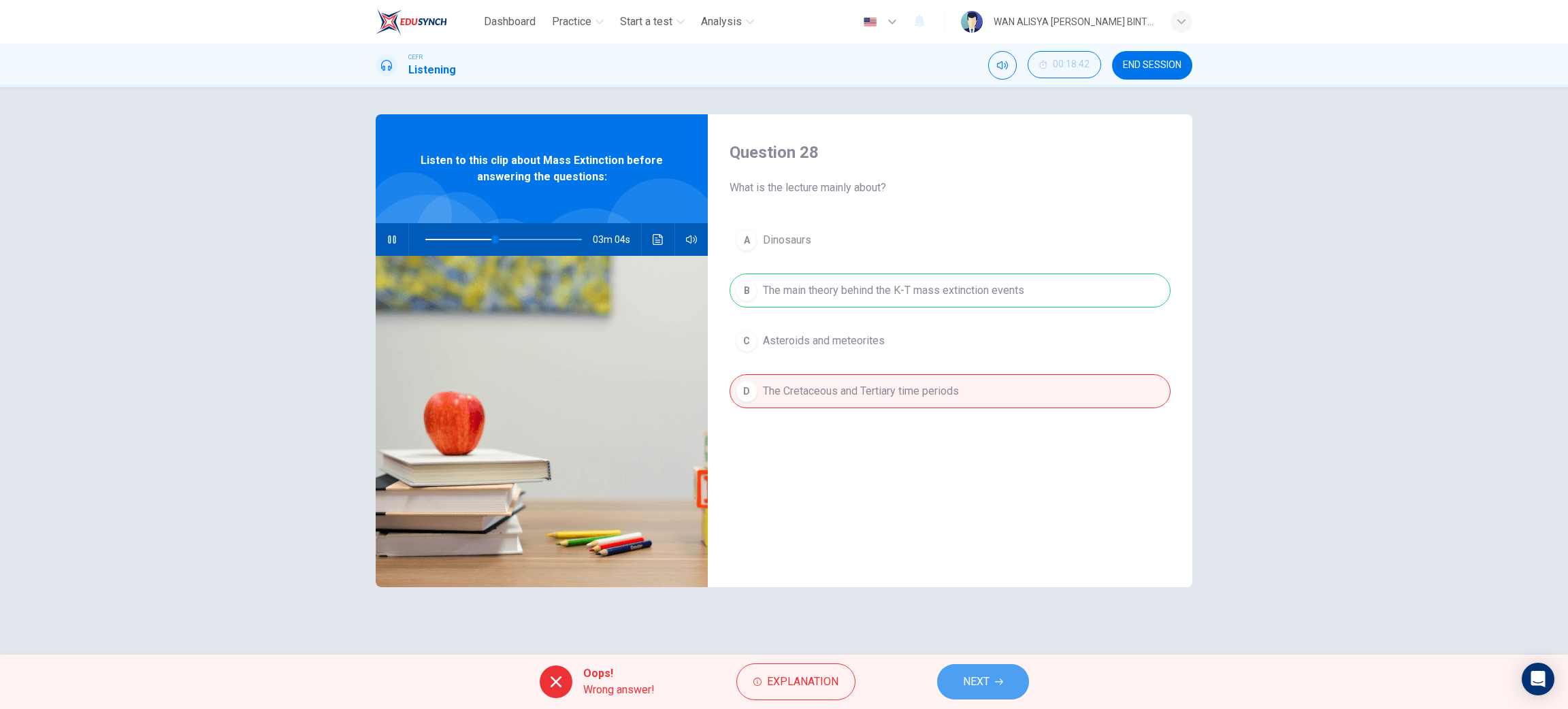 click on "NEXT" at bounding box center [983, 682] 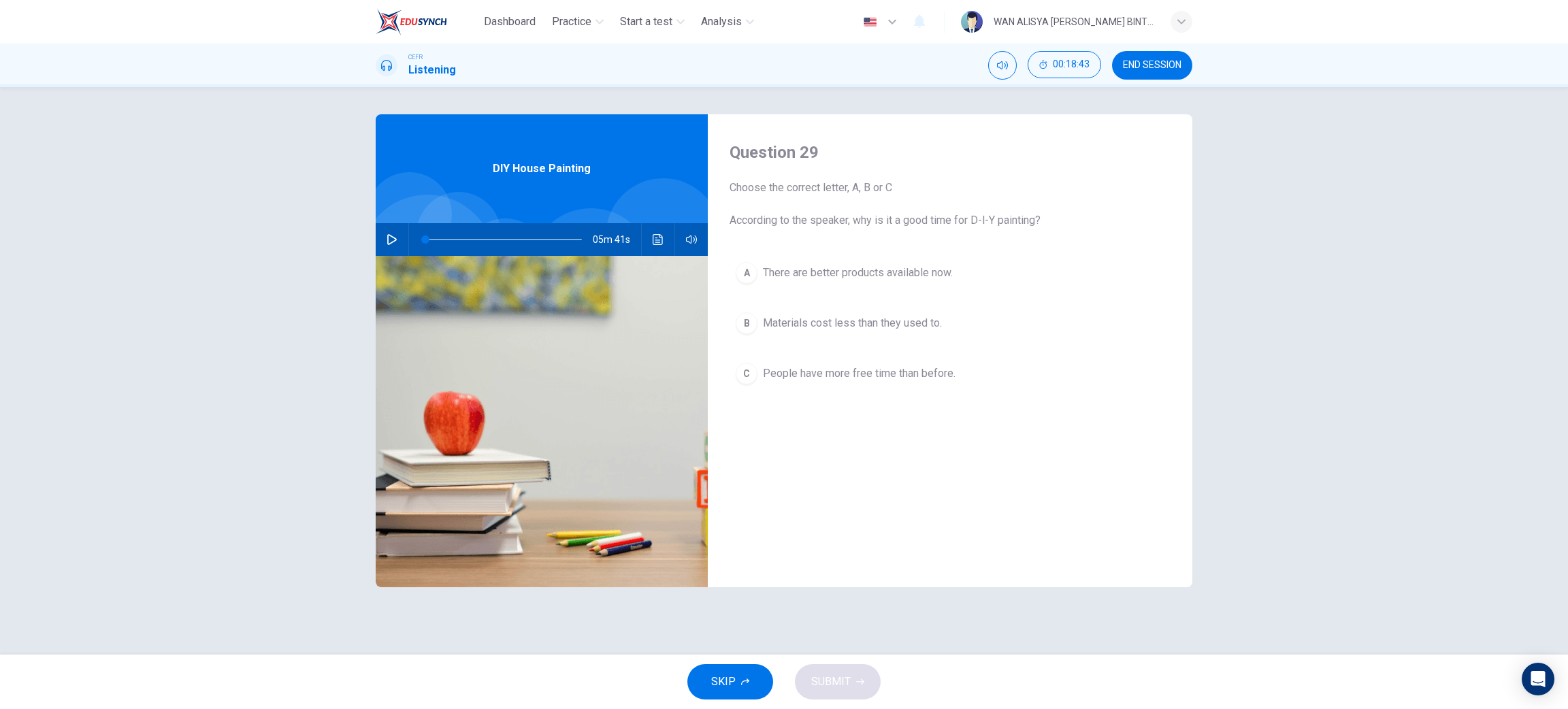 click on "END SESSION" at bounding box center [1152, 65] 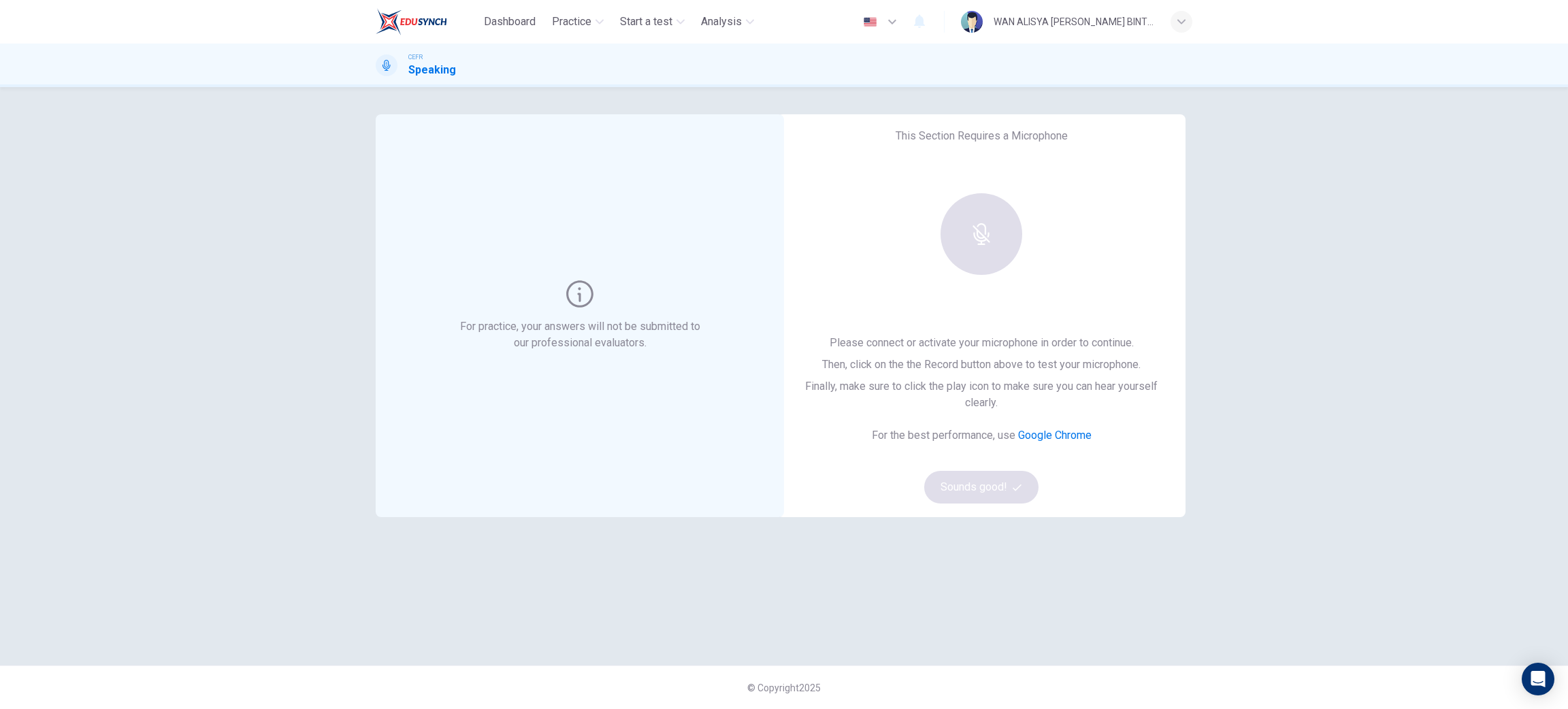 scroll, scrollTop: 0, scrollLeft: 0, axis: both 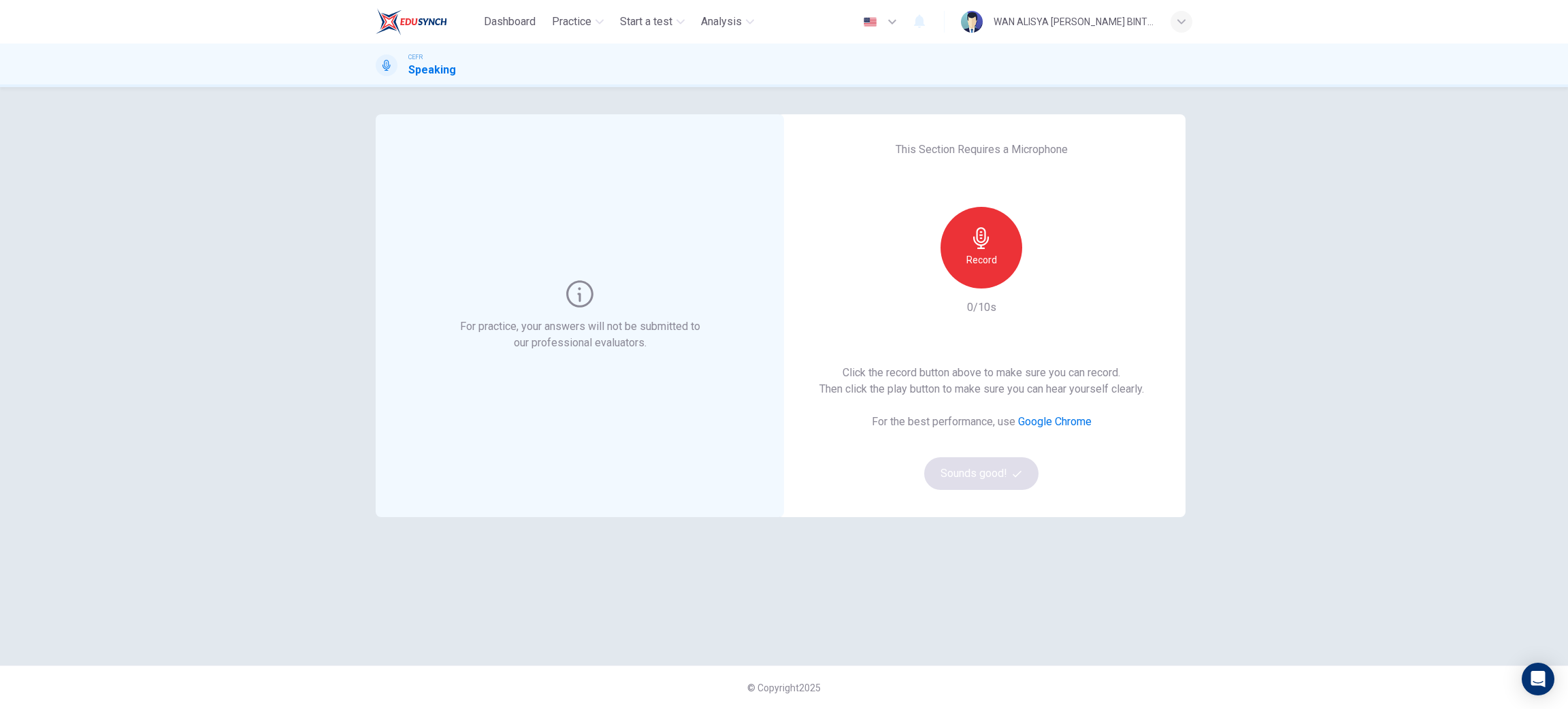 click on "Record" at bounding box center (981, 248) 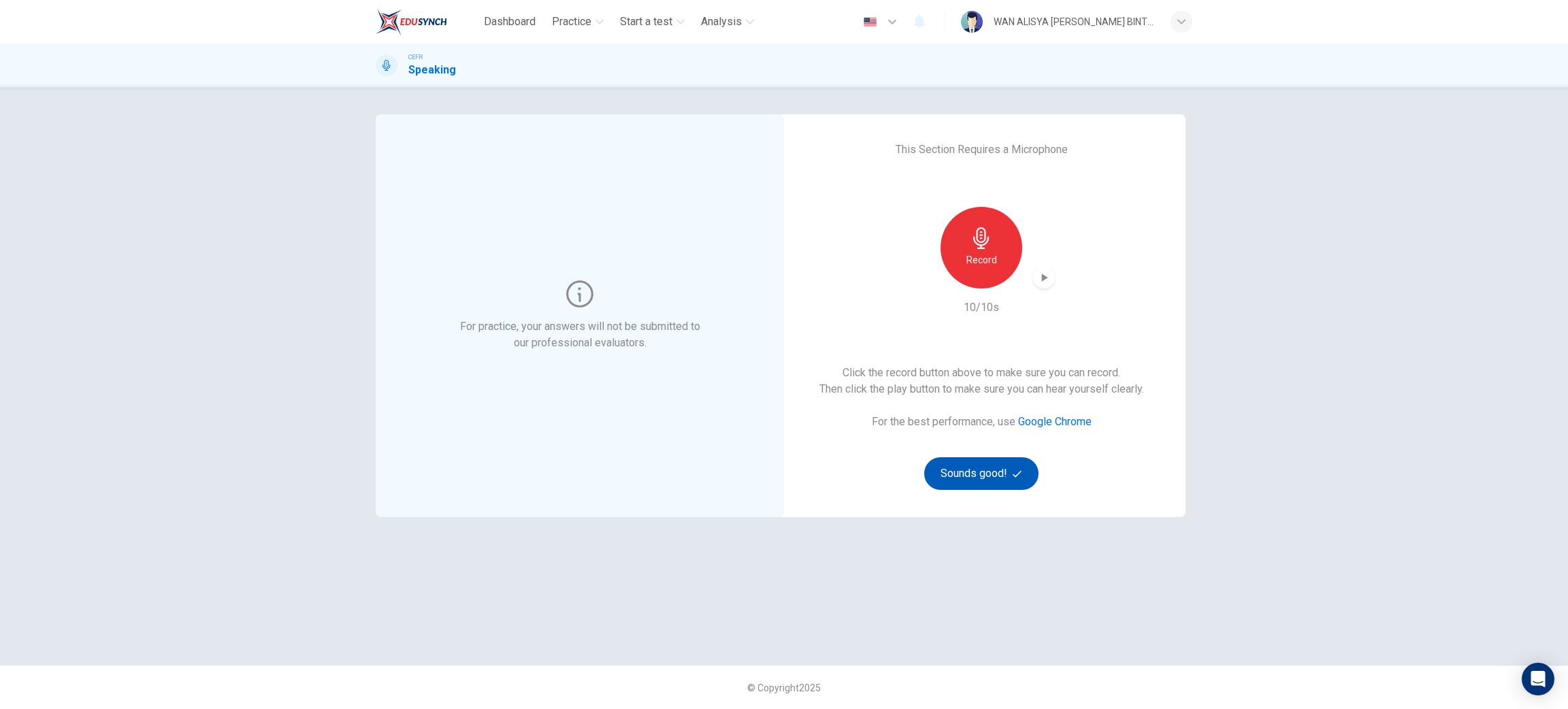 click on "Sounds good!" at bounding box center [981, 474] 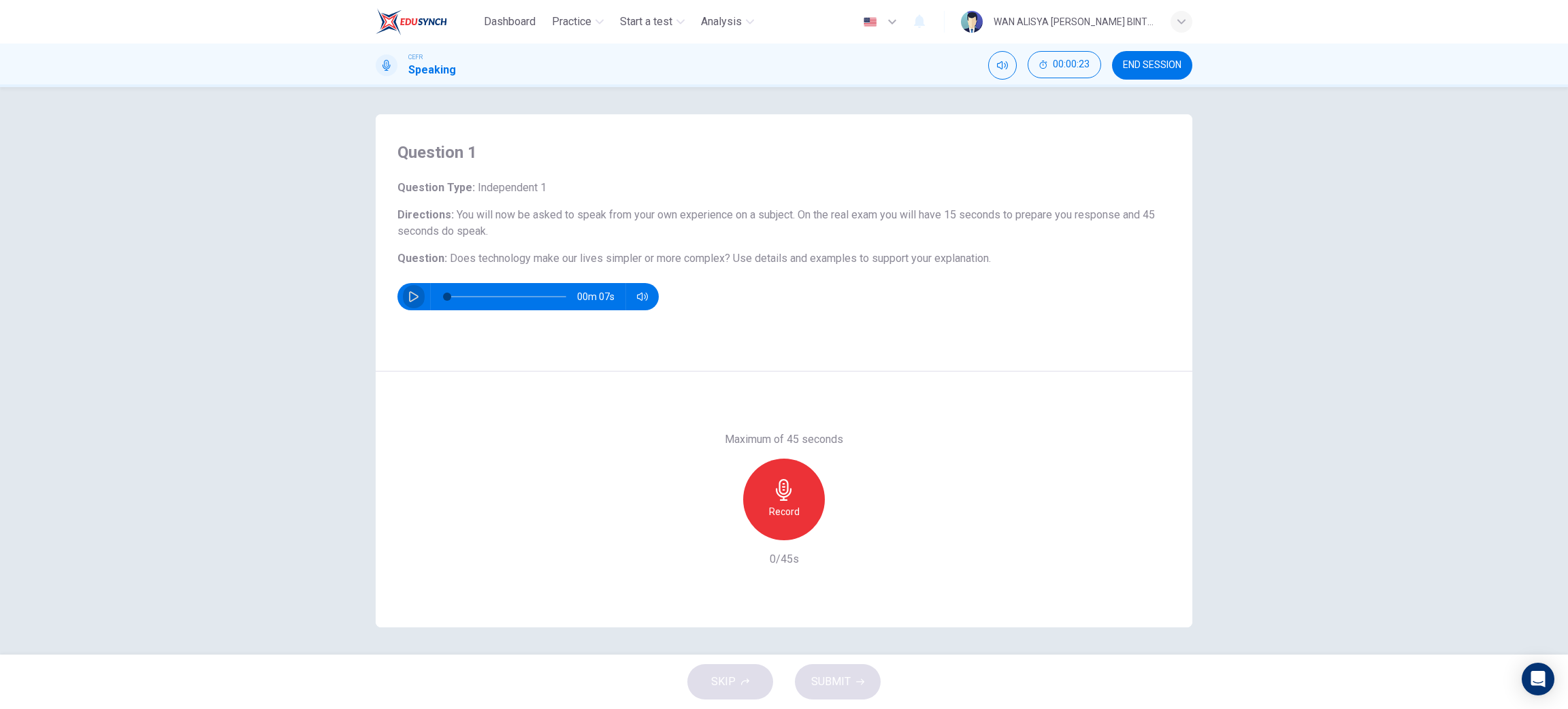 click 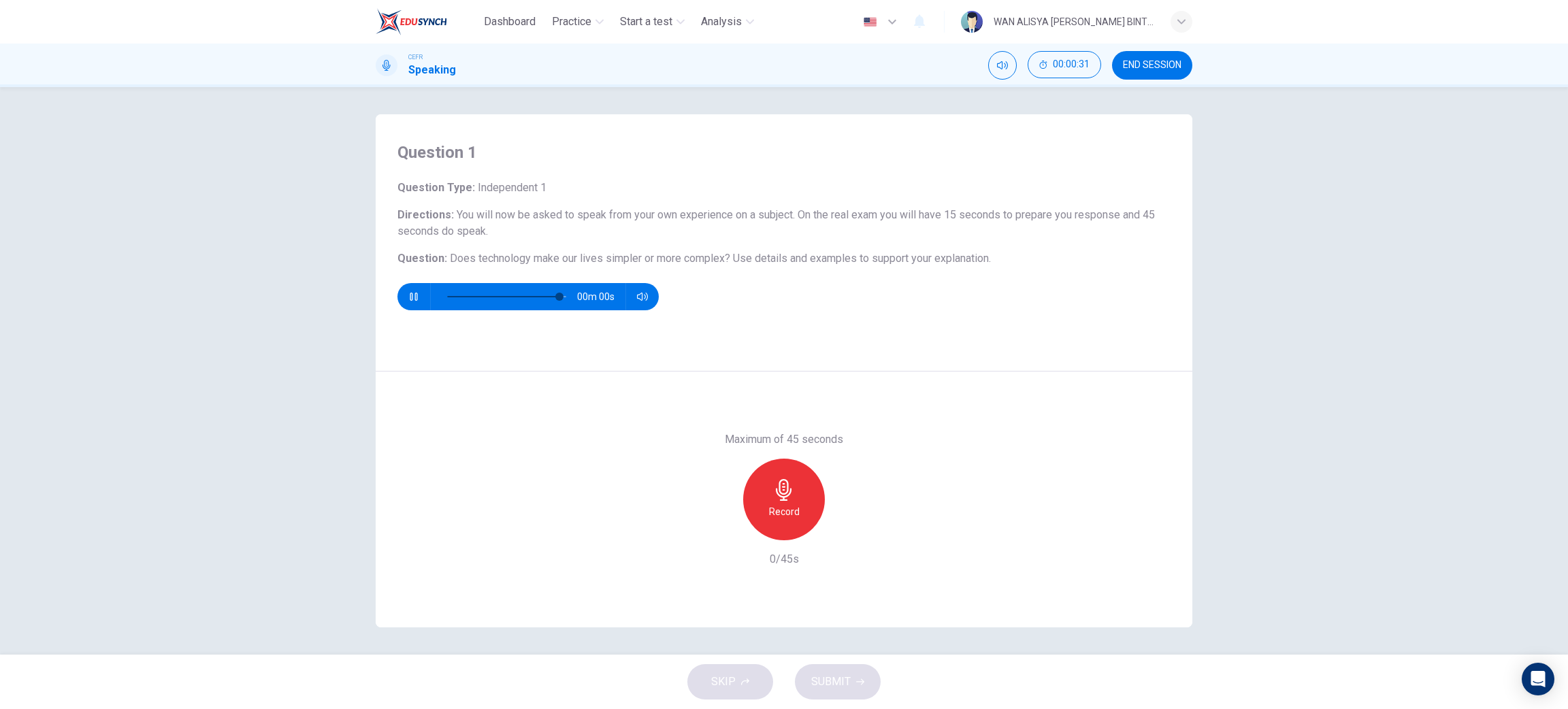 type on "0" 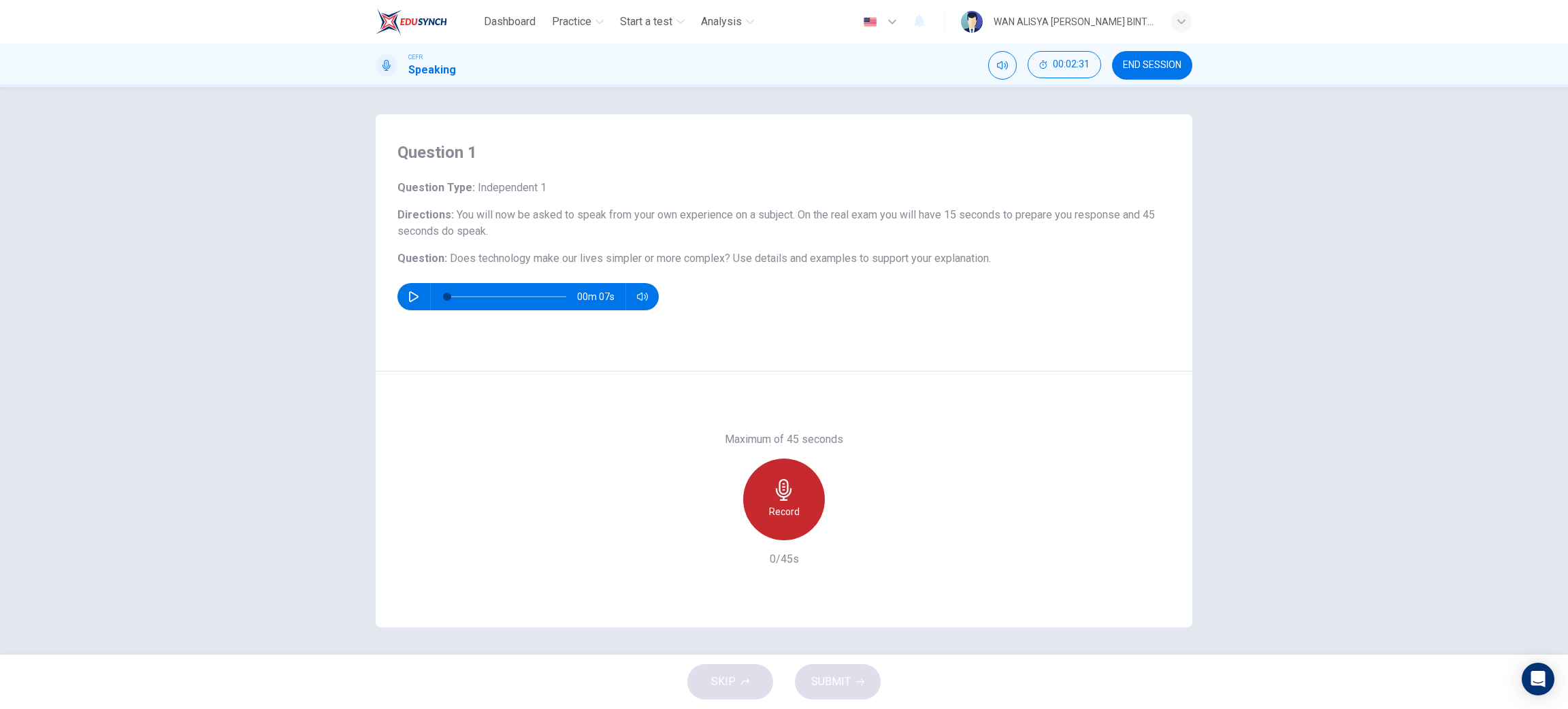 click on "Record" at bounding box center [784, 512] 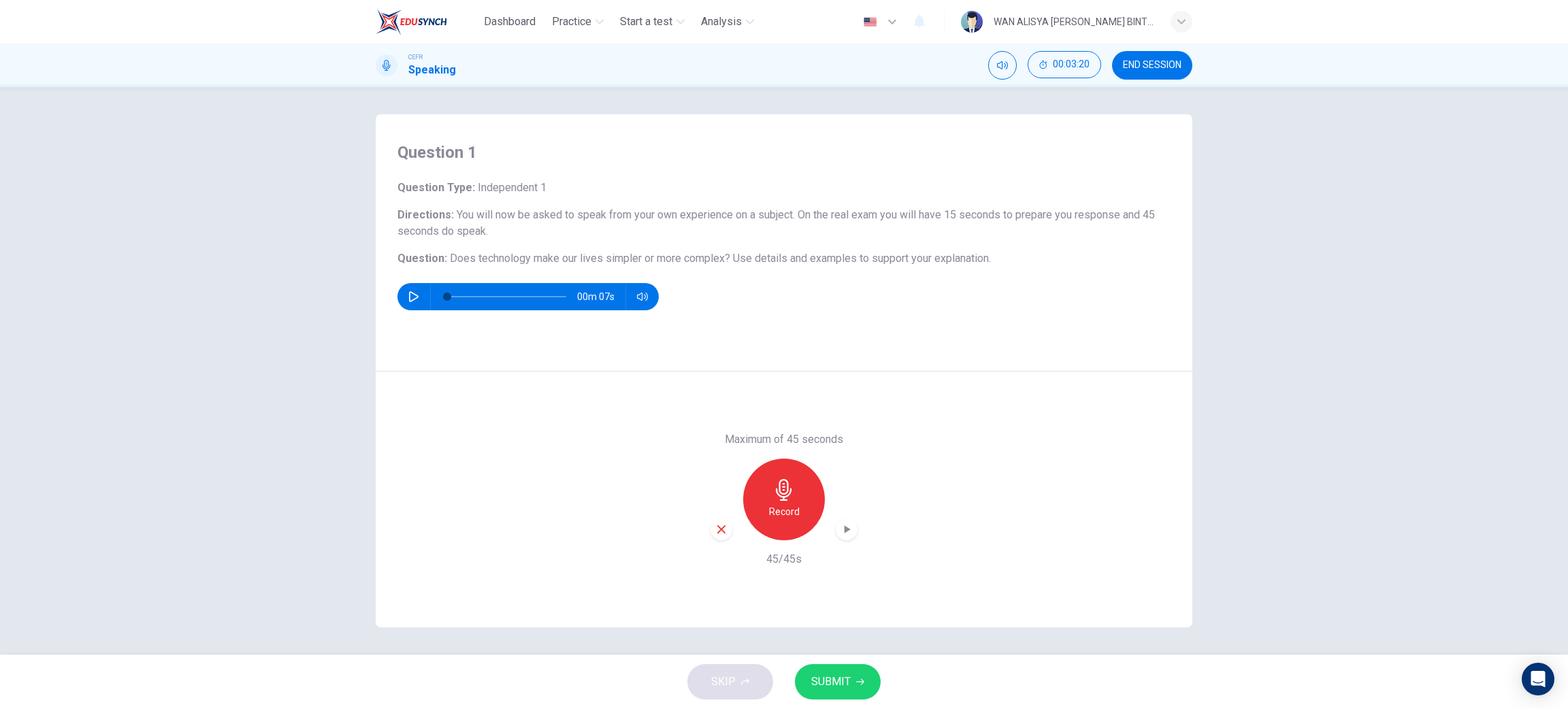 click on "SUBMIT" at bounding box center [838, 682] 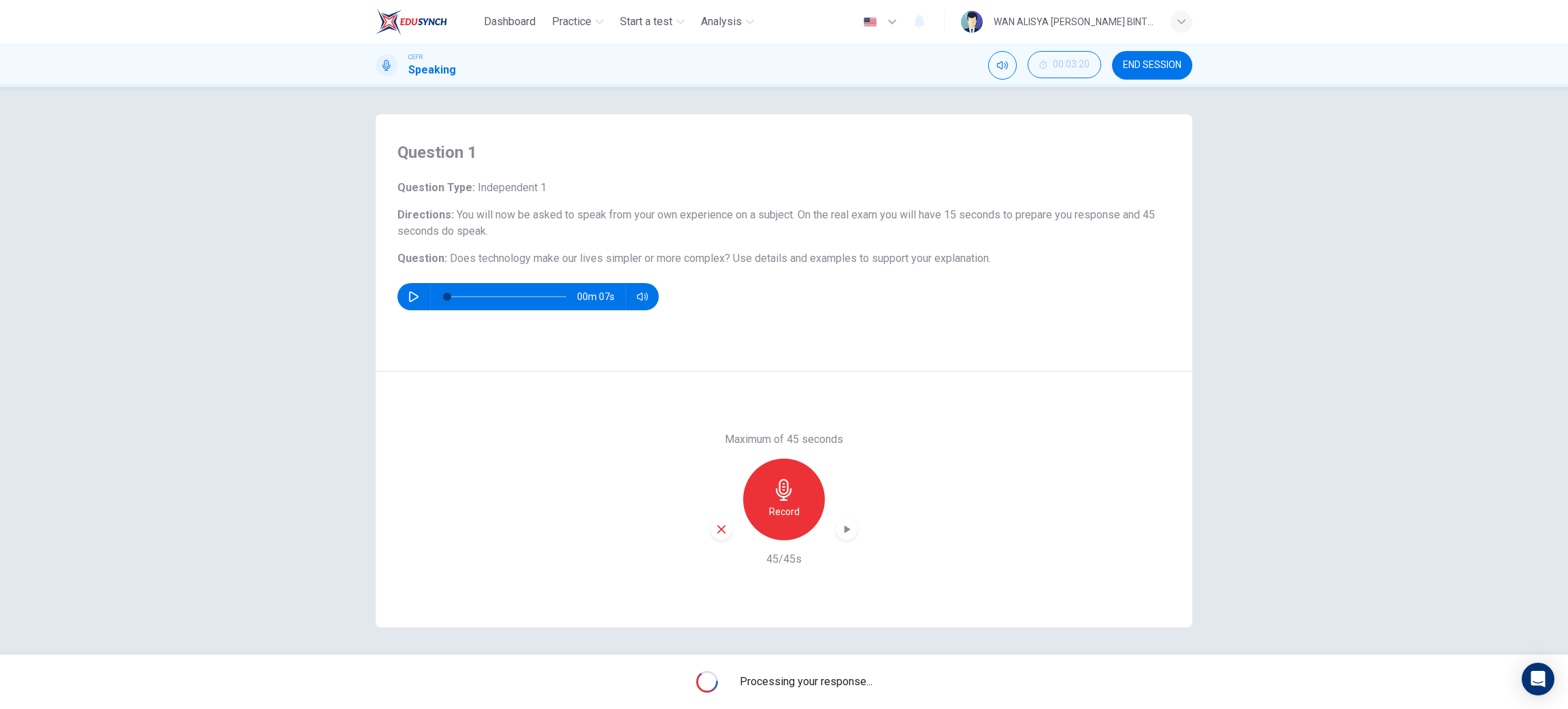 click on "Processing your response..." at bounding box center [806, 682] 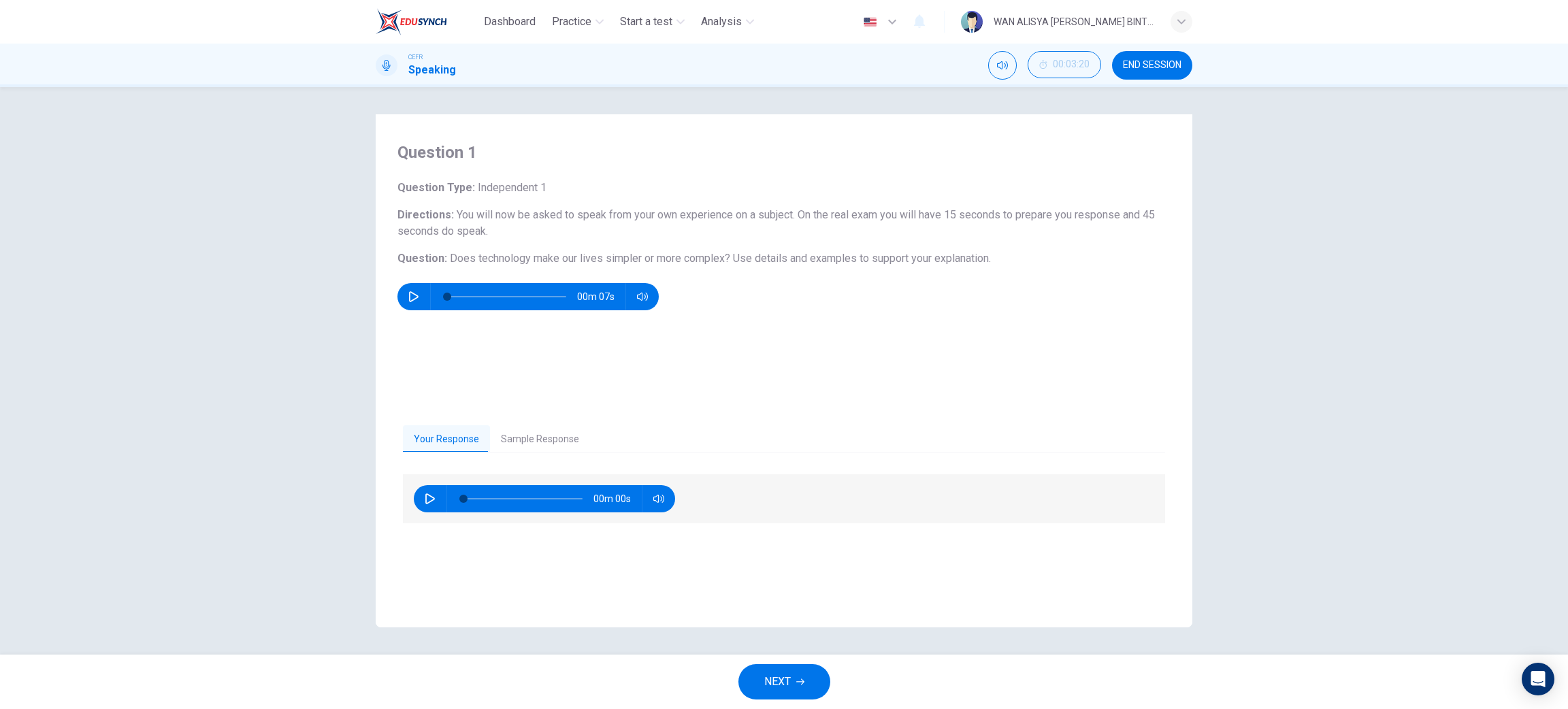 click 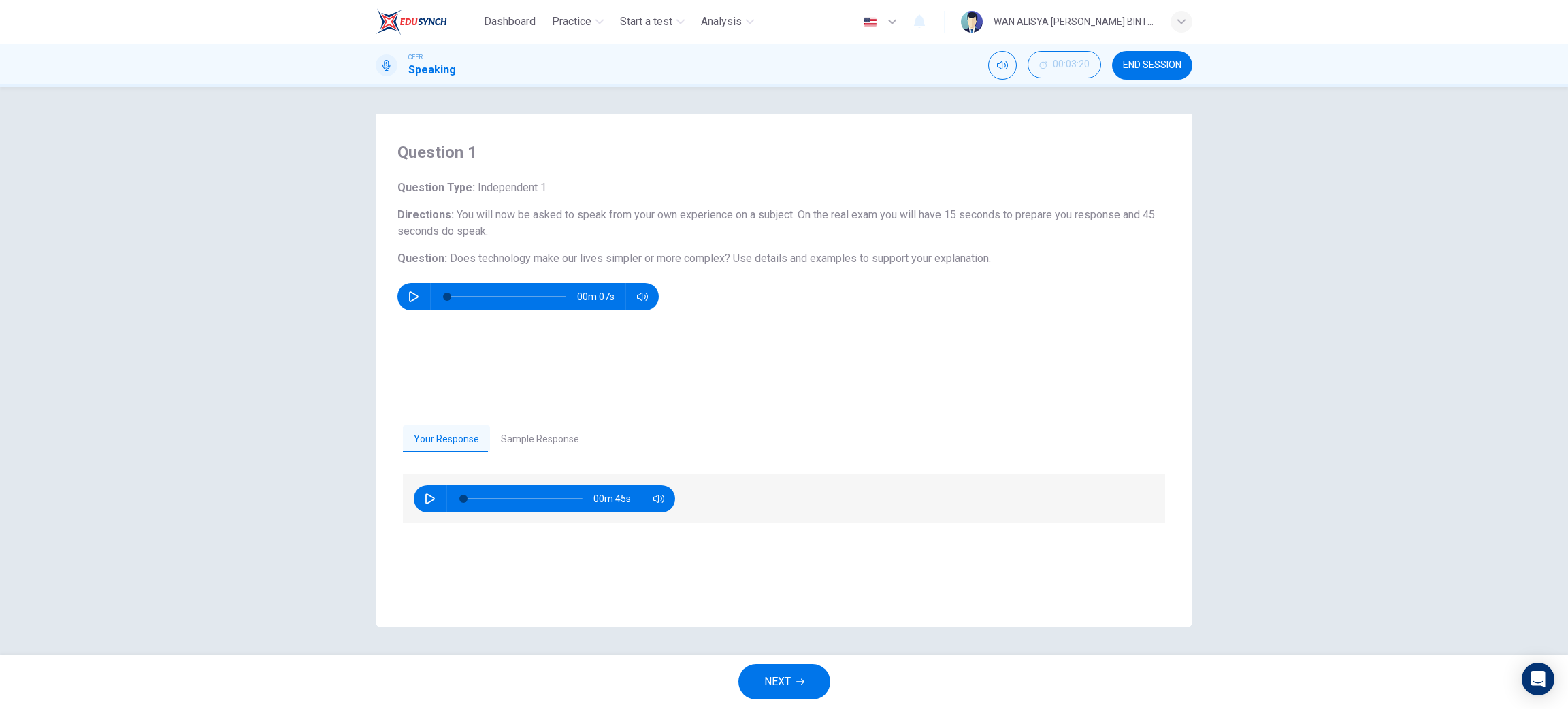 click 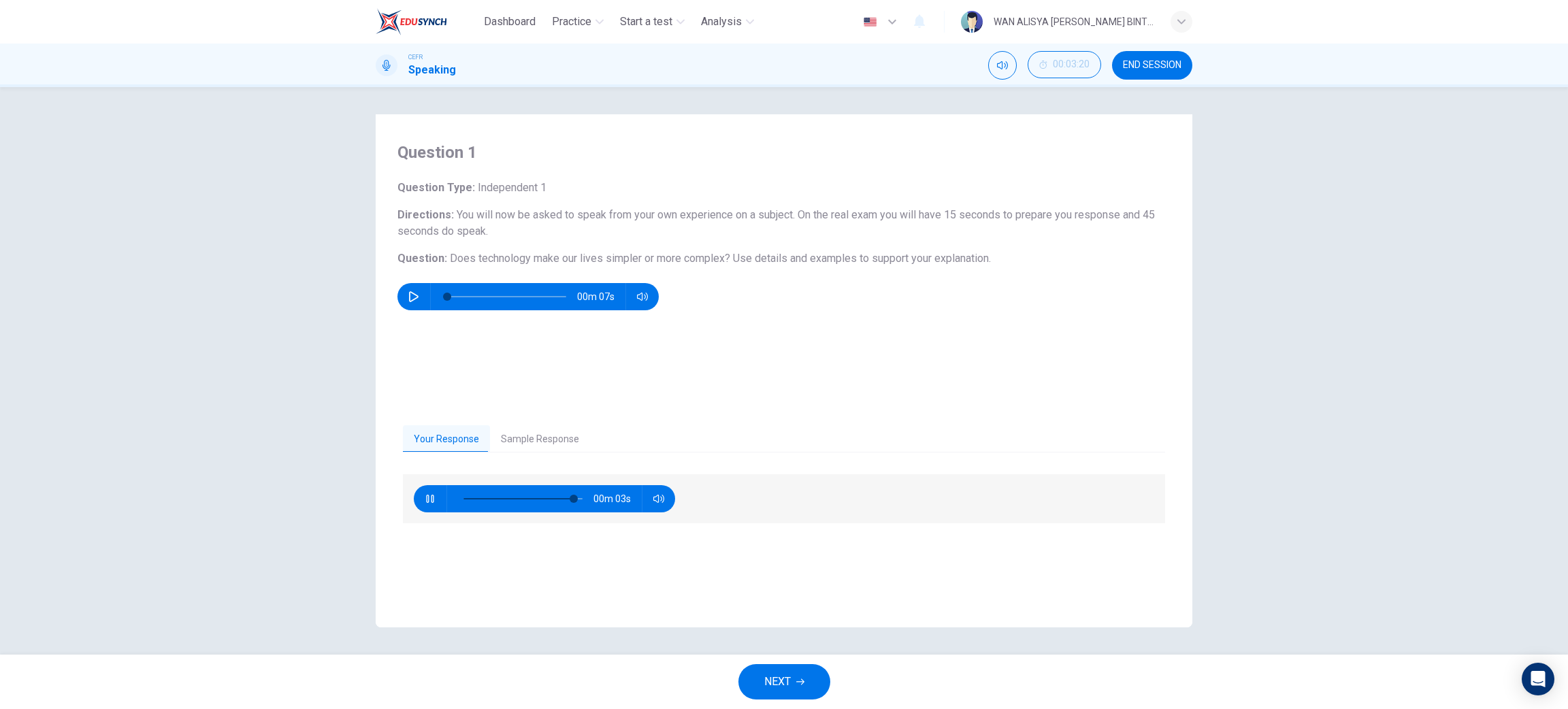 type on "95" 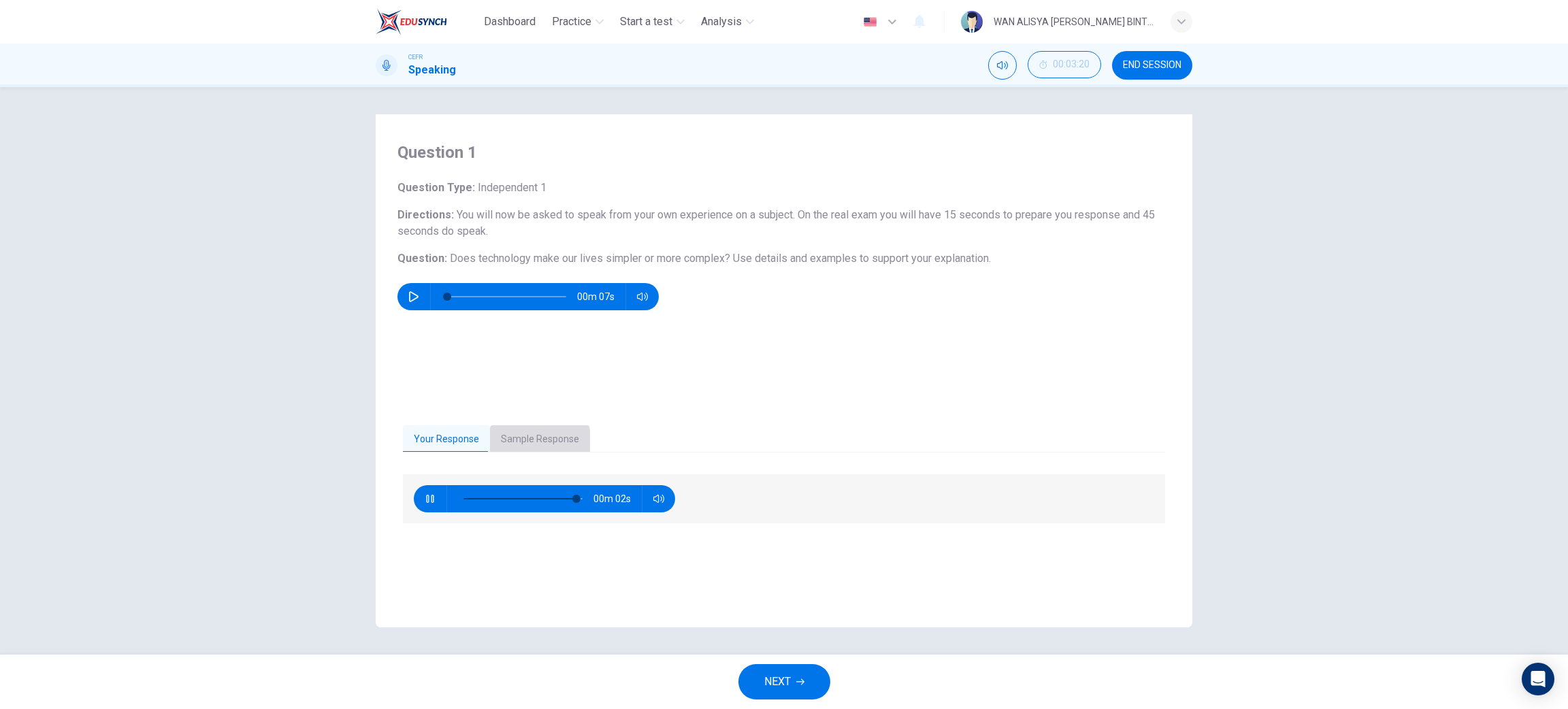 click on "Sample Response" at bounding box center (540, 440) 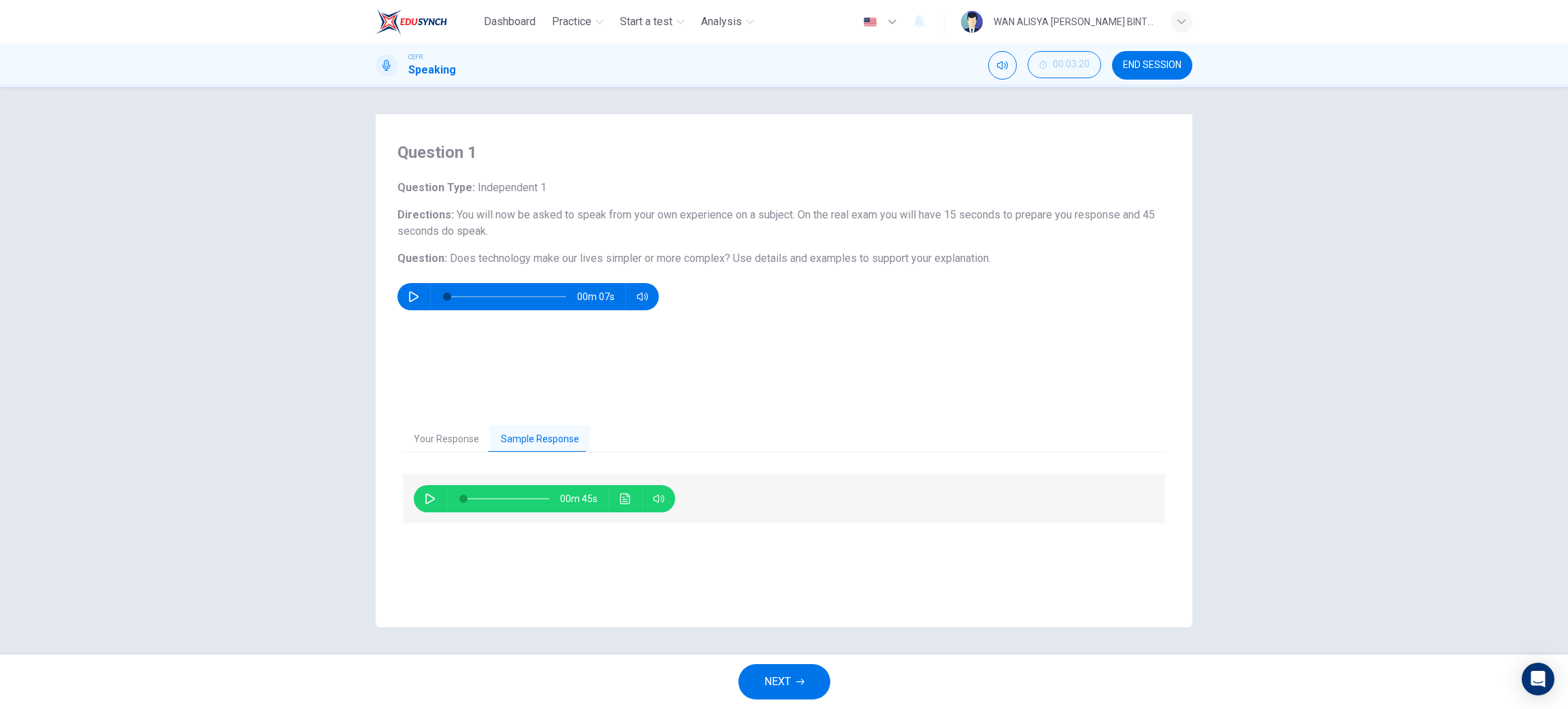 click on "00m 45s" at bounding box center (544, 499) 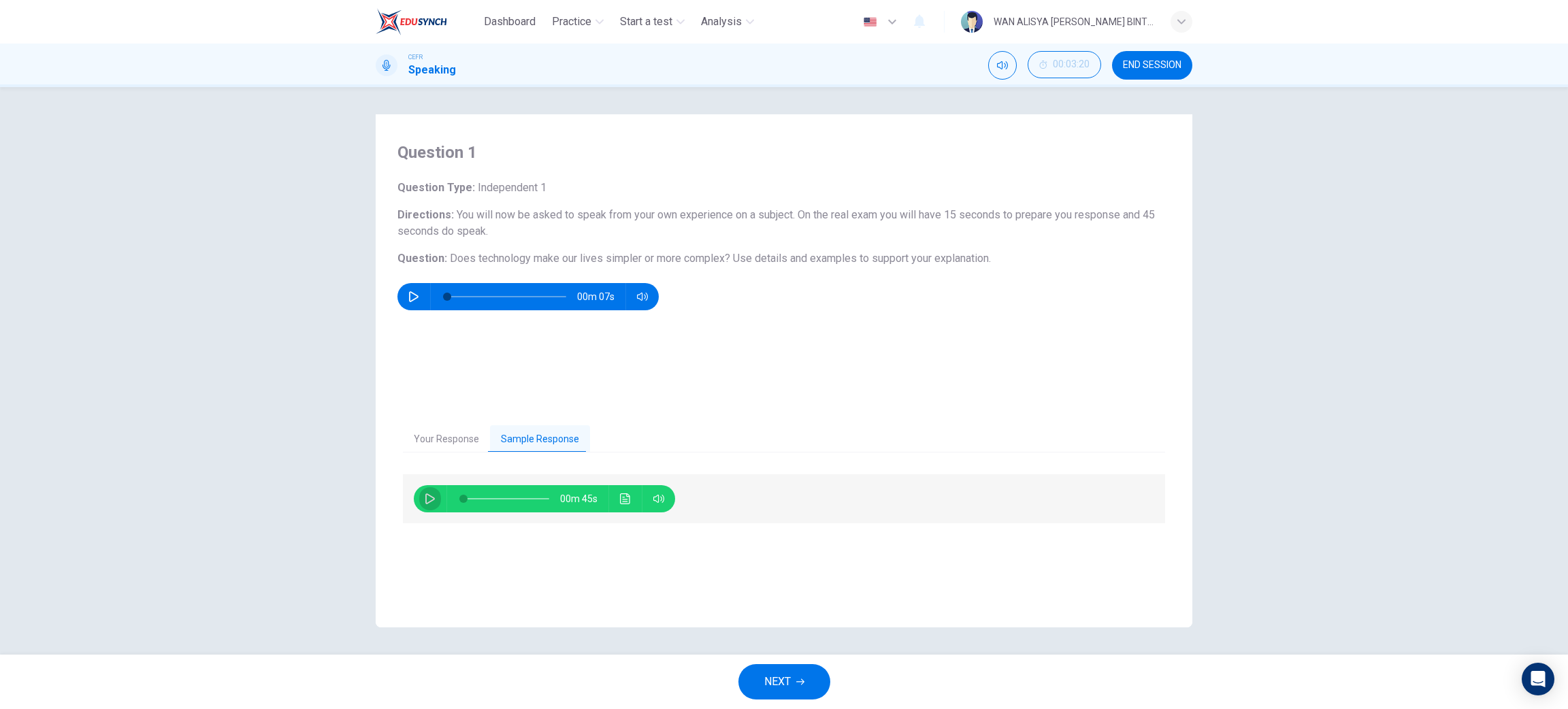 click 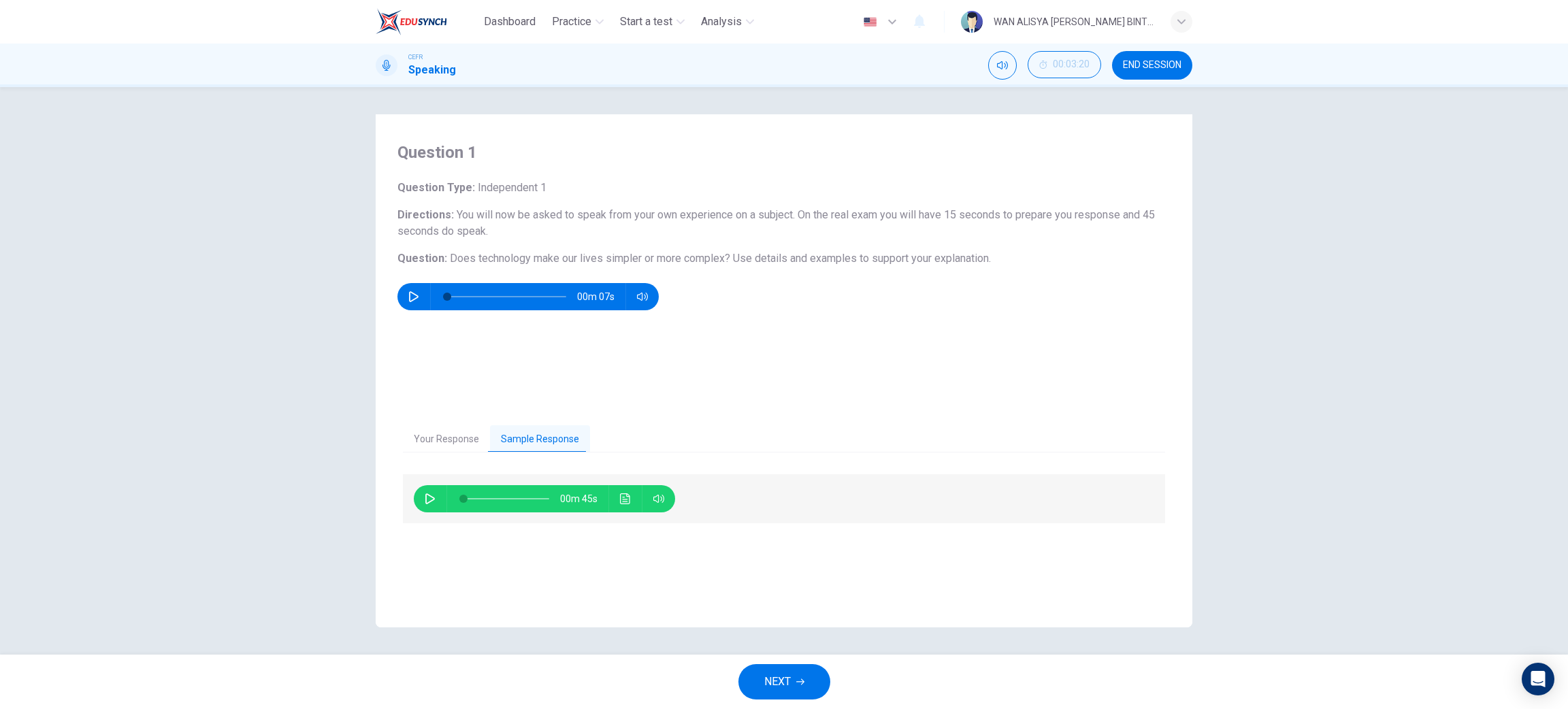 click 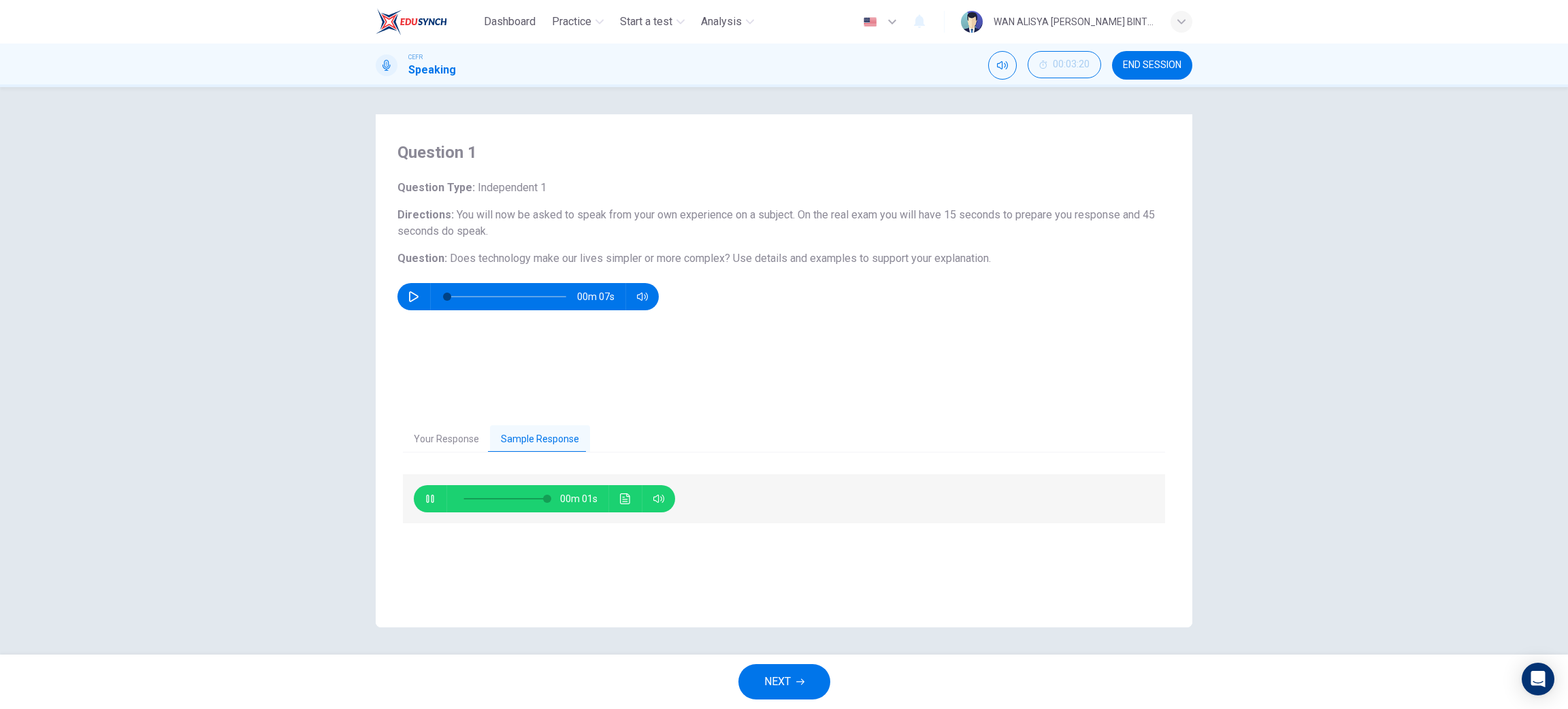 type on "0" 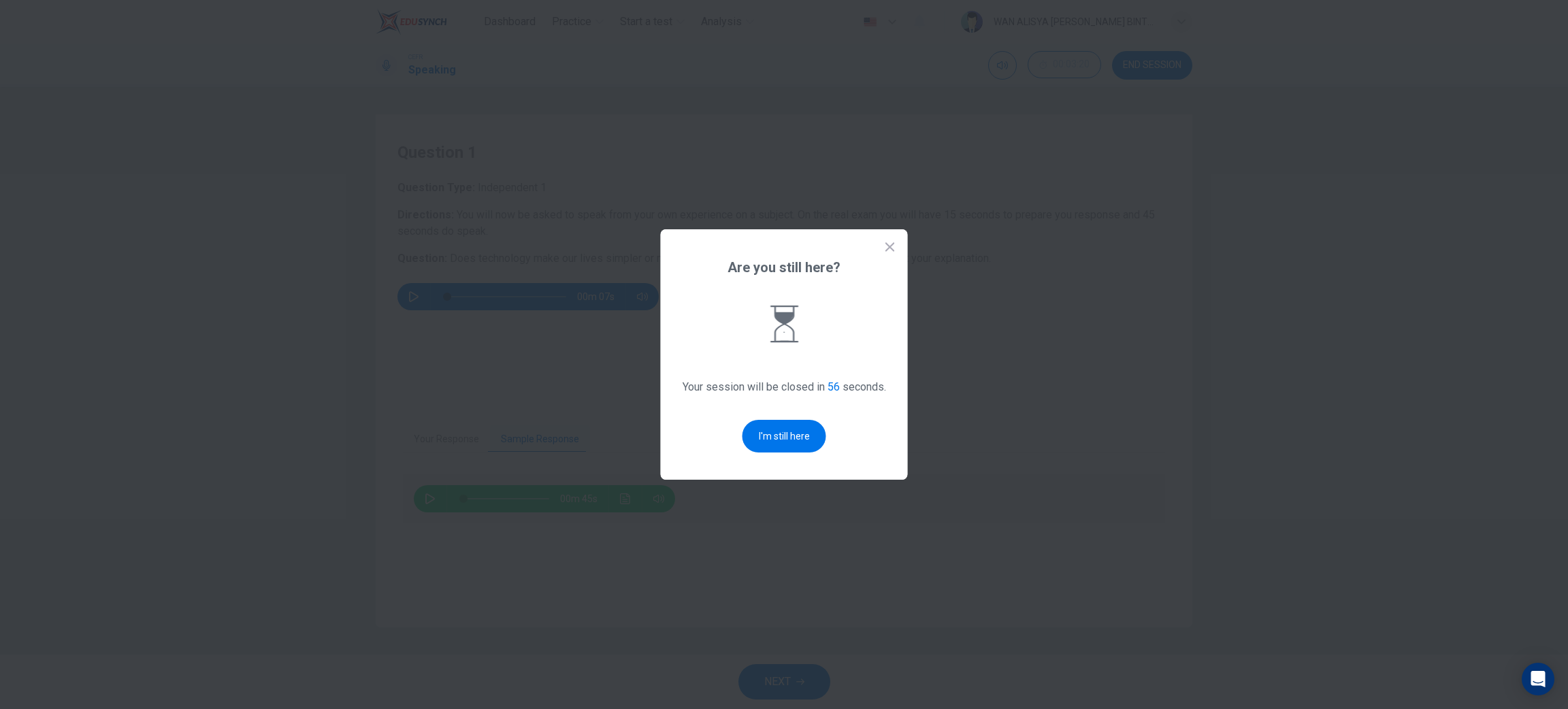 click 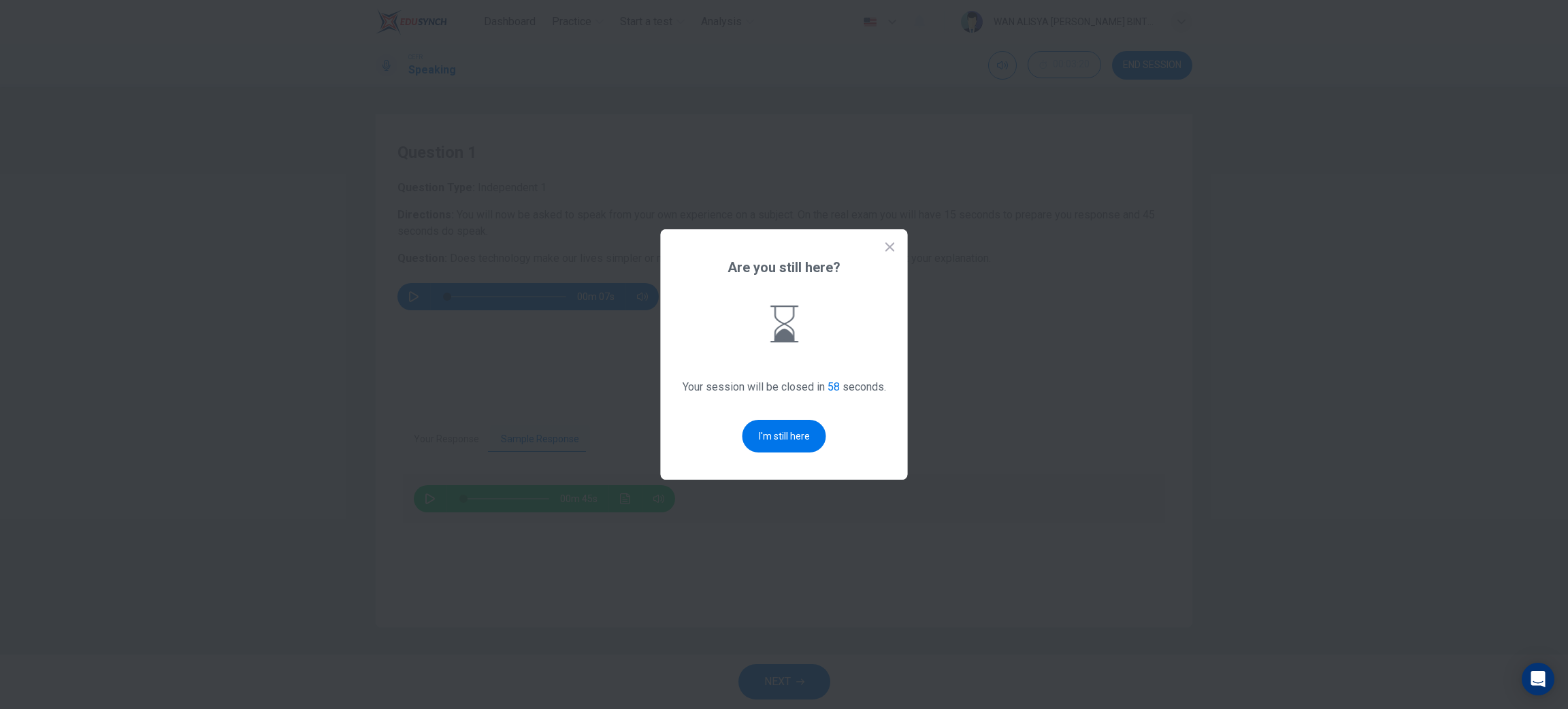 click 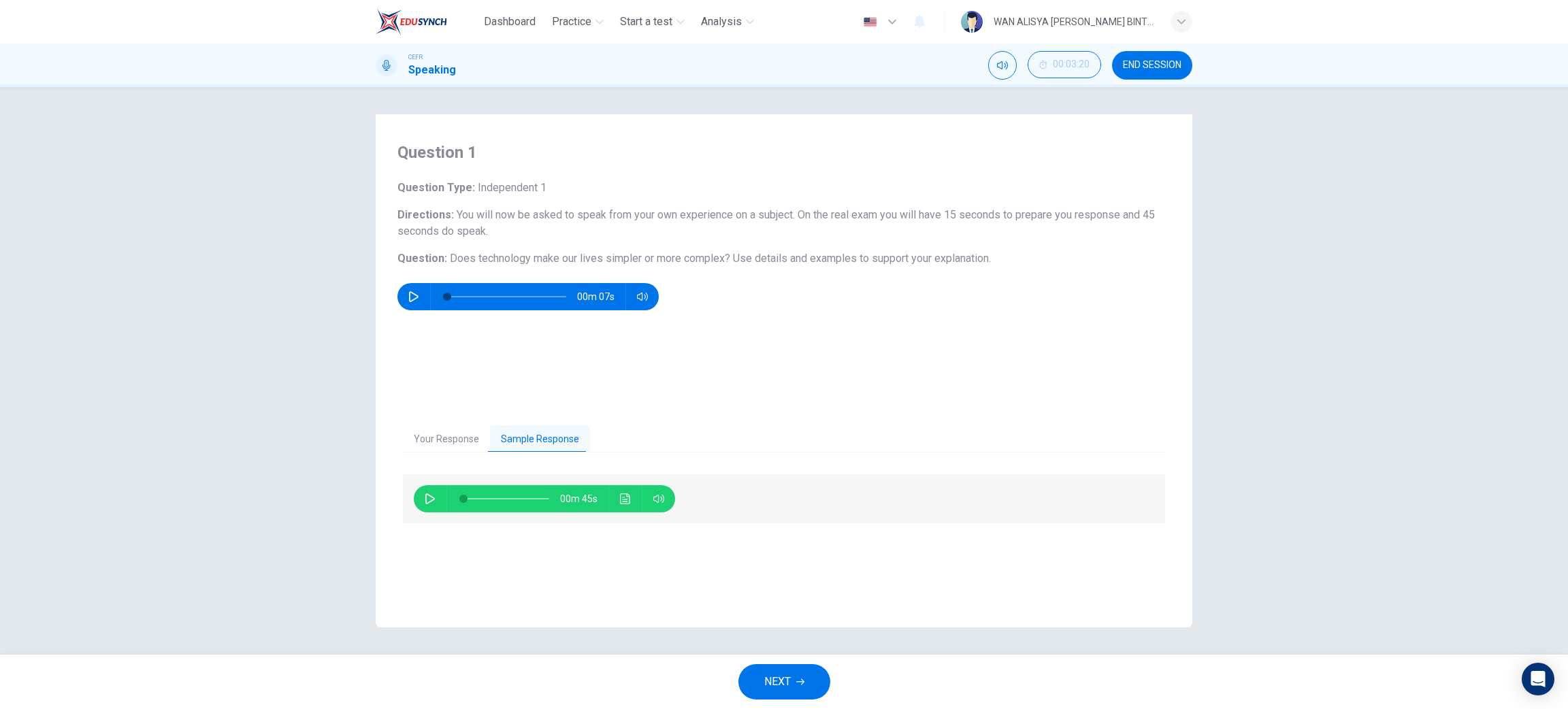 click on "Your Response" at bounding box center [446, 440] 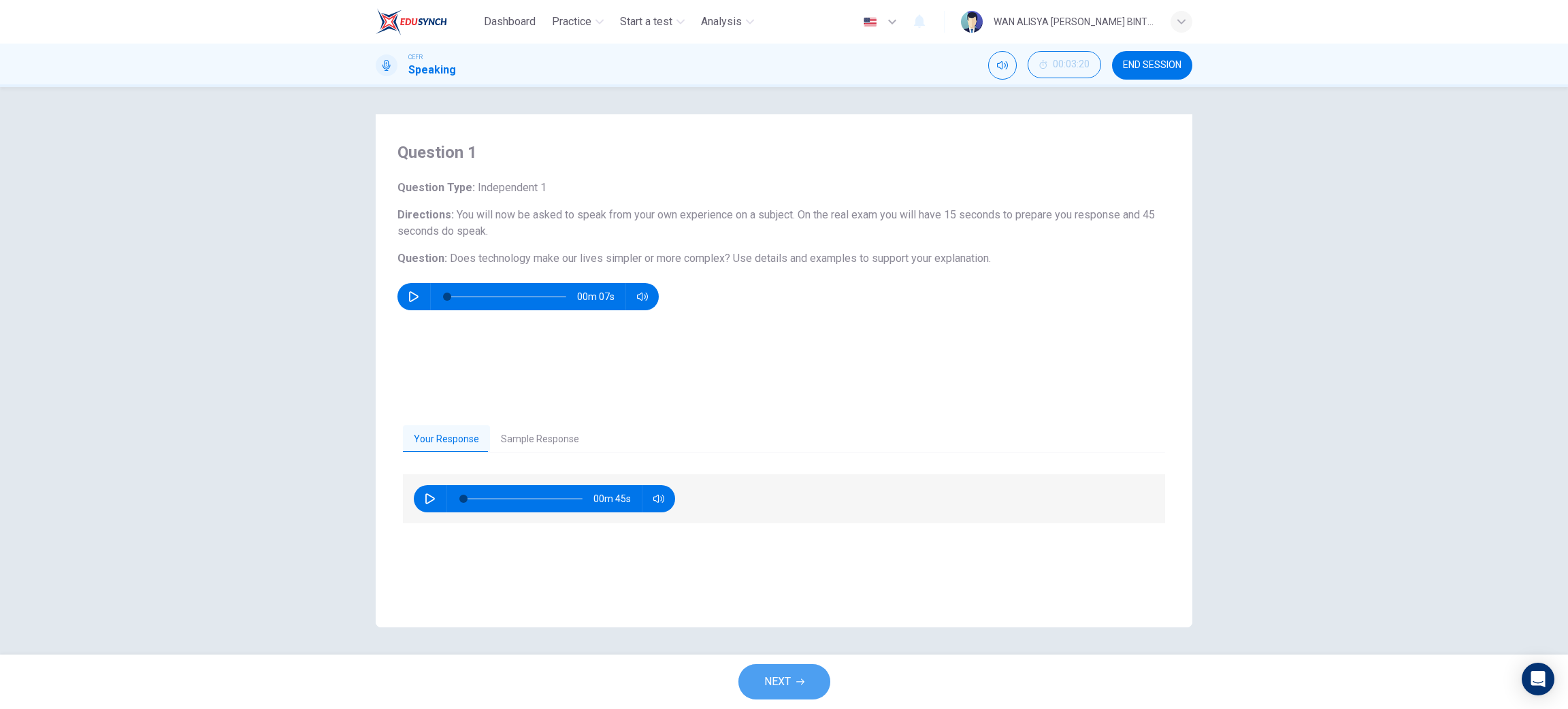 click on "NEXT" at bounding box center (784, 682) 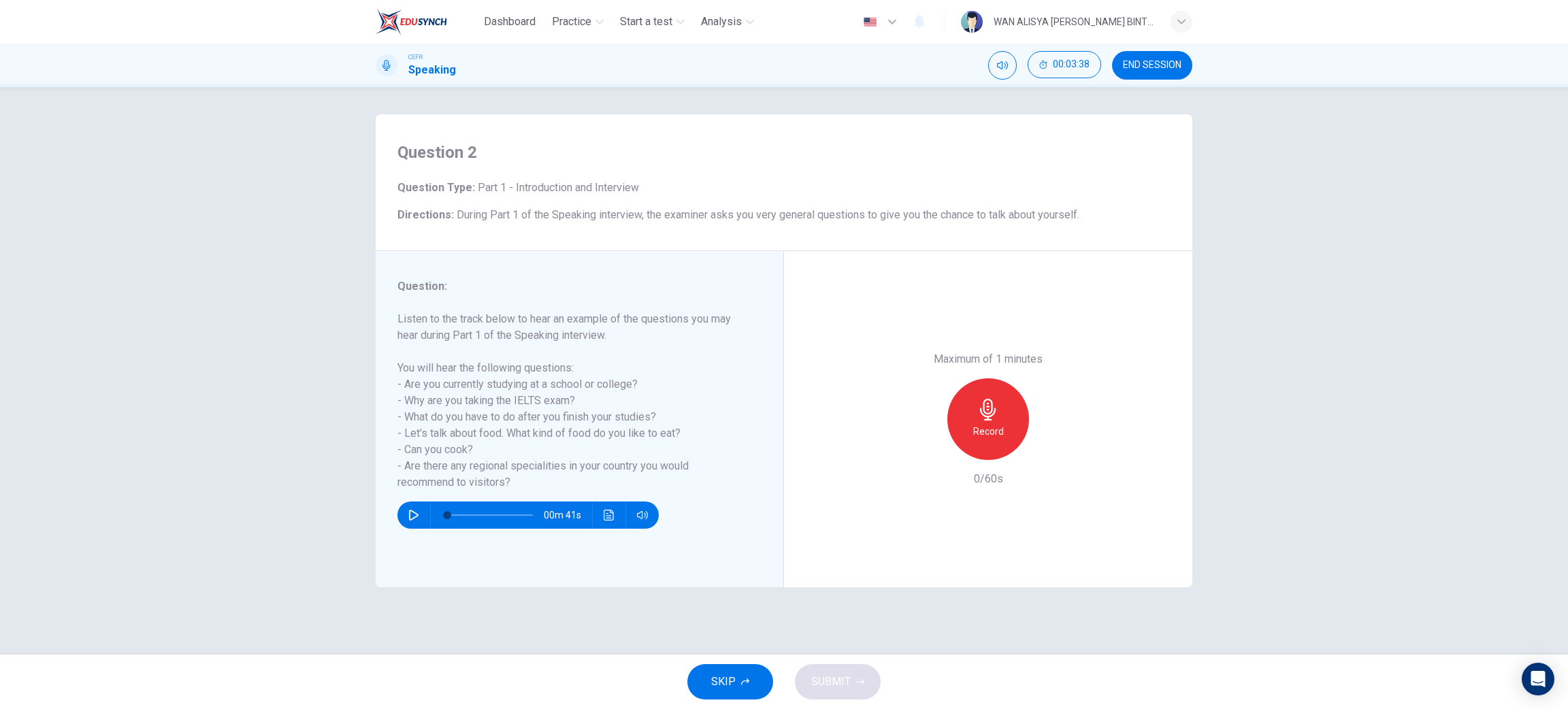click at bounding box center [414, 515] 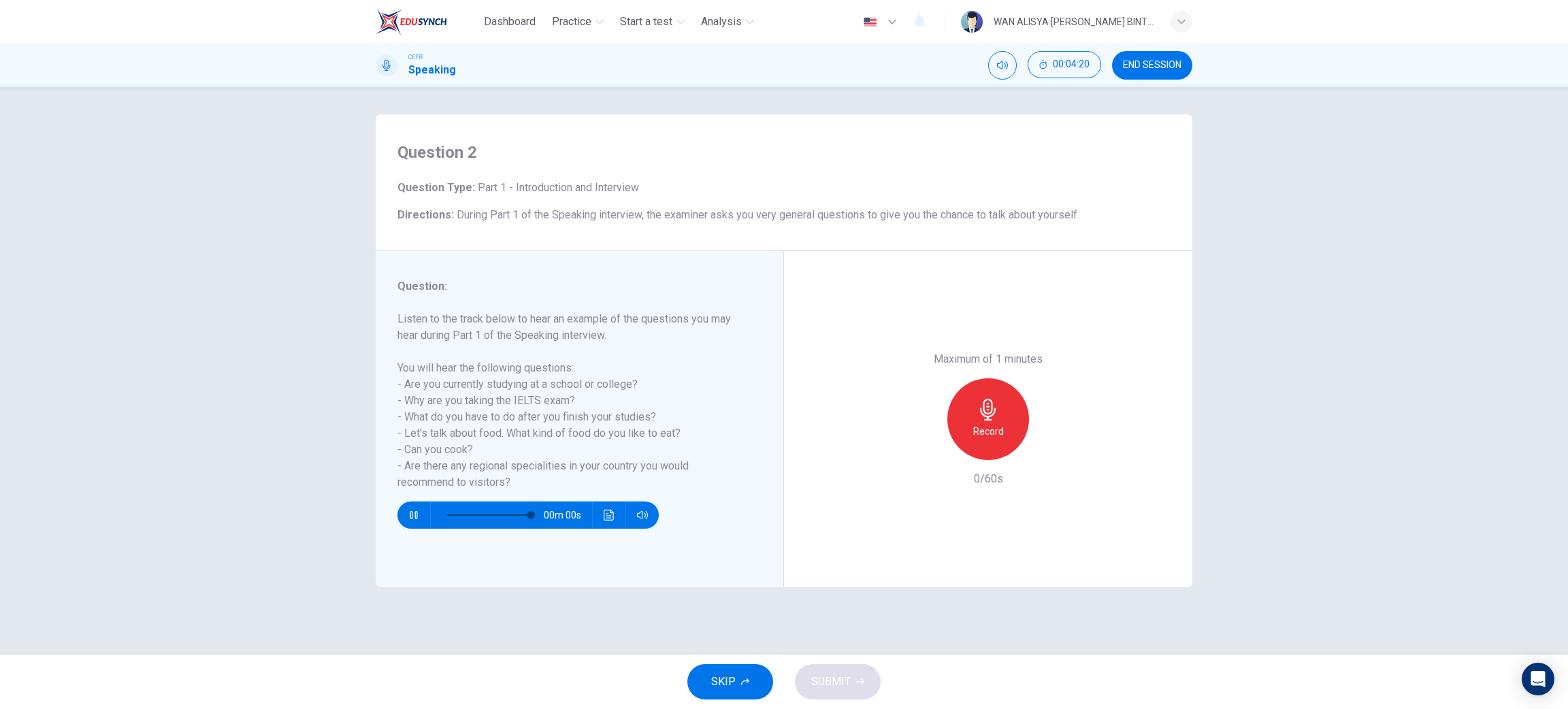 type on "0" 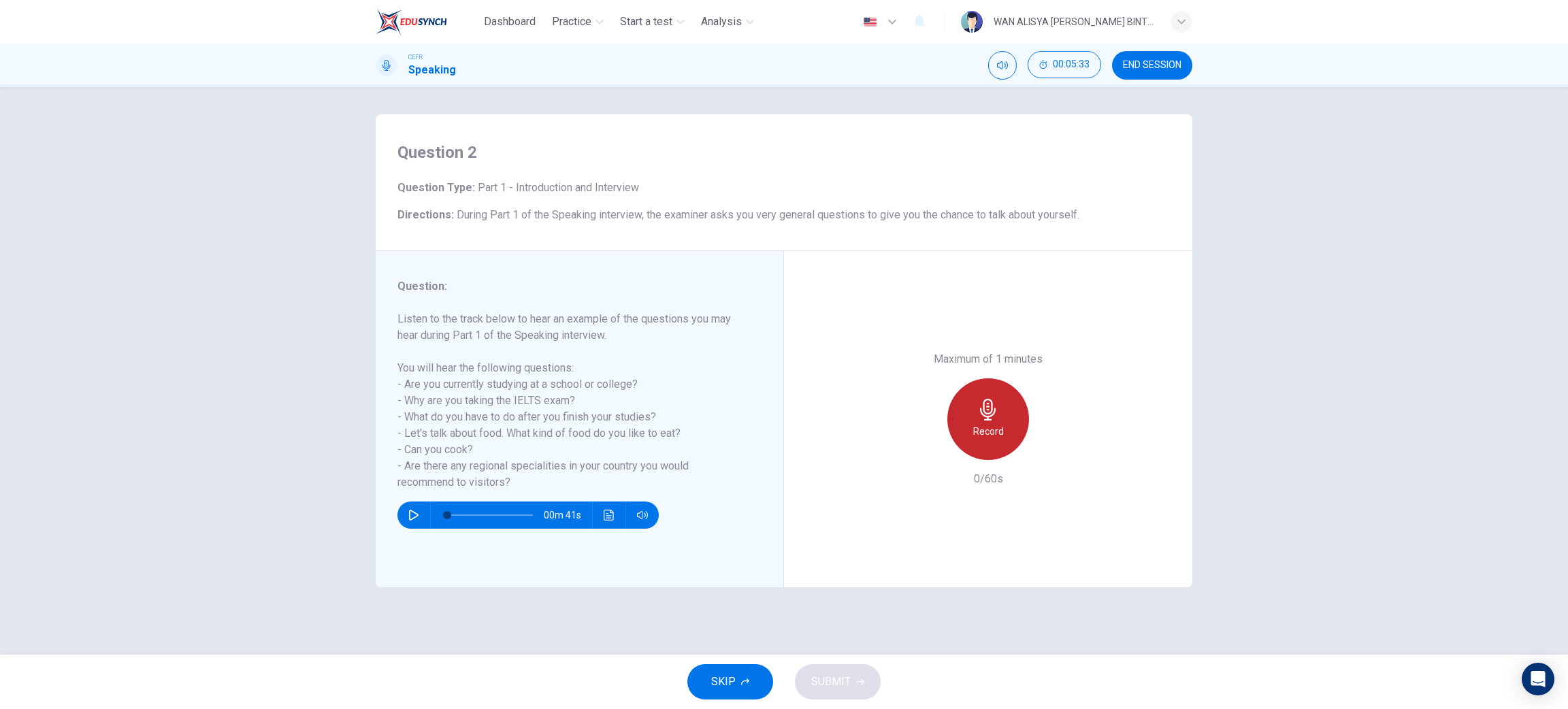 click 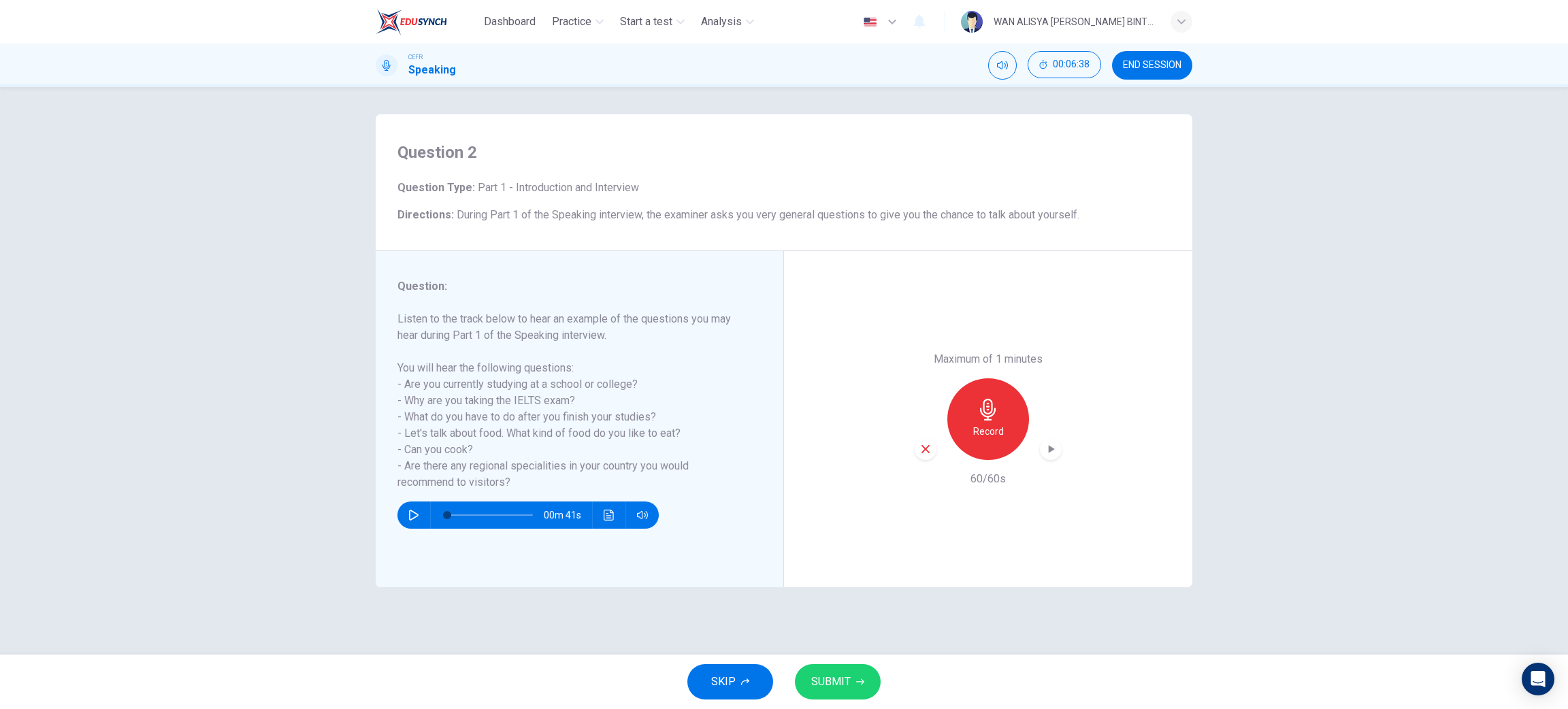 click 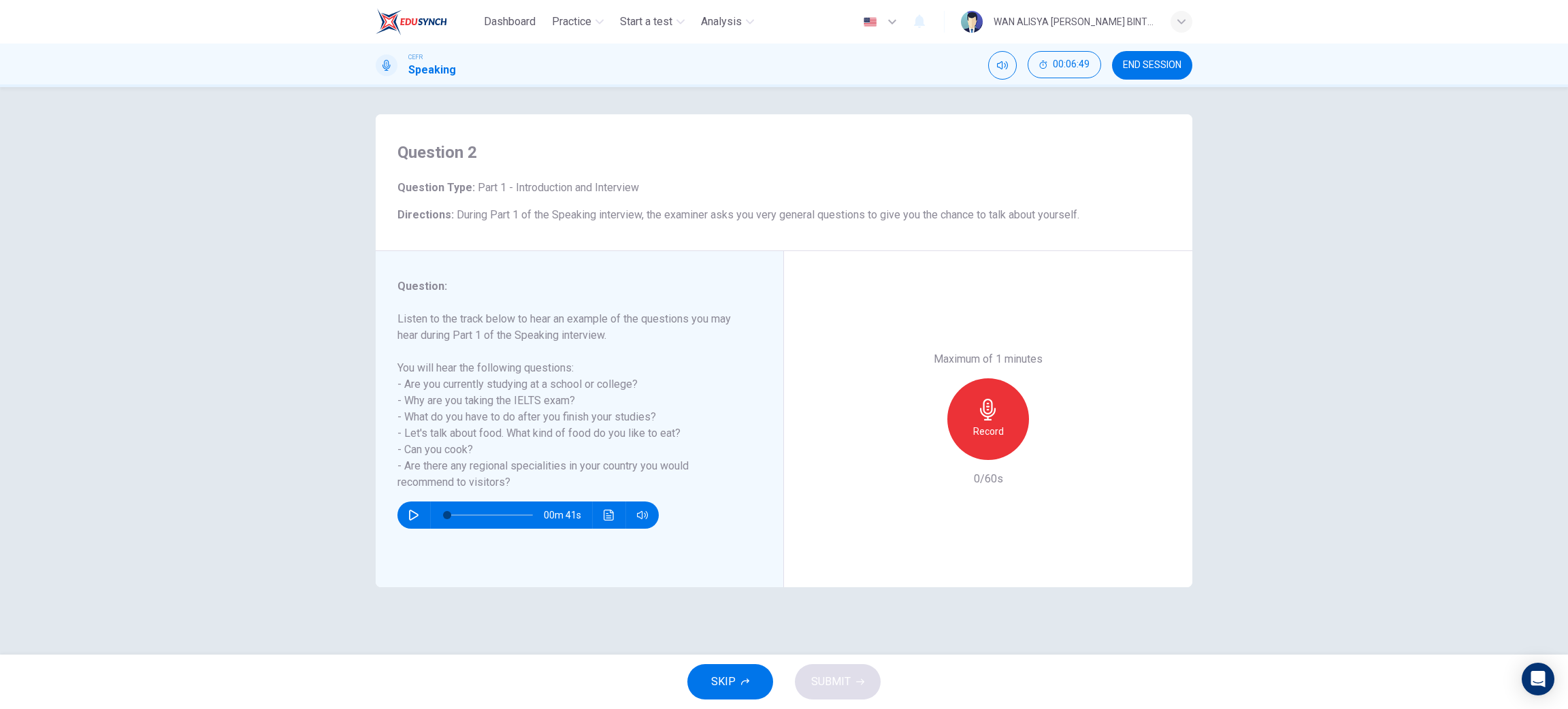 click 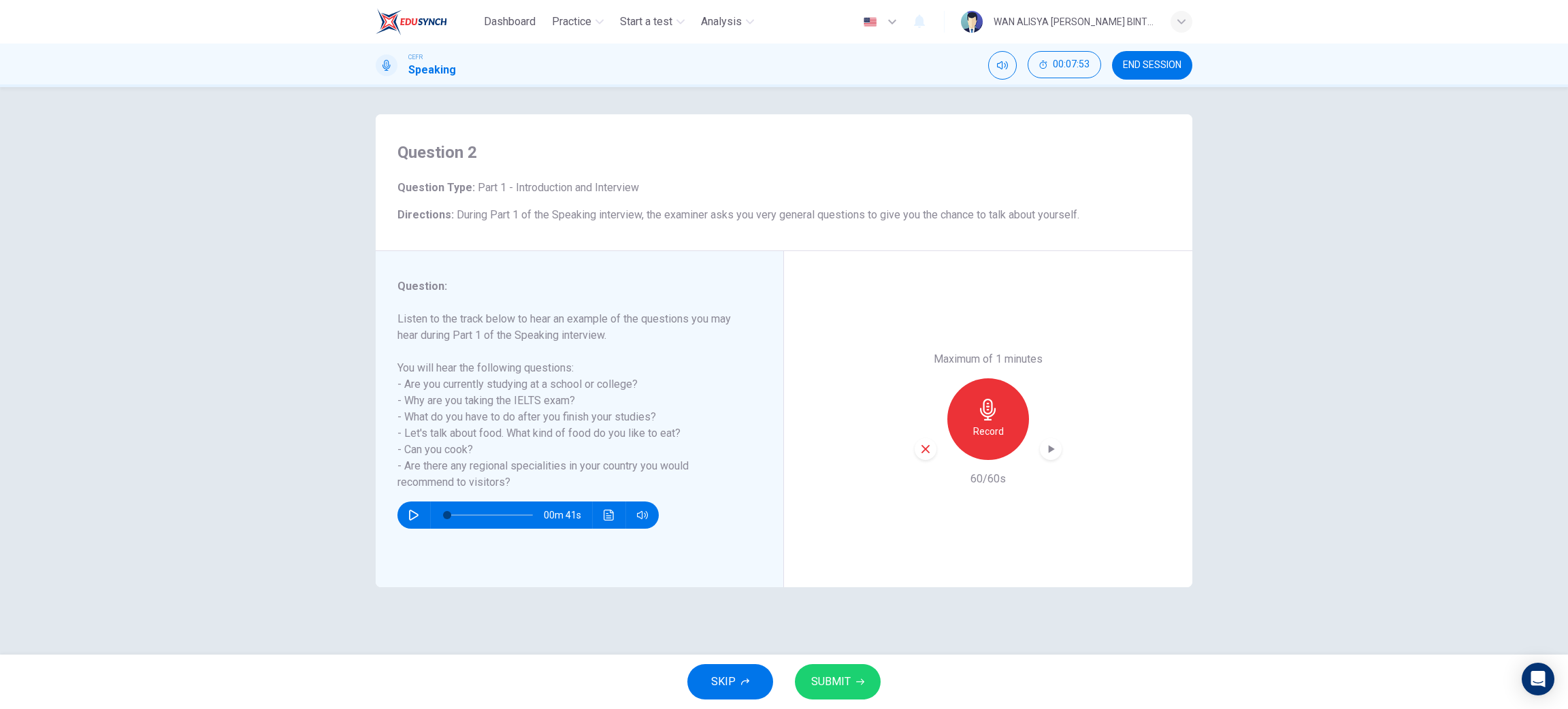 click on "SUBMIT" at bounding box center (838, 682) 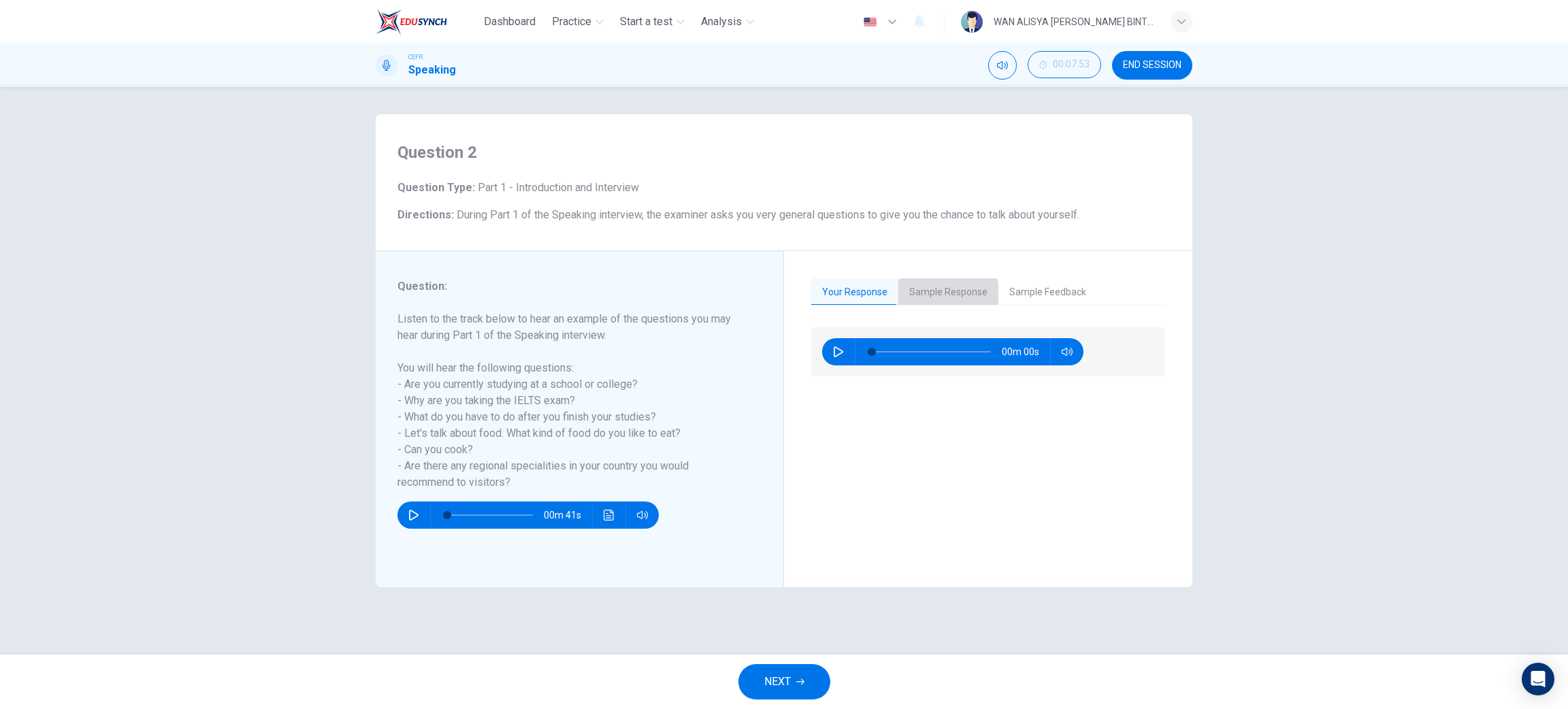click on "Sample Response" at bounding box center (948, 293) 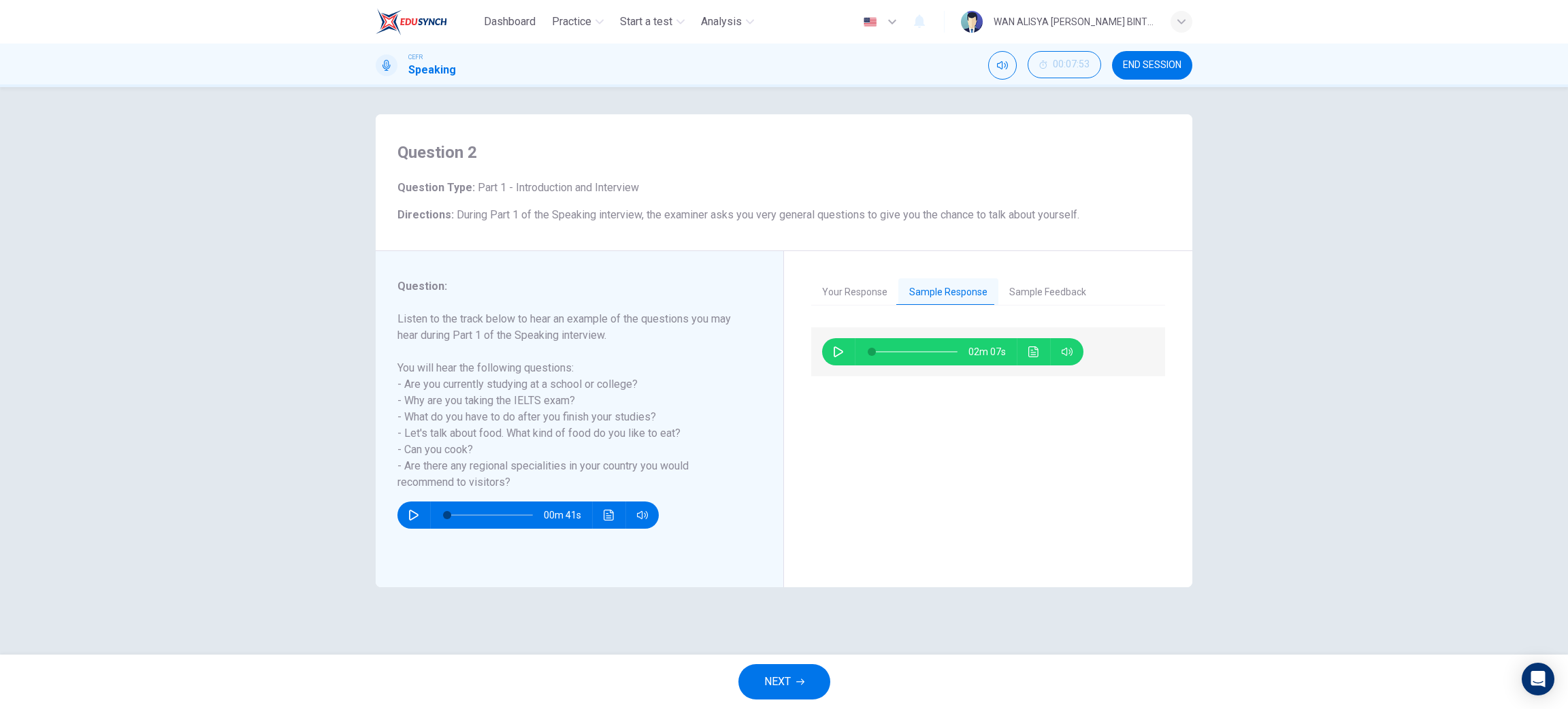 click on "02m 07s" at bounding box center [953, 352] 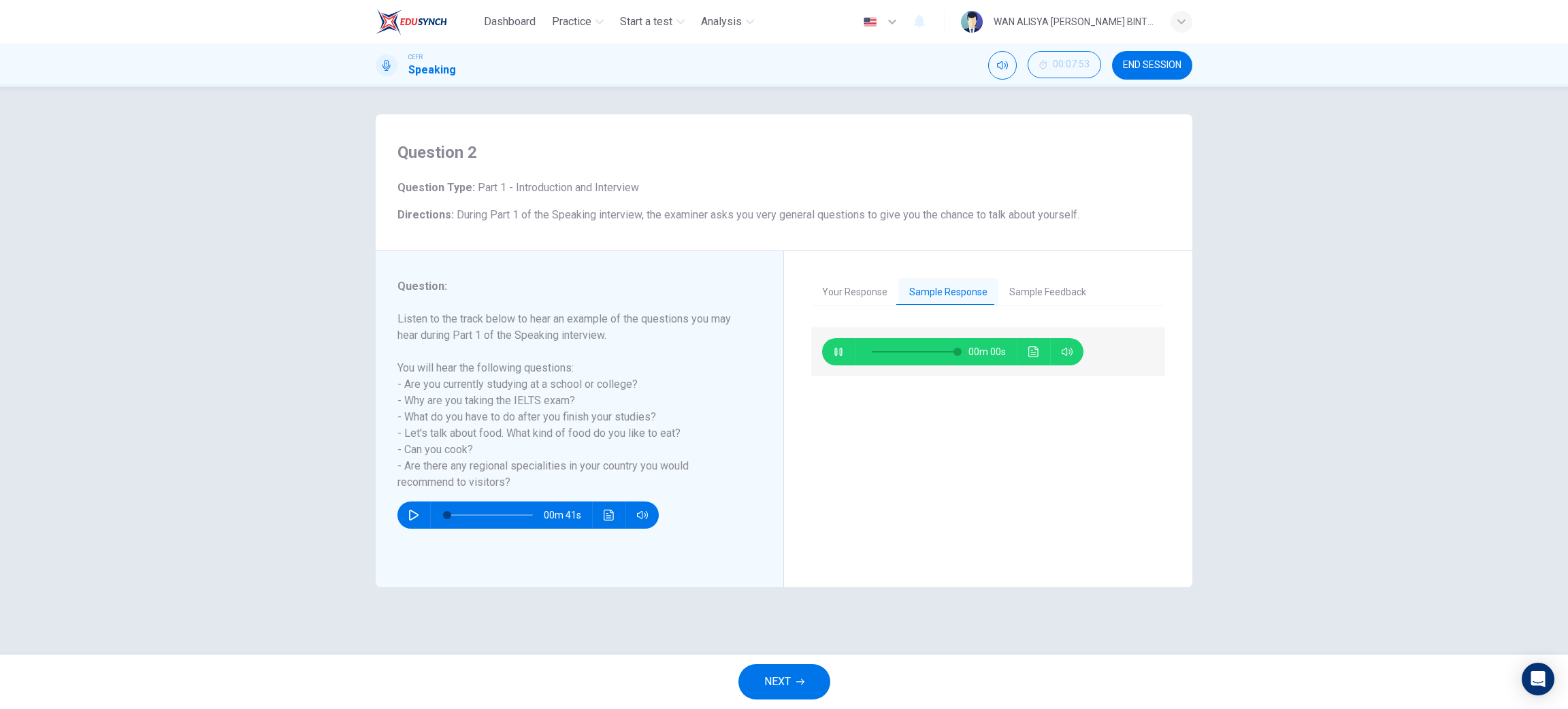 type on "0" 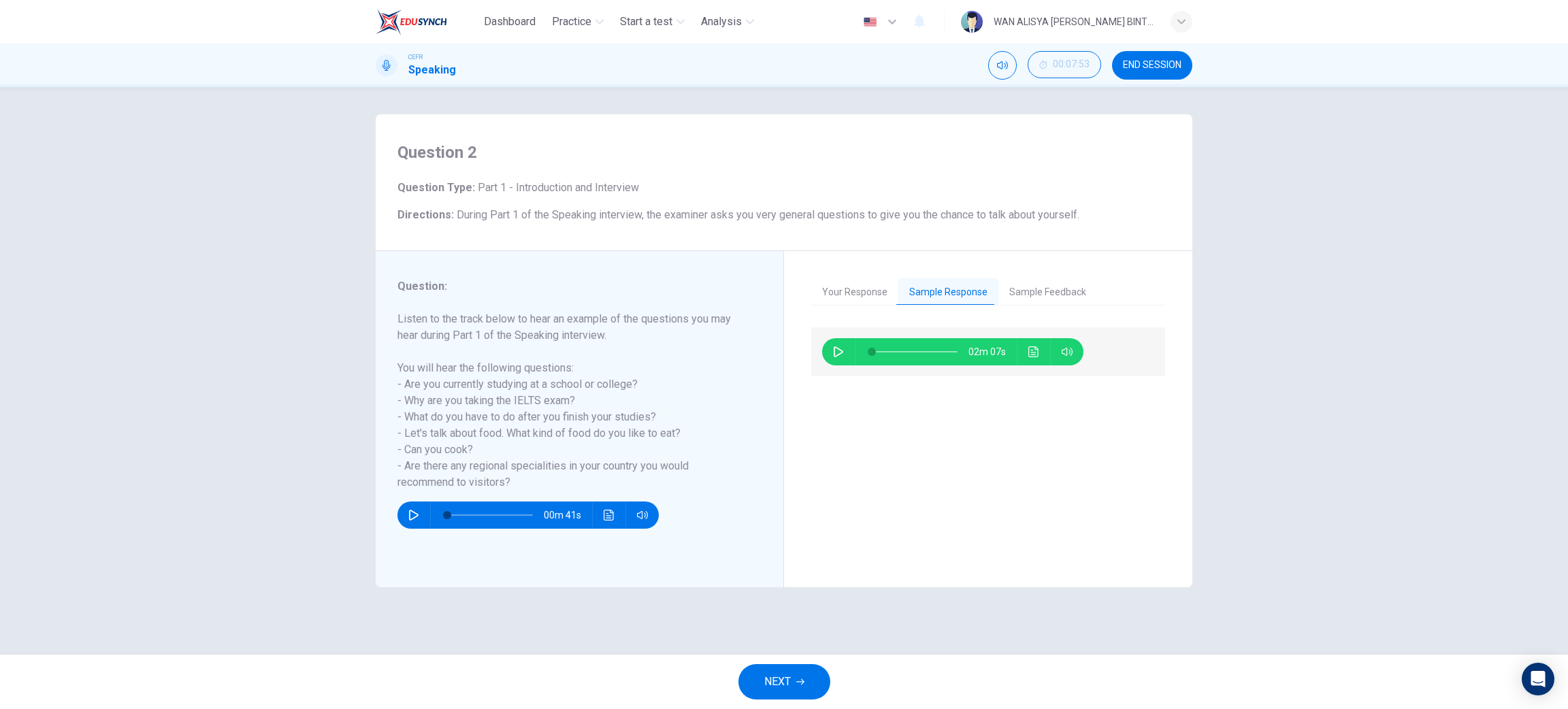 click on "Sample Feedback" at bounding box center (1047, 293) 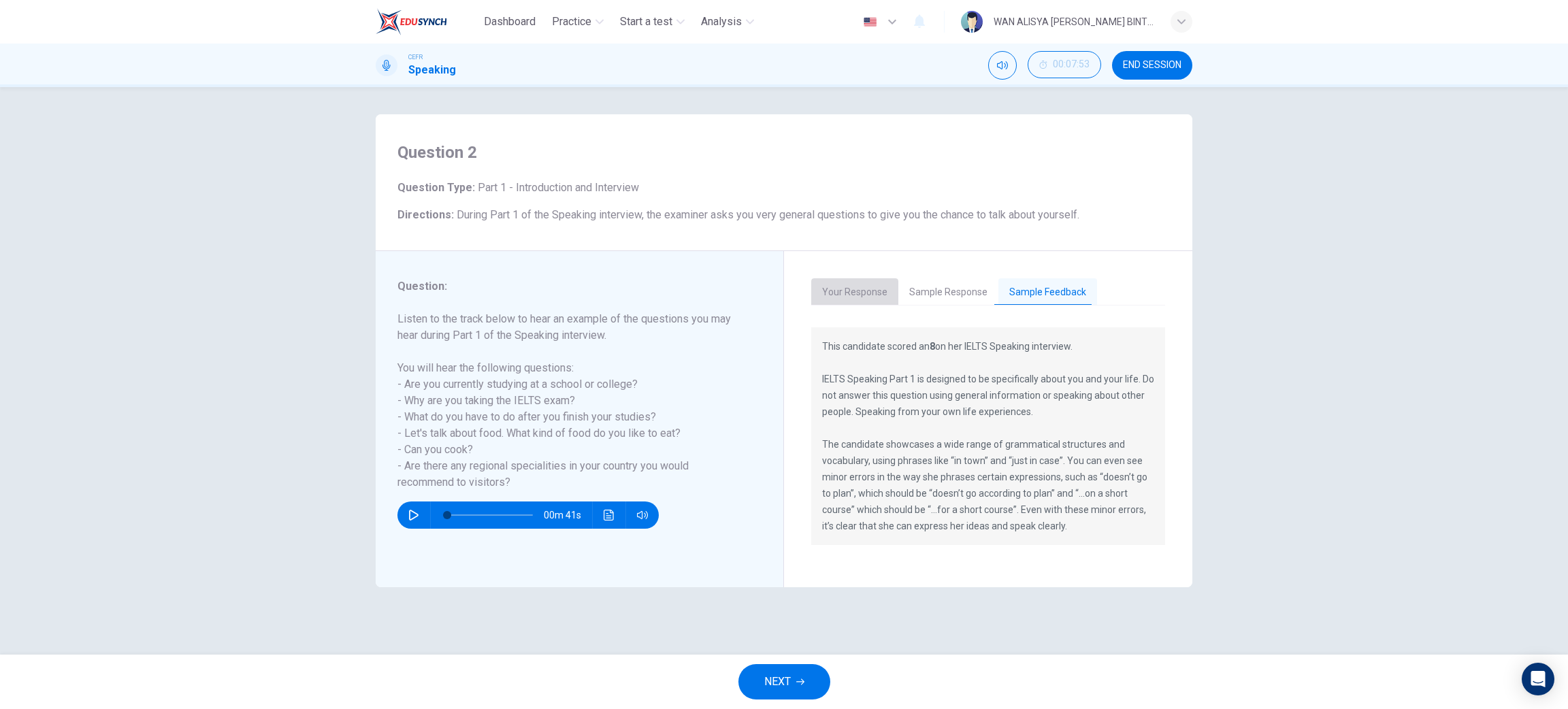 click on "Your Response" at bounding box center [855, 293] 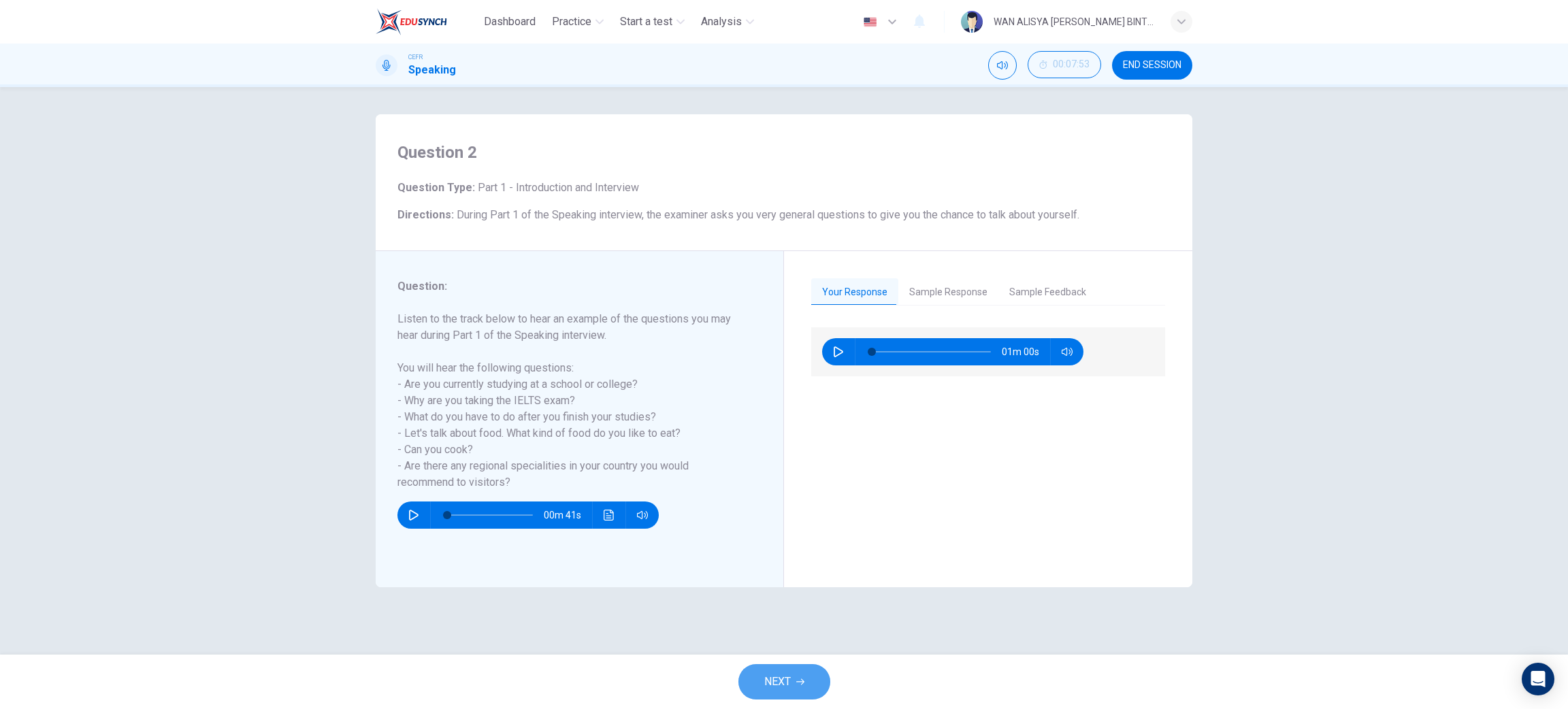 click on "NEXT" at bounding box center [777, 682] 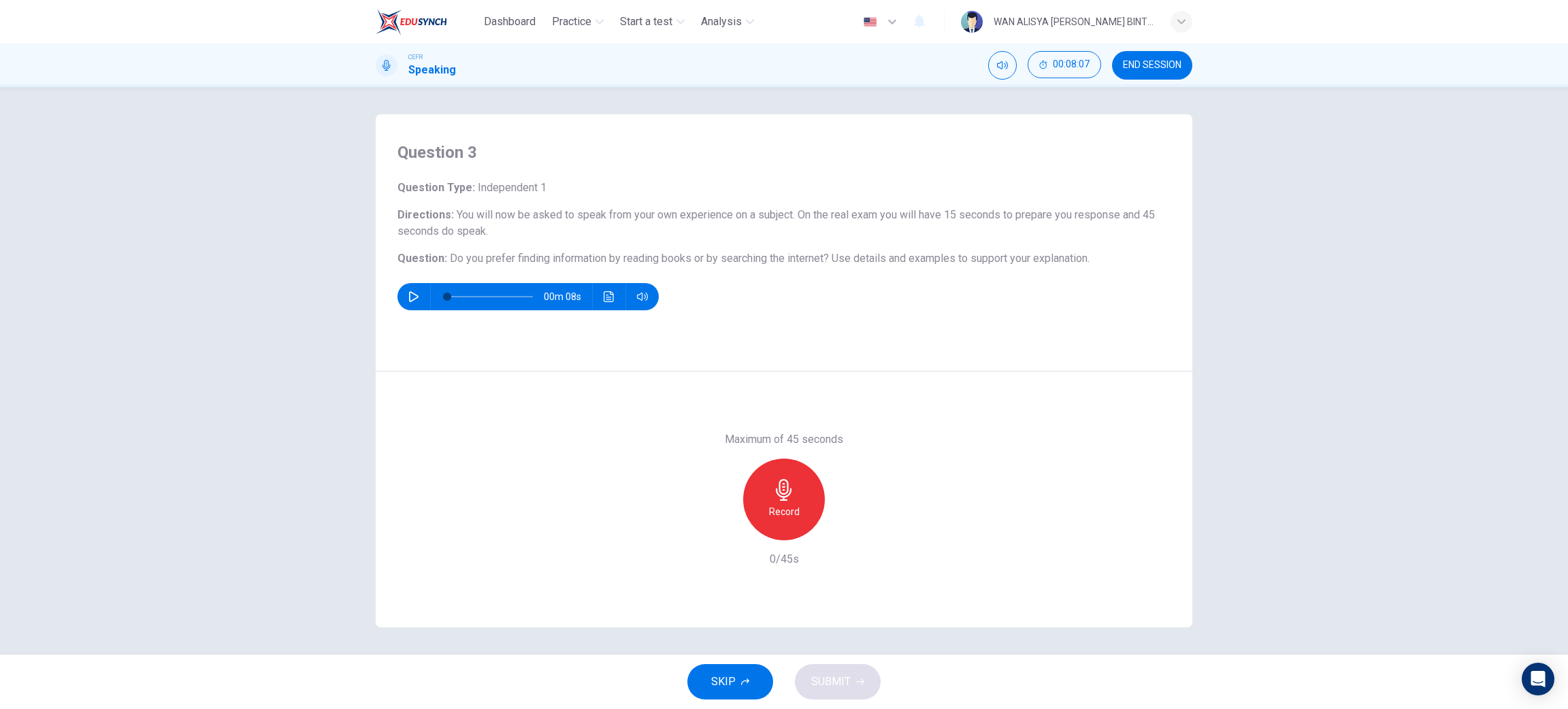 click 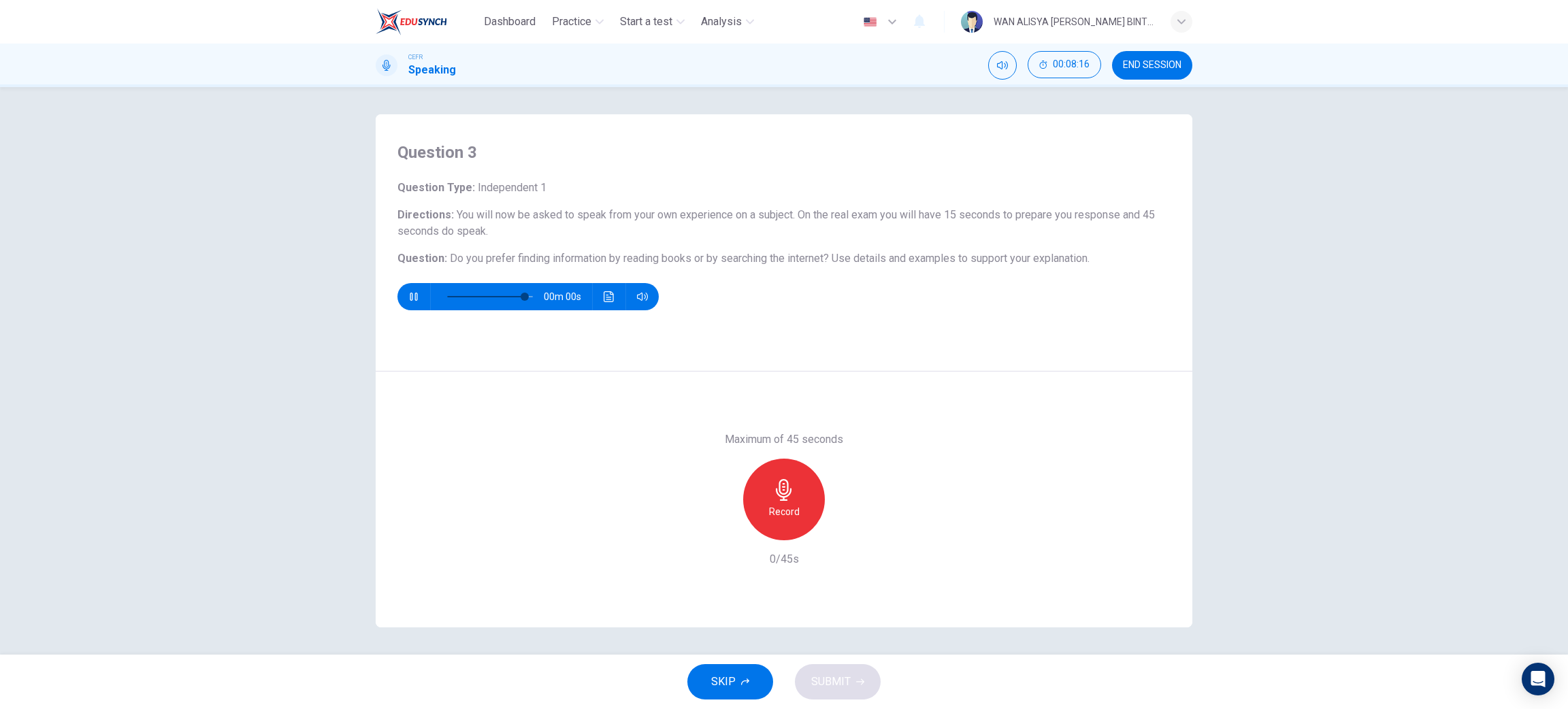 type on "0" 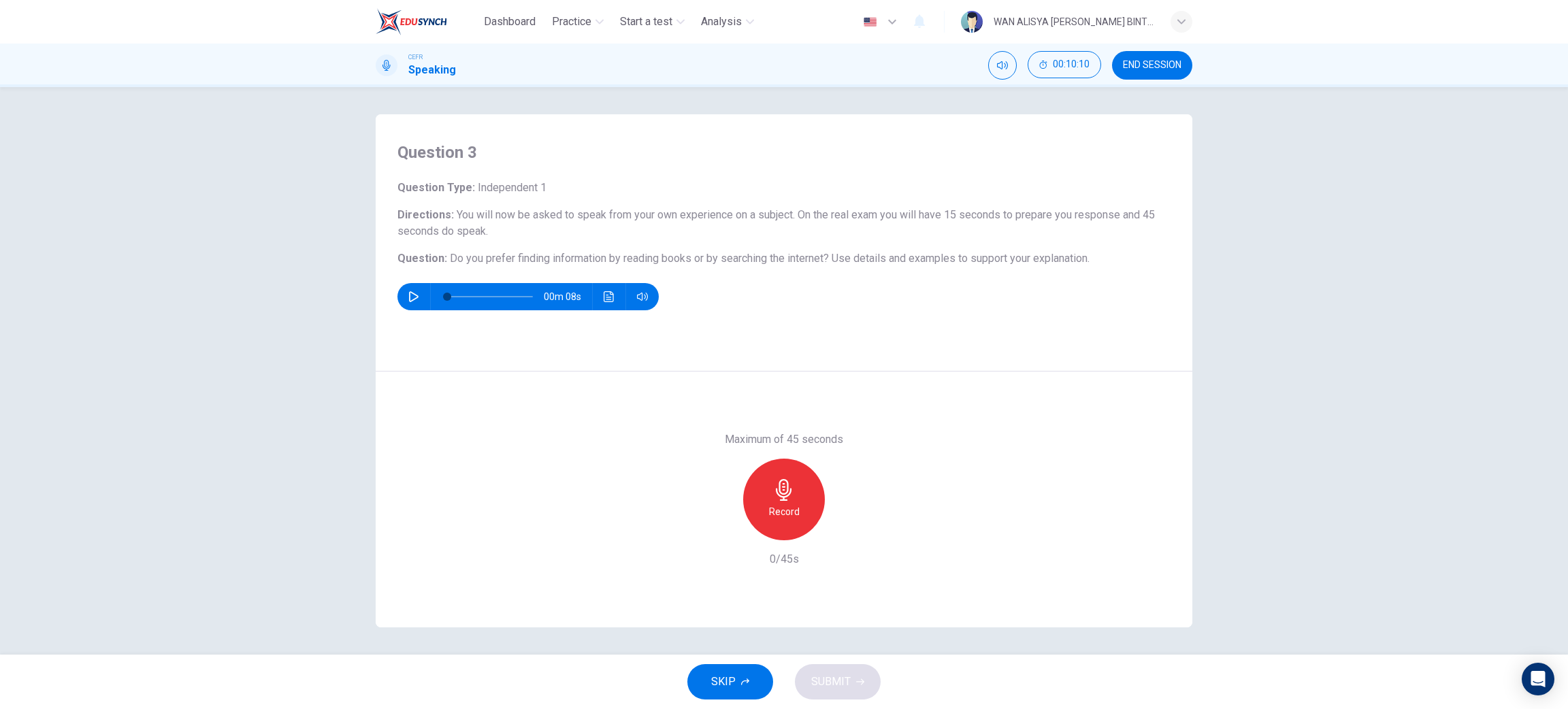 click on "Record" at bounding box center (784, 499) 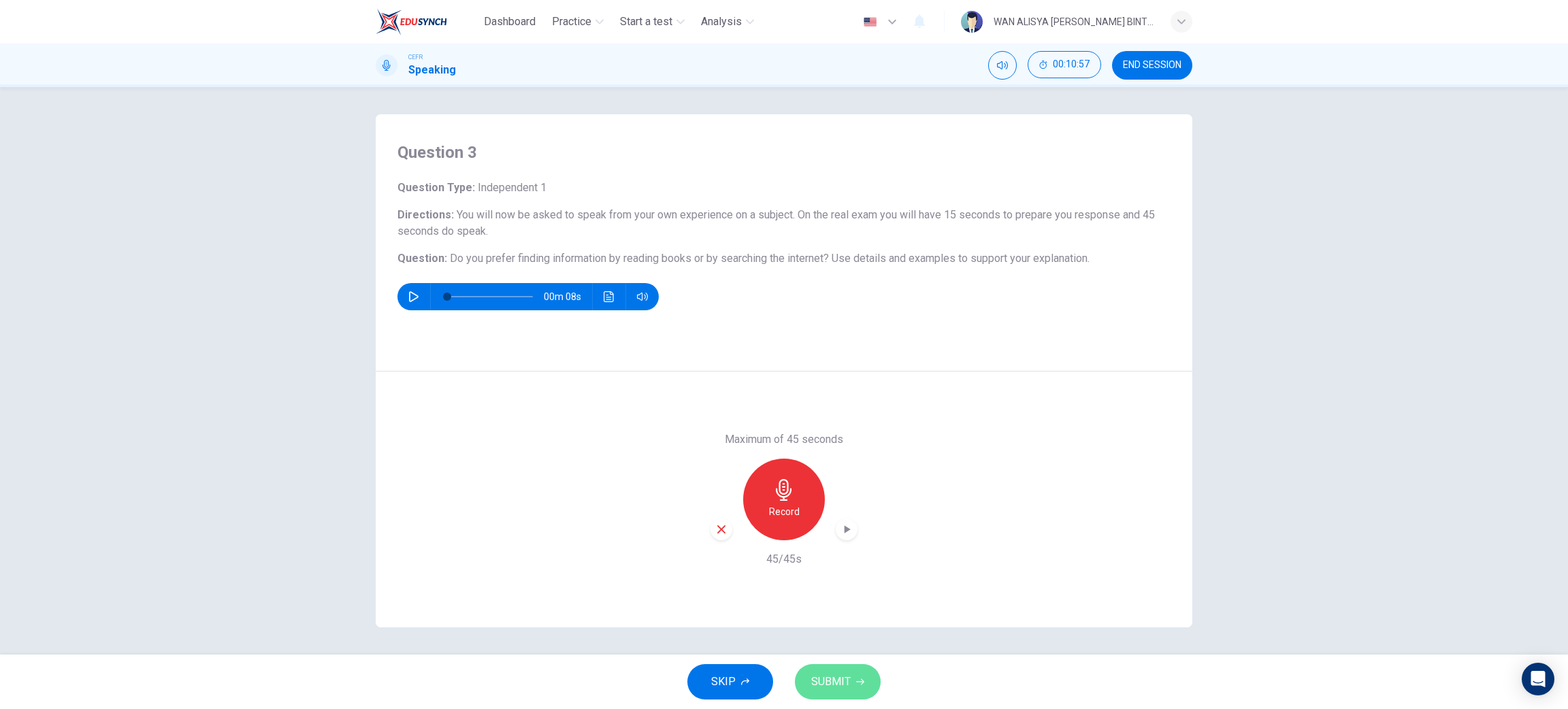 click 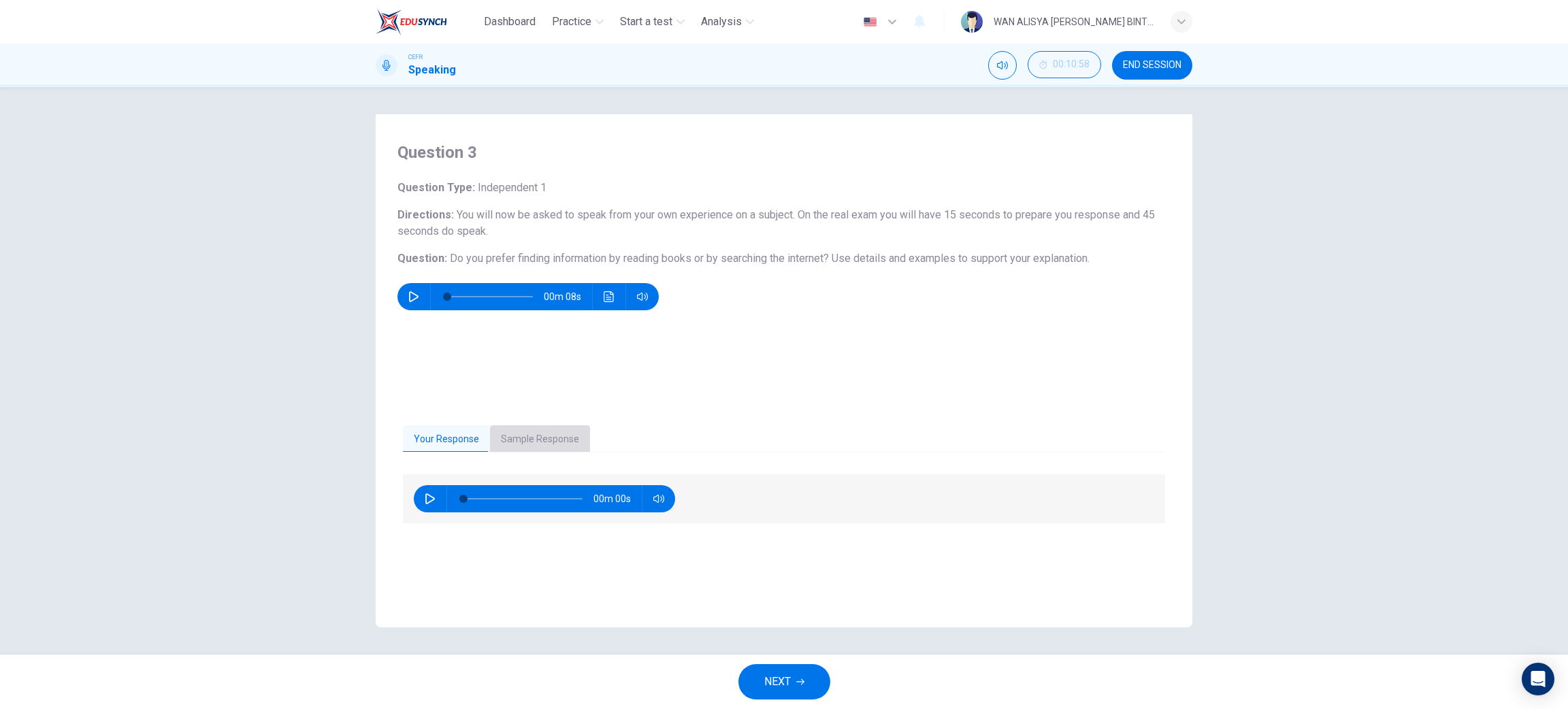 click on "Sample Response" at bounding box center (540, 440) 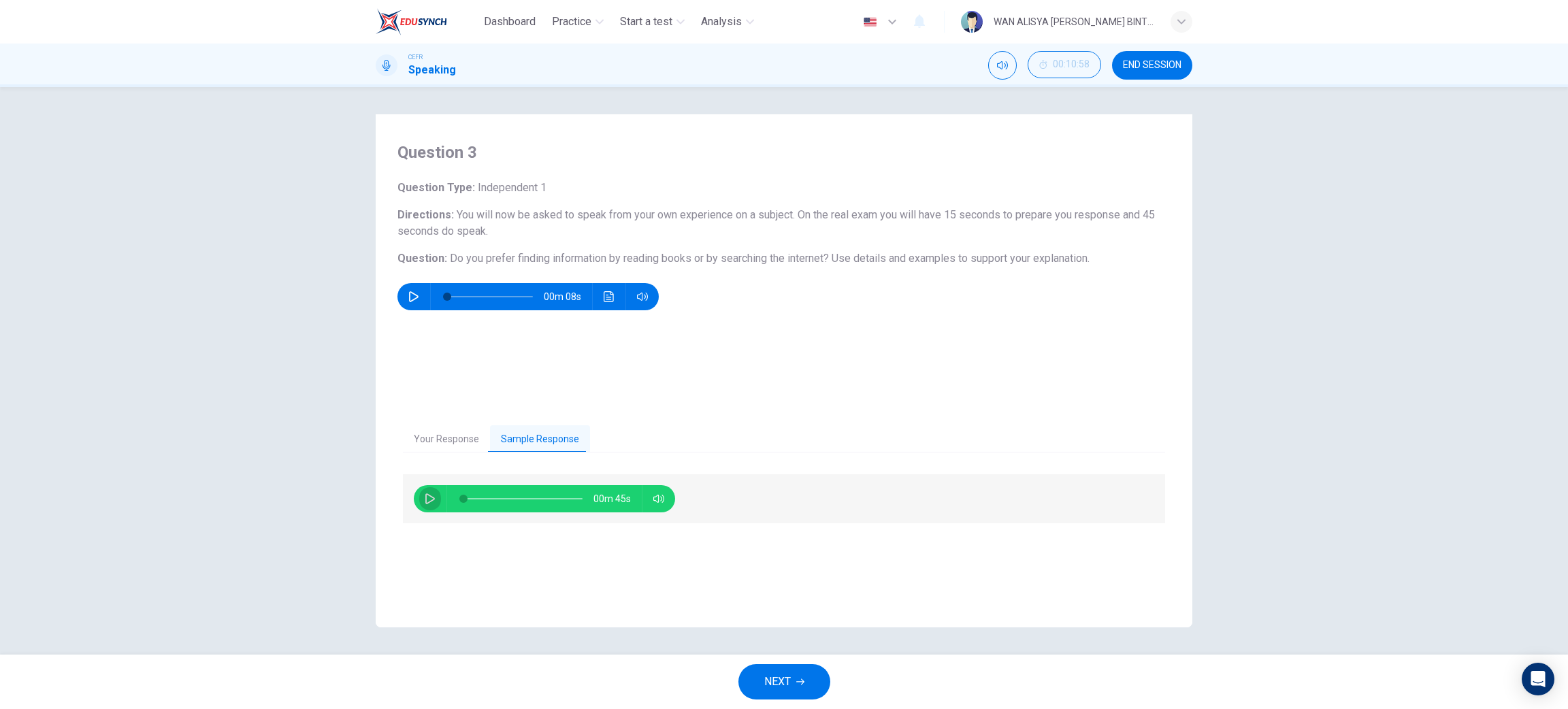 click at bounding box center [430, 499] 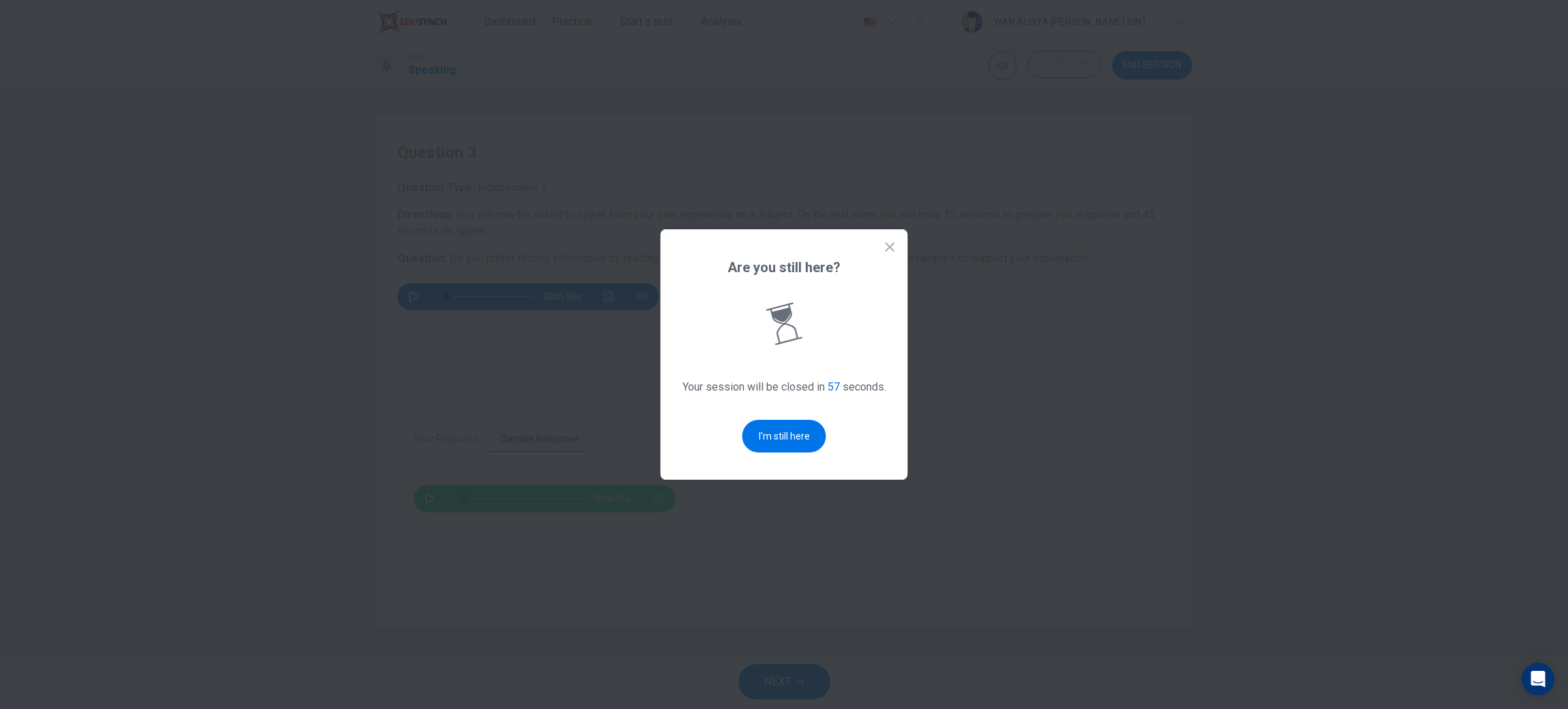 click 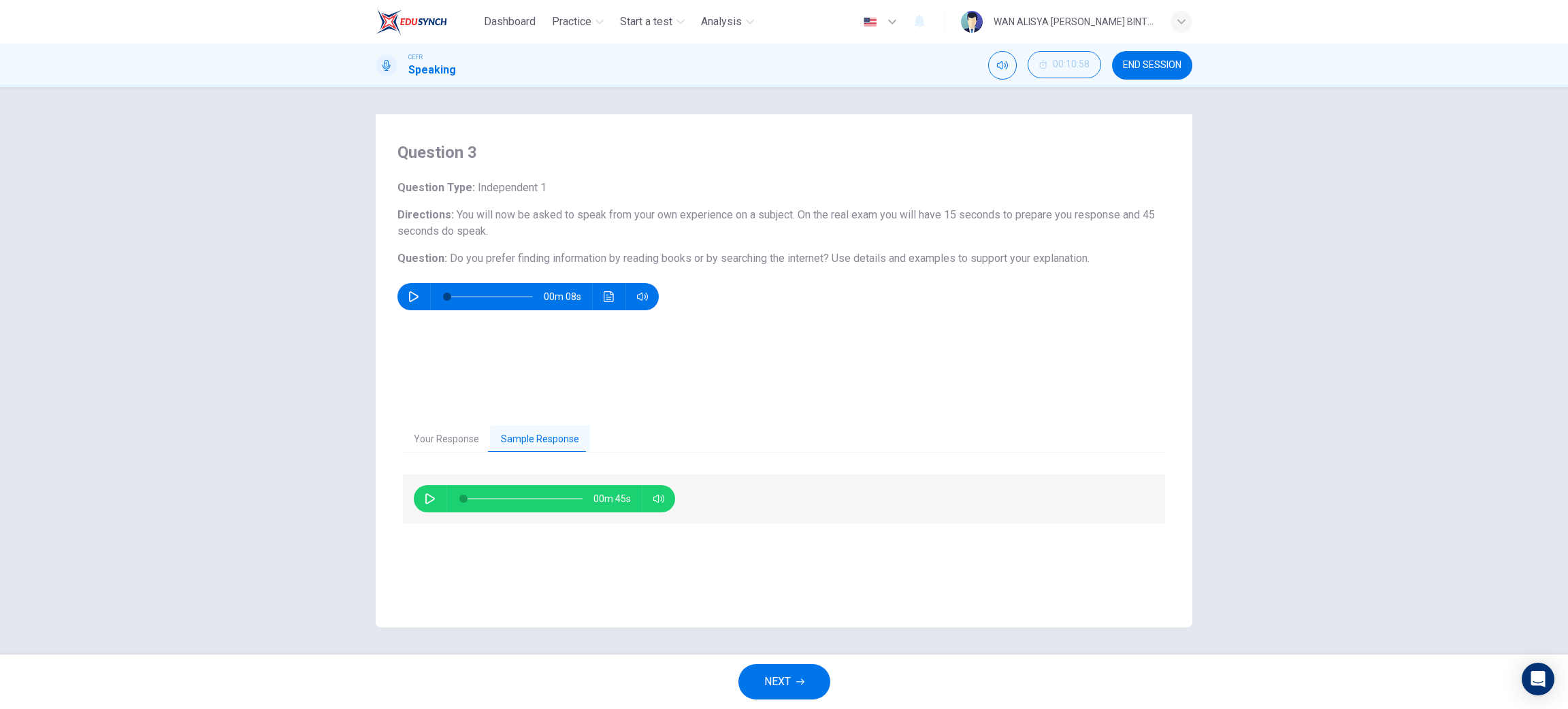 click on "00m 45s" at bounding box center (544, 499) 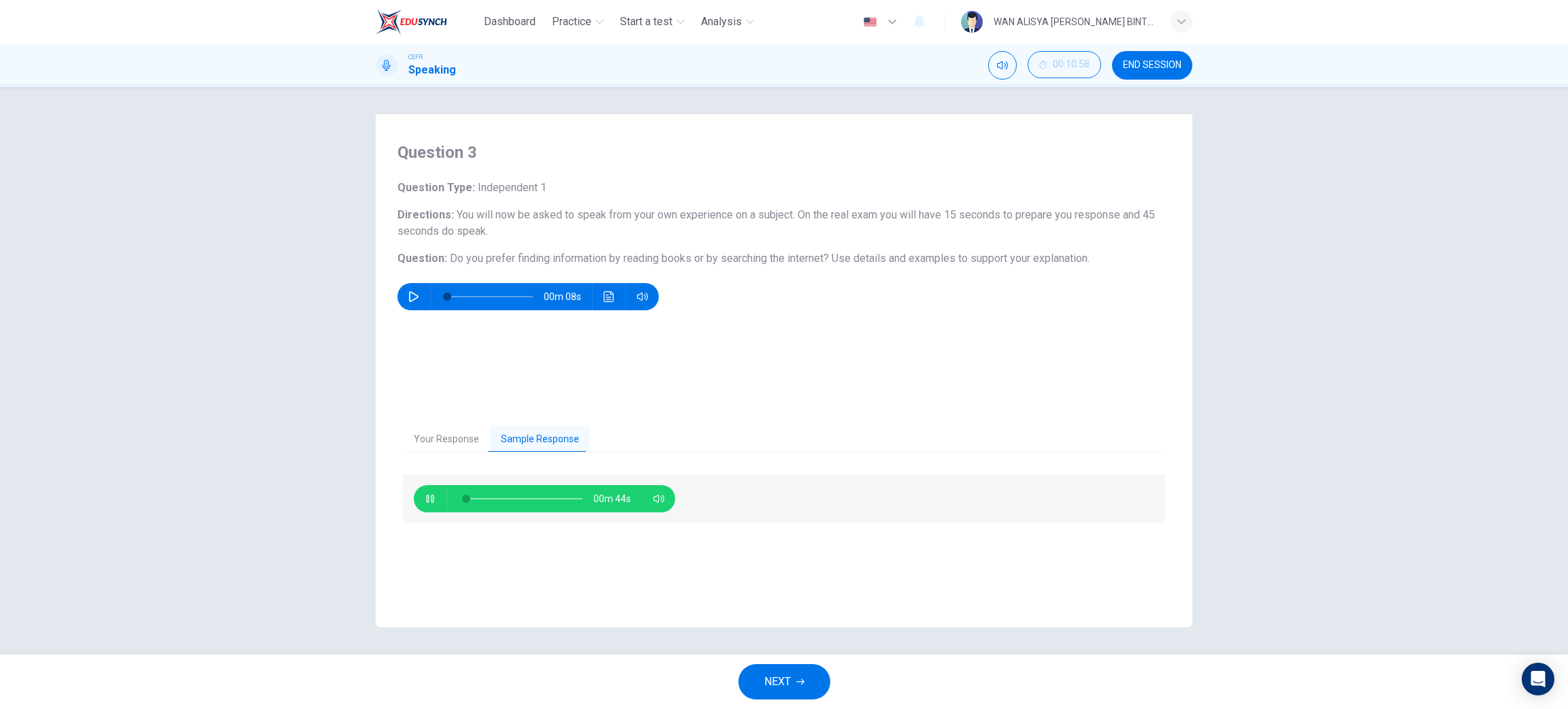 click at bounding box center (430, 499) 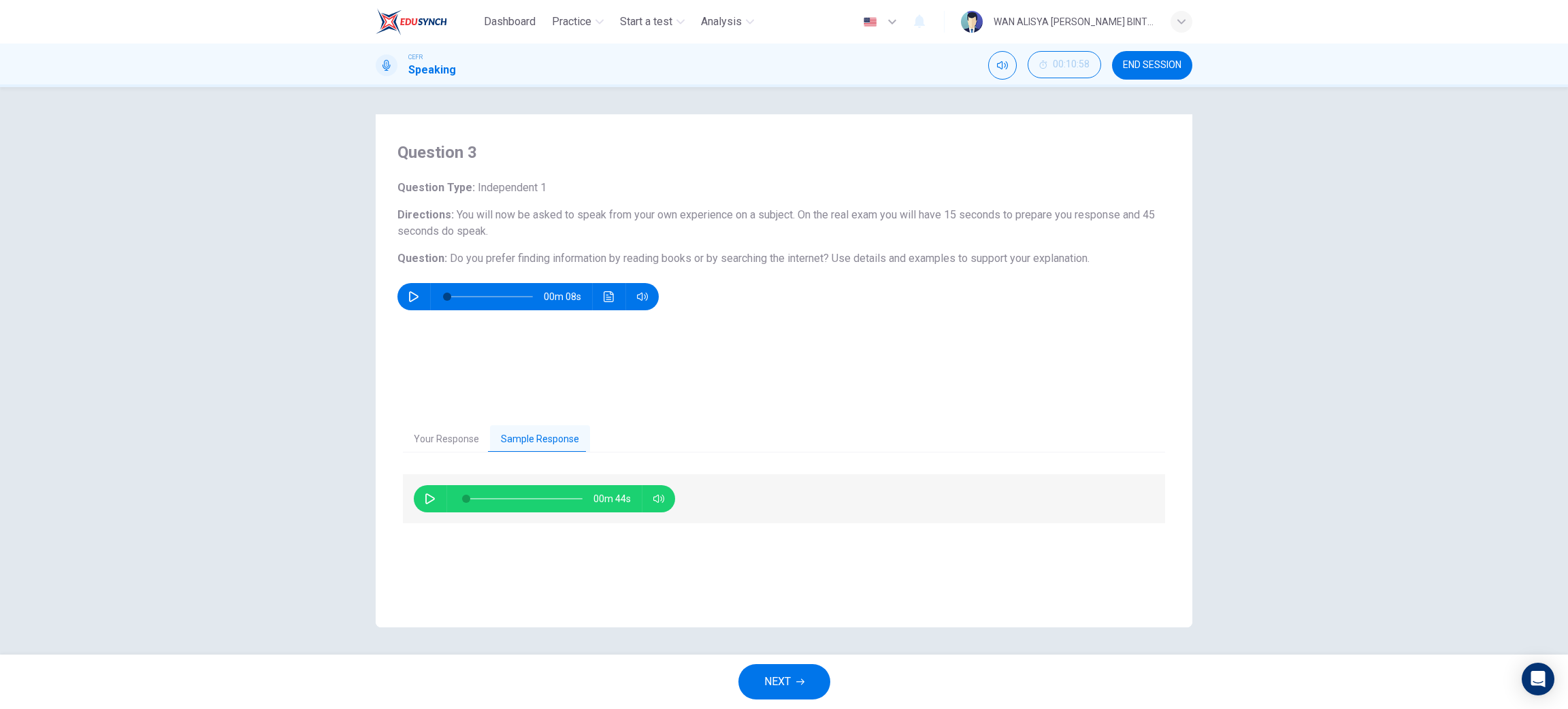 click at bounding box center (430, 499) 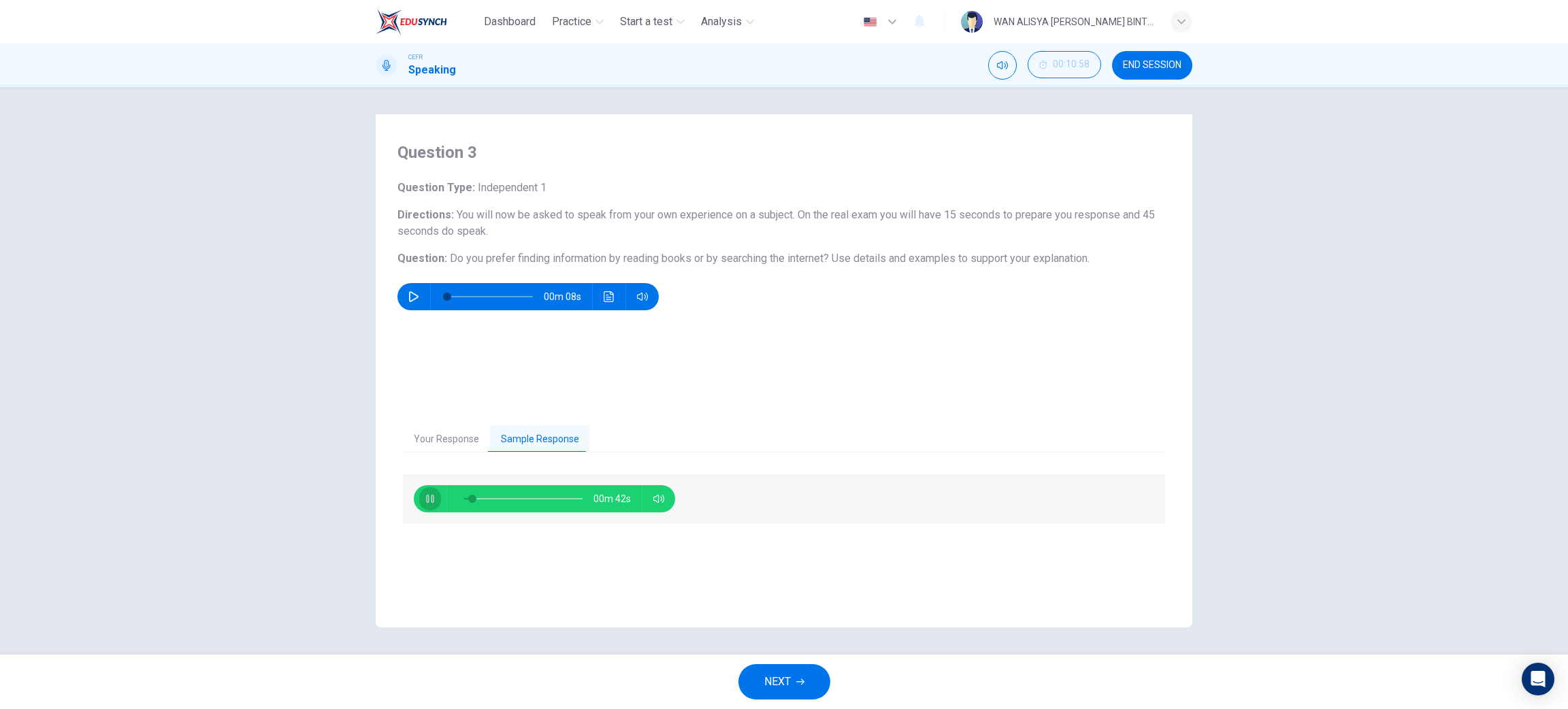 click at bounding box center (430, 499) 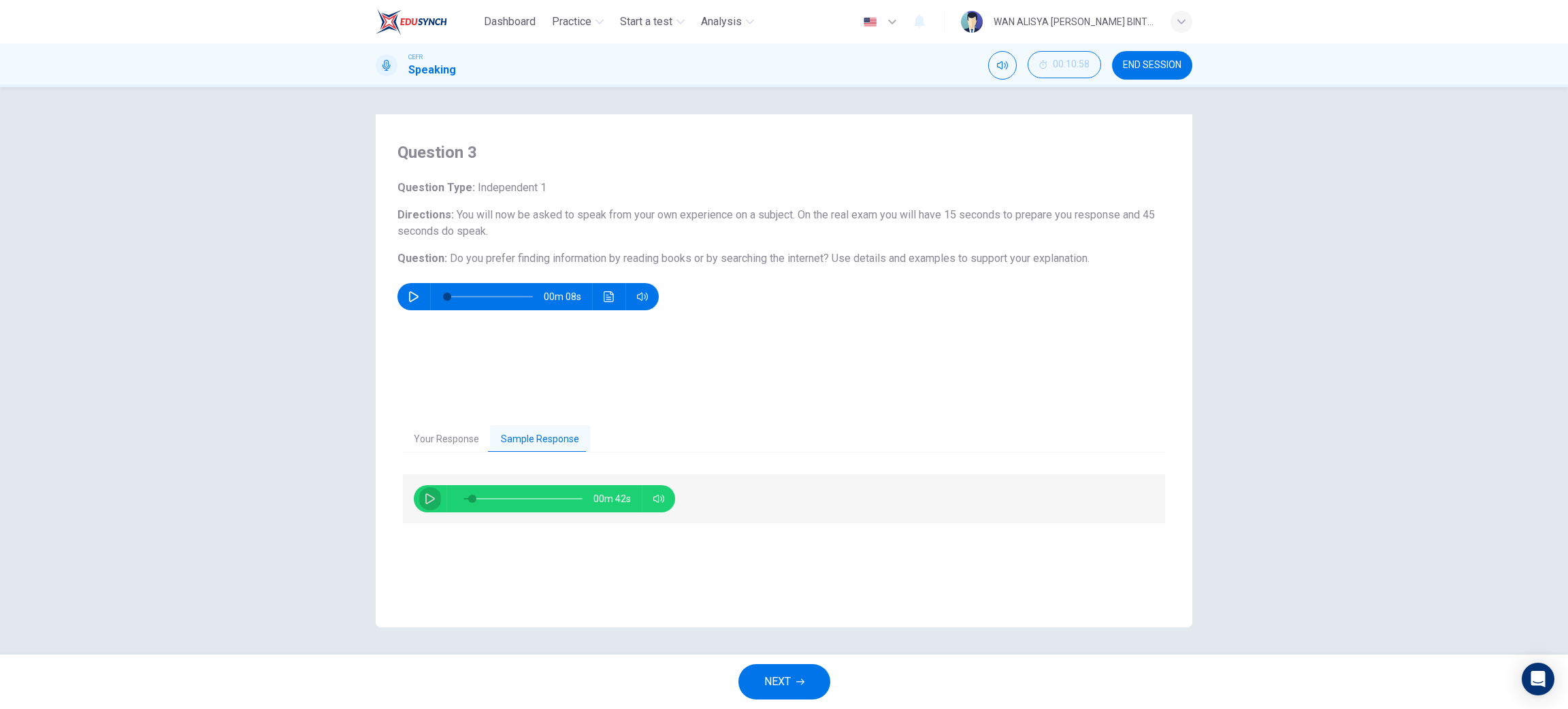 click at bounding box center [430, 499] 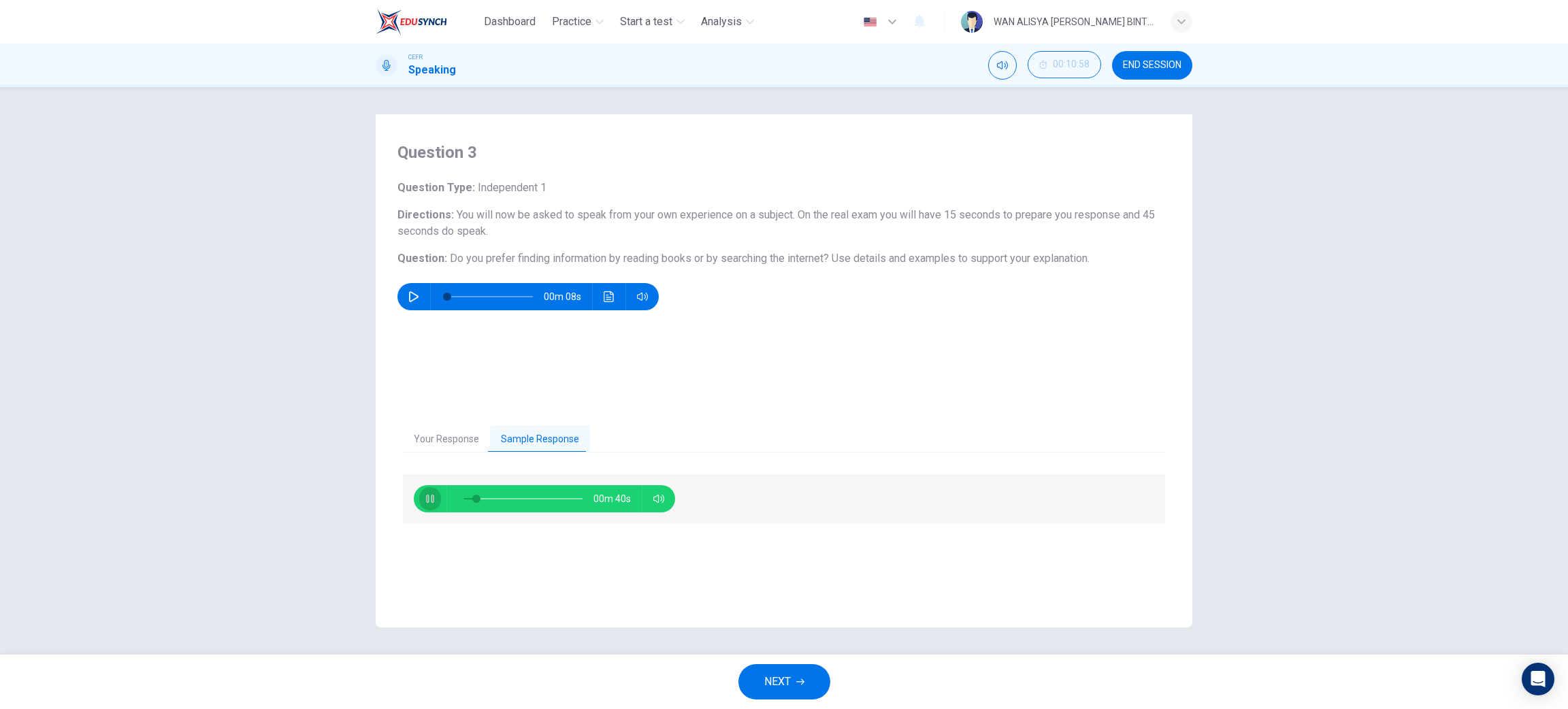 click at bounding box center (430, 499) 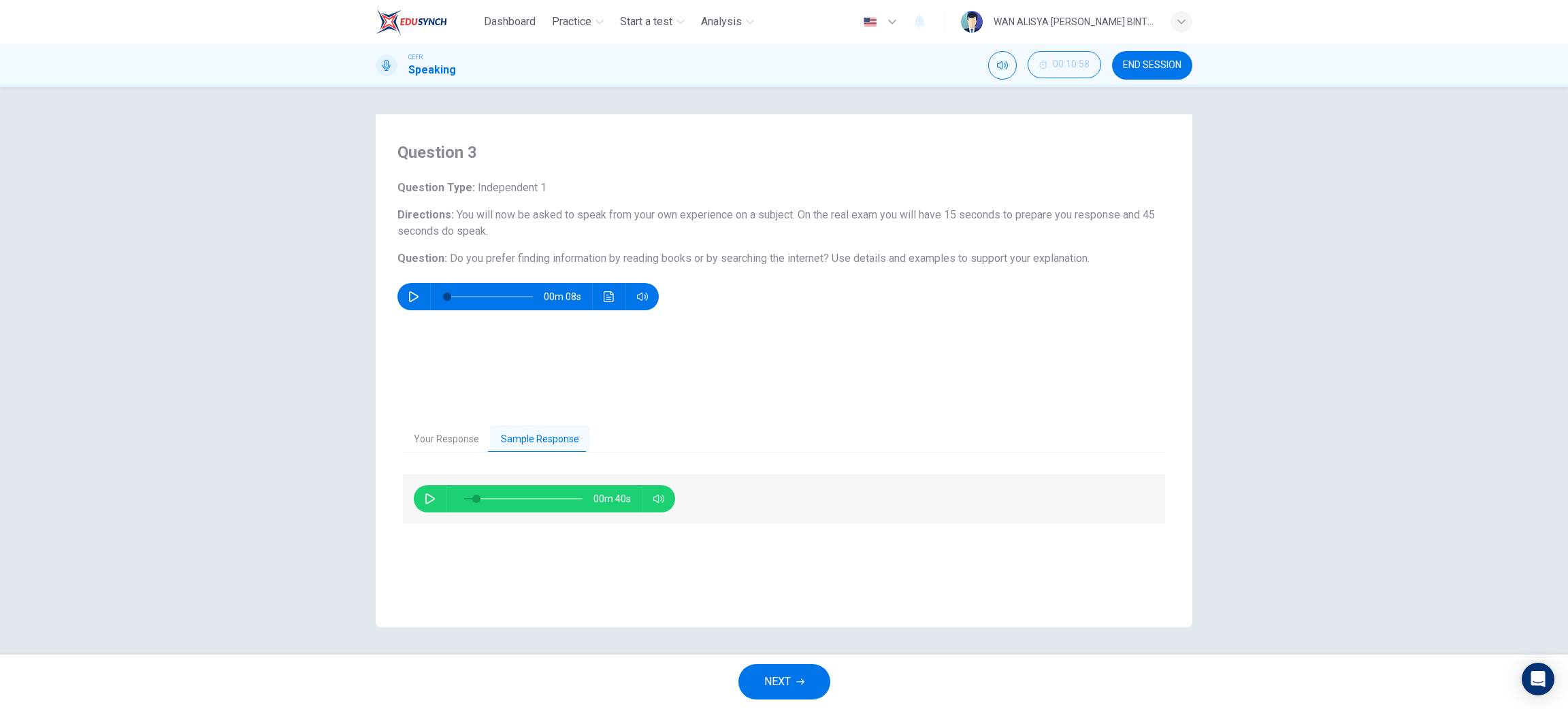 click at bounding box center [430, 499] 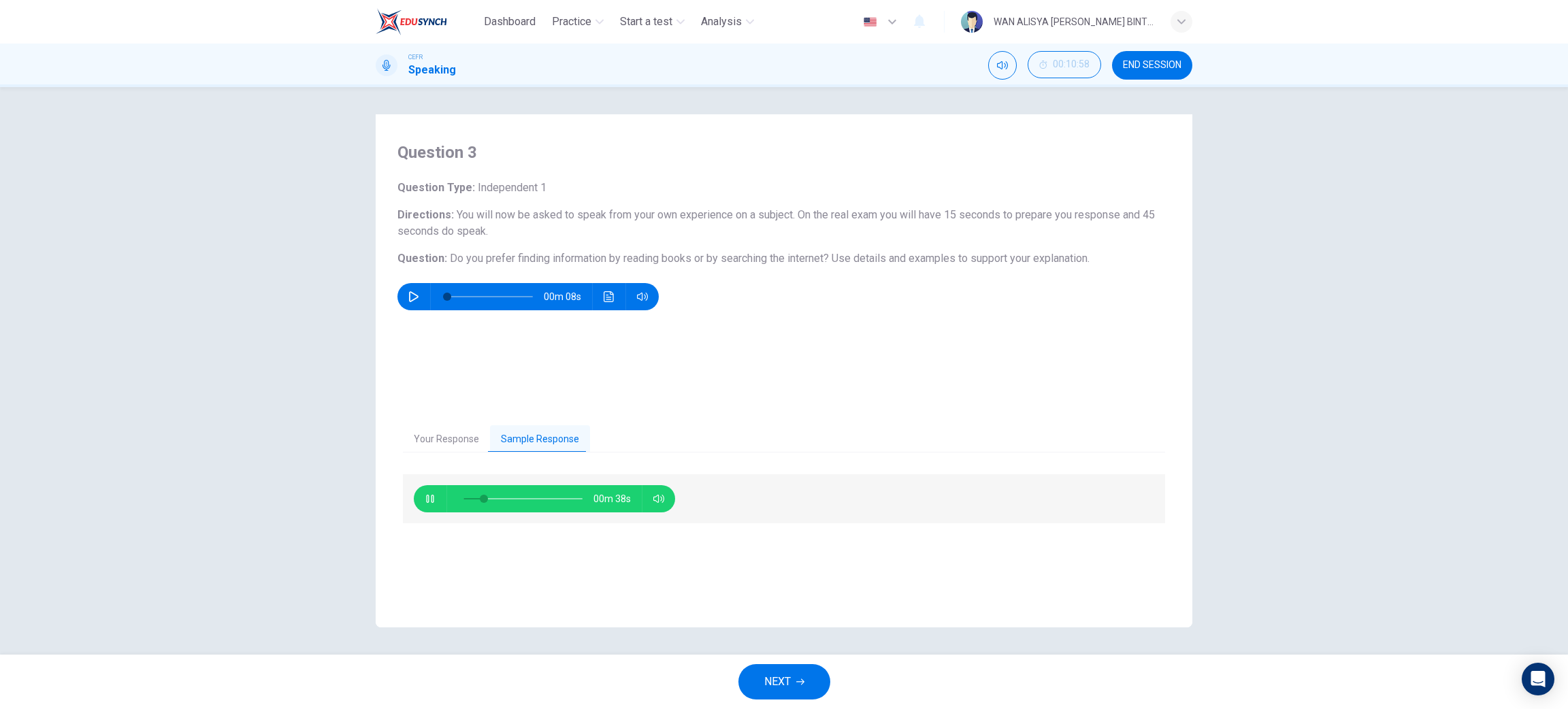 click at bounding box center (430, 499) 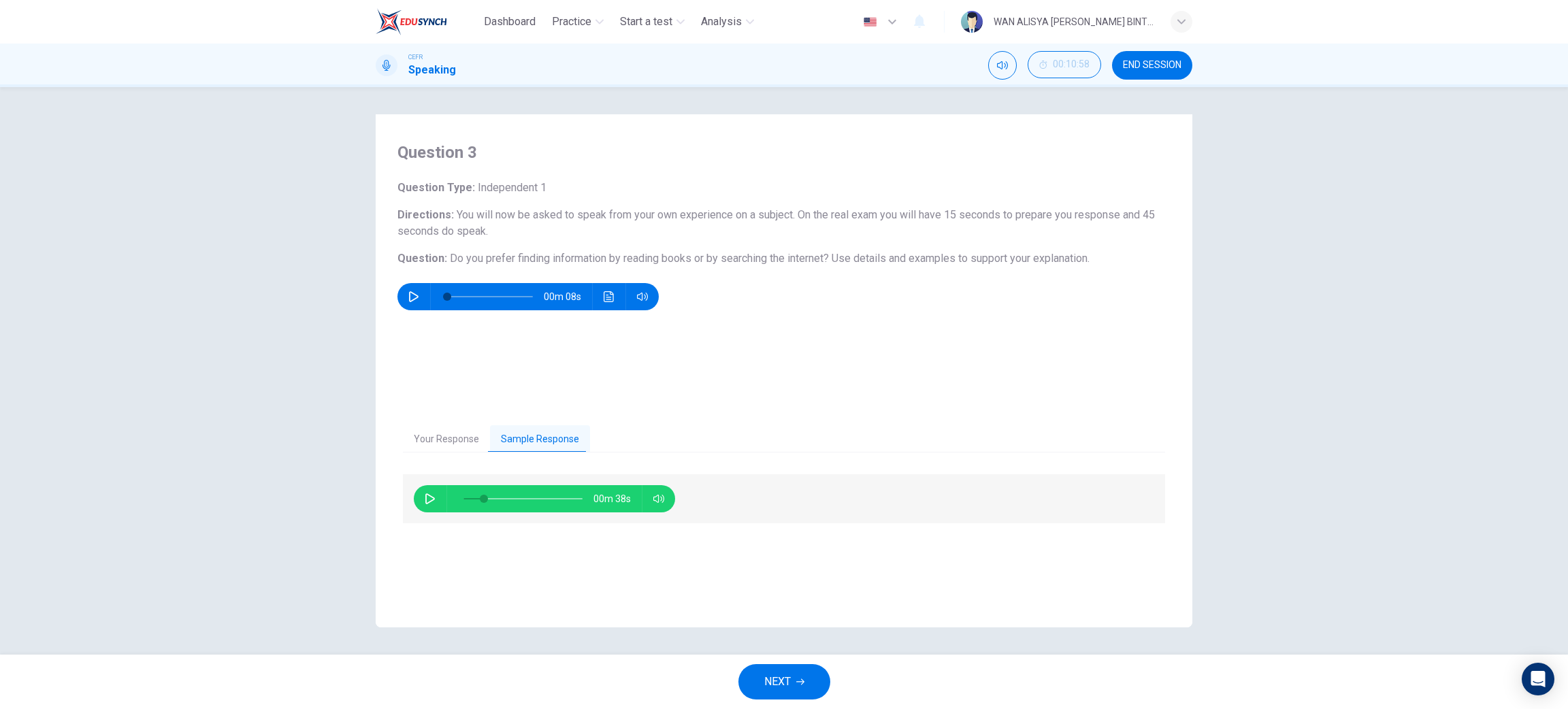 click on "00m 38s" at bounding box center (544, 499) 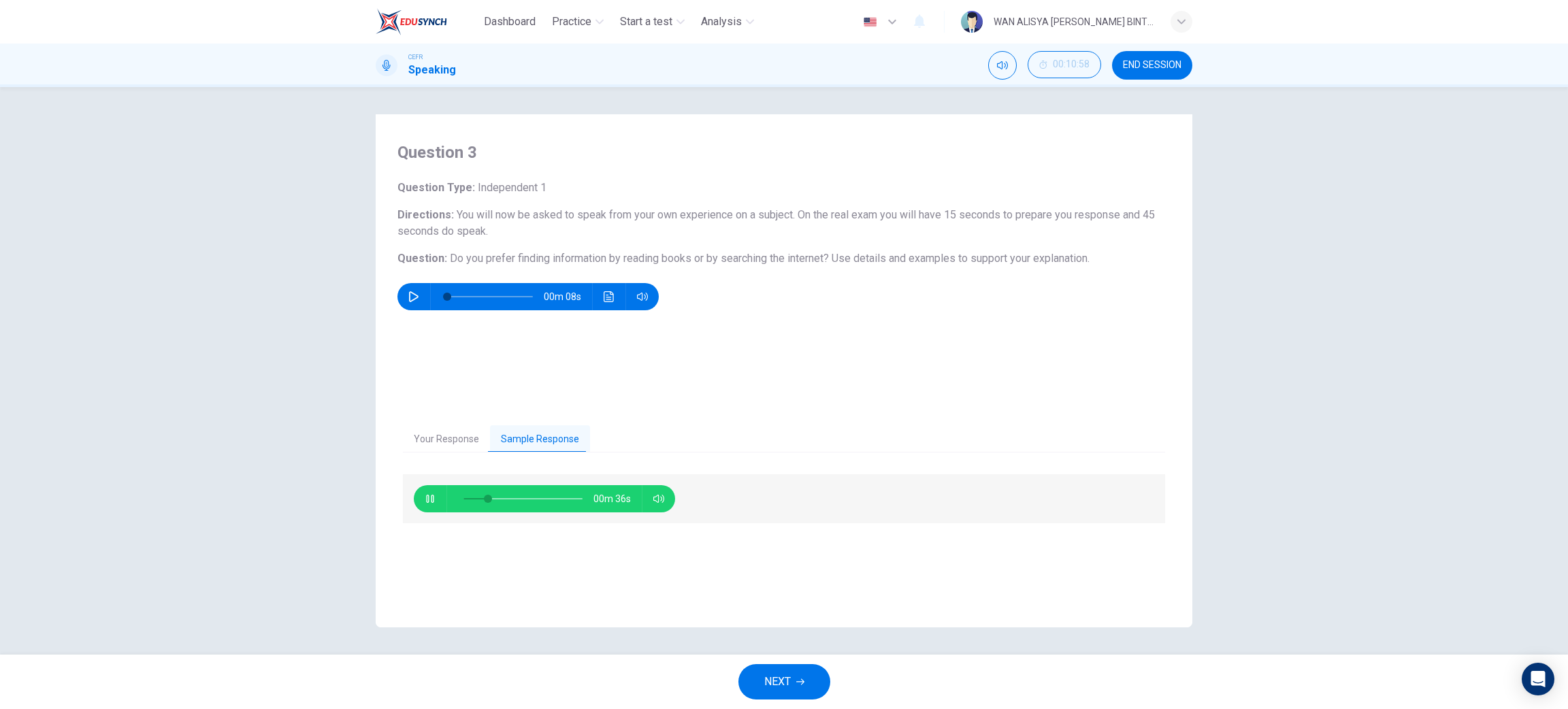 click 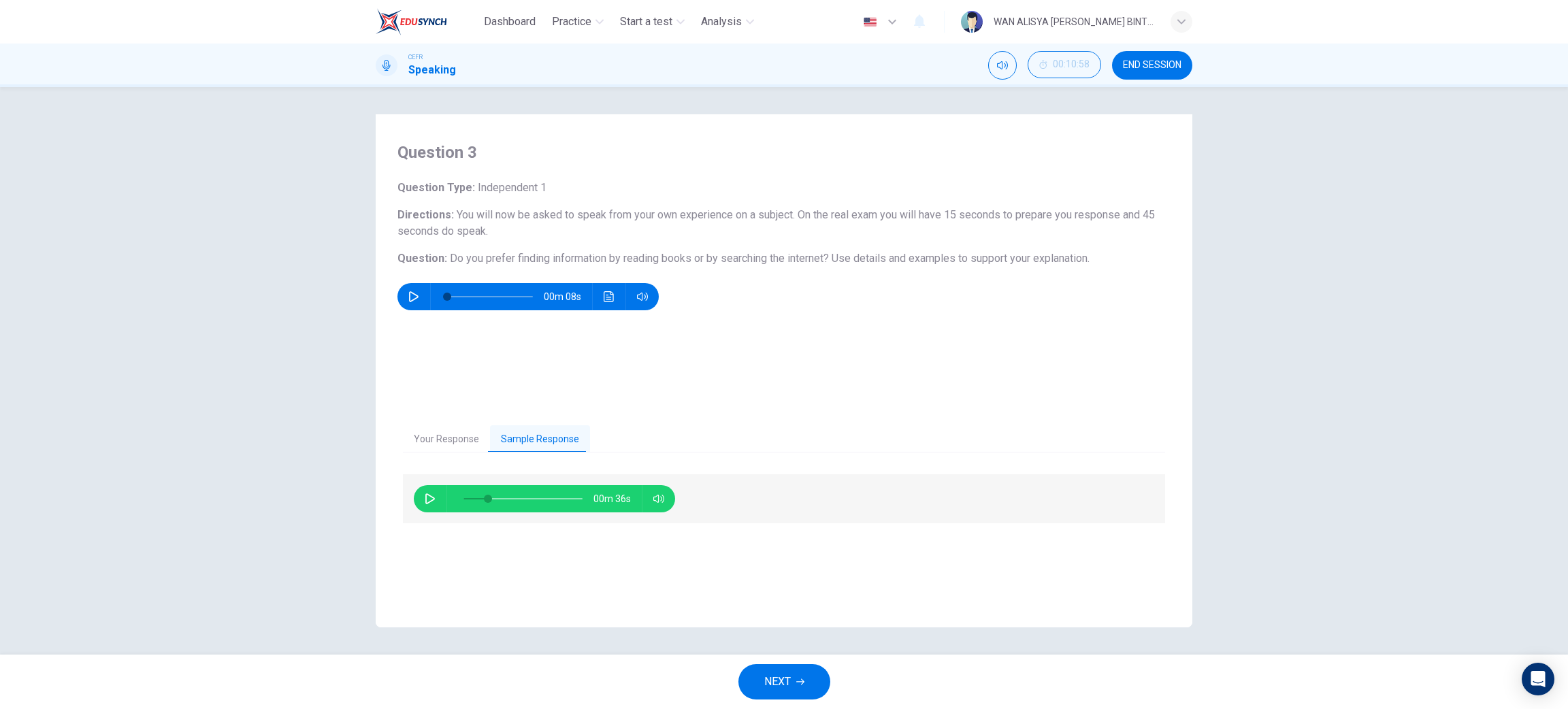 click 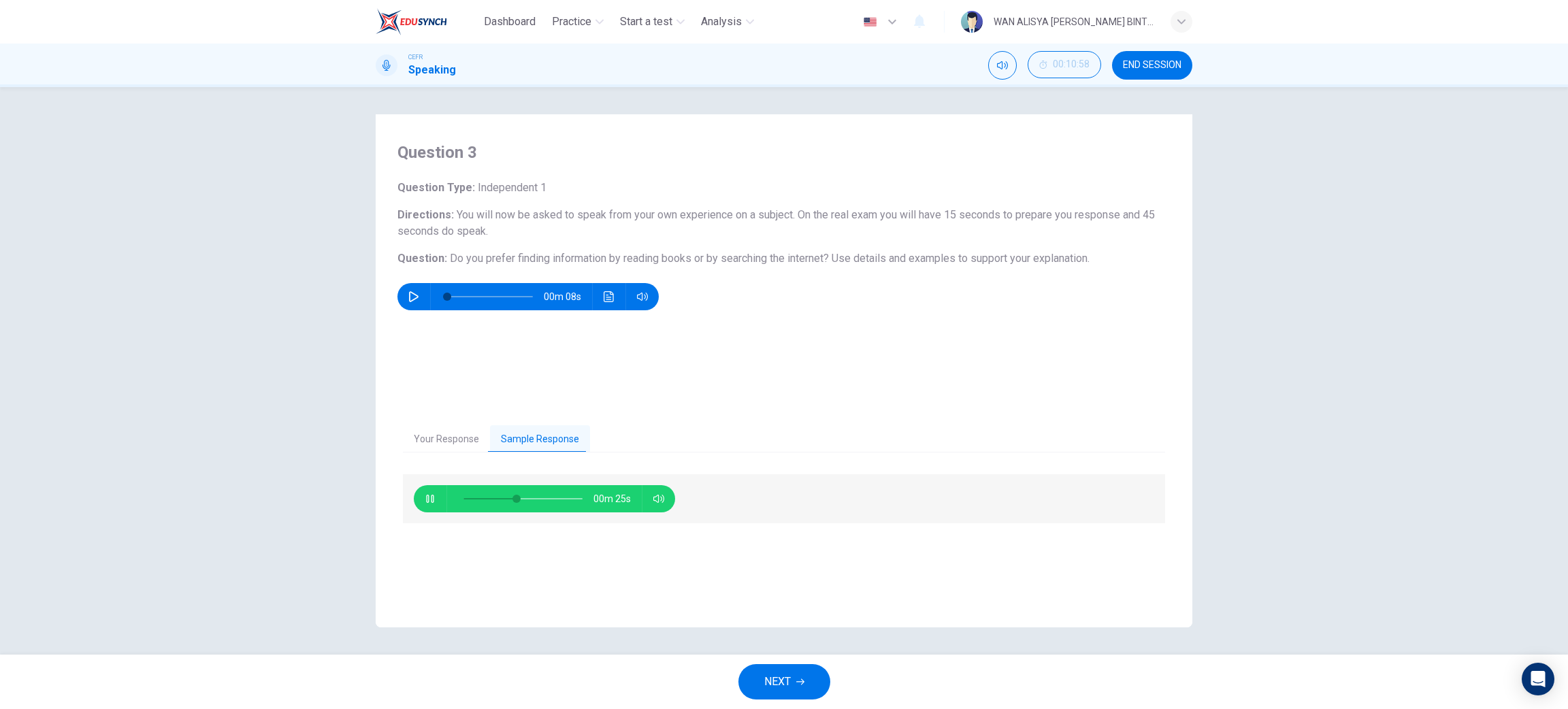 click 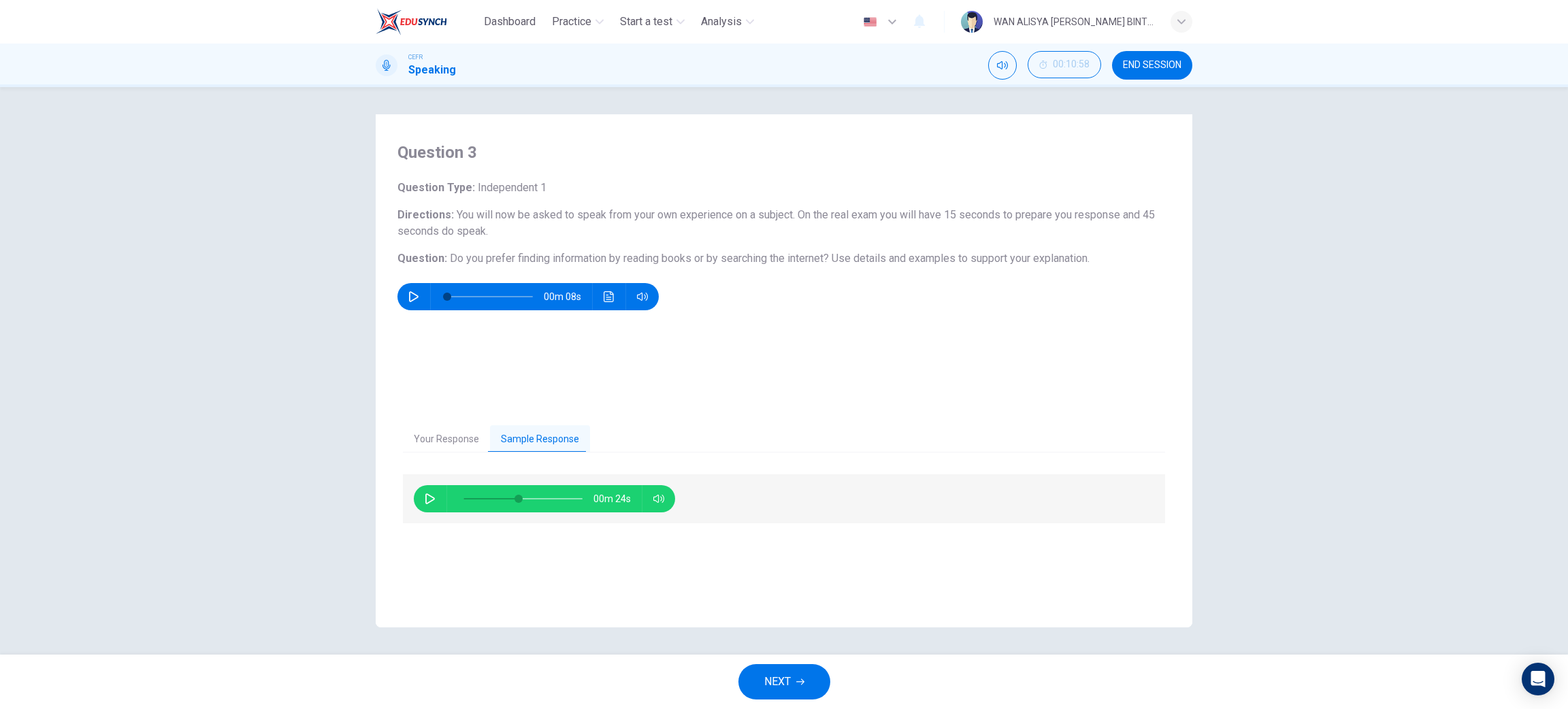 click 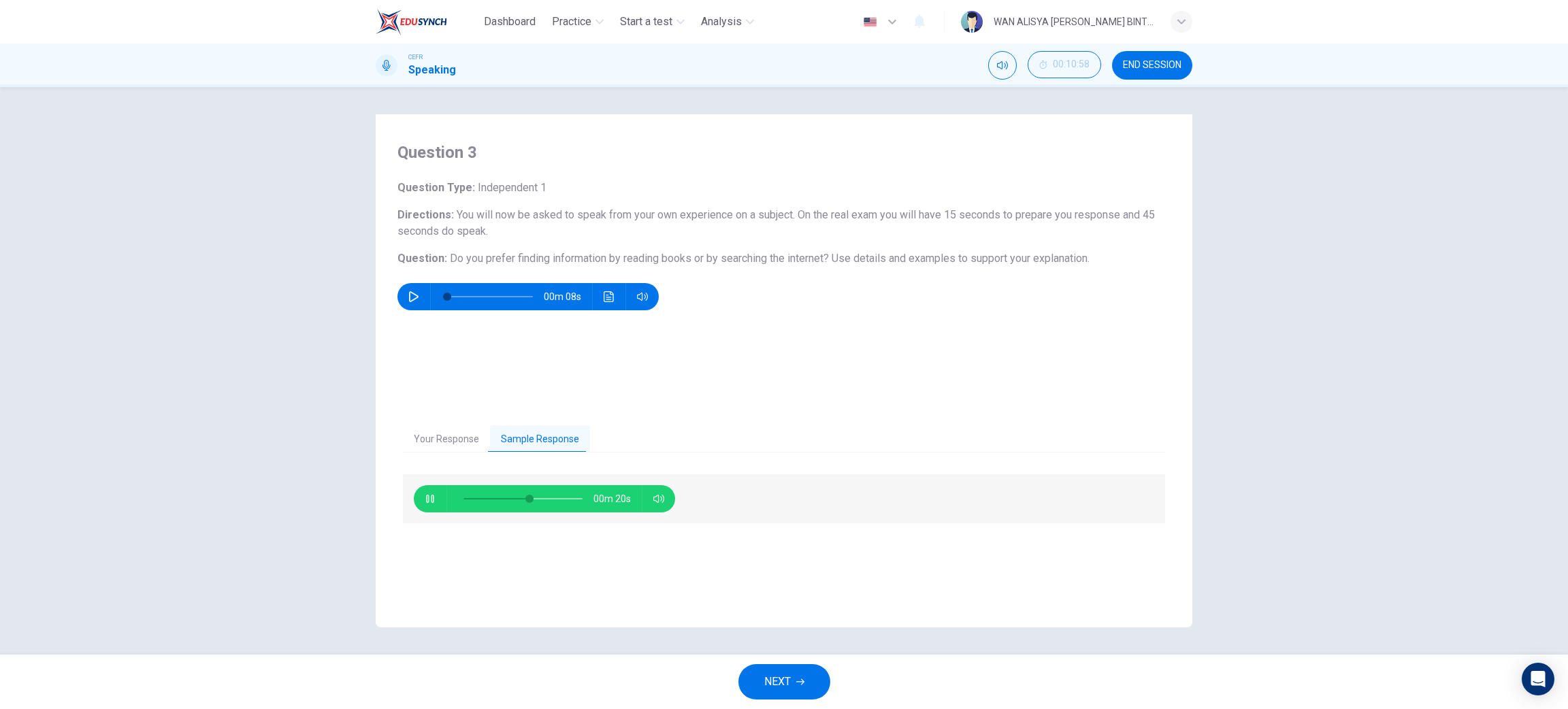 click 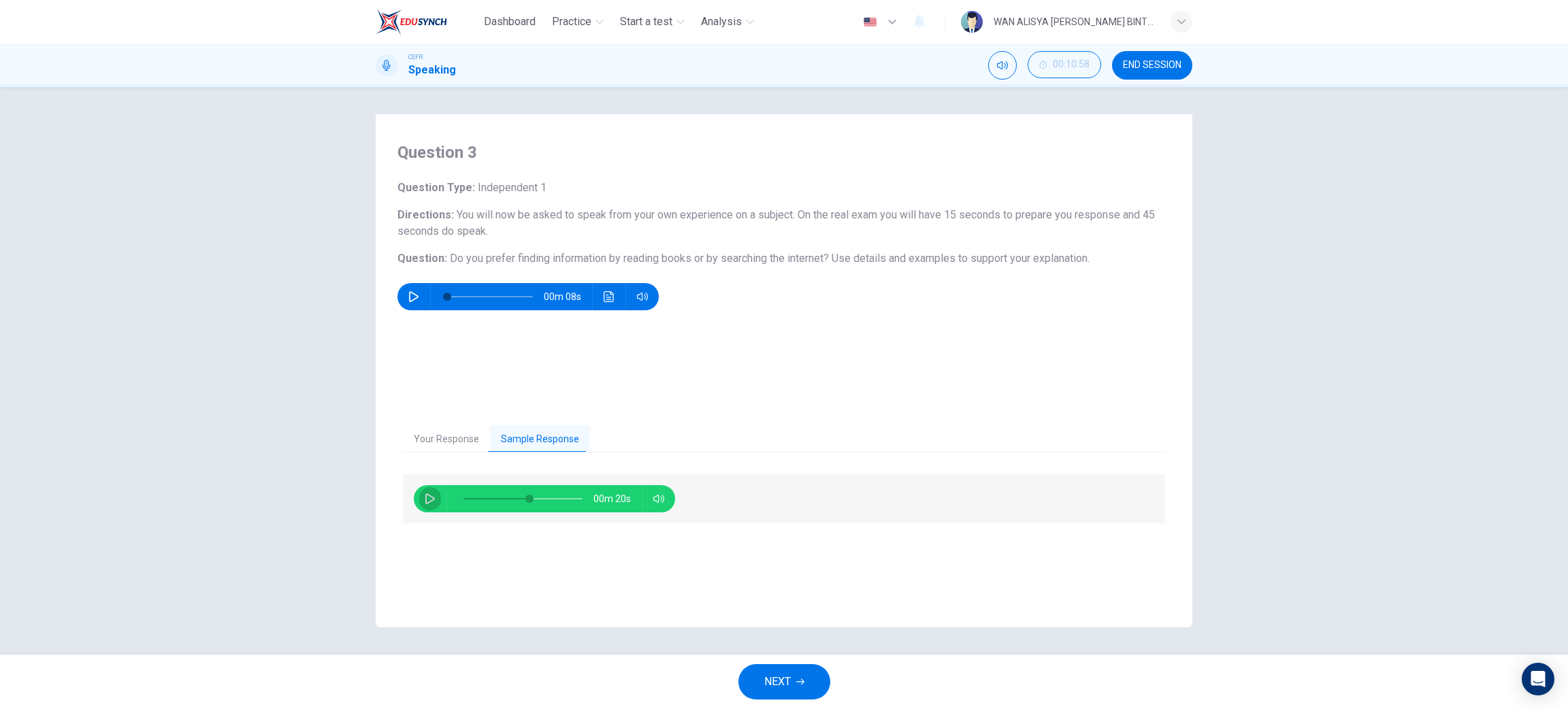 click 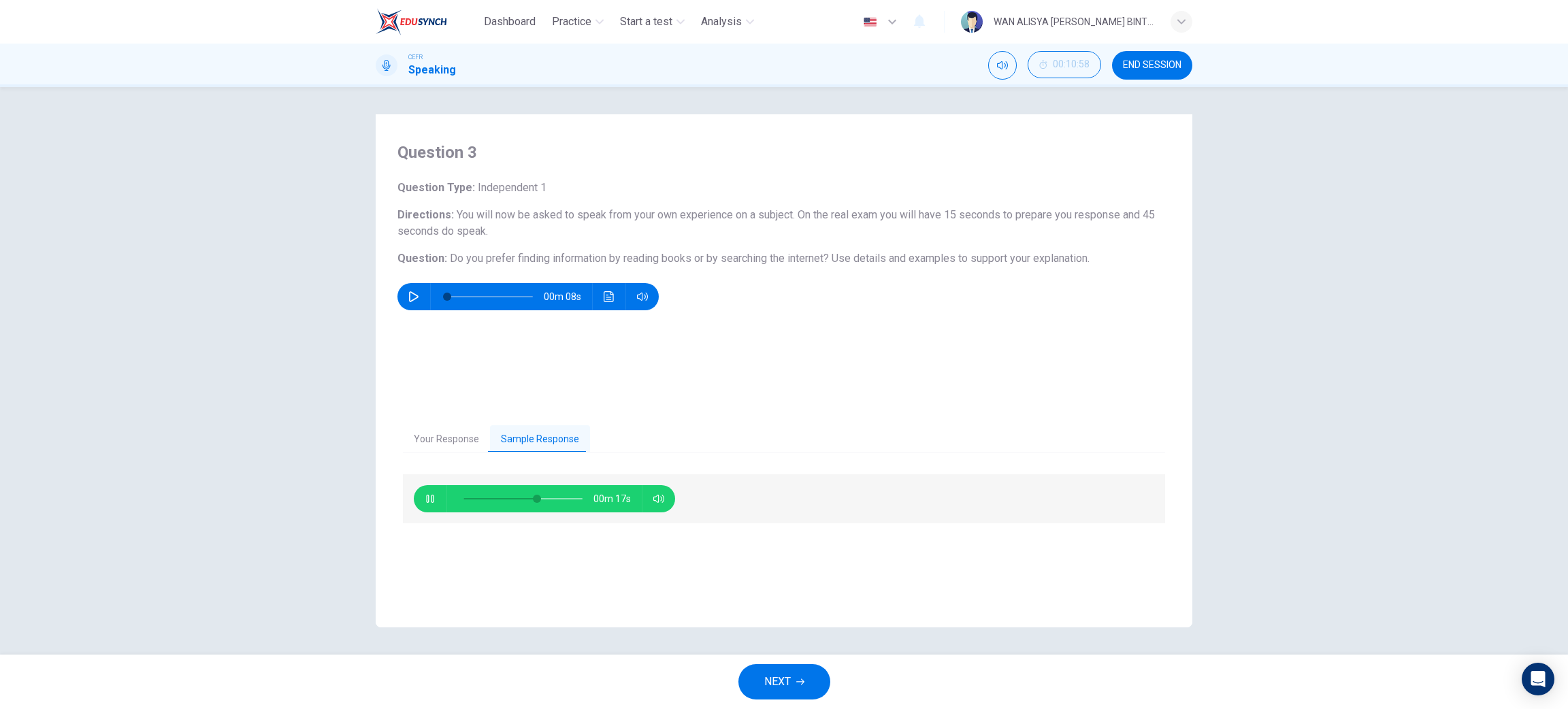 click 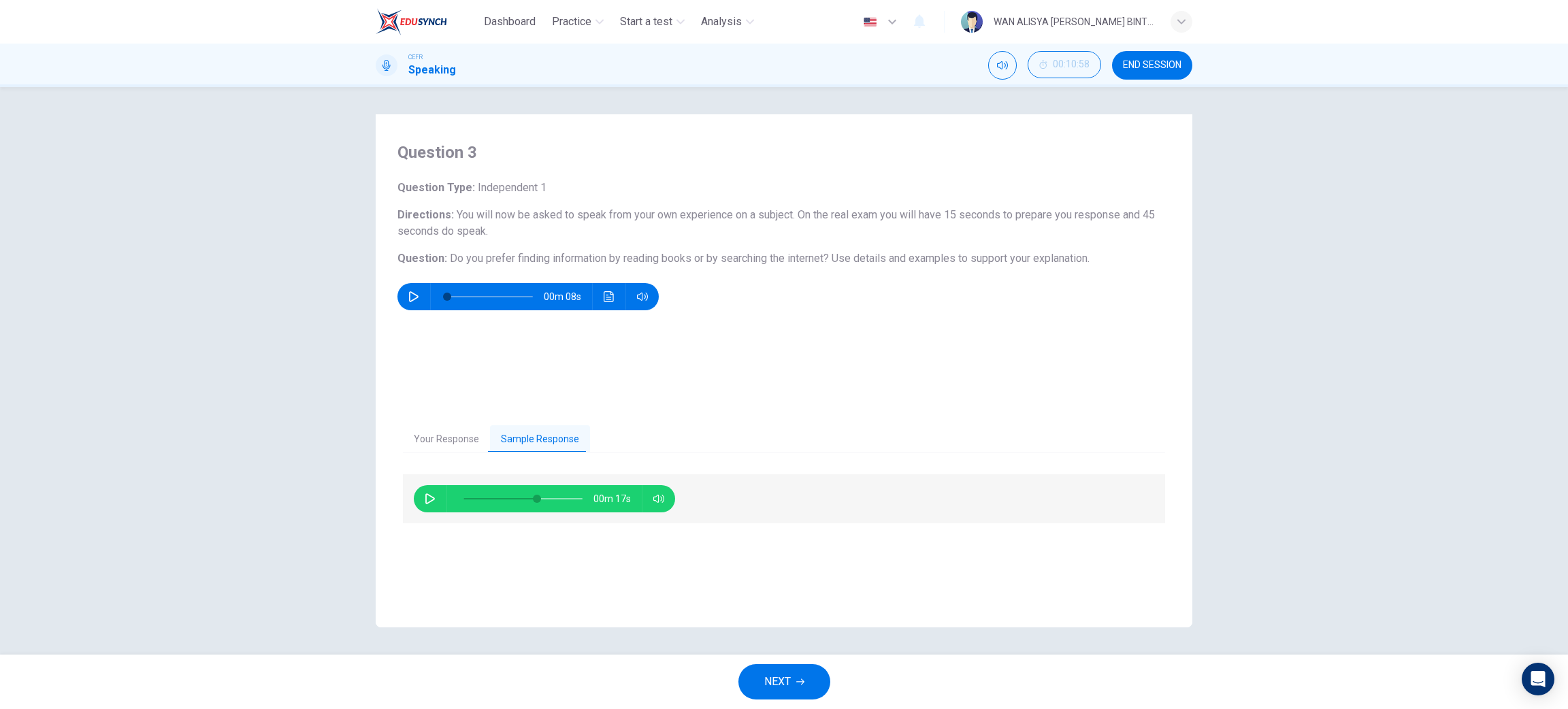 click 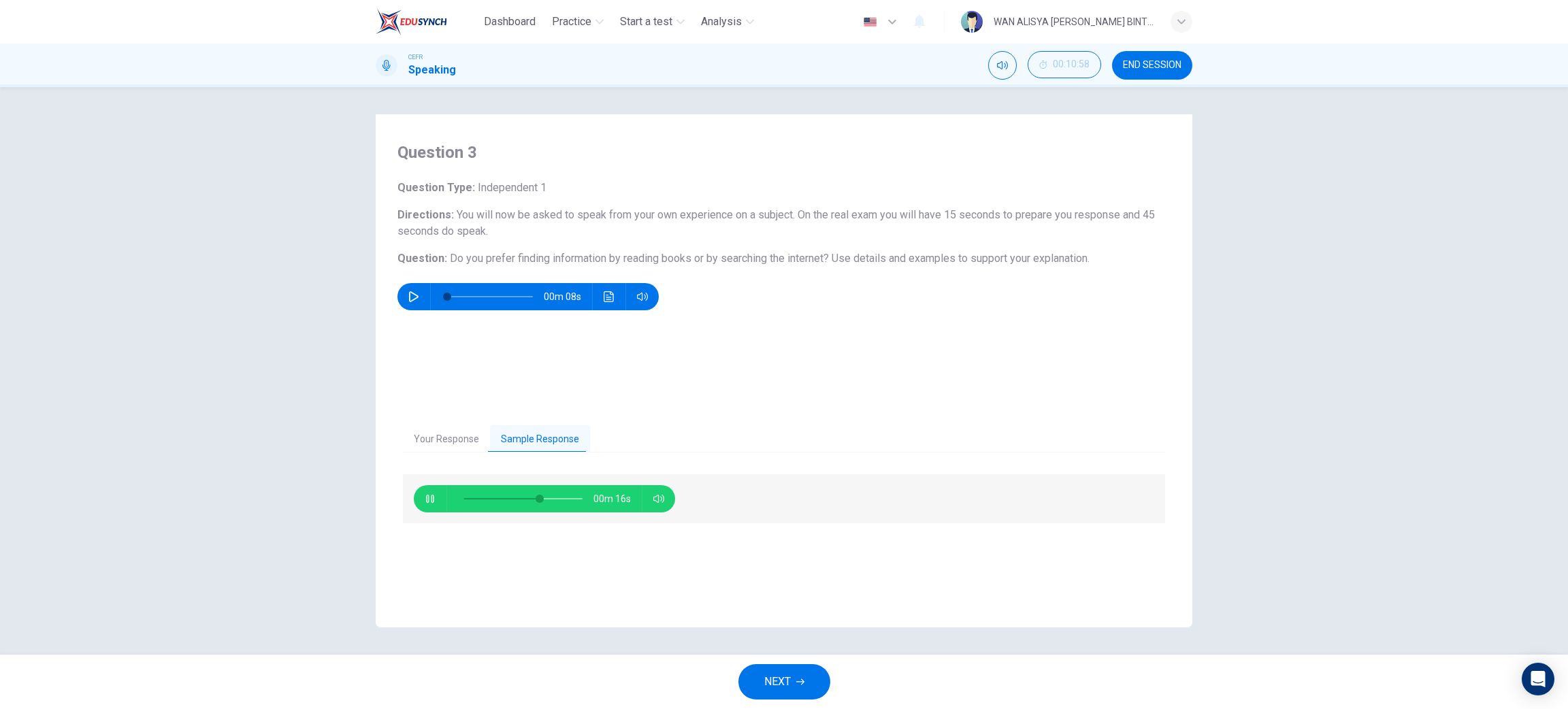click 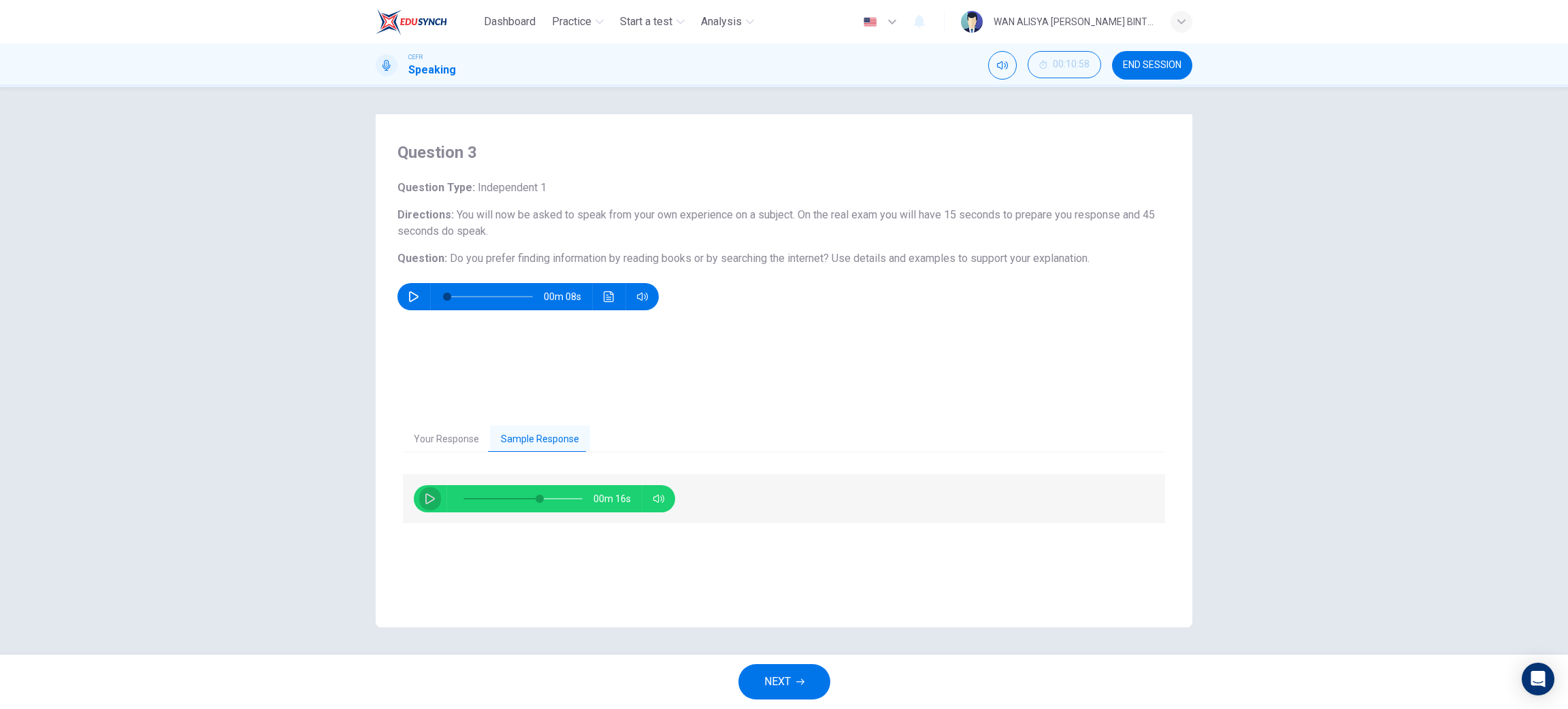 click 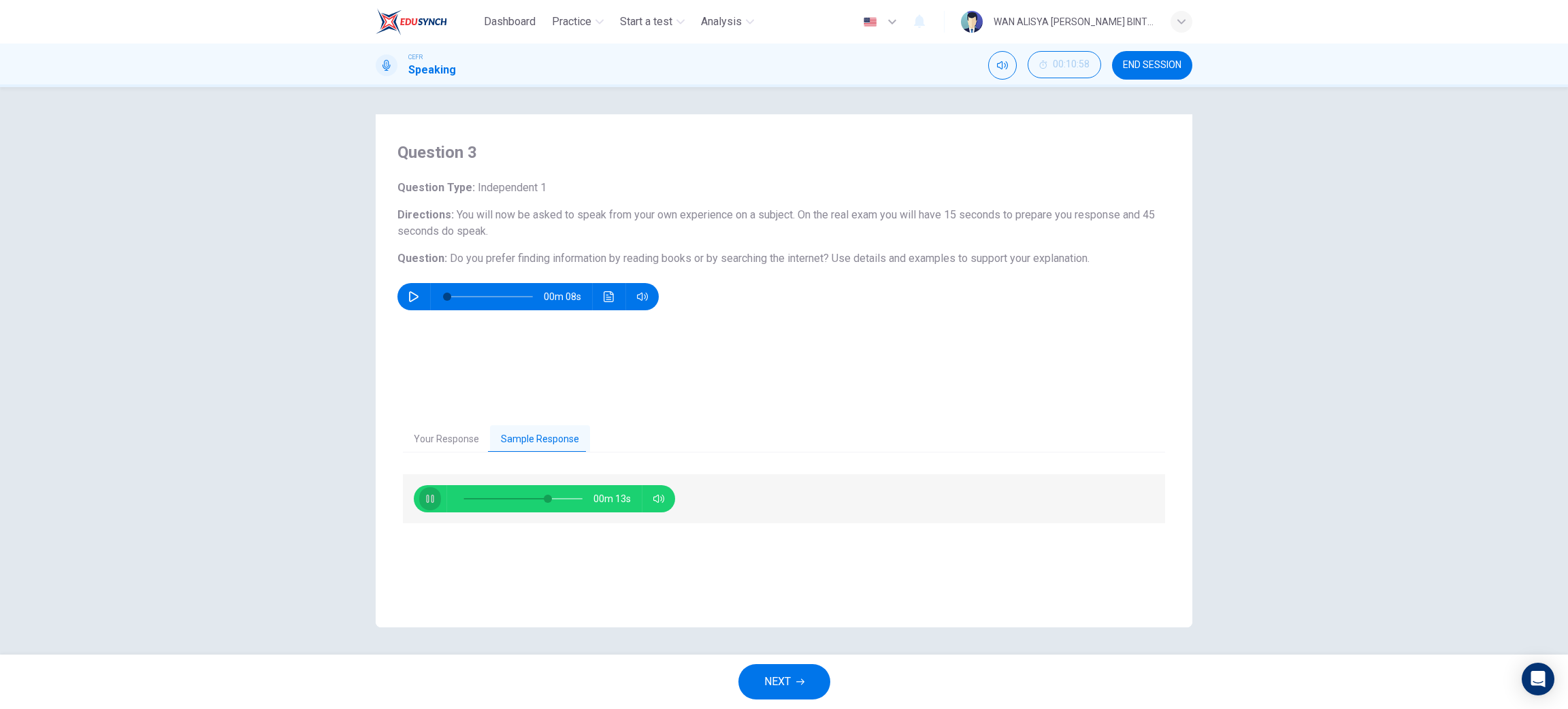 click 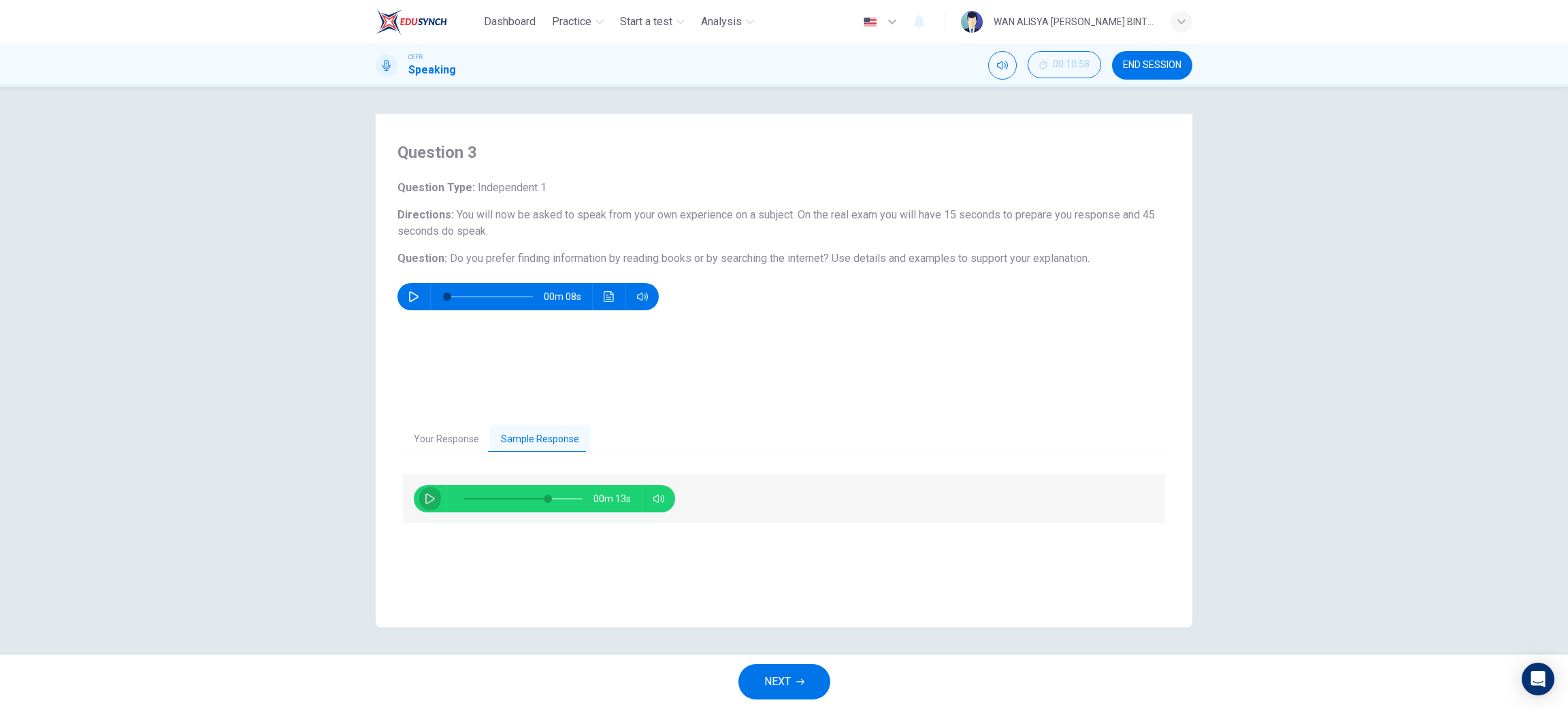 click 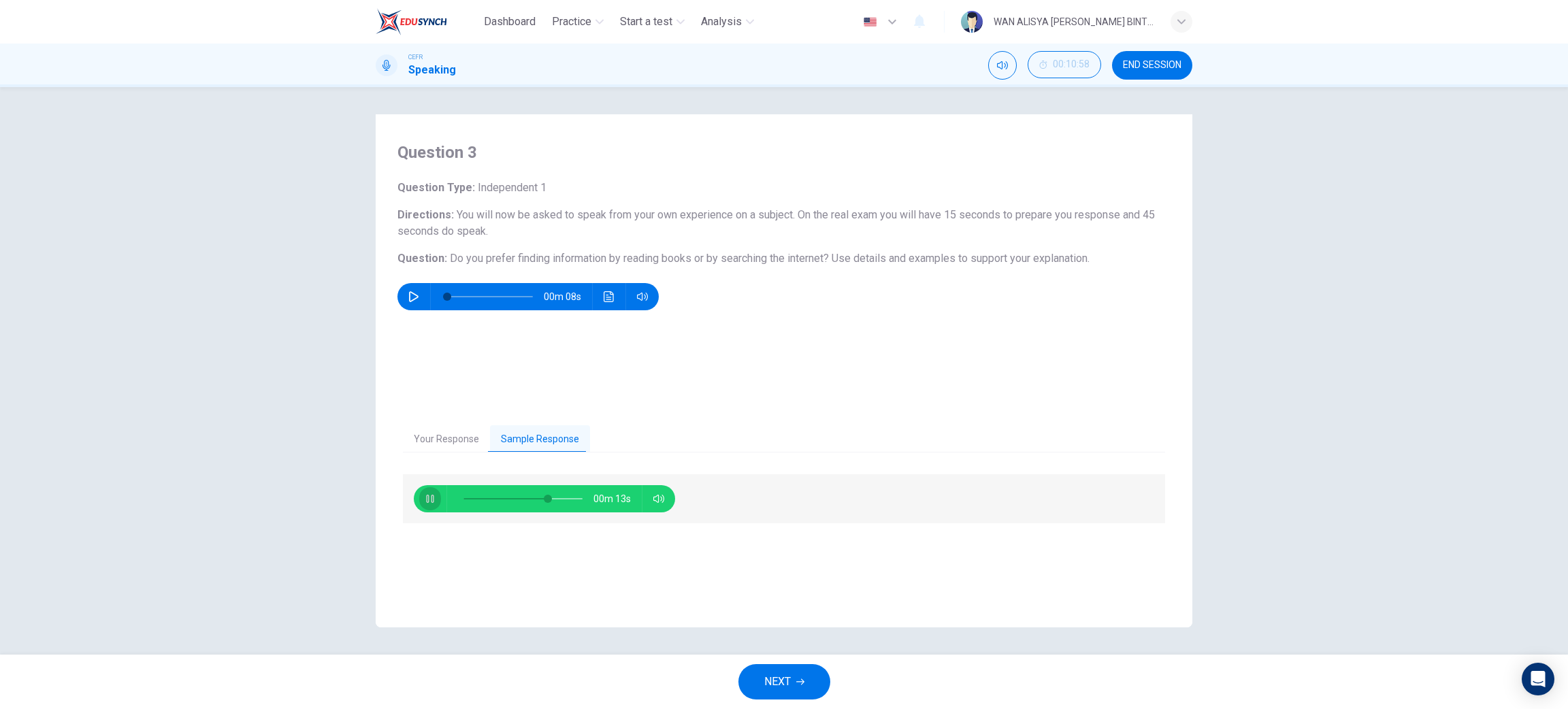click 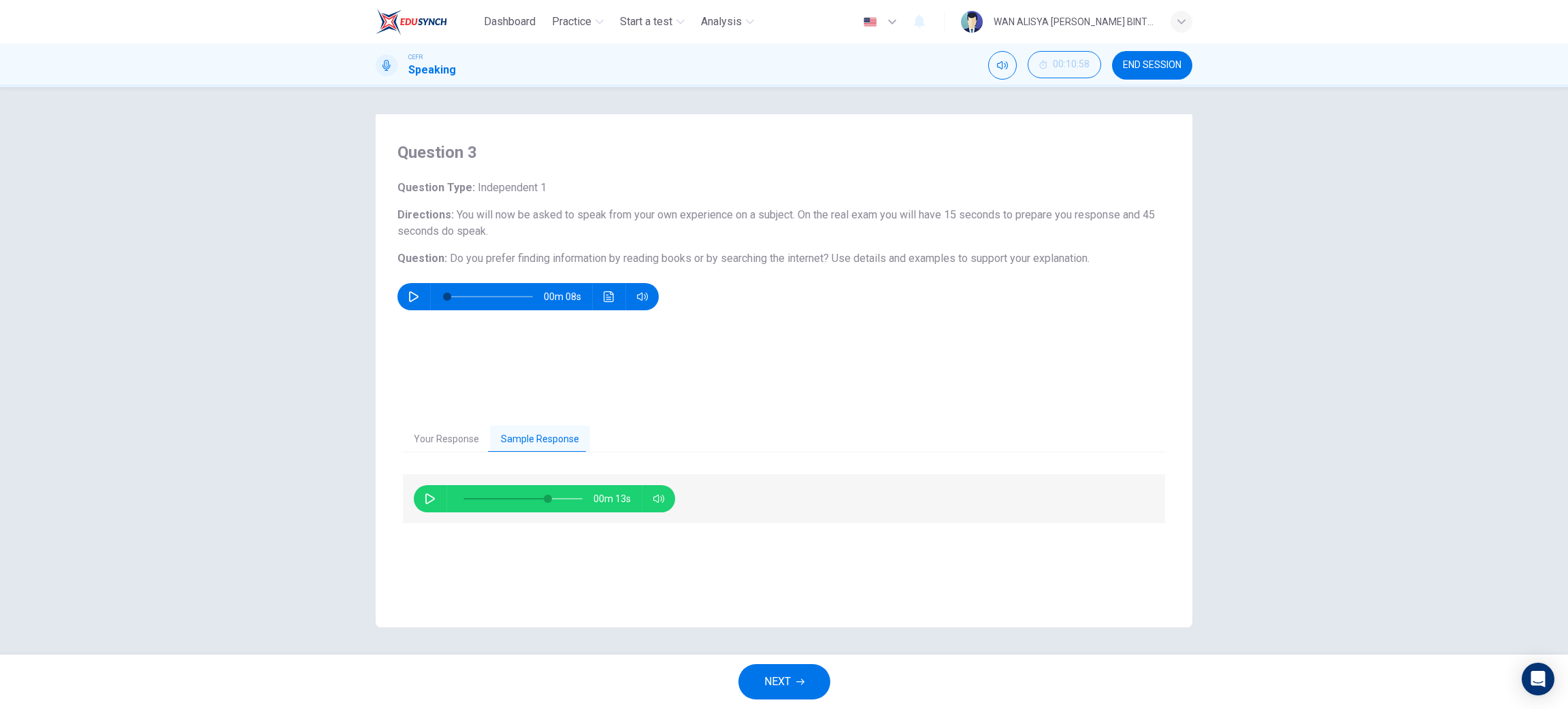 click 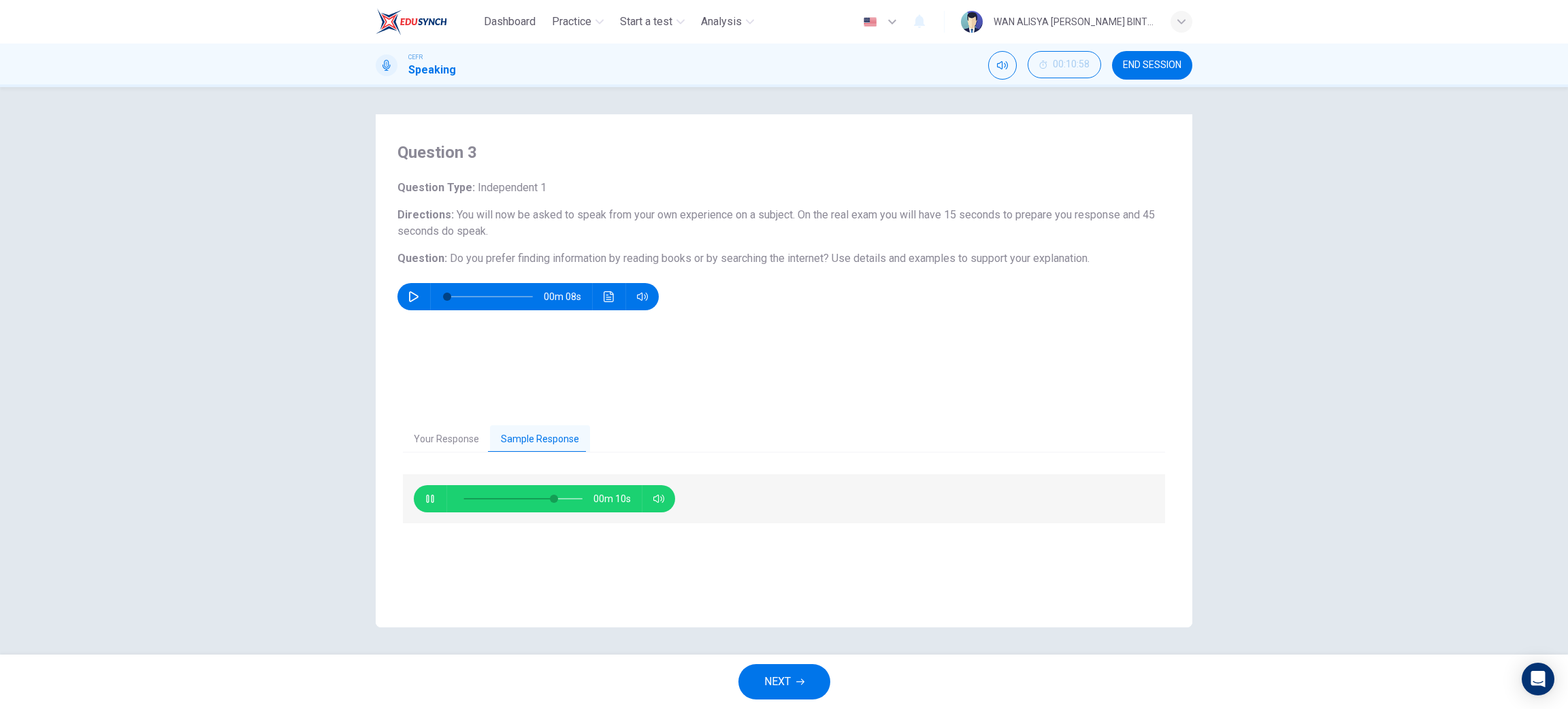 click 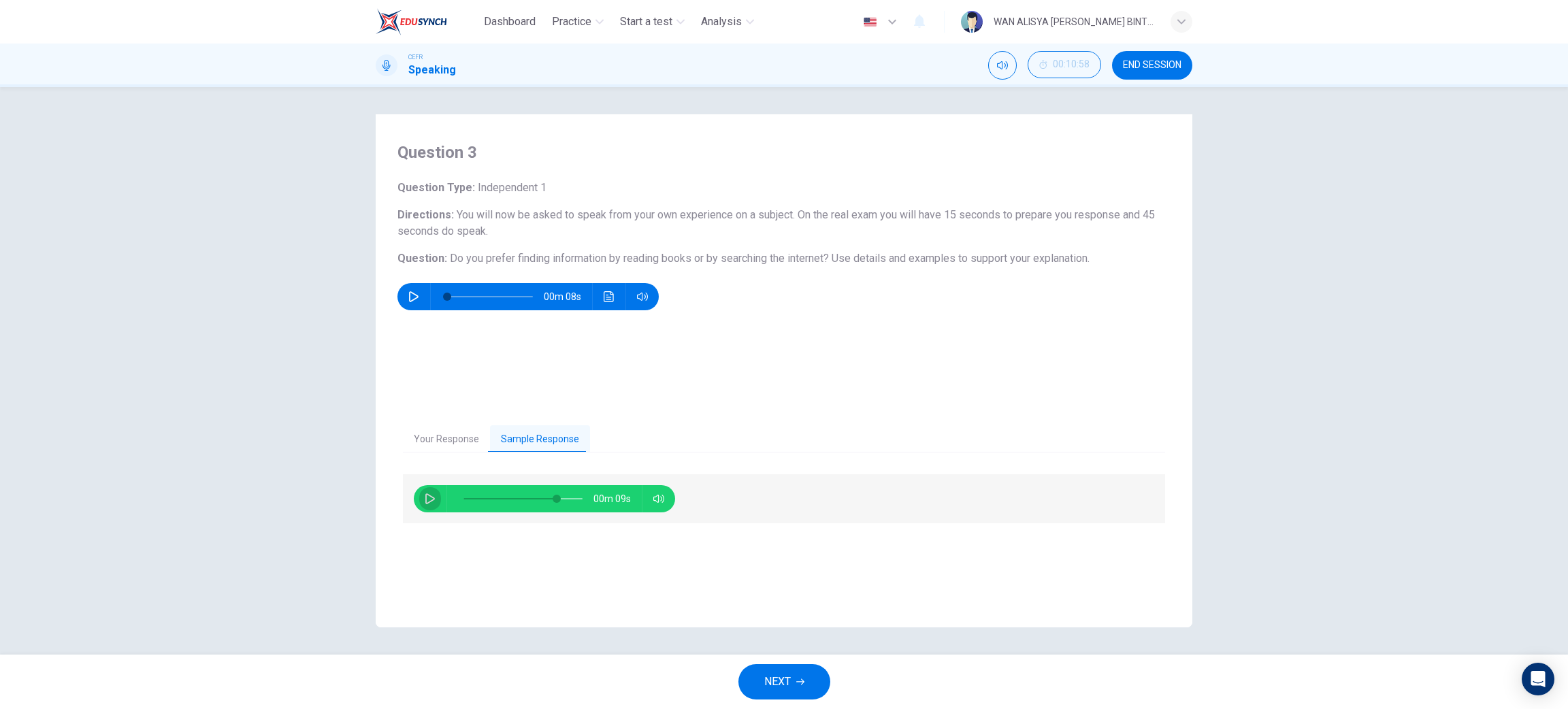 click 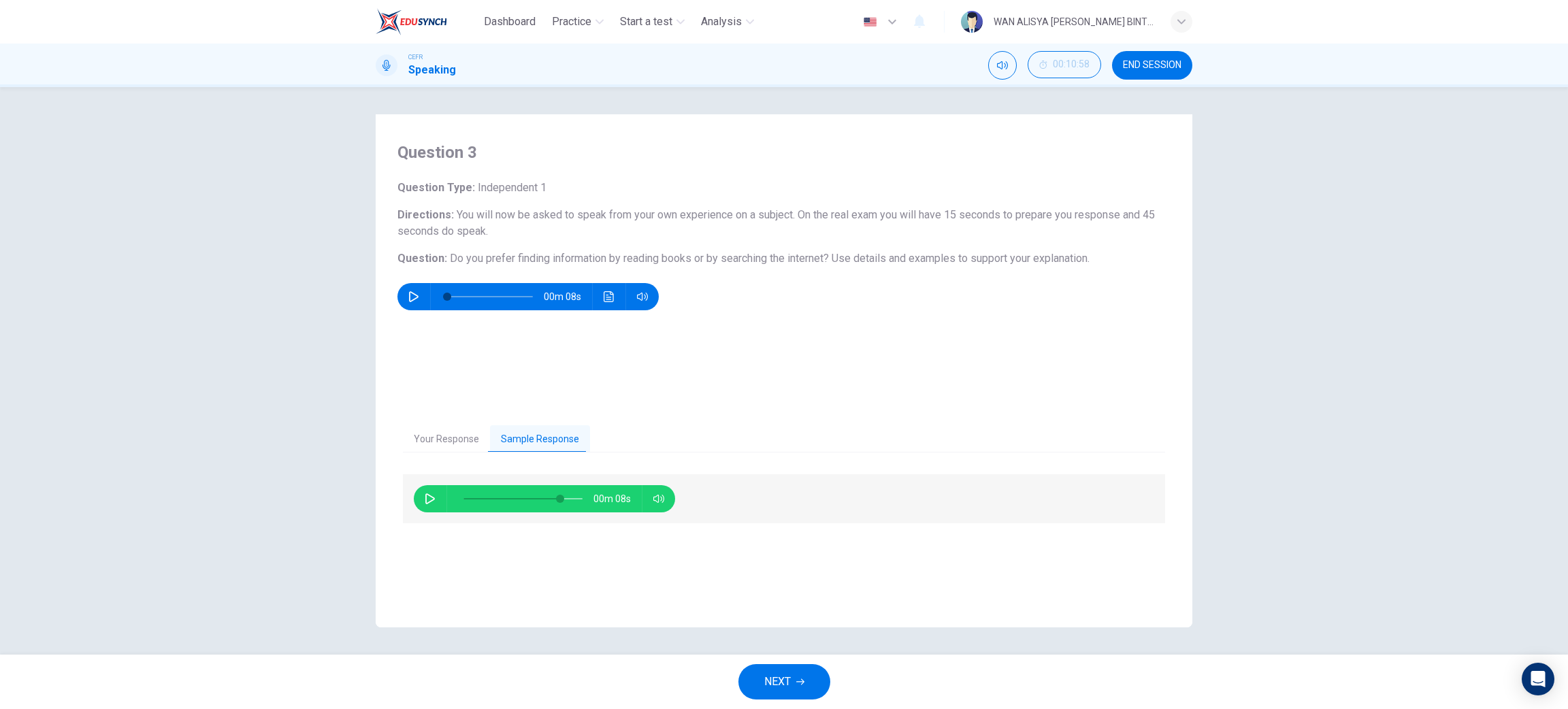 click 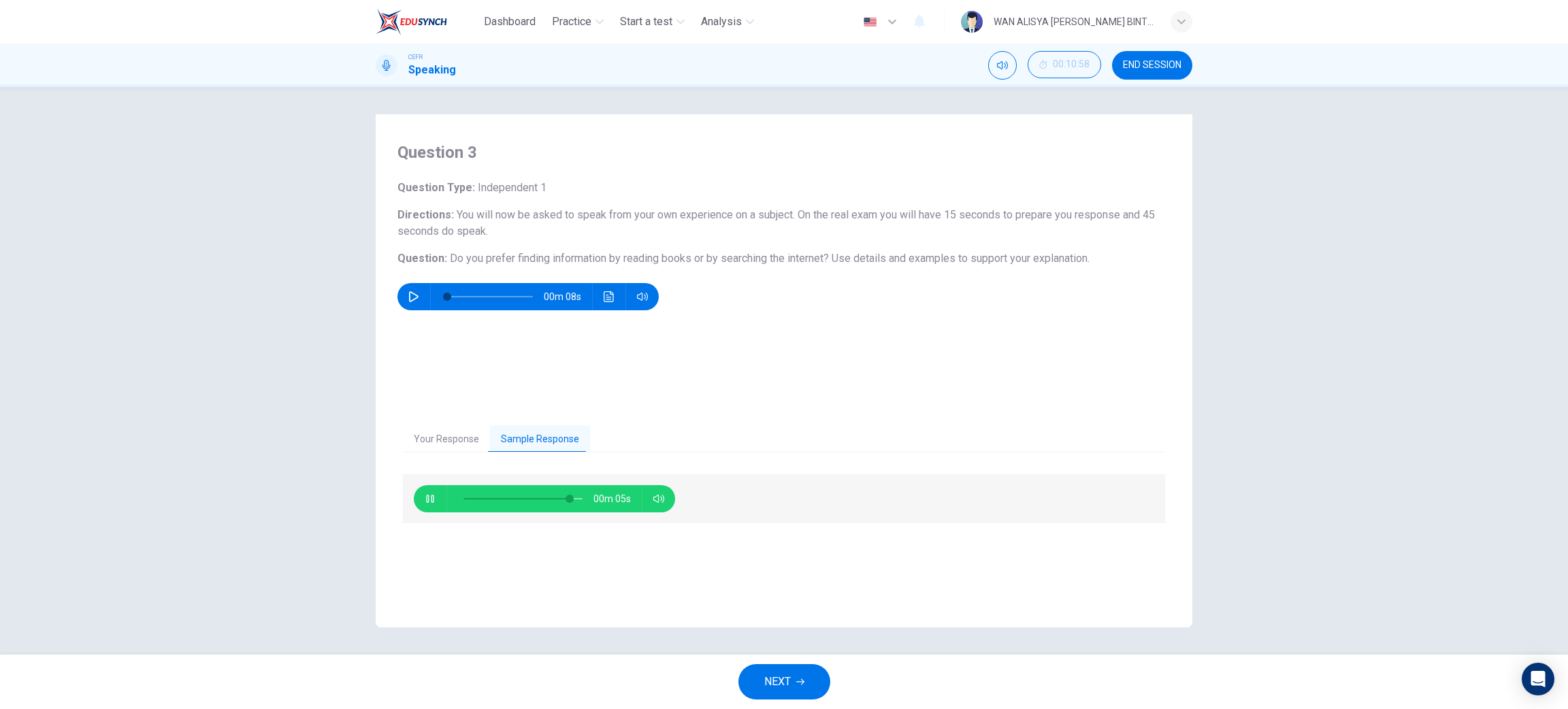 click 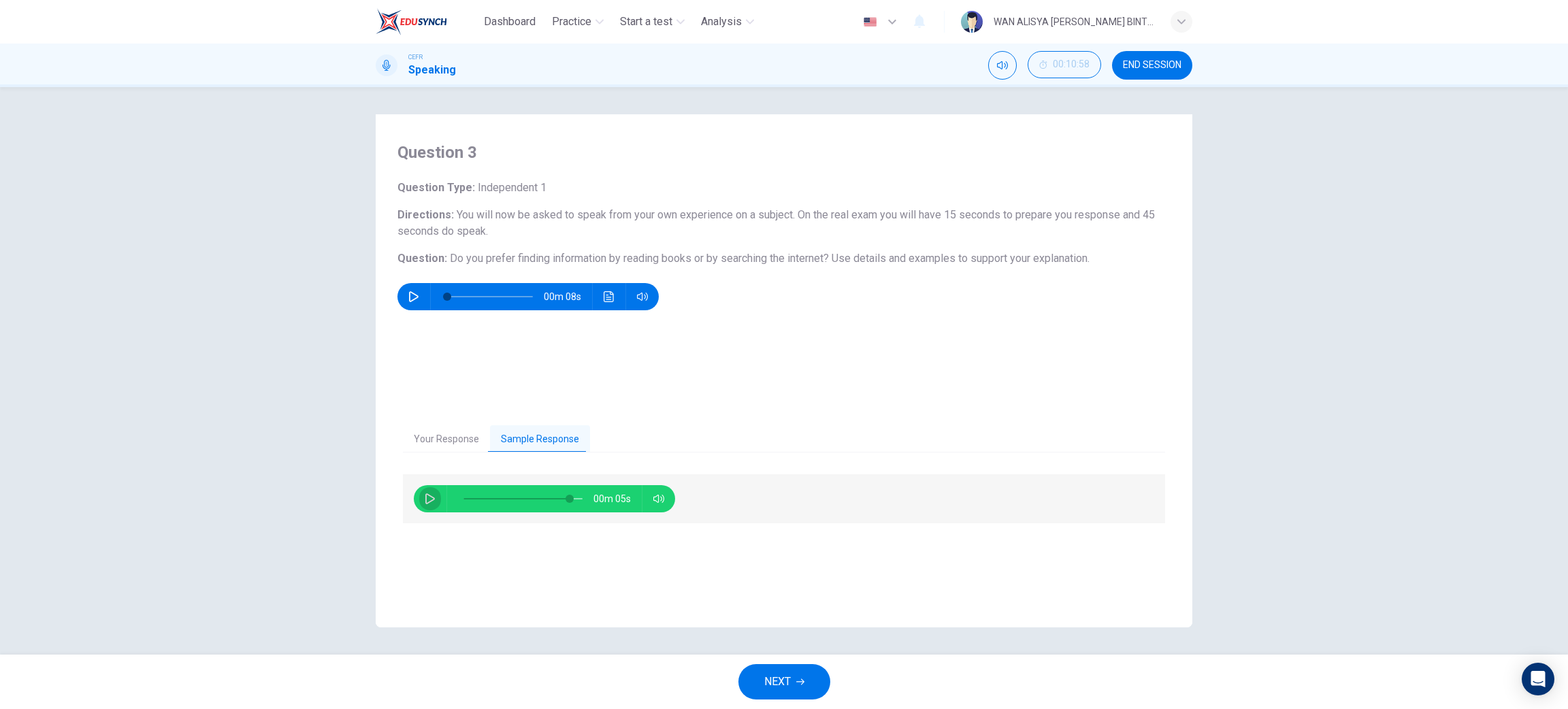 click 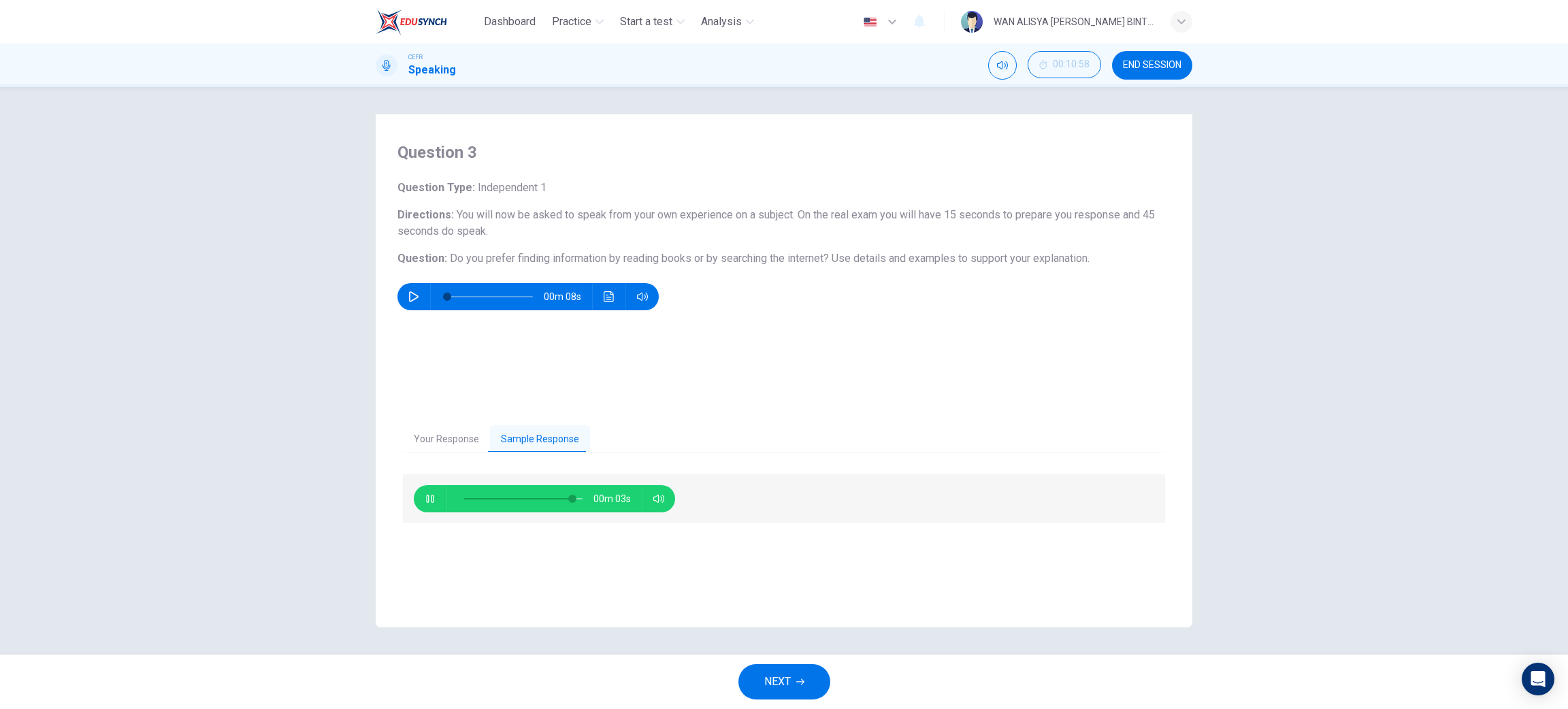 click 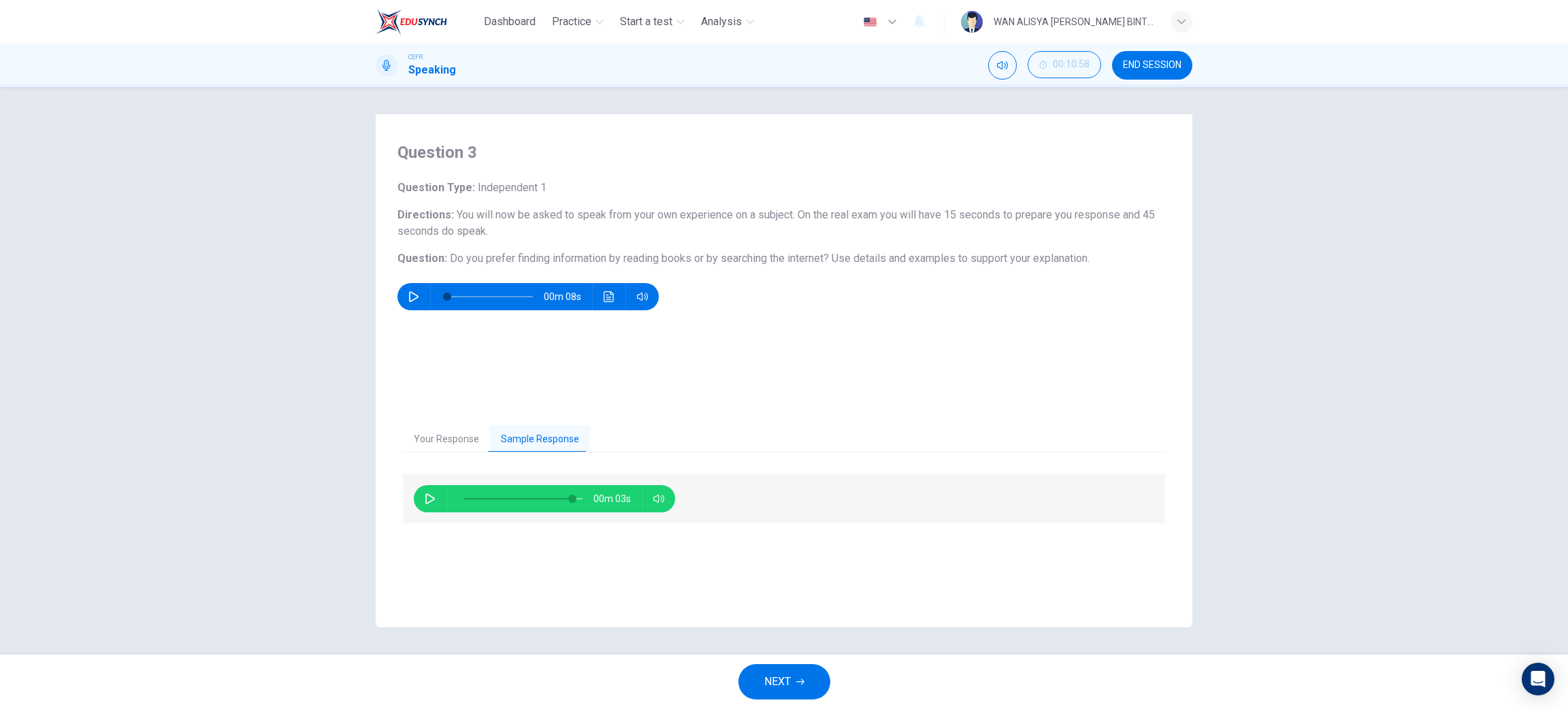click 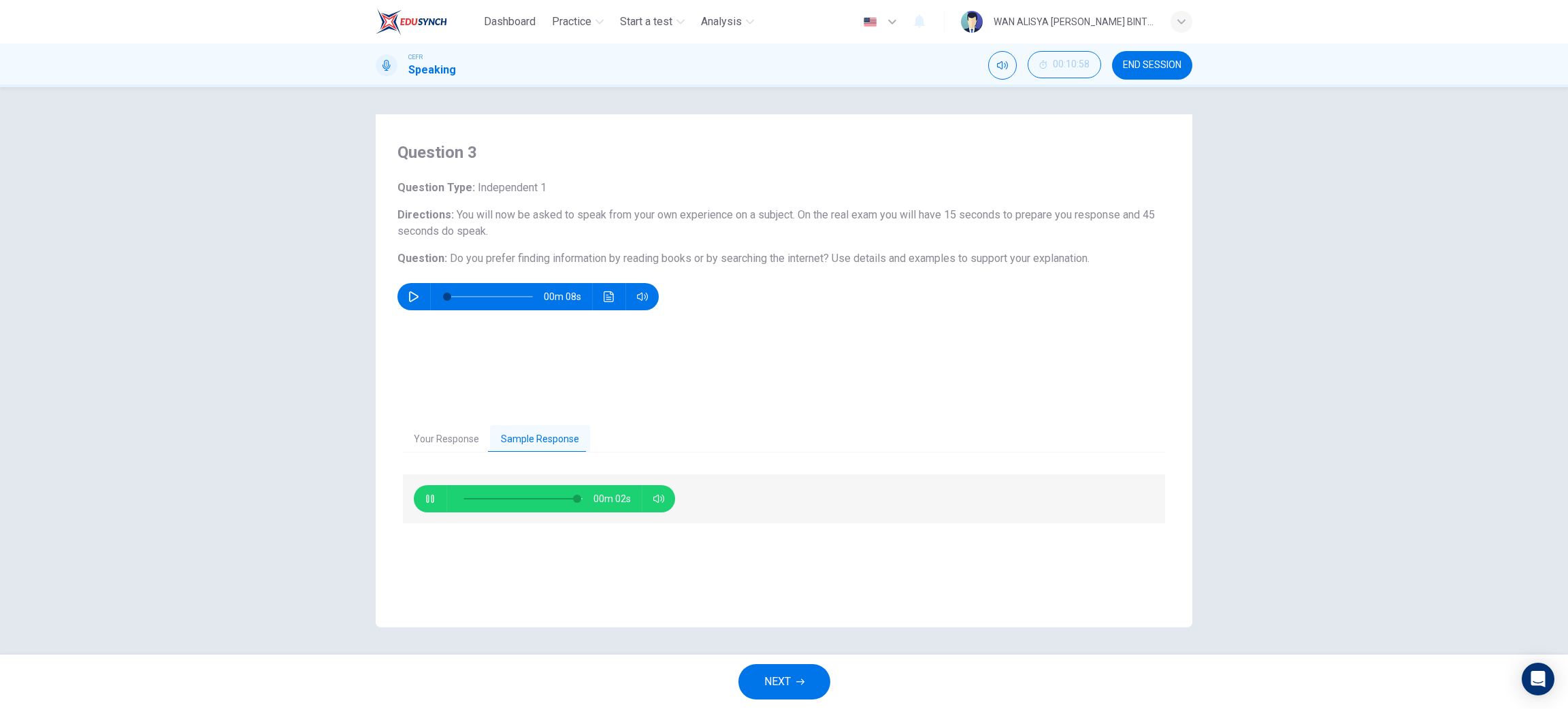 click 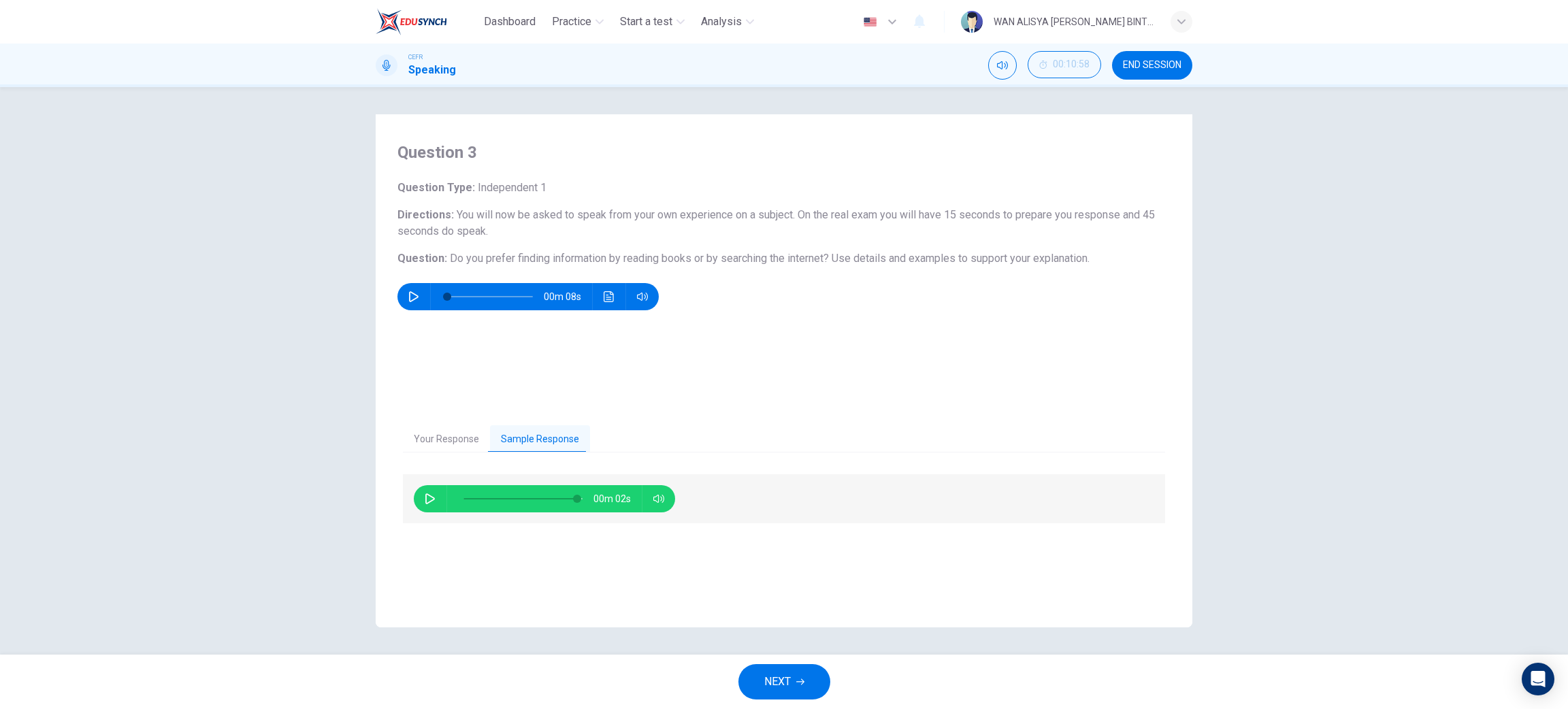 click 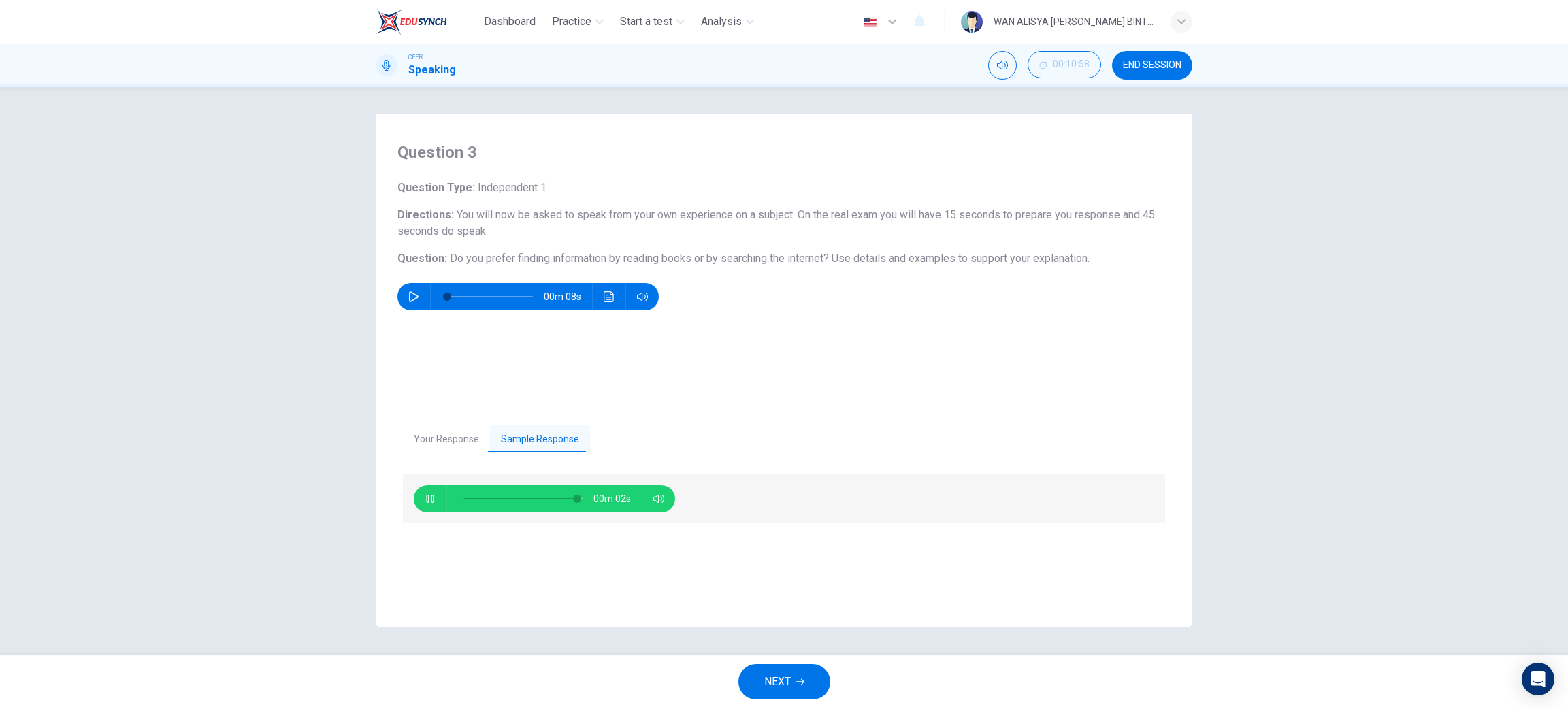 click 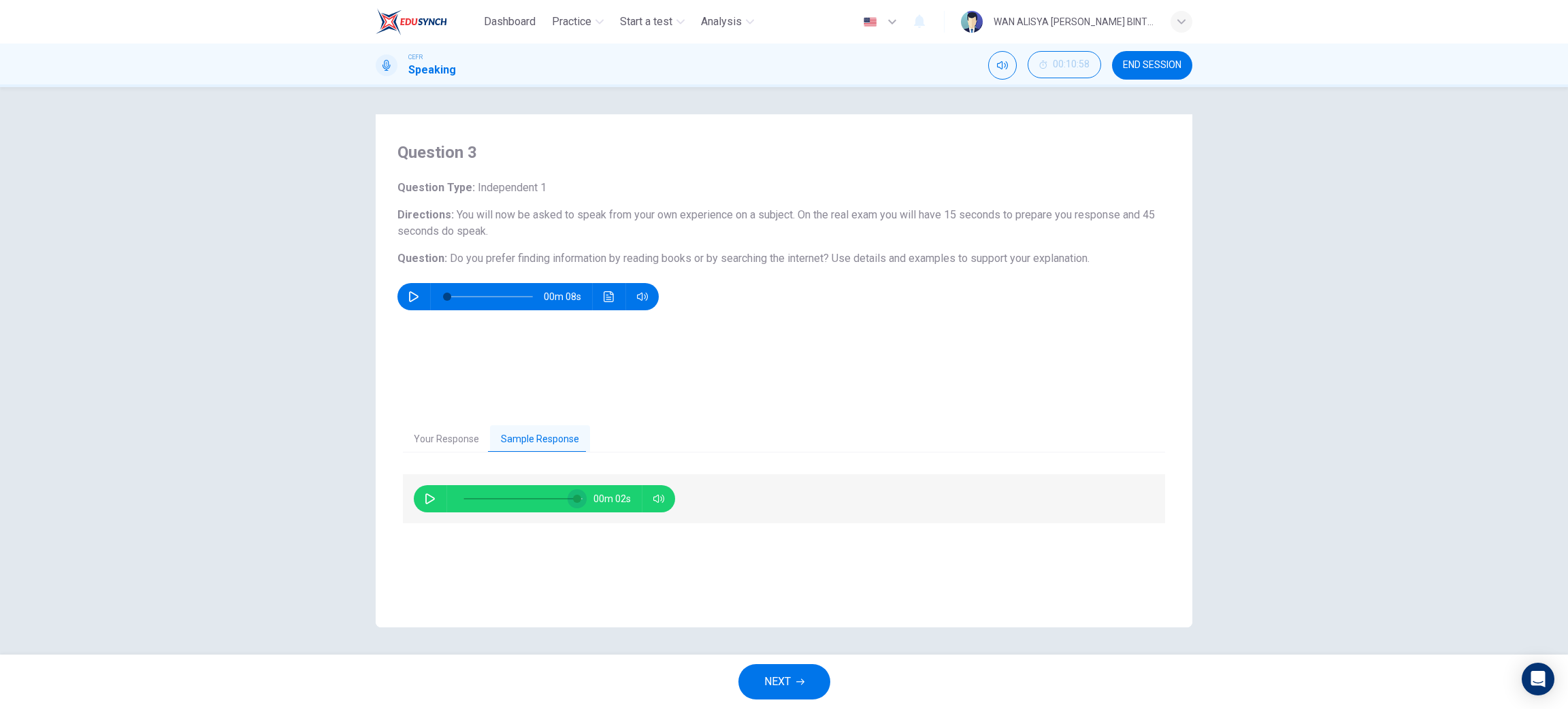 click at bounding box center [577, 499] 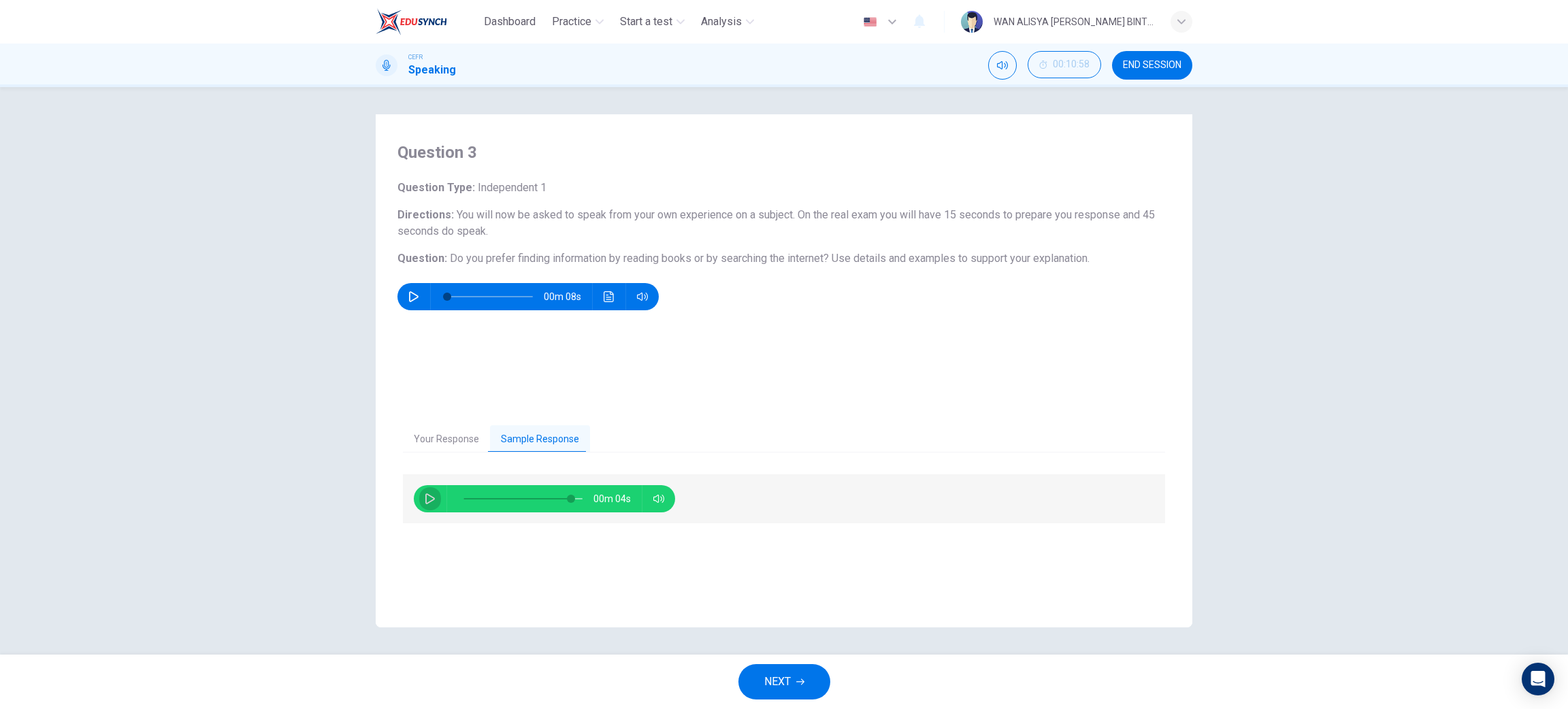 click 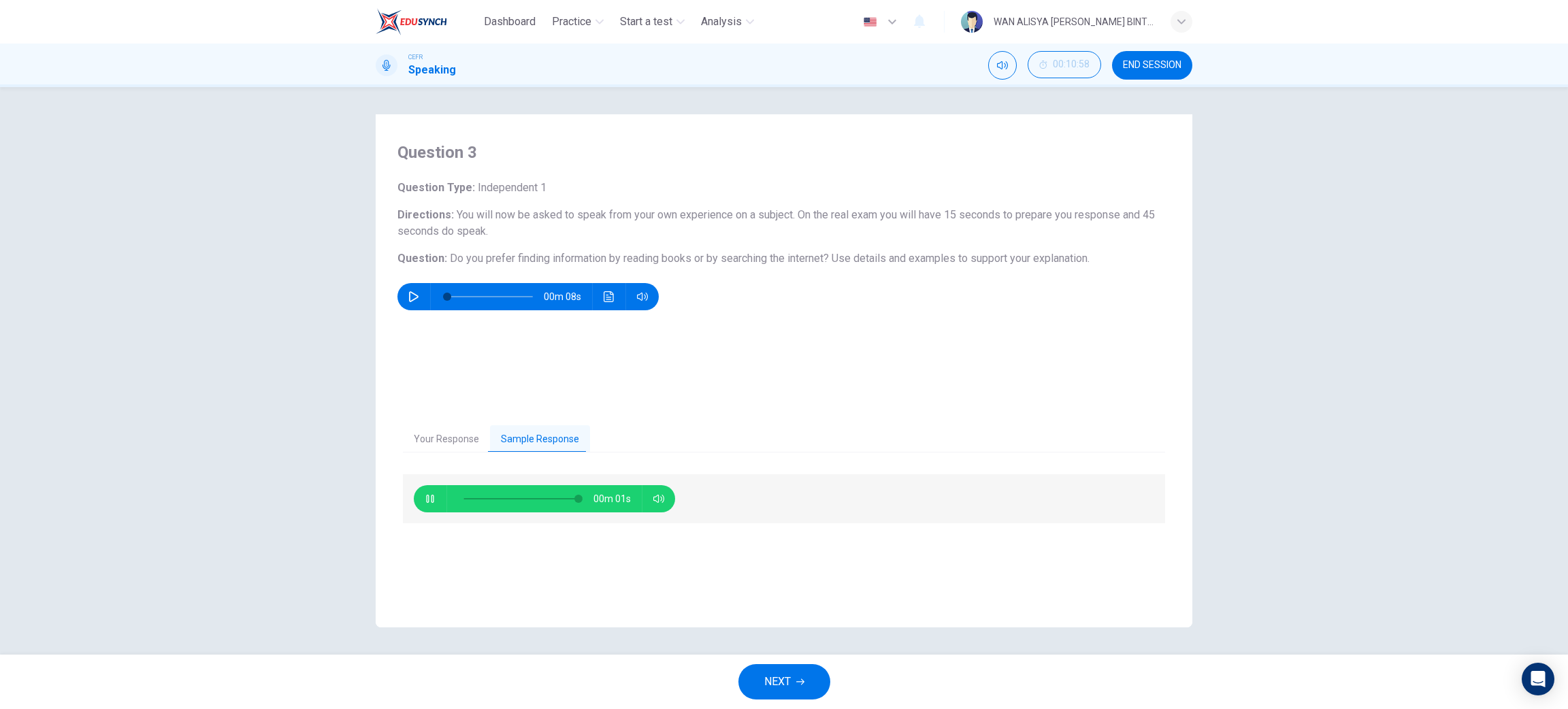 click 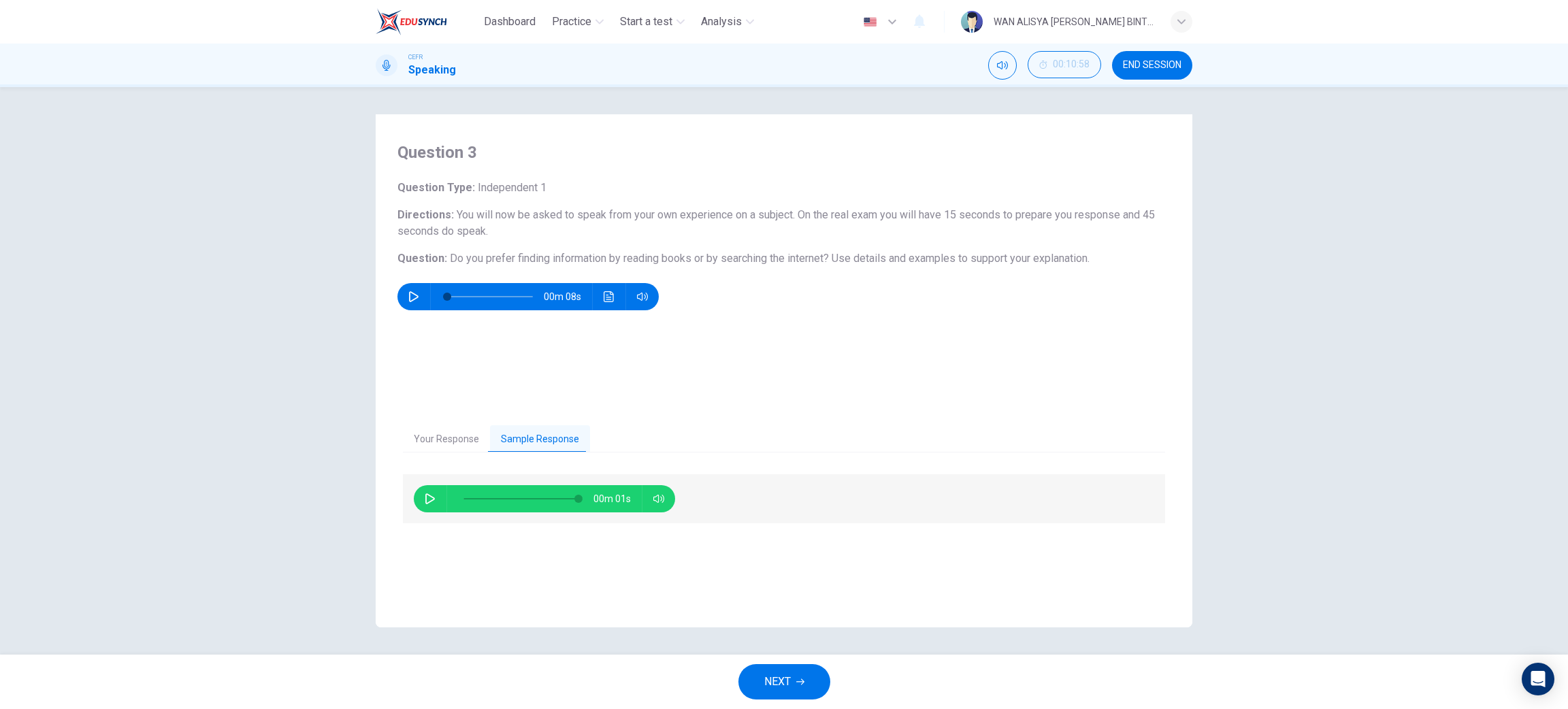 click on "NEXT" at bounding box center (777, 682) 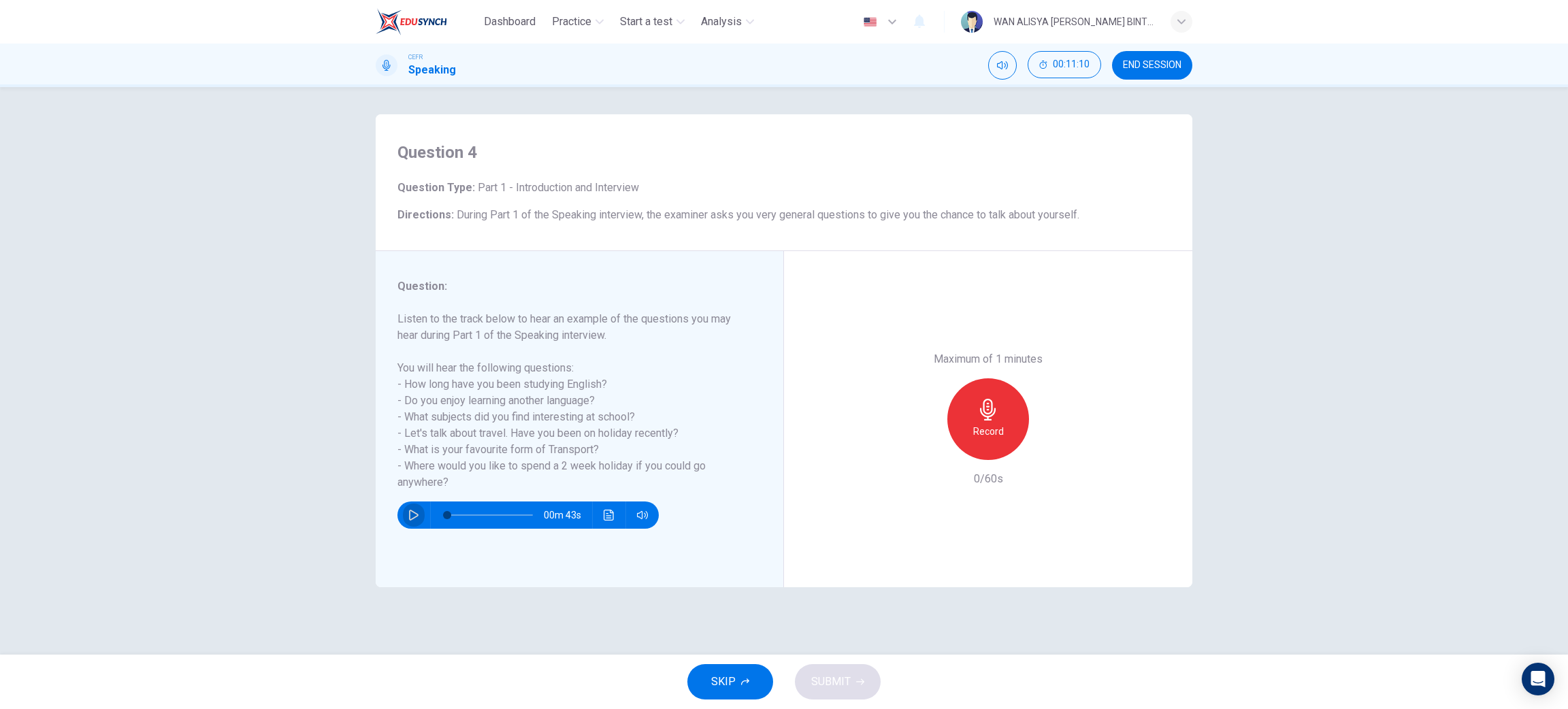 click at bounding box center [414, 515] 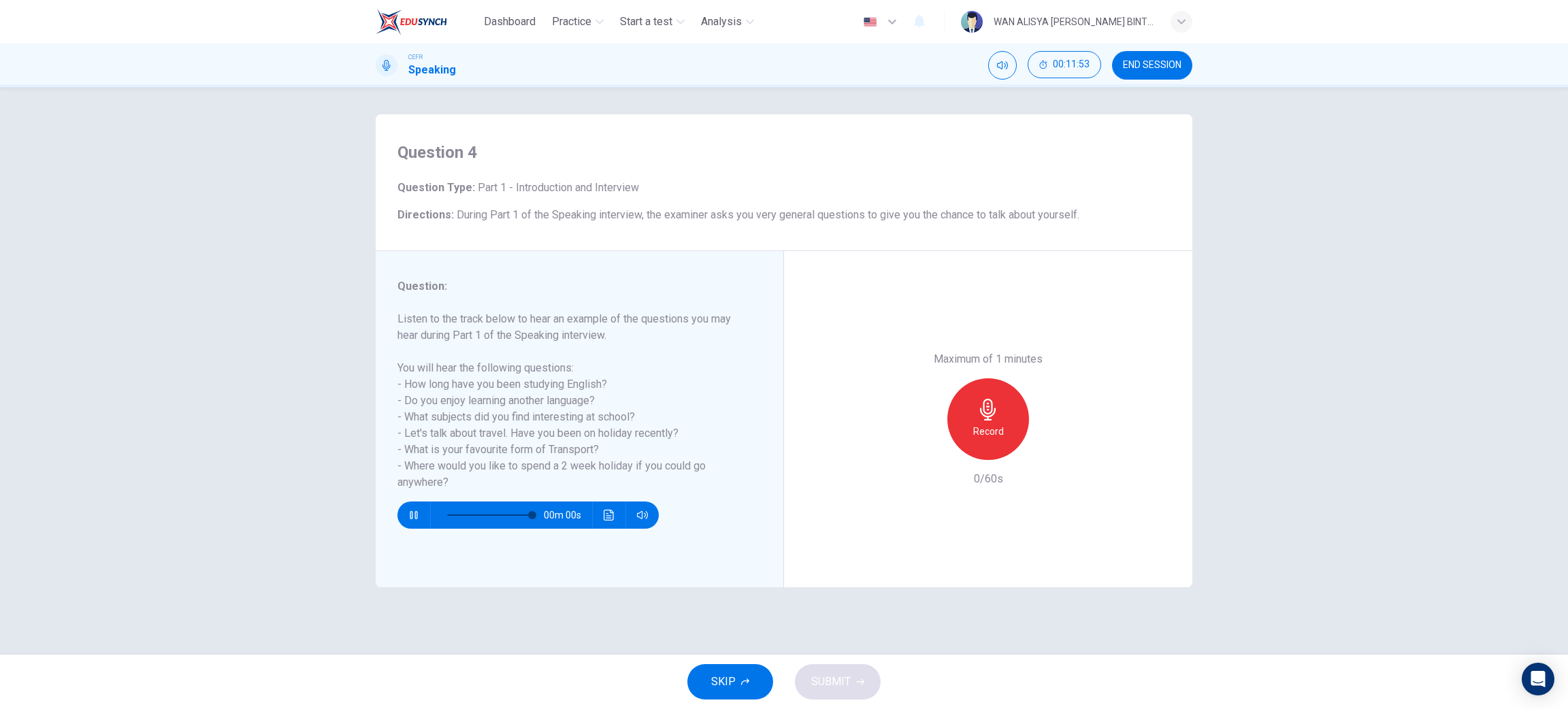 type on "0" 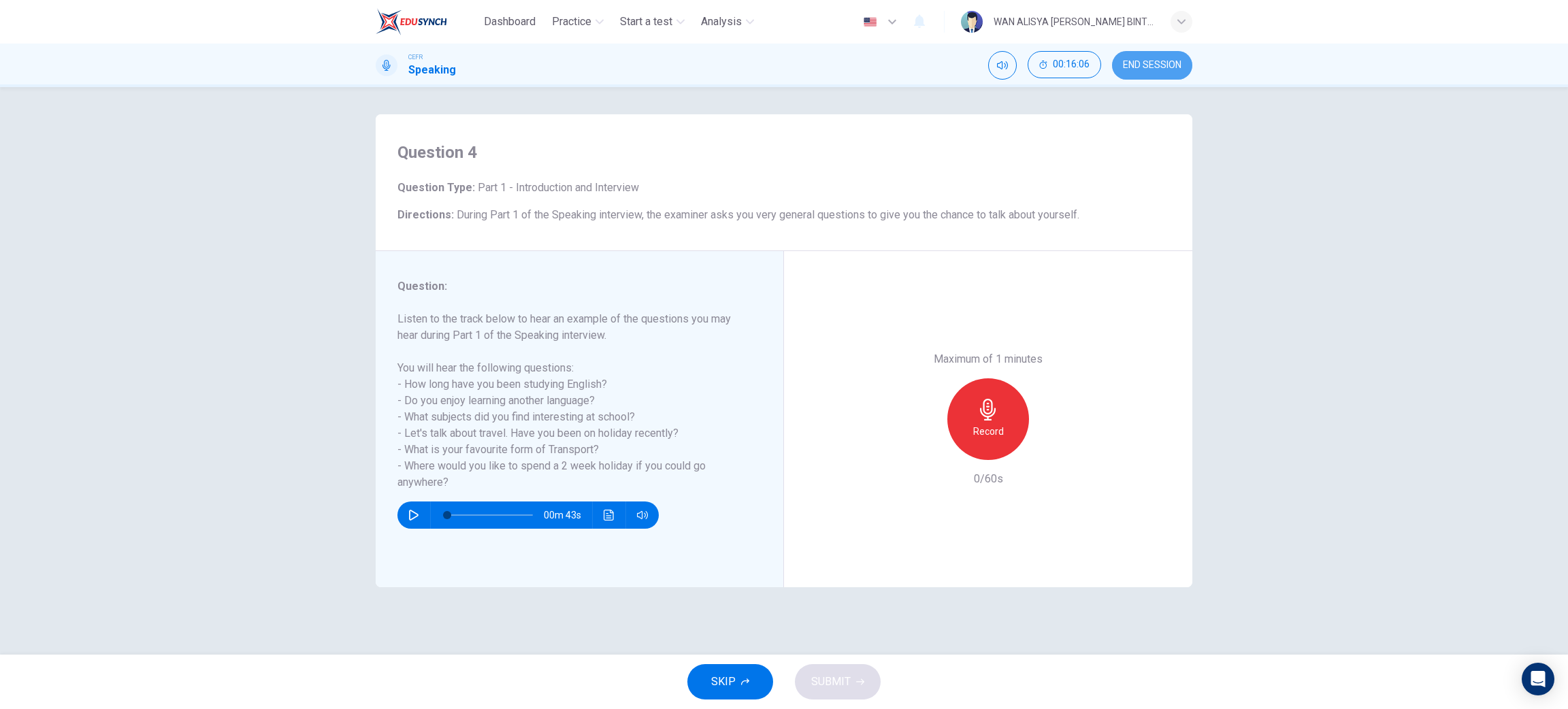 click on "END SESSION" at bounding box center [1152, 65] 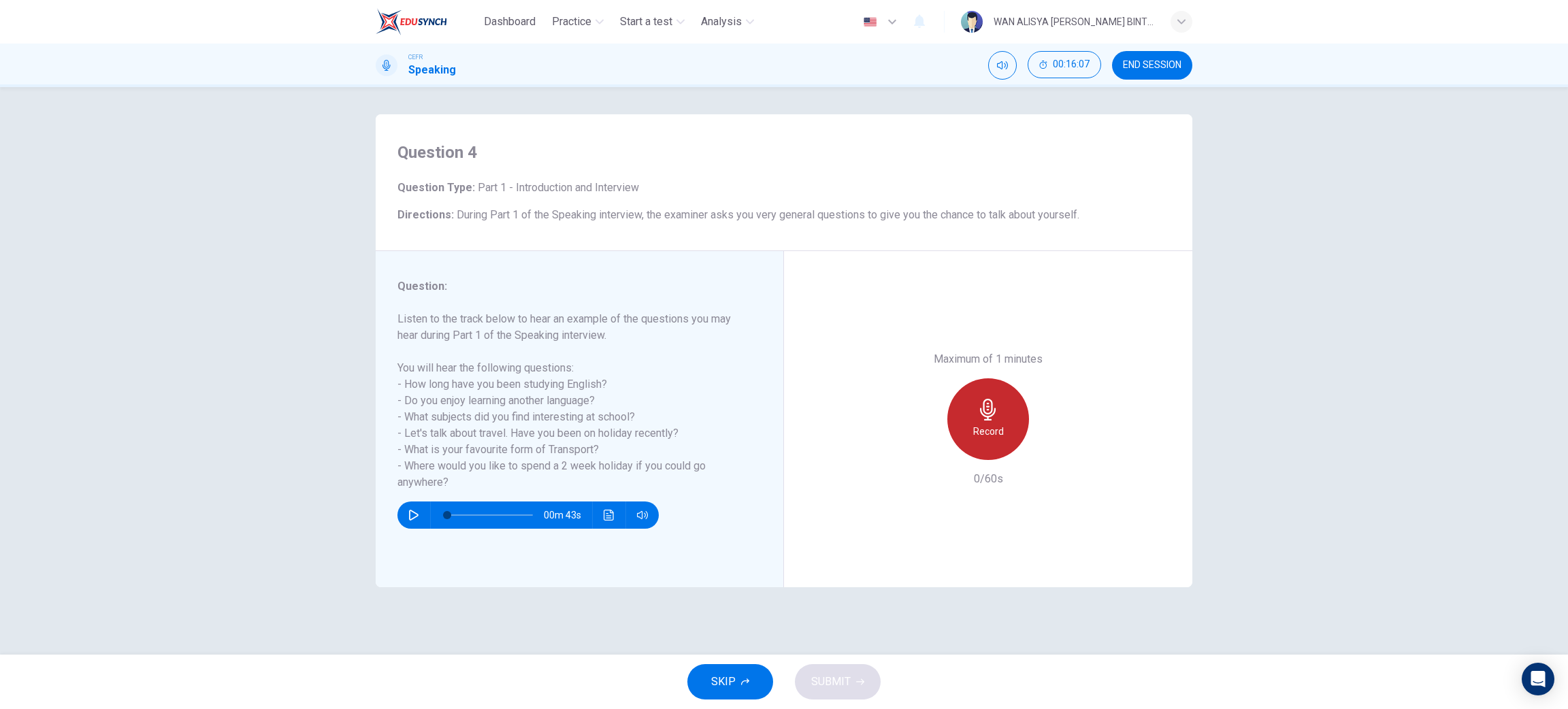 click on "Record" at bounding box center [988, 431] 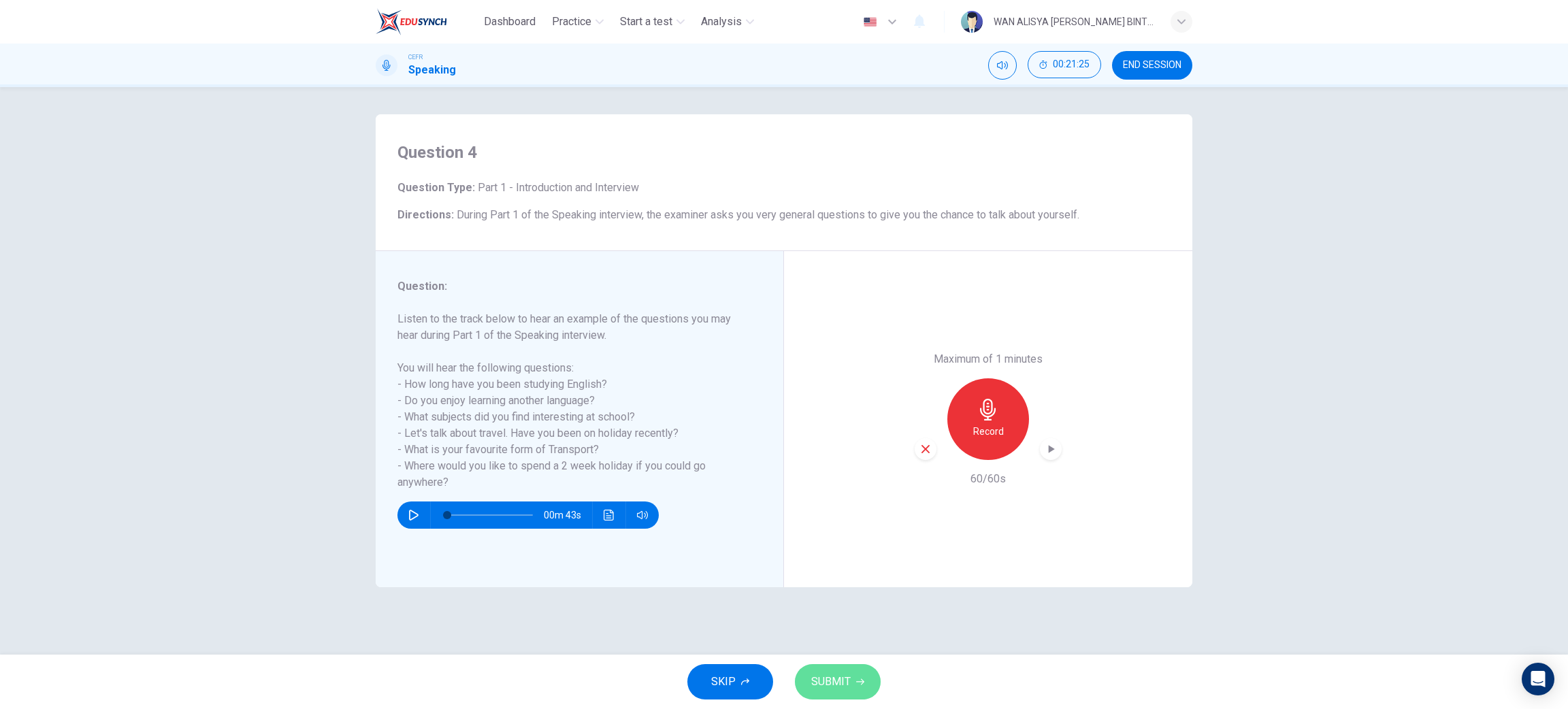 click on "SUBMIT" at bounding box center [831, 682] 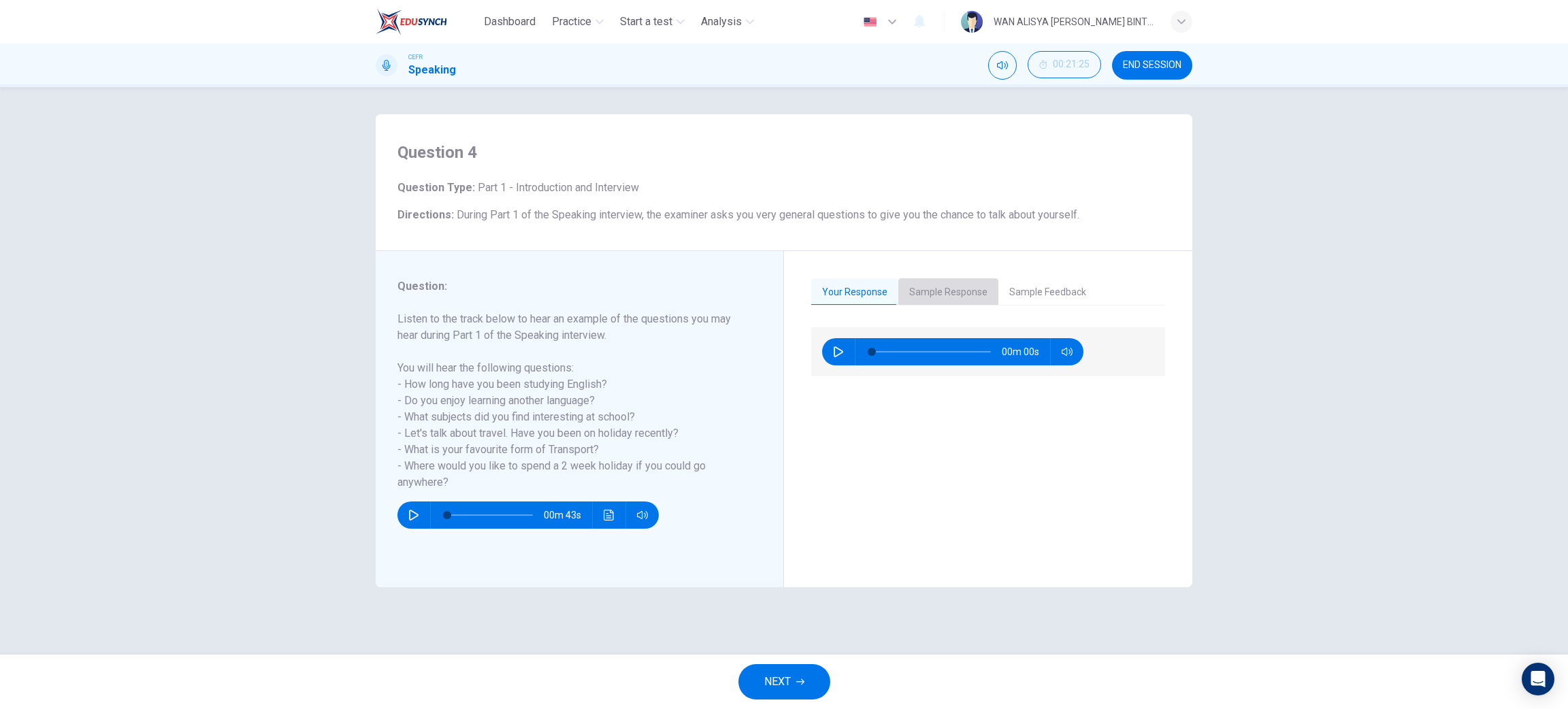 click on "Sample Response" at bounding box center [948, 293] 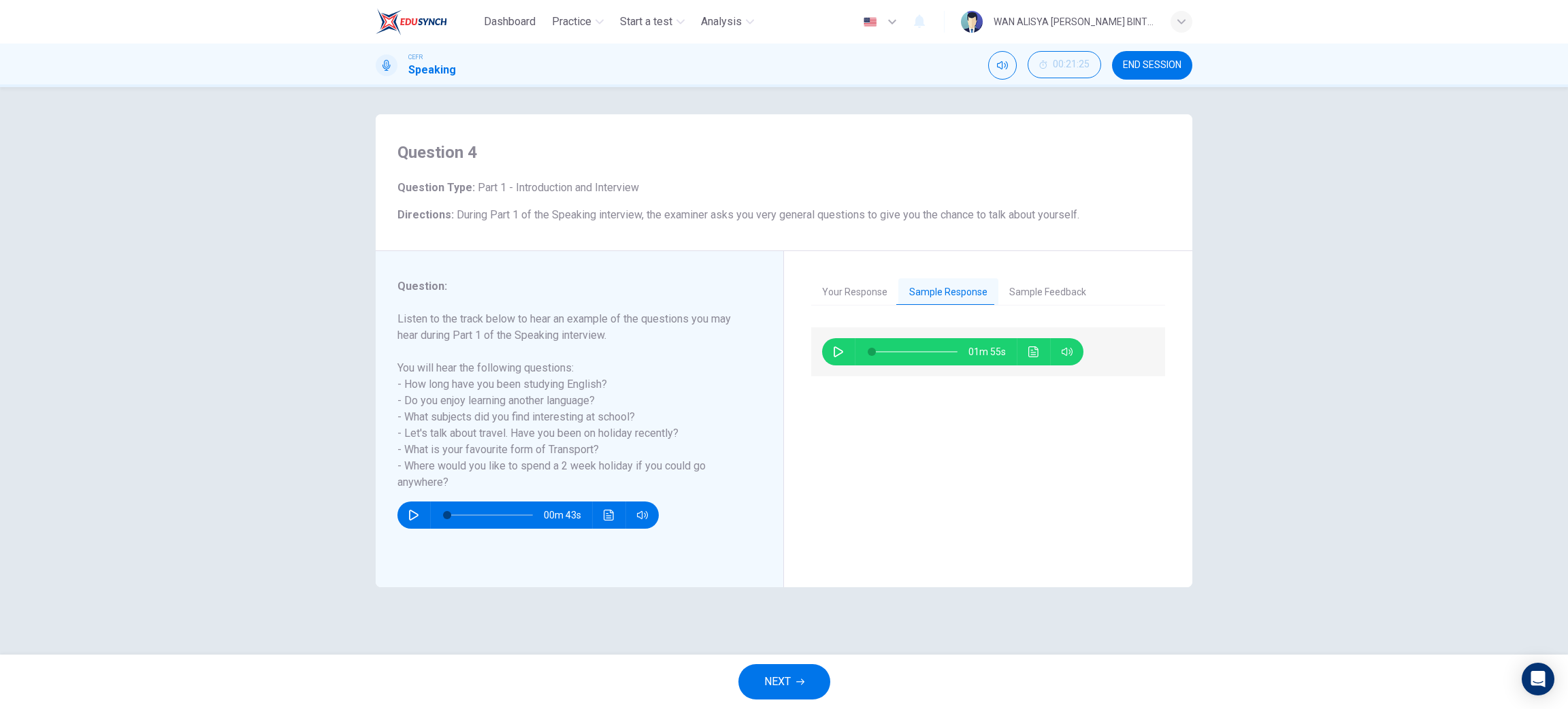click on "Sample Feedback" at bounding box center [1047, 293] 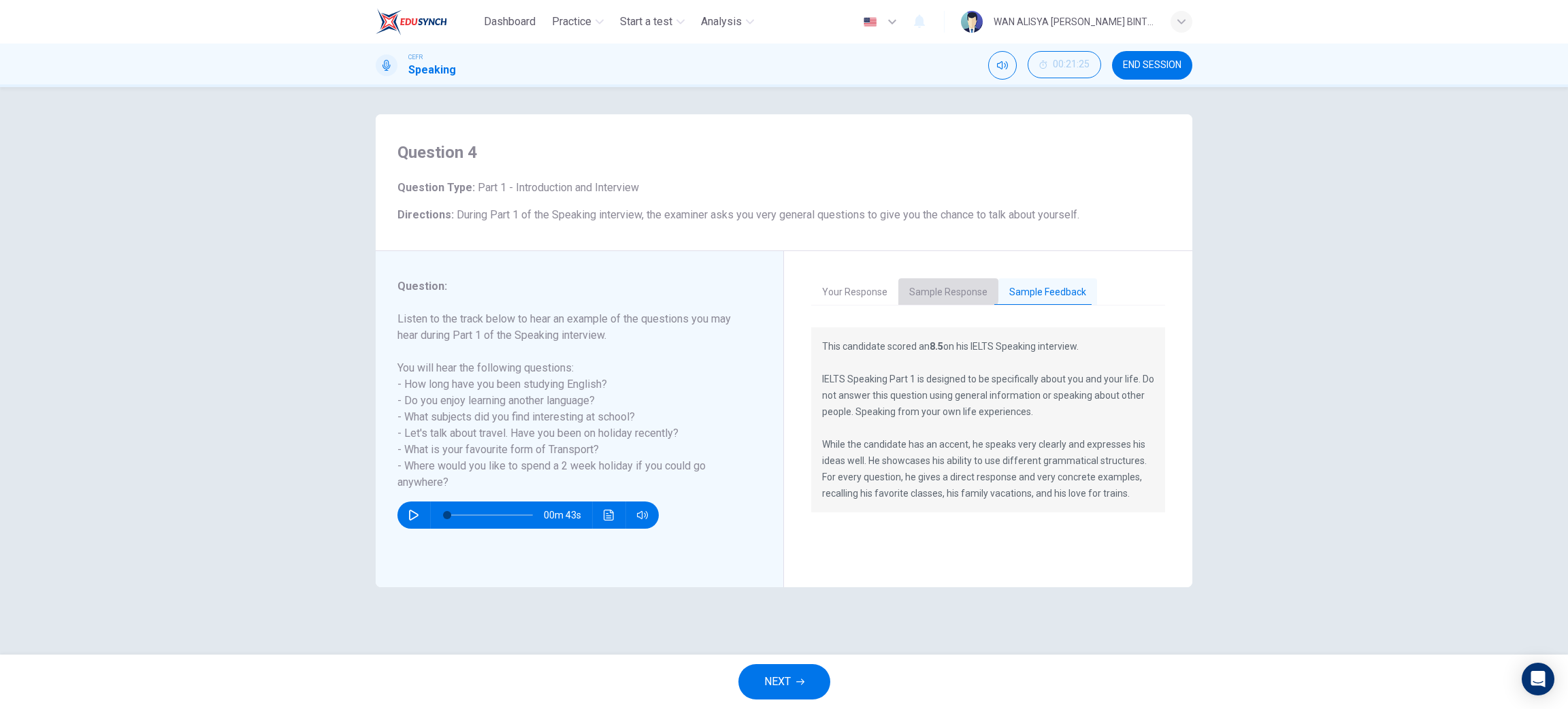 click on "Sample Response" at bounding box center (948, 293) 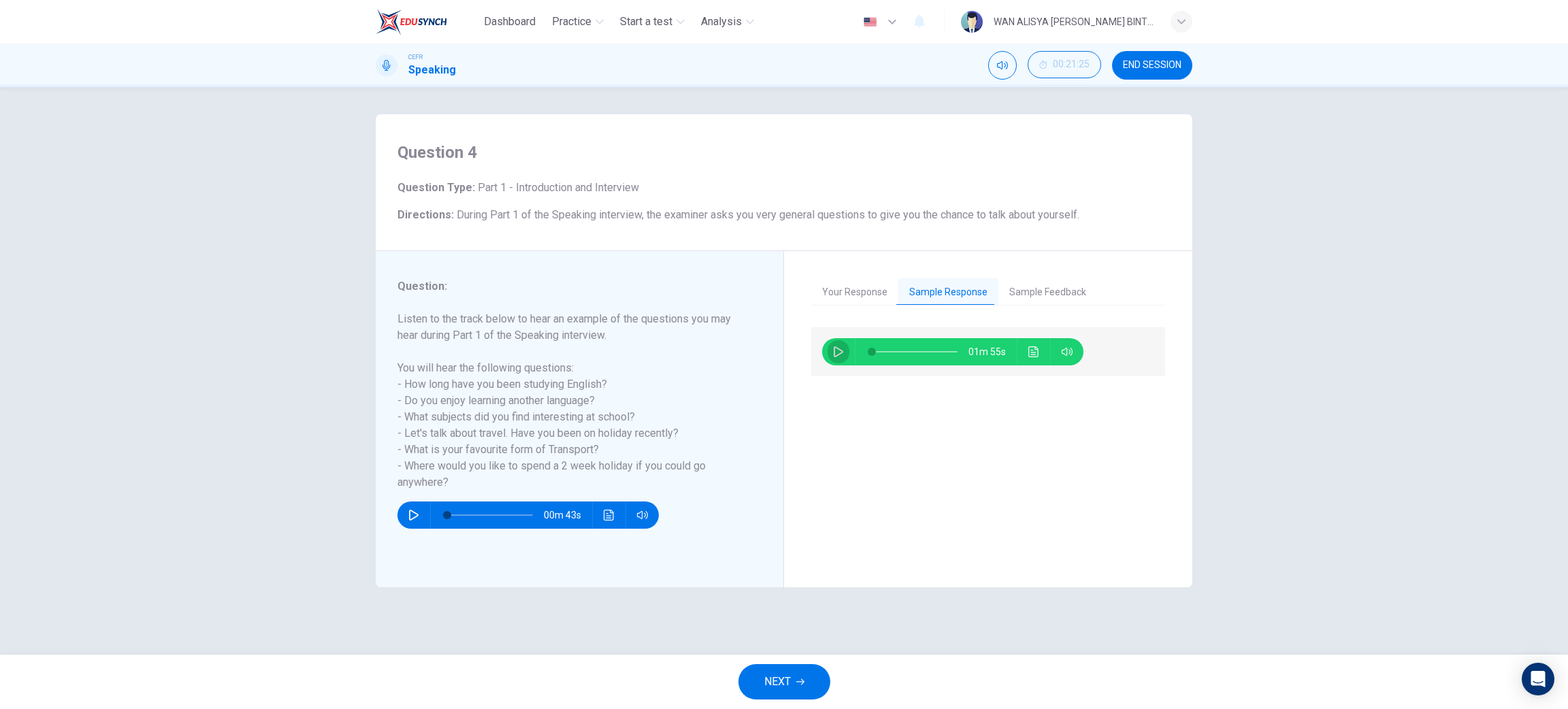 click at bounding box center [838, 352] 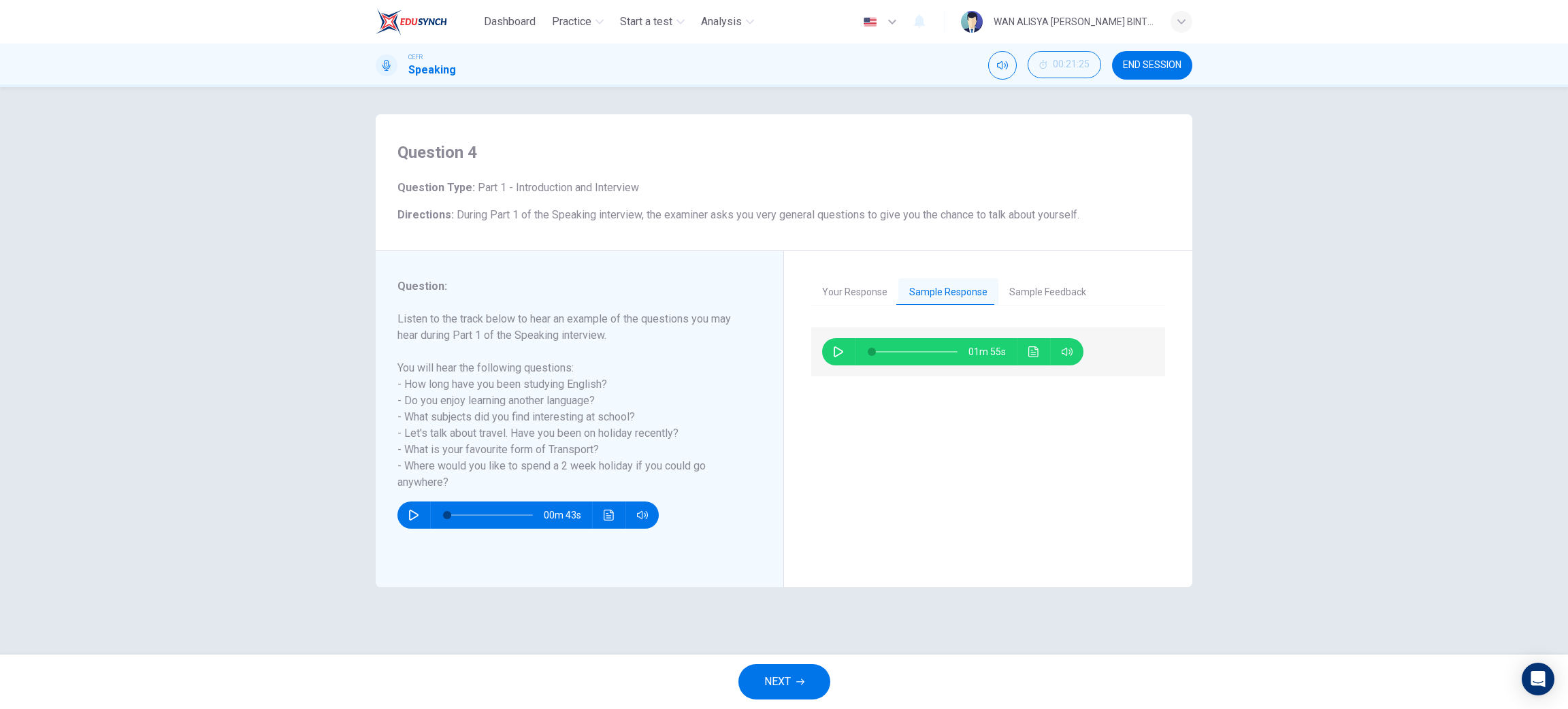 type on "0" 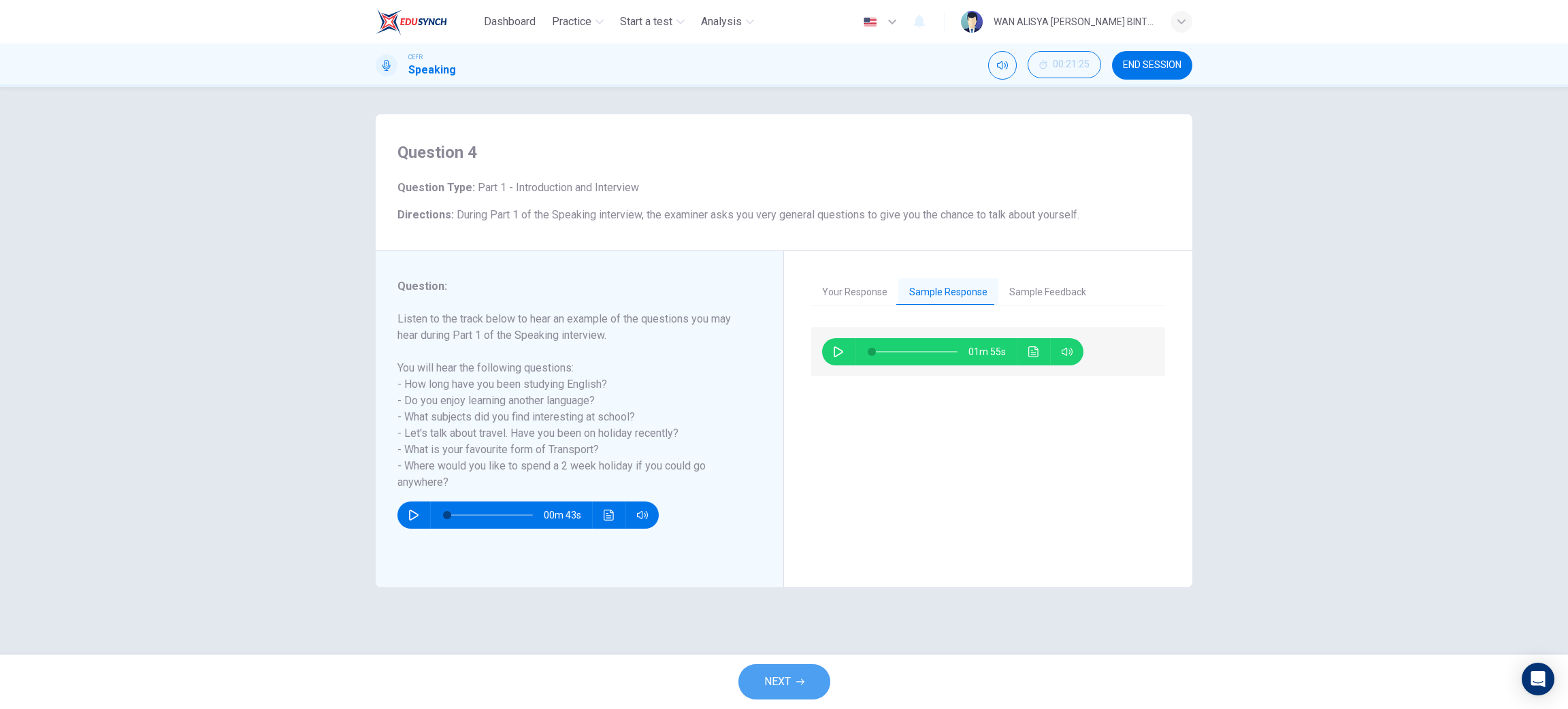 click on "NEXT" at bounding box center [784, 682] 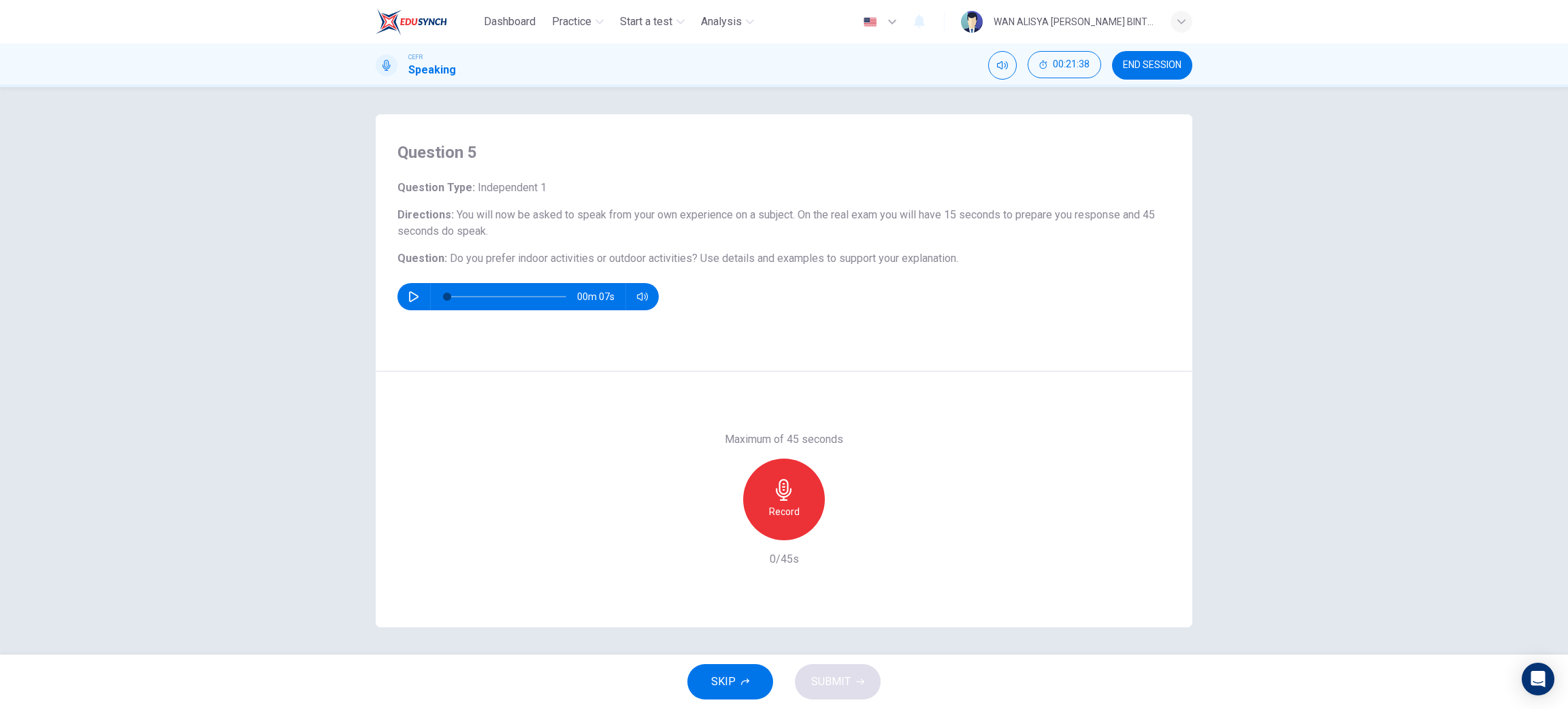 click at bounding box center [414, 297] 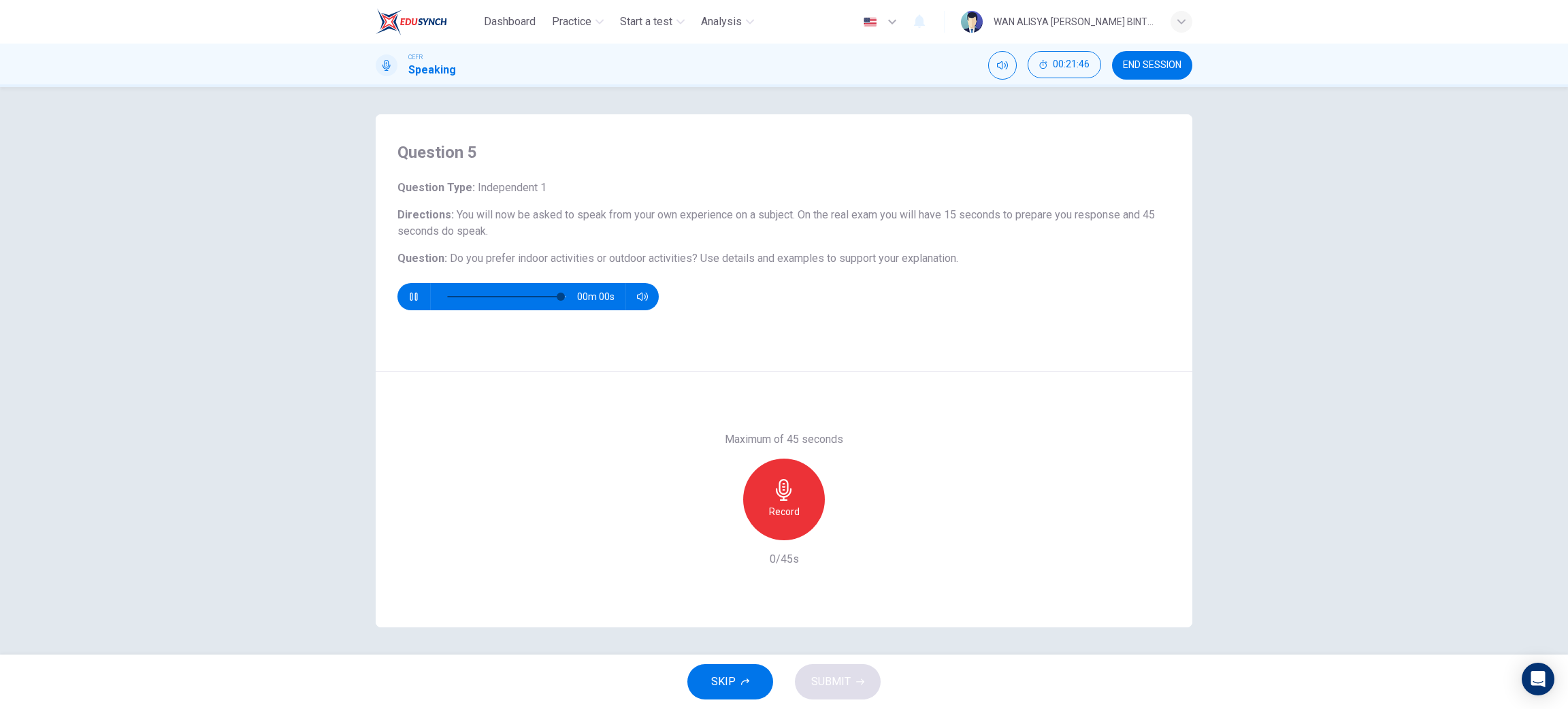 type on "0" 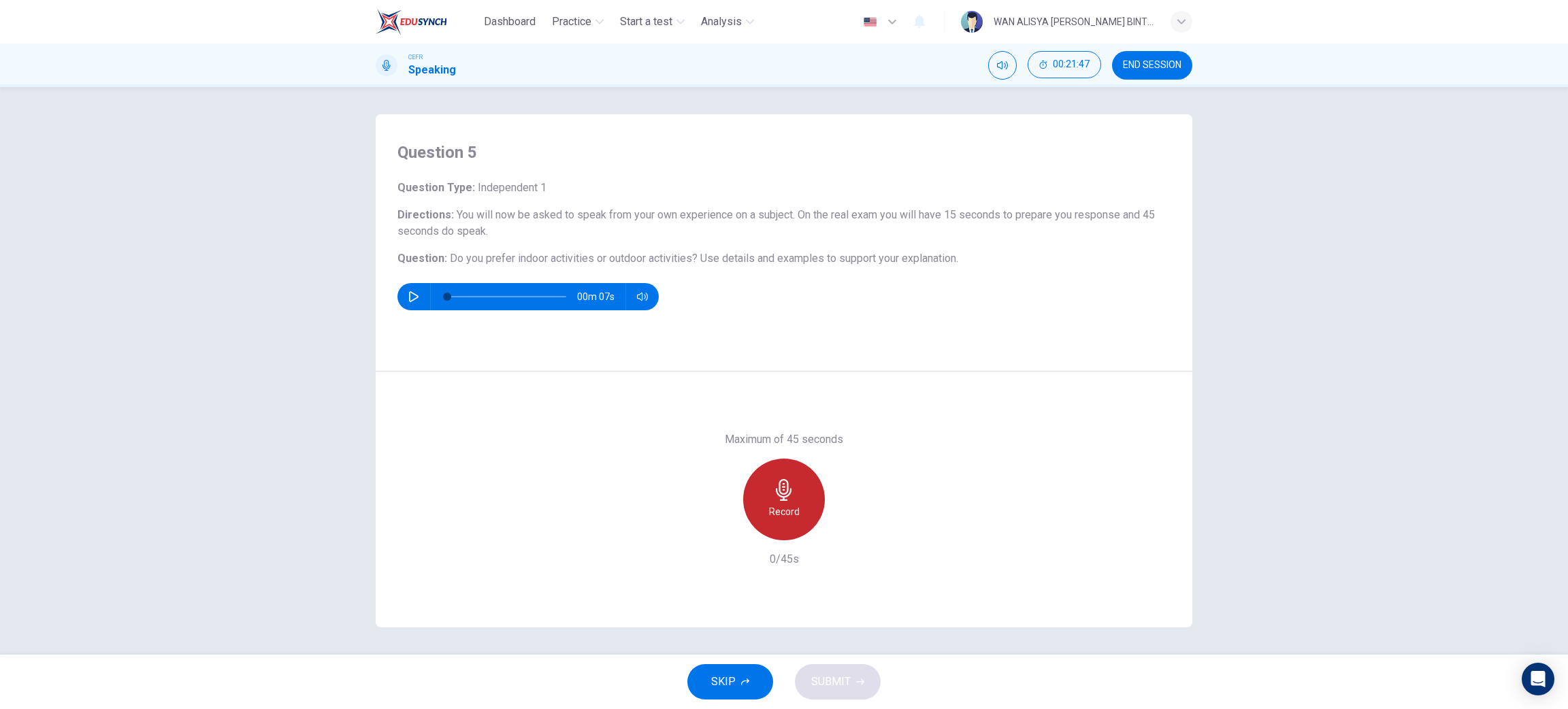 click 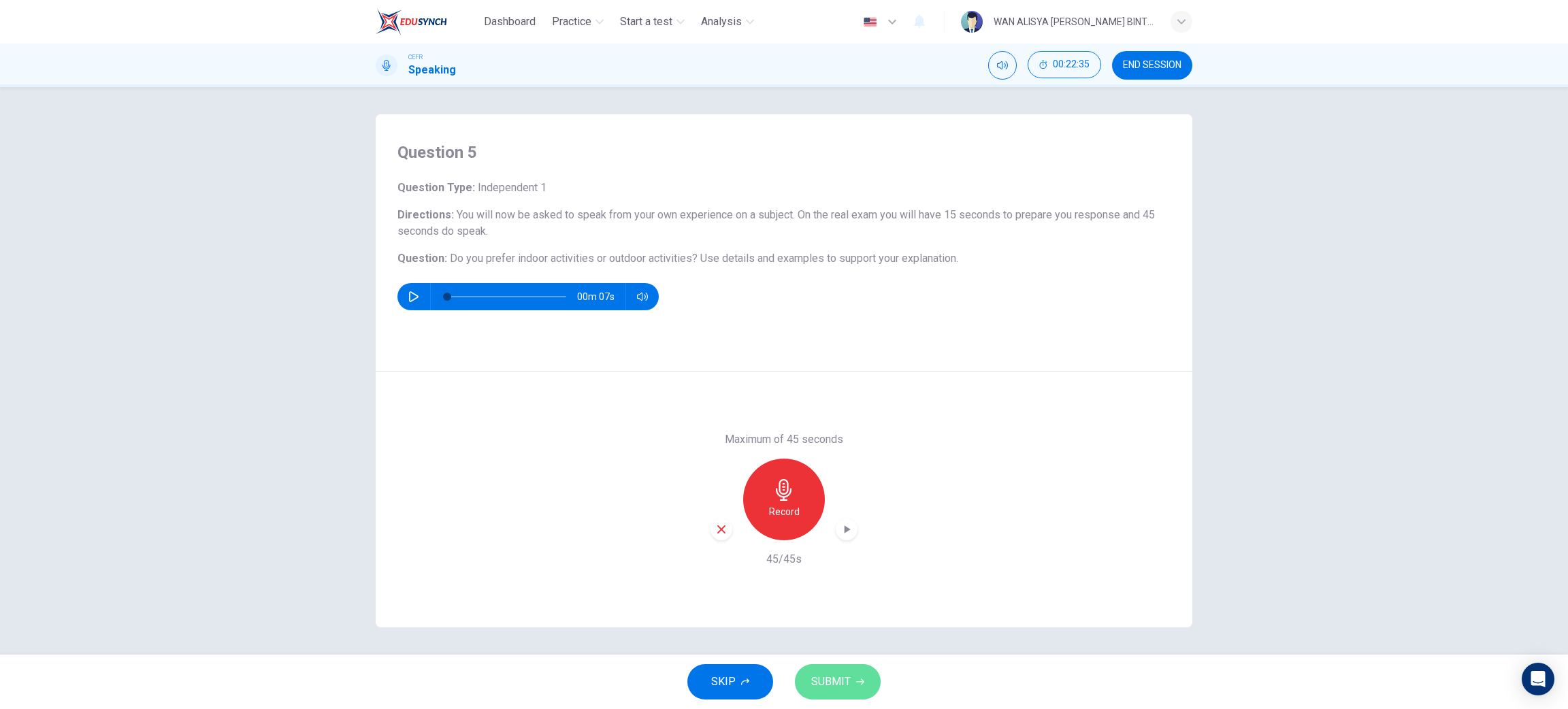 click on "SUBMIT" at bounding box center [831, 682] 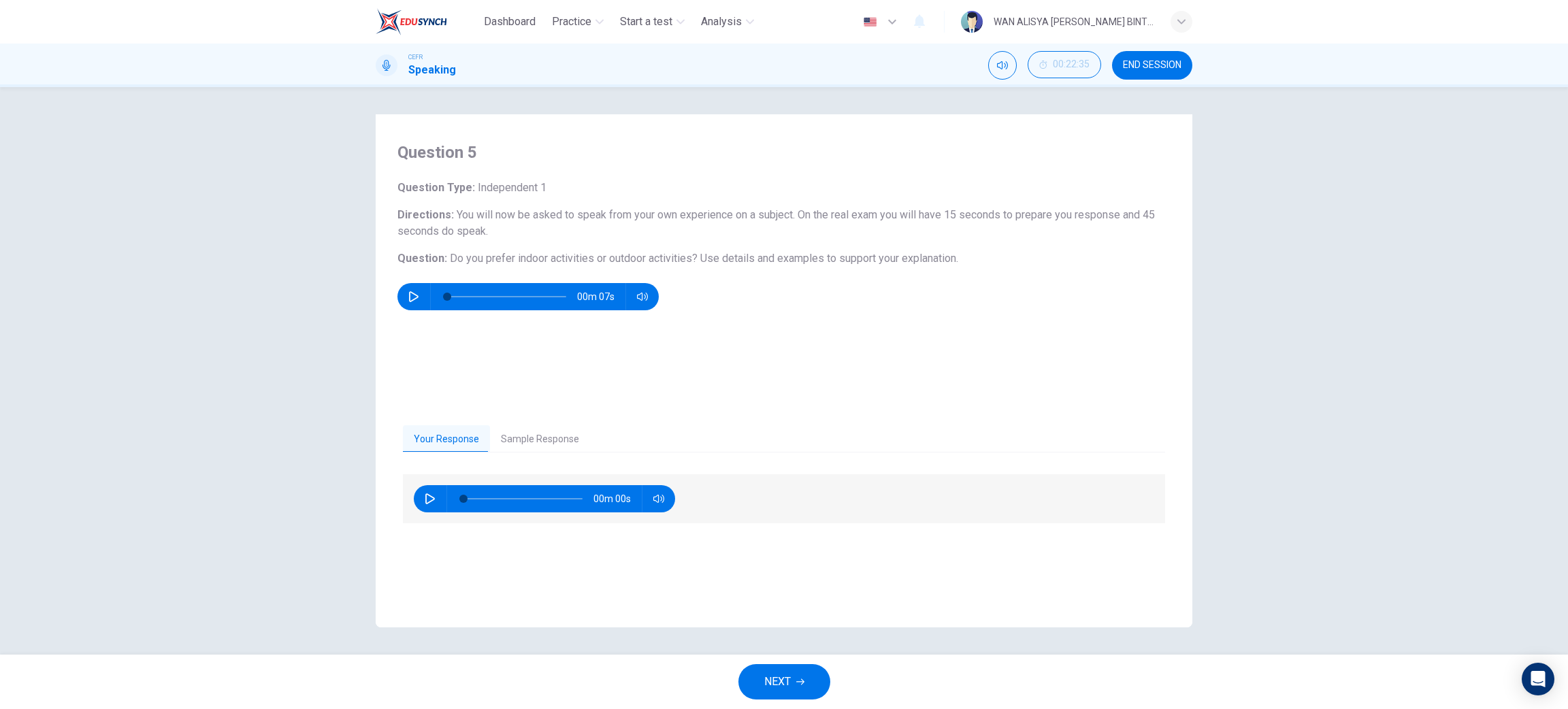 click on "Sample Response" at bounding box center [540, 440] 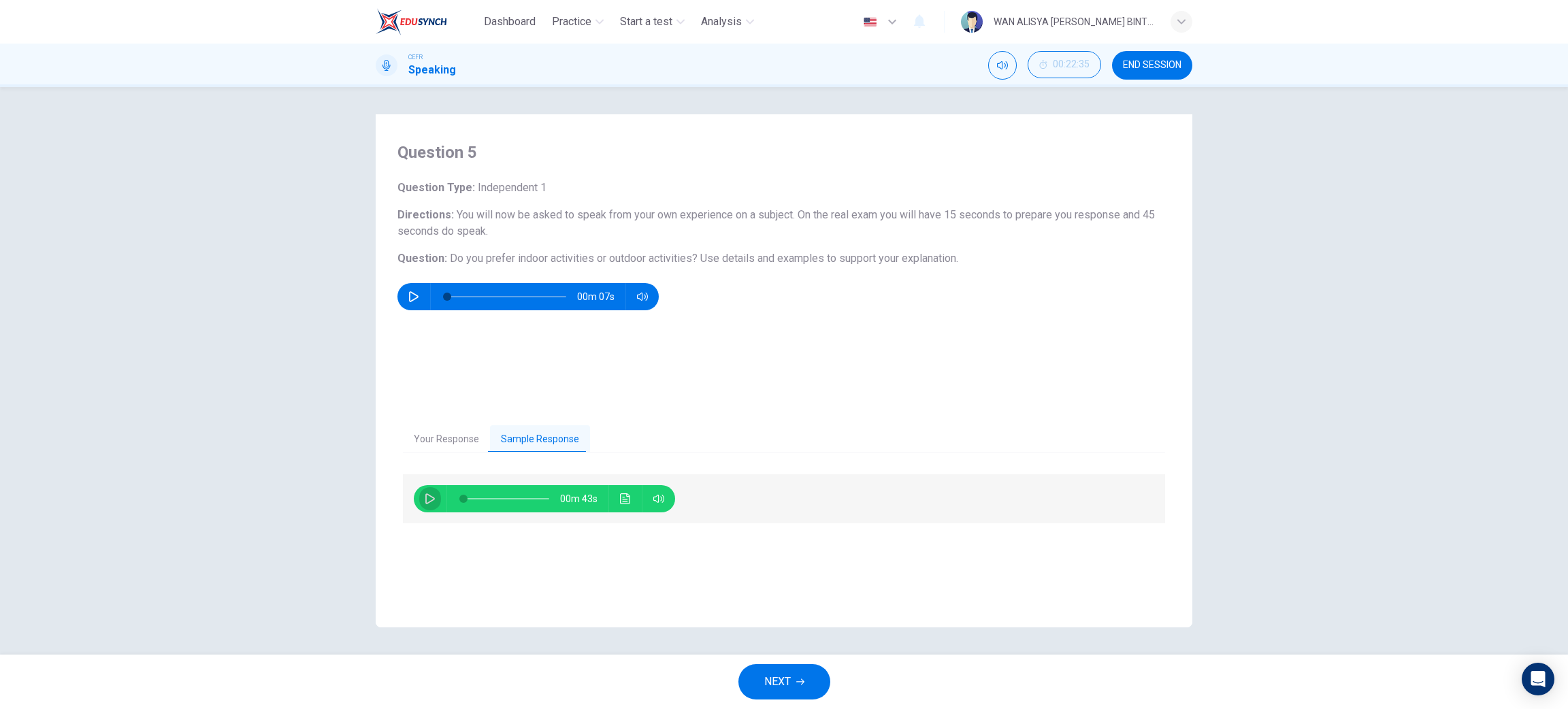 click at bounding box center [430, 499] 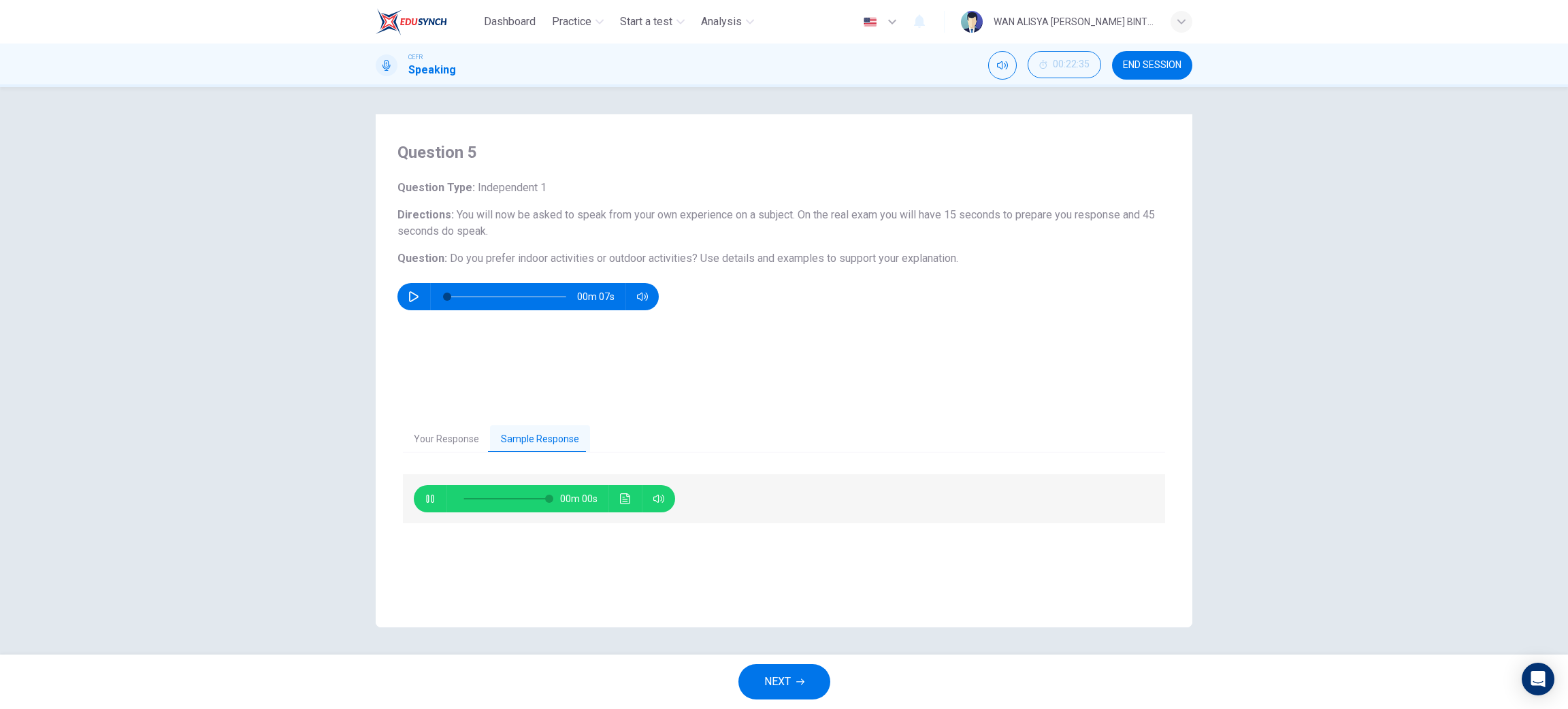 type on "0" 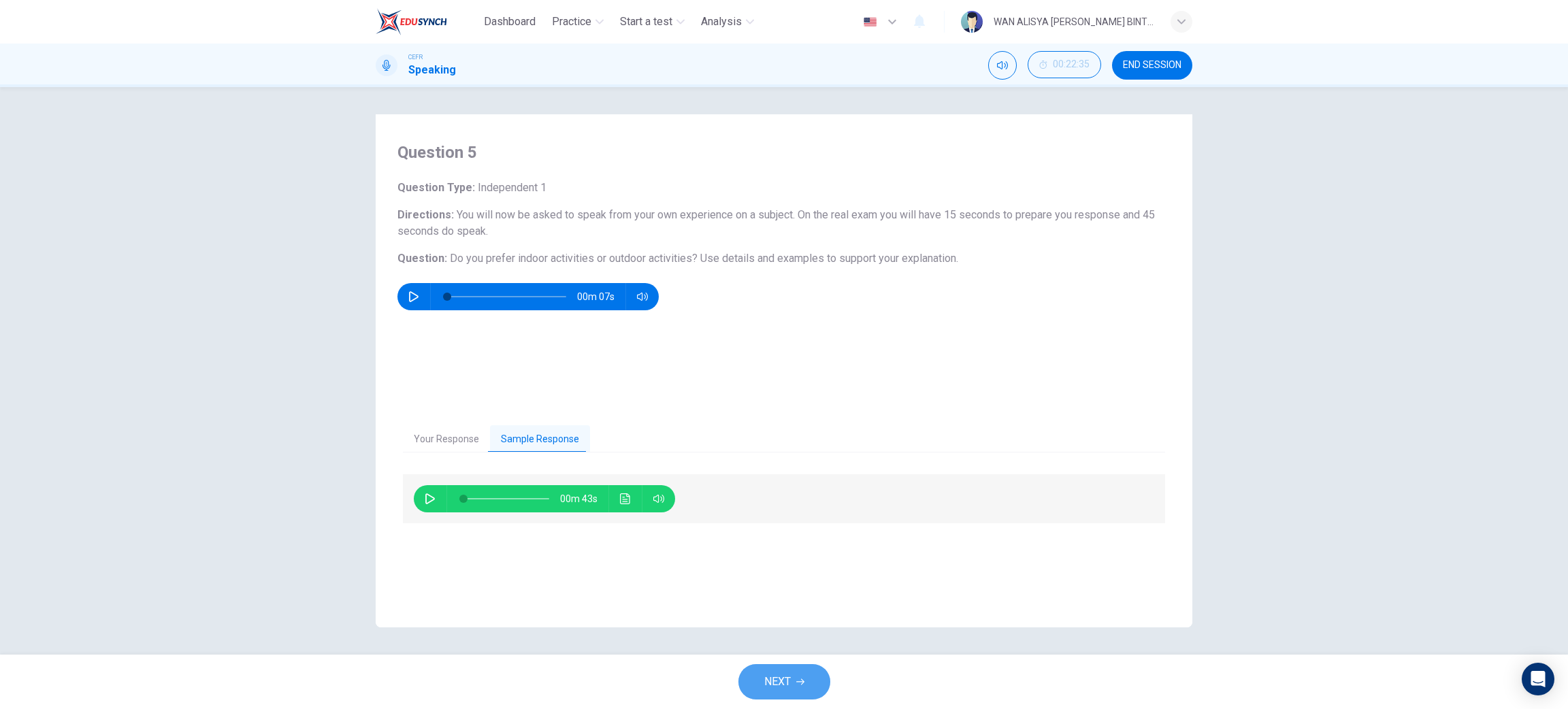 click on "NEXT" at bounding box center (784, 682) 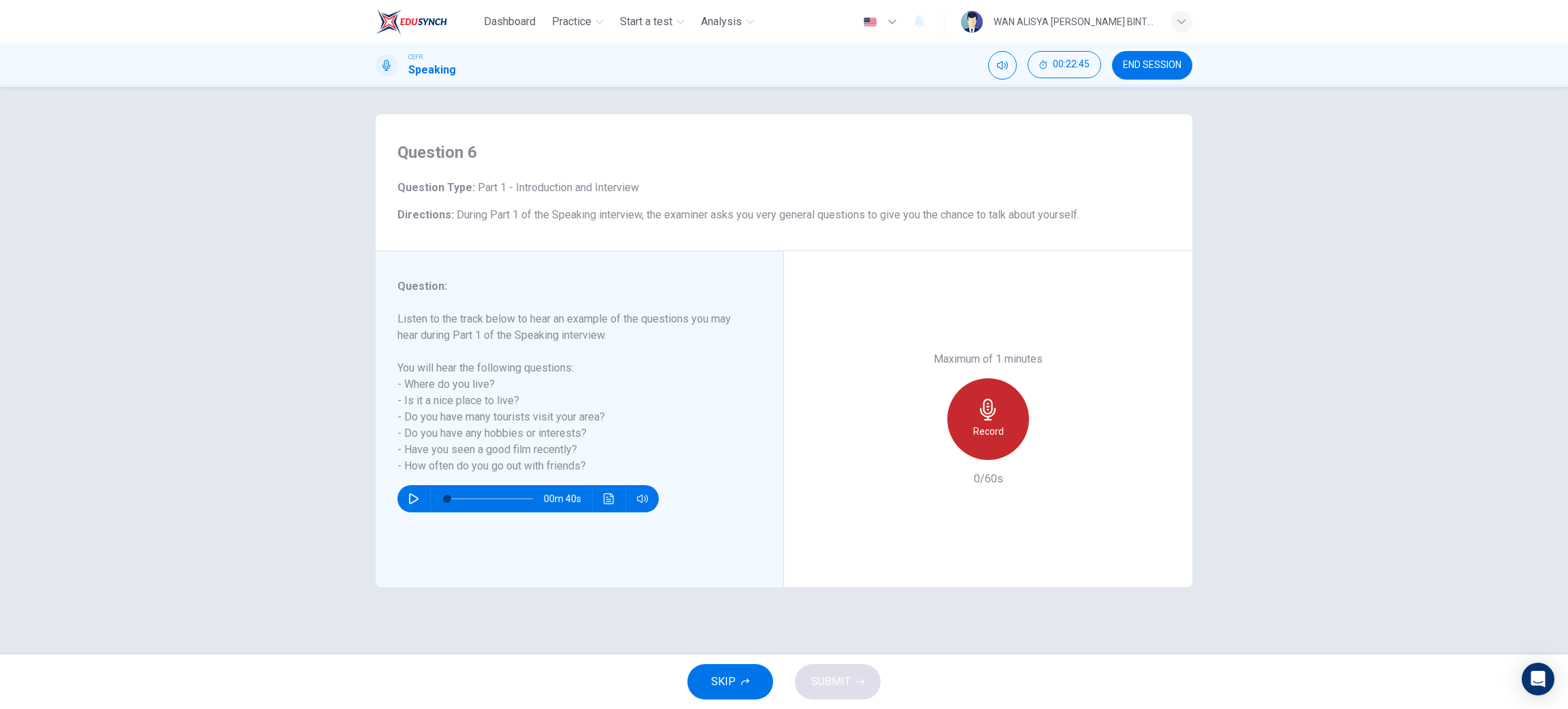 click 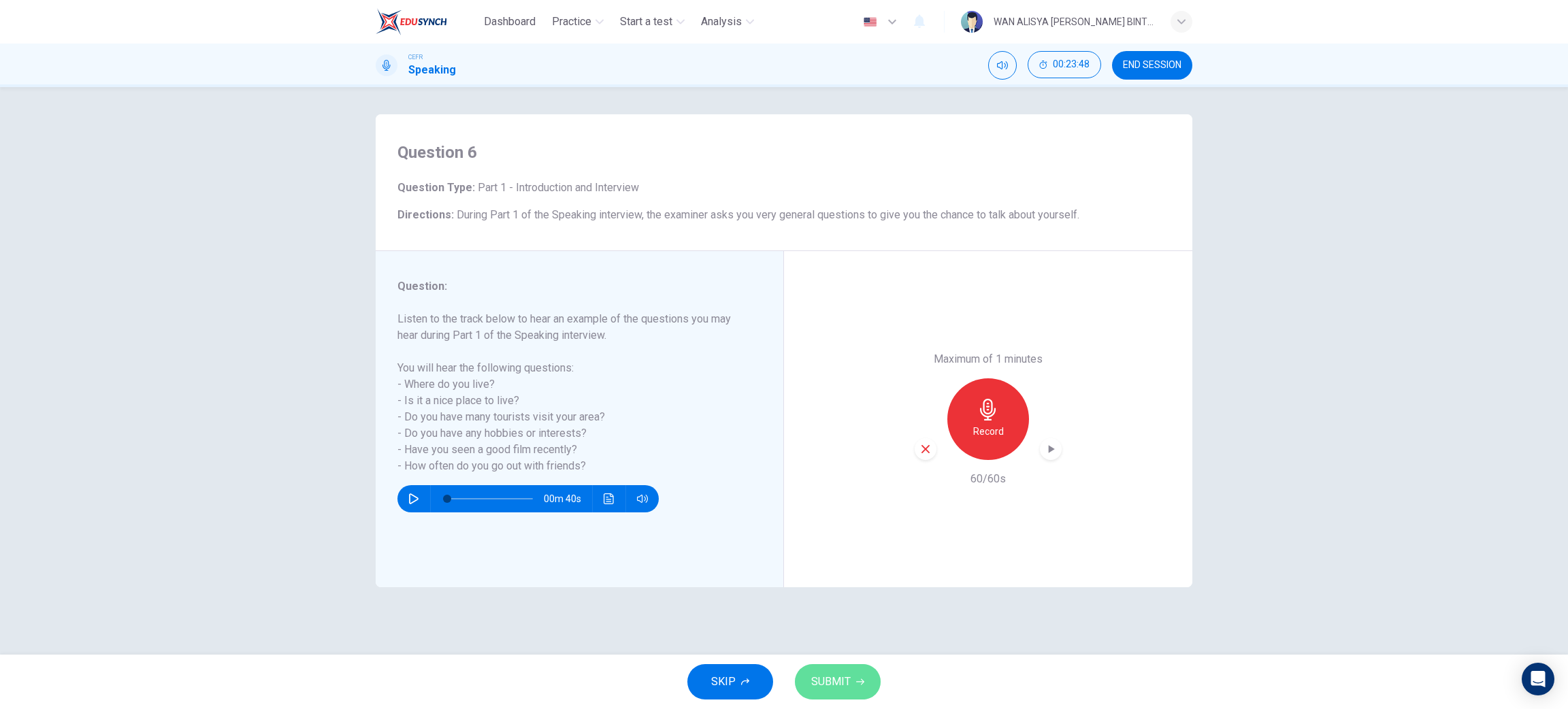 click on "SUBMIT" at bounding box center (831, 682) 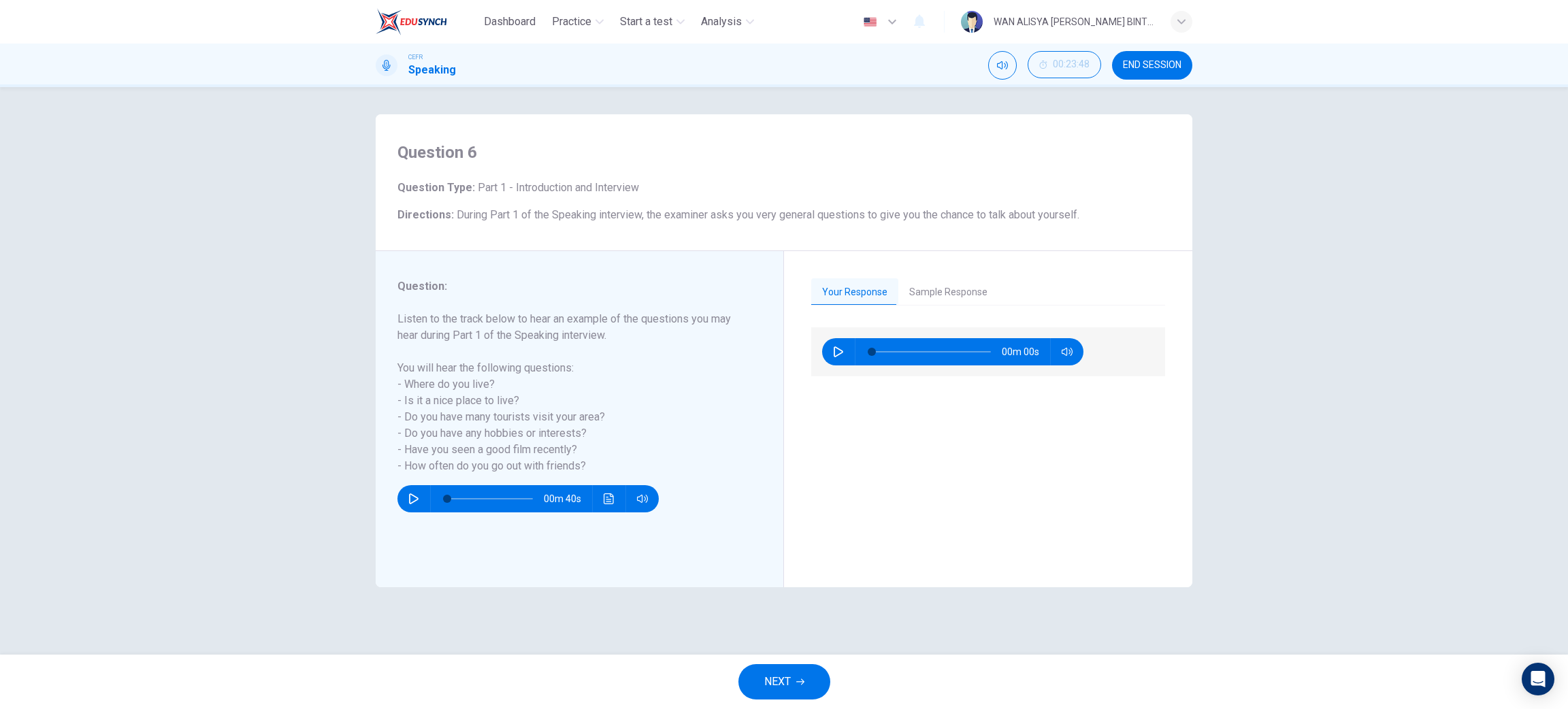 click 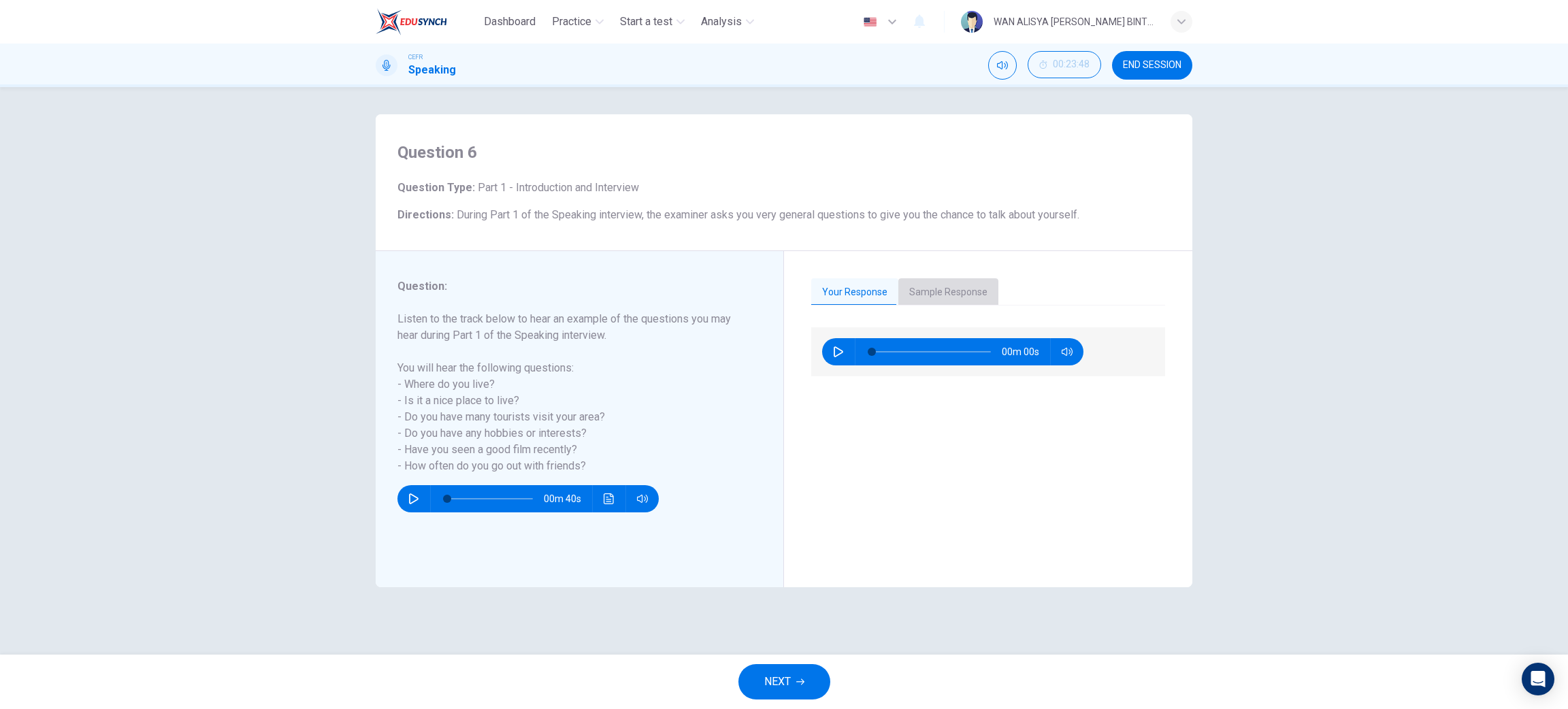 click on "Sample Response" at bounding box center (948, 293) 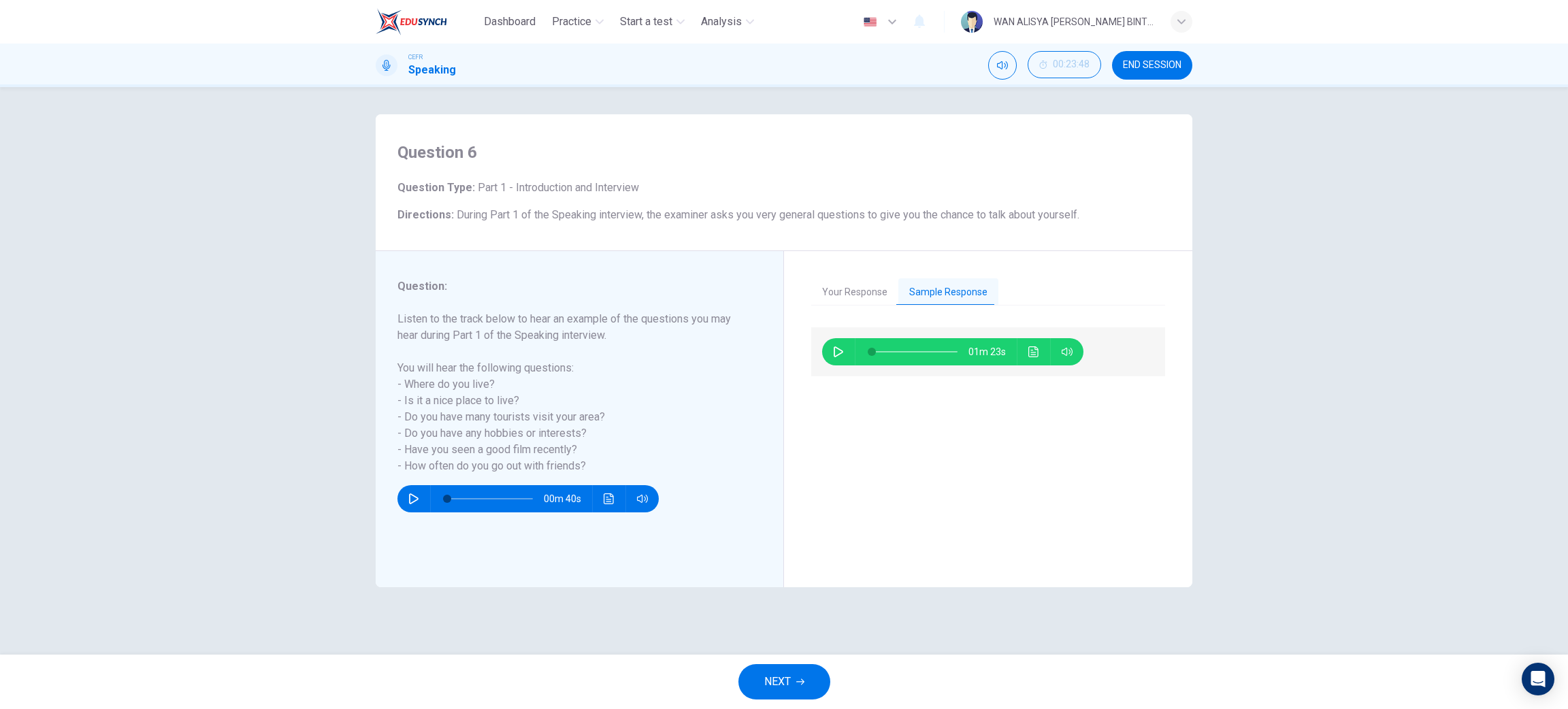 click at bounding box center [838, 352] 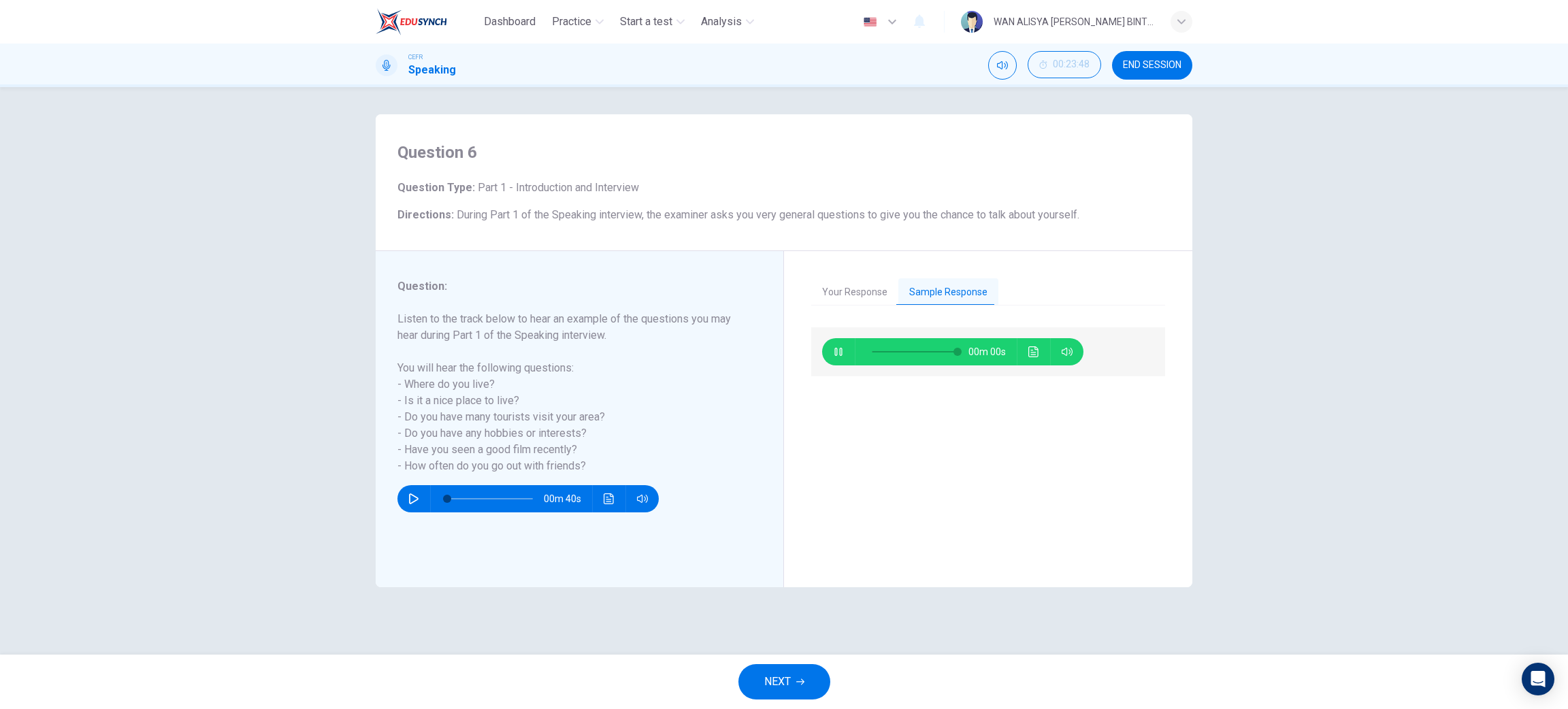 type on "0" 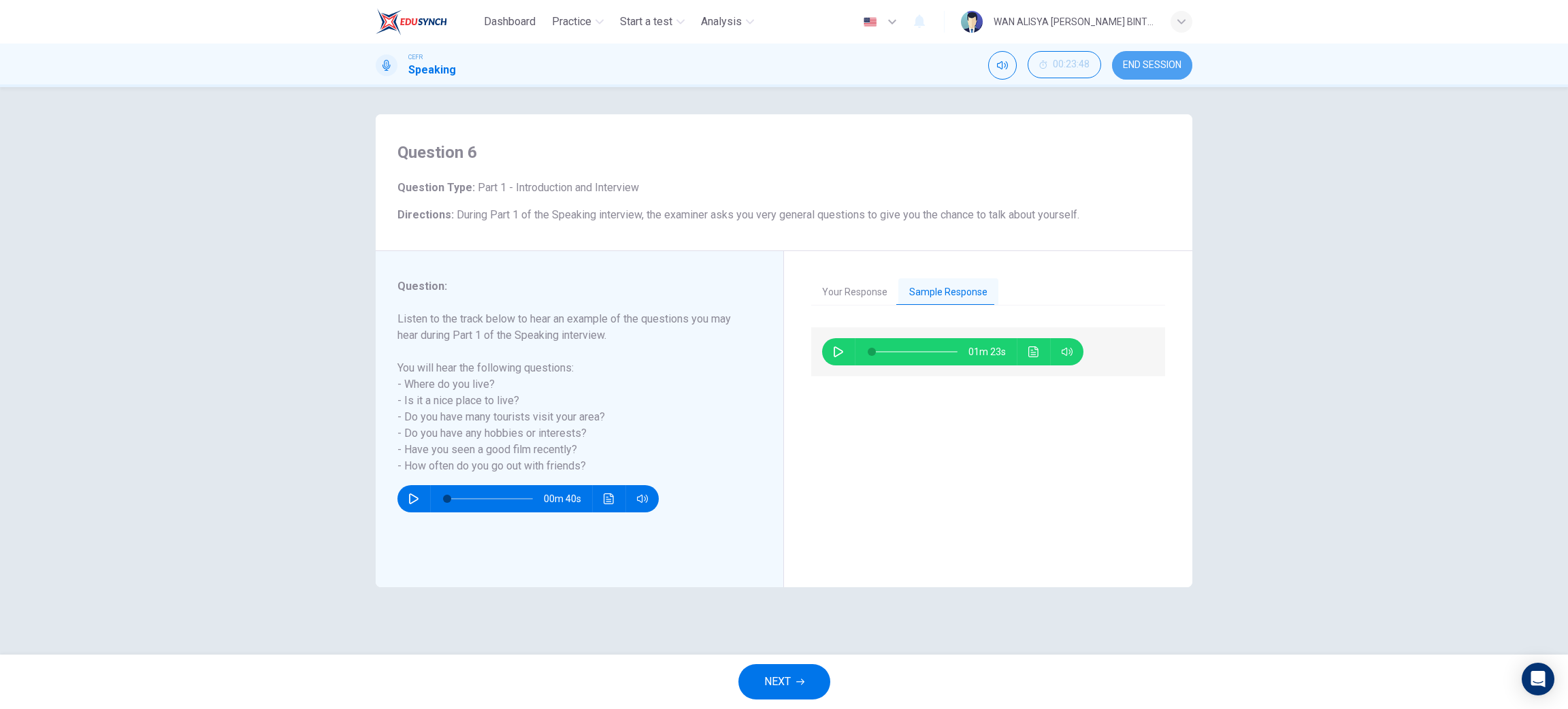 click on "END SESSION" at bounding box center [1152, 65] 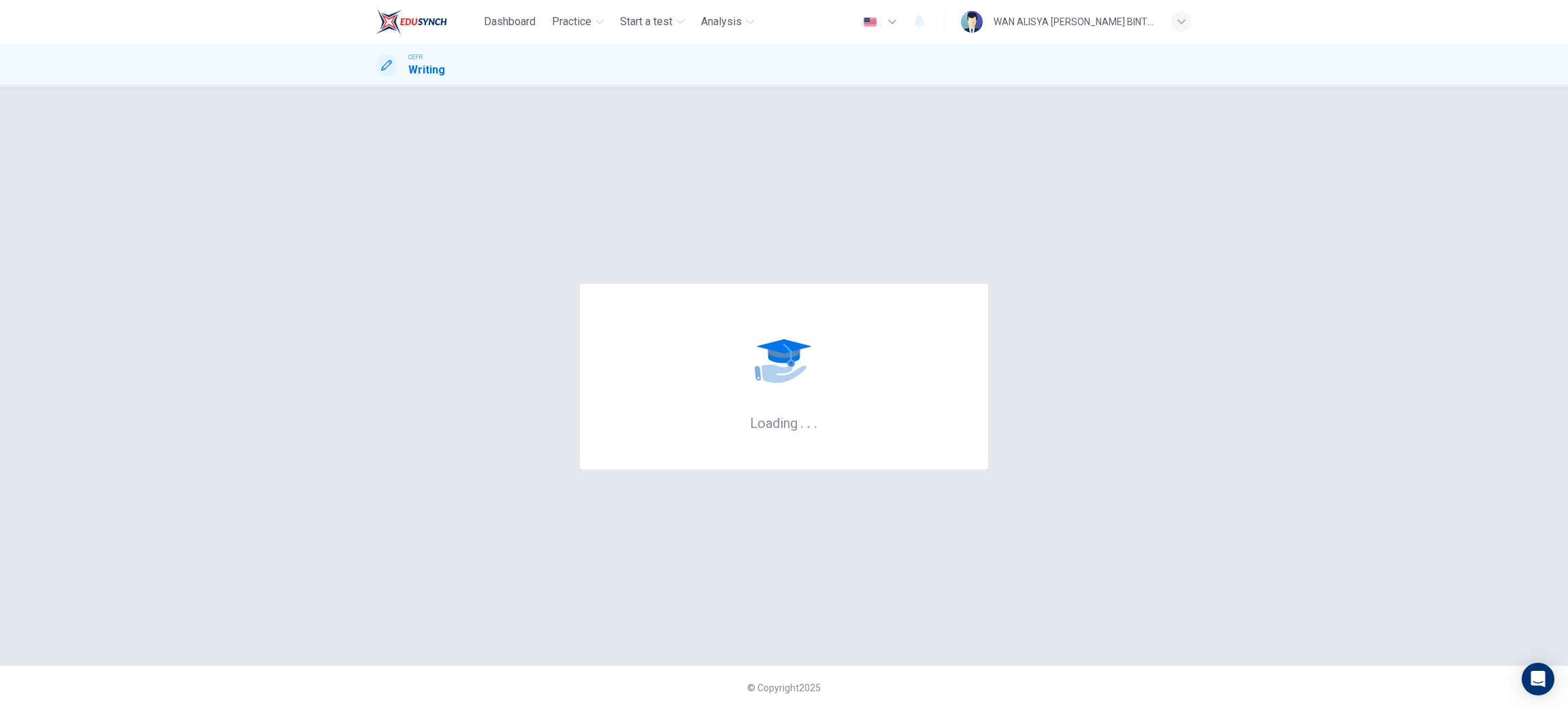 scroll, scrollTop: 0, scrollLeft: 0, axis: both 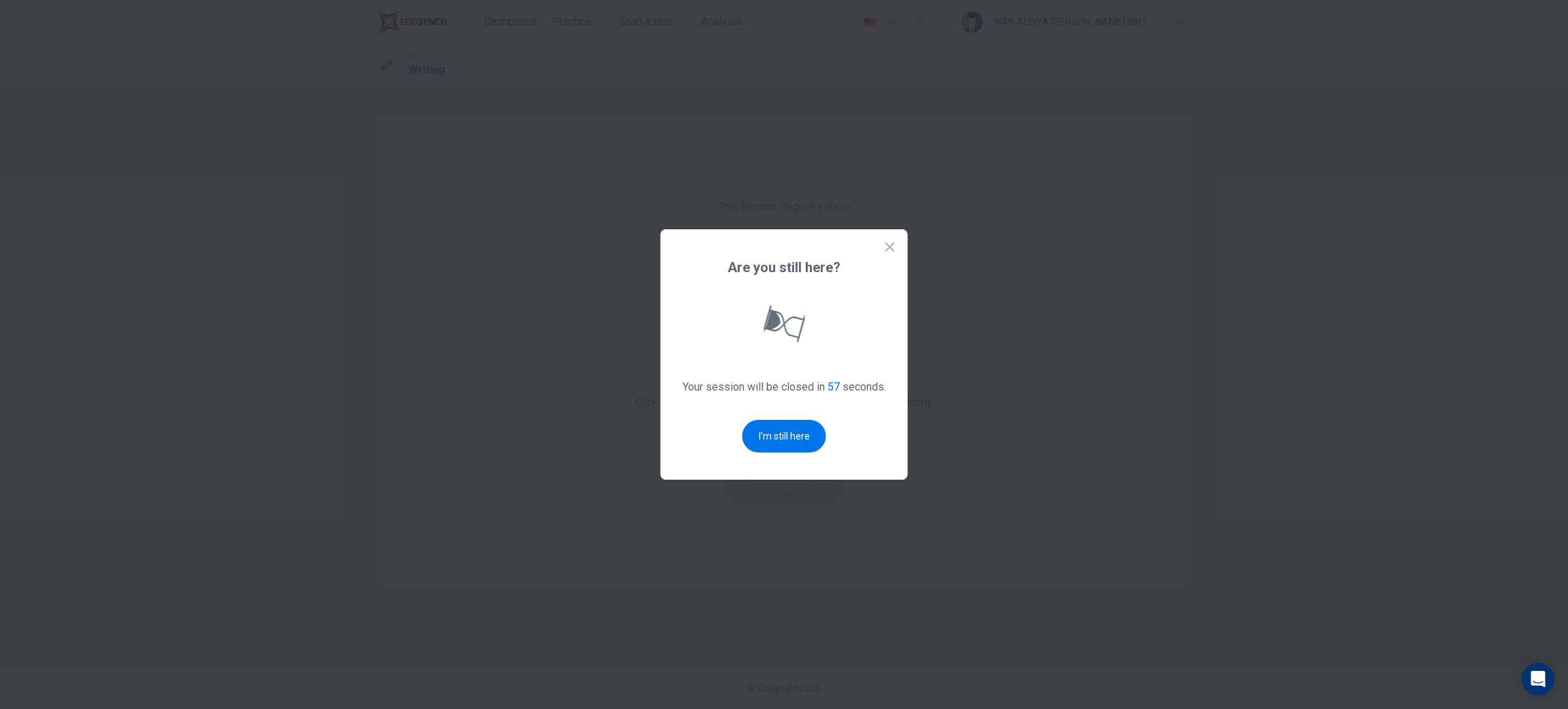 click 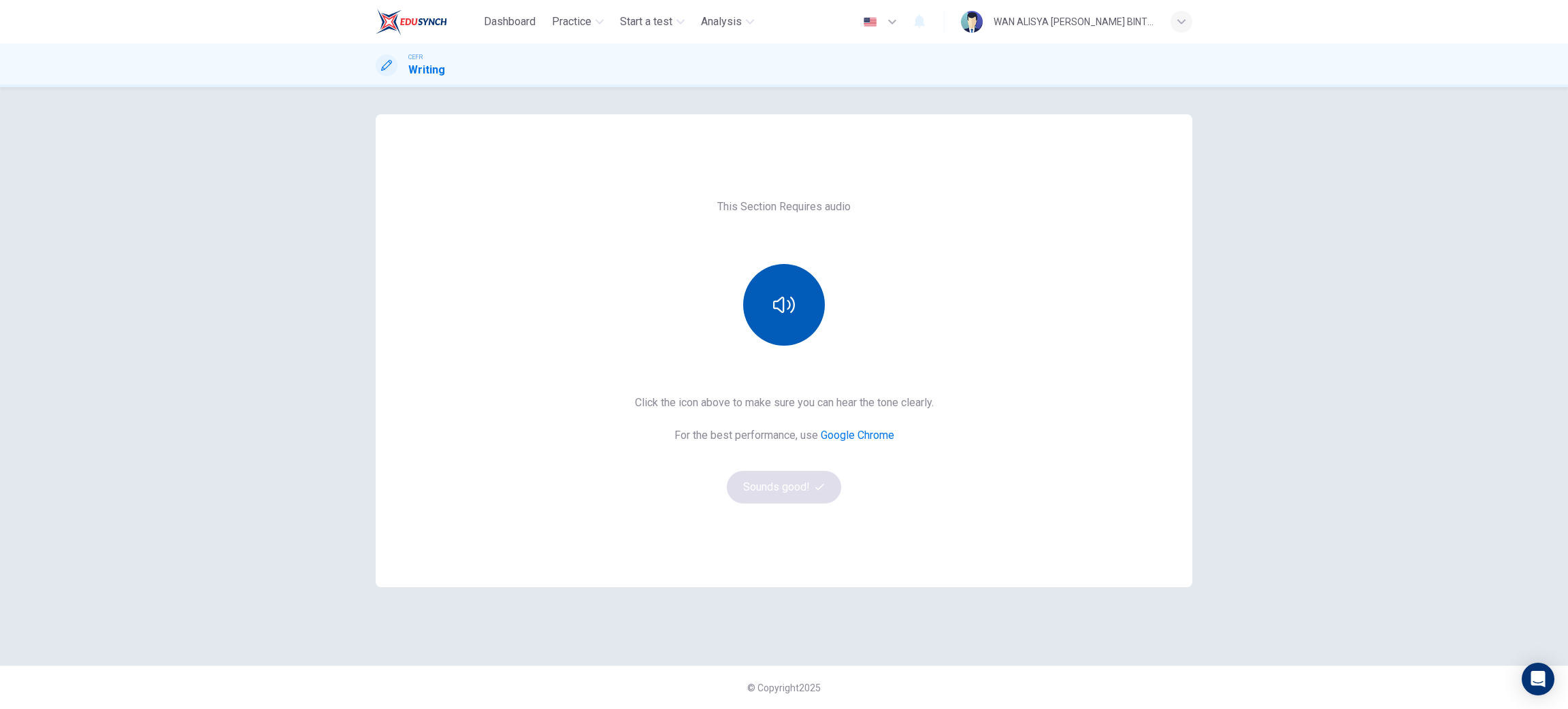 click 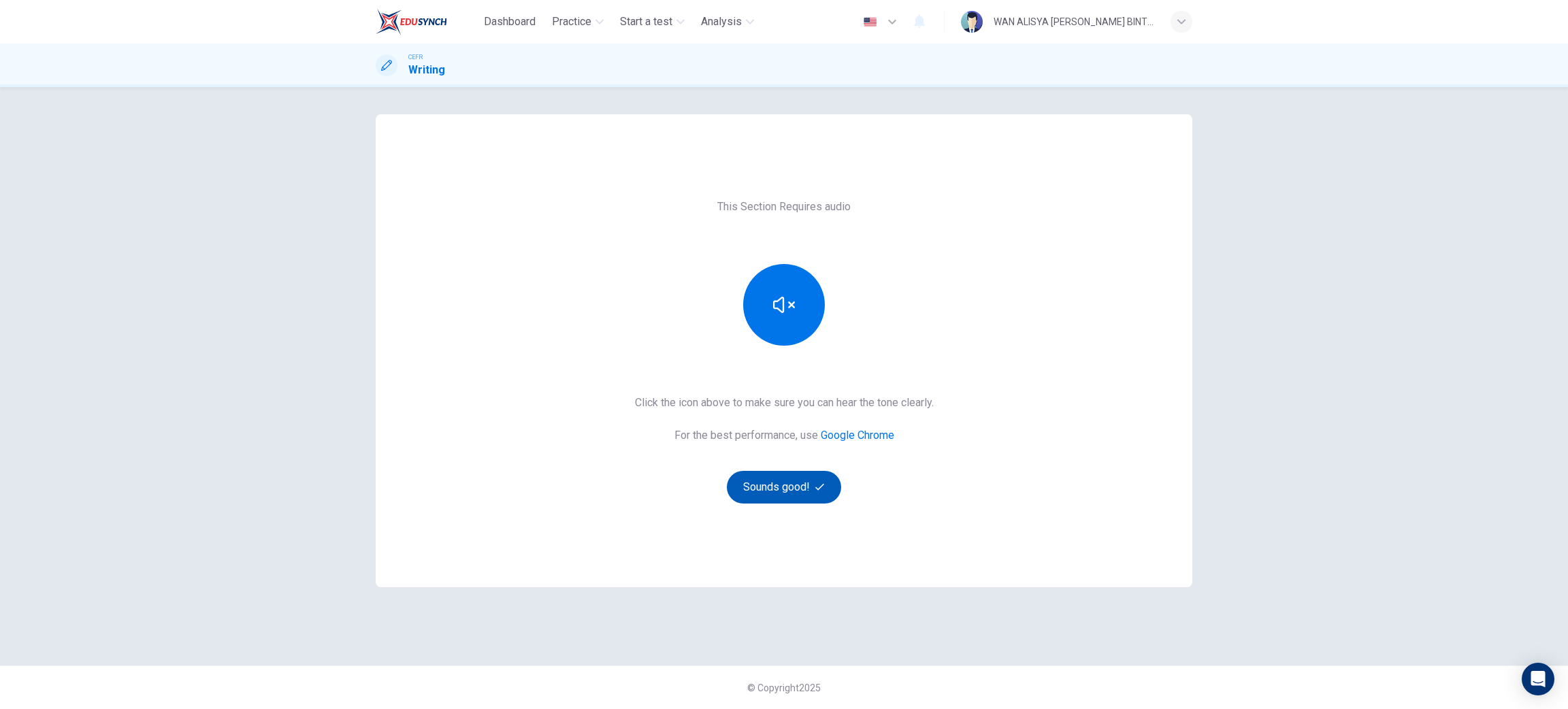 click on "Sounds good!" at bounding box center [784, 487] 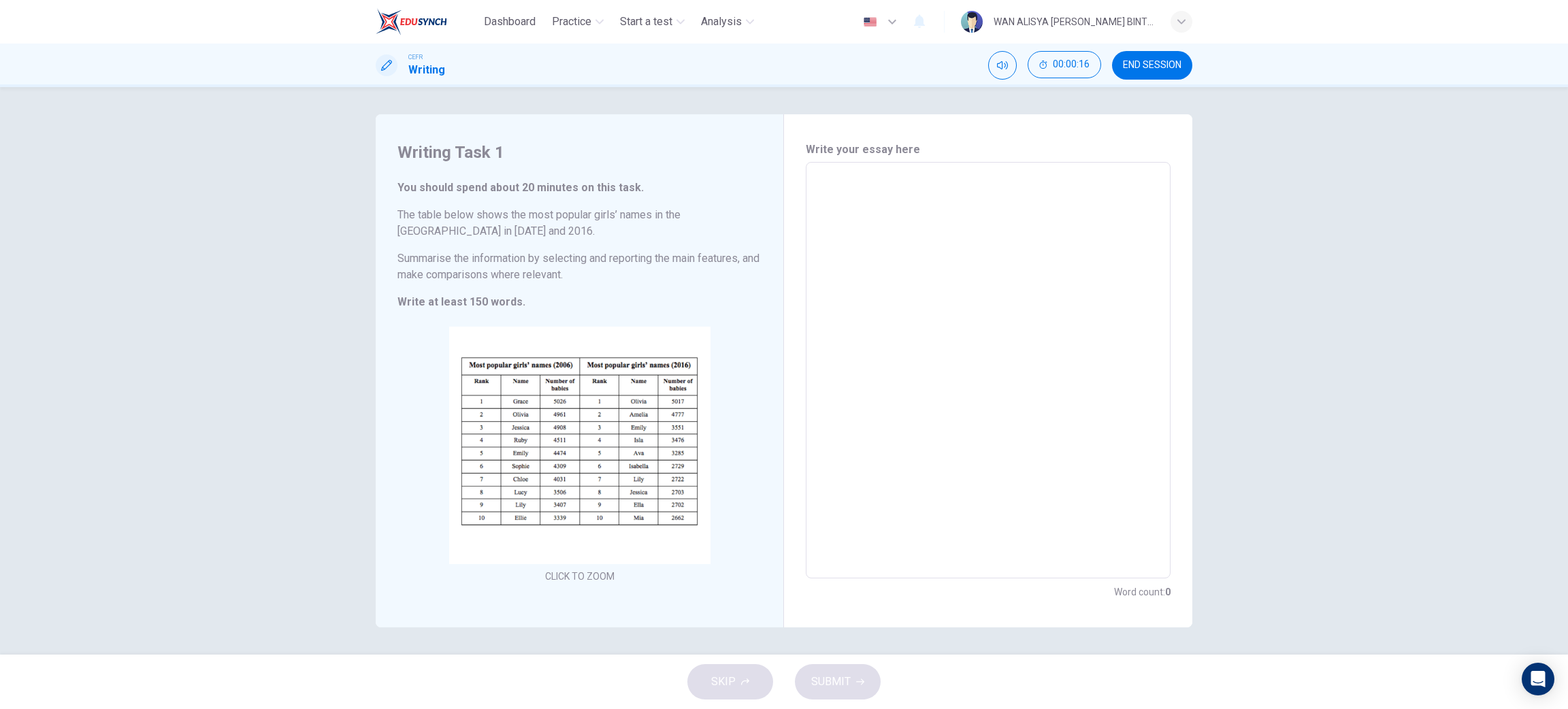 click at bounding box center [988, 370] 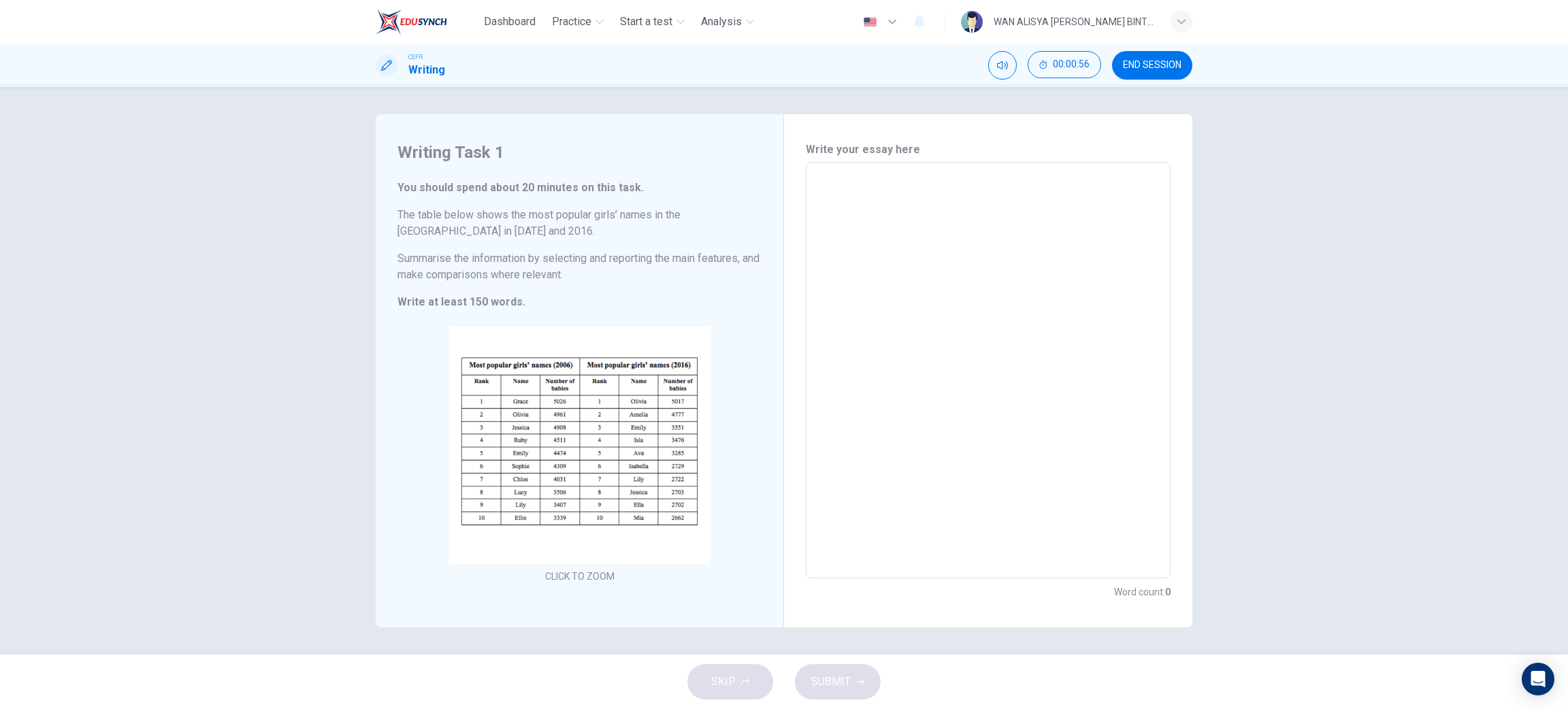type on "f" 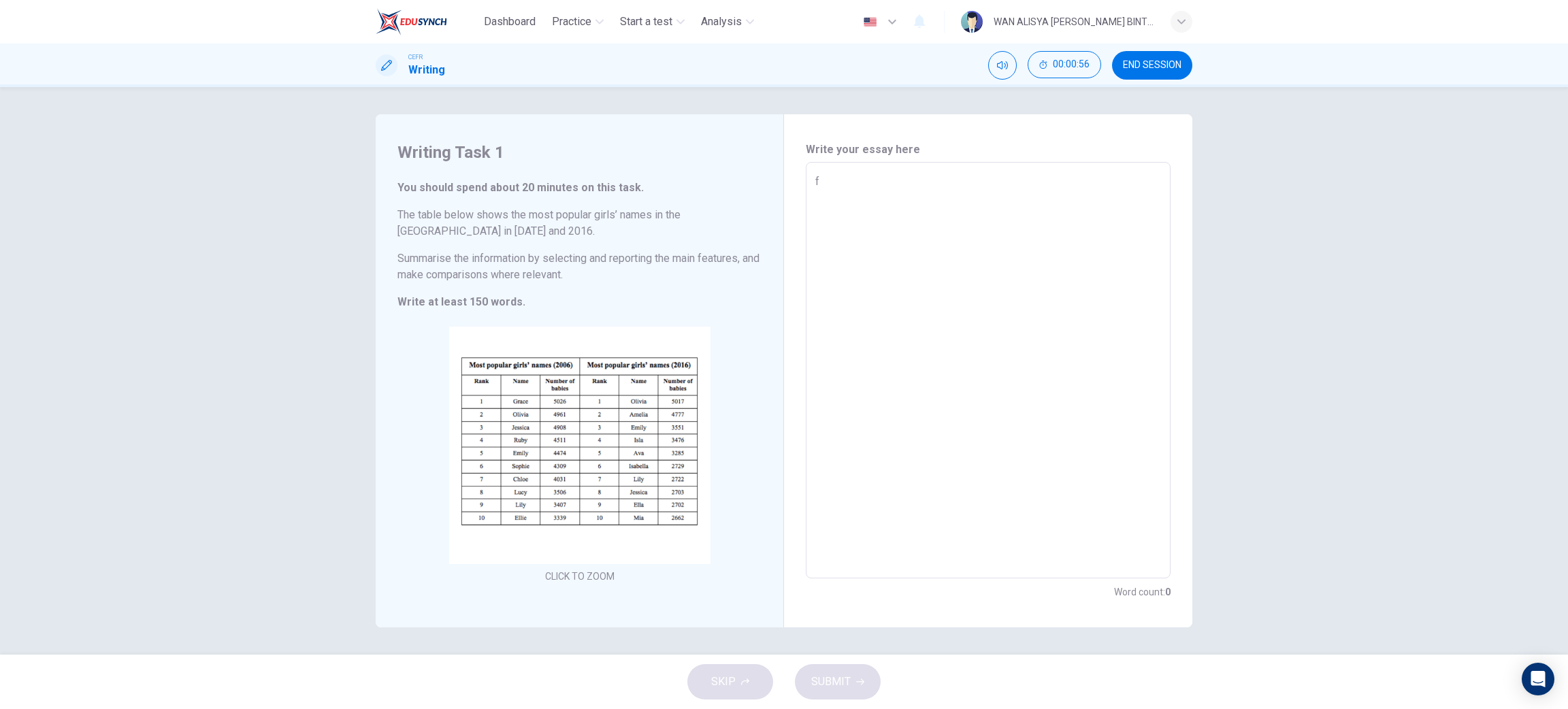 type on "fe" 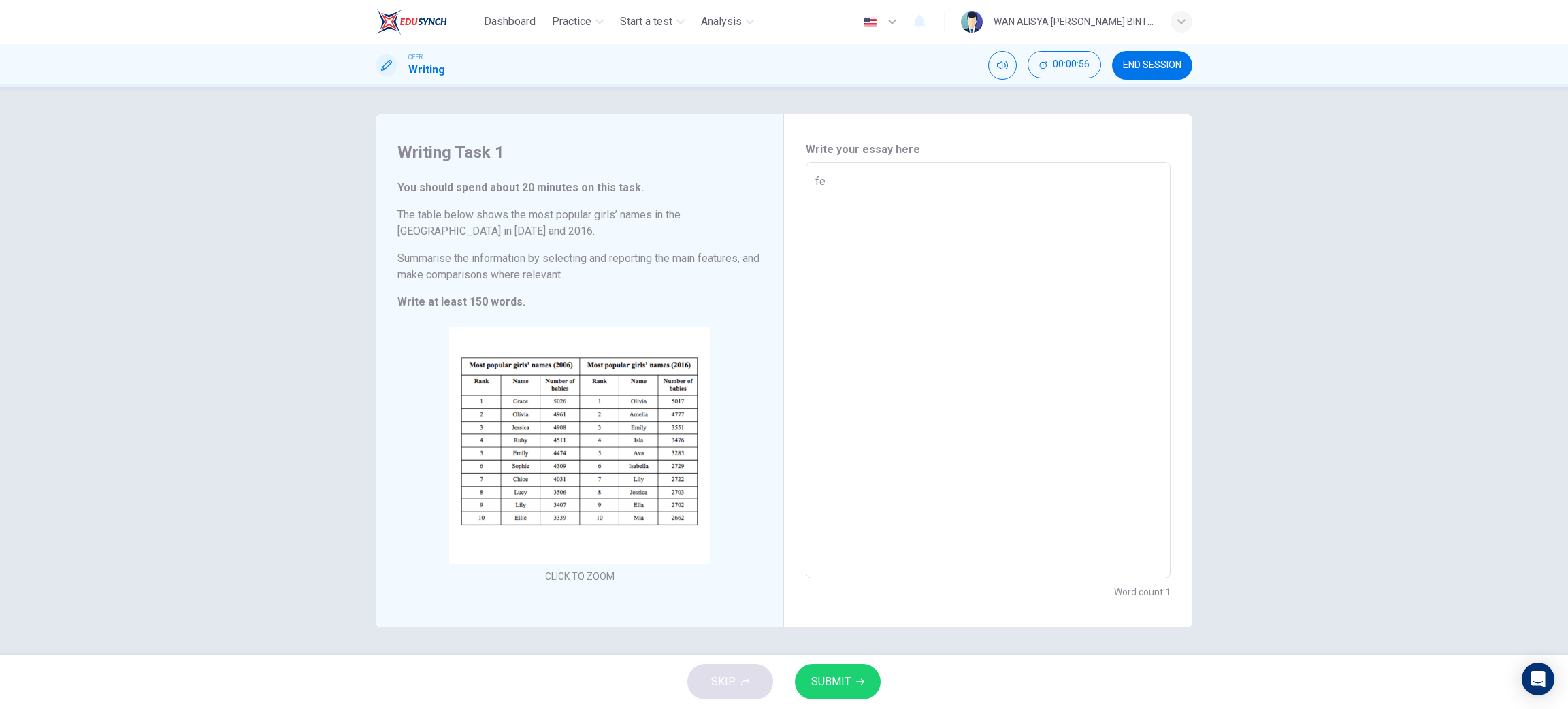 type on "fef" 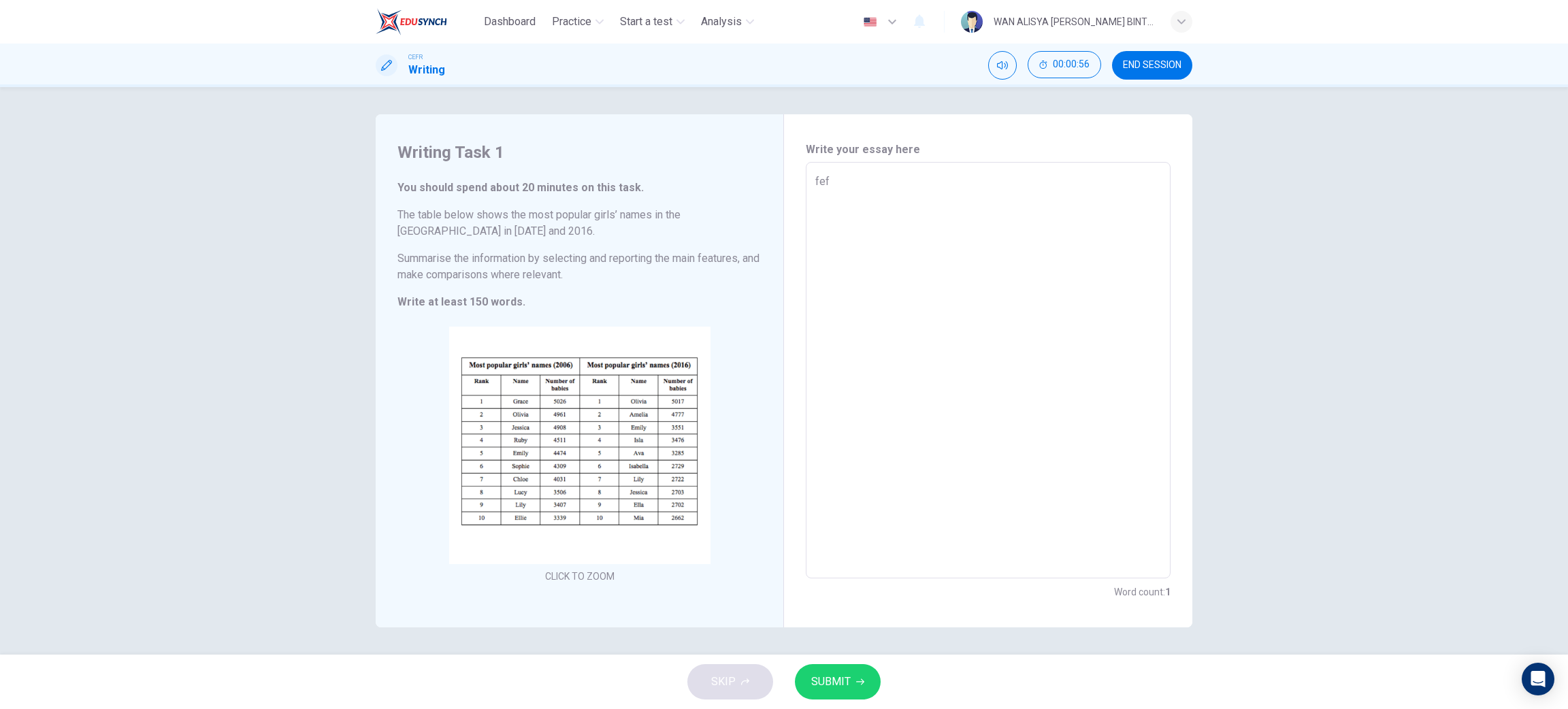 type on "x" 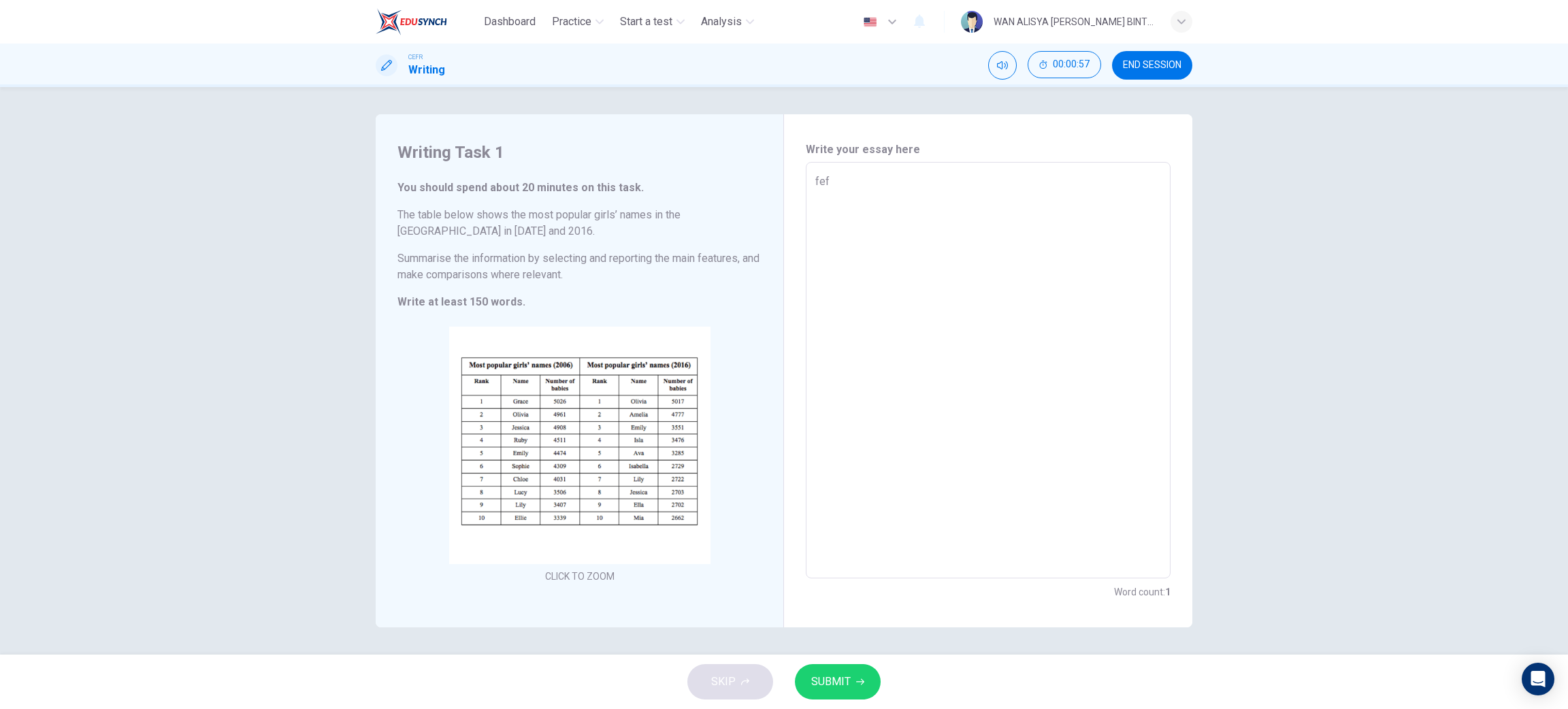 type on "fe" 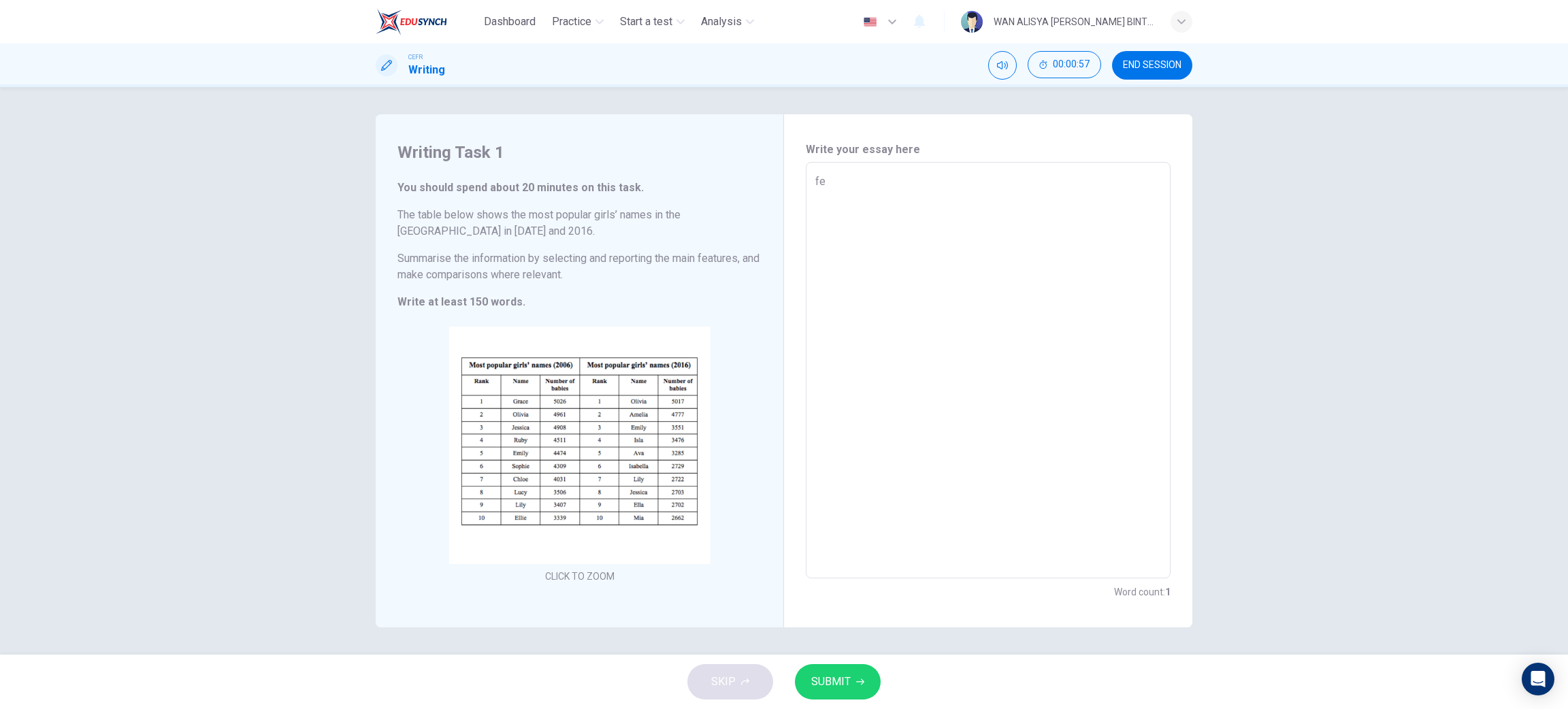 type on "f" 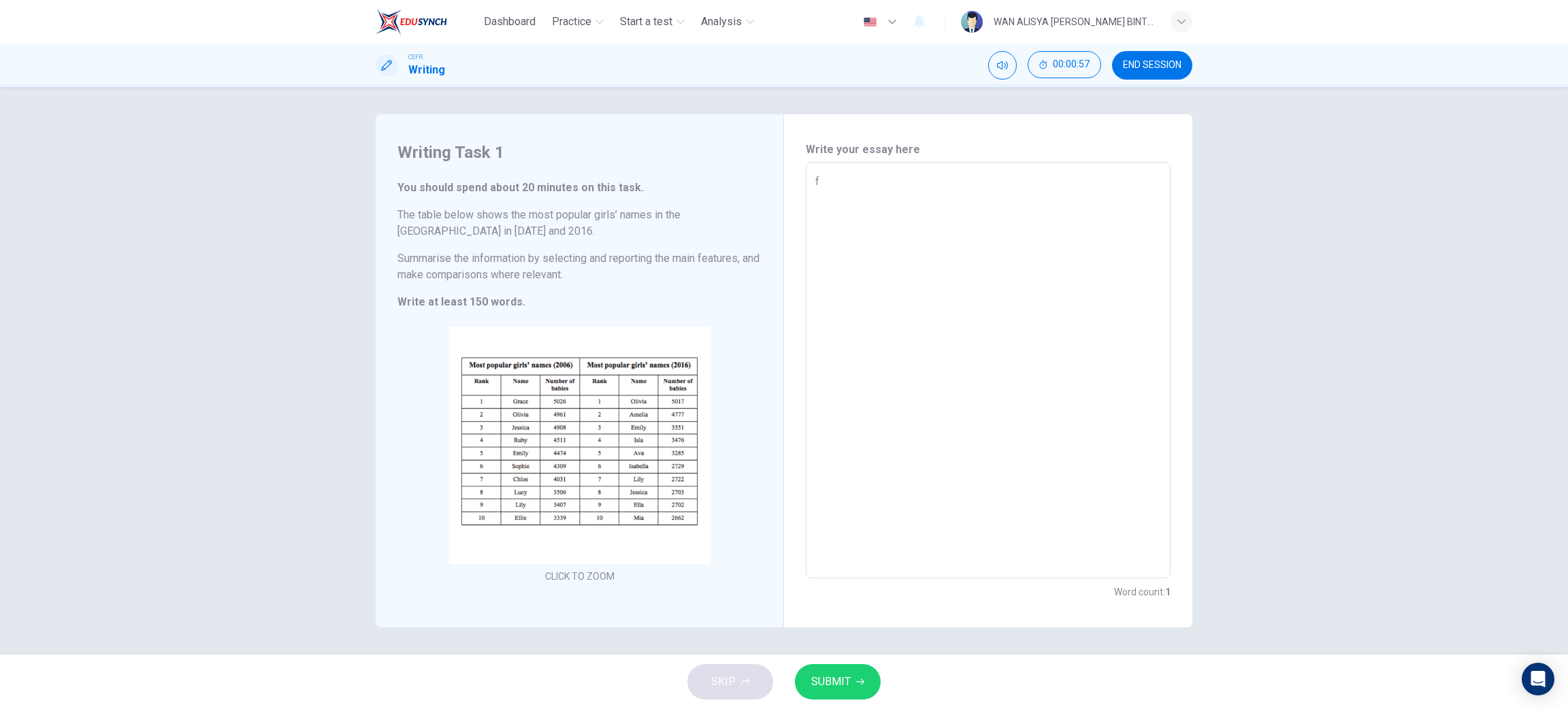 type on "x" 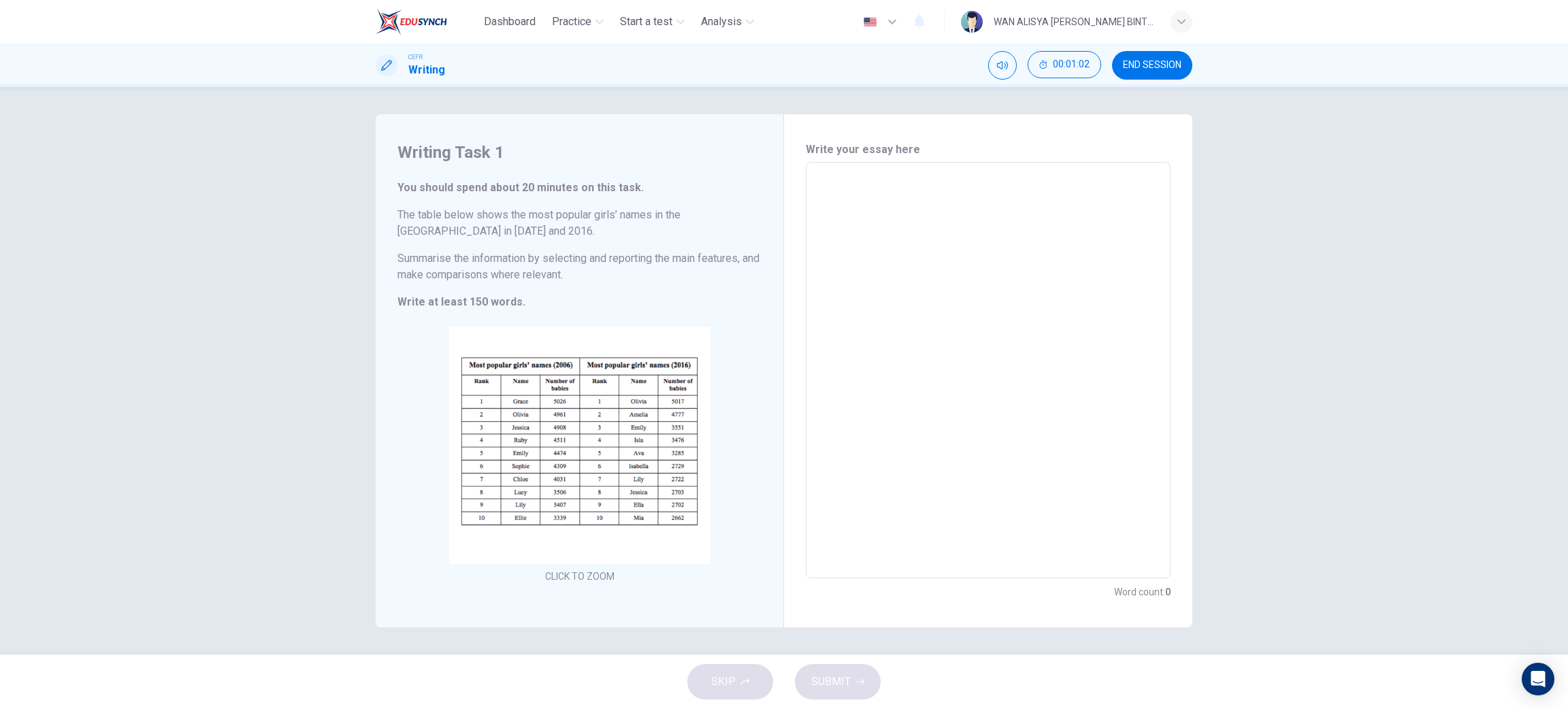 type on "T" 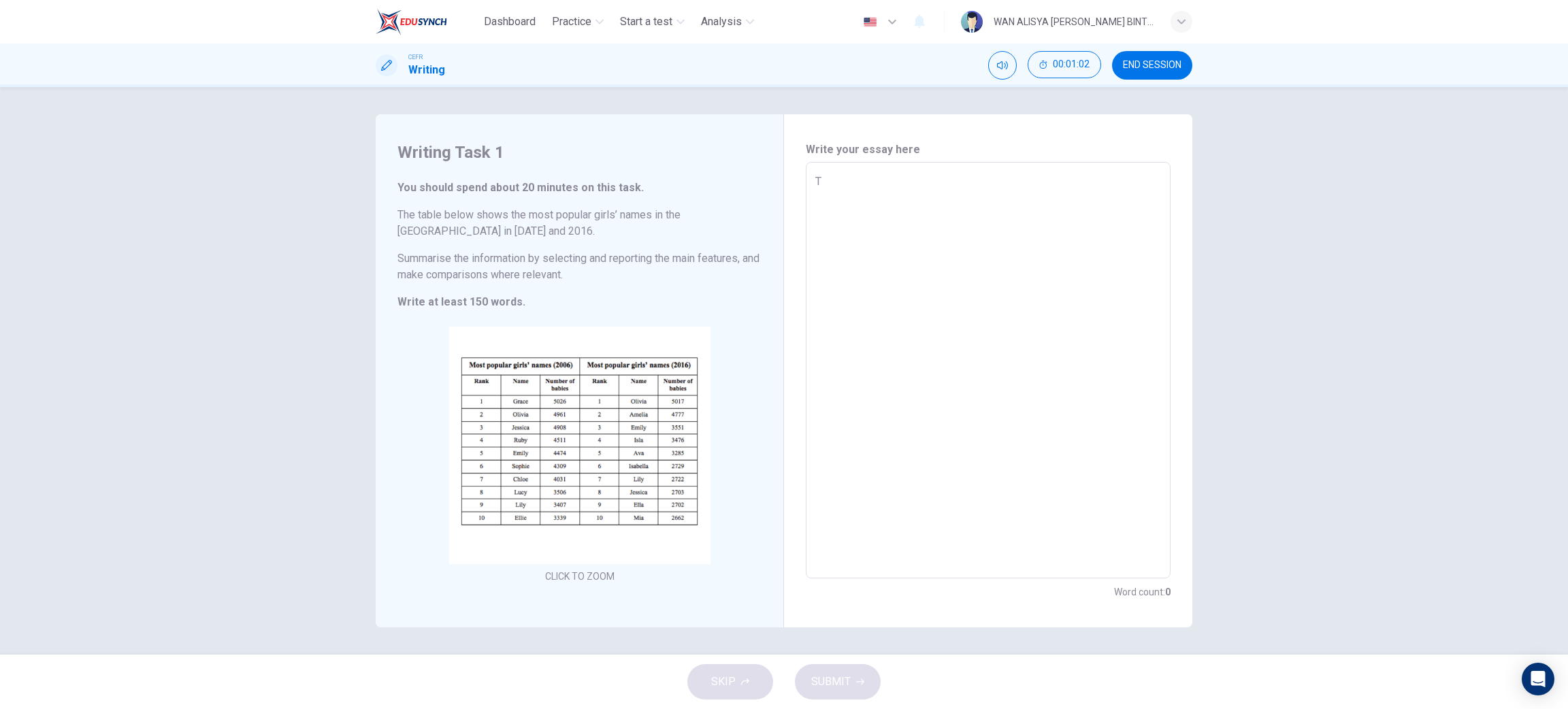 type on "x" 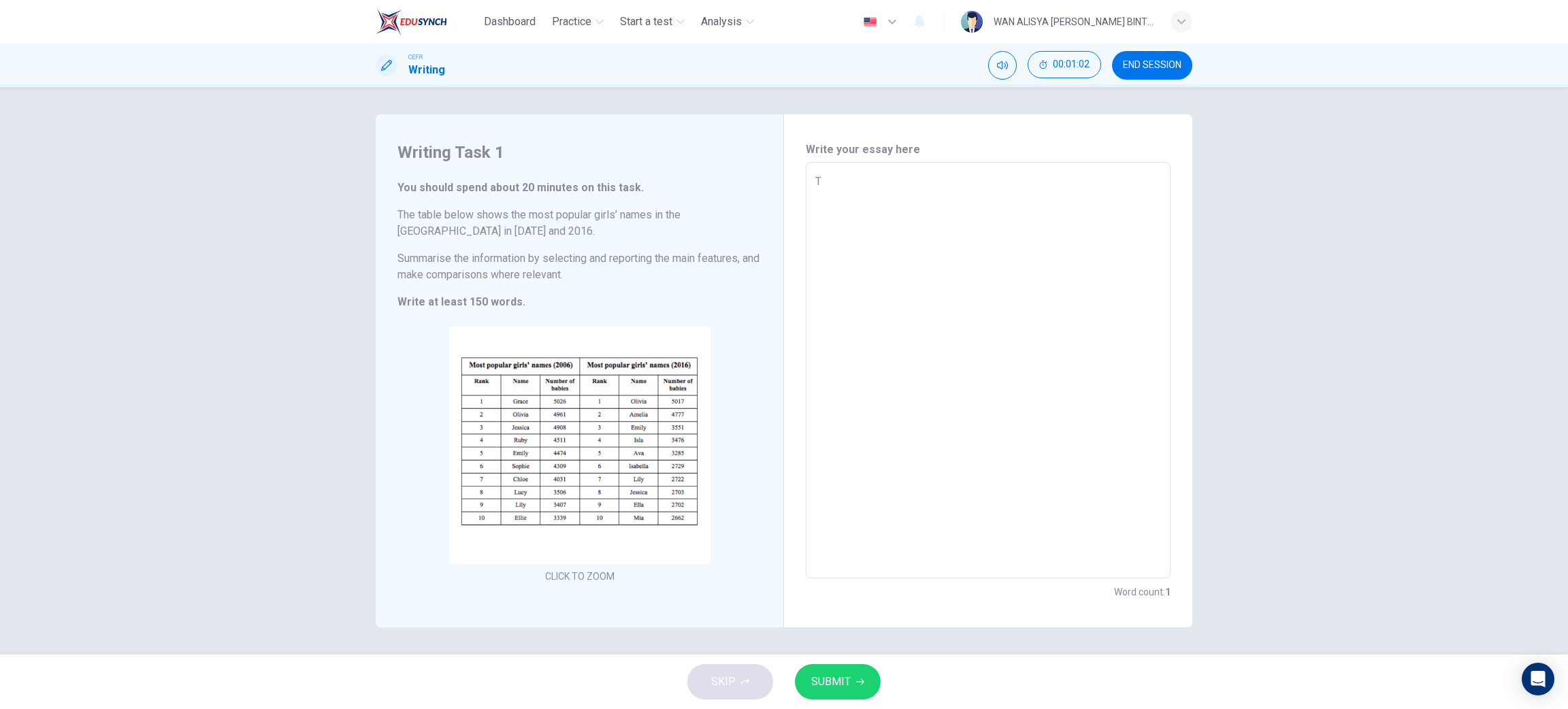 type on "Tj" 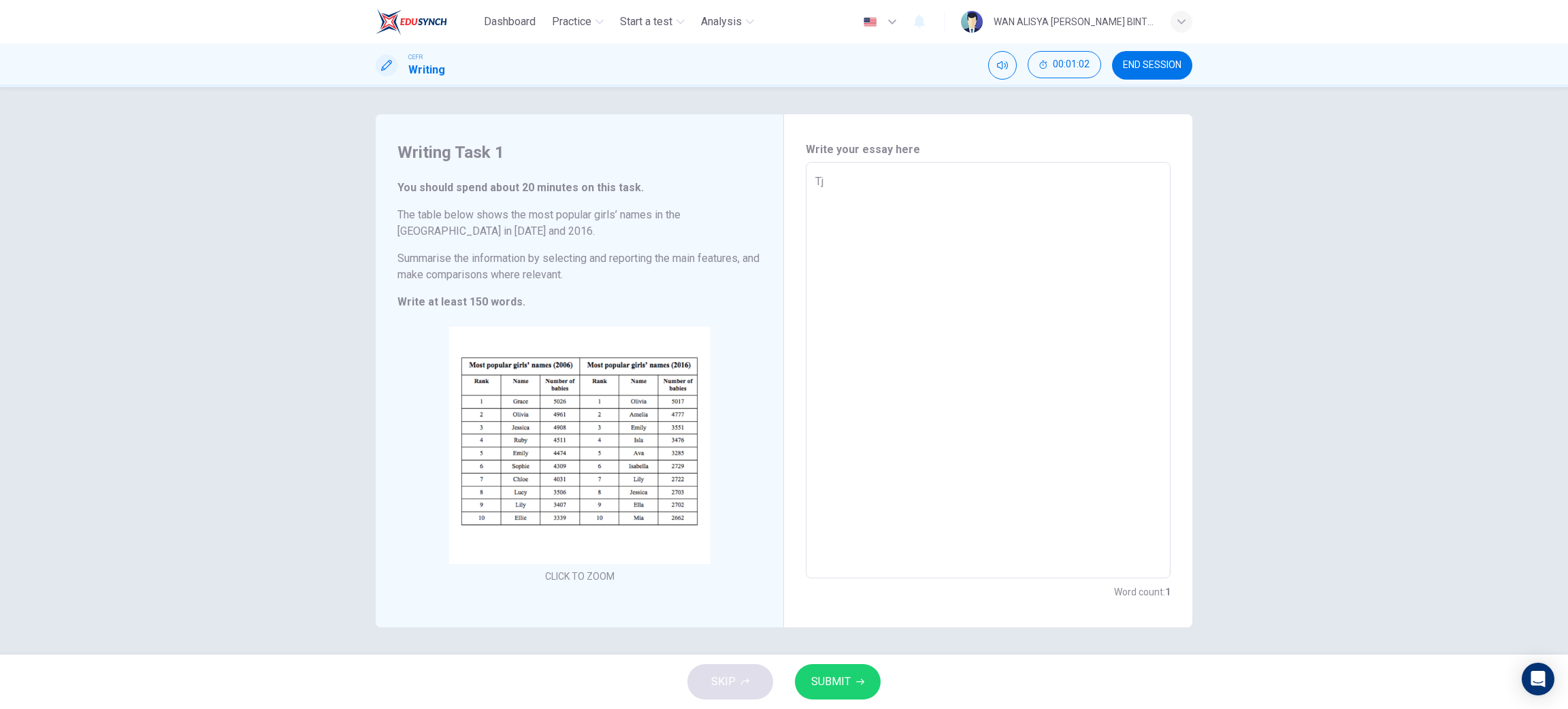 type on "Tje" 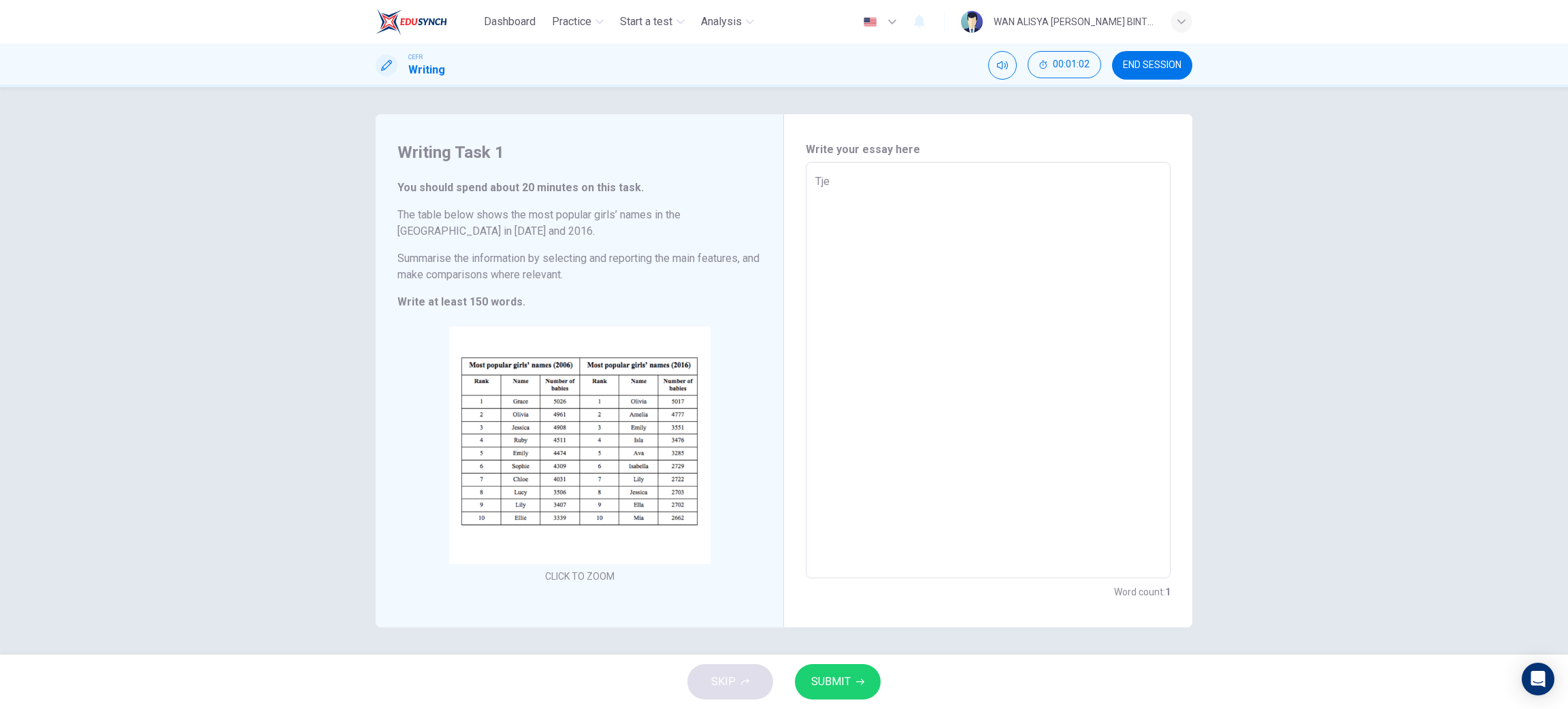type on "x" 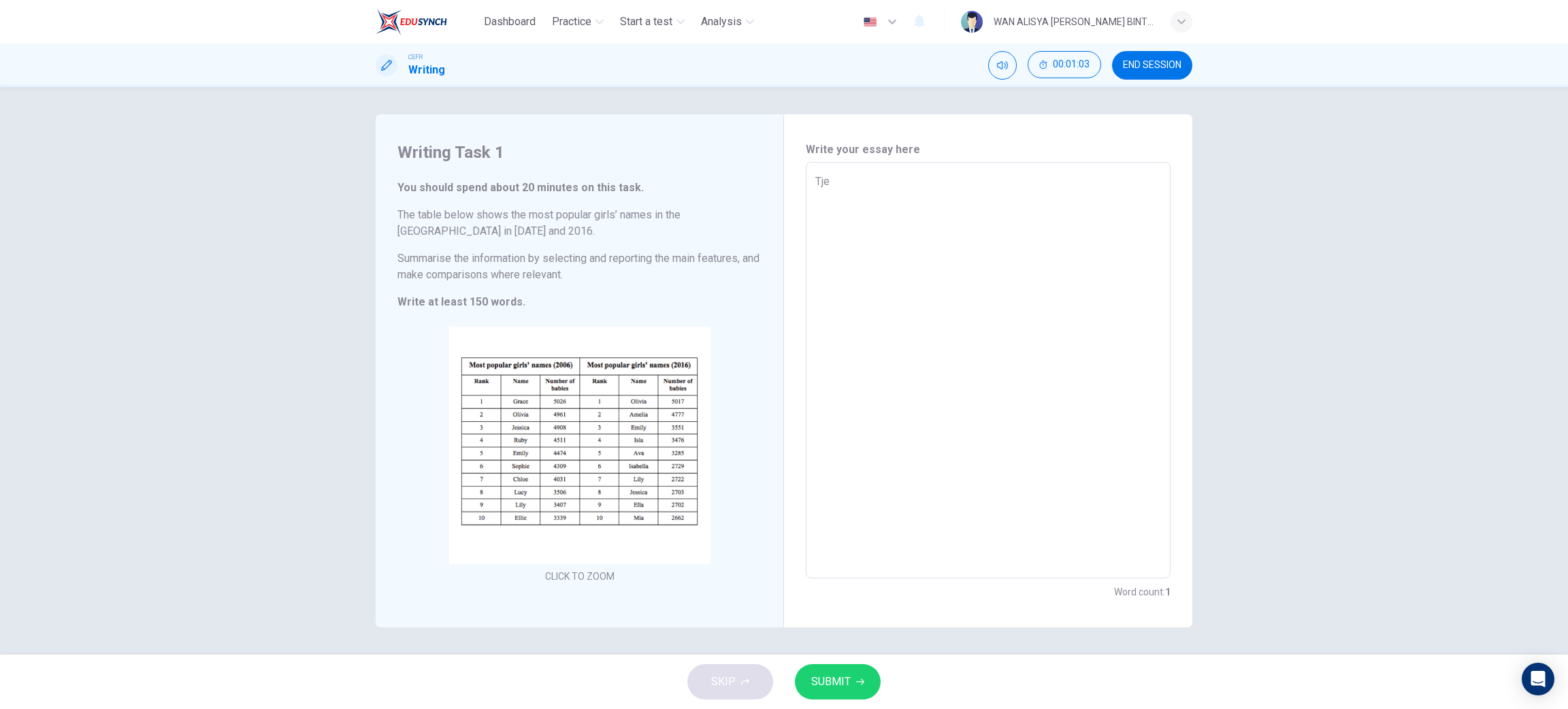 type on "Tje" 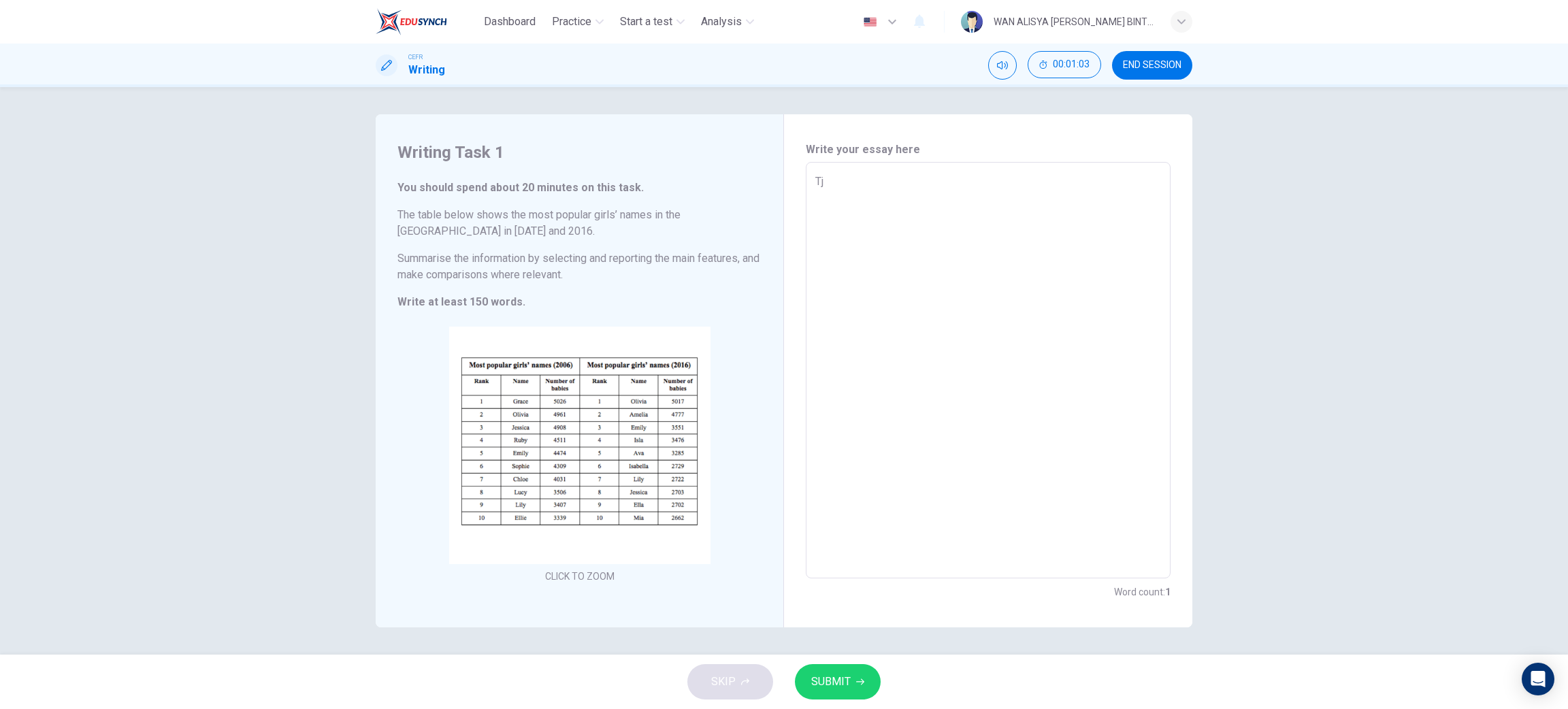 type on "x" 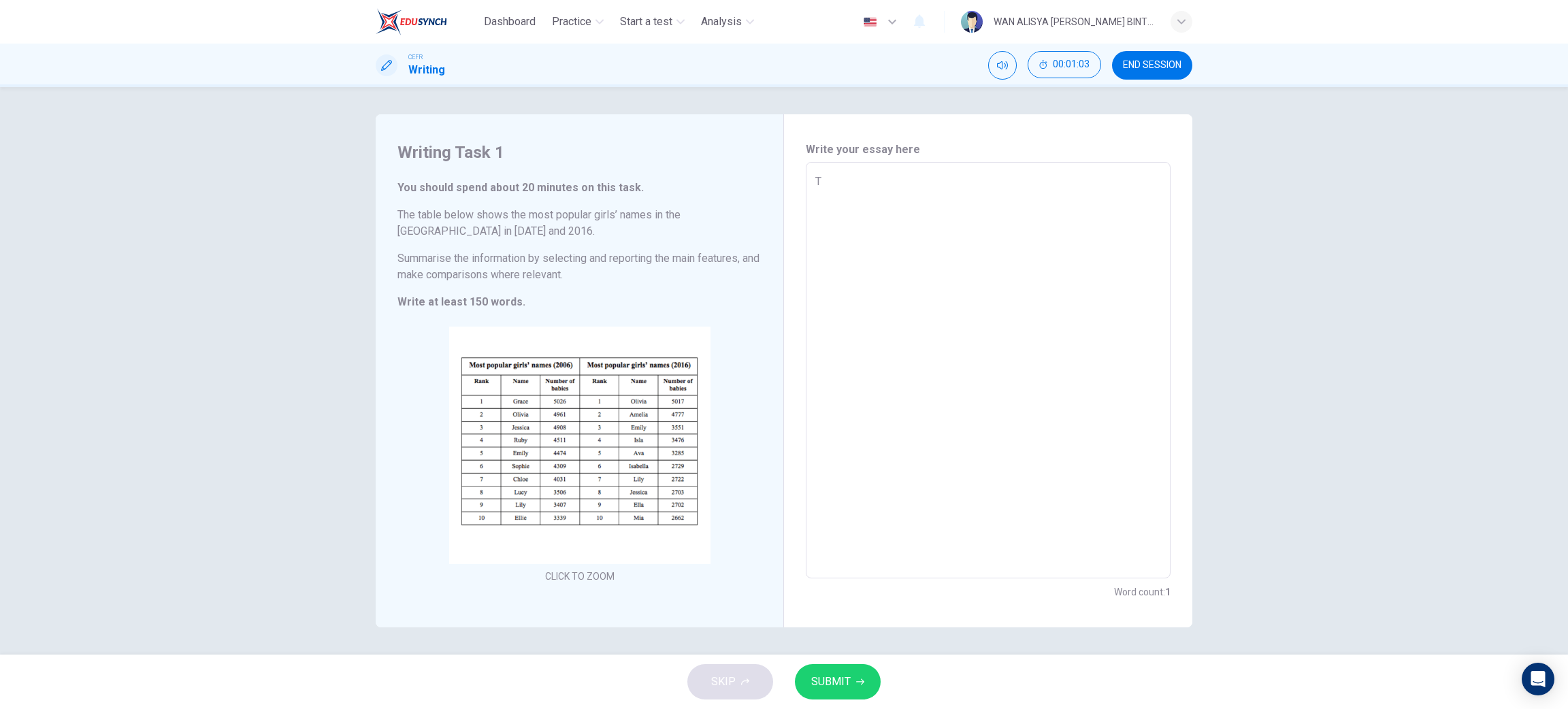 type on "x" 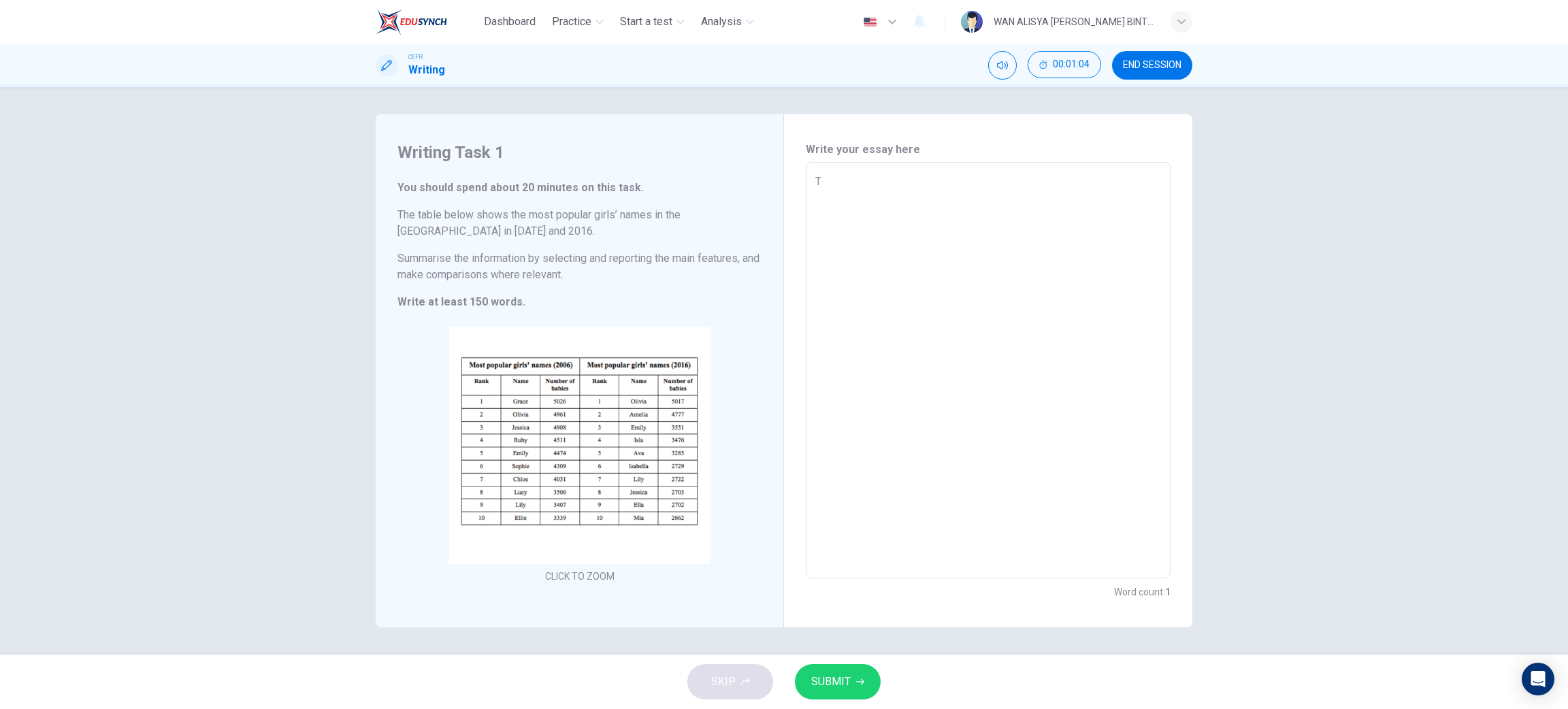 type on "Th" 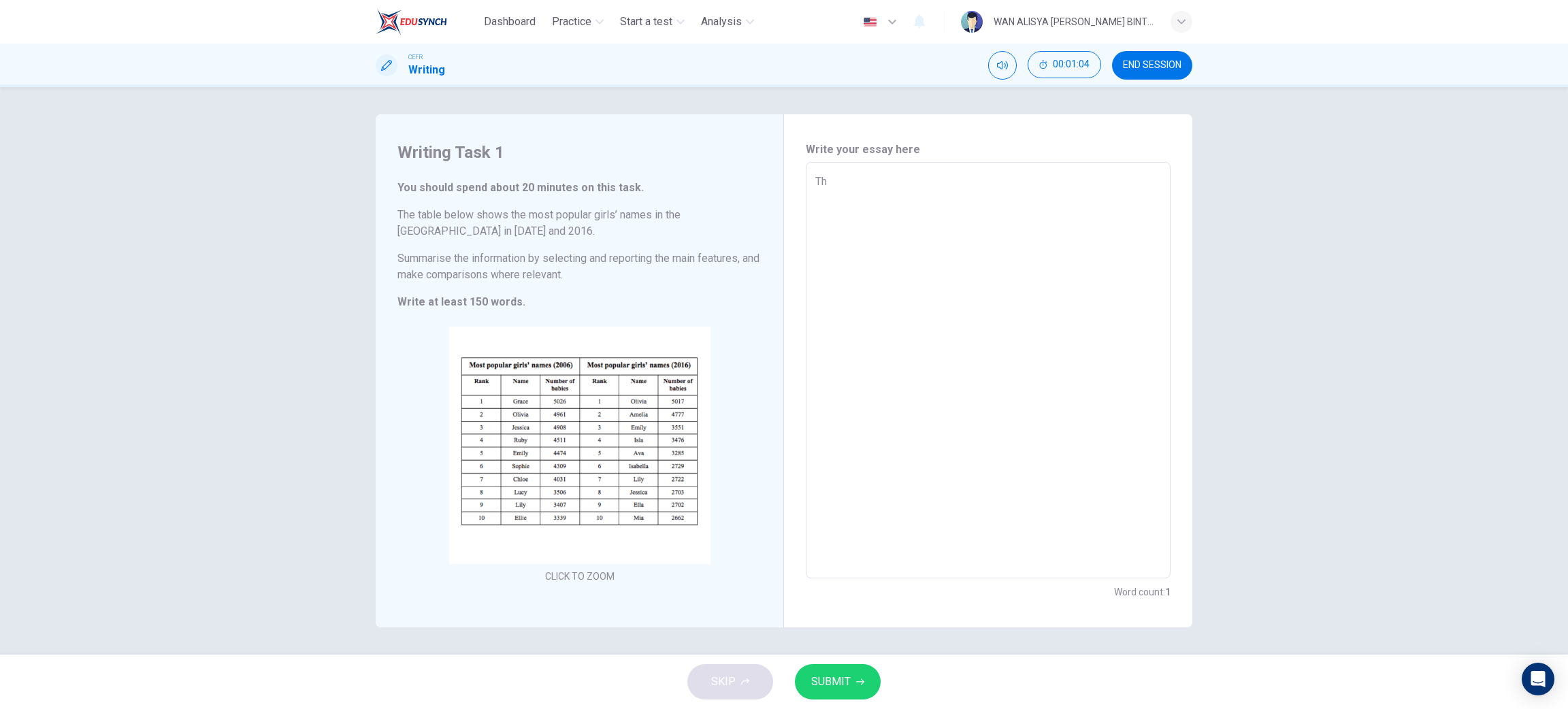 type on "x" 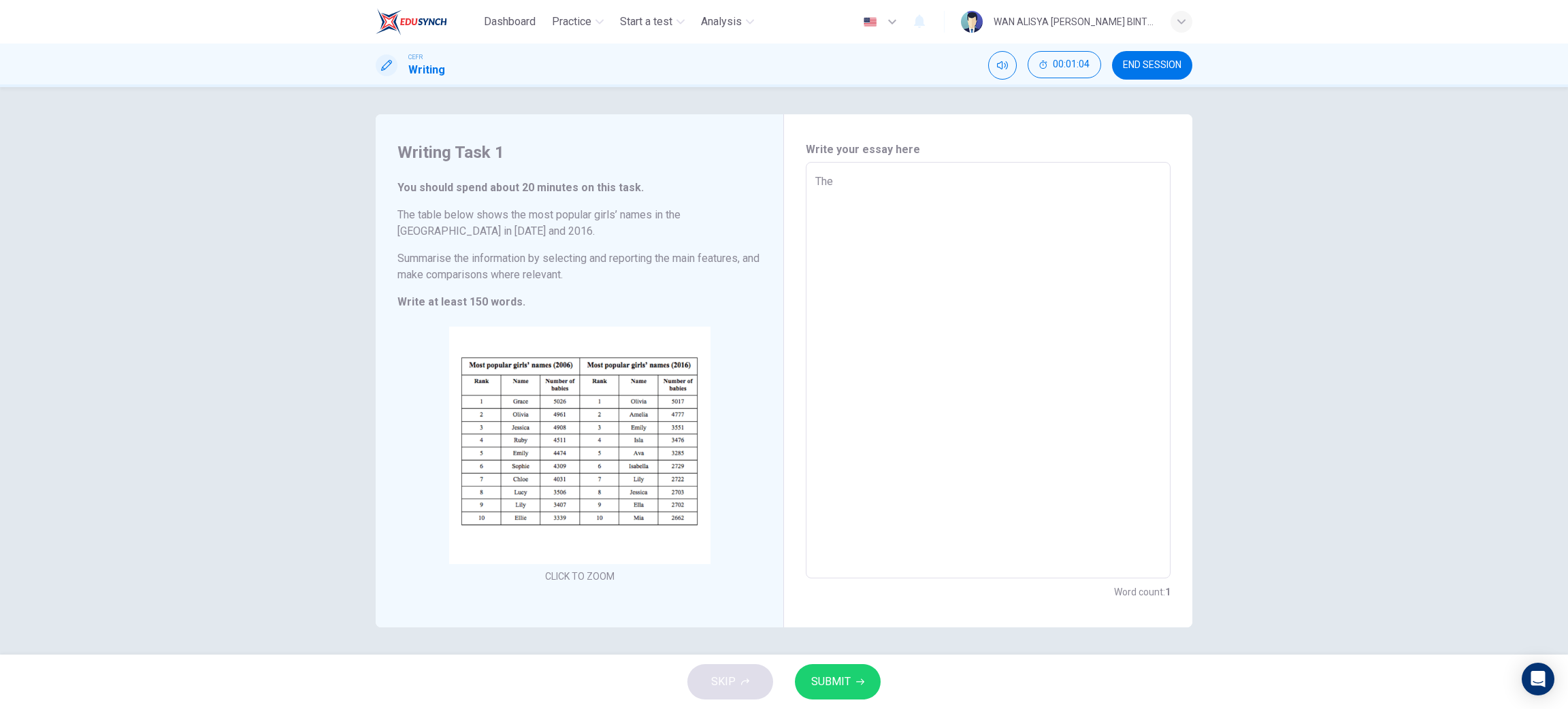 type on "x" 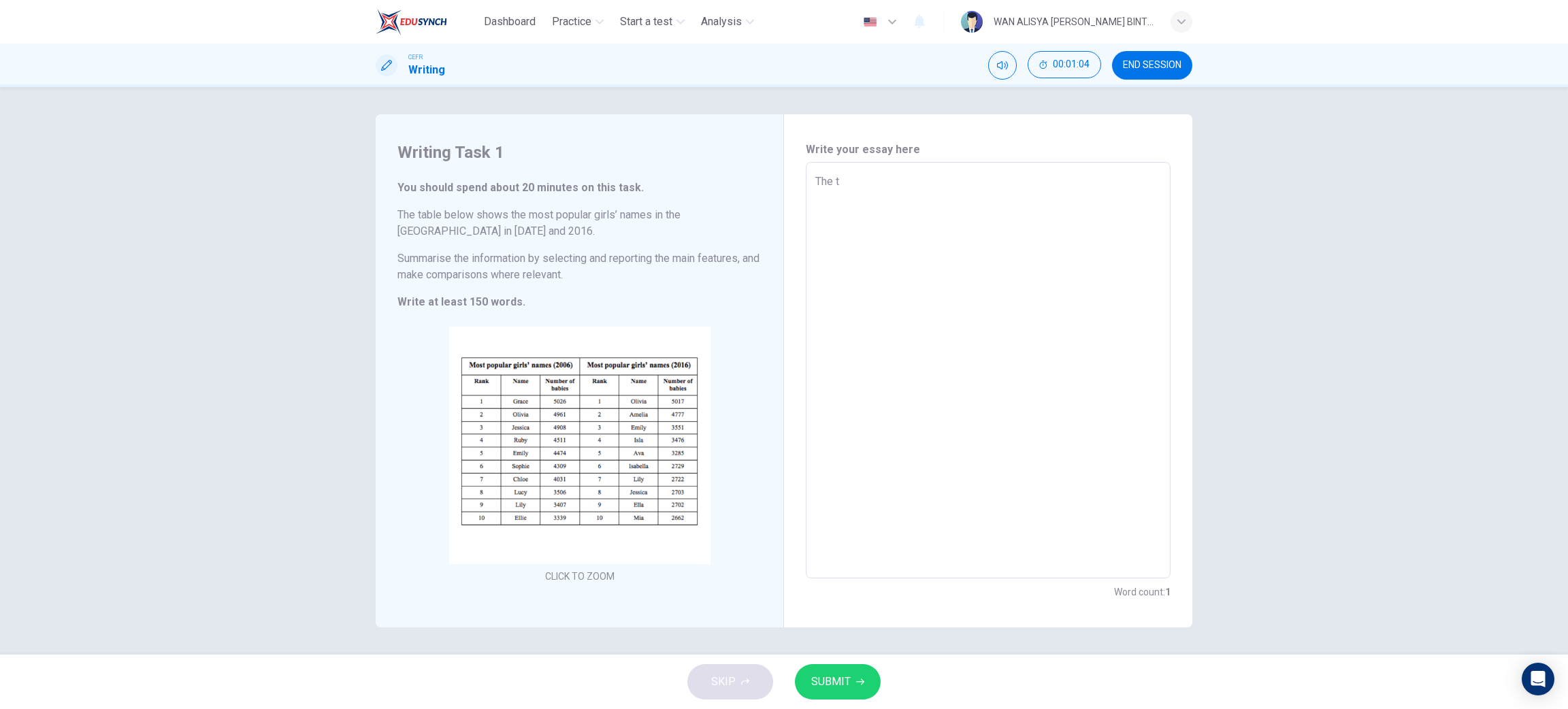 type on "x" 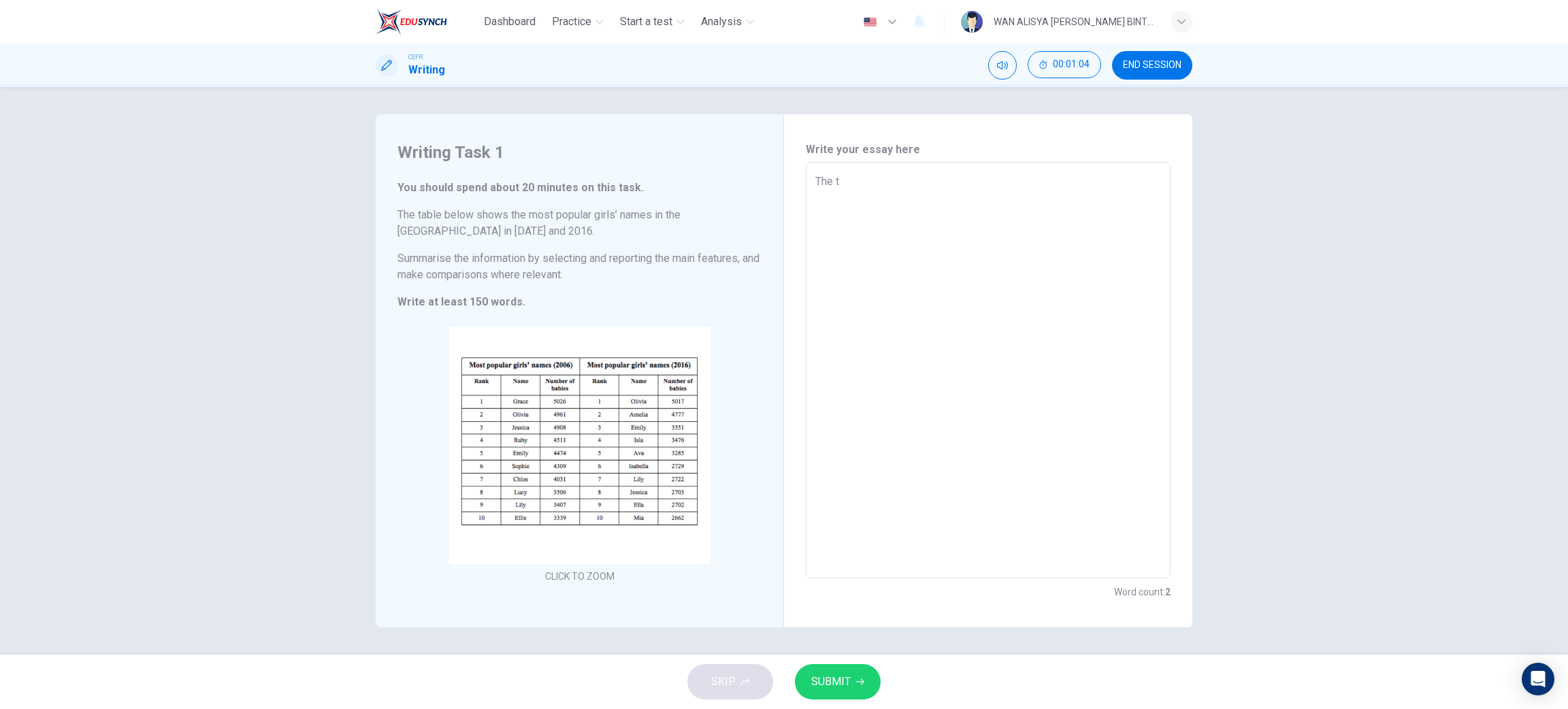 type on "The ta" 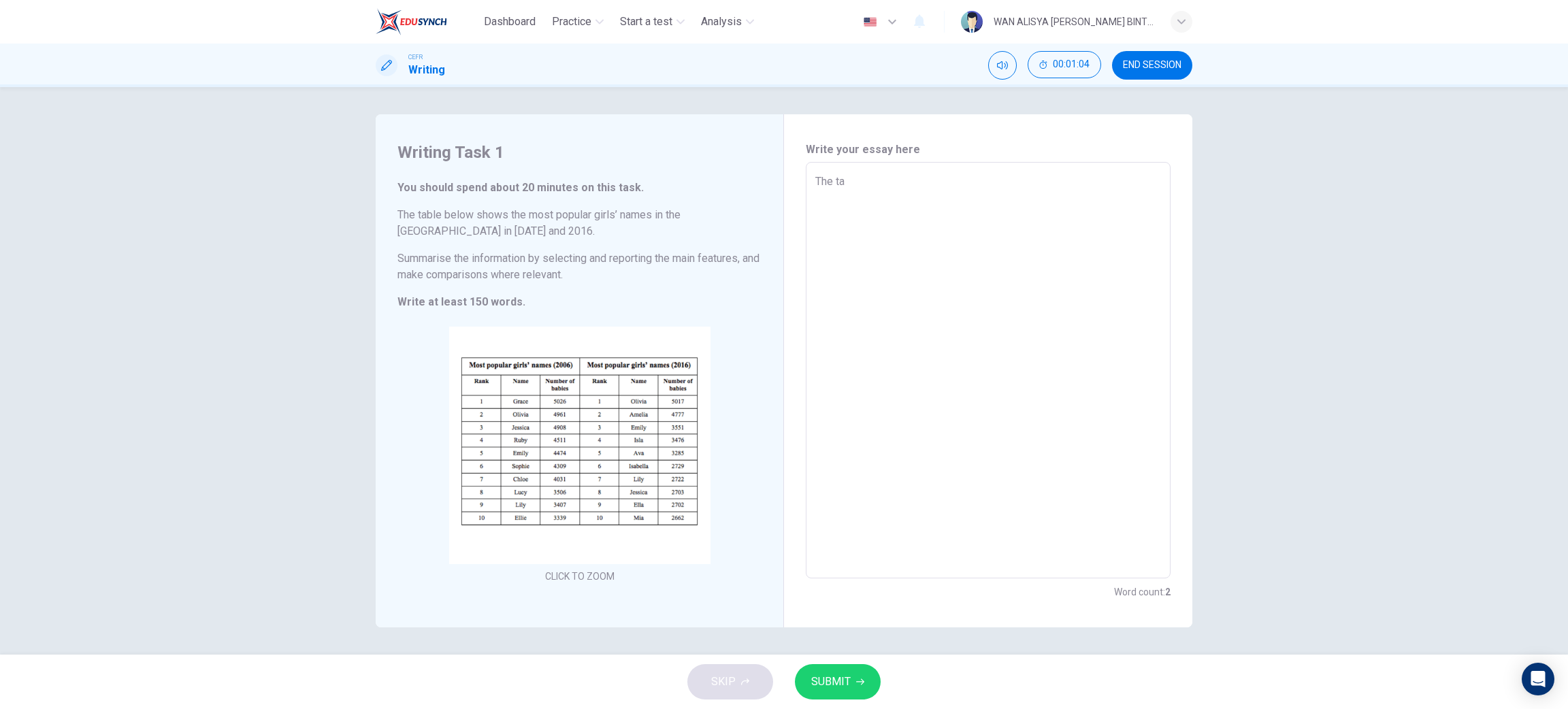type on "The tab" 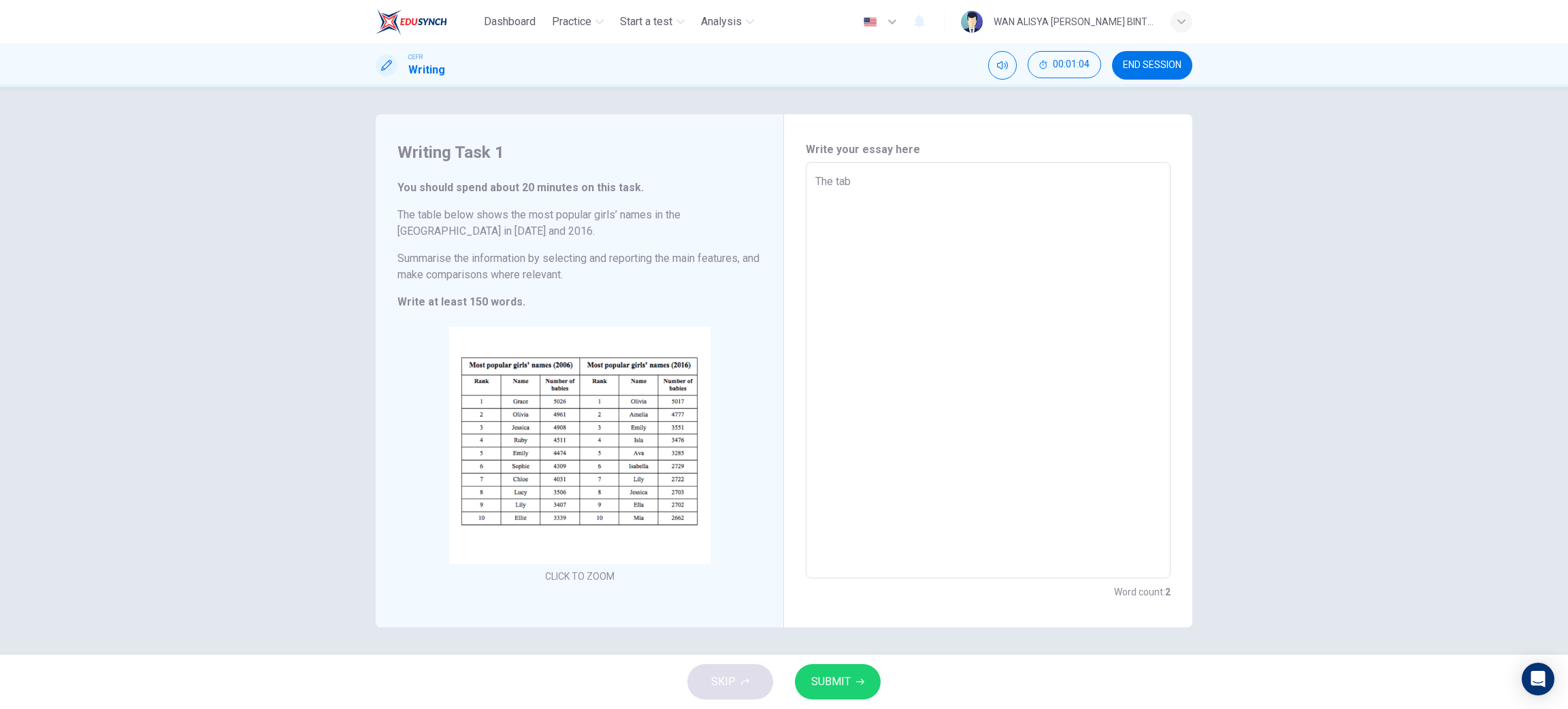 type on "x" 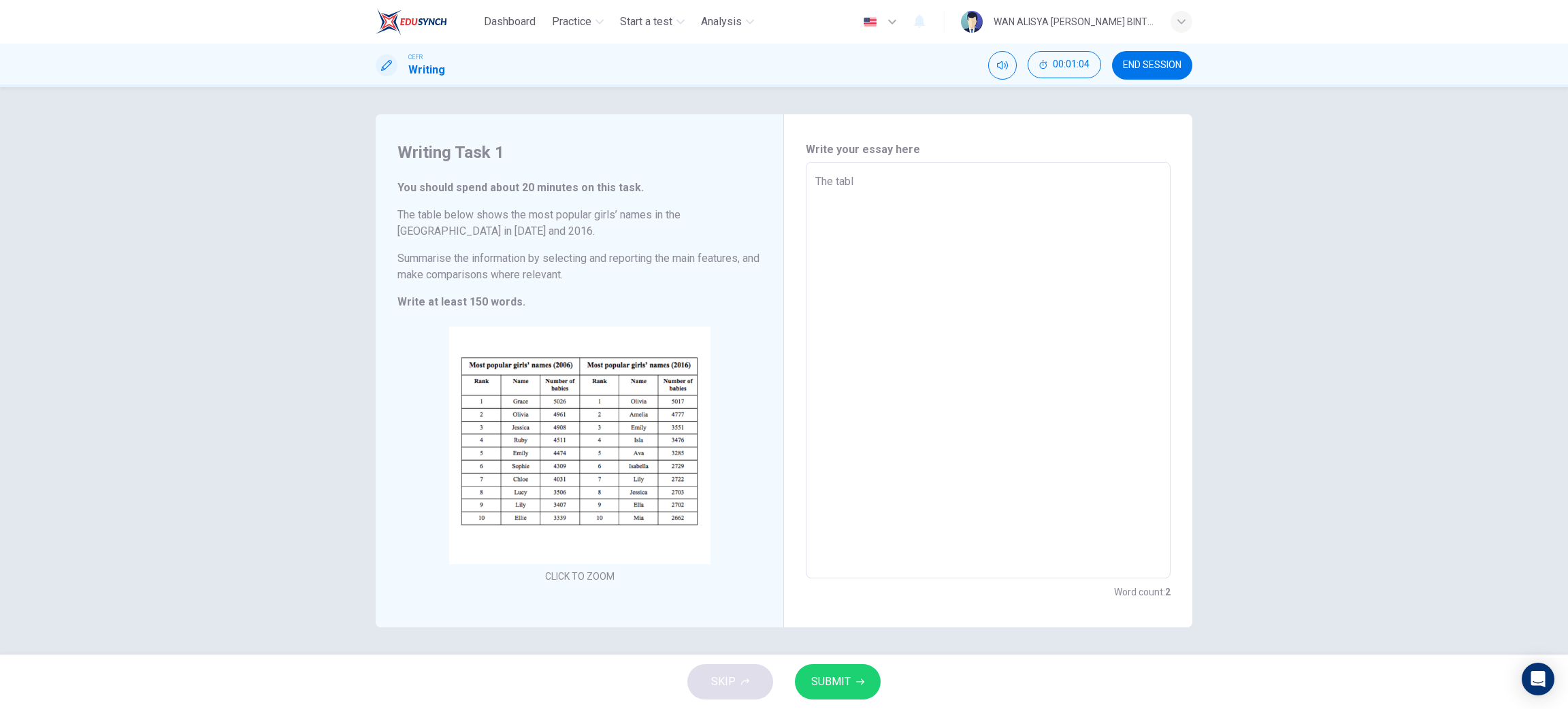 type on "x" 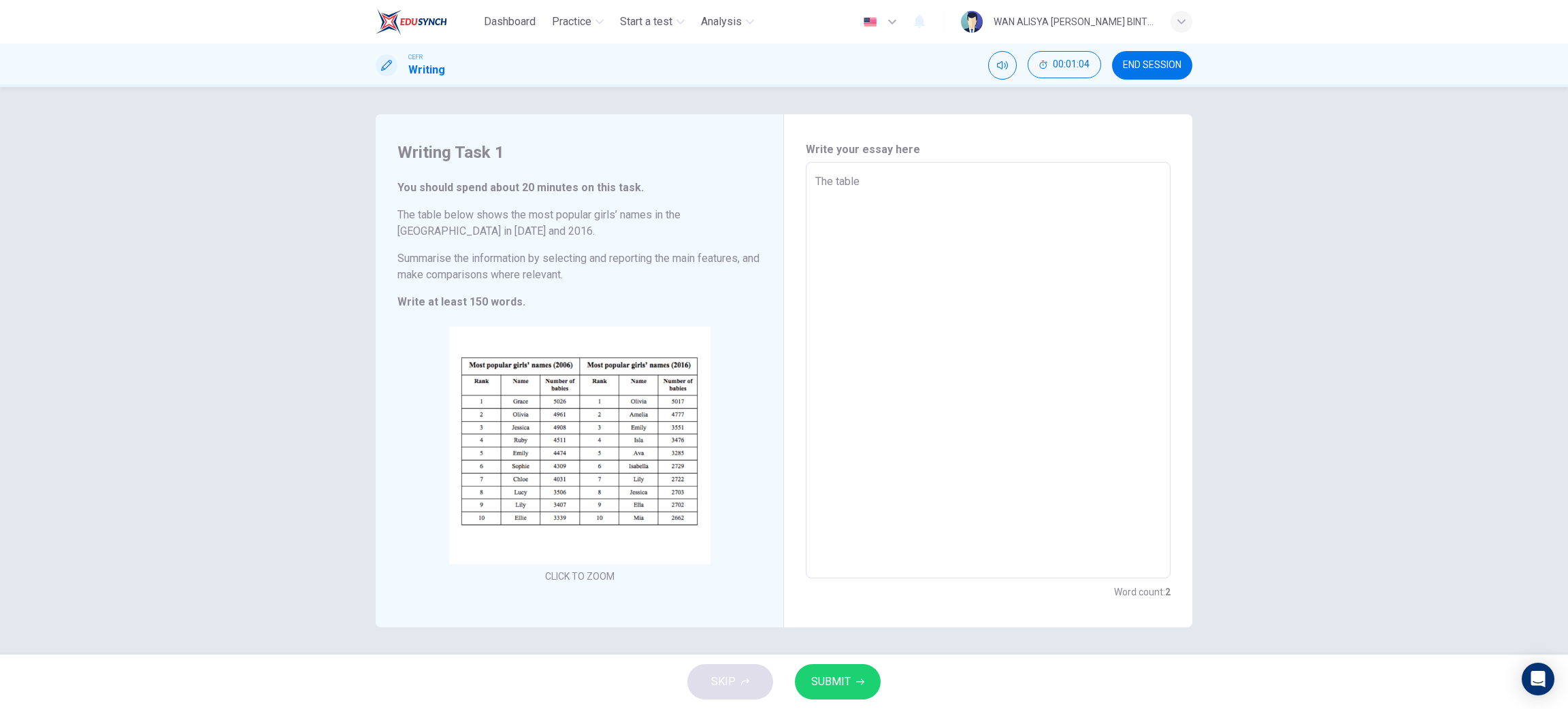 type on "x" 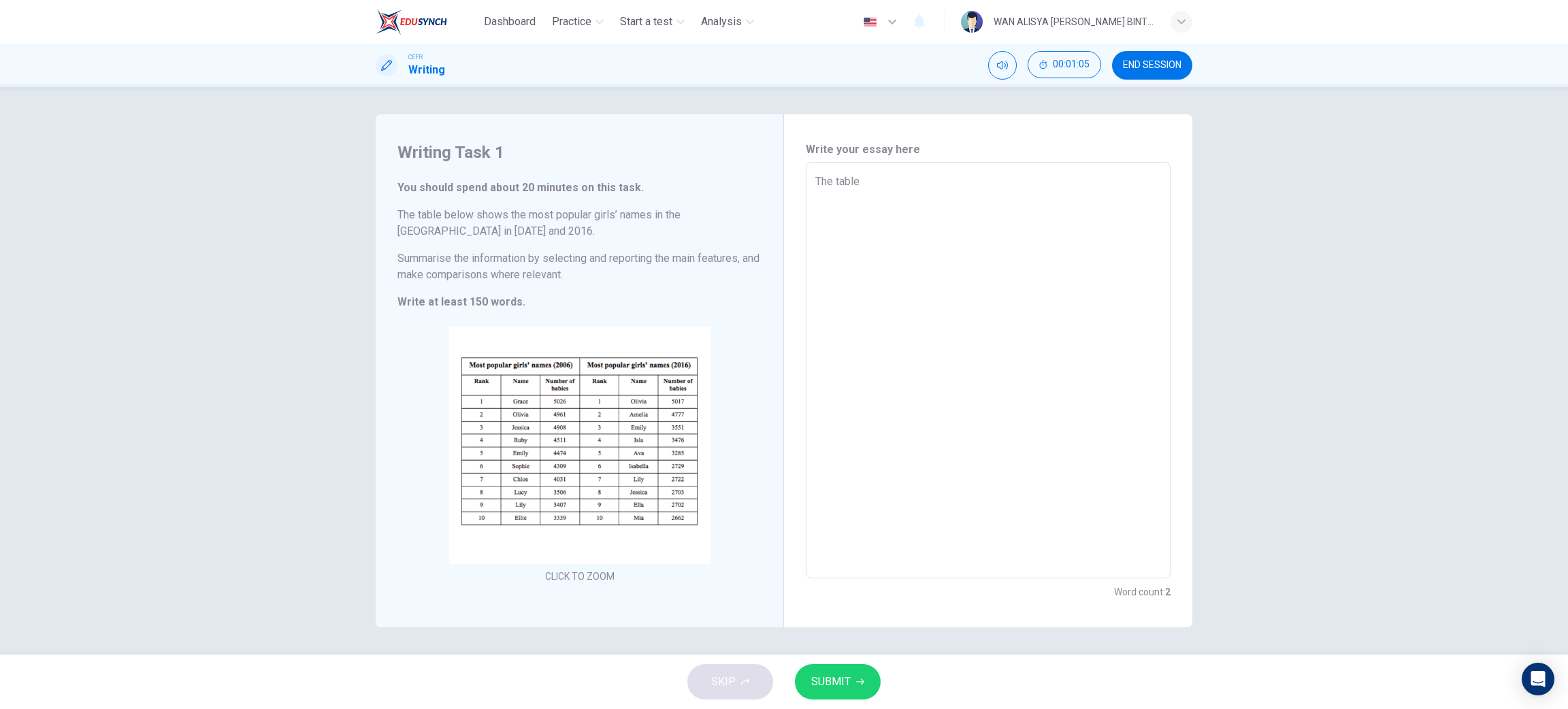 type on "The table" 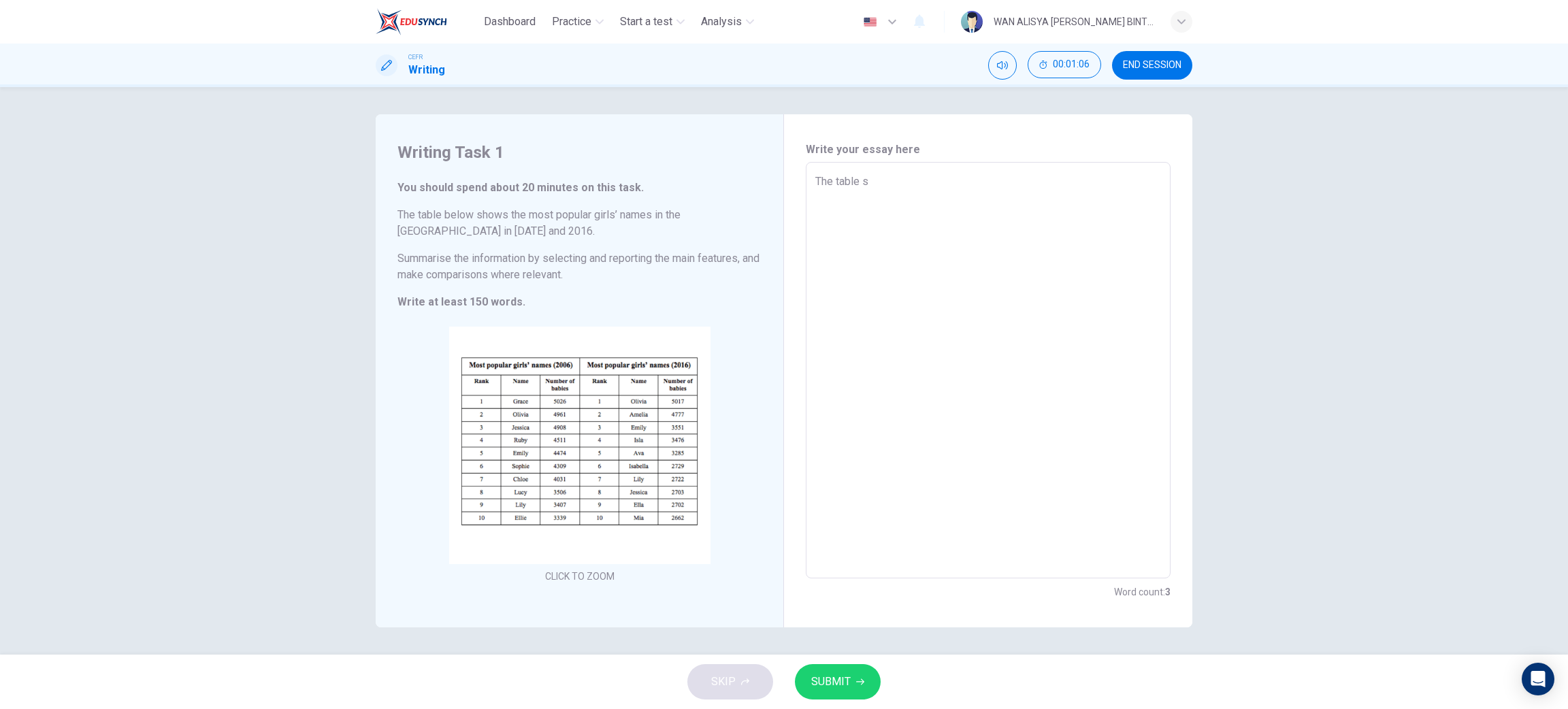 type on "The table so" 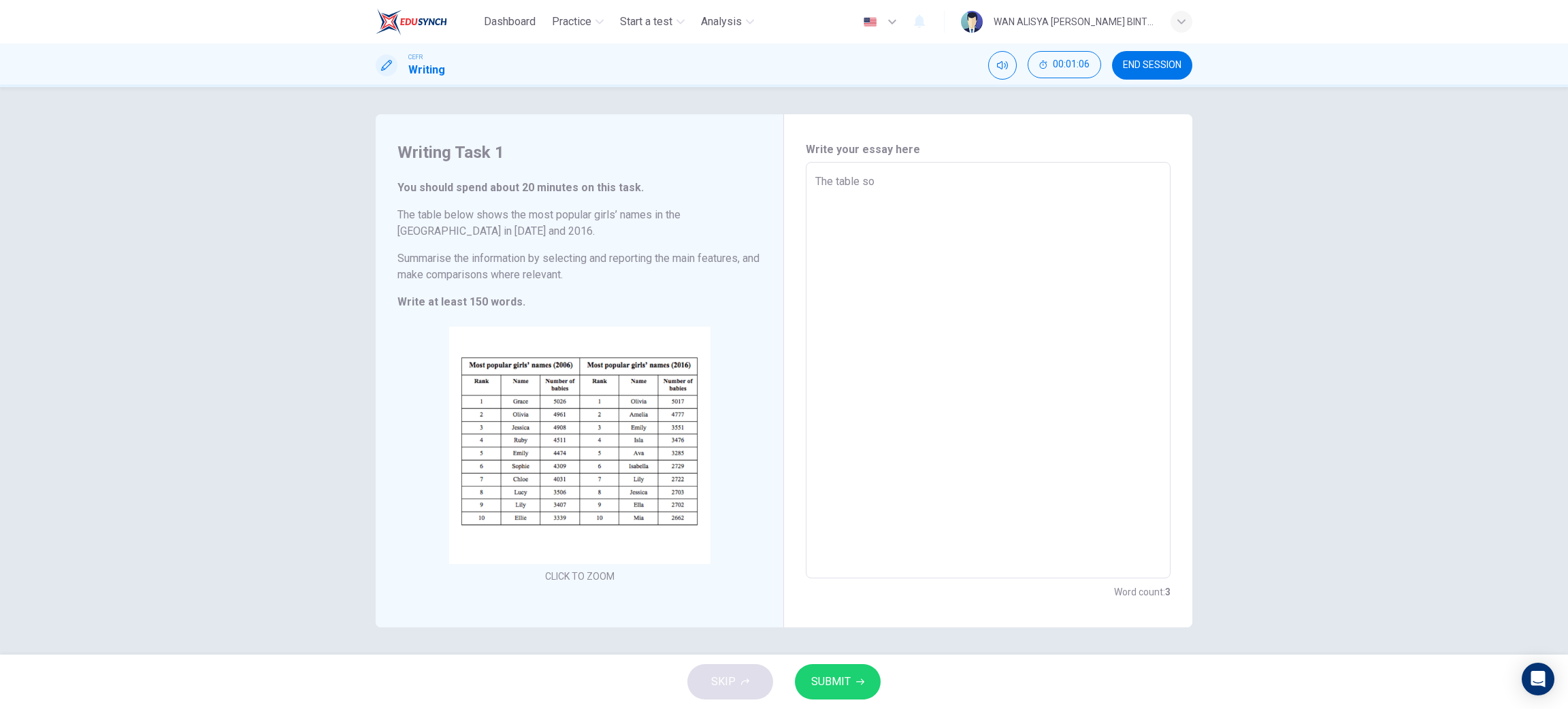 type on "x" 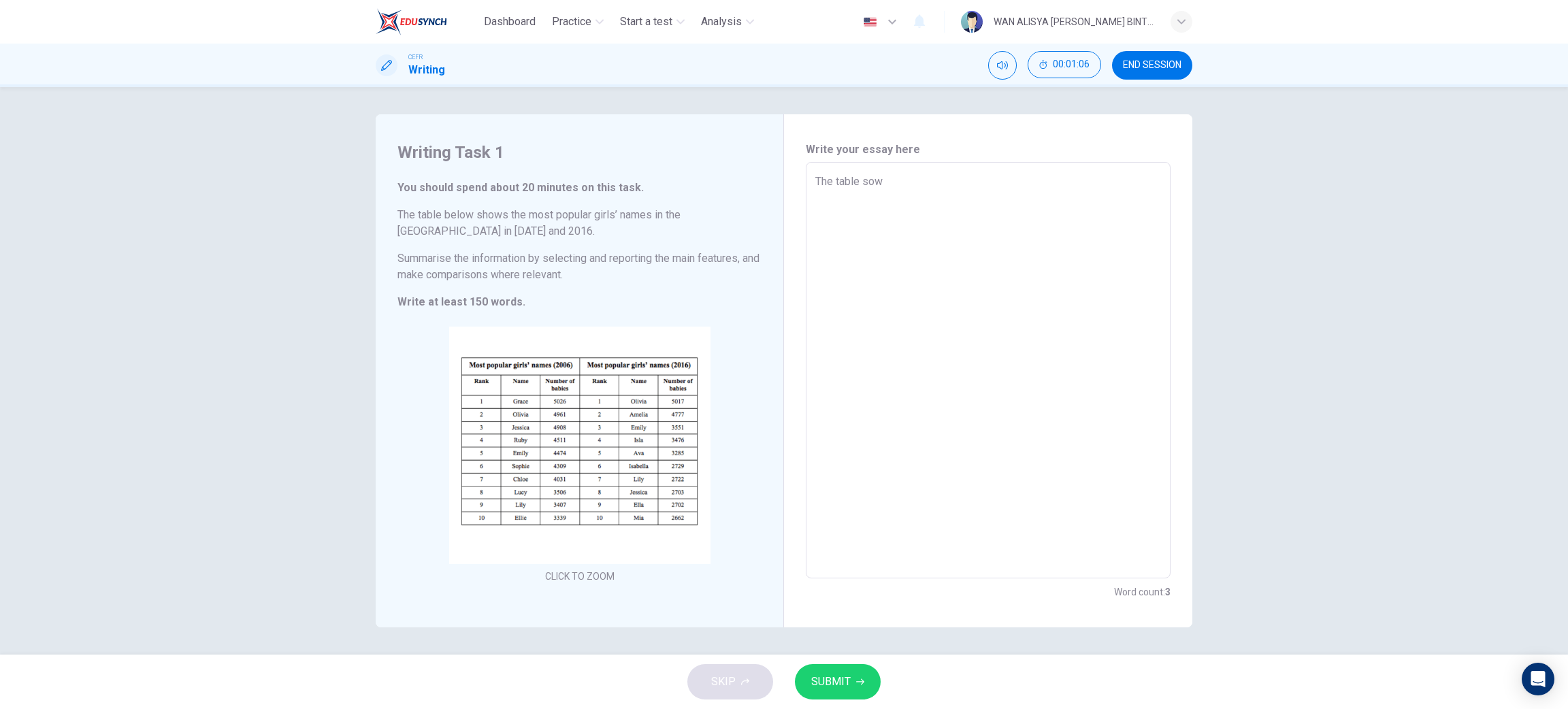 type on "x" 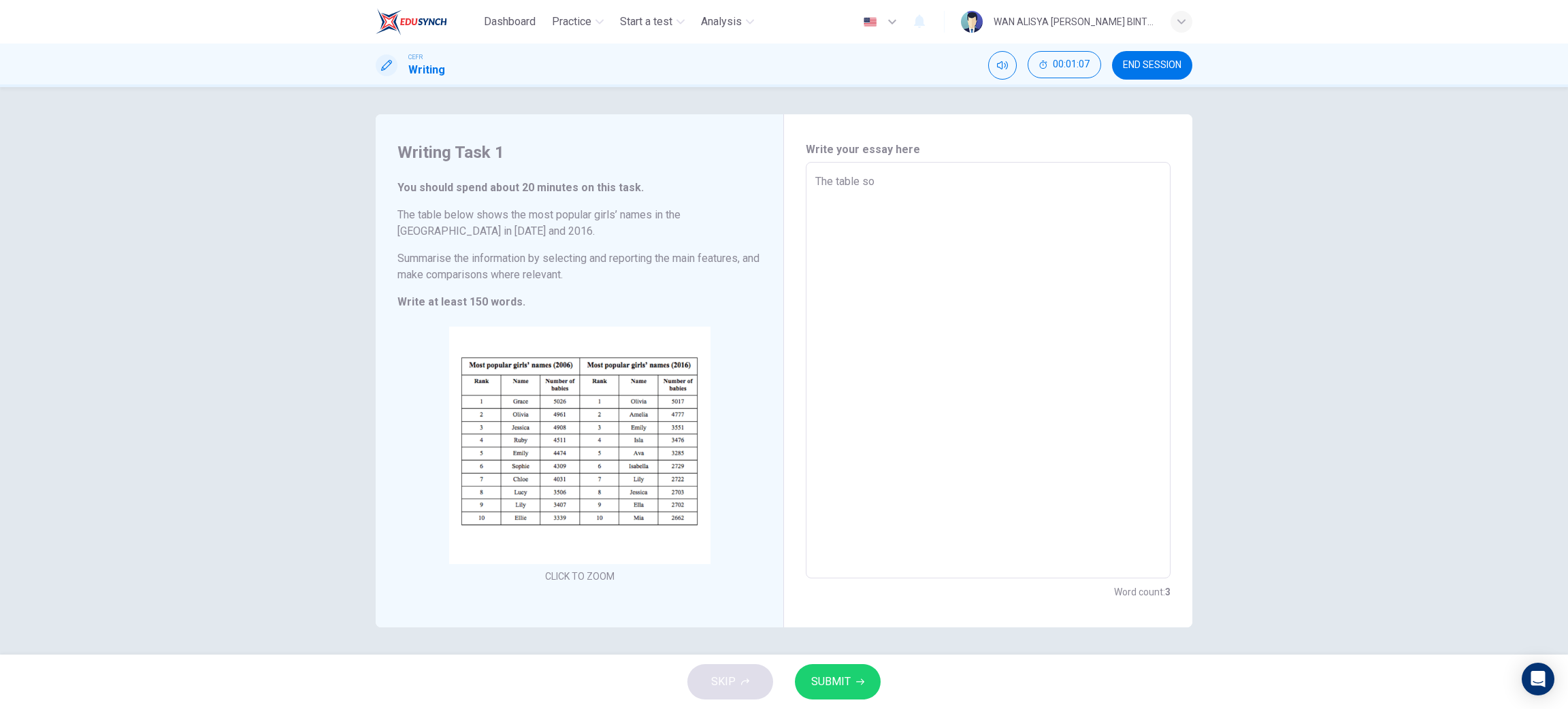 type on "The table s" 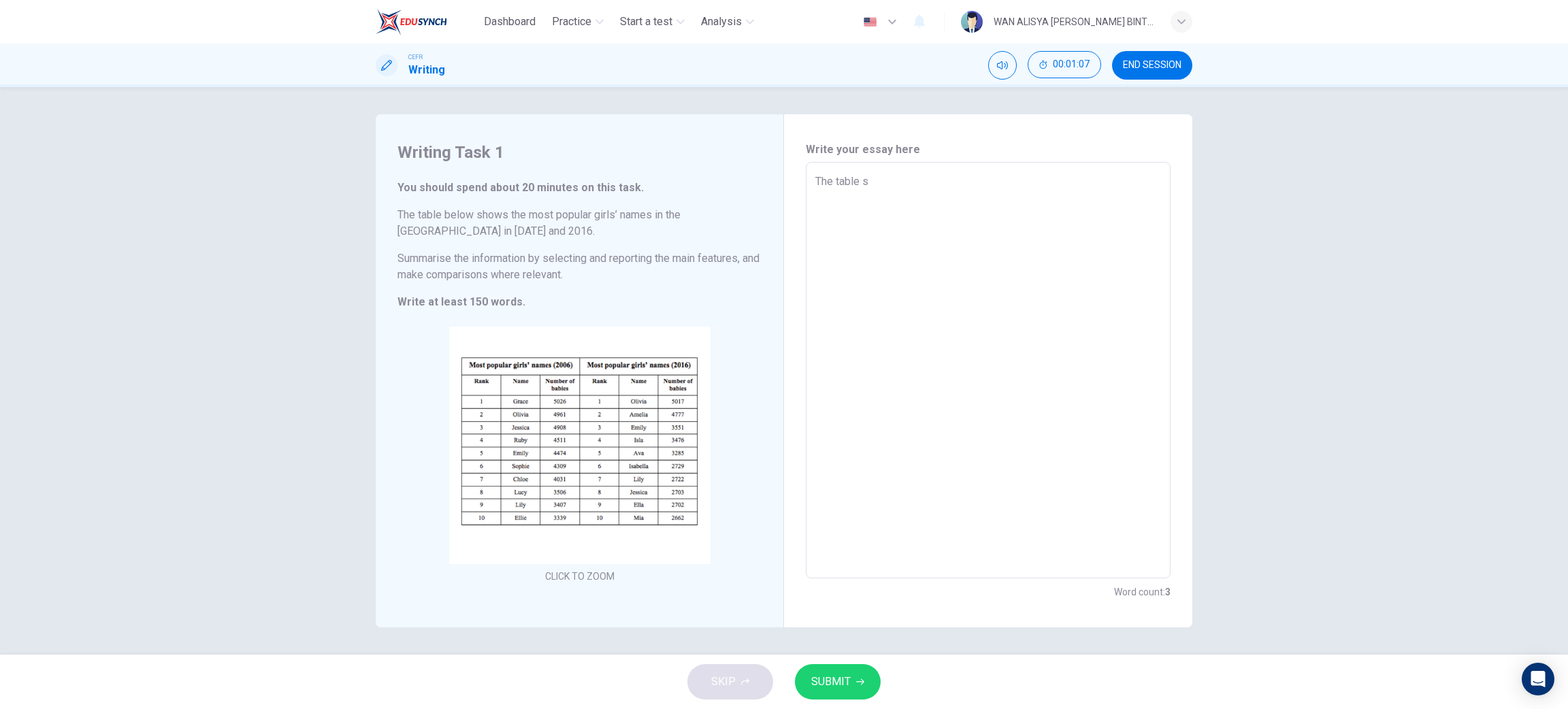 type on "x" 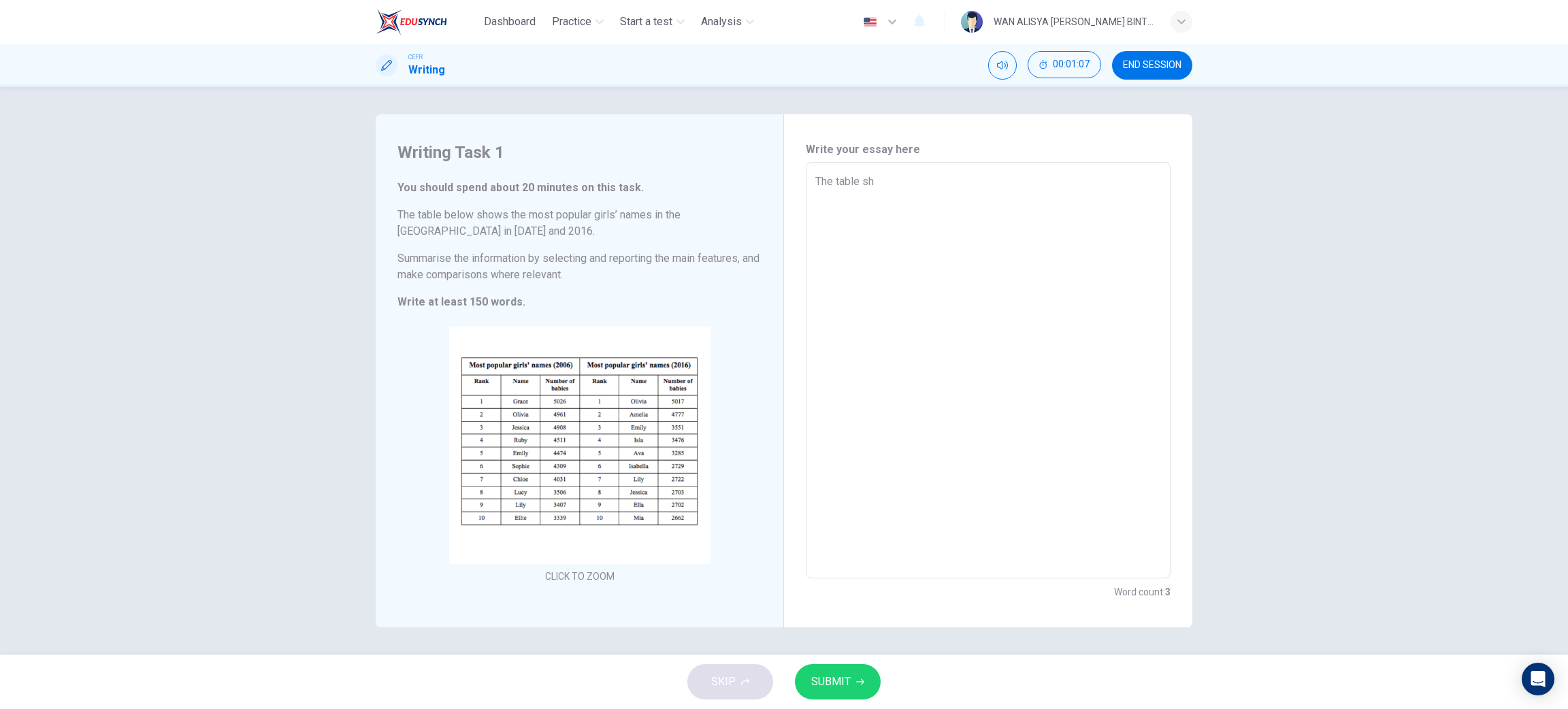 type on "The table sho" 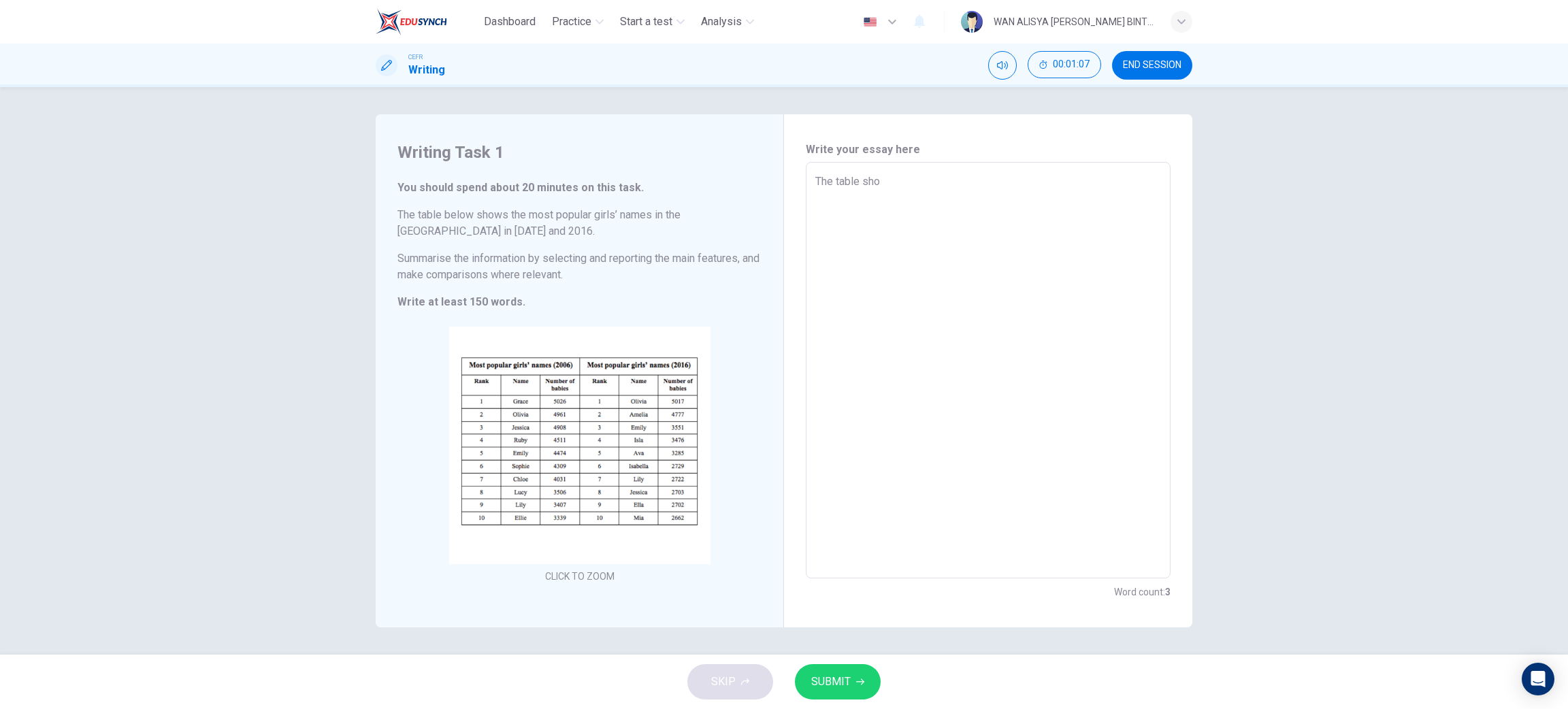 type on "x" 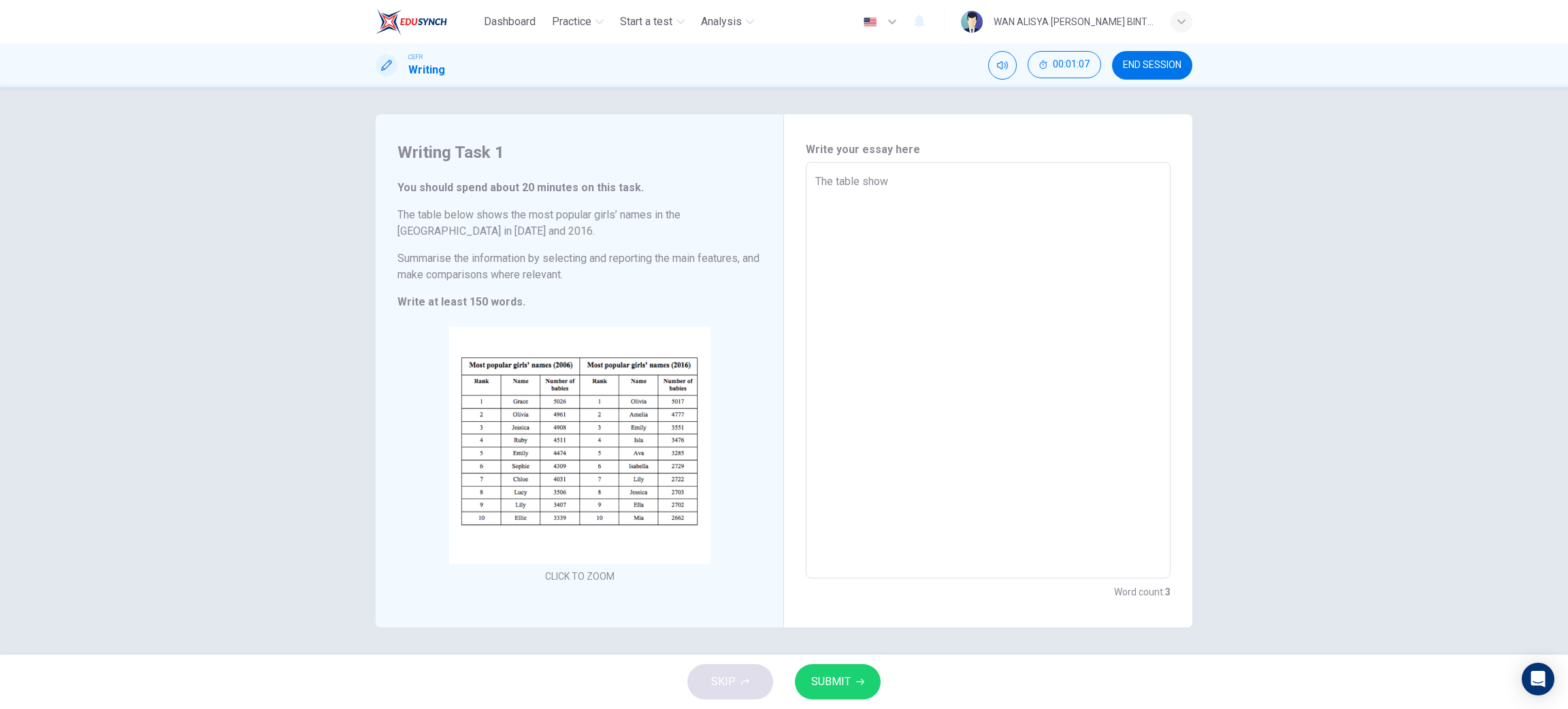 type on "x" 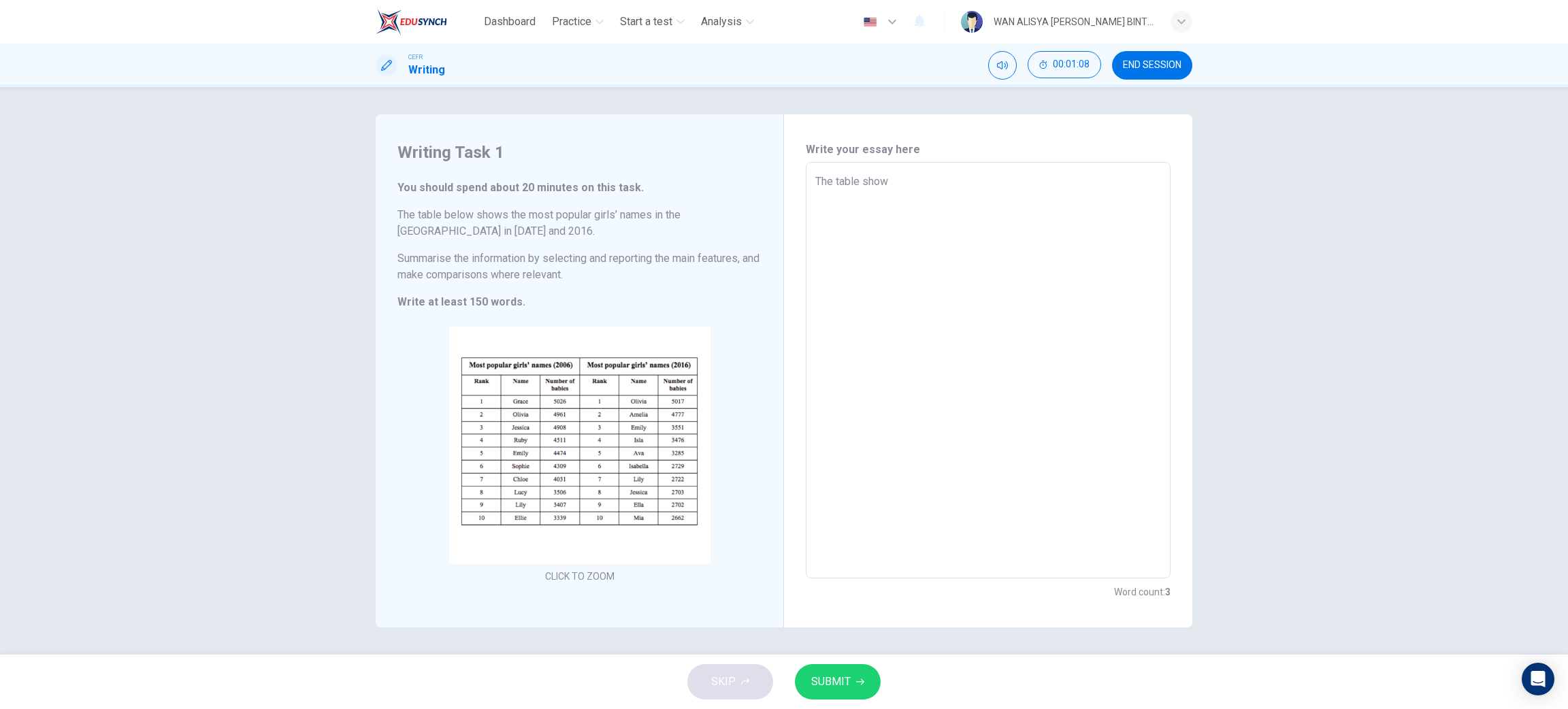 type on "The table shows" 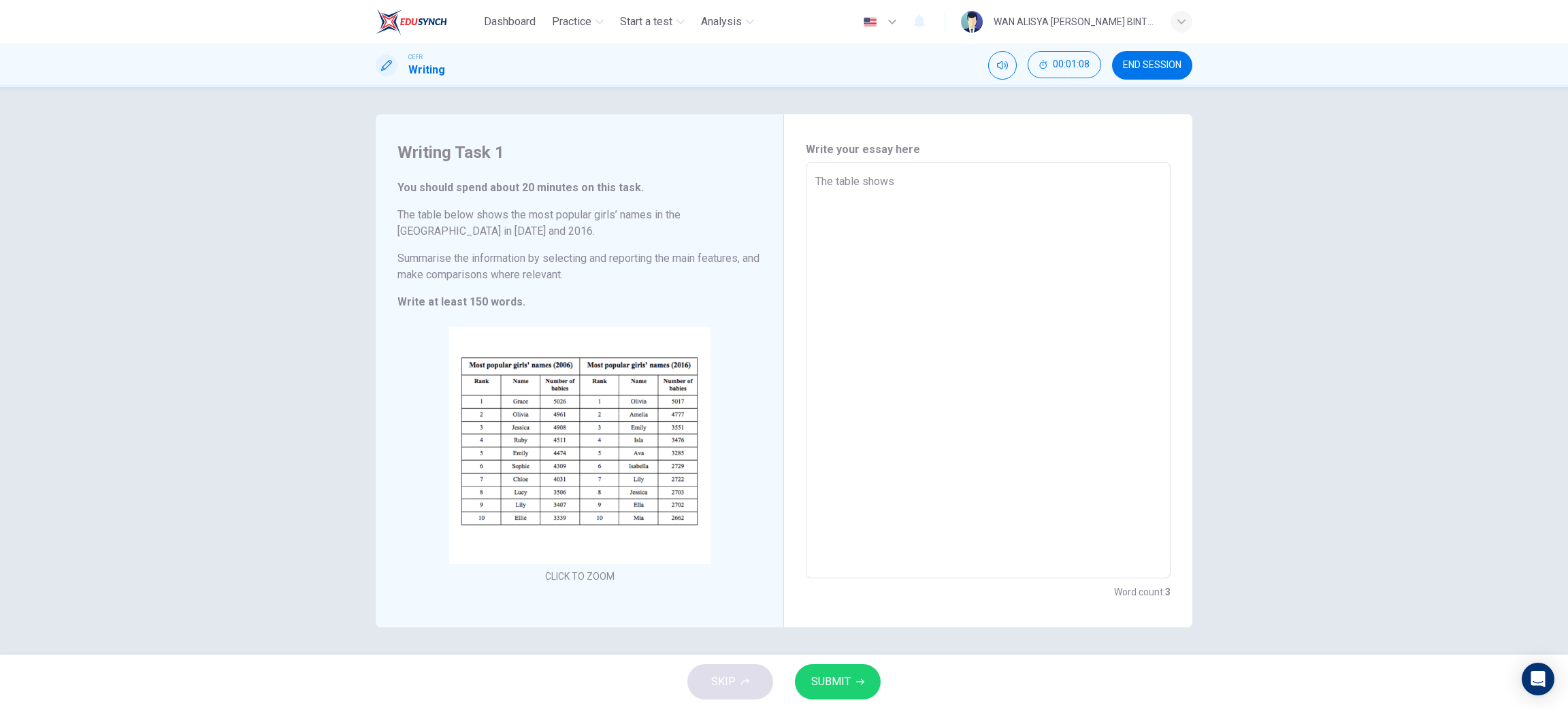 type on "x" 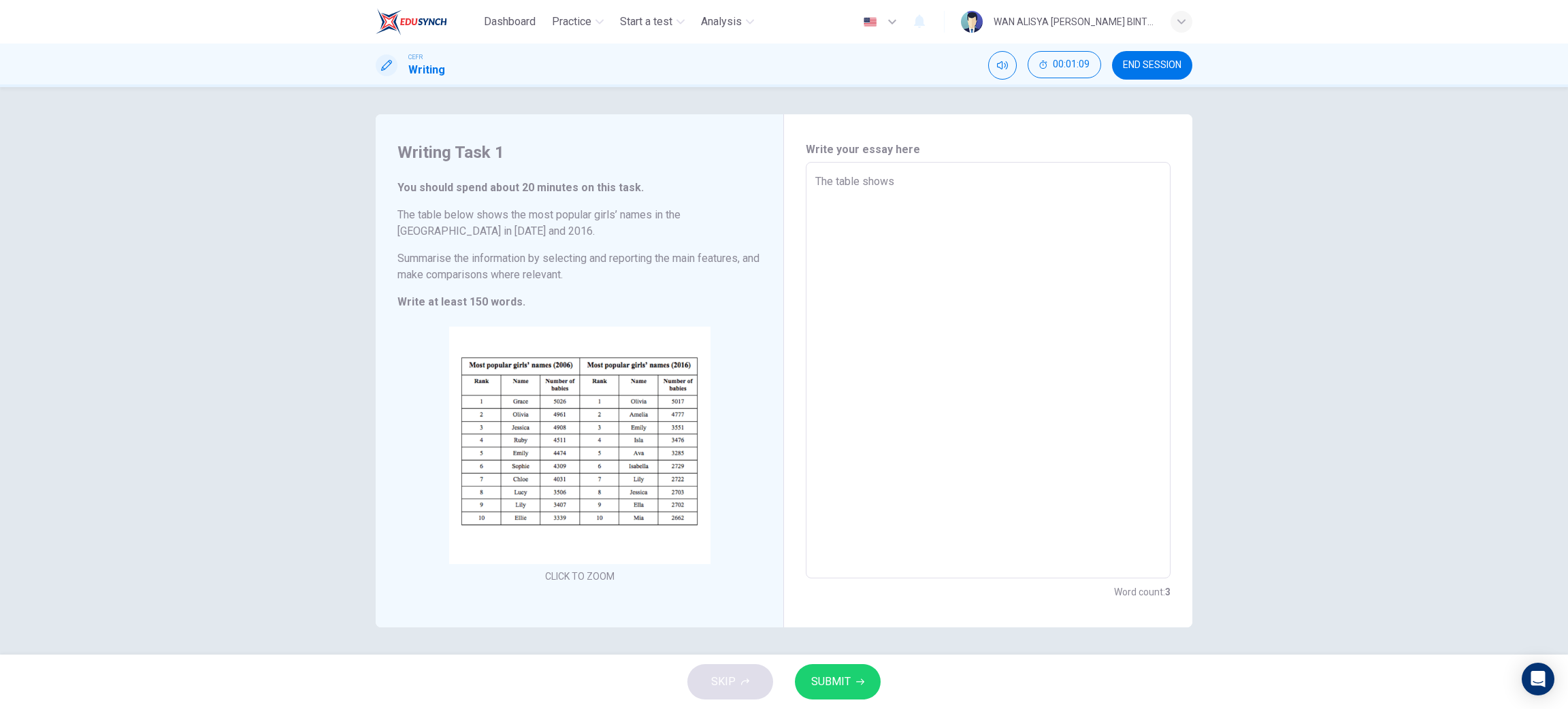 type on "The table shows" 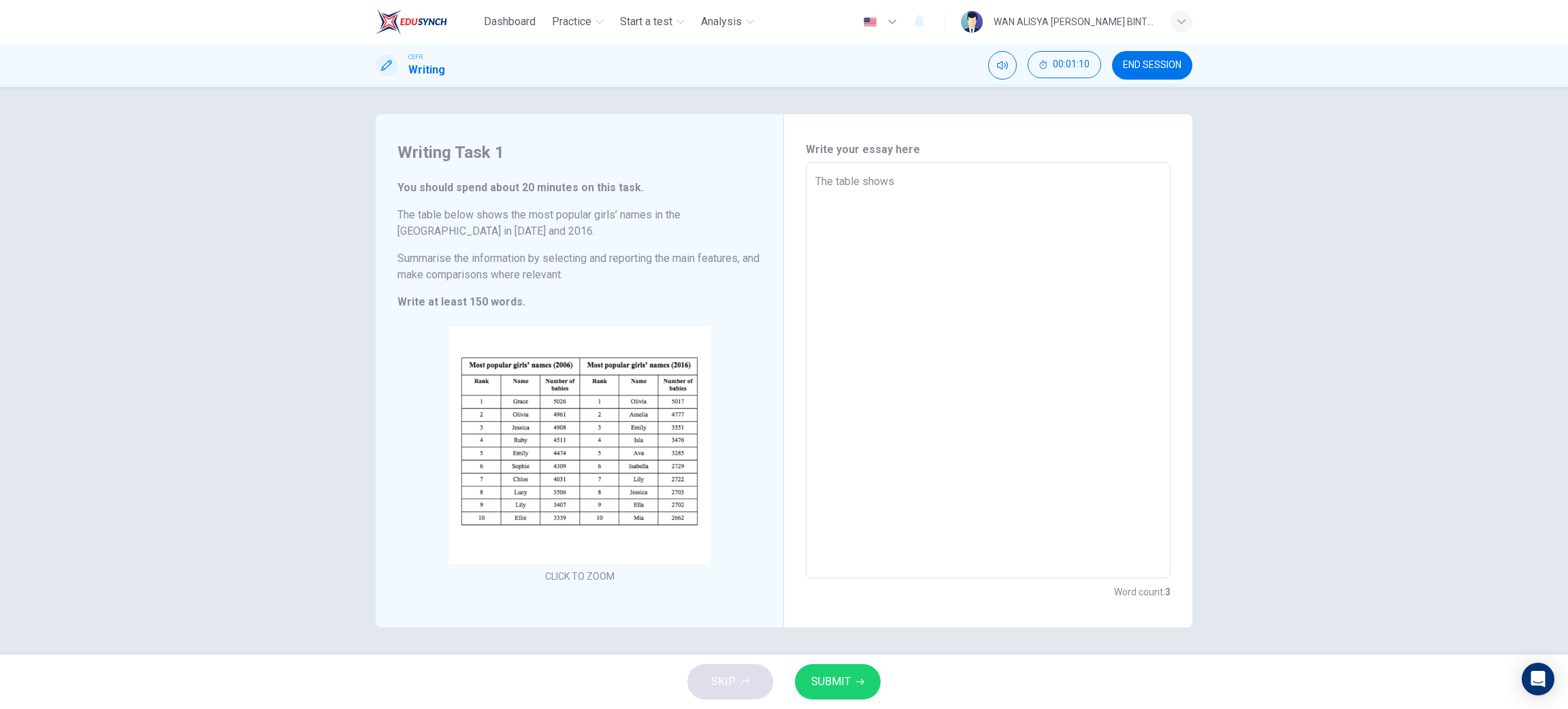type on "The table shows" 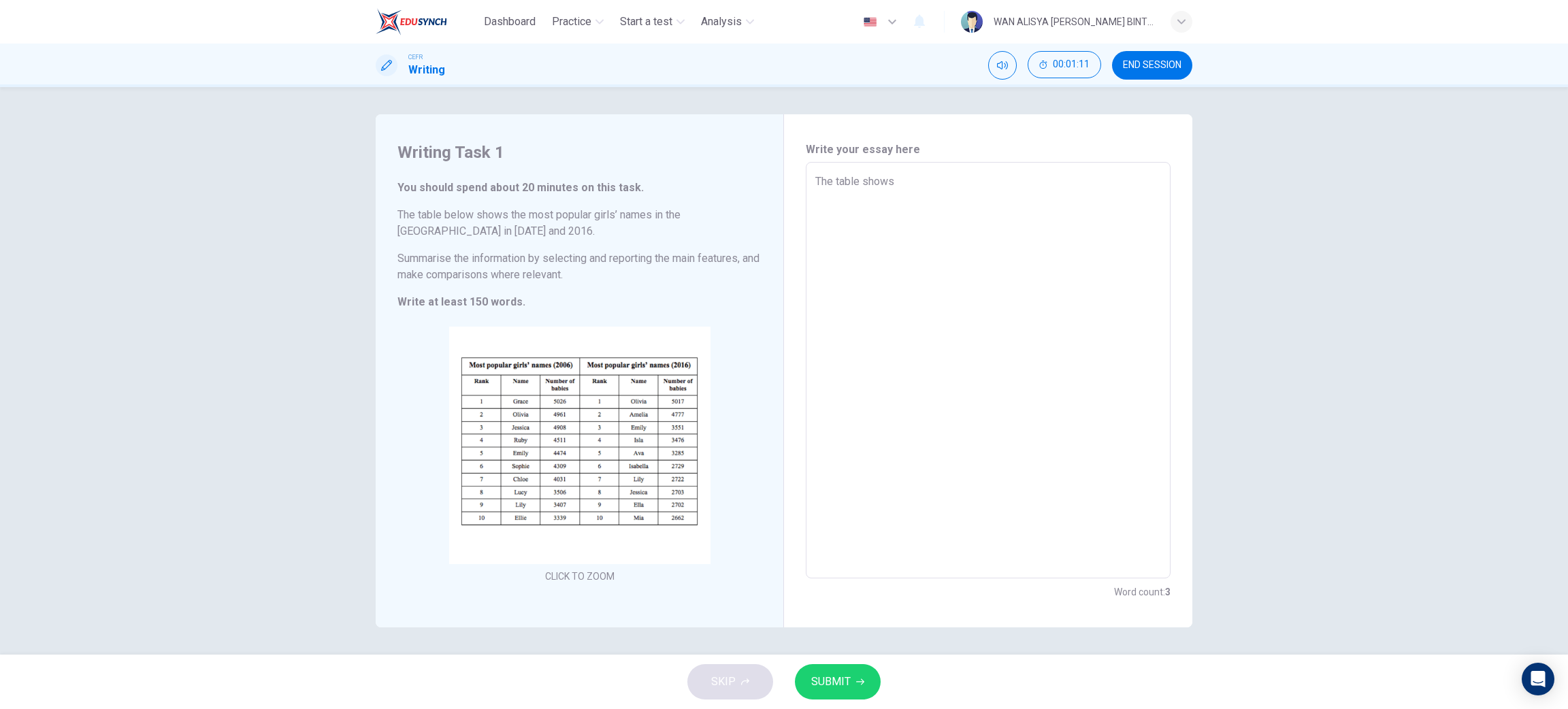 type on "The table shows" 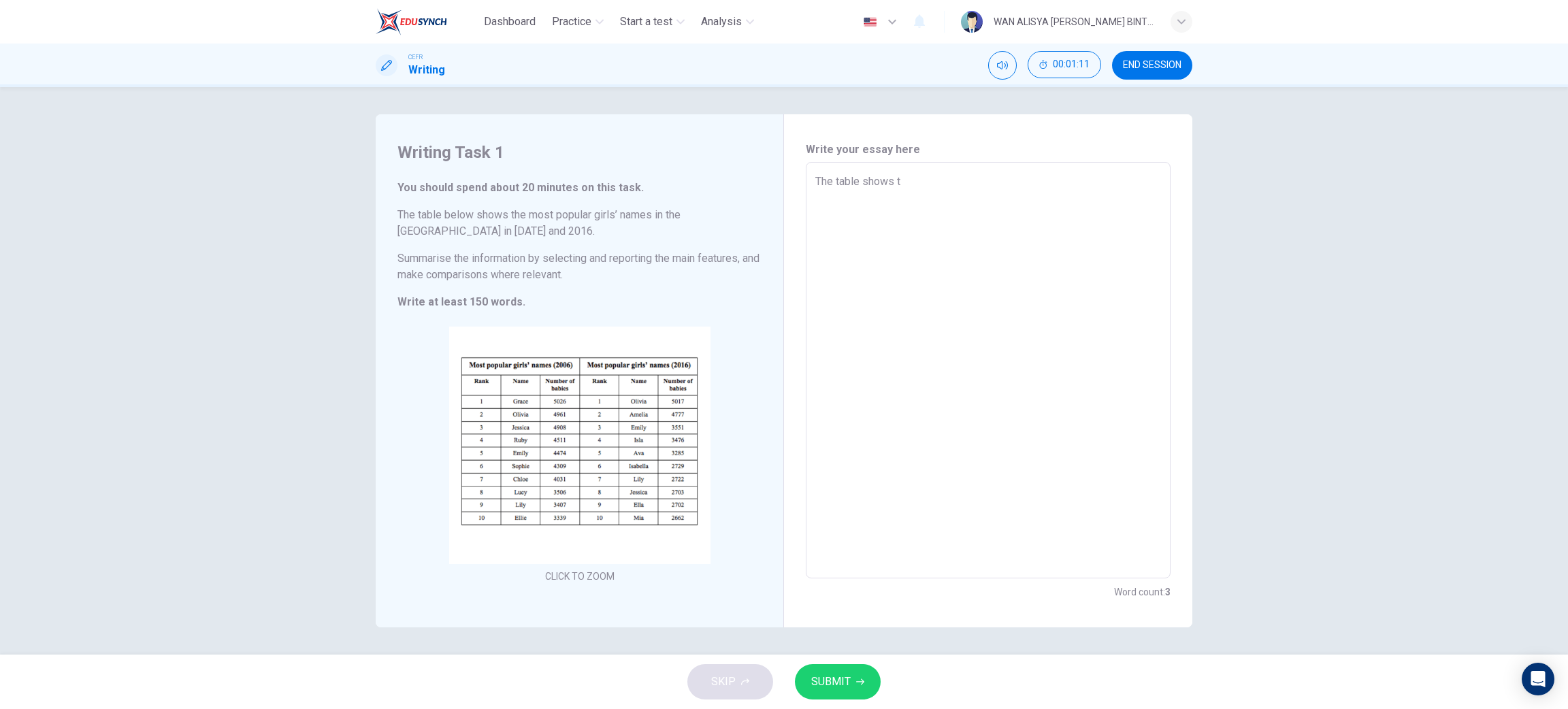 type on "x" 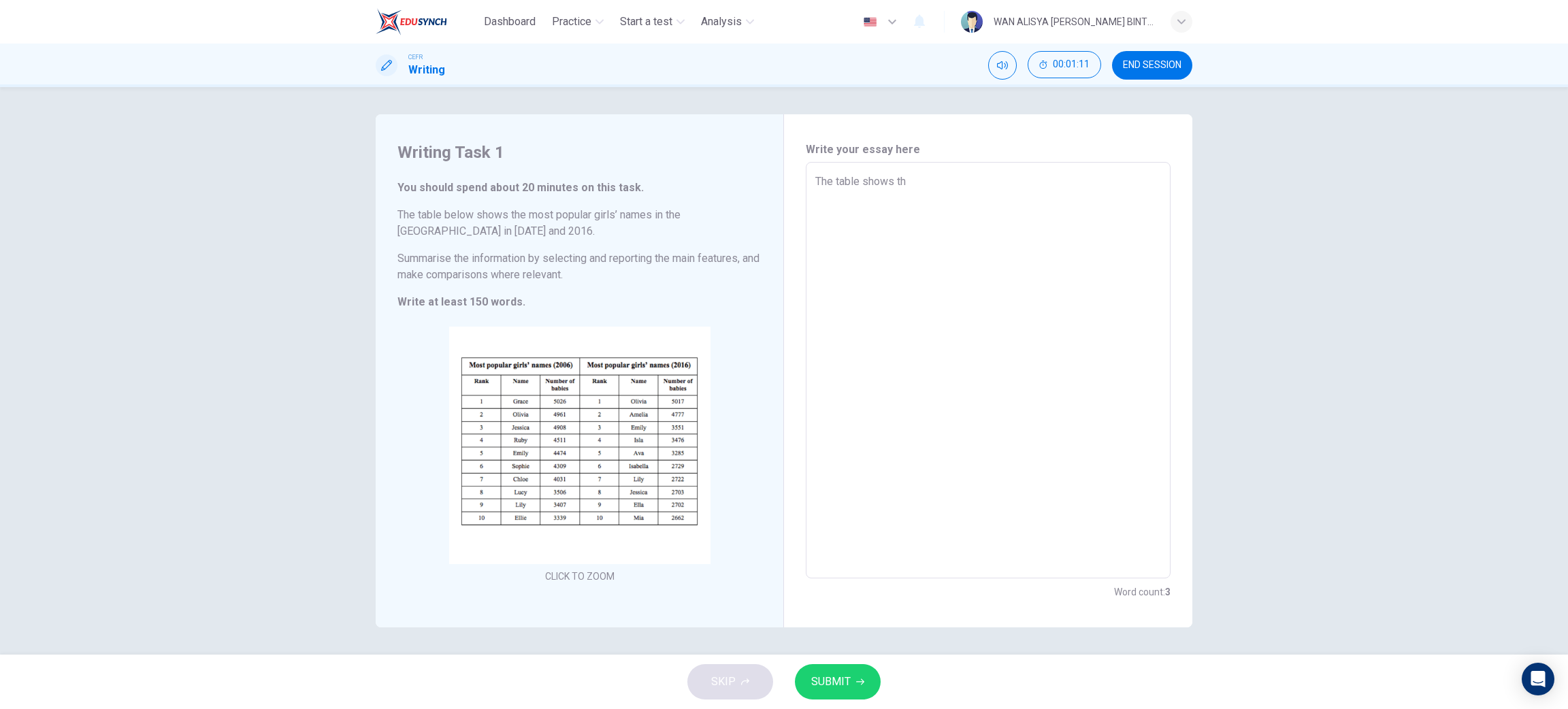 type on "x" 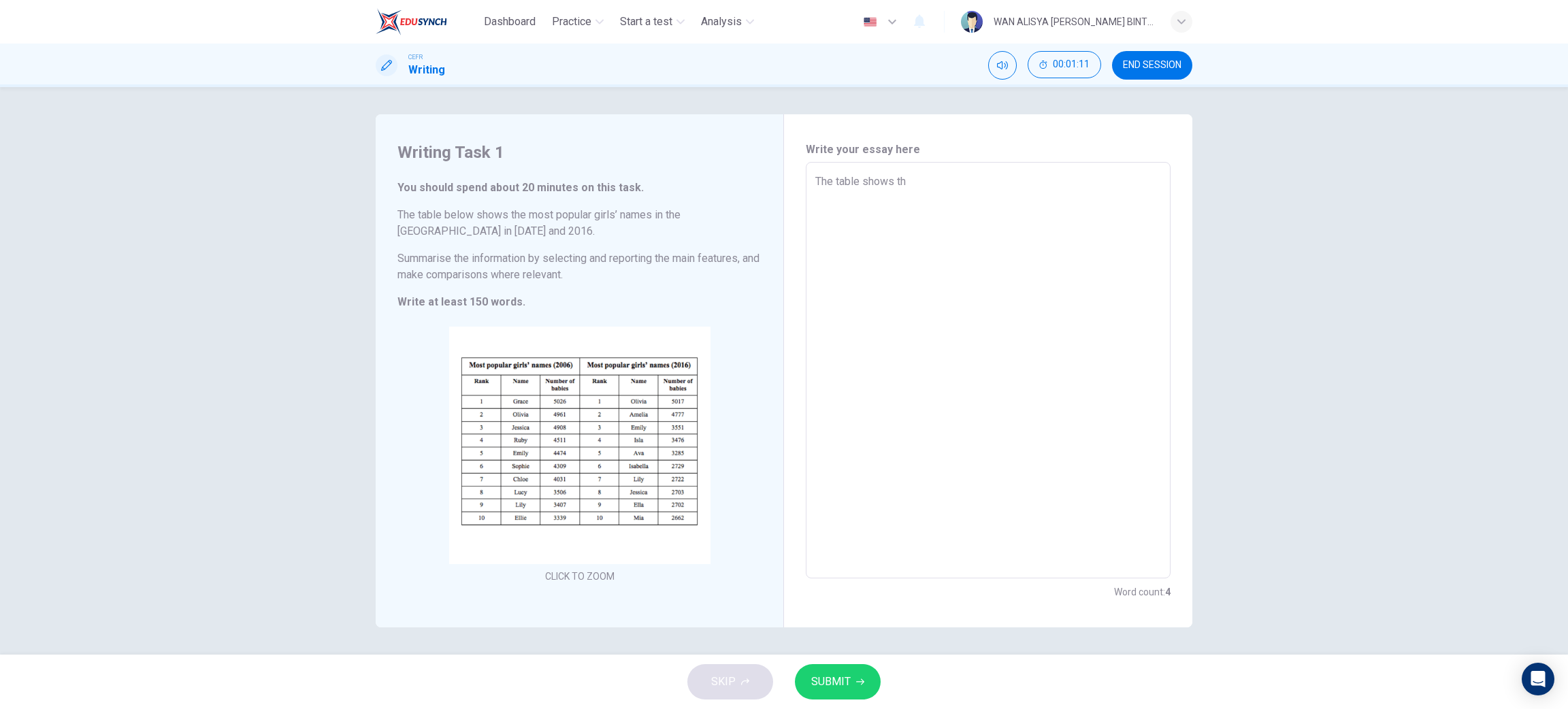 type on "The table shows the" 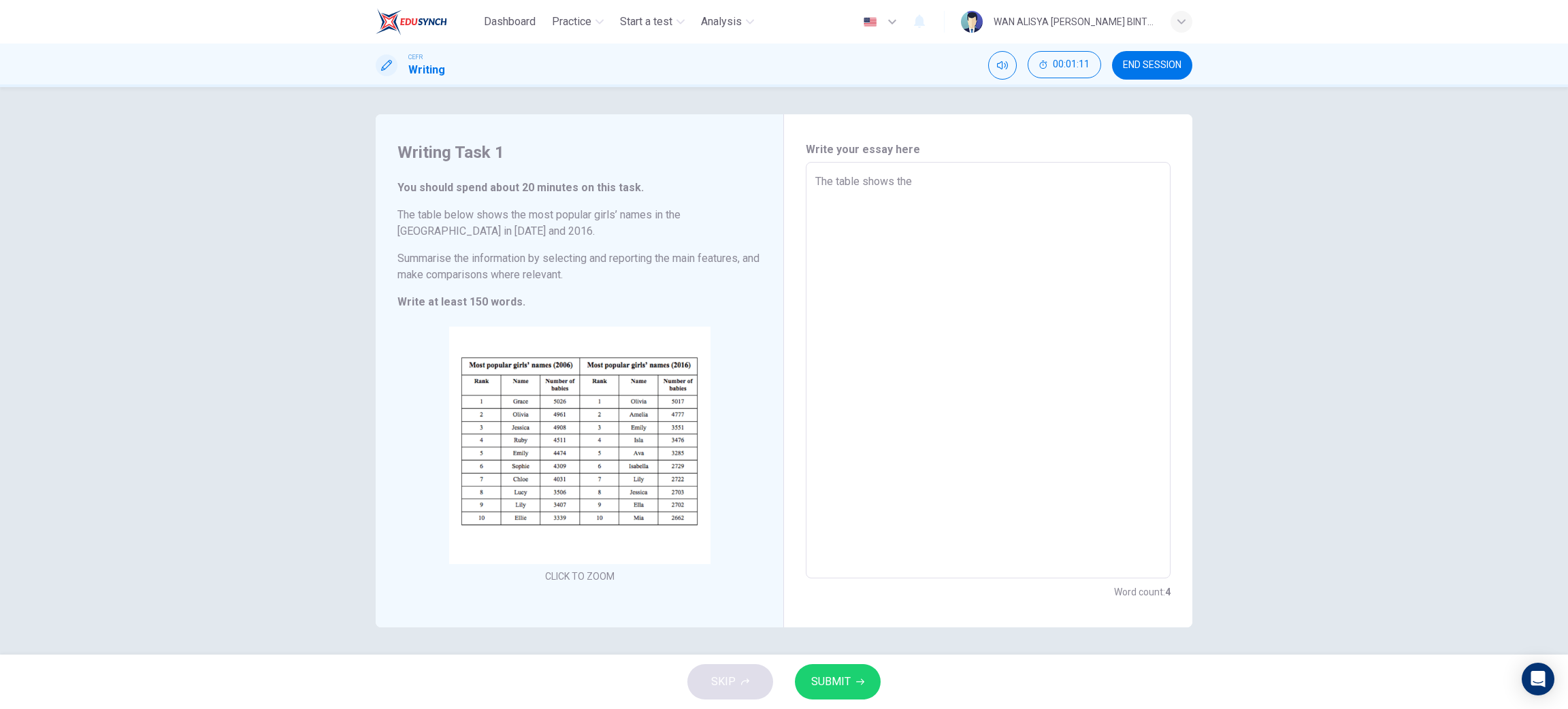 type on "The table shows the" 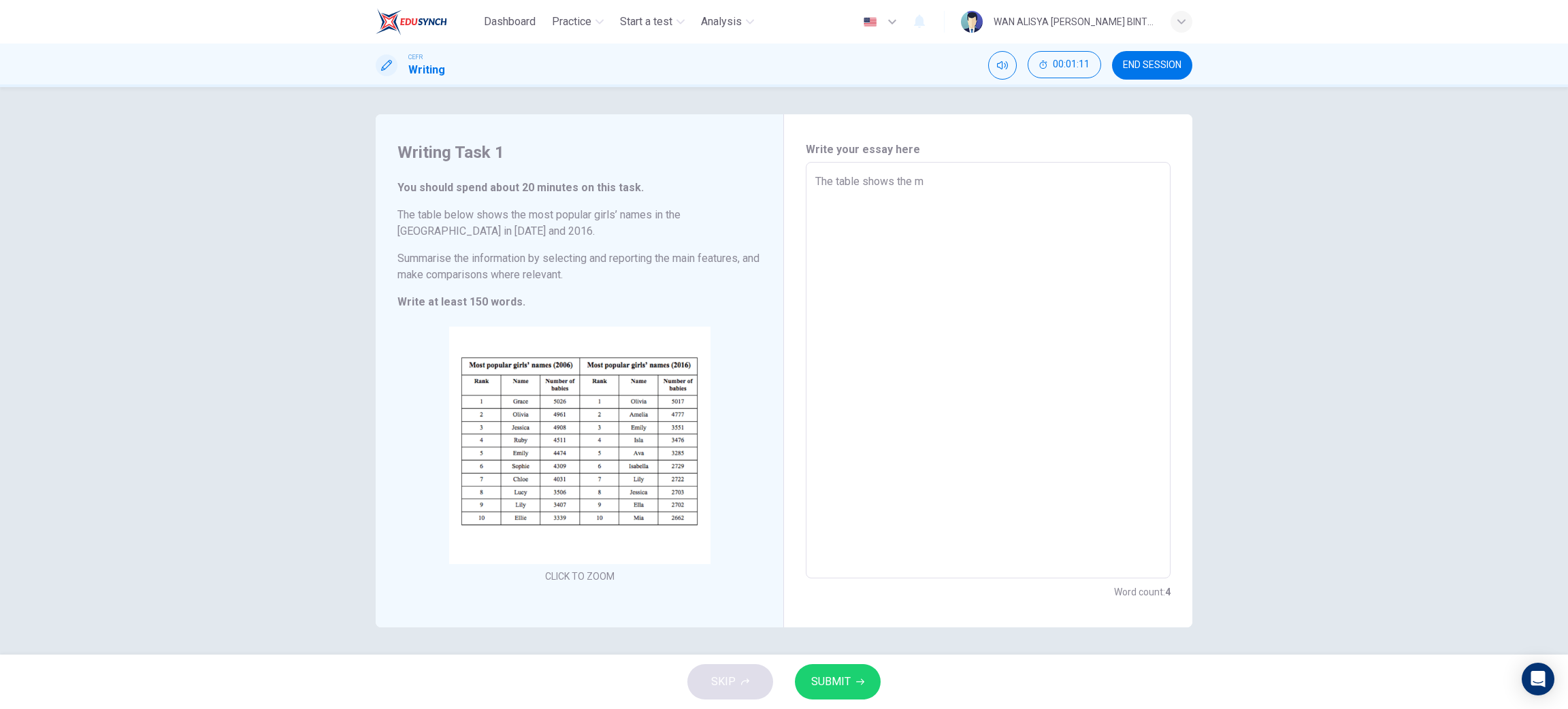 type on "The table shows the mo" 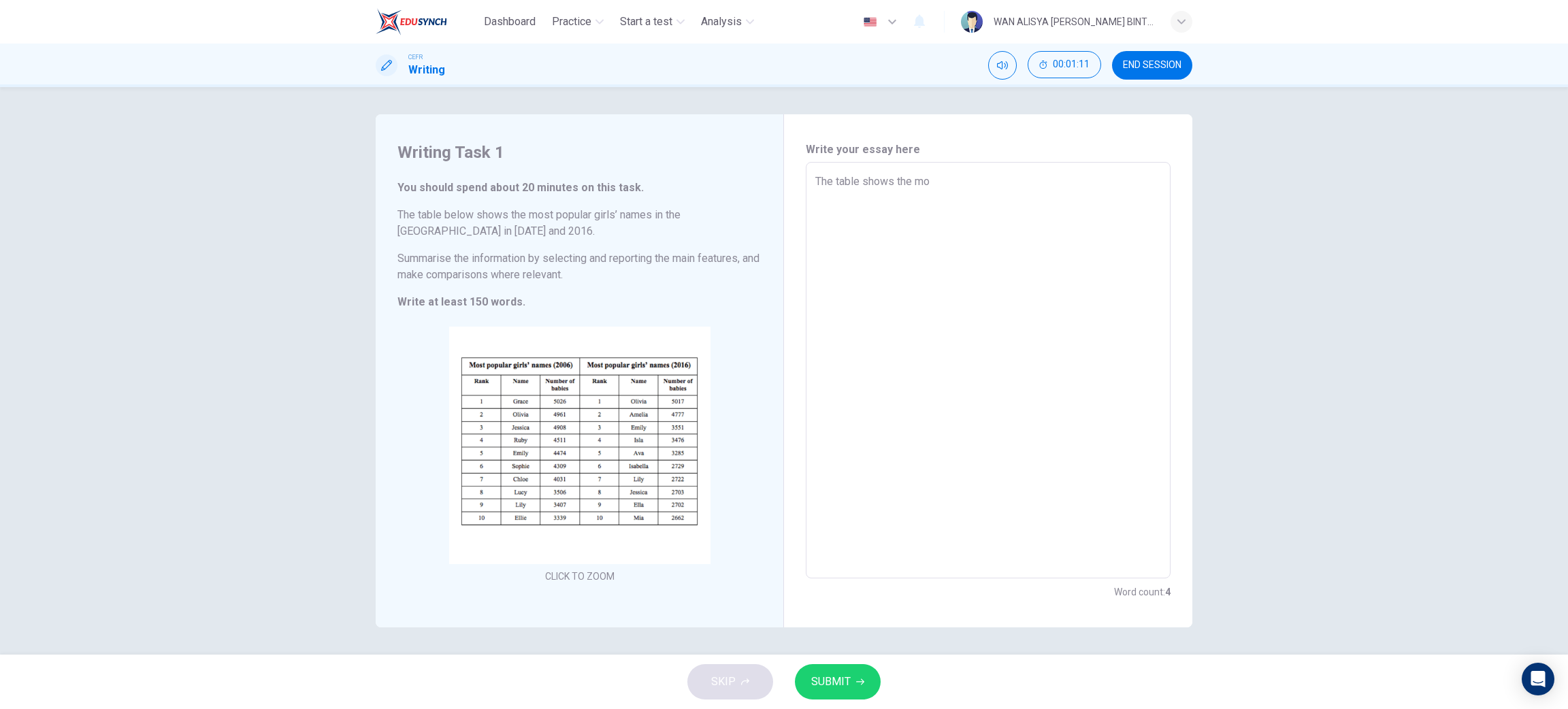 type on "x" 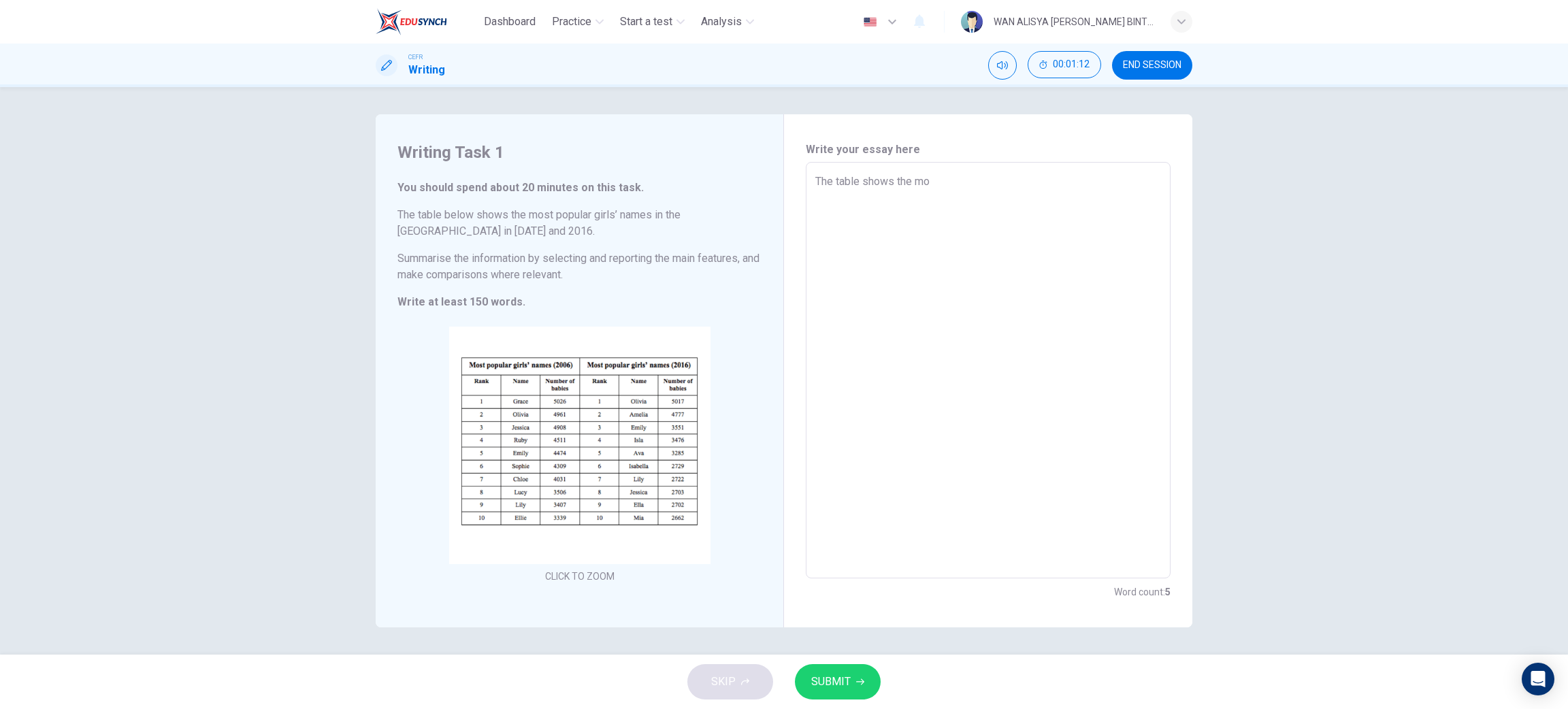 type on "The table shows the [DEMOGRAPHIC_DATA]" 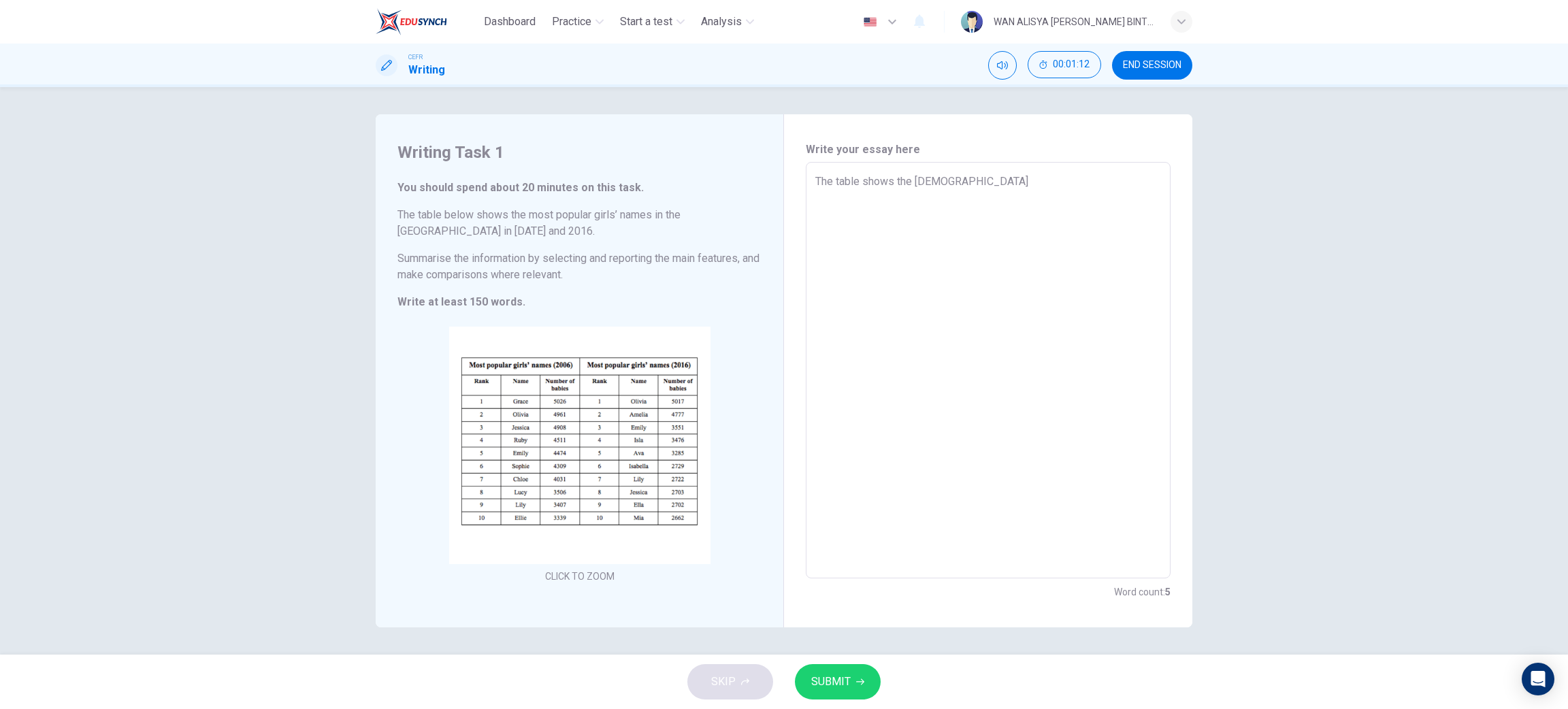 type on "x" 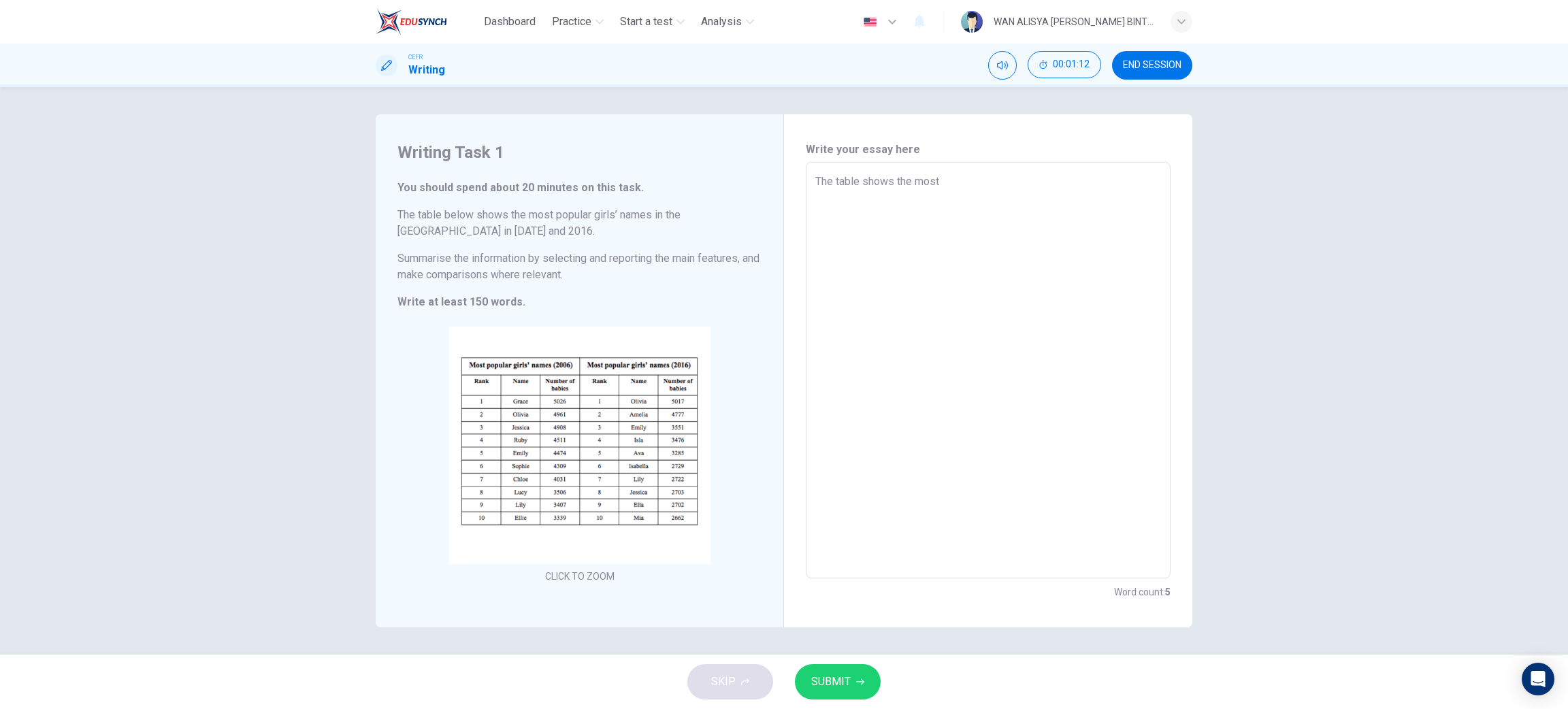 type on "x" 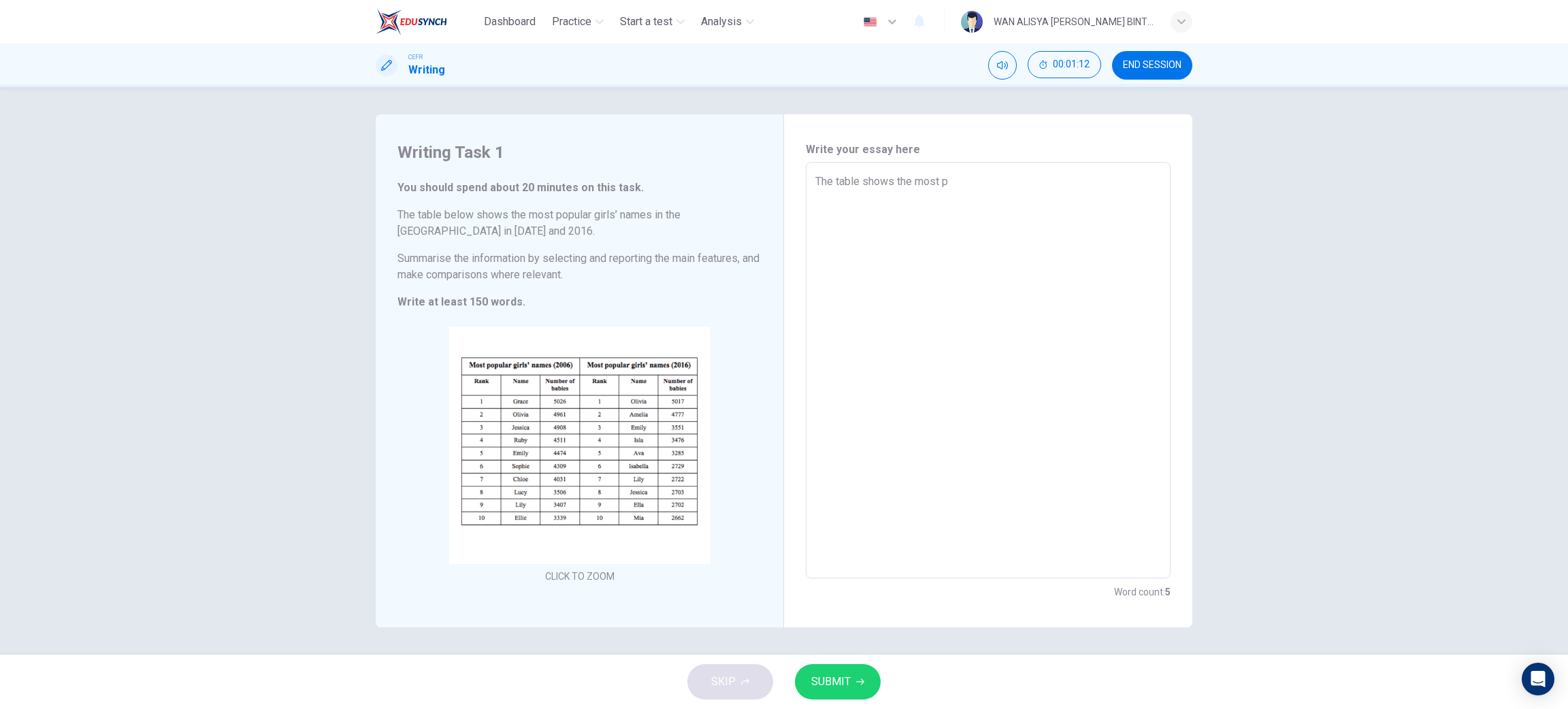 type on "x" 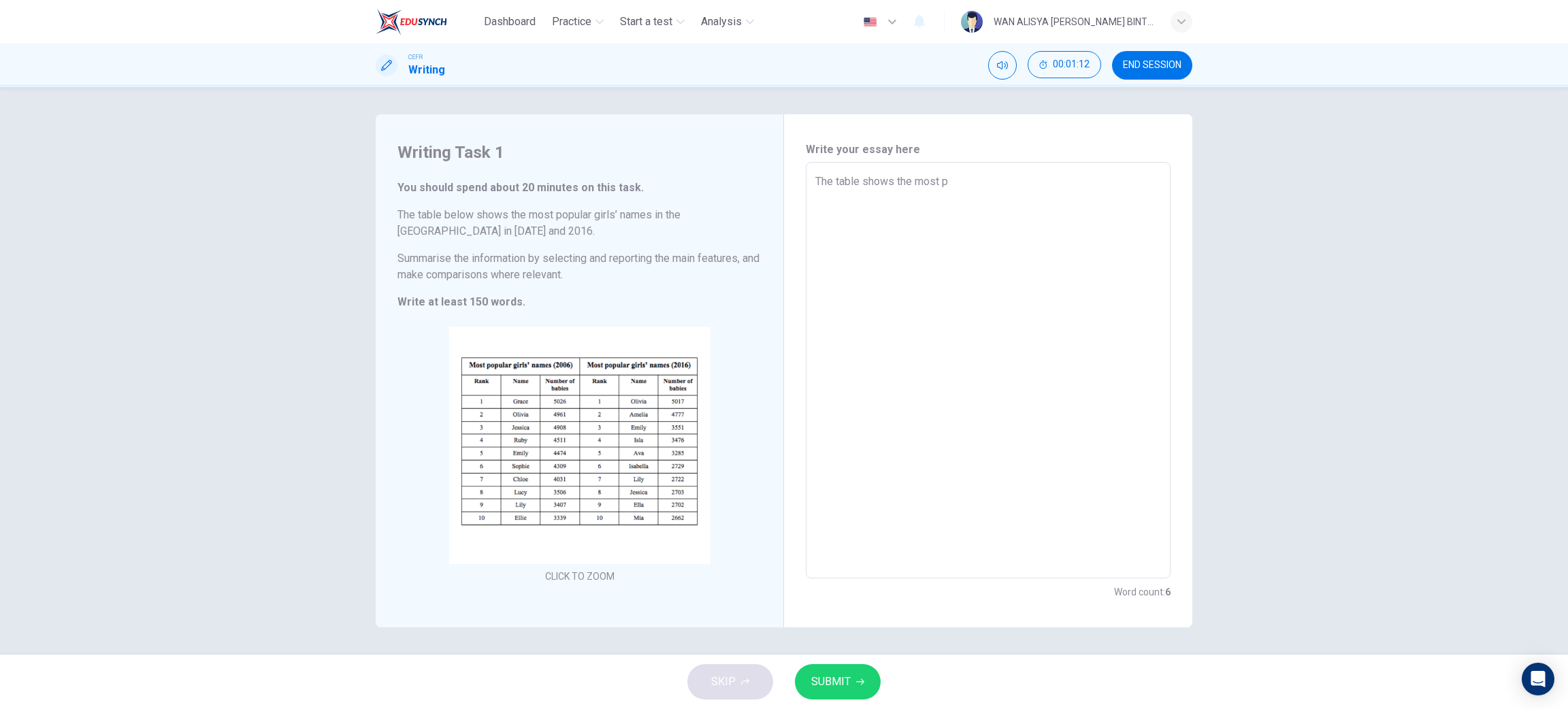 type on "The table shows the most po" 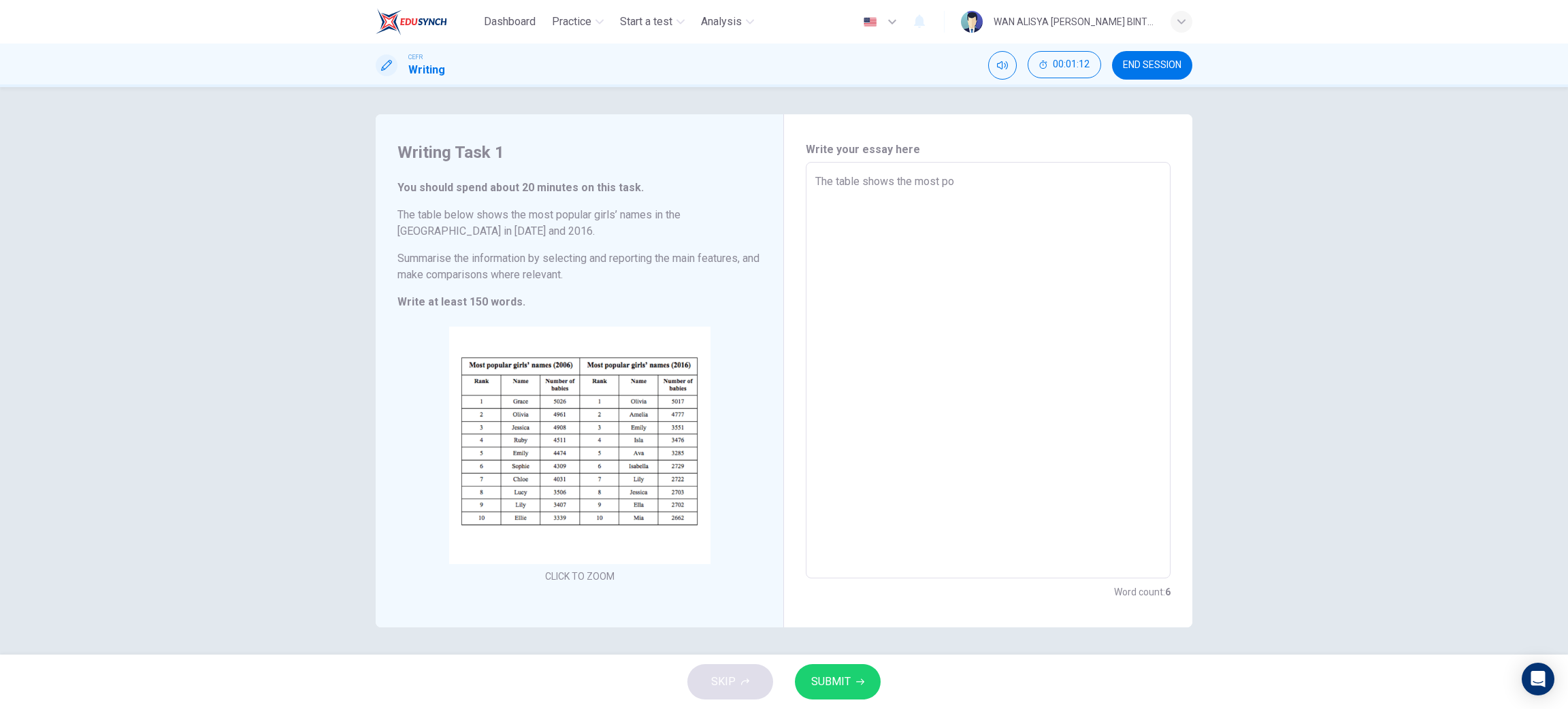 type on "x" 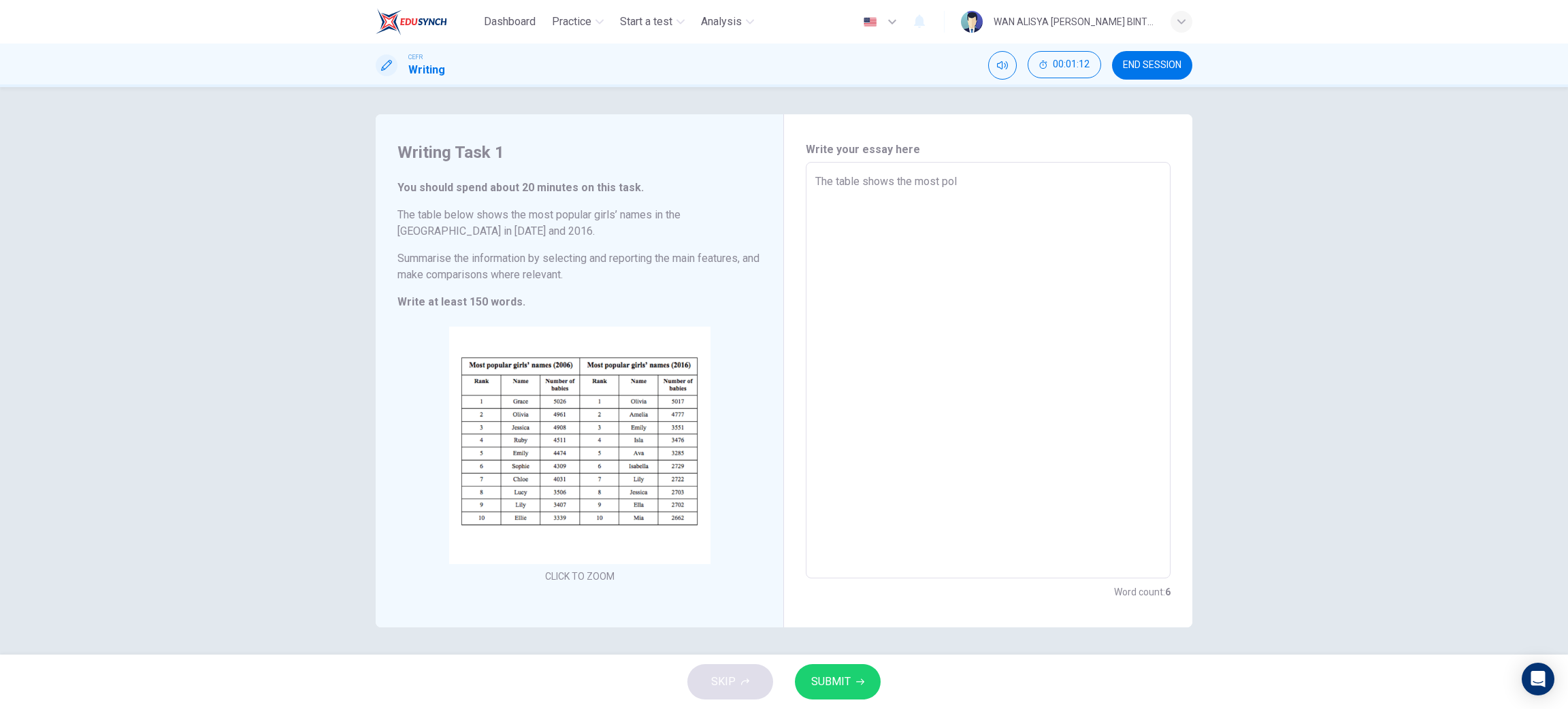 type on "x" 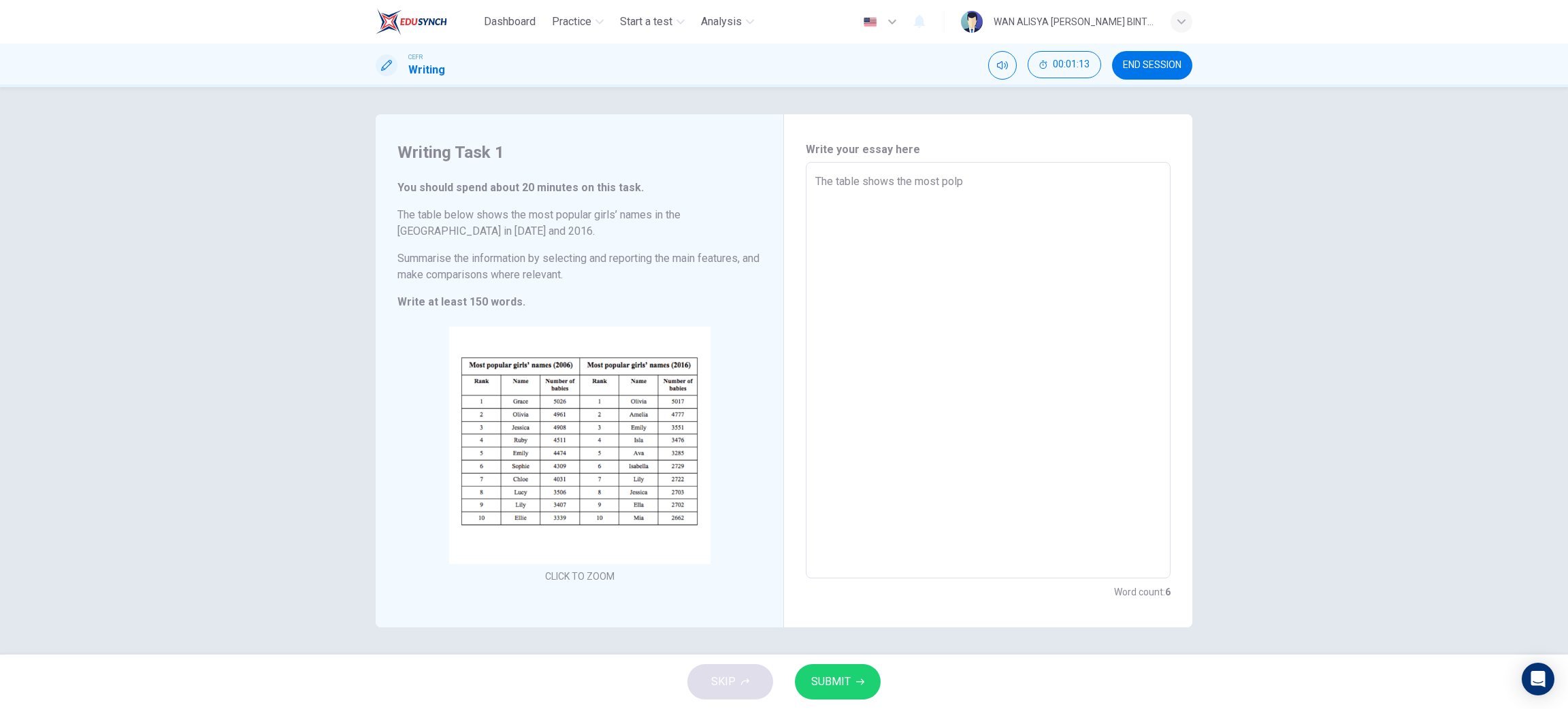 type on "The table shows the most polpu" 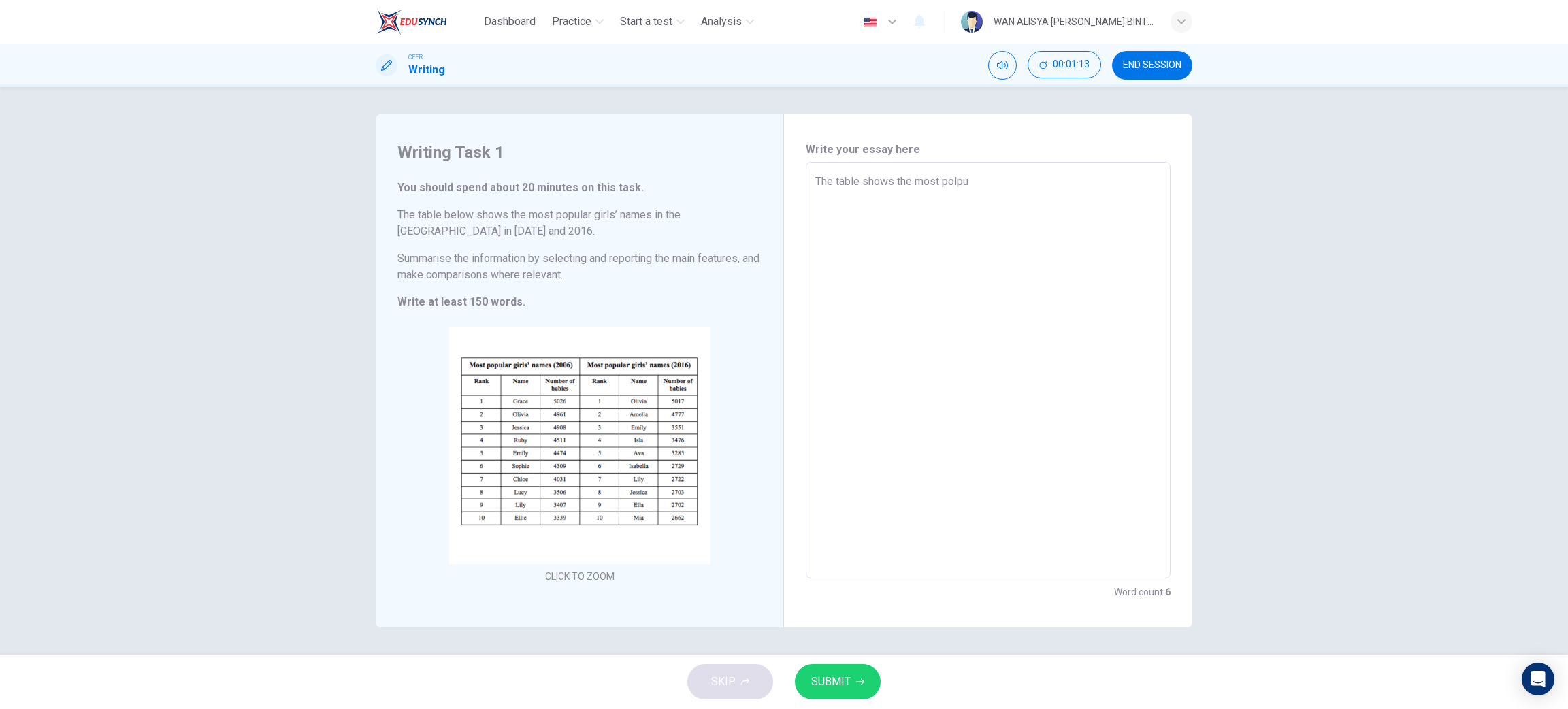 type on "x" 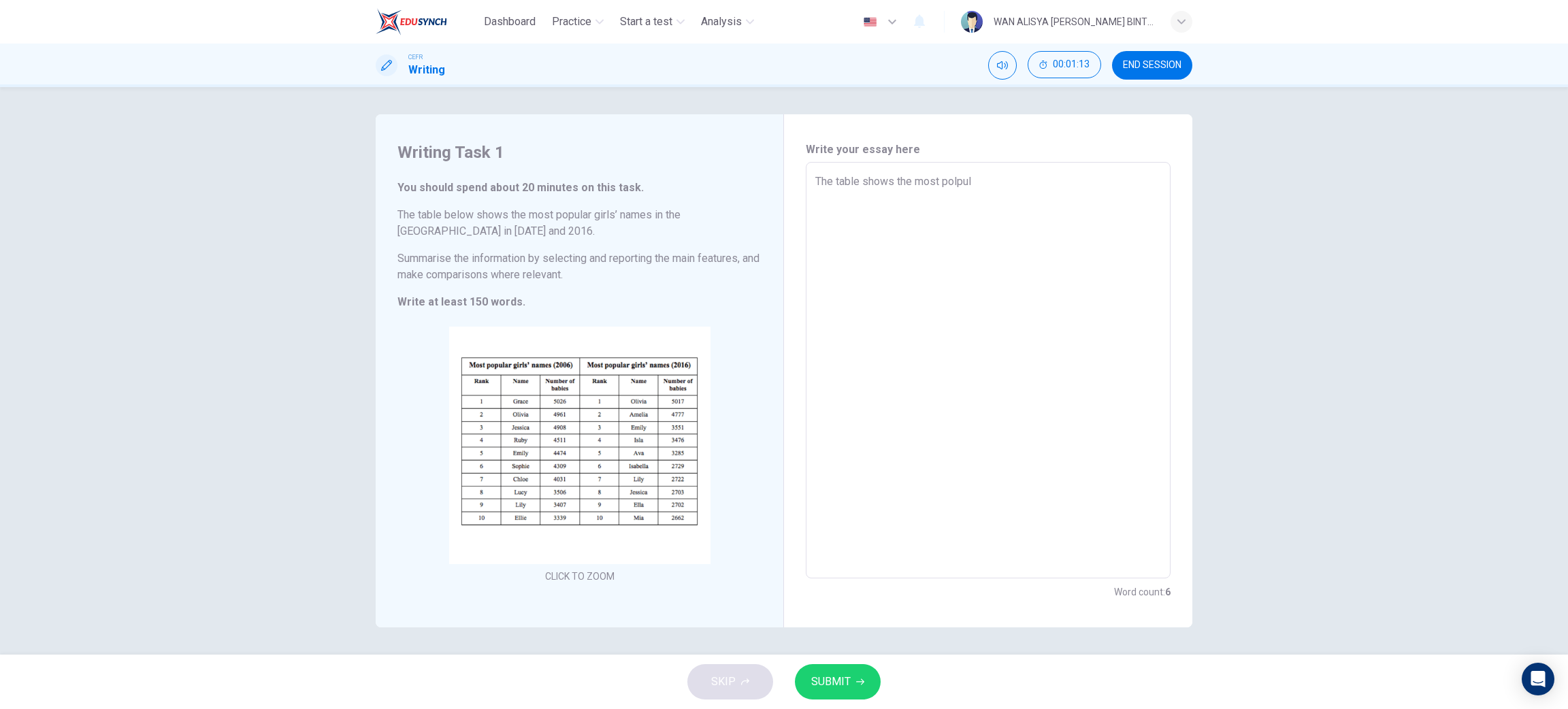 type on "x" 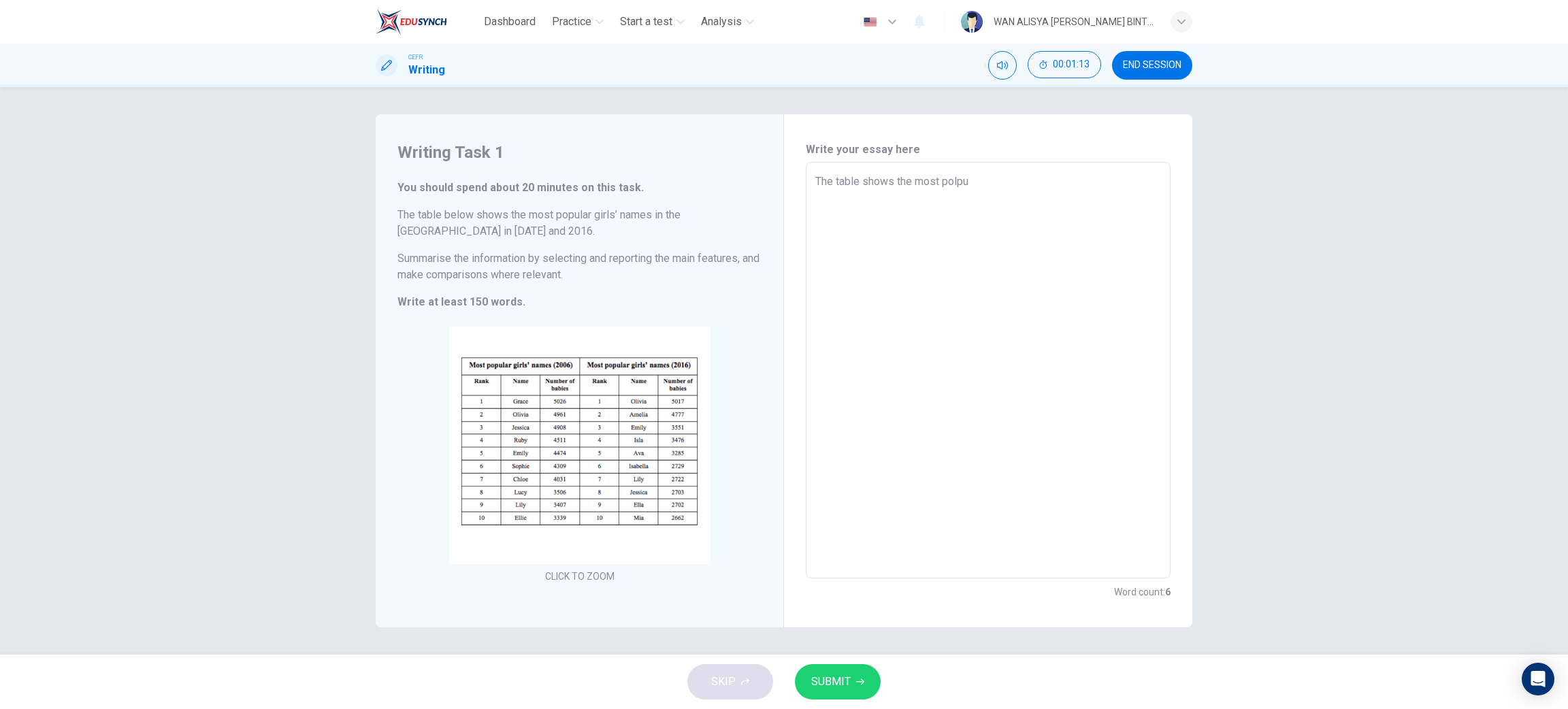 type on "x" 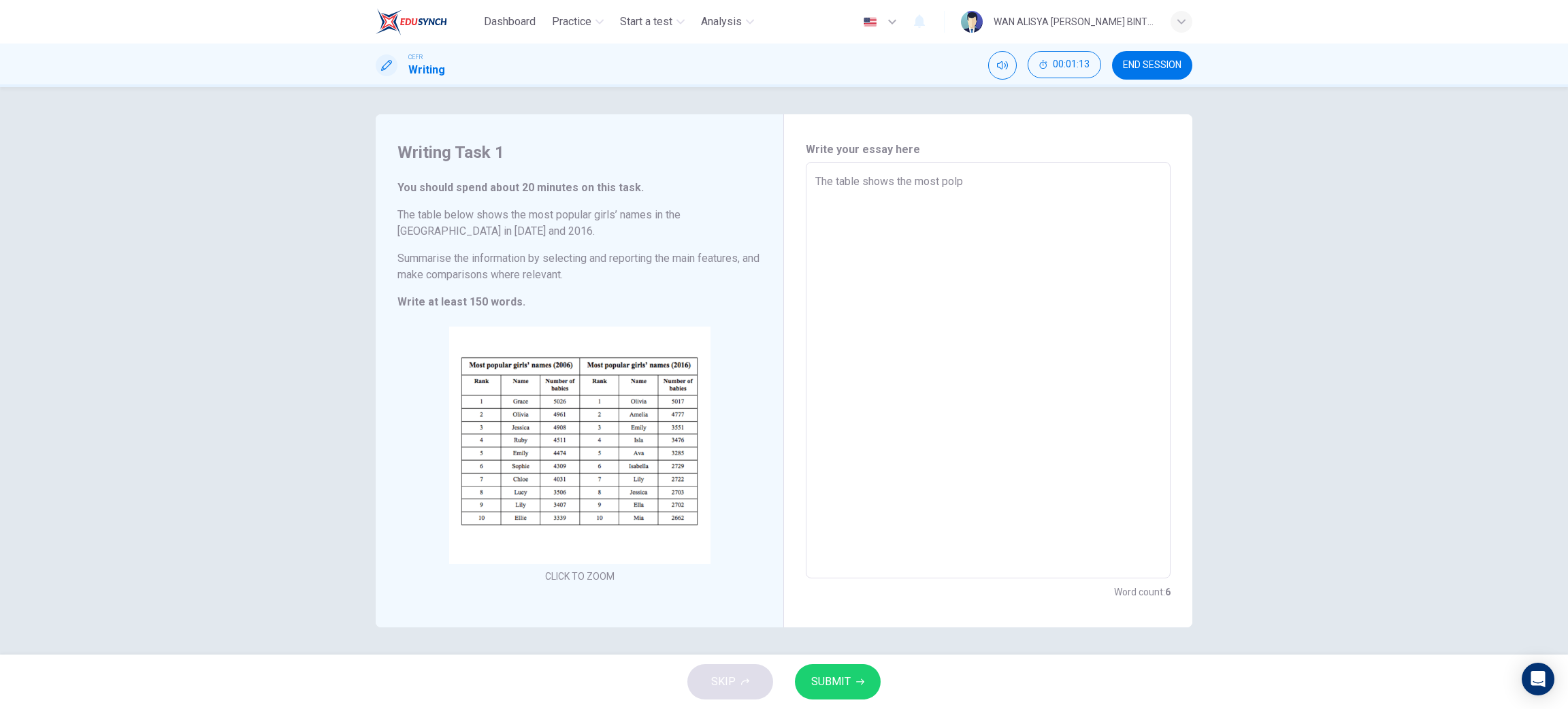 type on "The table shows the most pol" 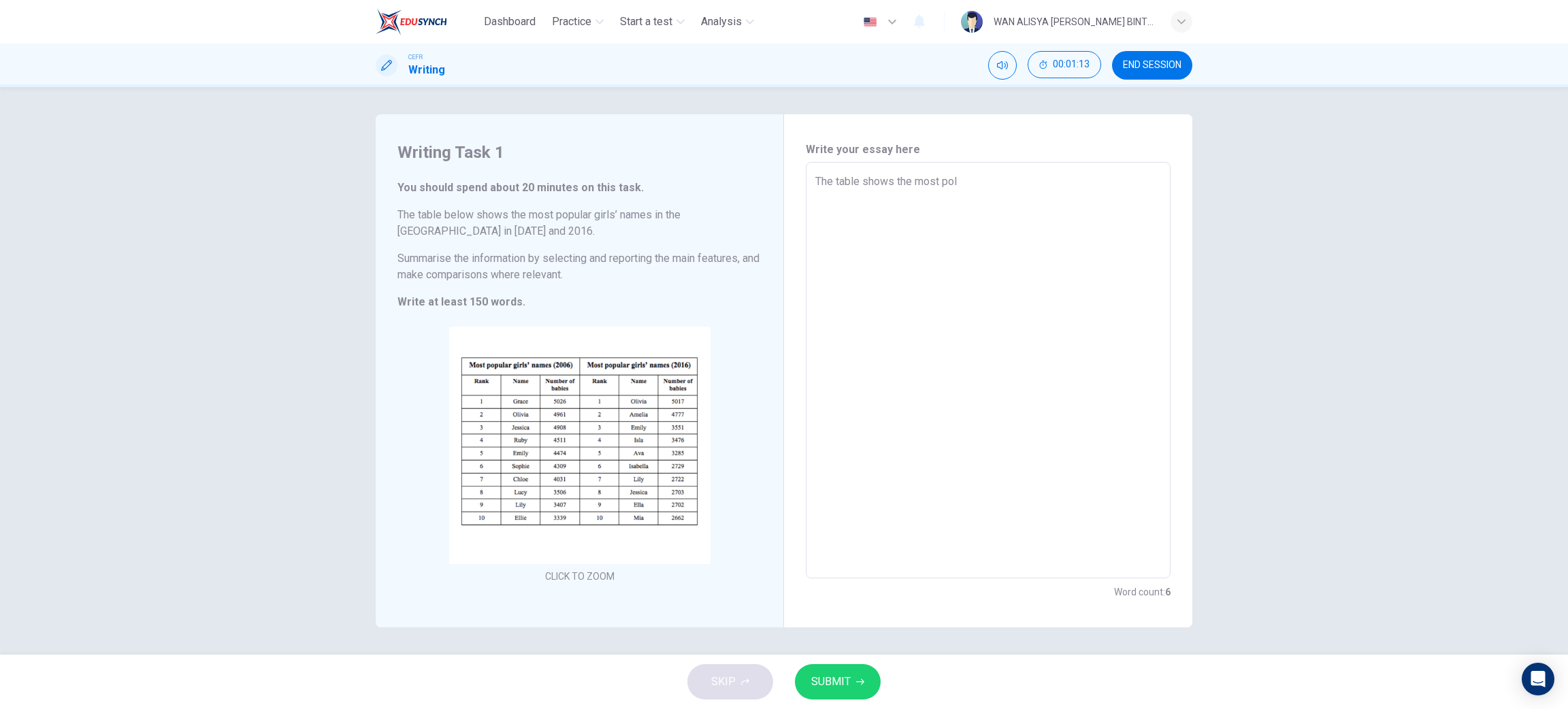 type on "x" 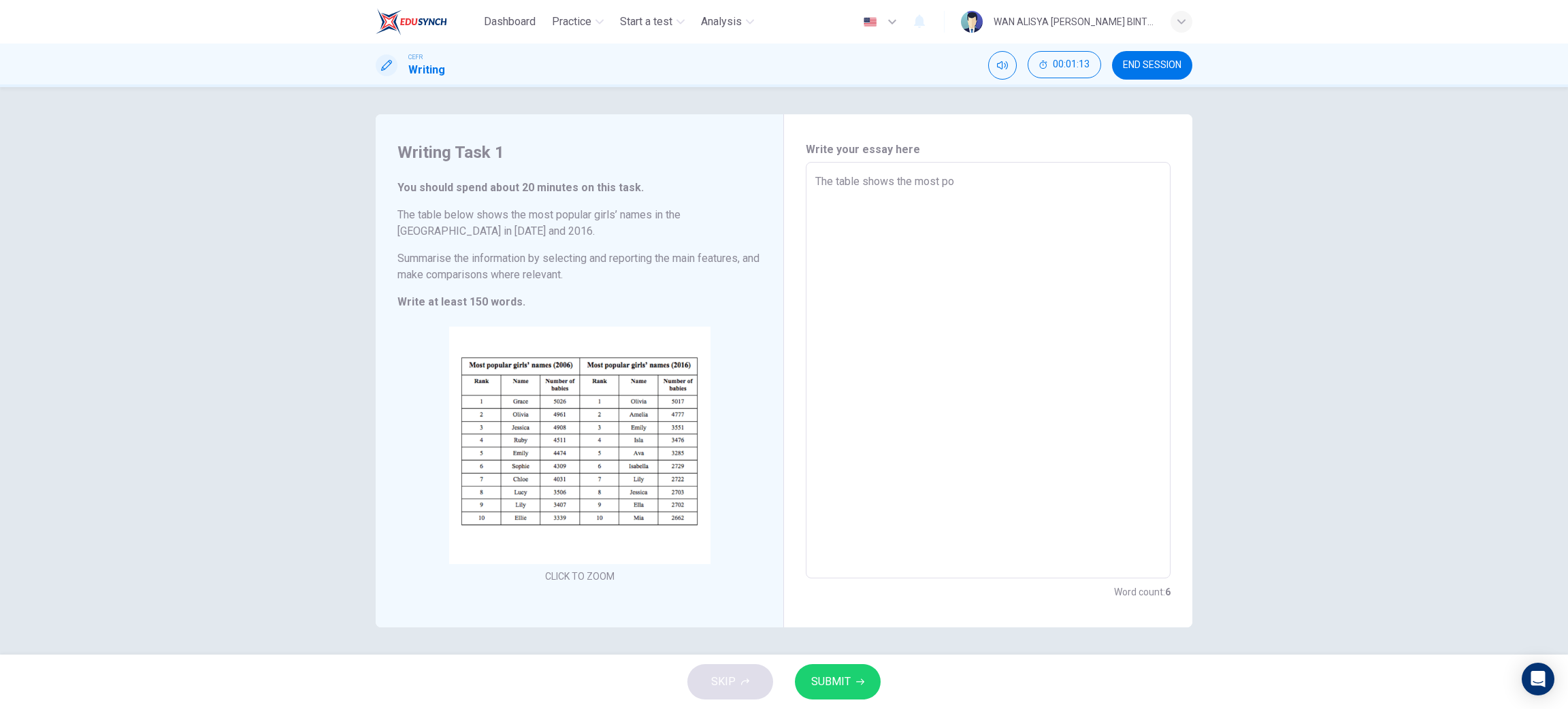 type on "x" 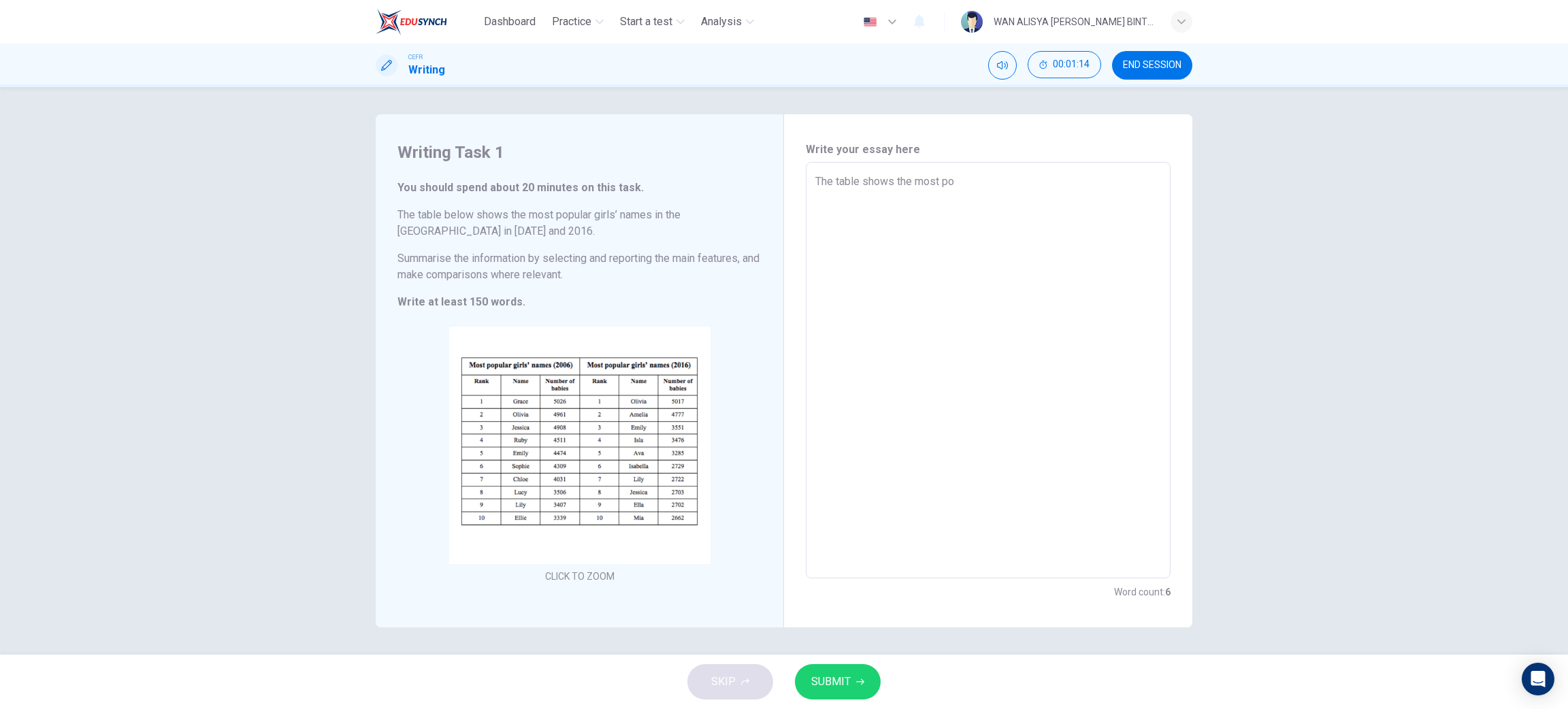 type on "The table shows the most pop" 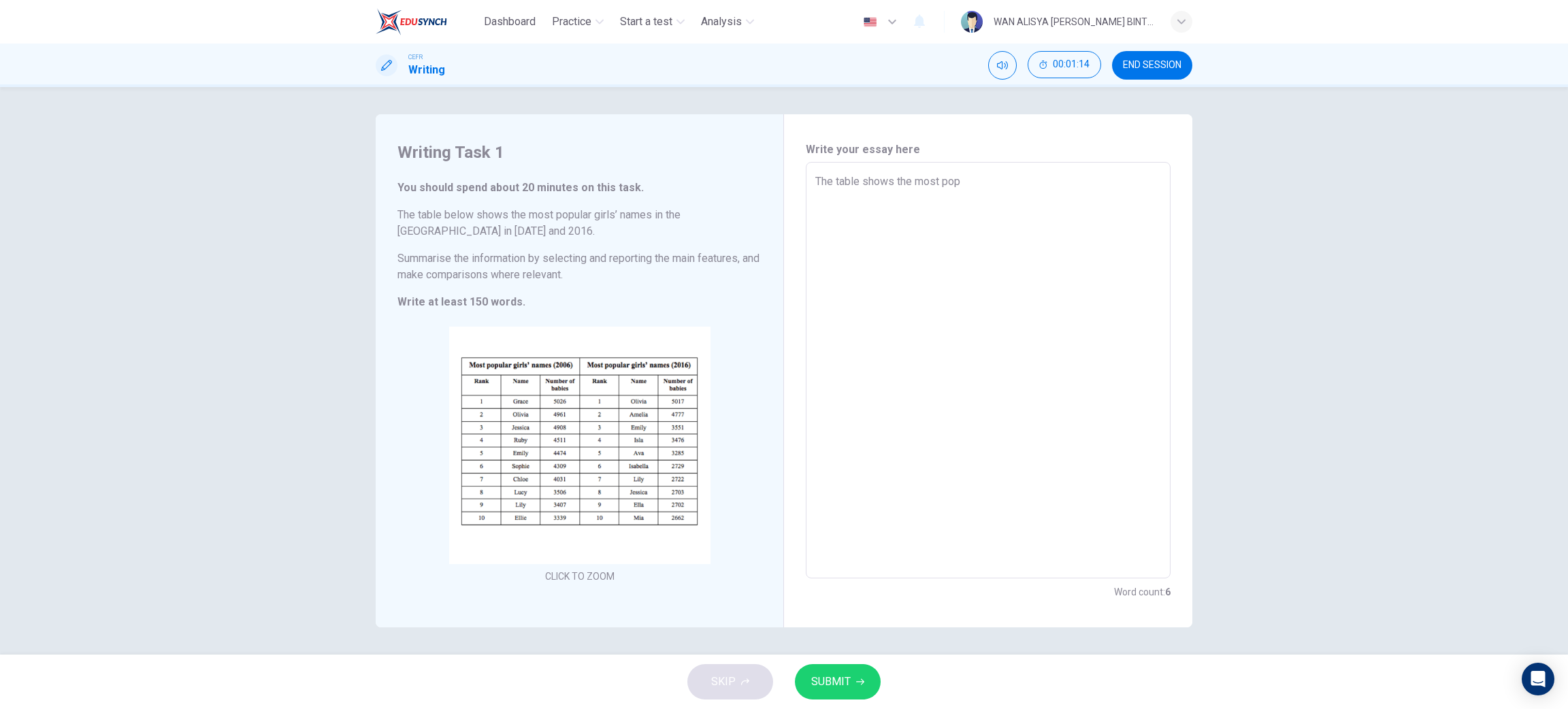 type on "x" 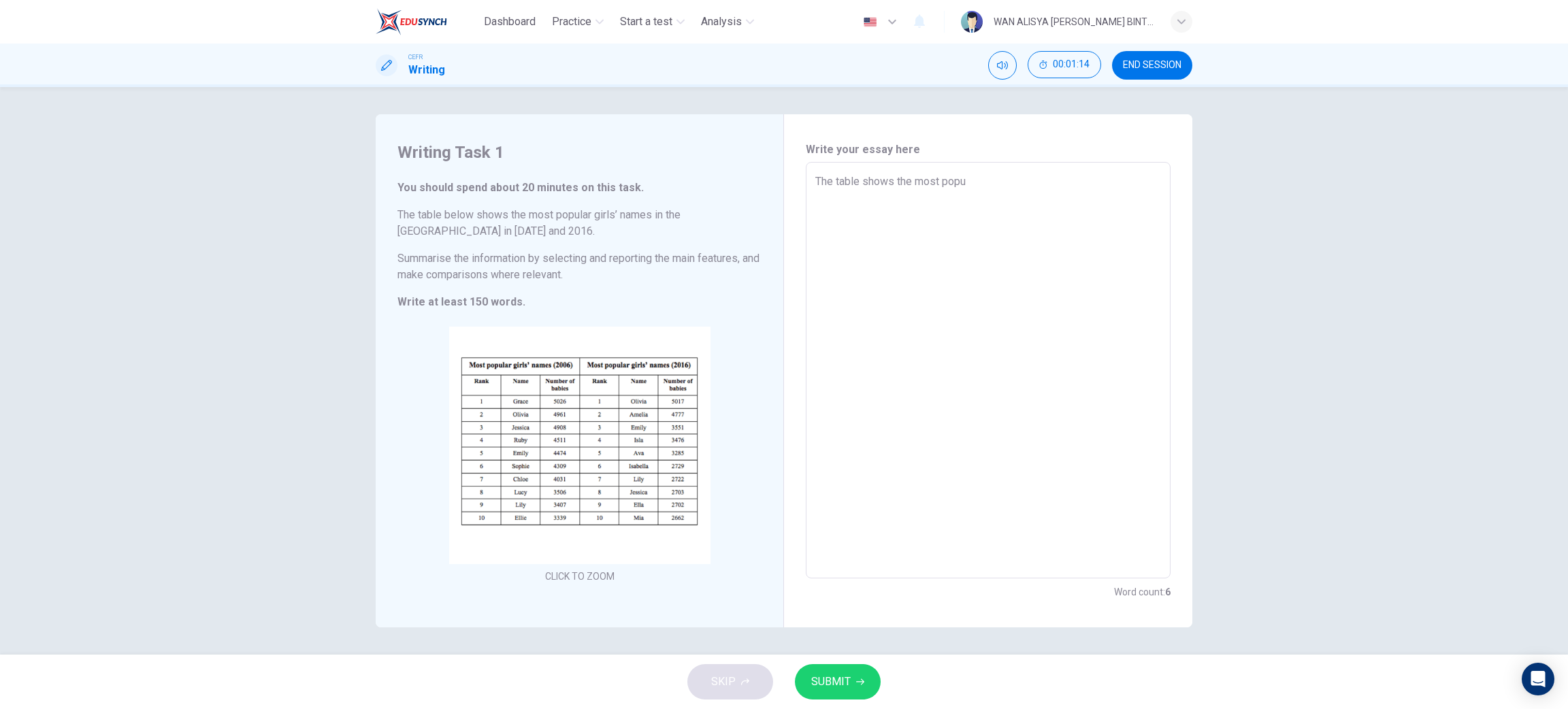 type on "x" 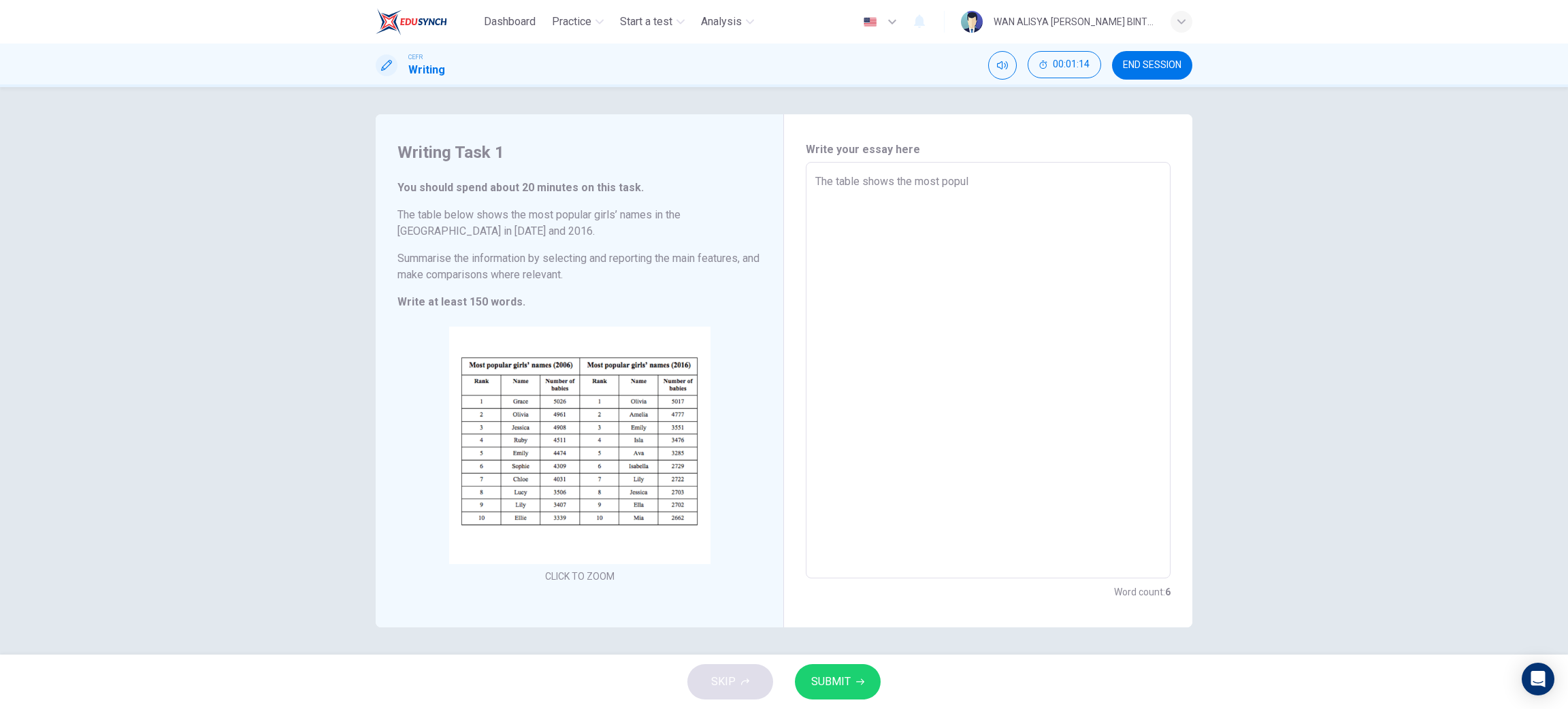 type on "The table shows the most popula" 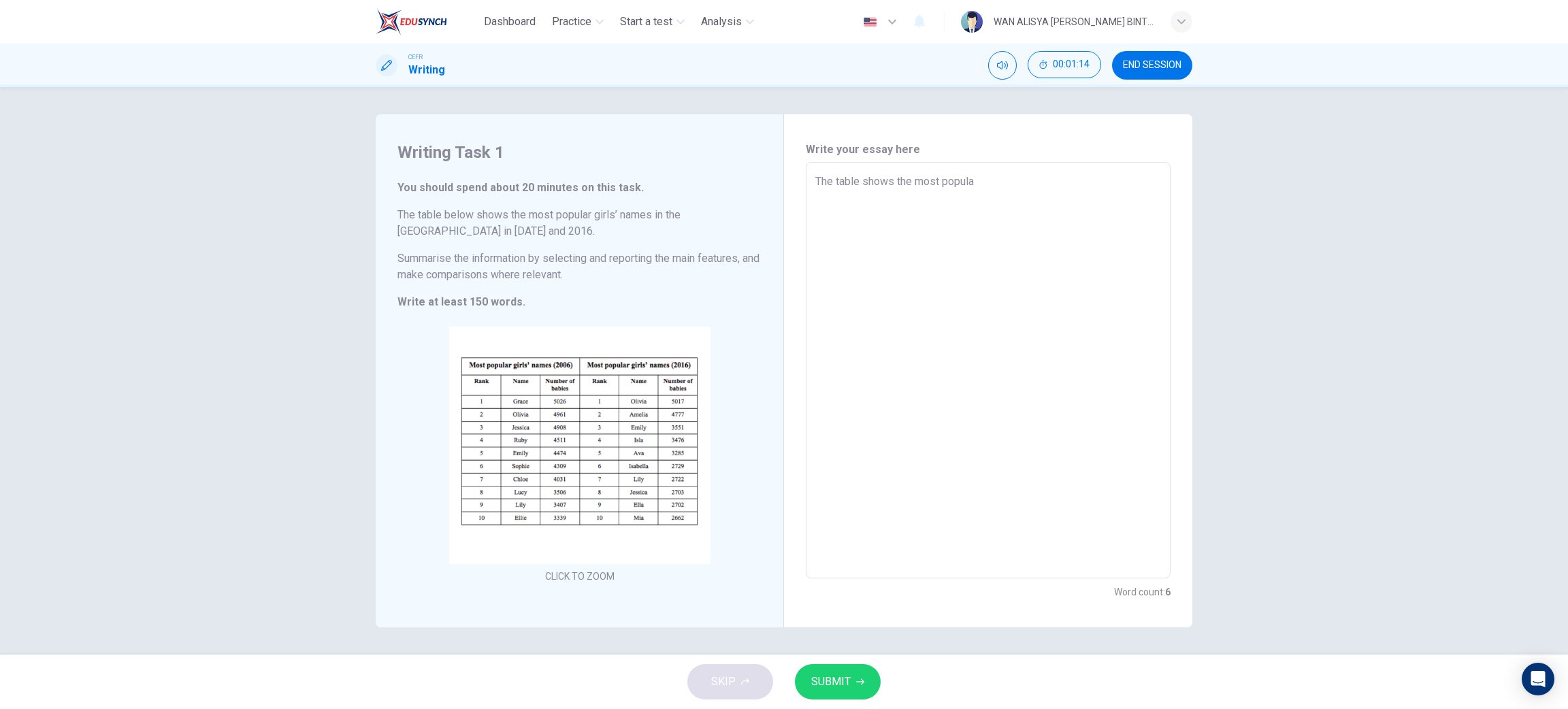 type on "x" 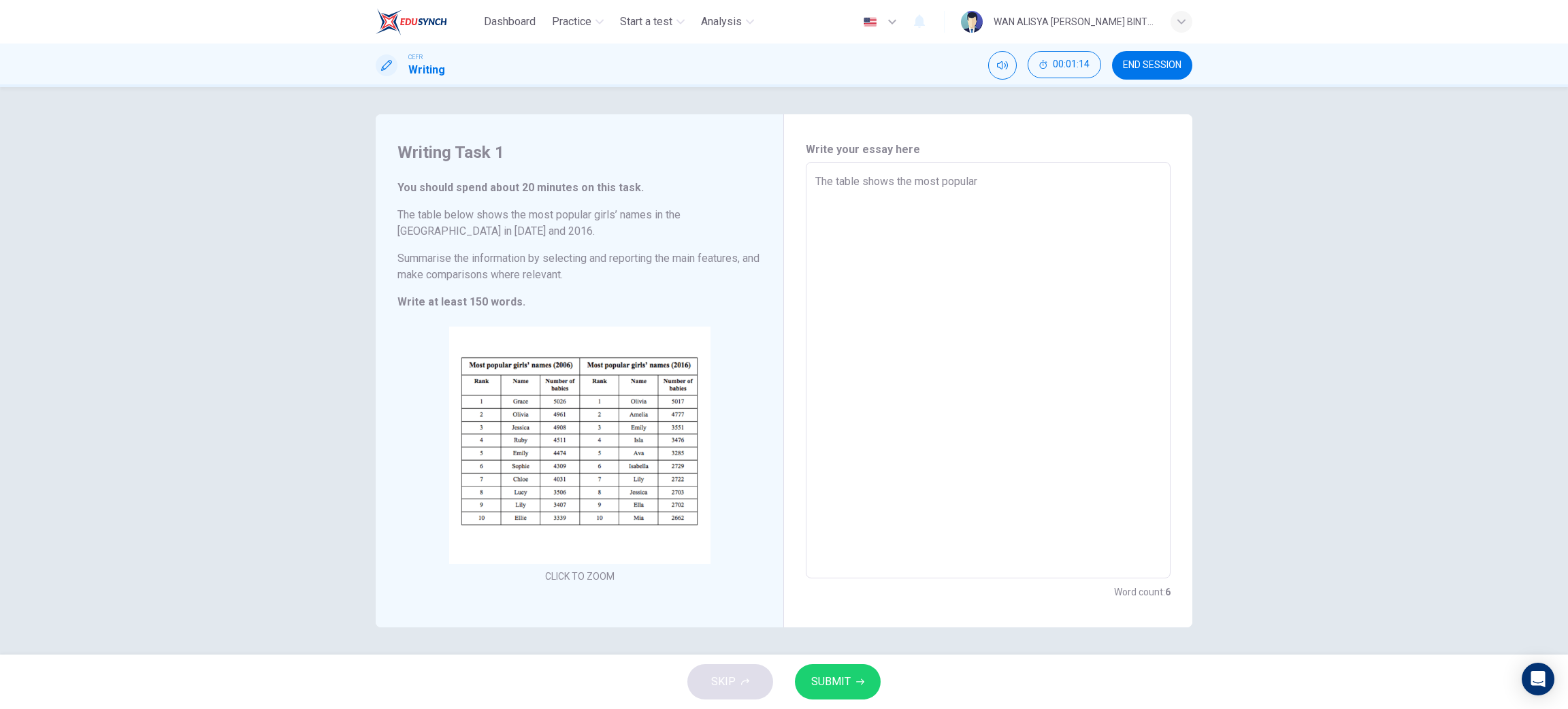 type on "The table shows the most popular" 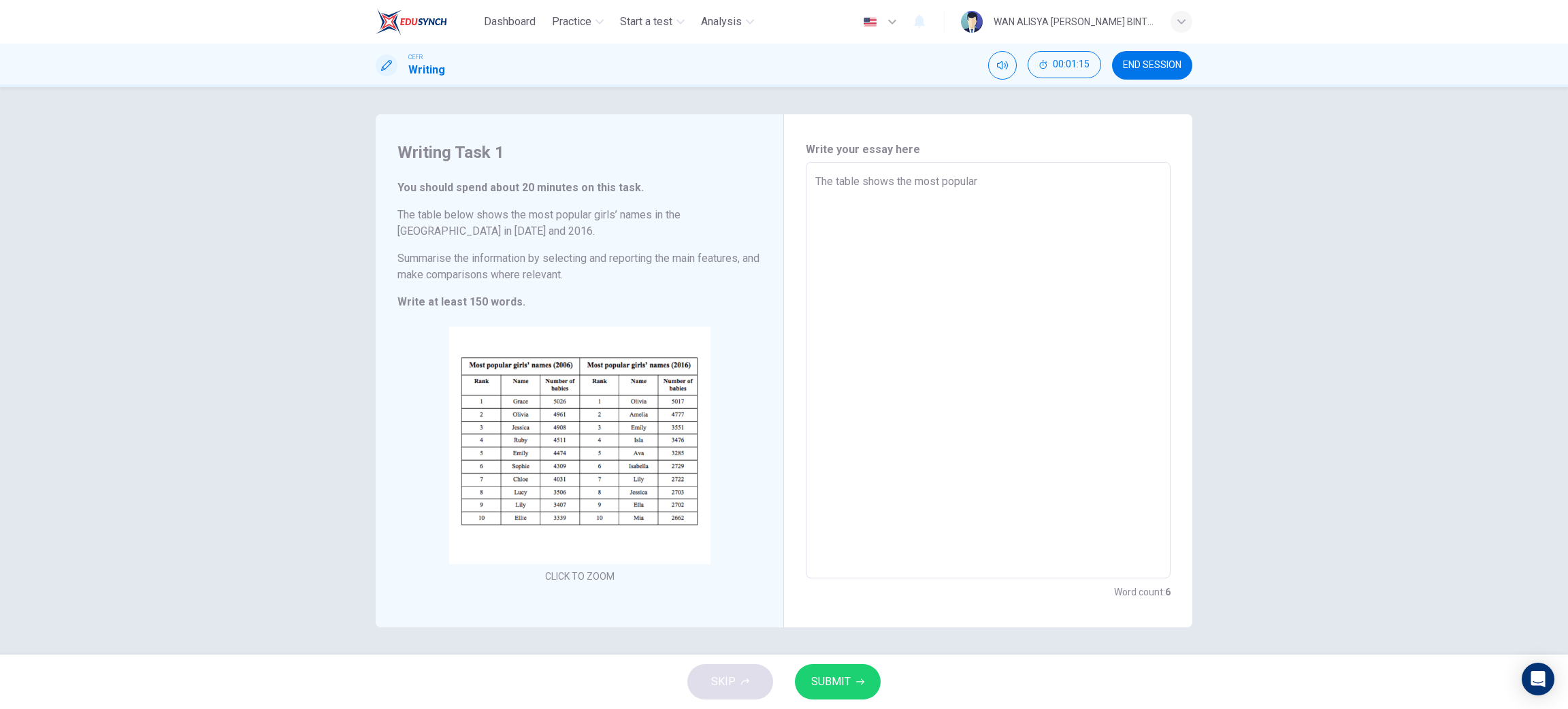 type on "The table shows the most popular g" 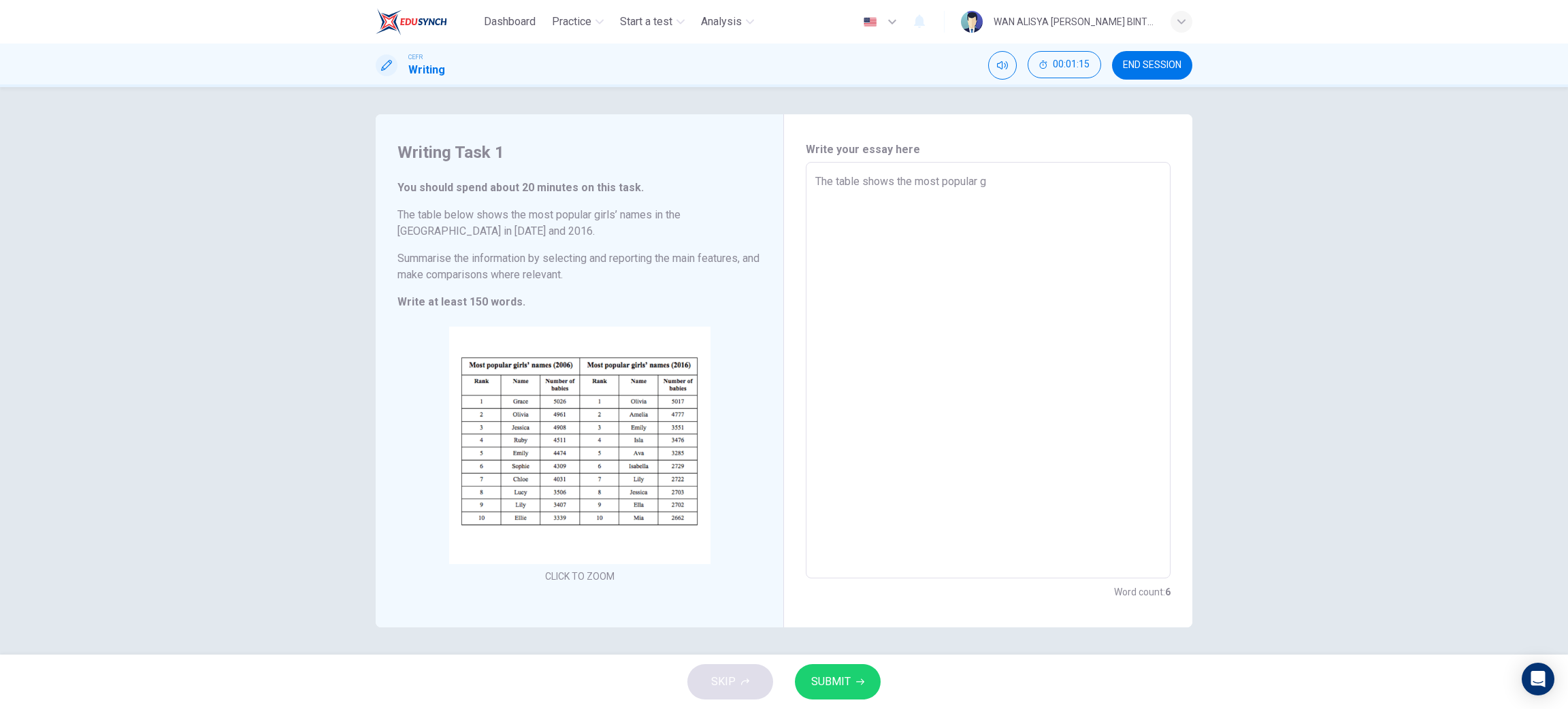 type on "x" 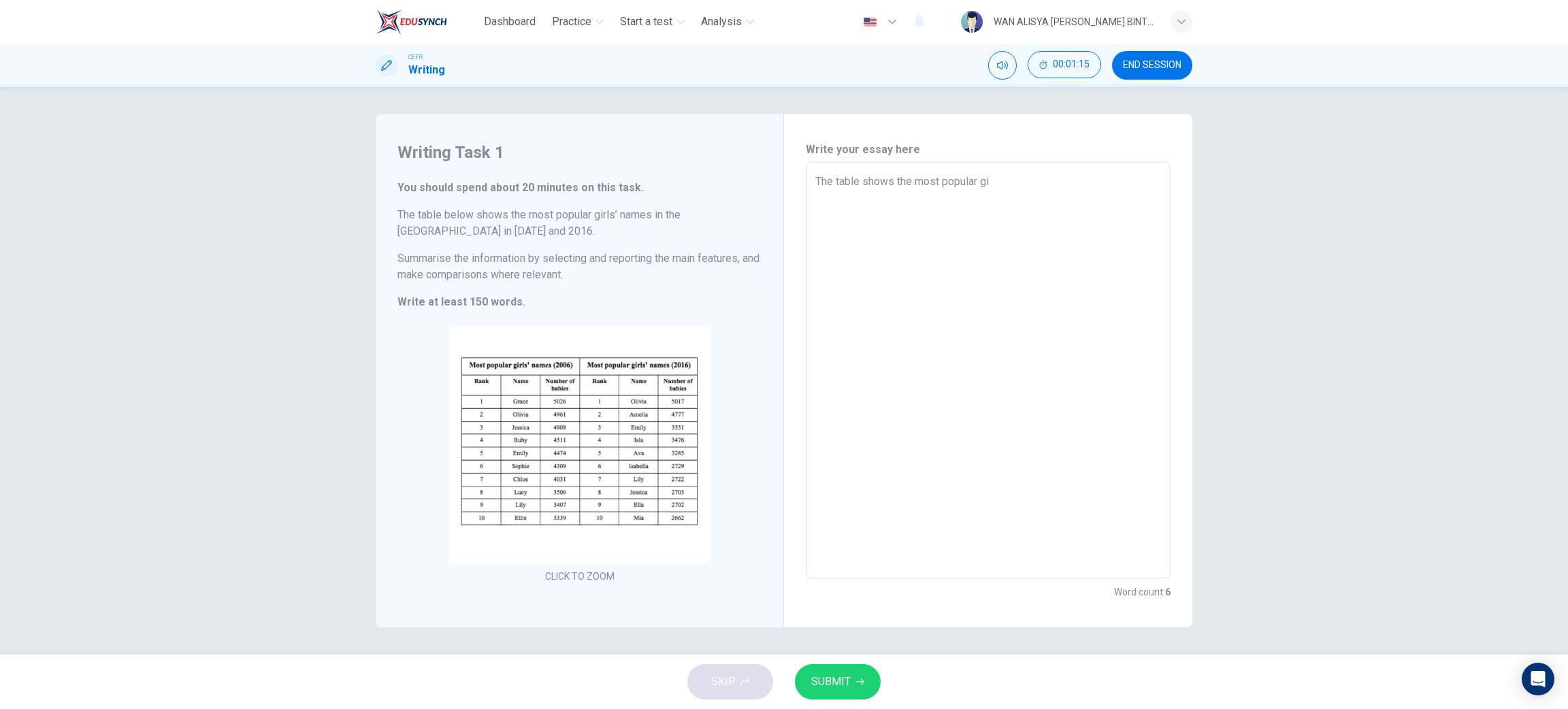 type on "x" 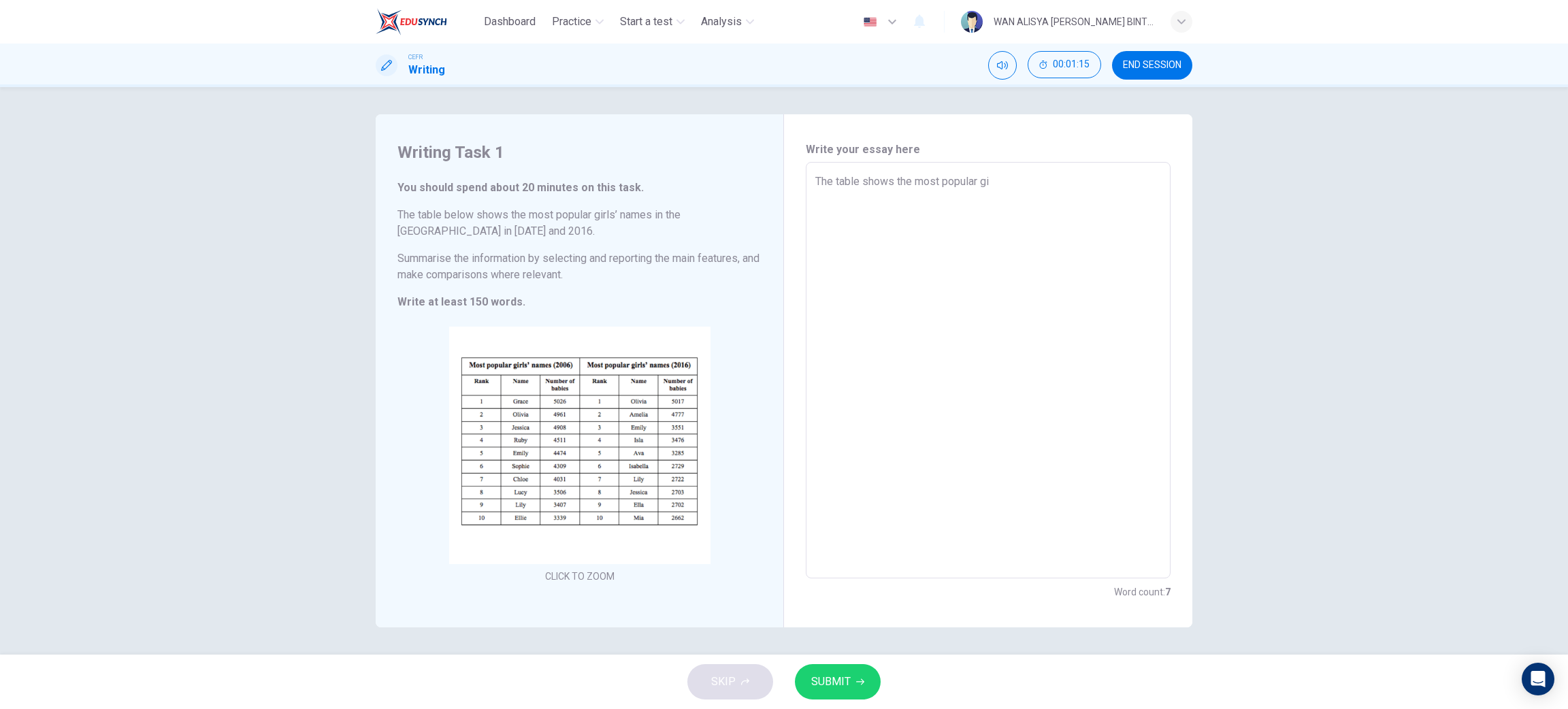type on "The table shows the most popular gir" 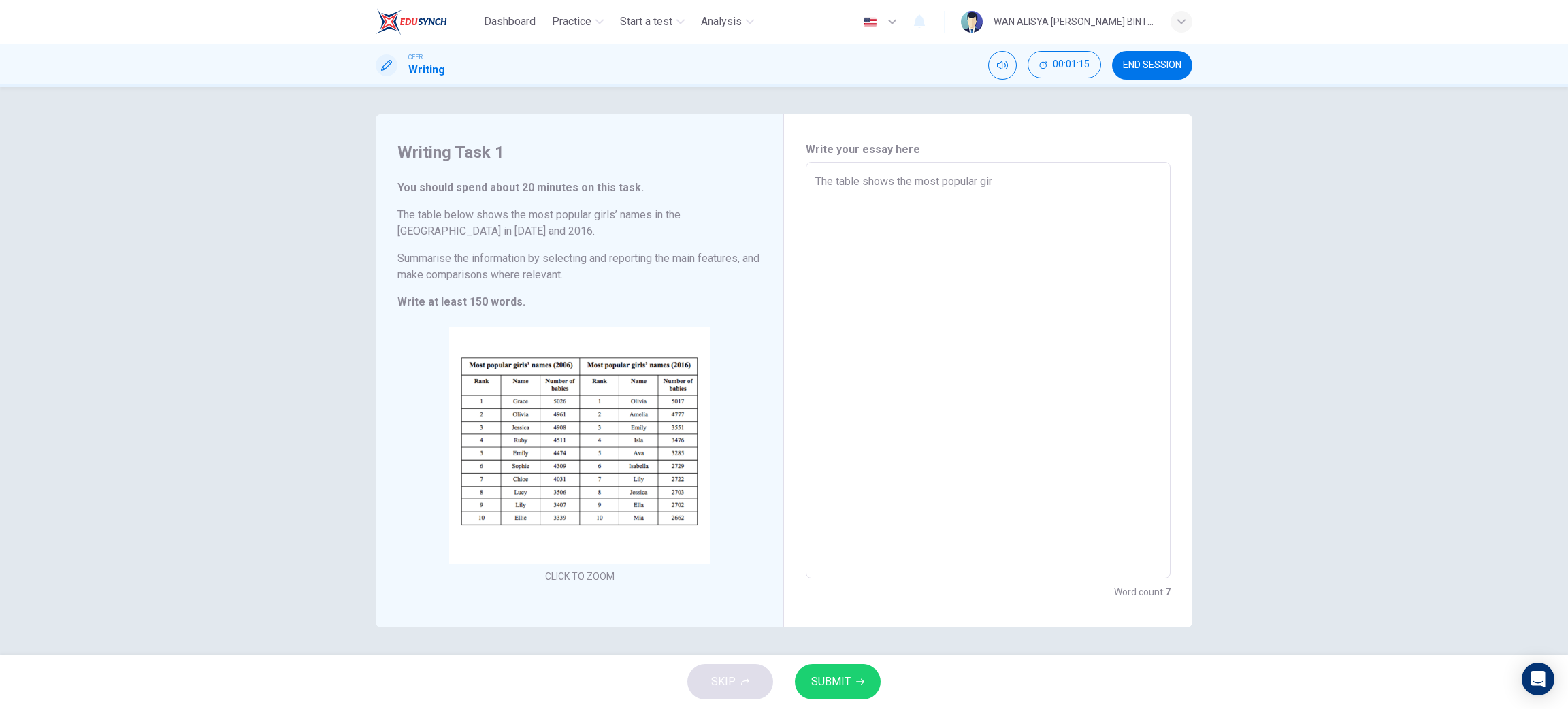 type on "x" 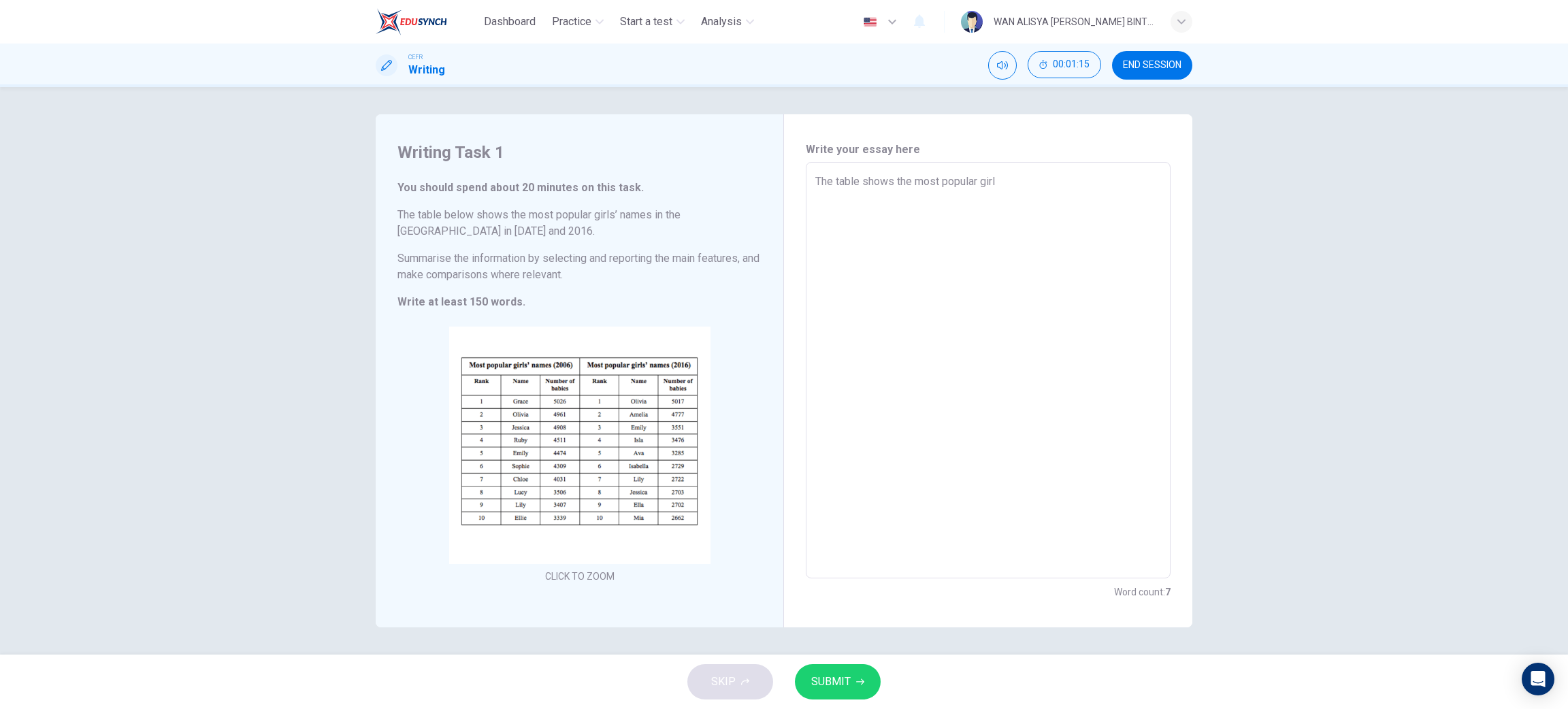 type on "x" 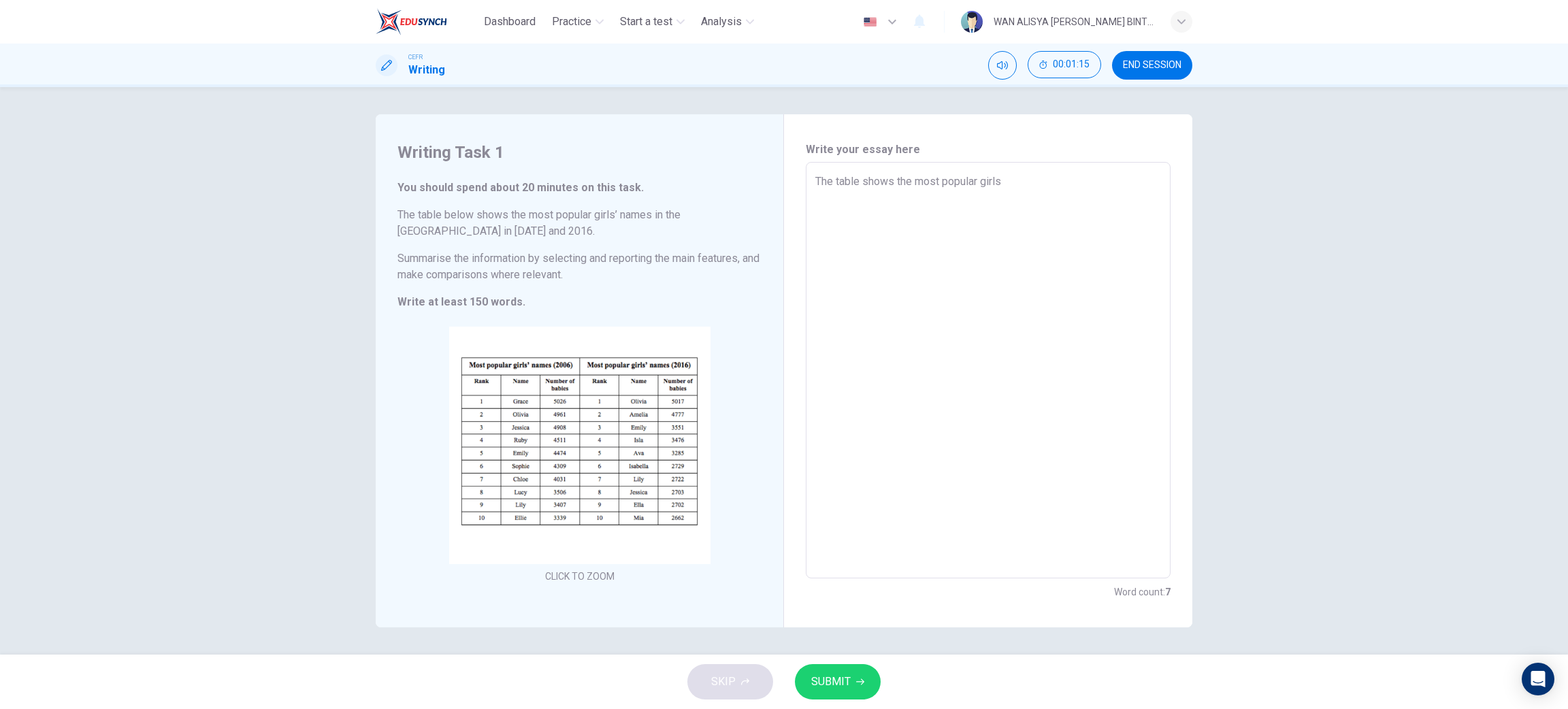 type on "x" 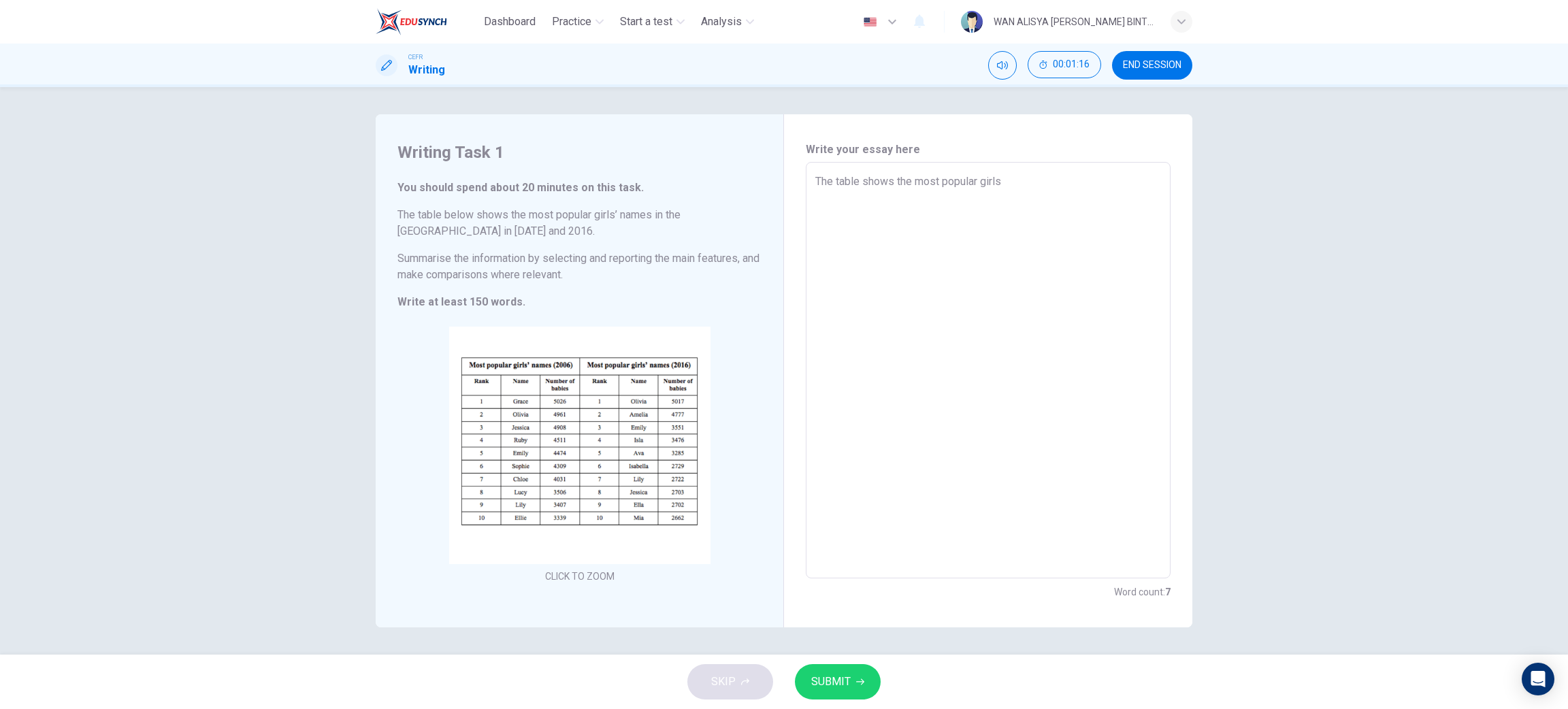 type on "The table shows the most popular girls" 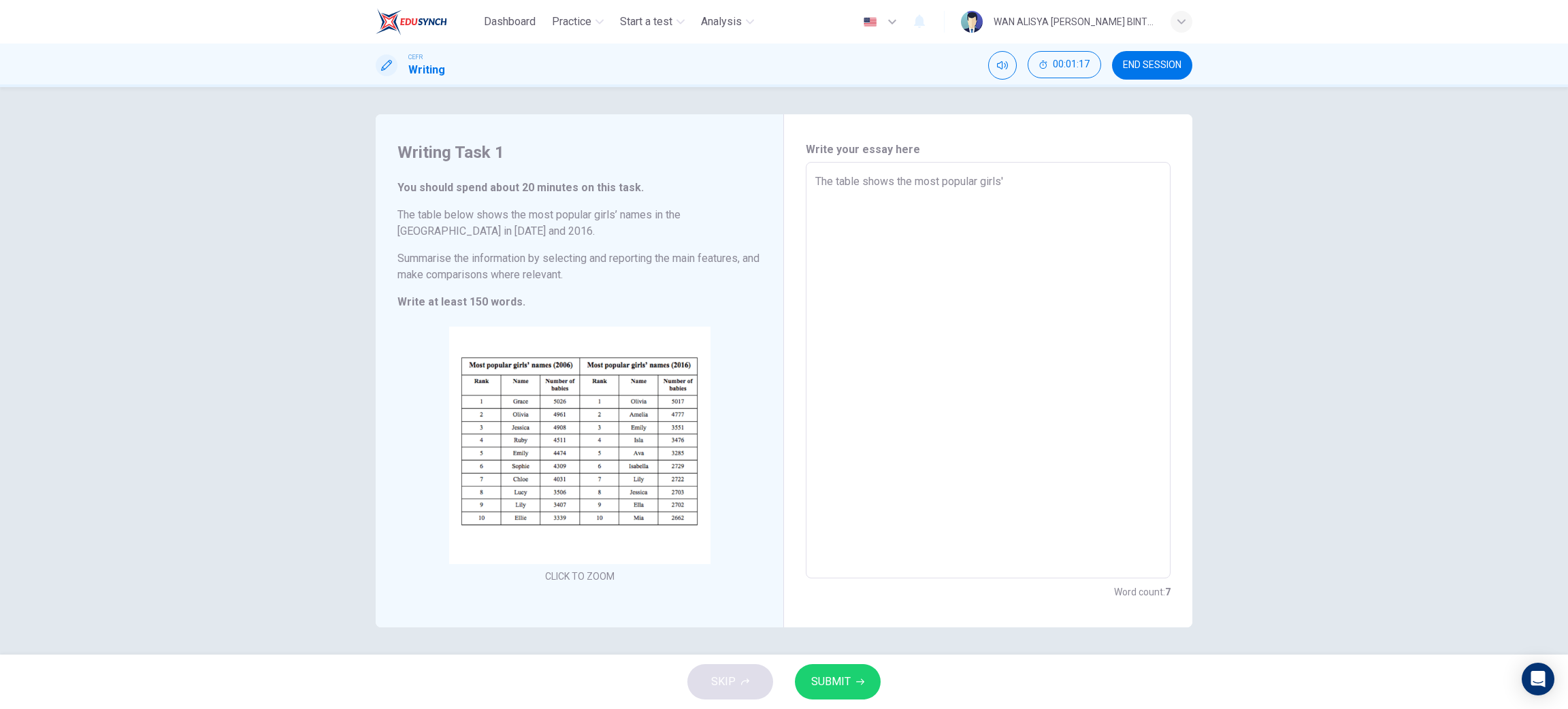 type on "The table shows the most popular girls'" 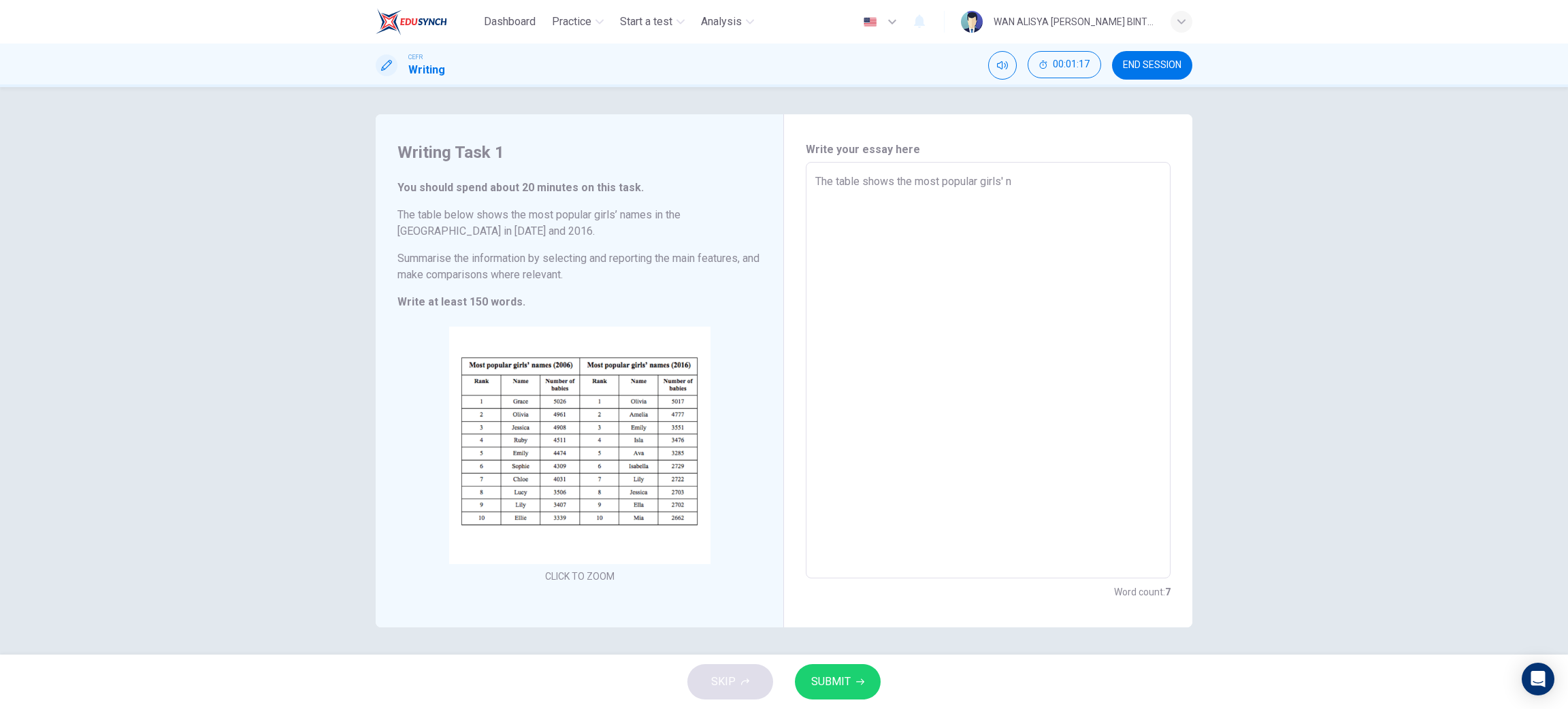 type on "x" 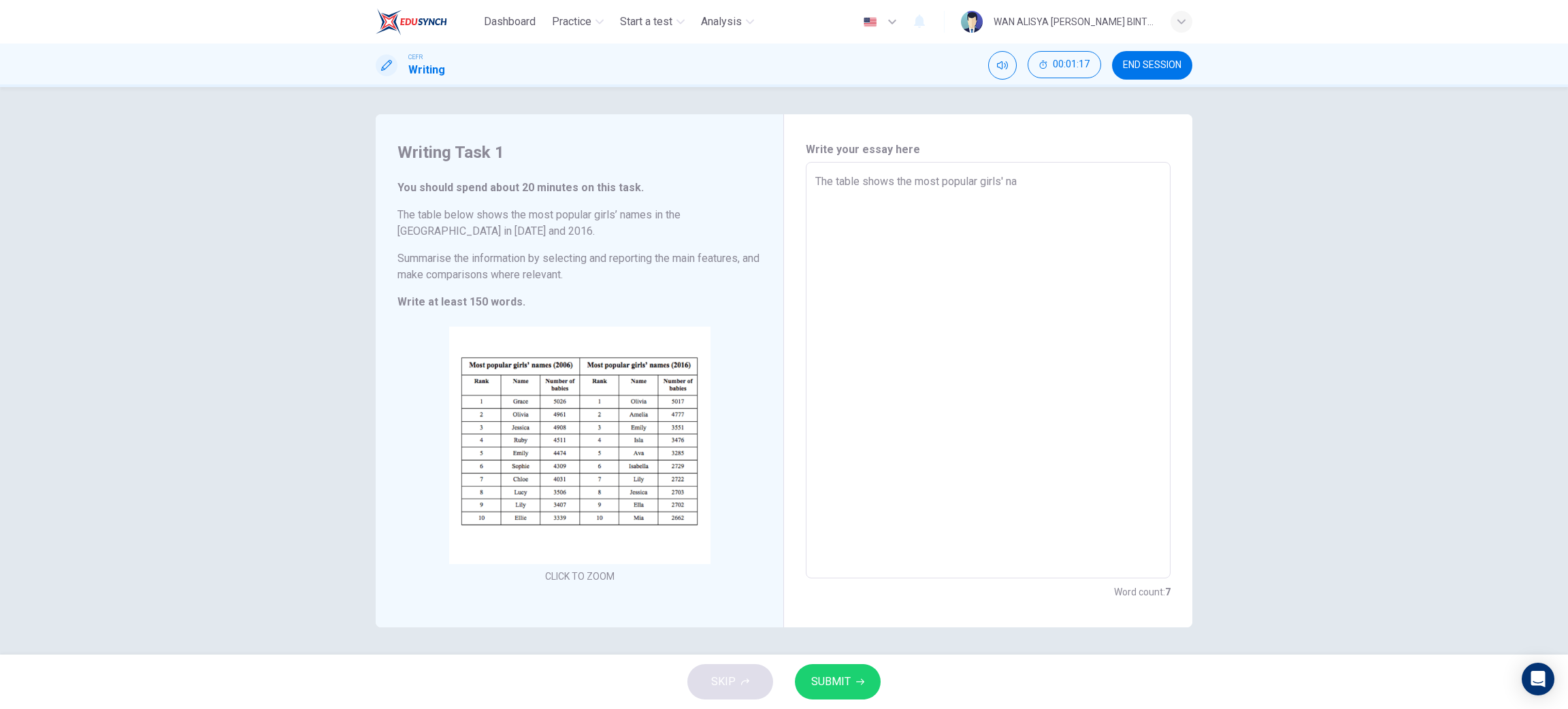 type on "x" 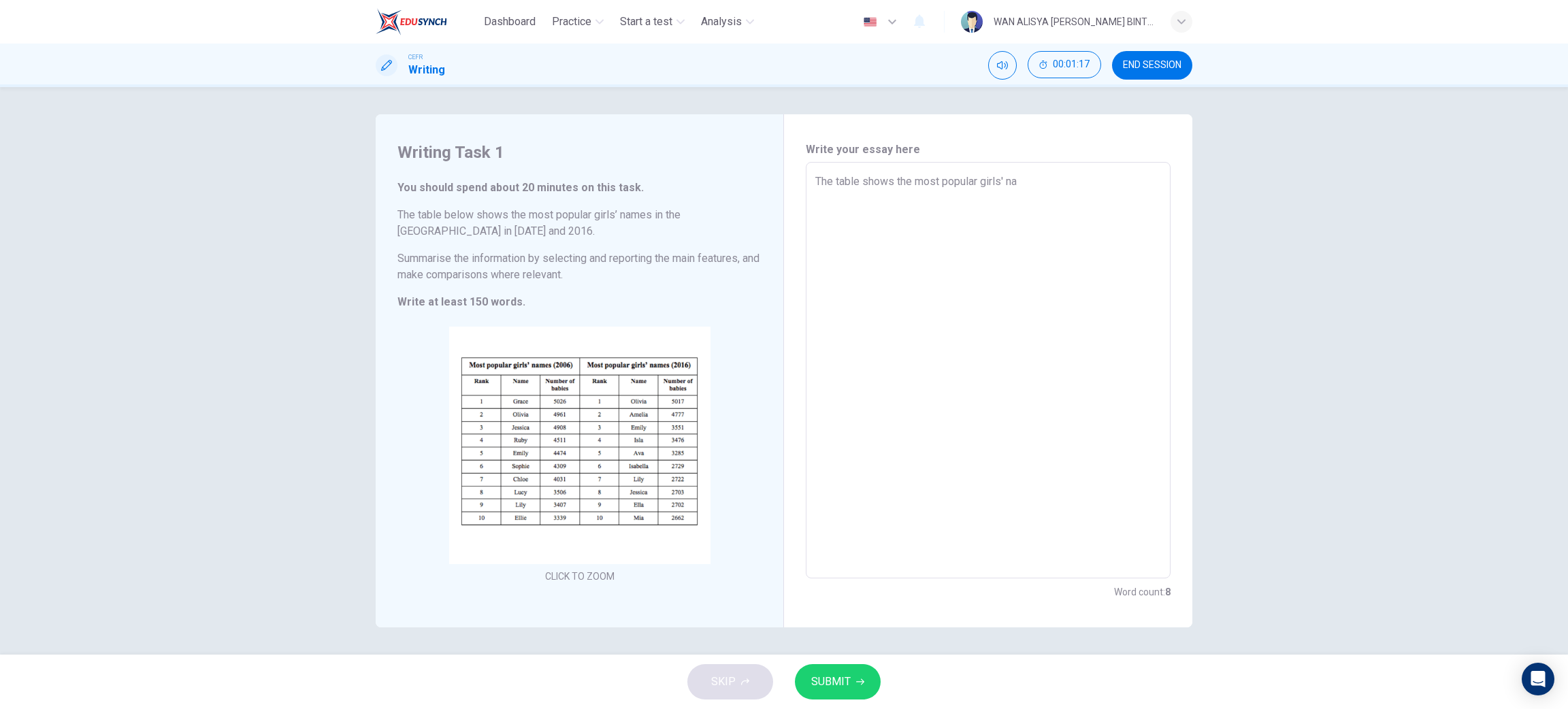 type on "The table shows the most popular girls' nam" 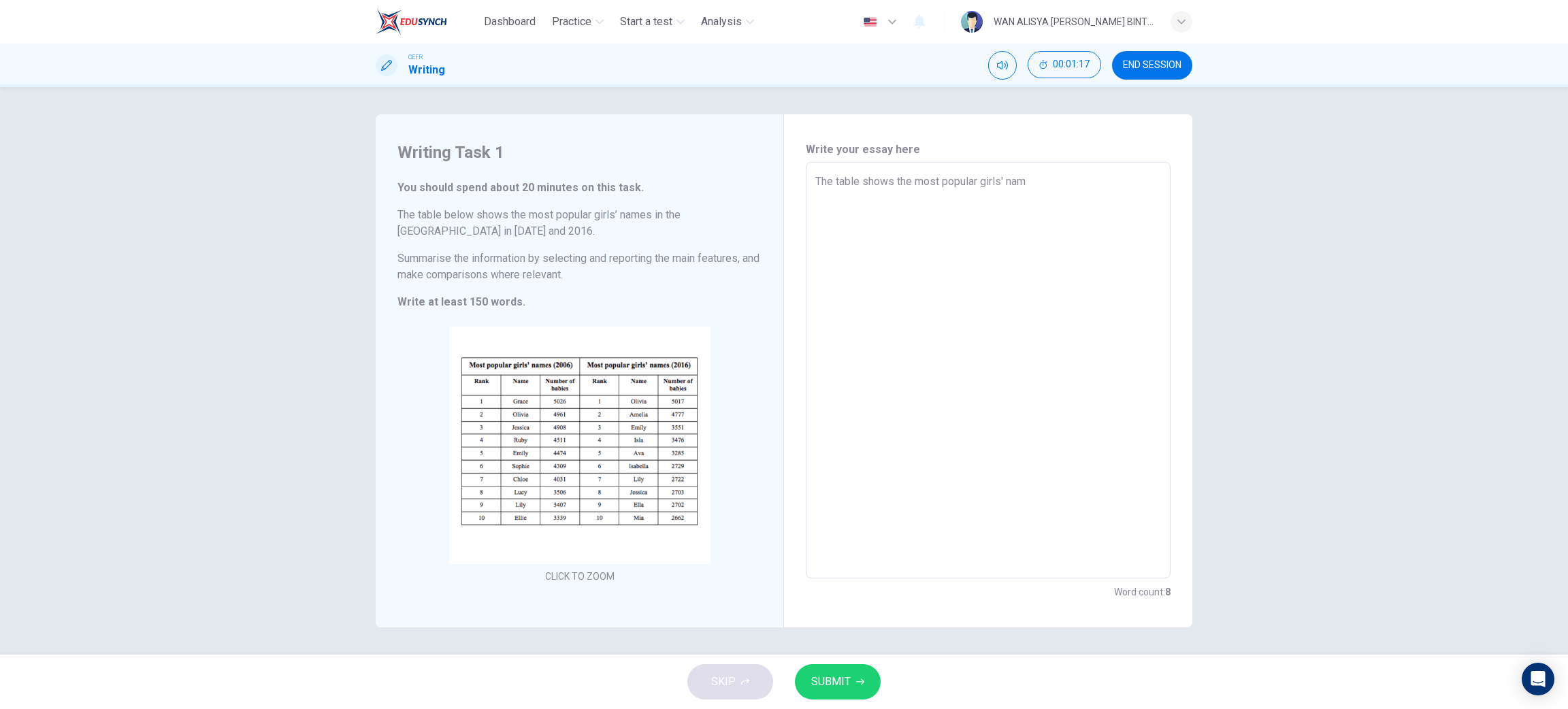 type on "x" 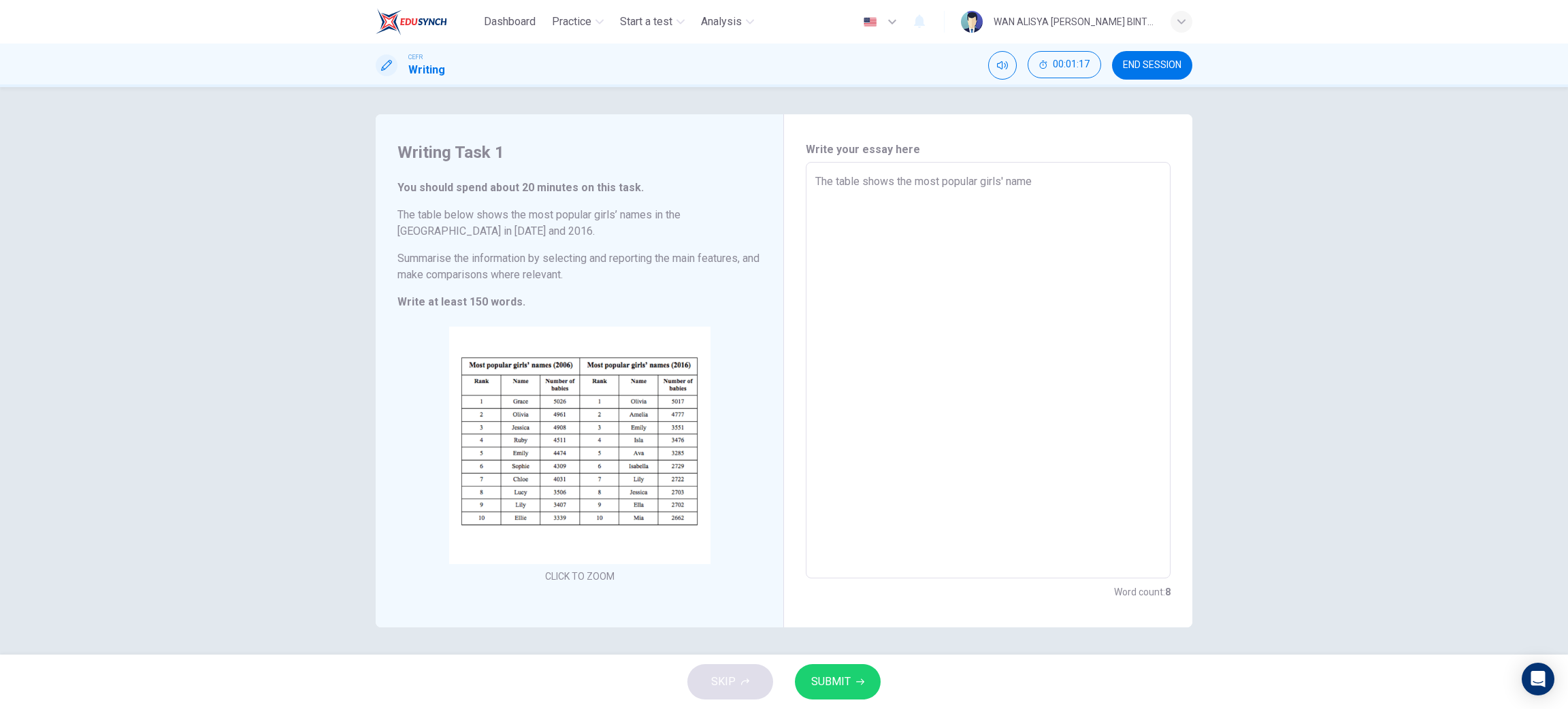 type on "The table shows the most popular girls' names" 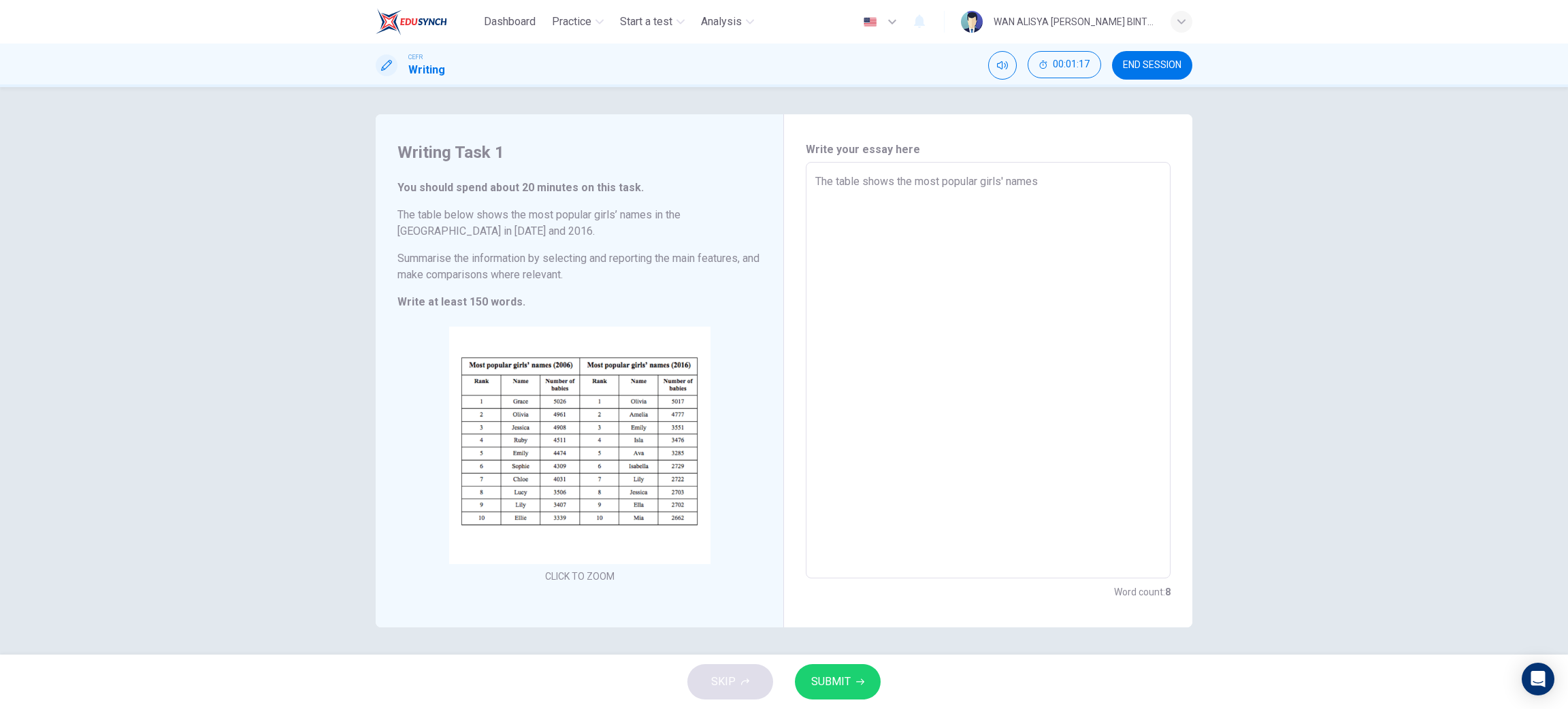 type on "x" 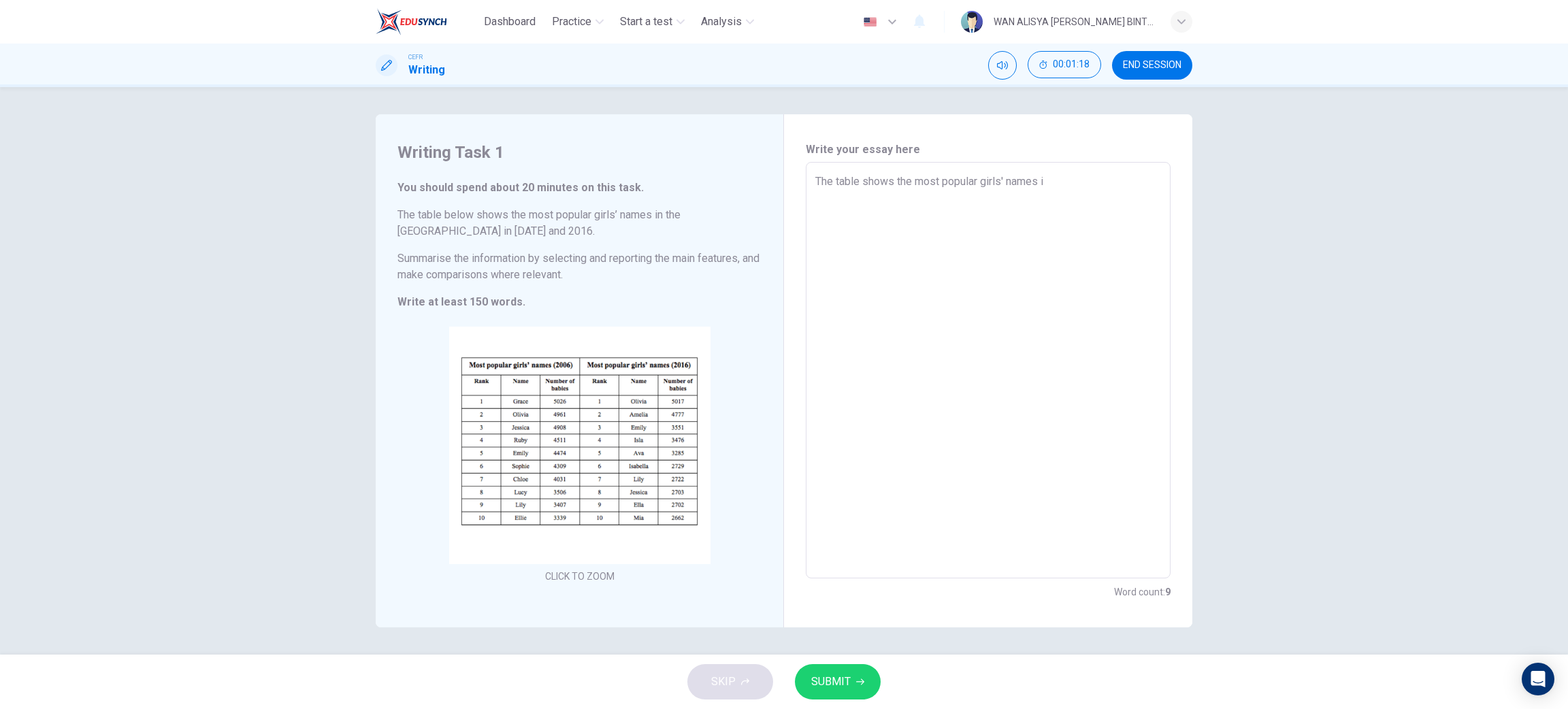 type on "x" 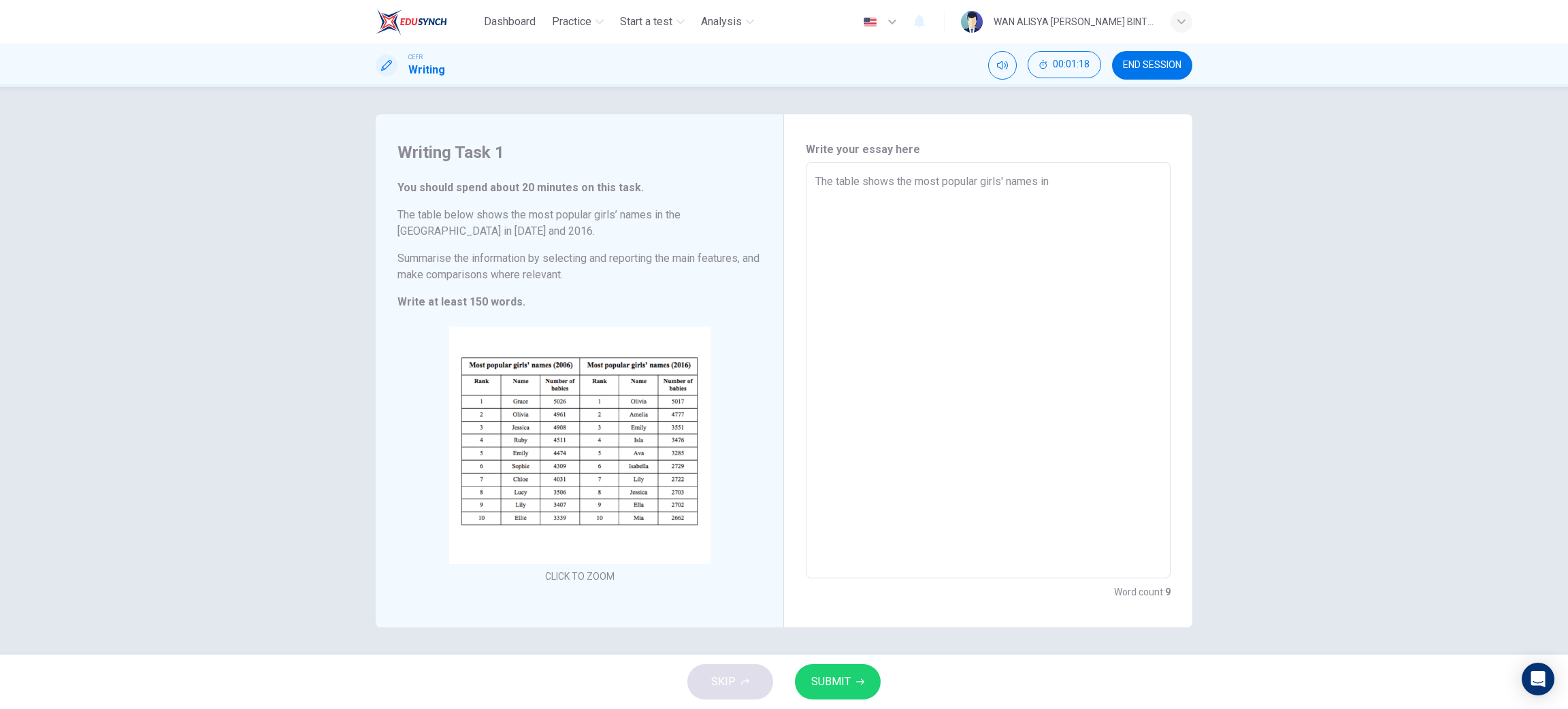 type on "x" 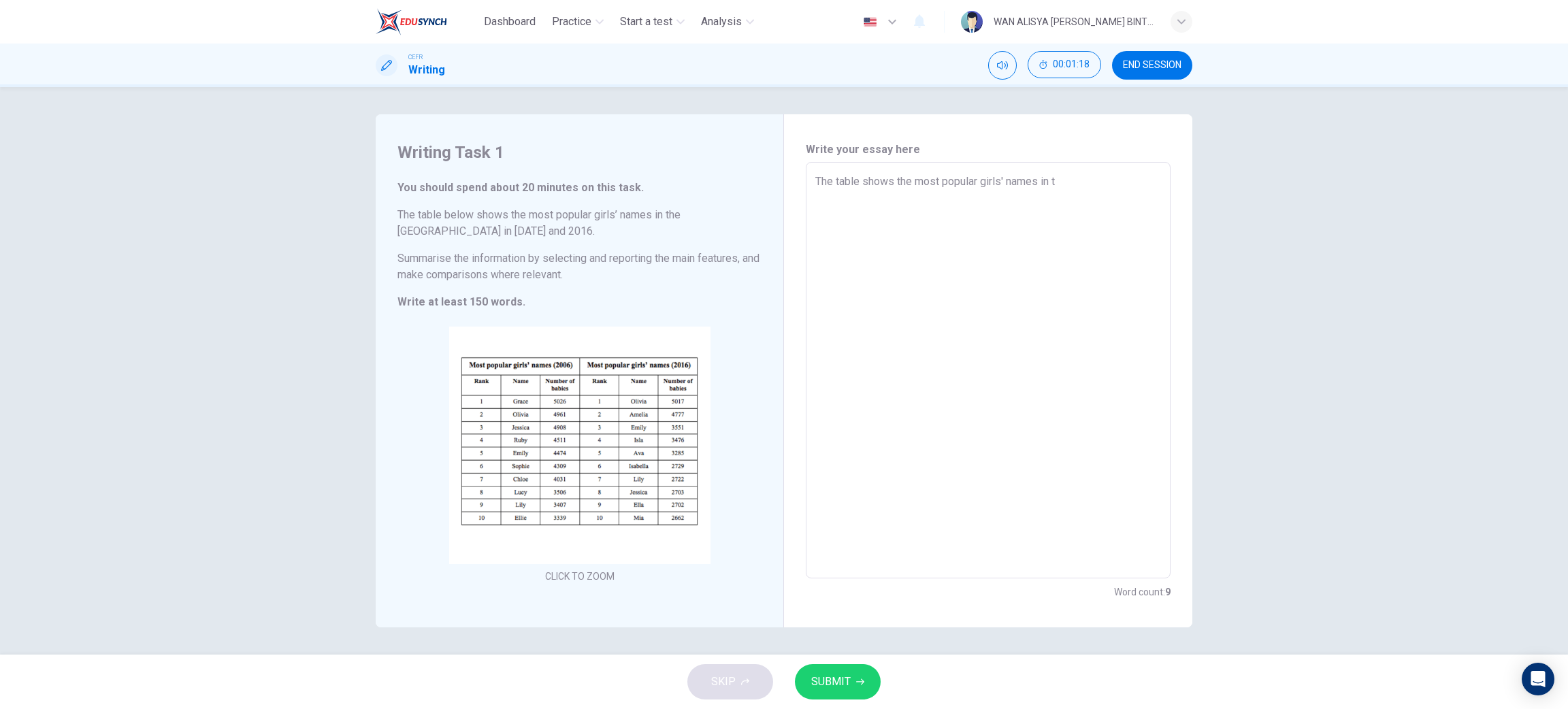 type on "x" 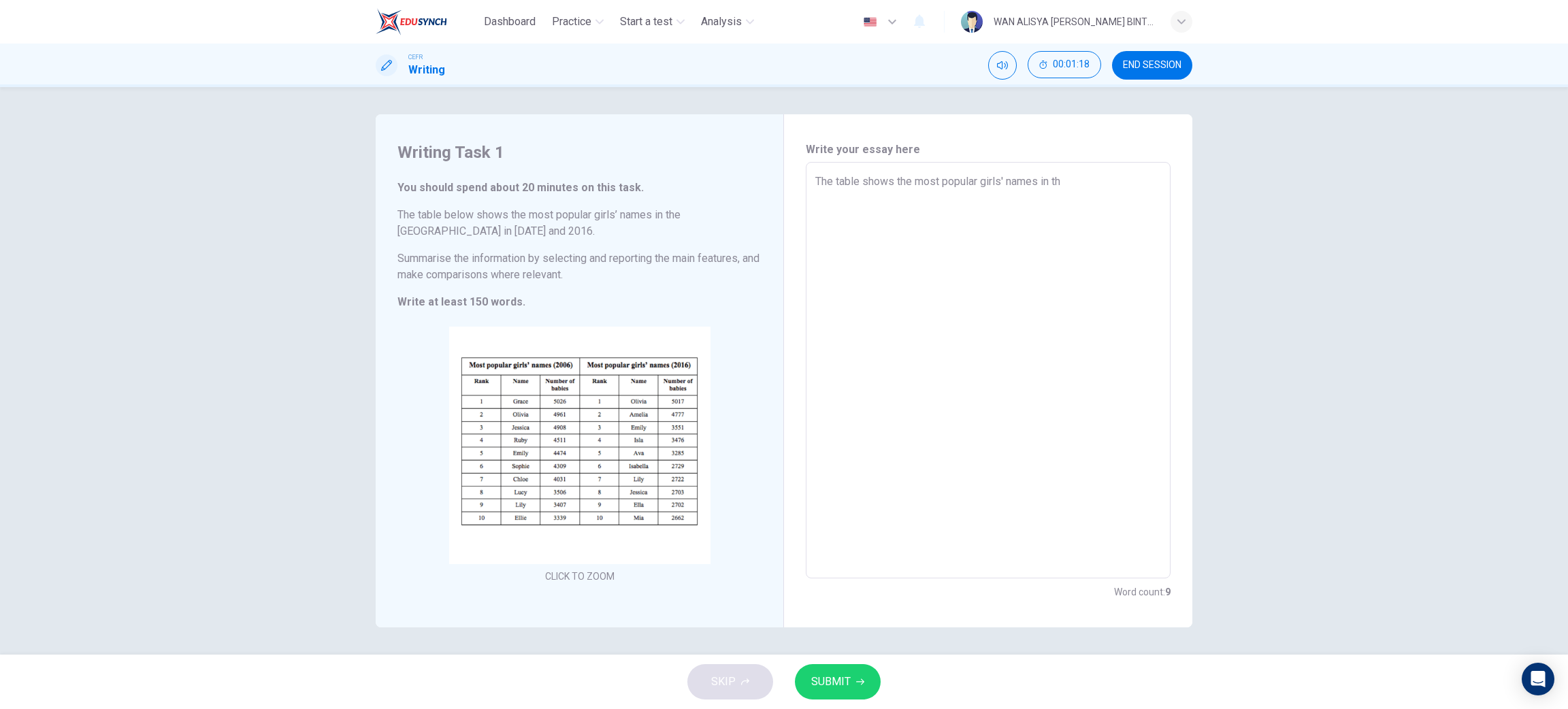 type on "x" 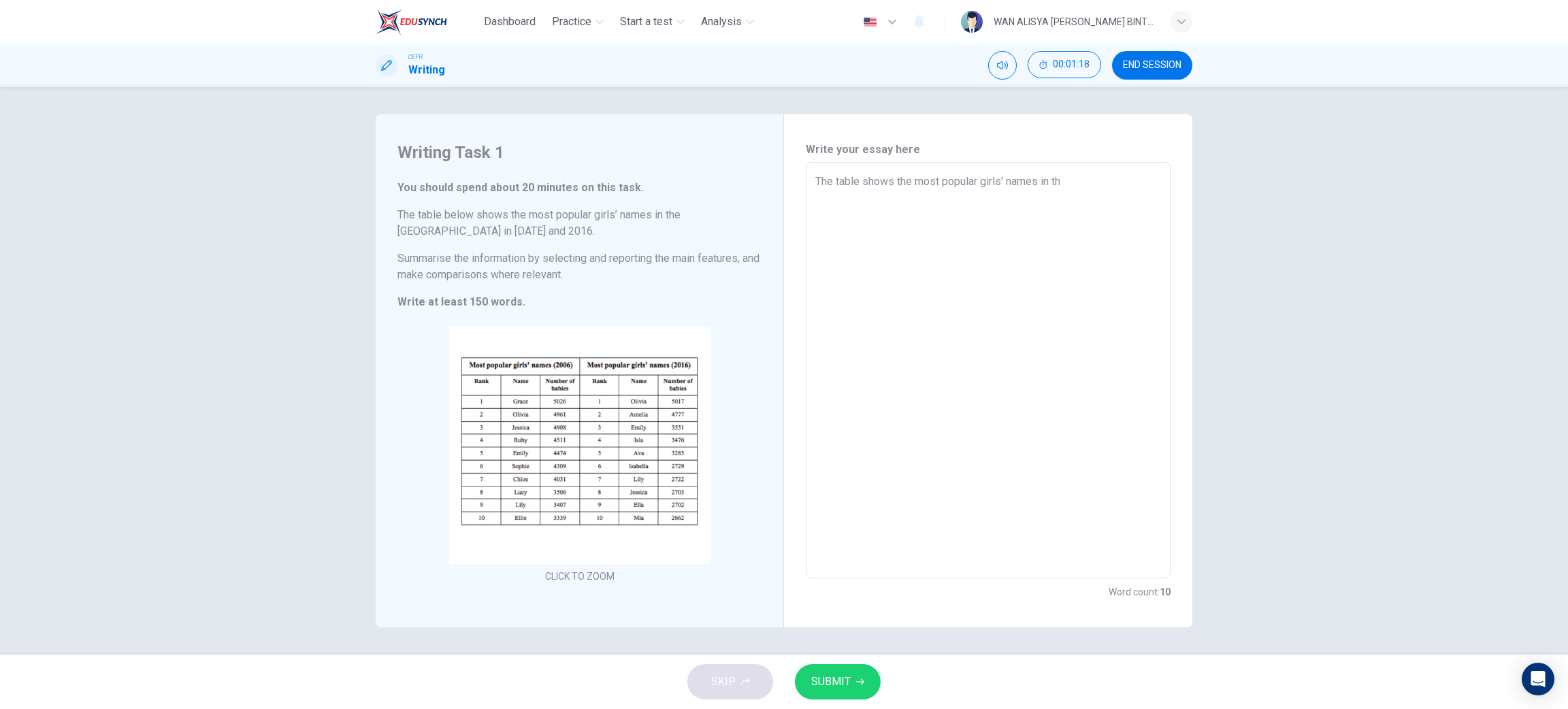 type on "The table shows the most popular girls' names in the" 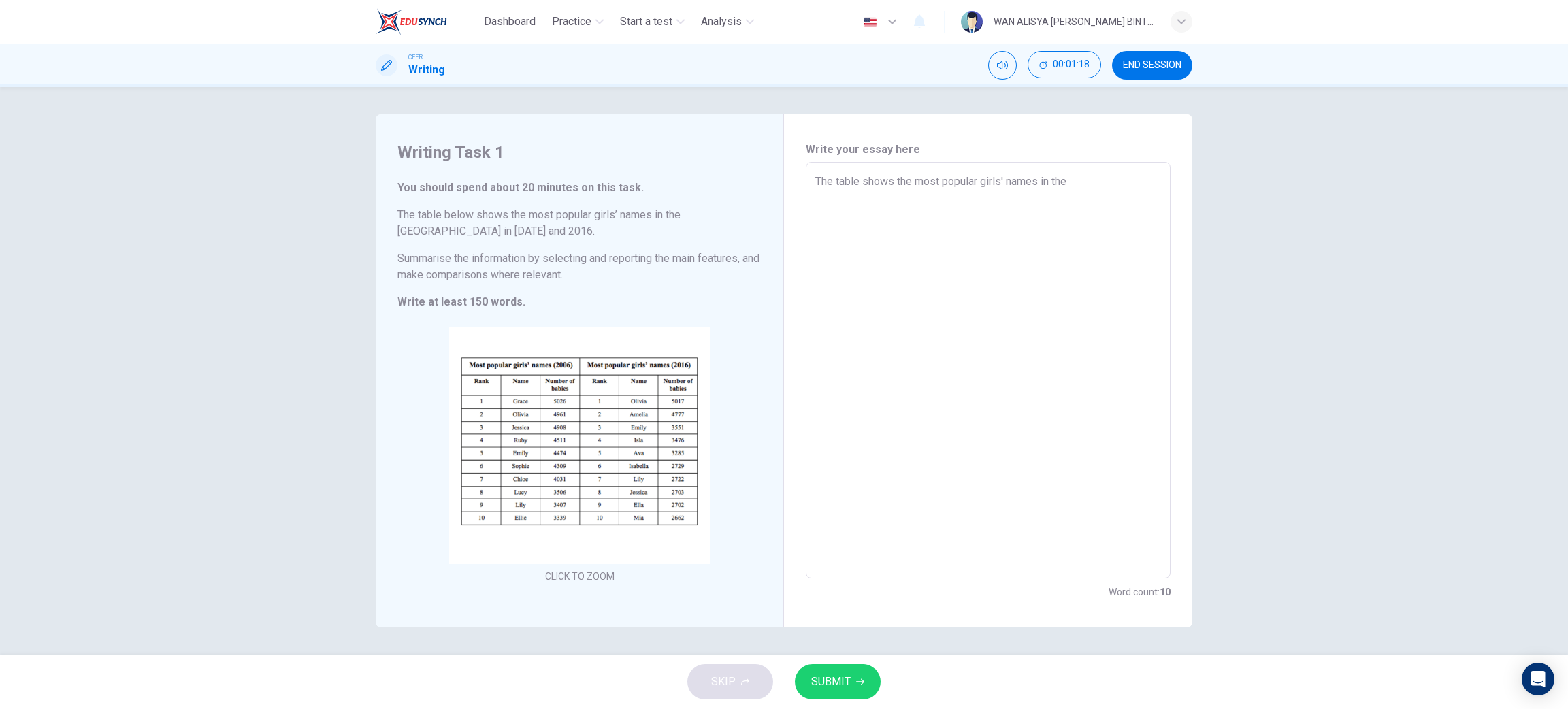type on "x" 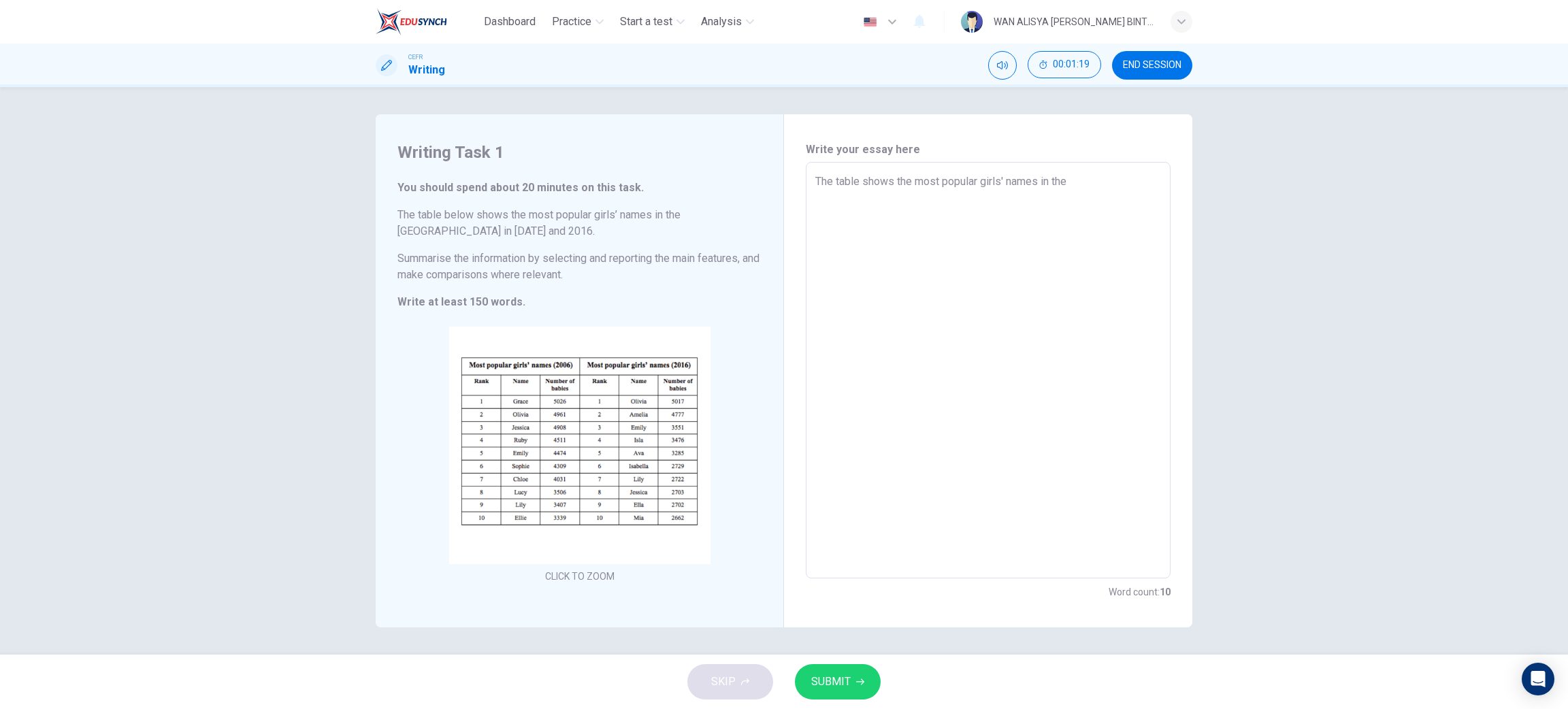 type on "The table shows the most popular girls' names in the U" 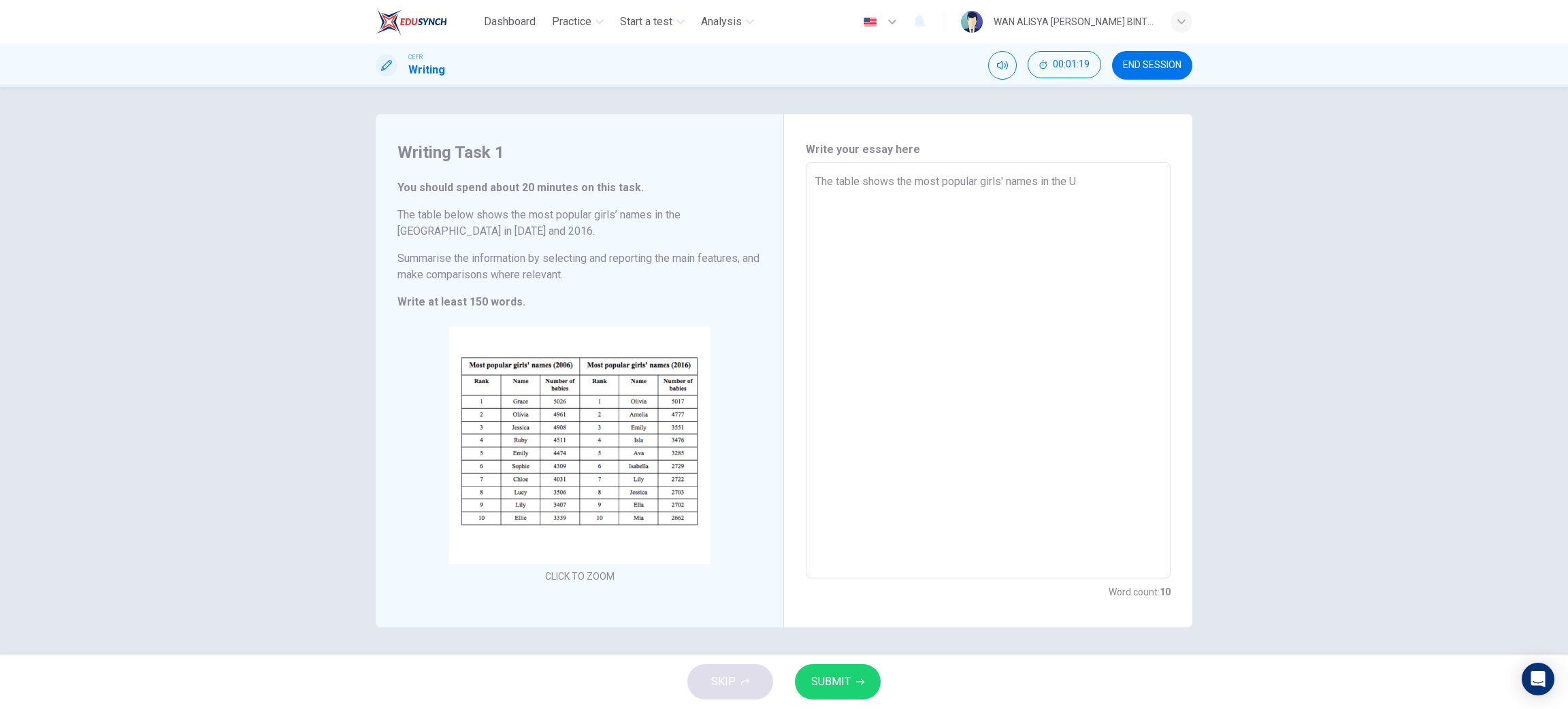 type on "x" 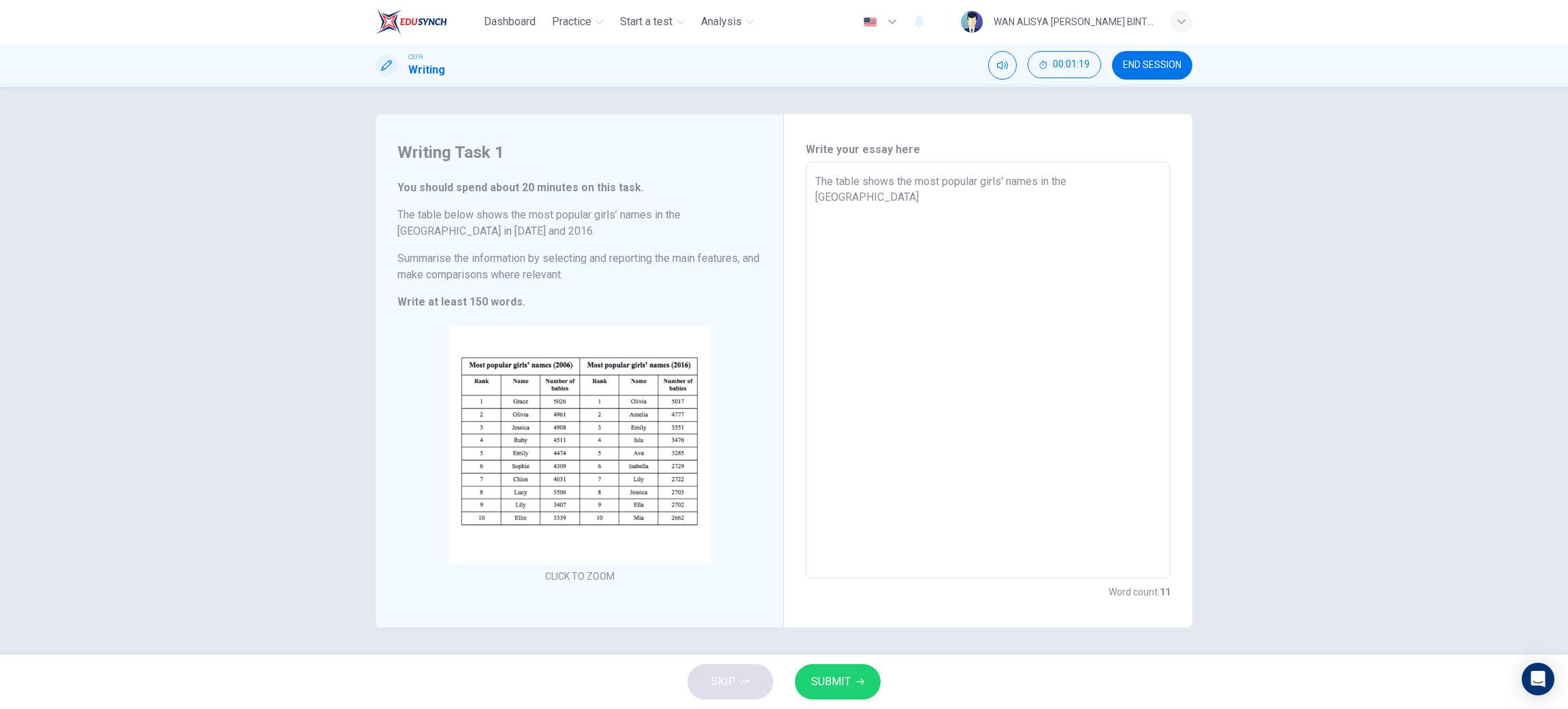 type on "x" 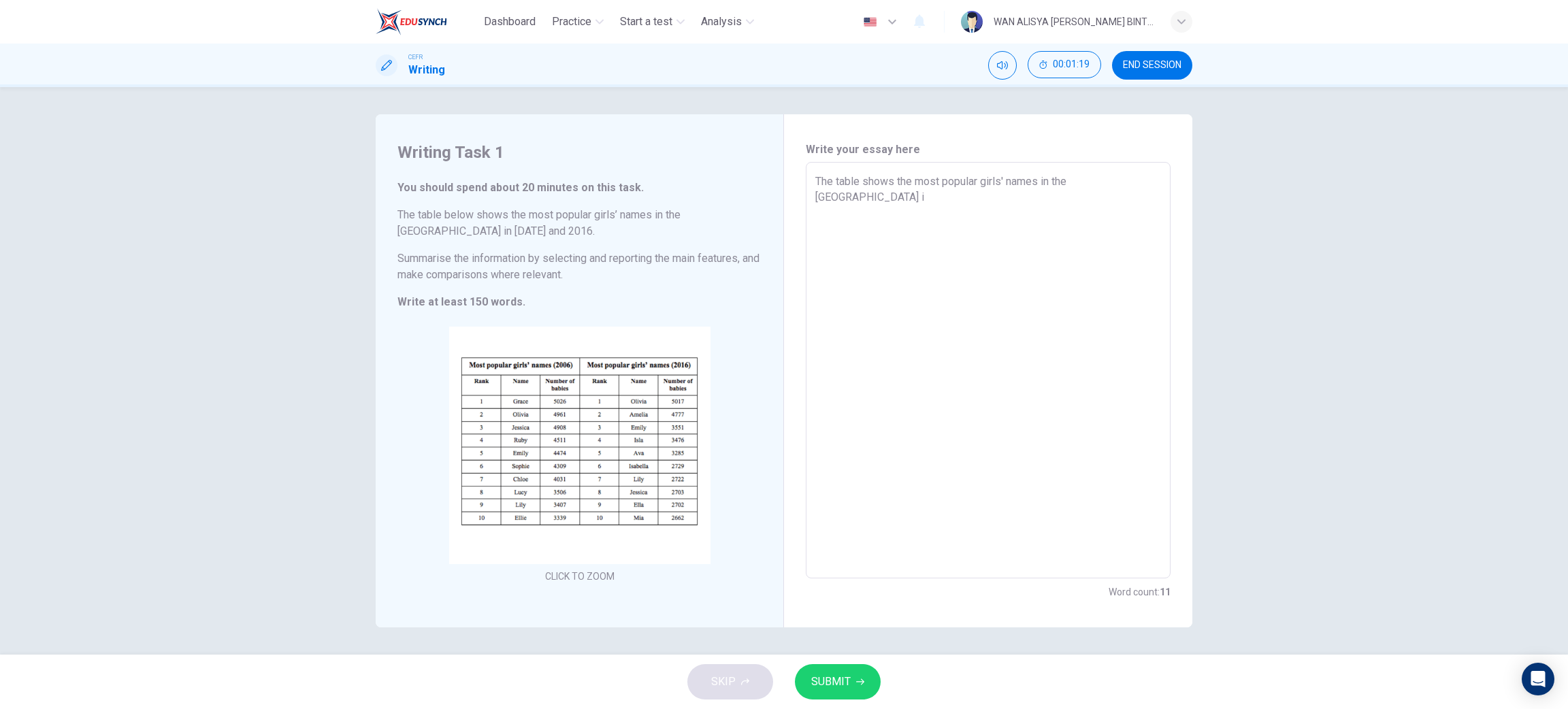 type on "The table shows the most popular girls' names in the [GEOGRAPHIC_DATA] in" 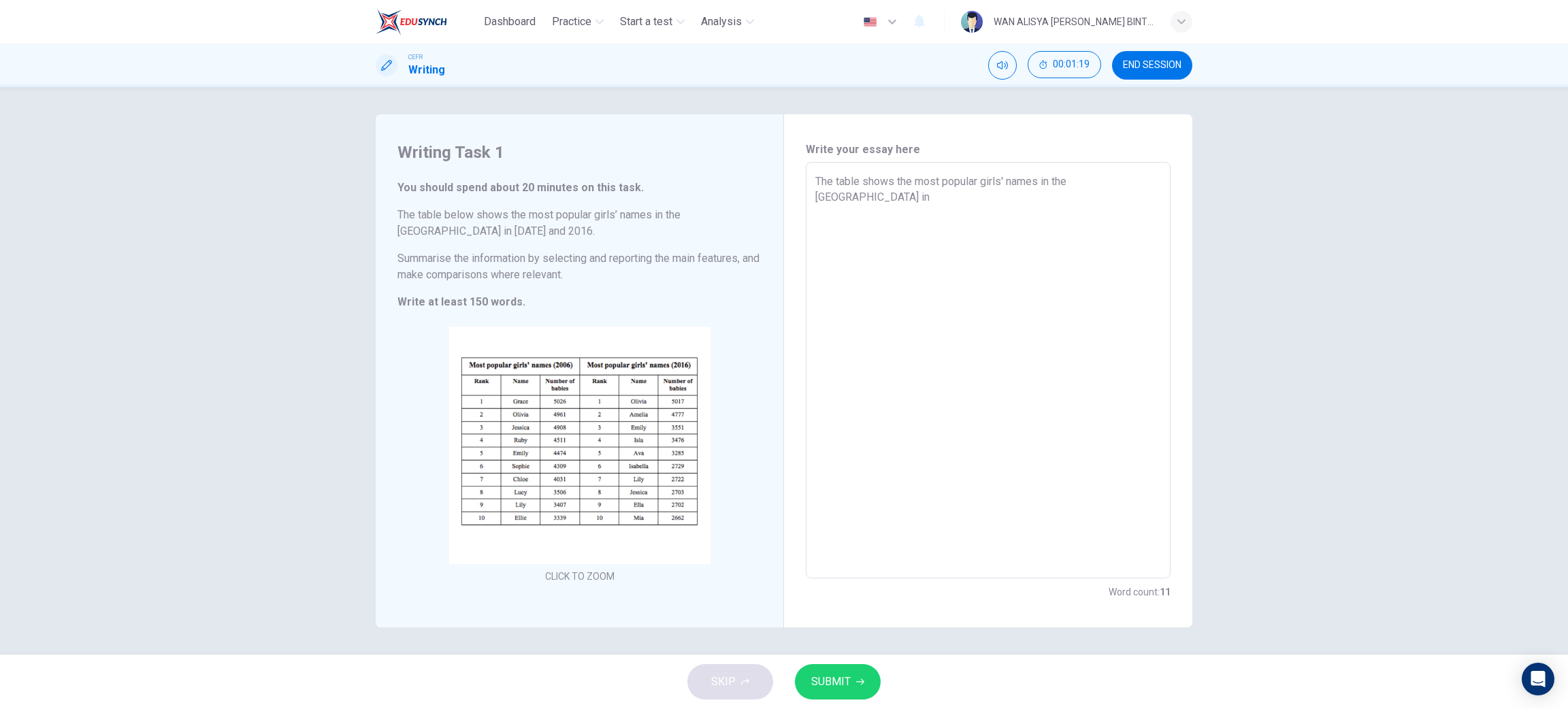 type on "x" 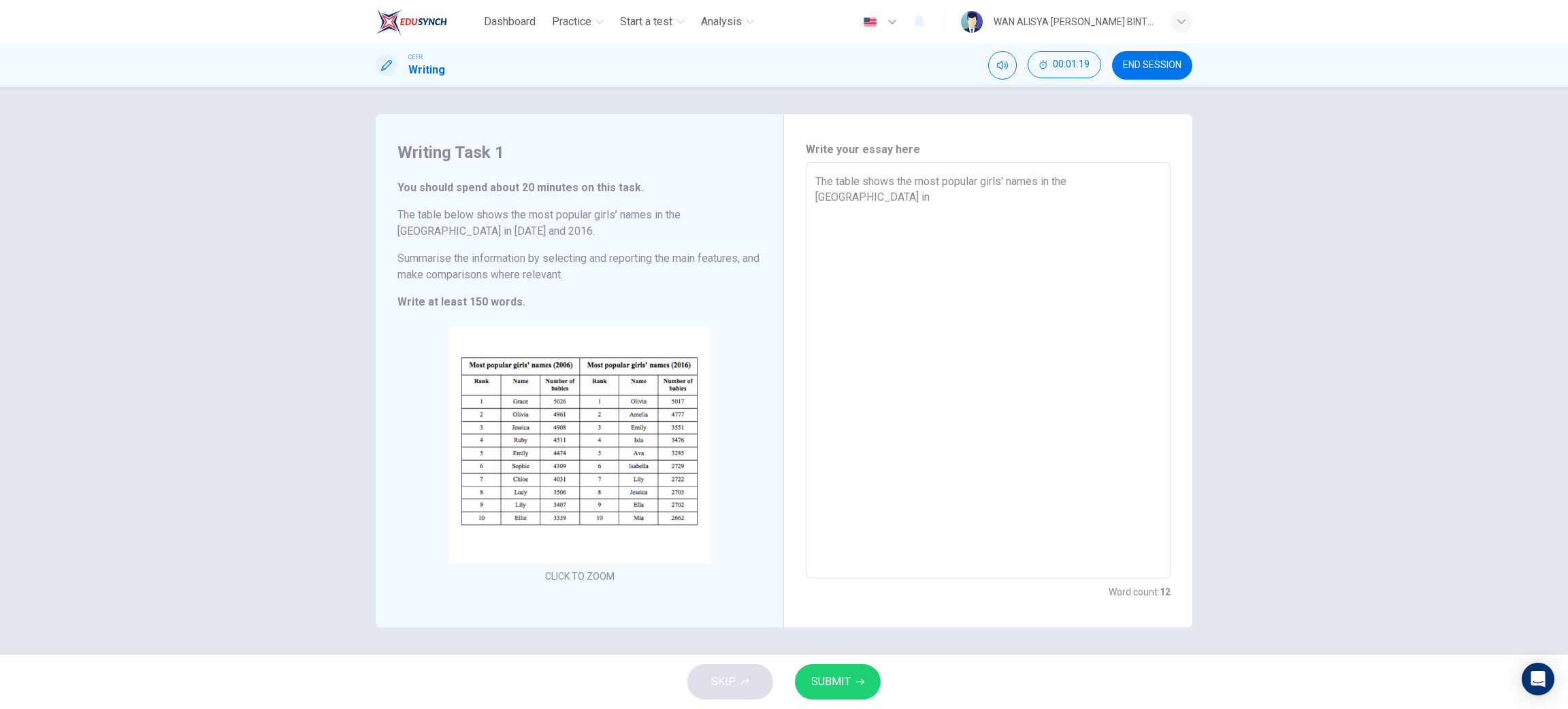 type on "The table shows the most popular girls' names in the [GEOGRAPHIC_DATA] in" 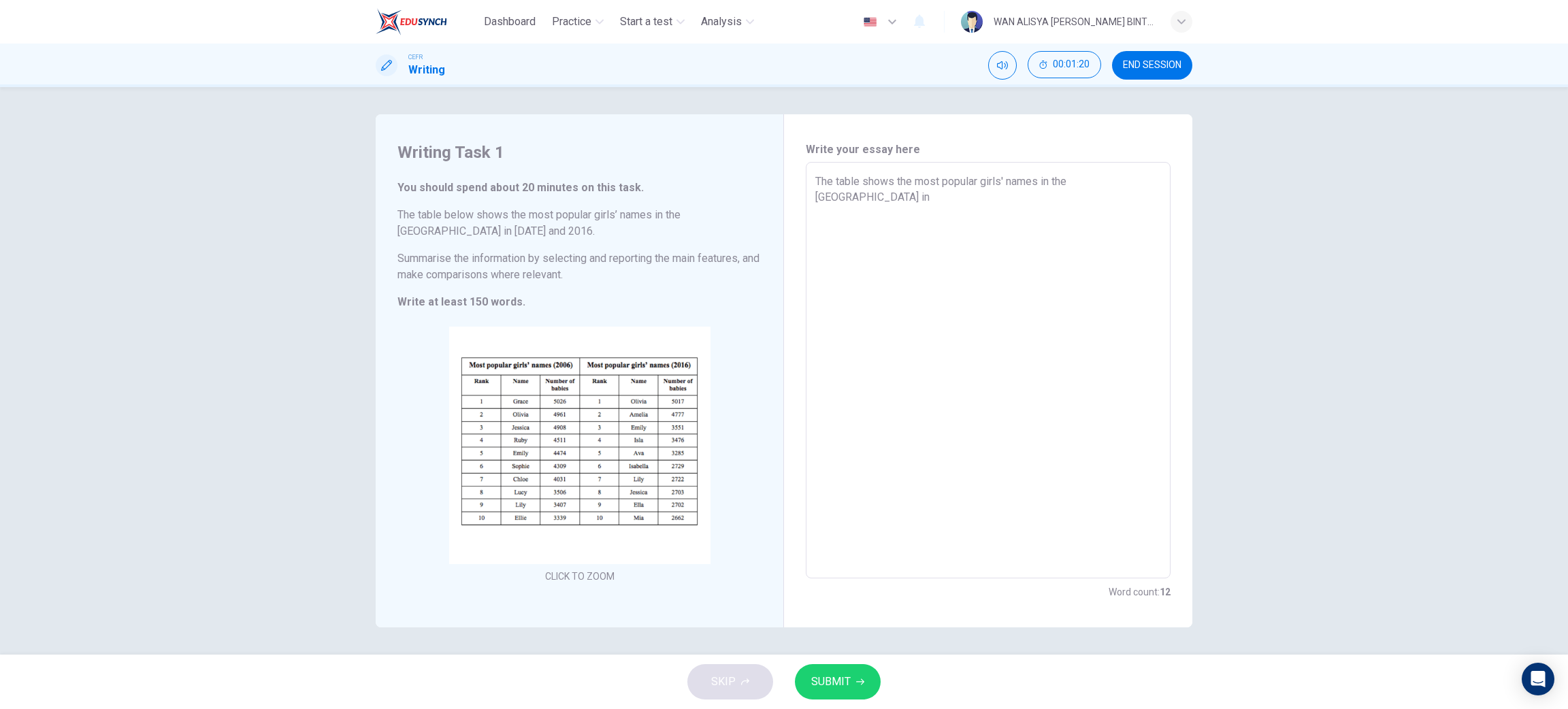 type on "The table shows the most popular girls' names in the [GEOGRAPHIC_DATA] in 2" 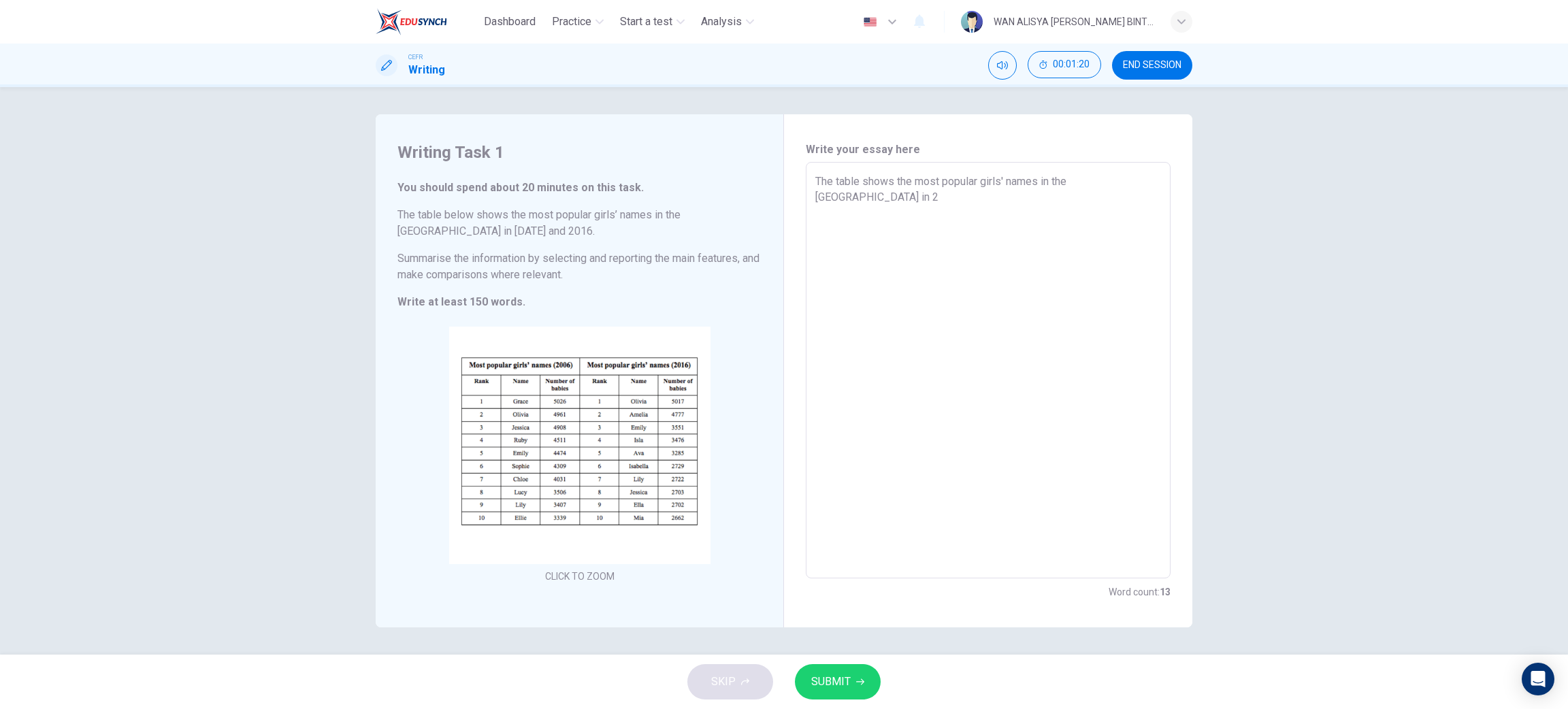 type on "x" 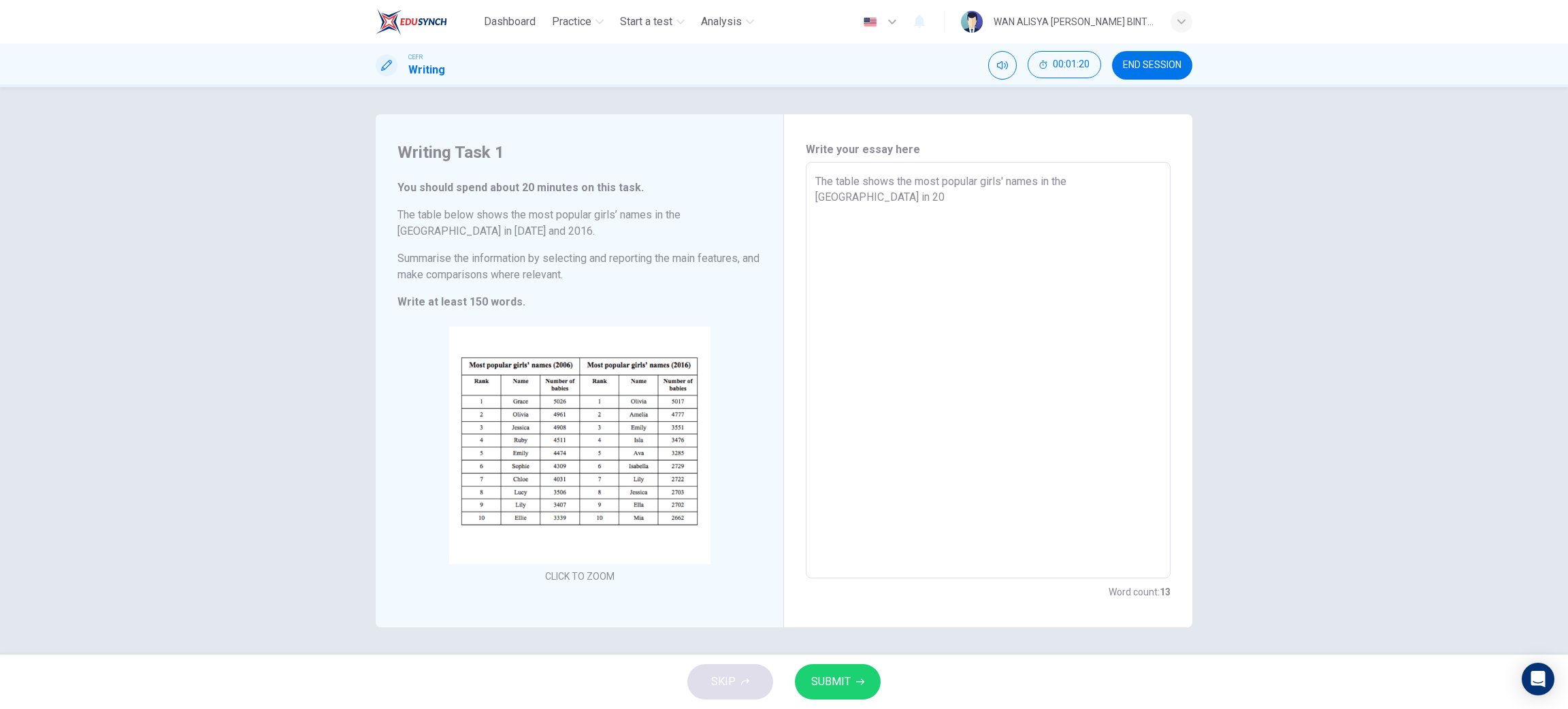 type on "x" 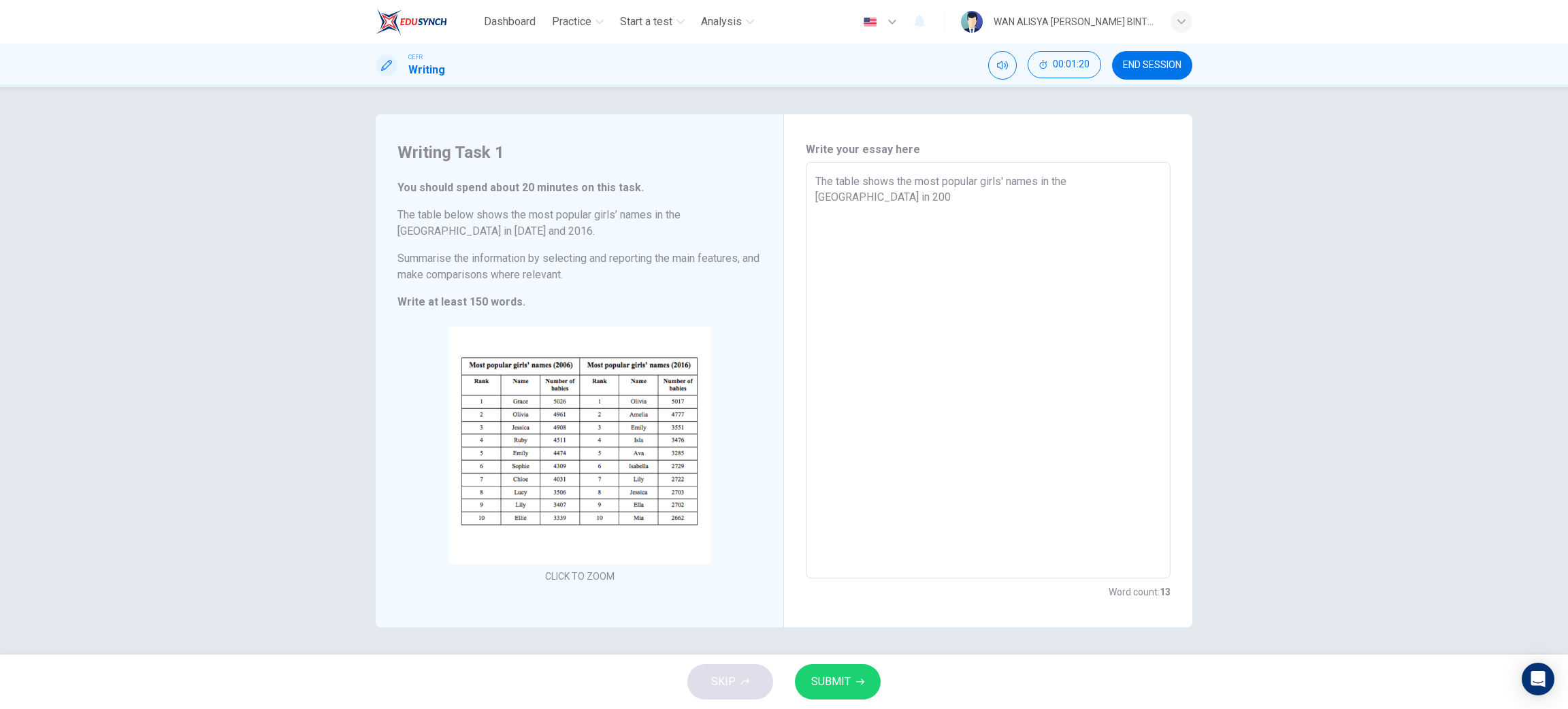 type on "x" 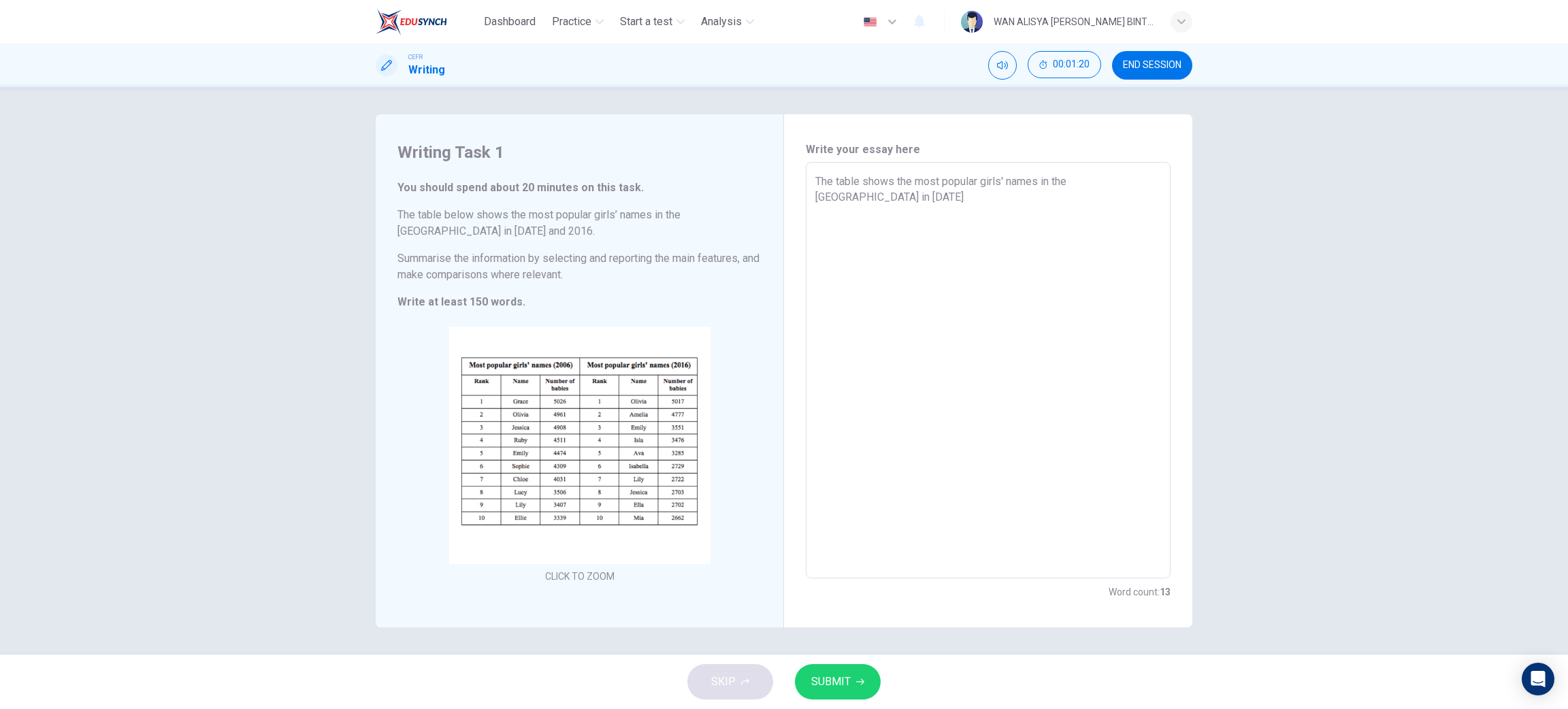 type on "The table shows the most popular girls' names in the [GEOGRAPHIC_DATA] in [DATE]" 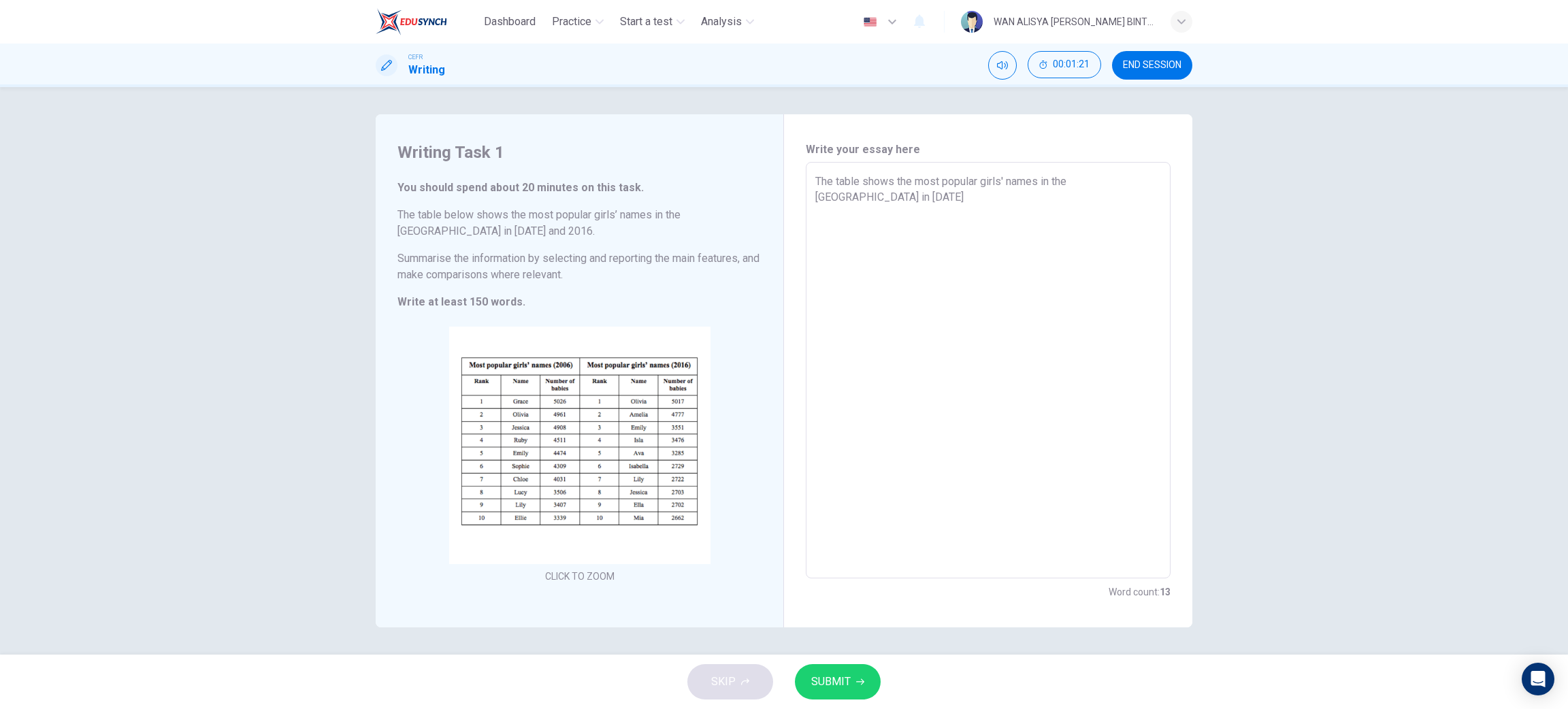 type on "The table shows the most popular girls' names in the [GEOGRAPHIC_DATA] in [DATE] a" 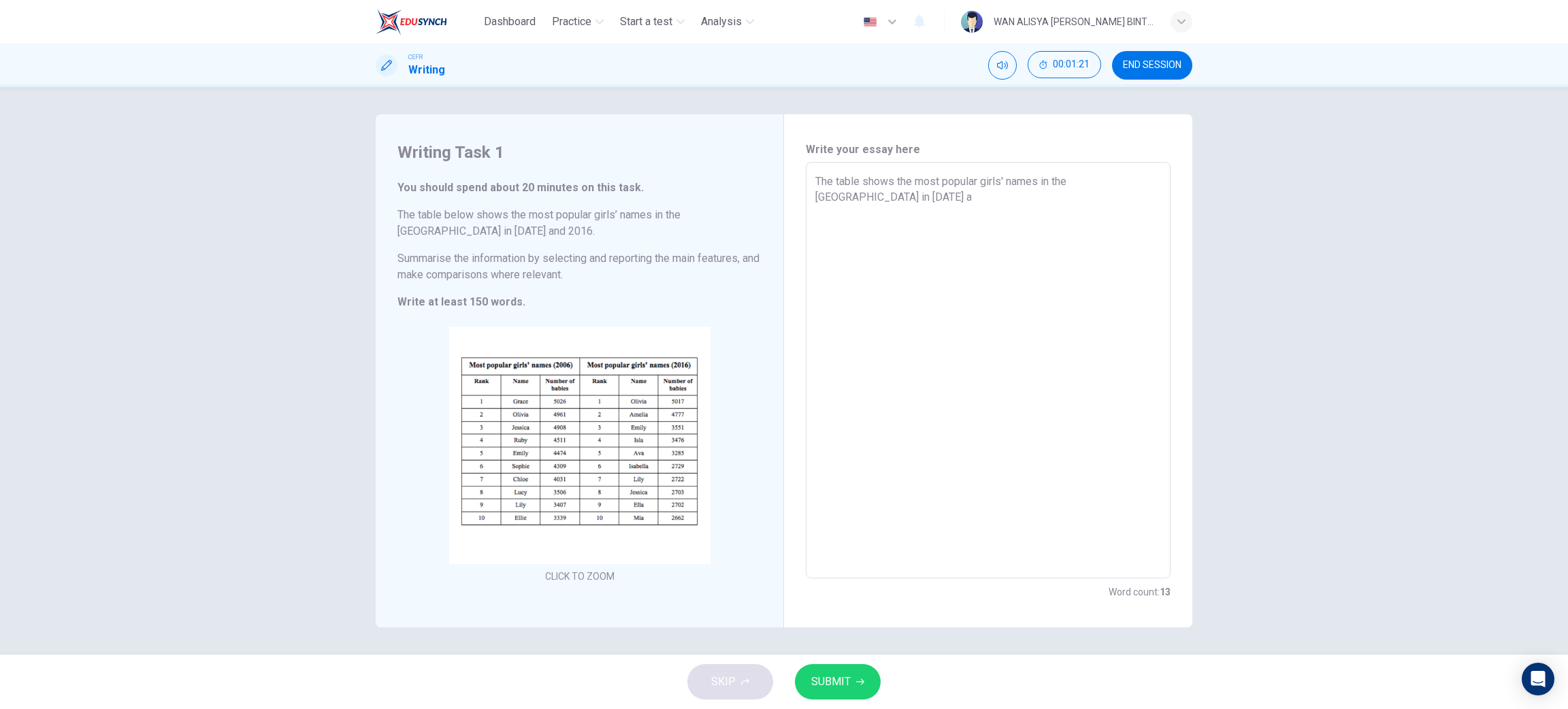 type on "x" 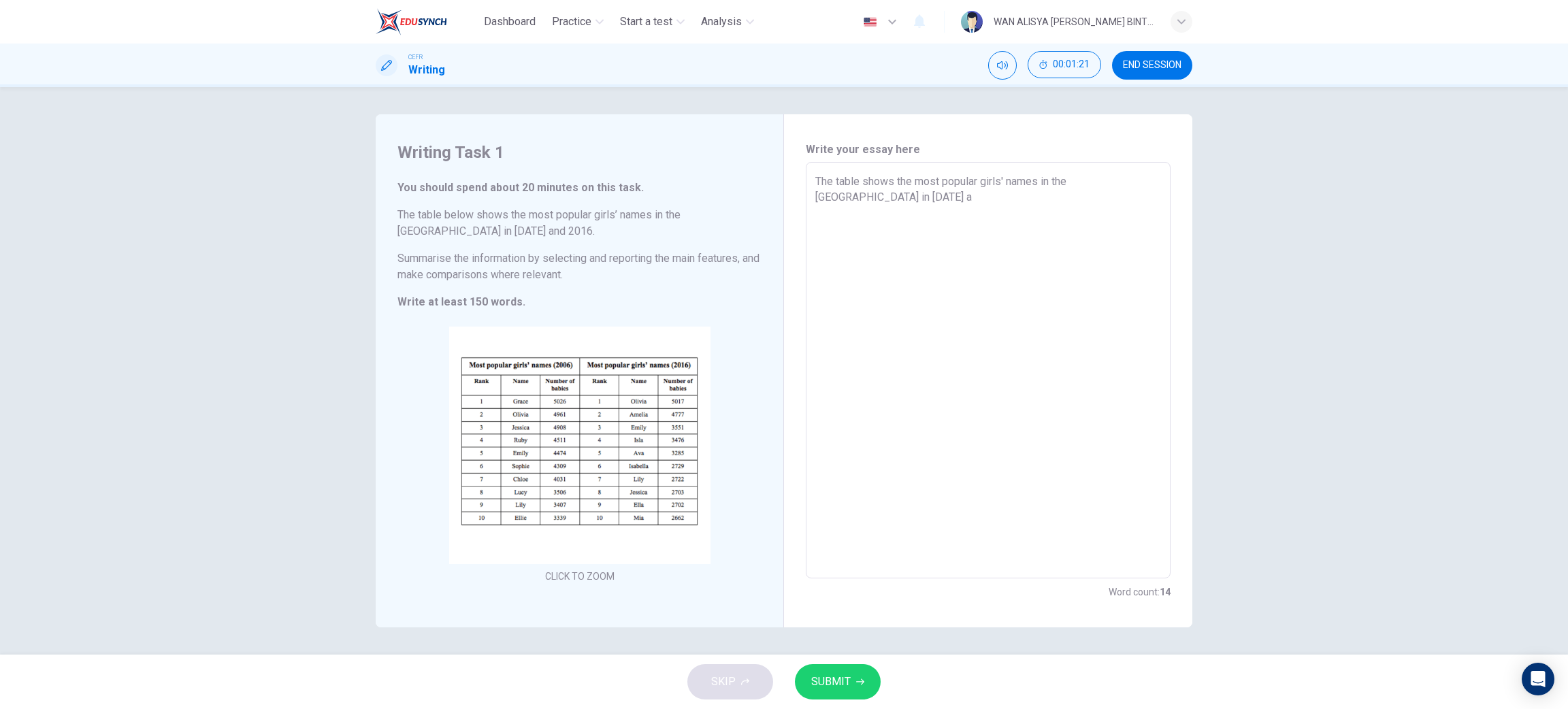 type on "The table shows the most popular girls' names in the [GEOGRAPHIC_DATA] in [DATE] an" 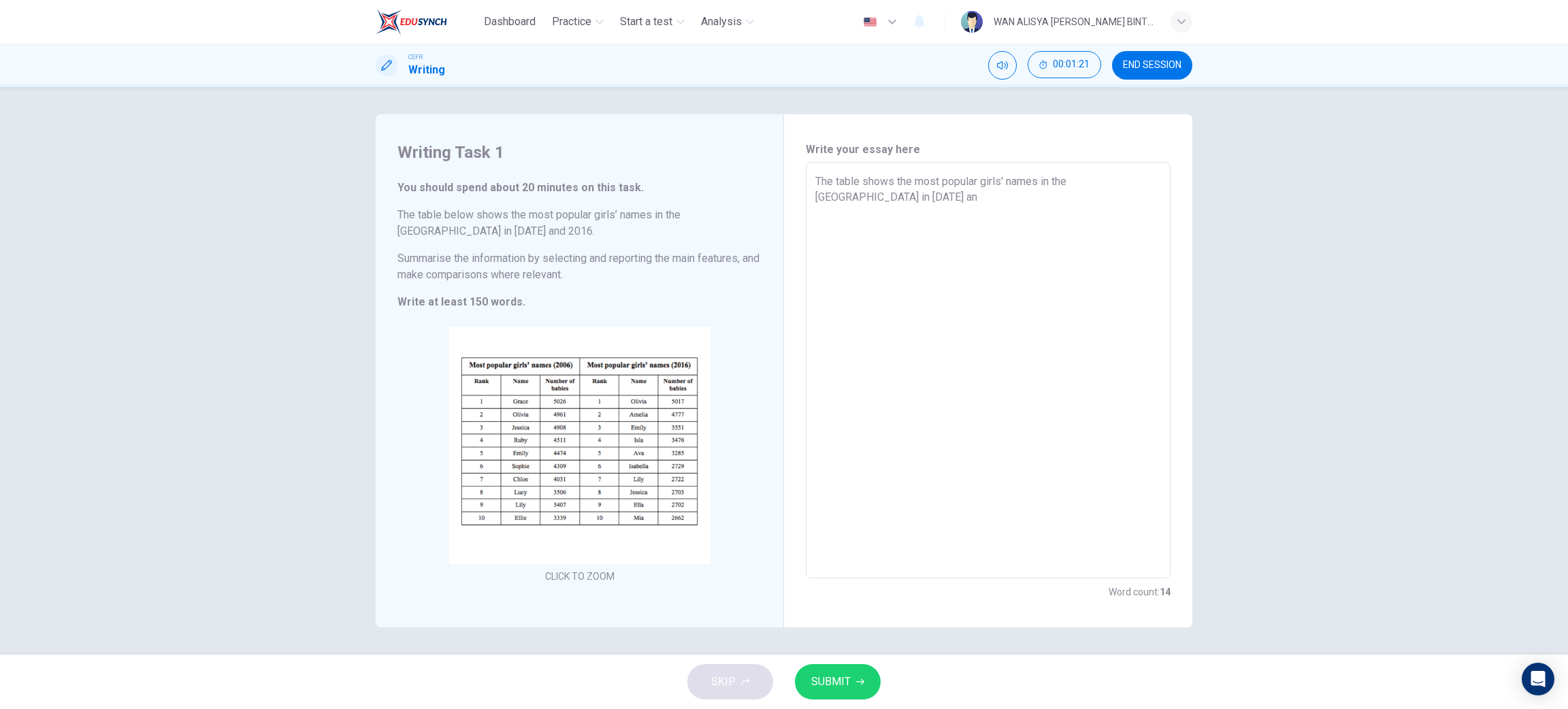 type on "x" 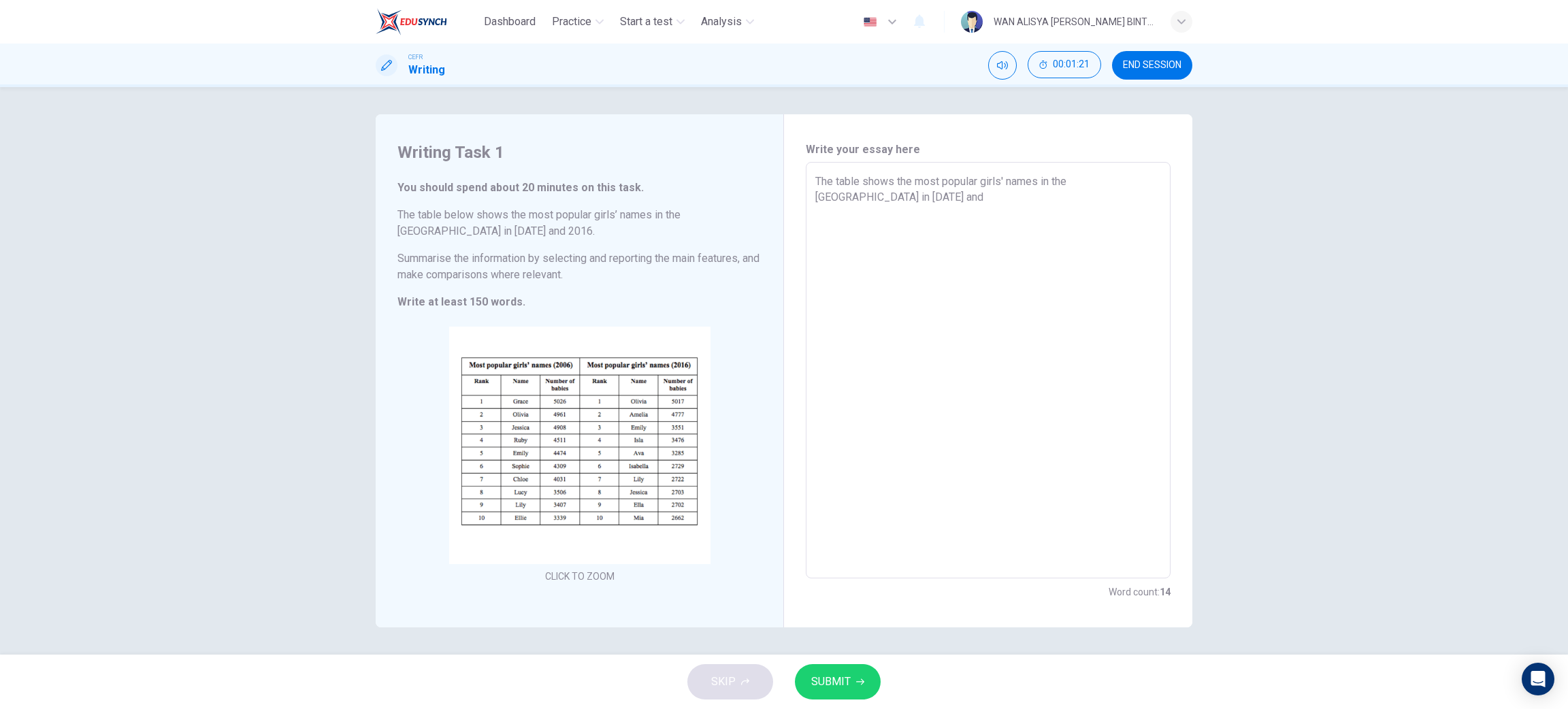 type on "x" 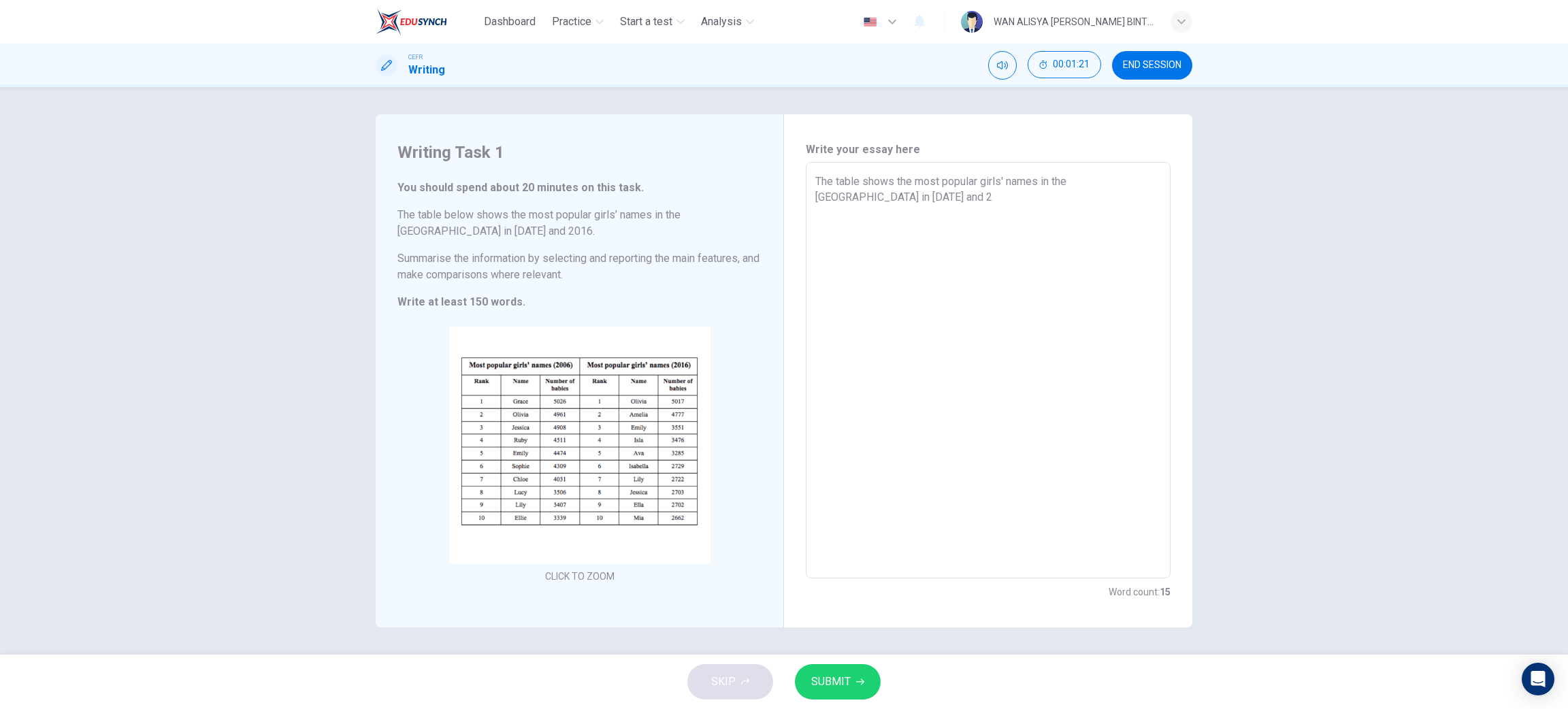 type on "The table shows the most popular girls' names in the [GEOGRAPHIC_DATA] in [DATE] and 20" 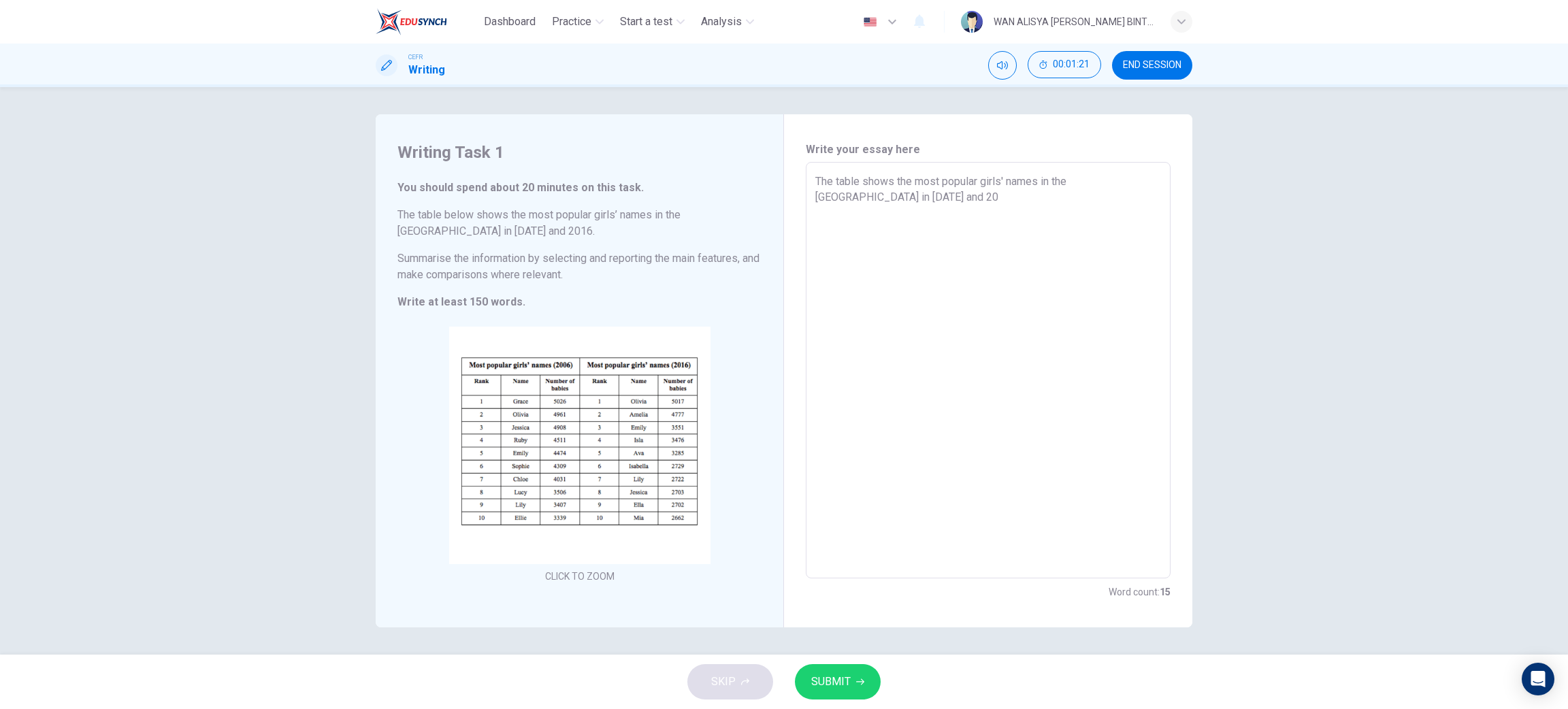 type on "x" 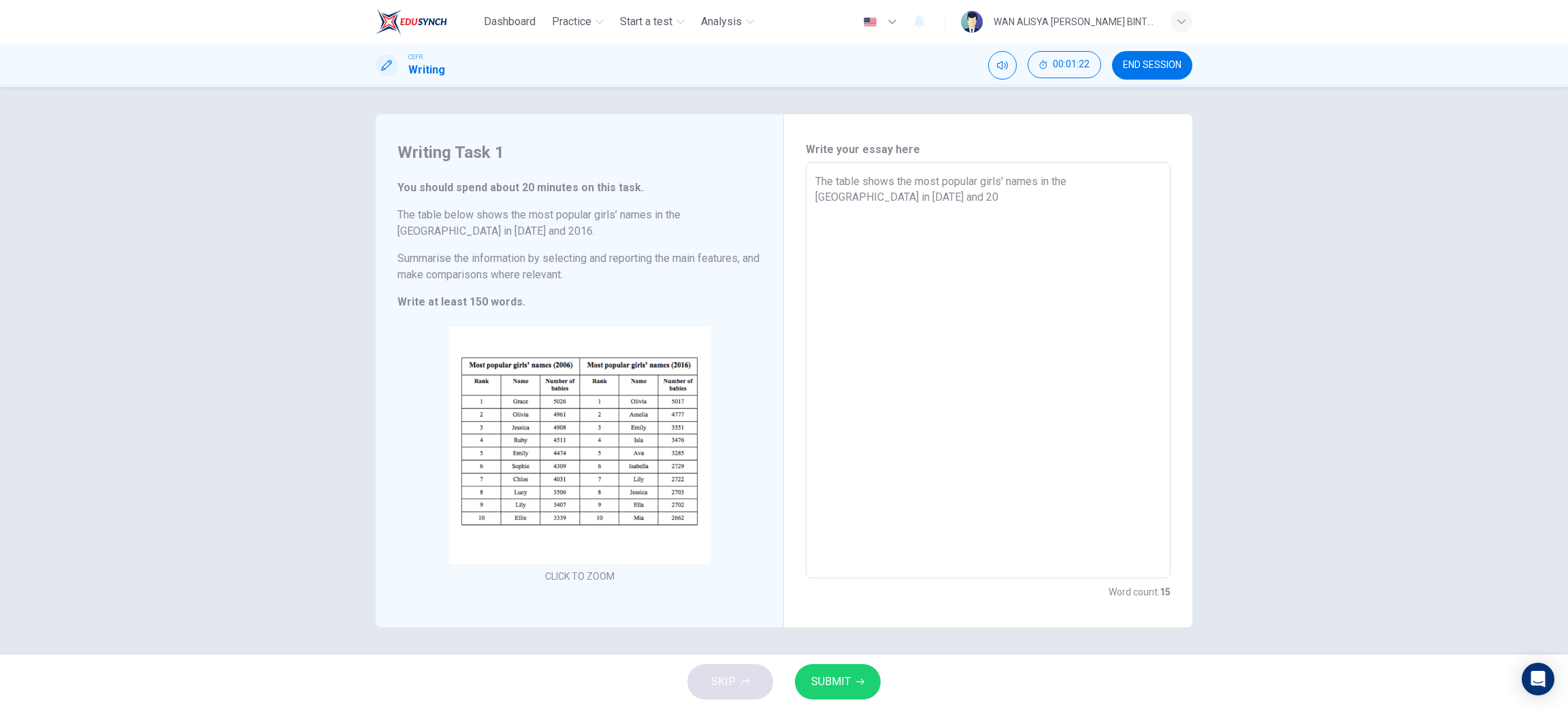 type on "The table shows the most popular girls' names in the [GEOGRAPHIC_DATA] in [DATE] and 206" 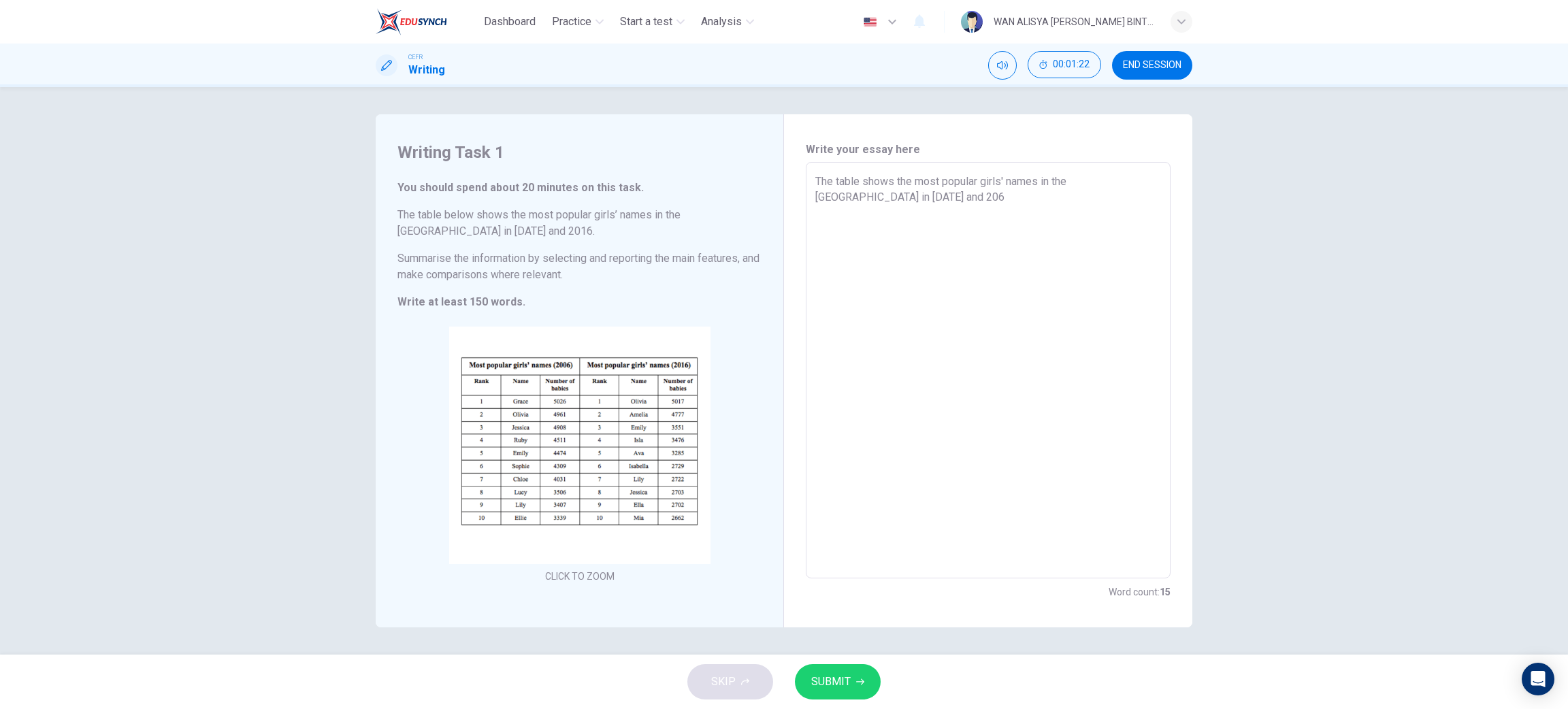 type on "x" 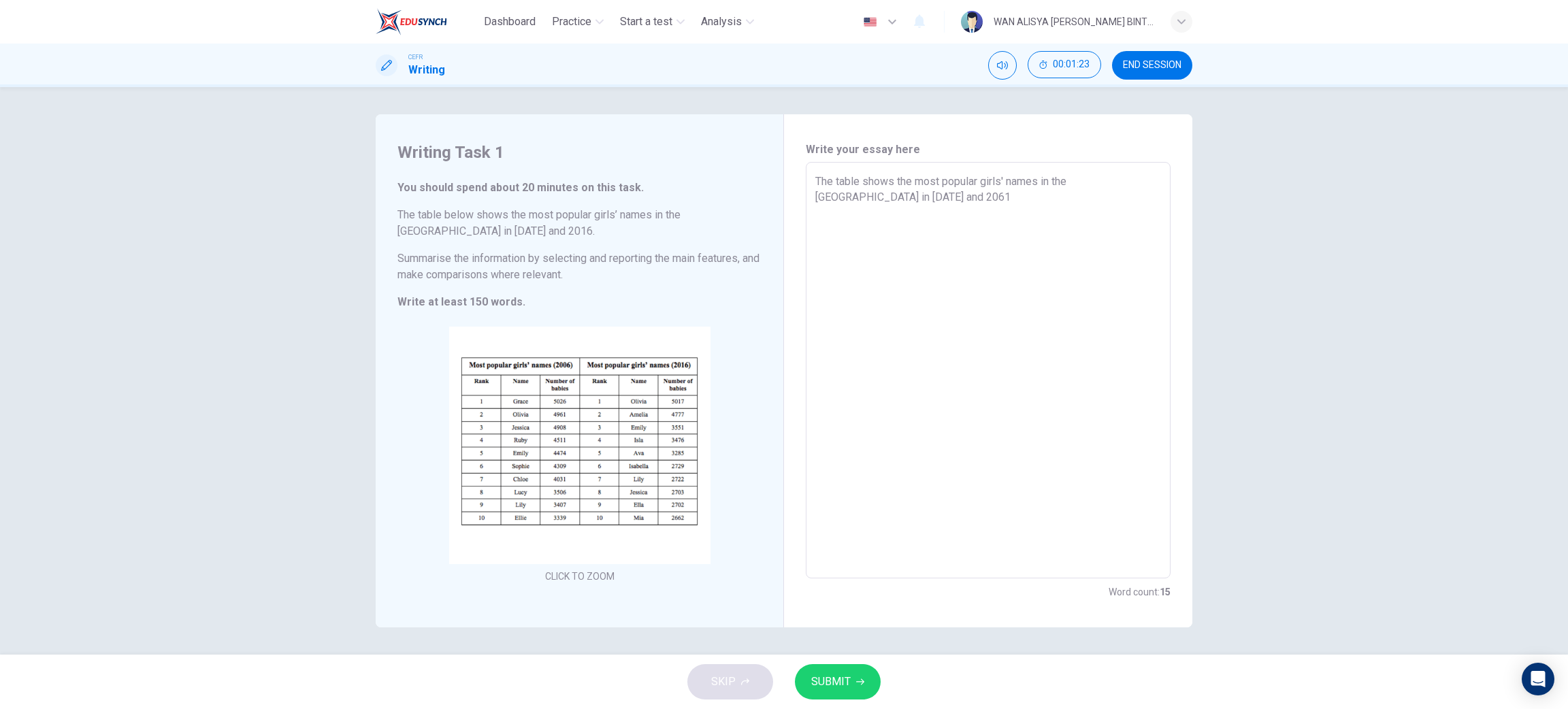 type on "The table shows the most popular girls' names in the [GEOGRAPHIC_DATA] in [DATE] and 206" 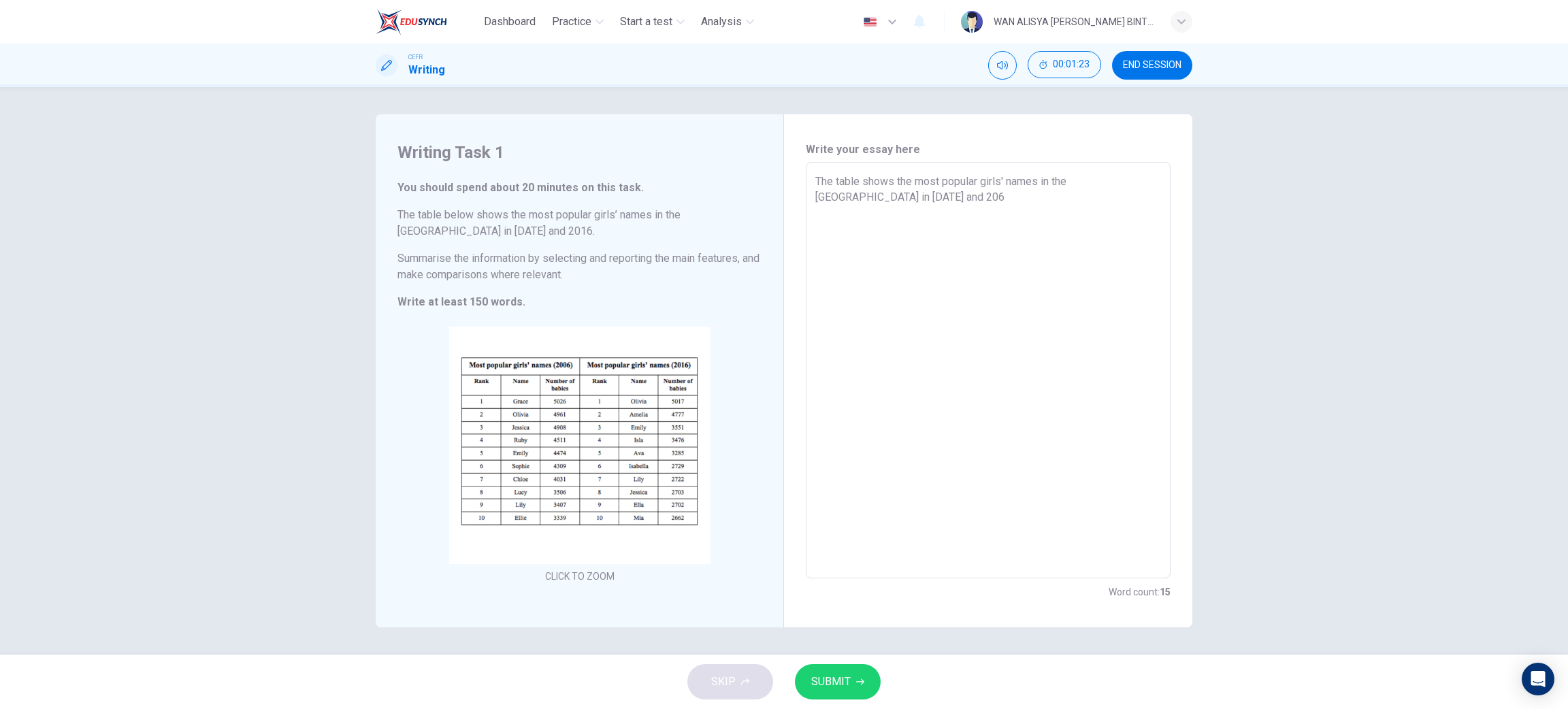 type on "x" 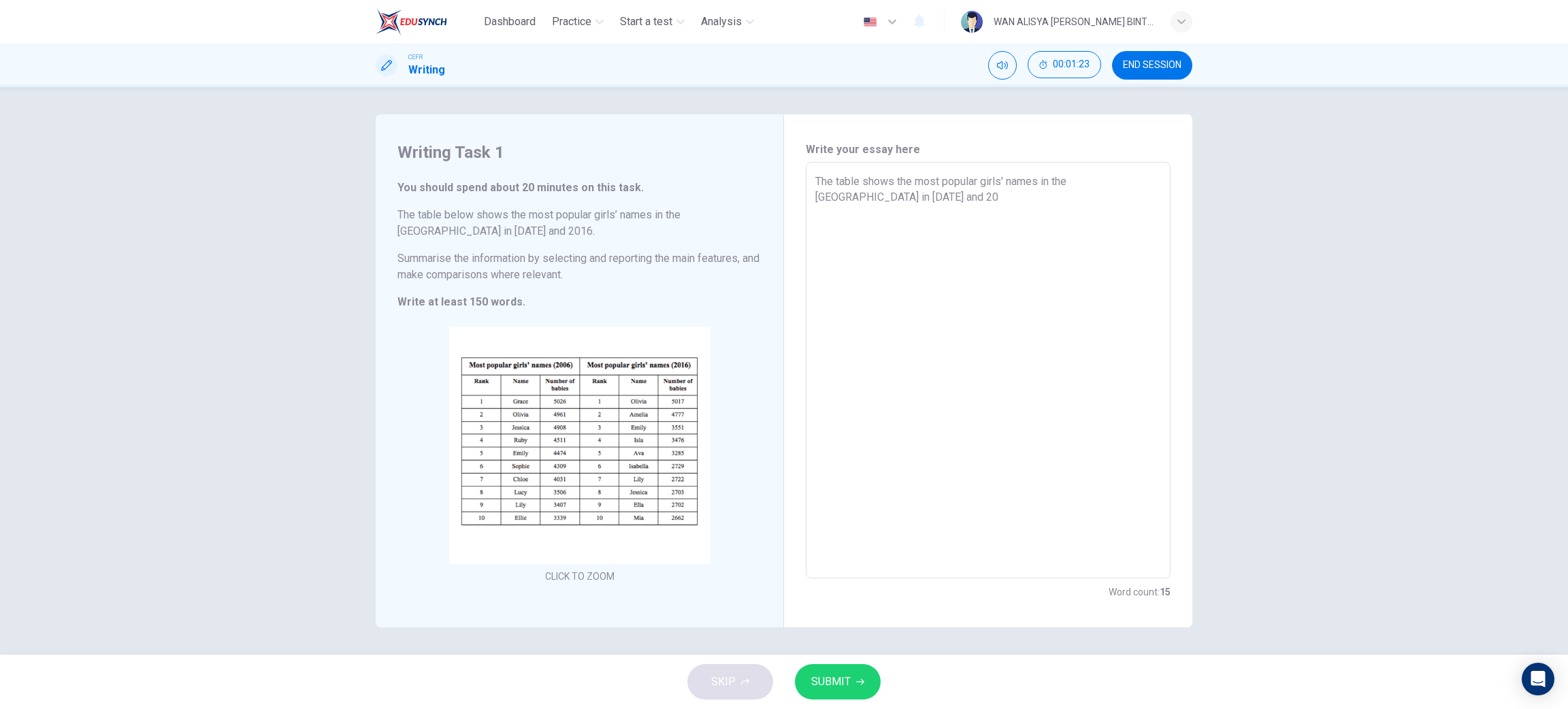 type on "x" 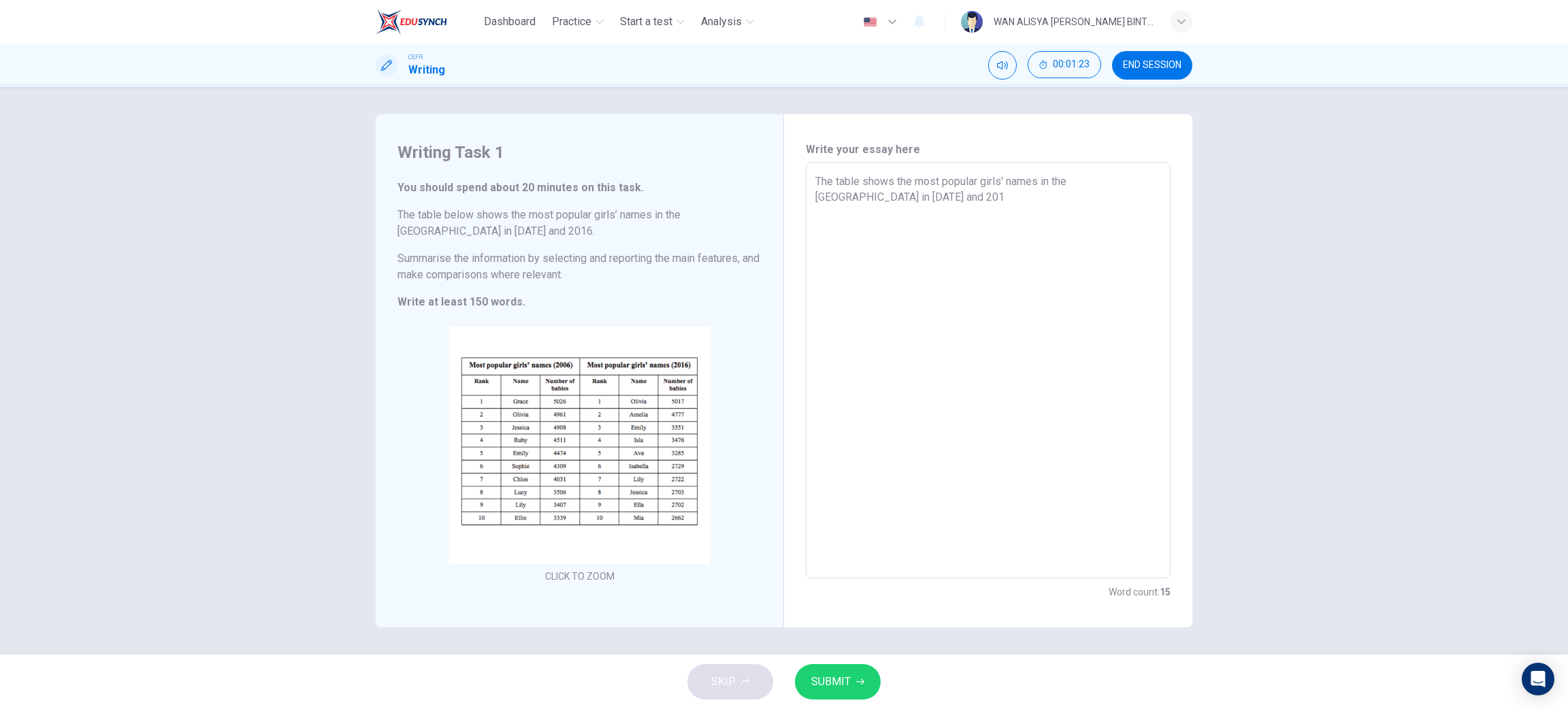 type 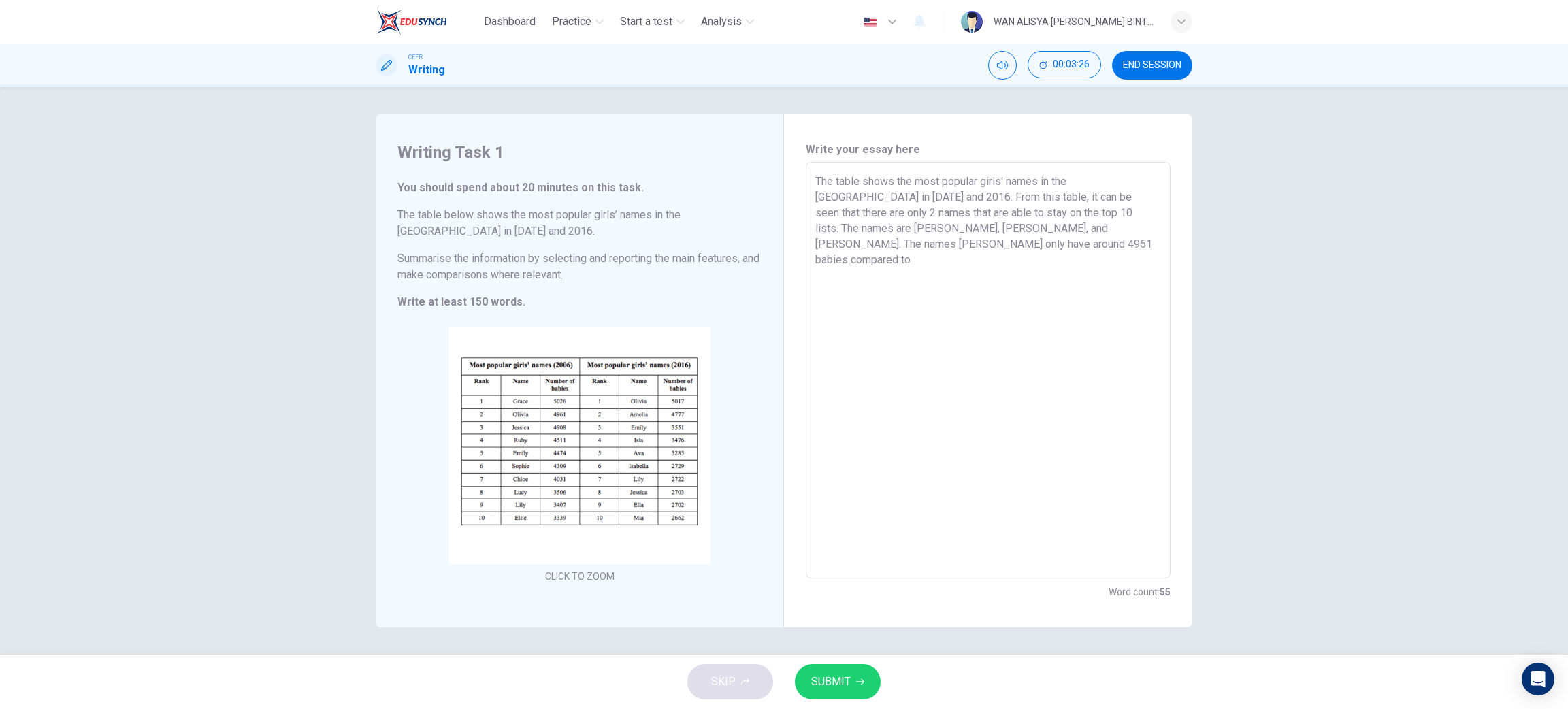 click on "END SESSION" at bounding box center (1152, 65) 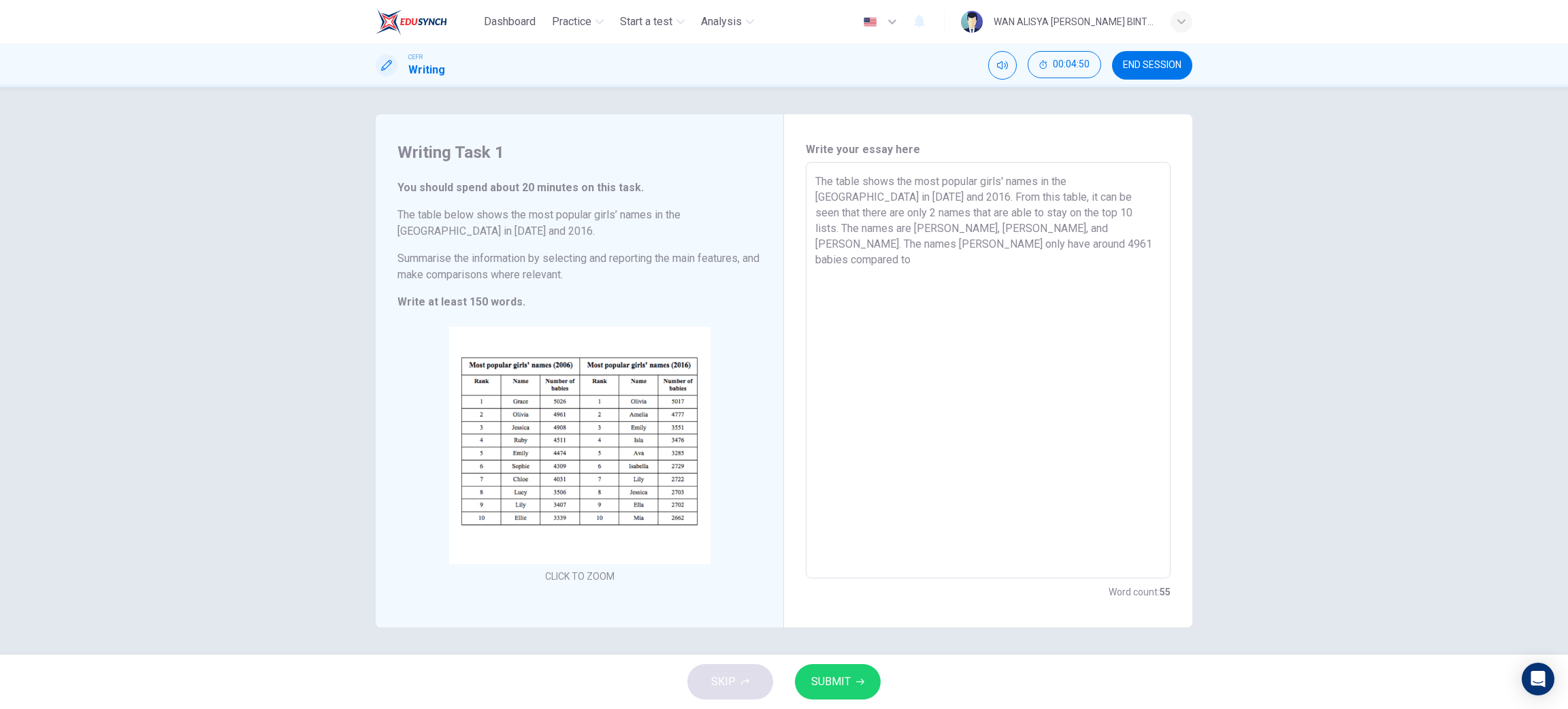 click on "The table shows the most popular girls' names in the [GEOGRAPHIC_DATA] in [DATE] and 2016. From this table, it can be seen that there are only 2 names that are able to stay on the top 10 lists. The names are [PERSON_NAME], [PERSON_NAME], and [PERSON_NAME]. The names [PERSON_NAME] only have around 4961 babies compared to" at bounding box center [988, 370] 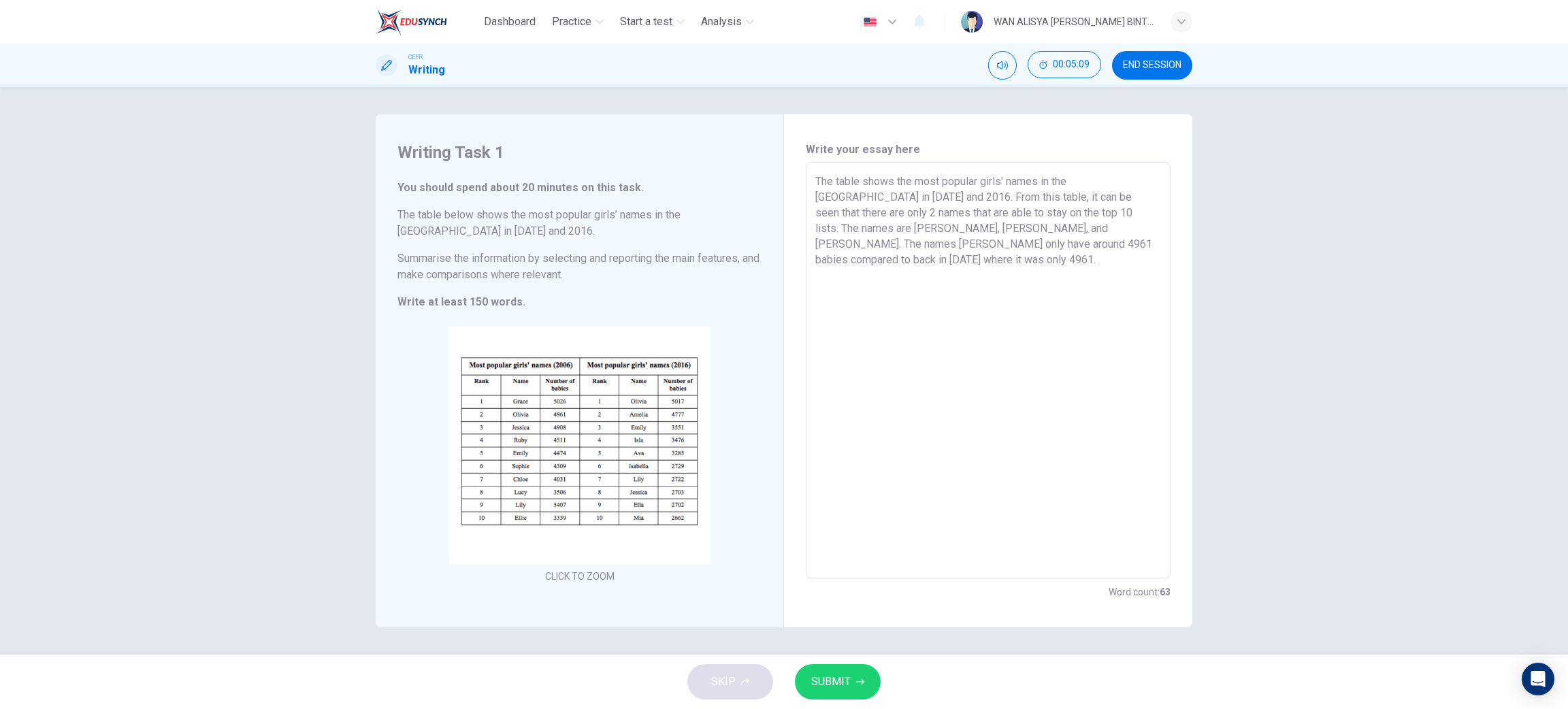 click on "The table shows the most popular girls' names in the [GEOGRAPHIC_DATA] in [DATE] and 2016. From this table, it can be seen that there are only 2 names that are able to stay on the top 10 lists. The names are [PERSON_NAME], [PERSON_NAME], and [PERSON_NAME]. The names [PERSON_NAME] only have around 4961 babies compared to back in [DATE] where it was only 4961." at bounding box center [988, 370] 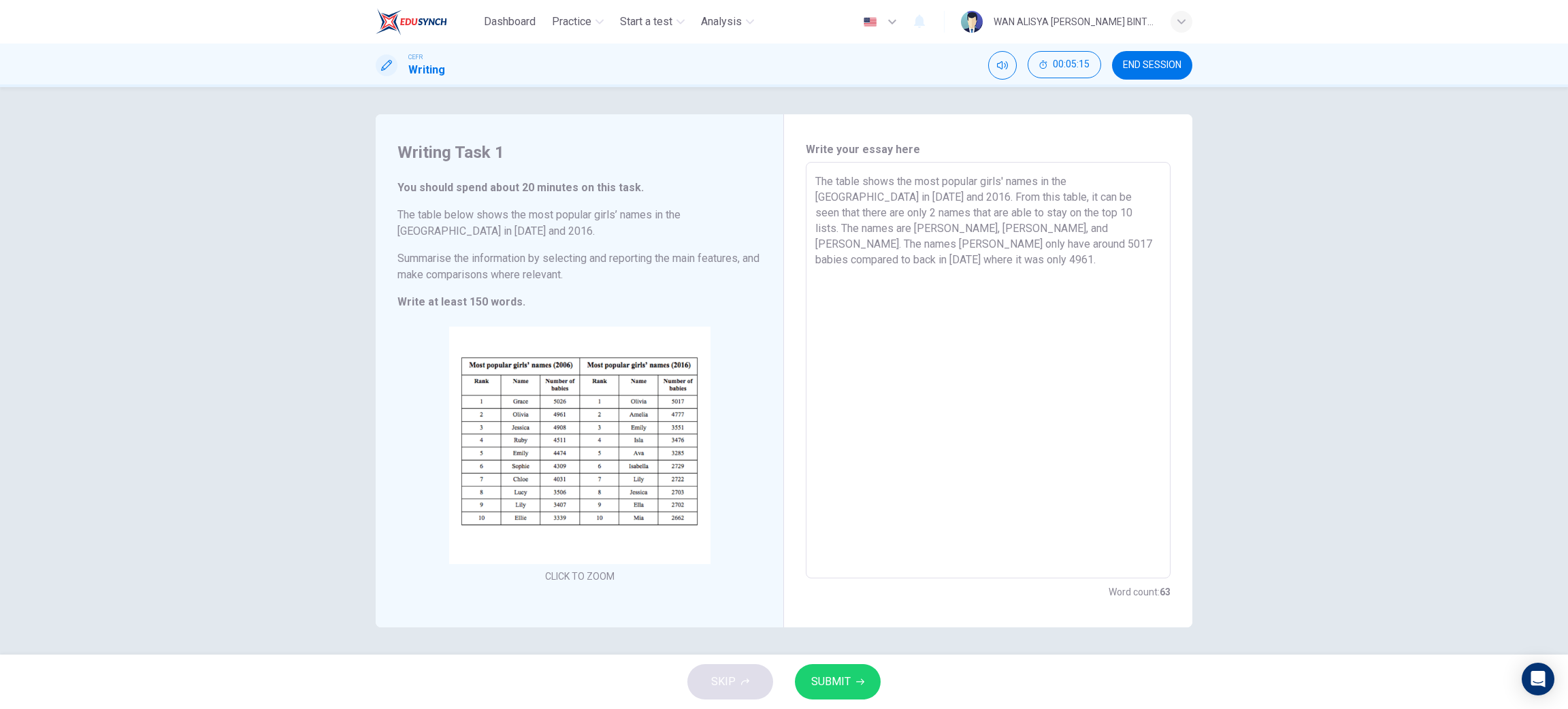 click on "The table shows the most popular girls' names in the [GEOGRAPHIC_DATA] in [DATE] and 2016. From this table, it can be seen that there are only 2 names that are able to stay on the top 10 lists. The names are [PERSON_NAME], [PERSON_NAME], and [PERSON_NAME]. The names [PERSON_NAME] only have around 5017 babies compared to back in [DATE] where it was only 4961." at bounding box center (988, 370) 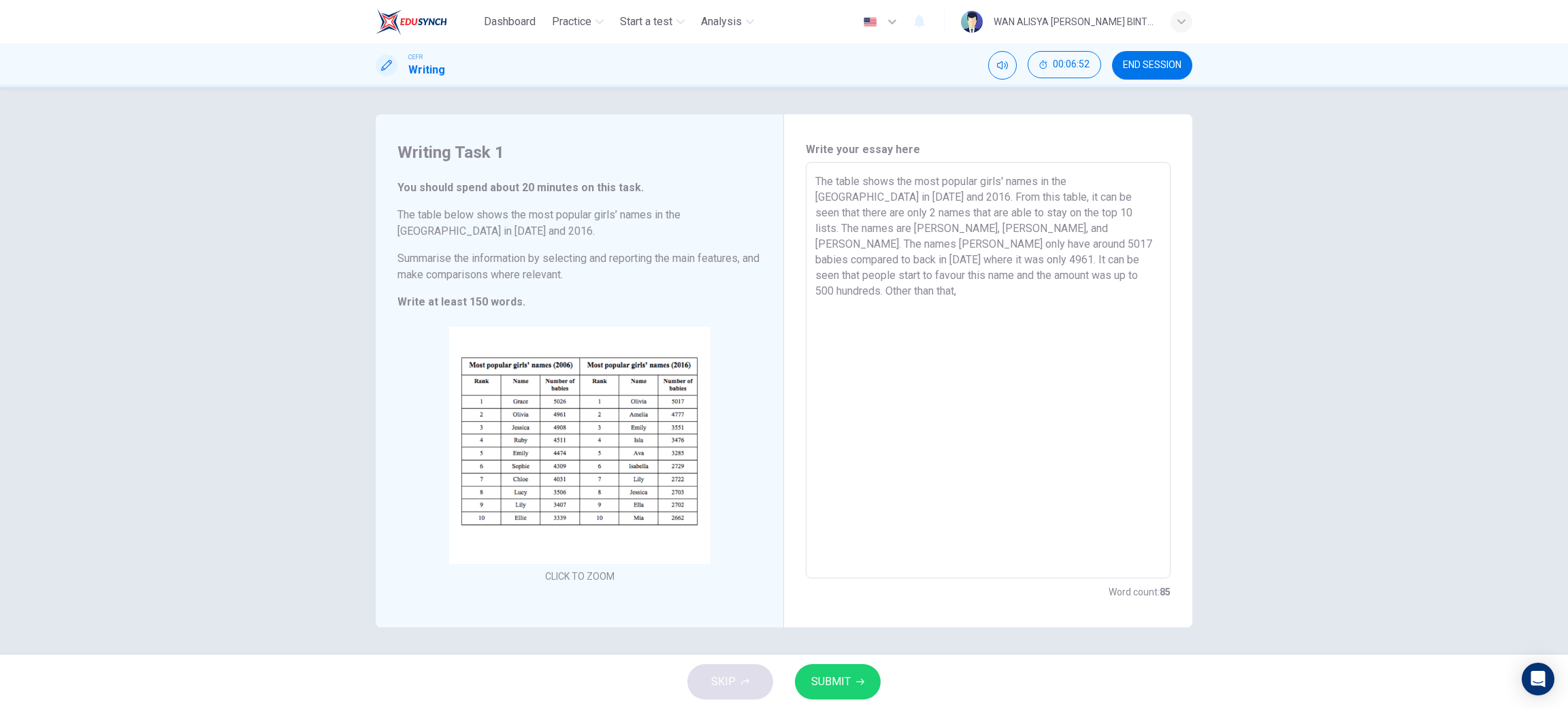 click on "SUBMIT" at bounding box center [838, 682] 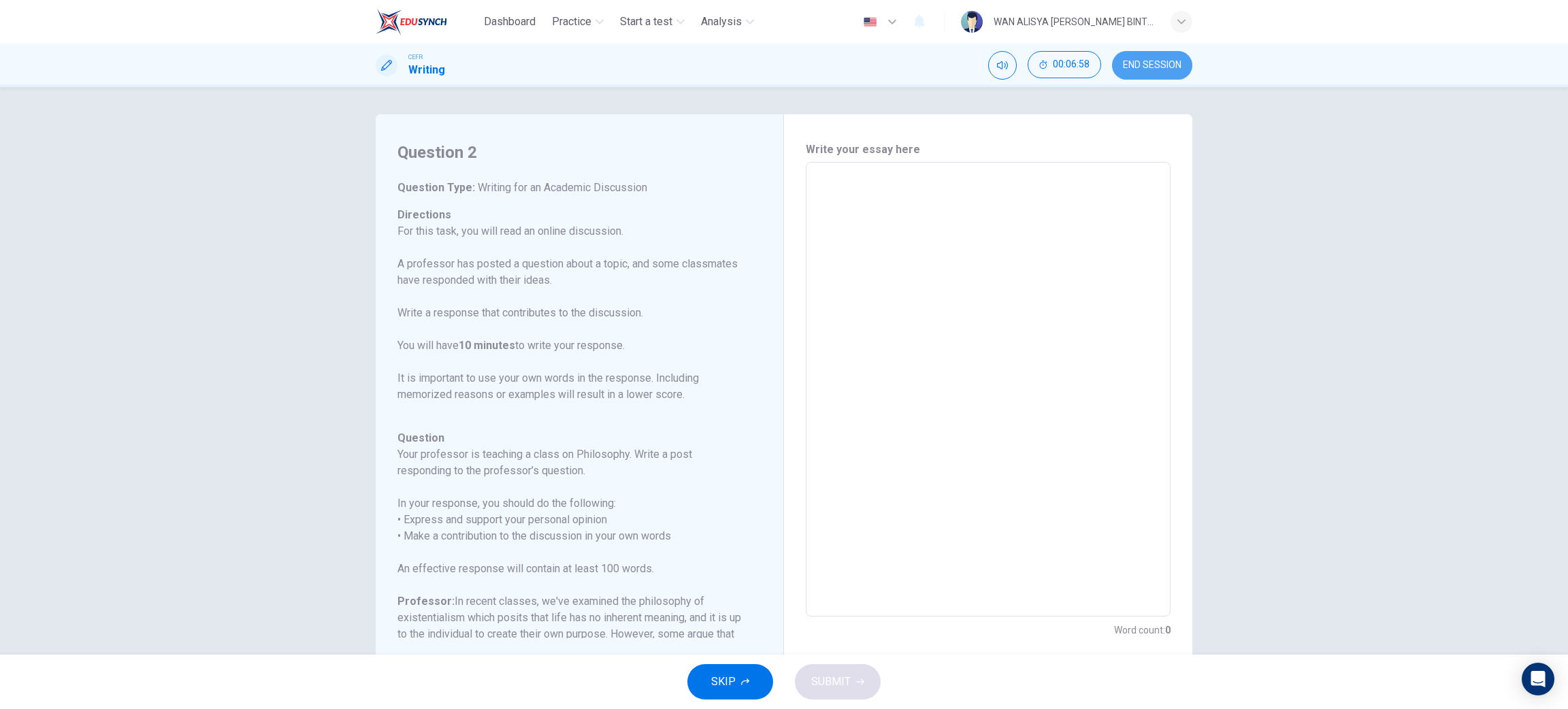 click on "END SESSION" at bounding box center [1152, 65] 